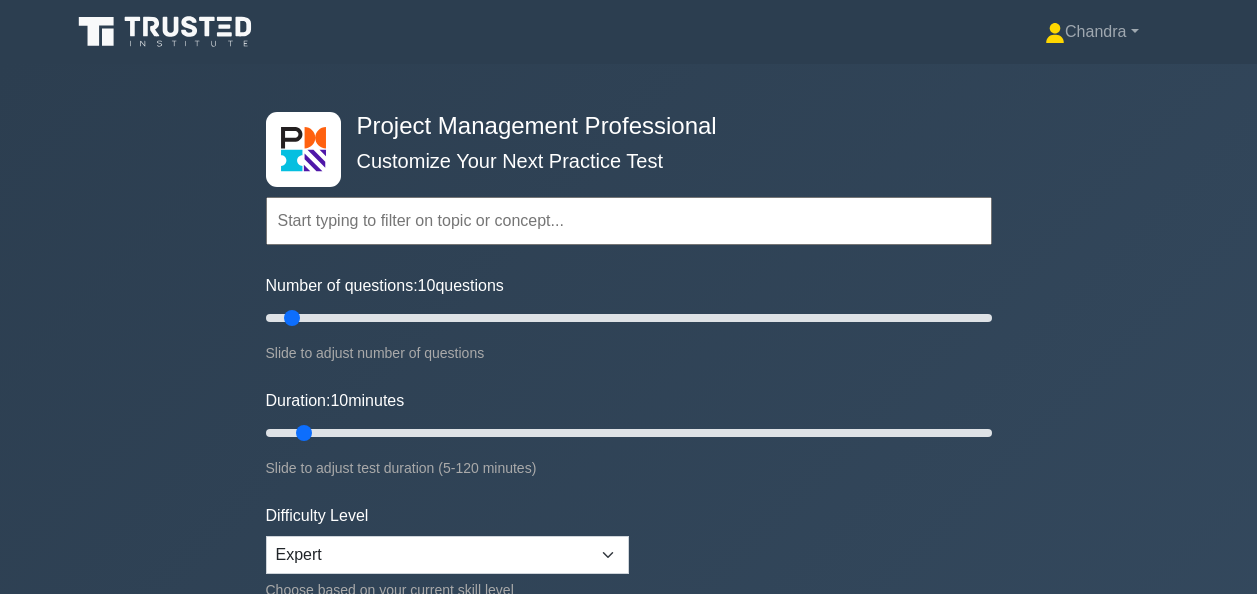 scroll, scrollTop: 0, scrollLeft: 0, axis: both 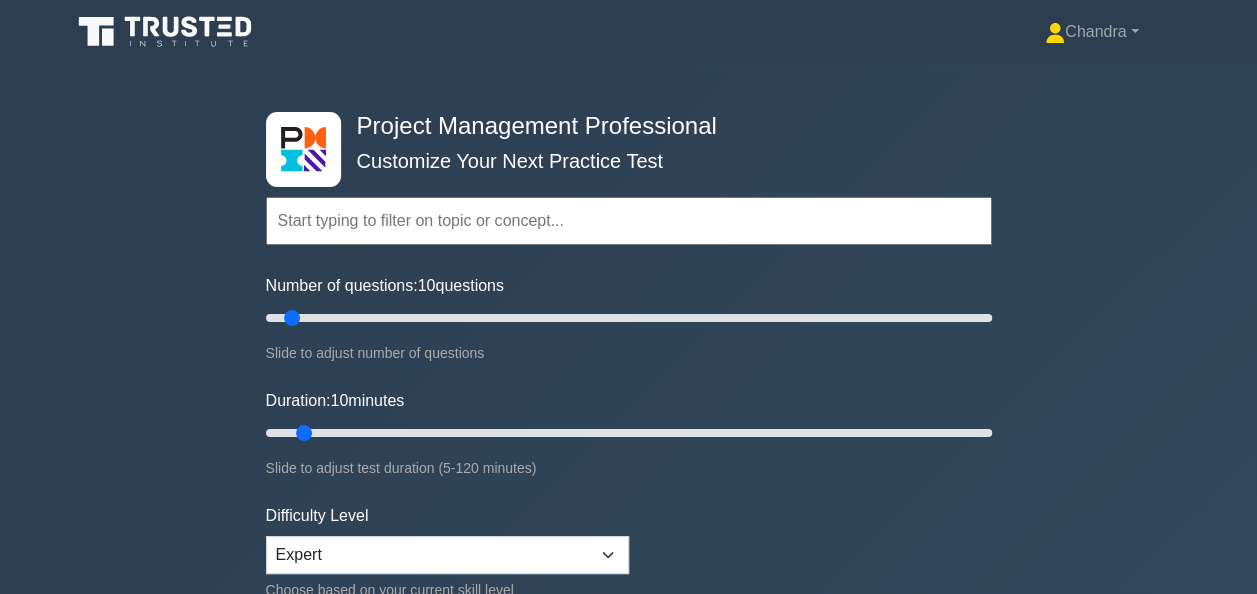 click 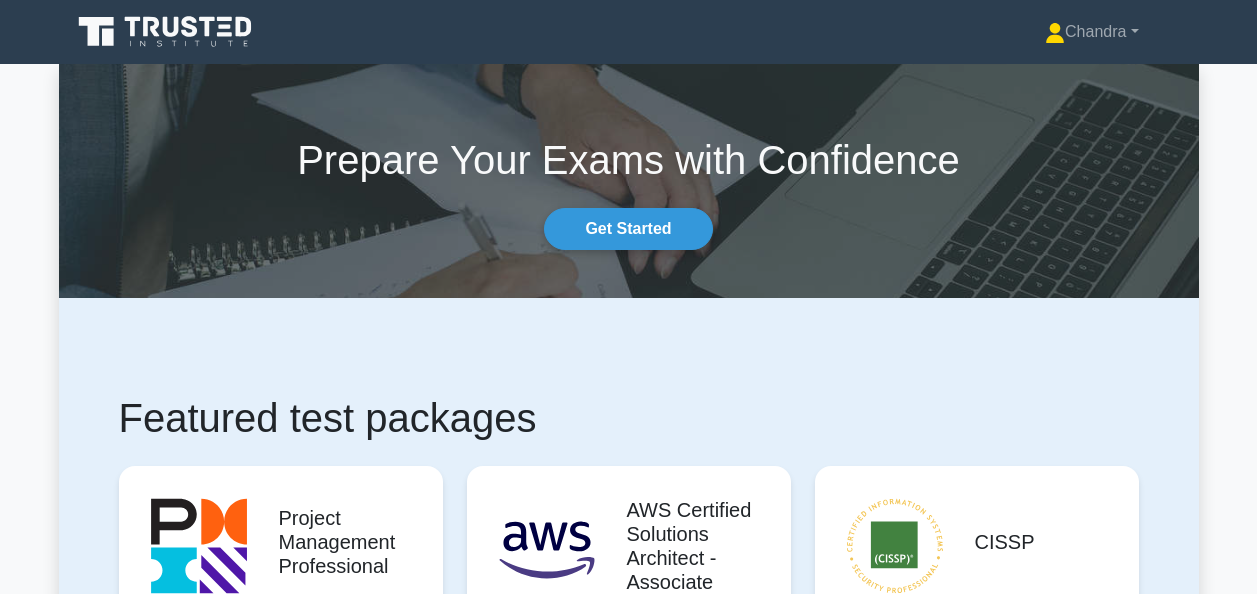 scroll, scrollTop: 0, scrollLeft: 0, axis: both 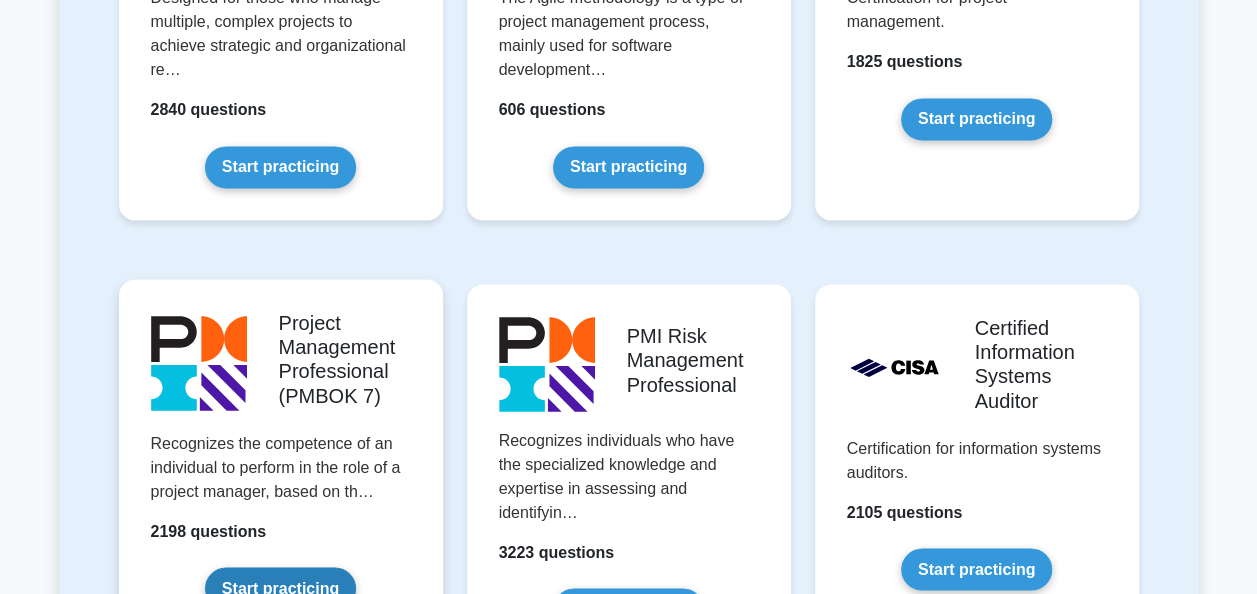 click on "Start practicing" at bounding box center (280, 588) 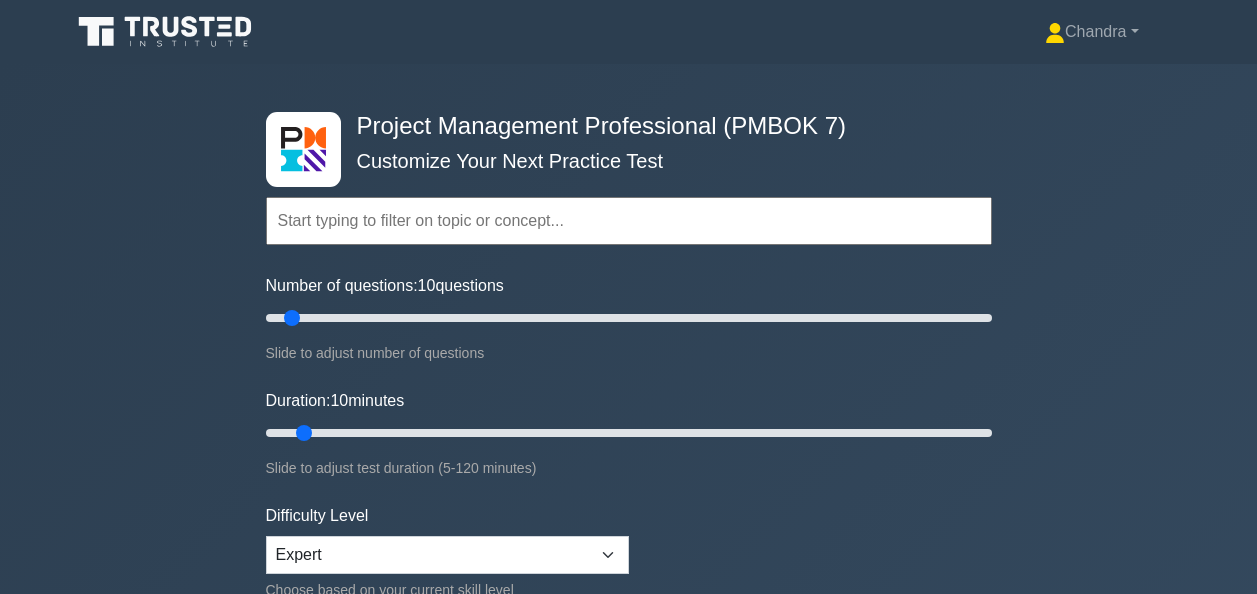 scroll, scrollTop: 0, scrollLeft: 0, axis: both 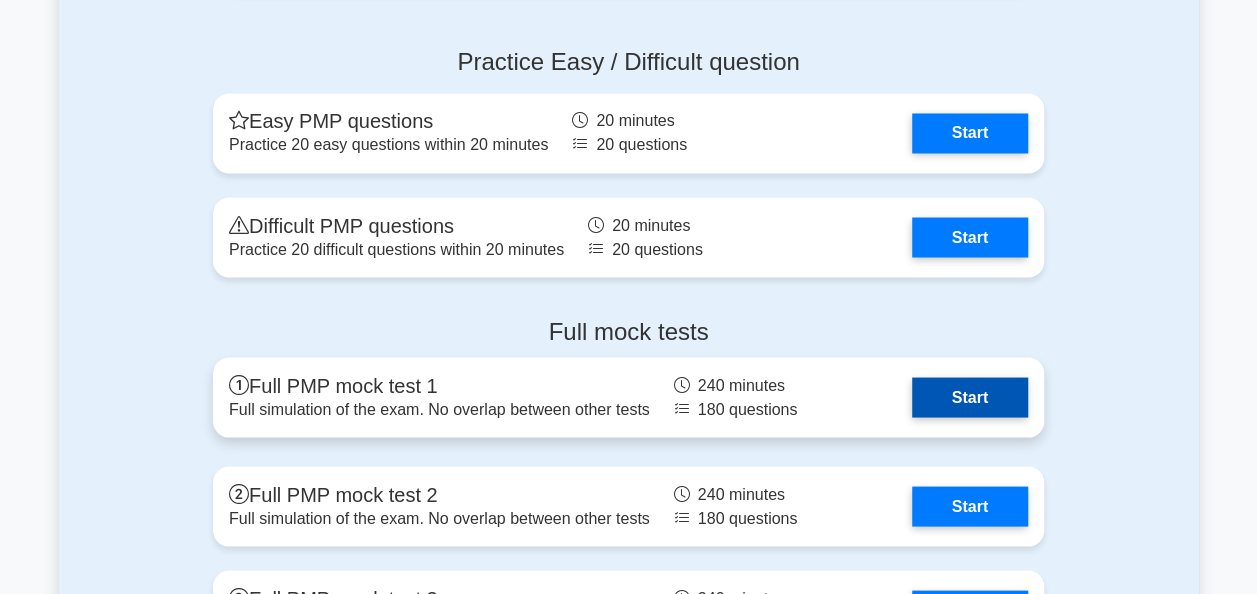 click on "Start" at bounding box center [970, 397] 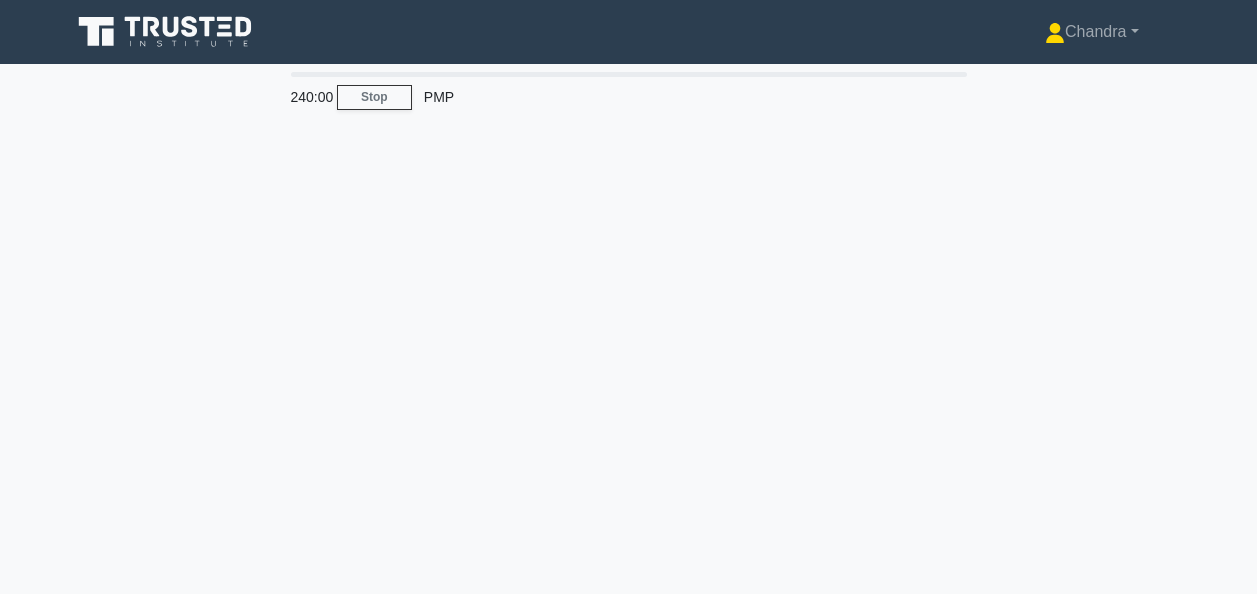 scroll, scrollTop: 0, scrollLeft: 0, axis: both 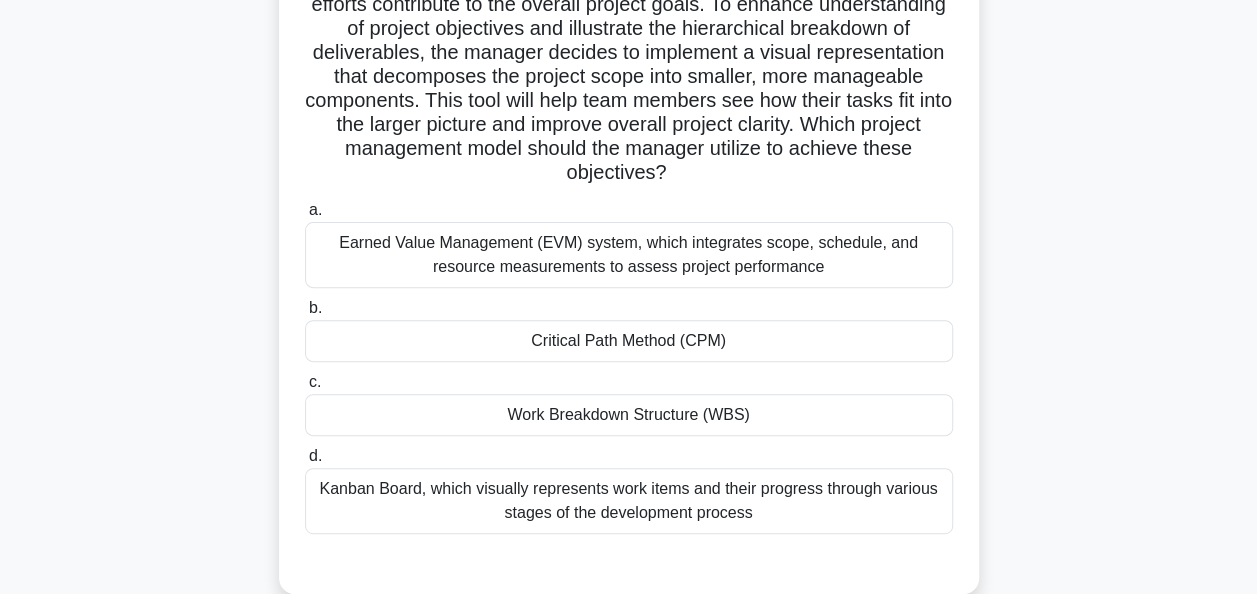 click on "Work Breakdown Structure (WBS)" at bounding box center (629, 415) 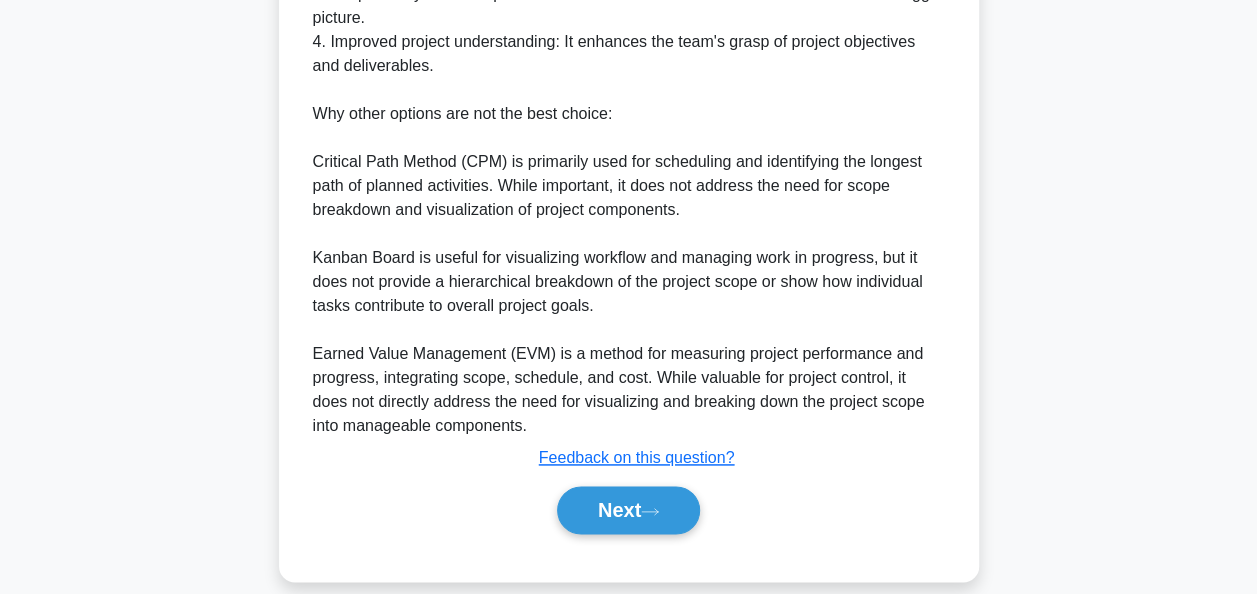 scroll, scrollTop: 1164, scrollLeft: 0, axis: vertical 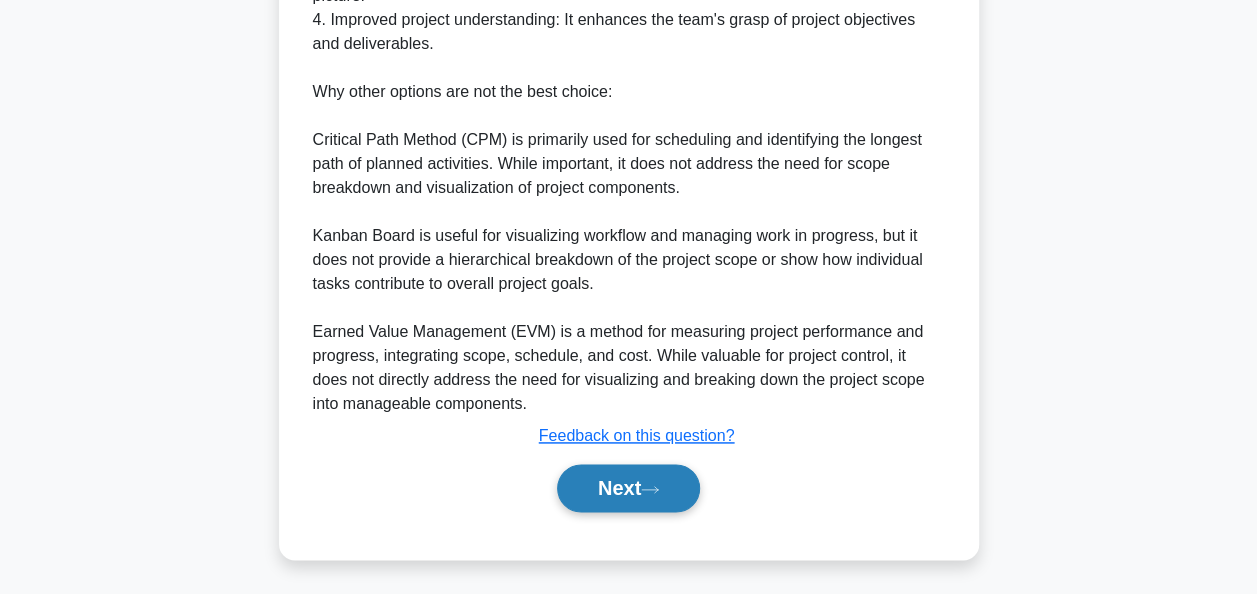 click on "Next" at bounding box center [628, 488] 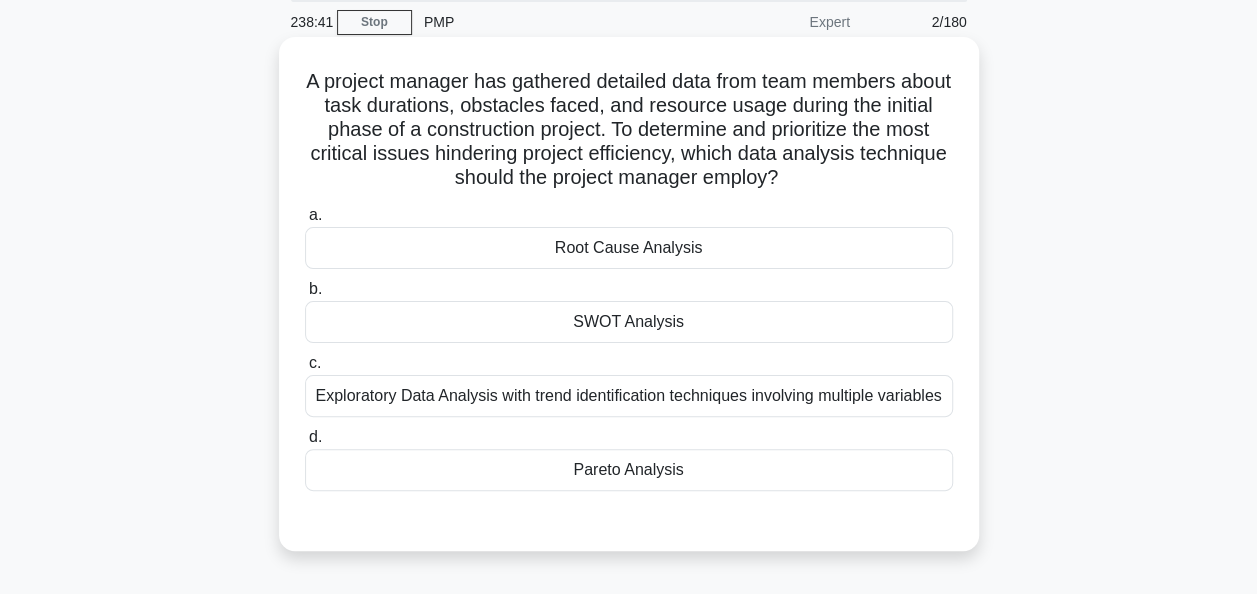 scroll, scrollTop: 100, scrollLeft: 0, axis: vertical 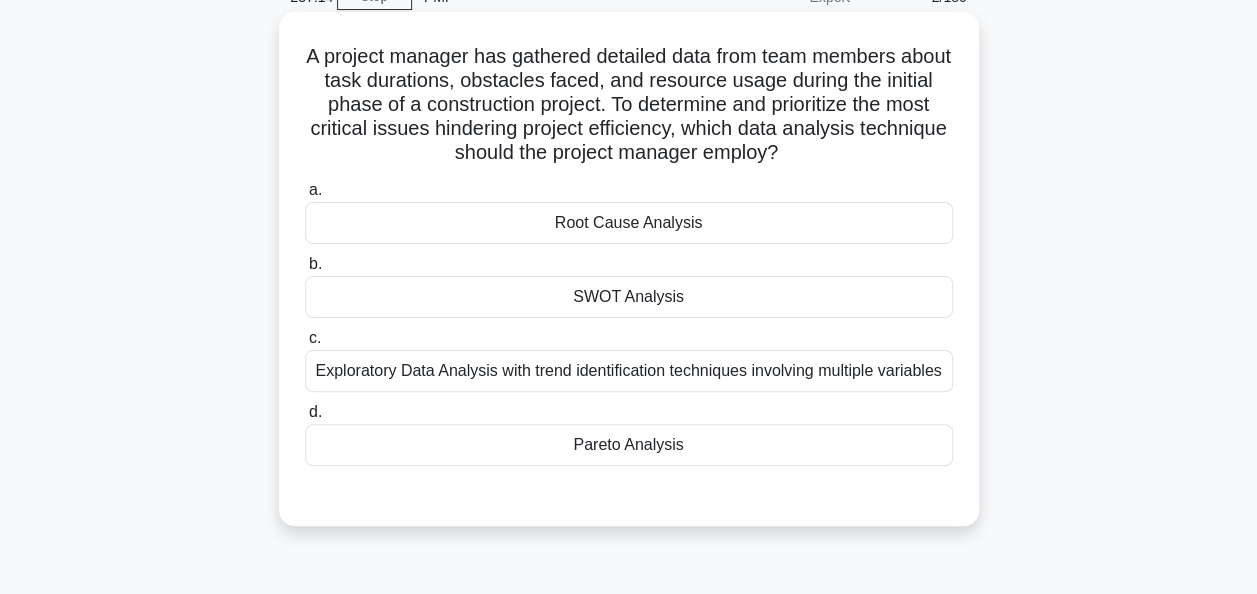 click on "SWOT Analysis" at bounding box center [629, 297] 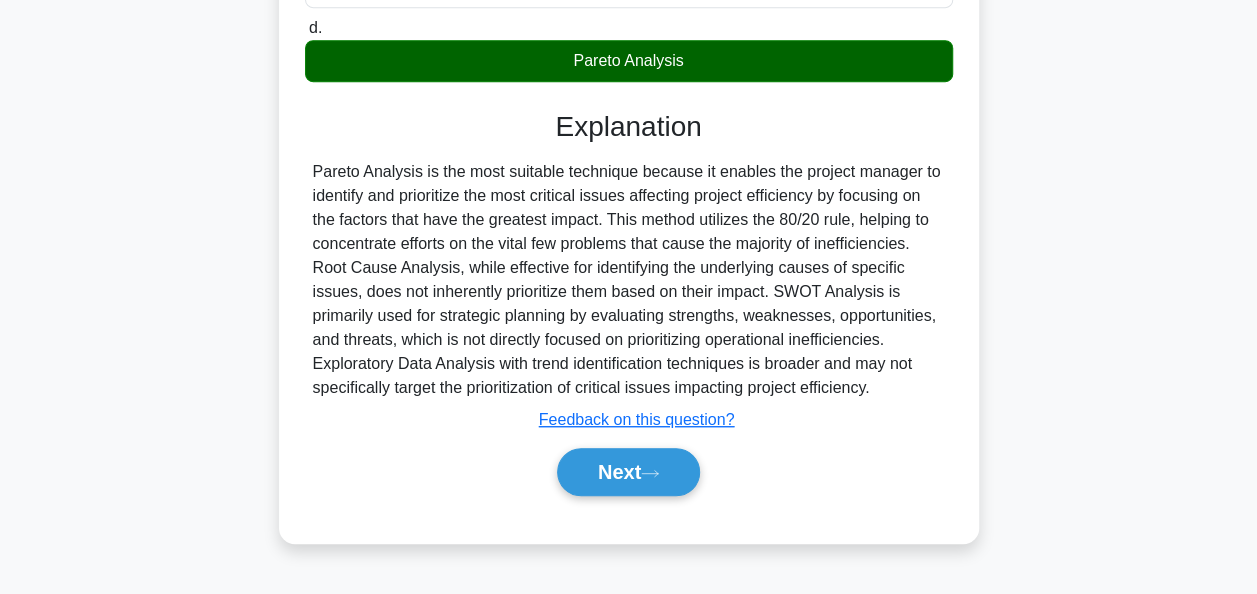 scroll, scrollTop: 486, scrollLeft: 0, axis: vertical 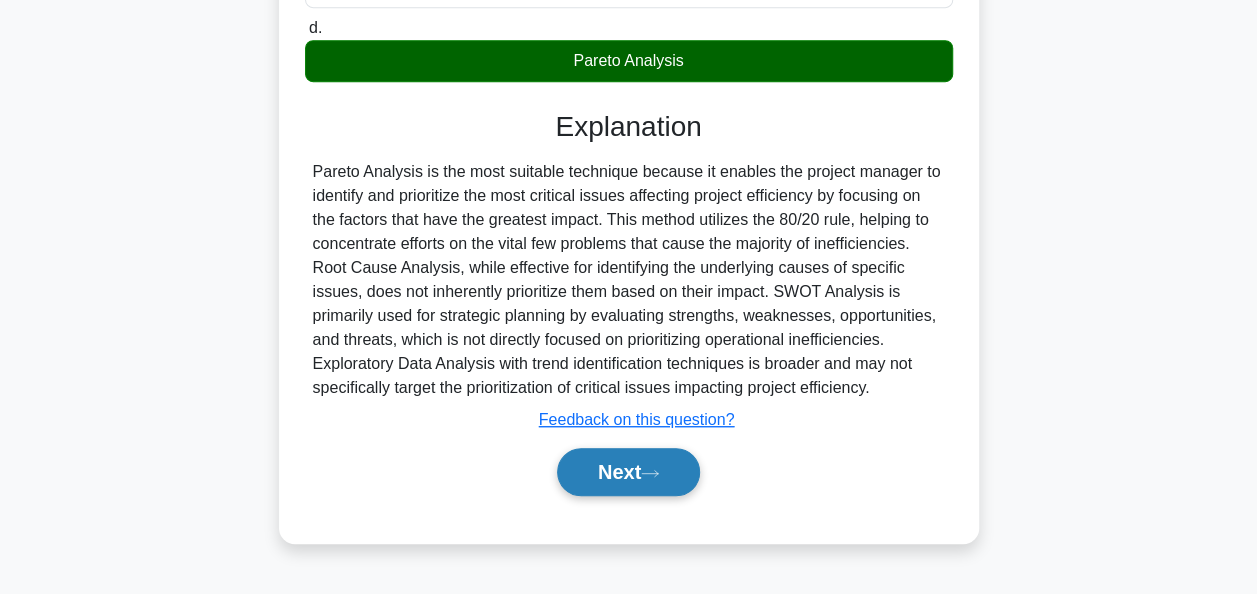 click on "Next" at bounding box center (628, 472) 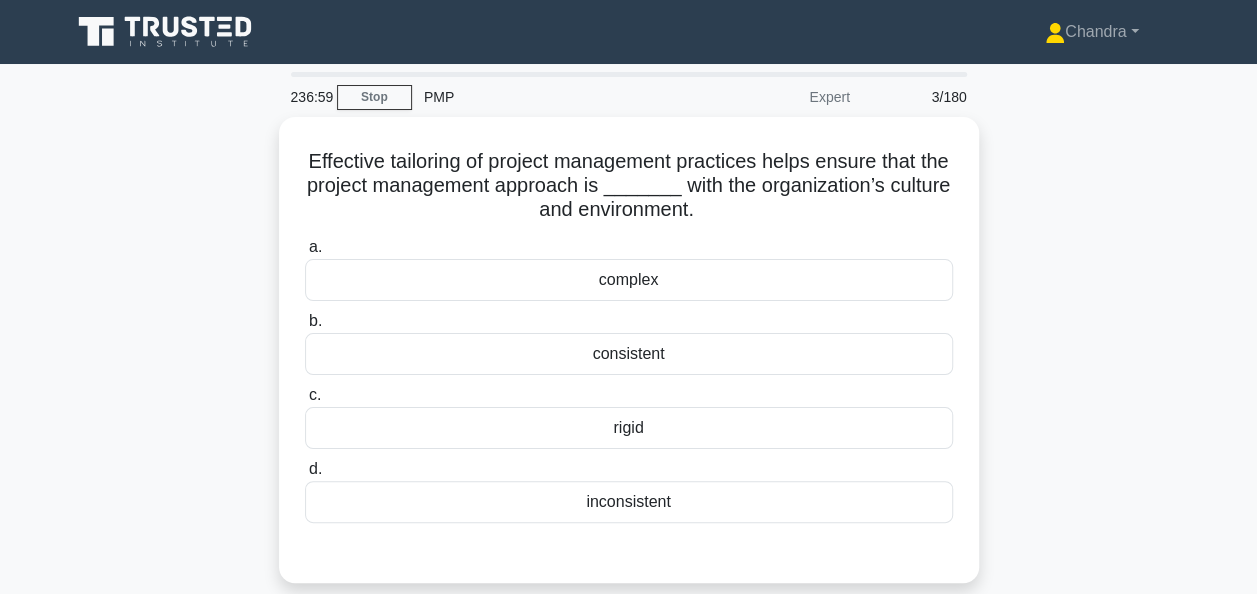 scroll, scrollTop: 0, scrollLeft: 0, axis: both 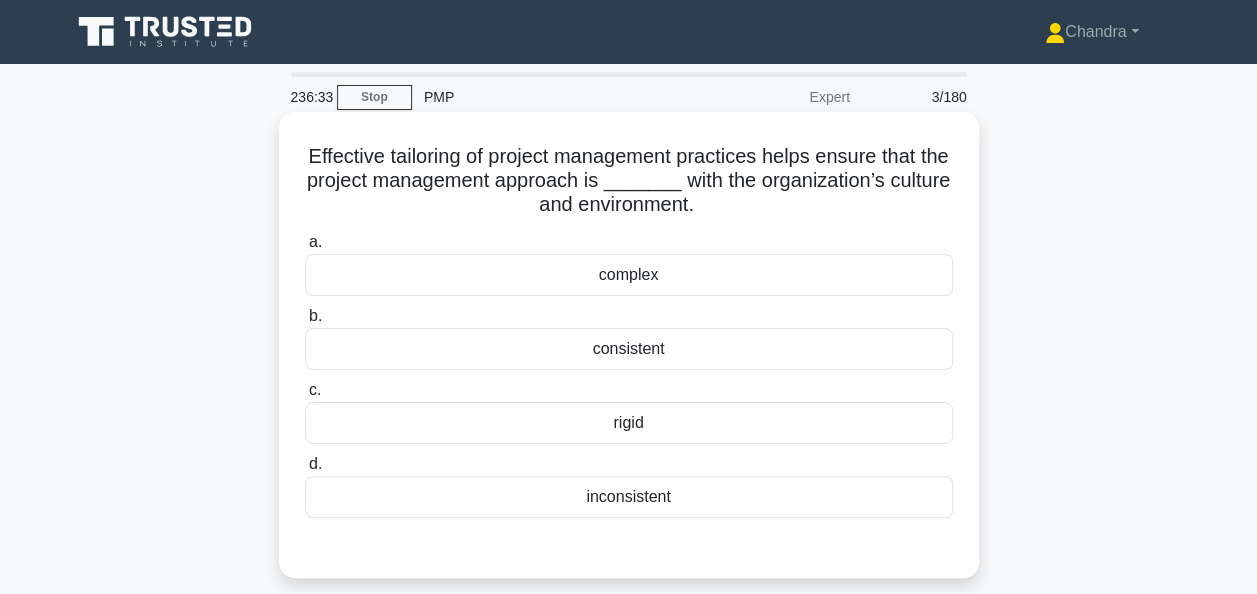 click on "consistent" at bounding box center (629, 349) 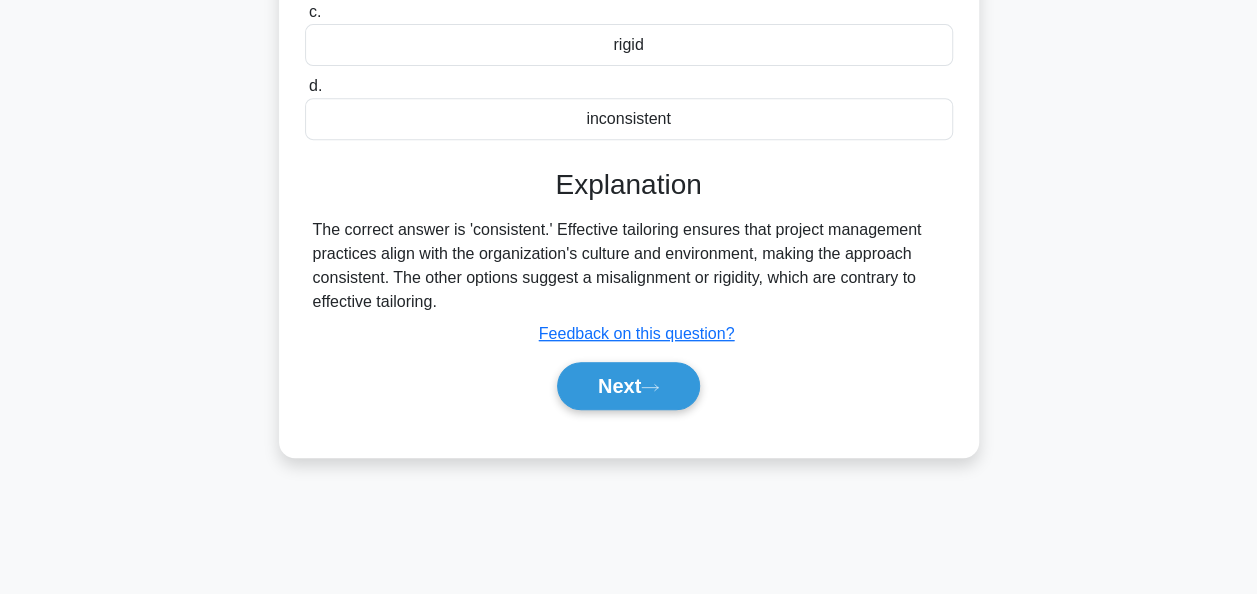 scroll, scrollTop: 400, scrollLeft: 0, axis: vertical 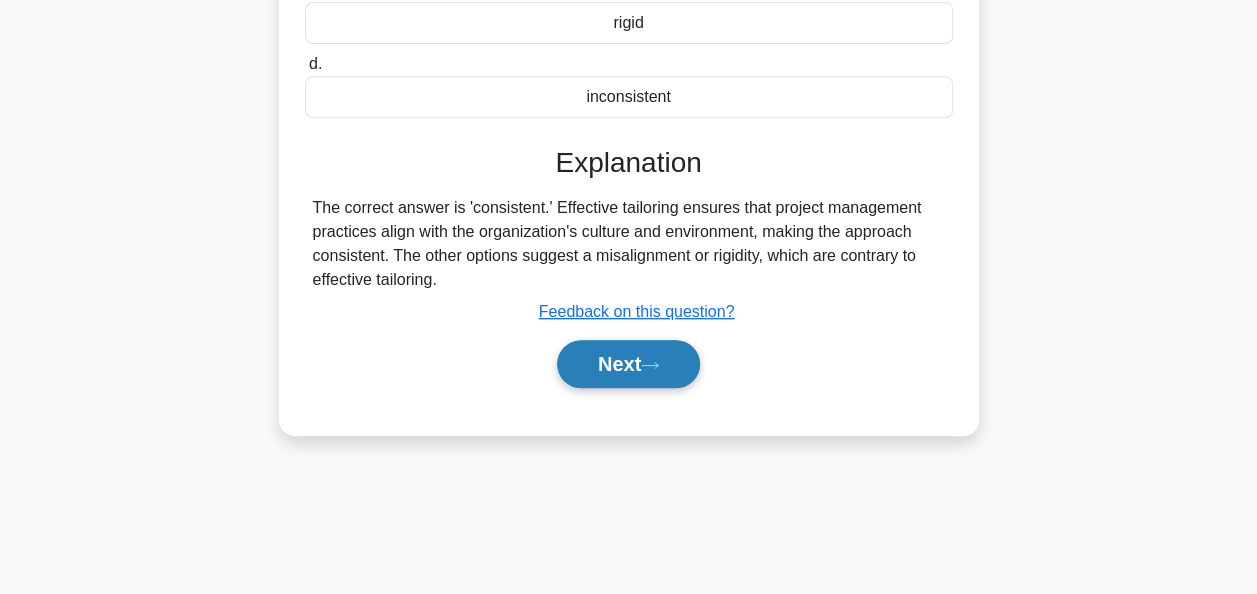 click 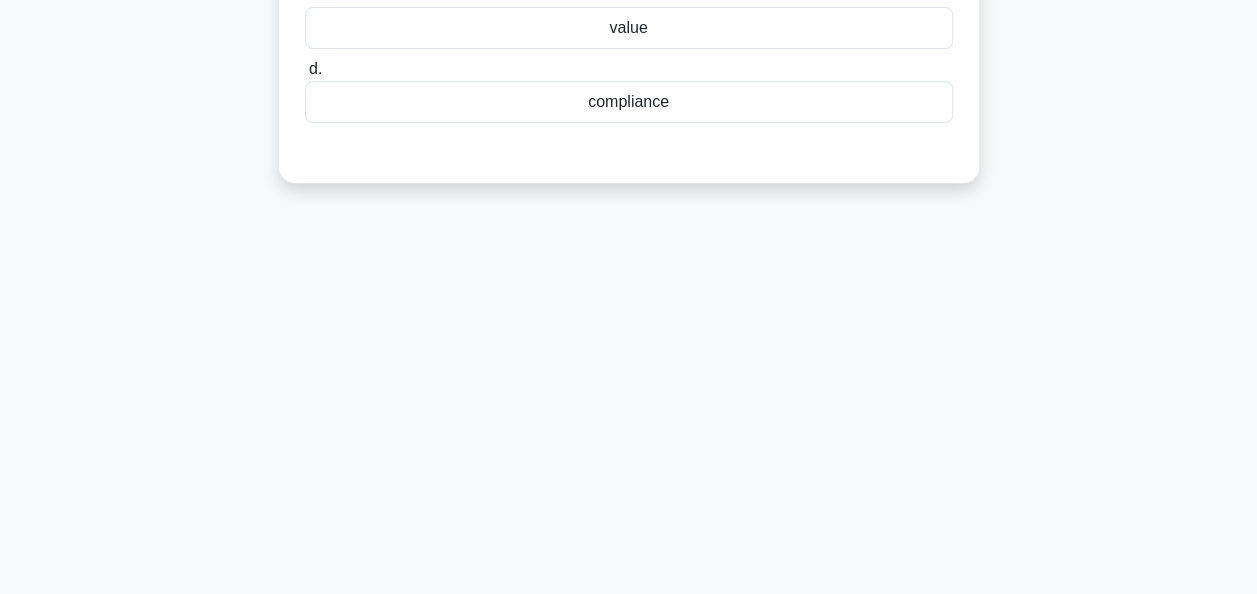 scroll, scrollTop: 0, scrollLeft: 0, axis: both 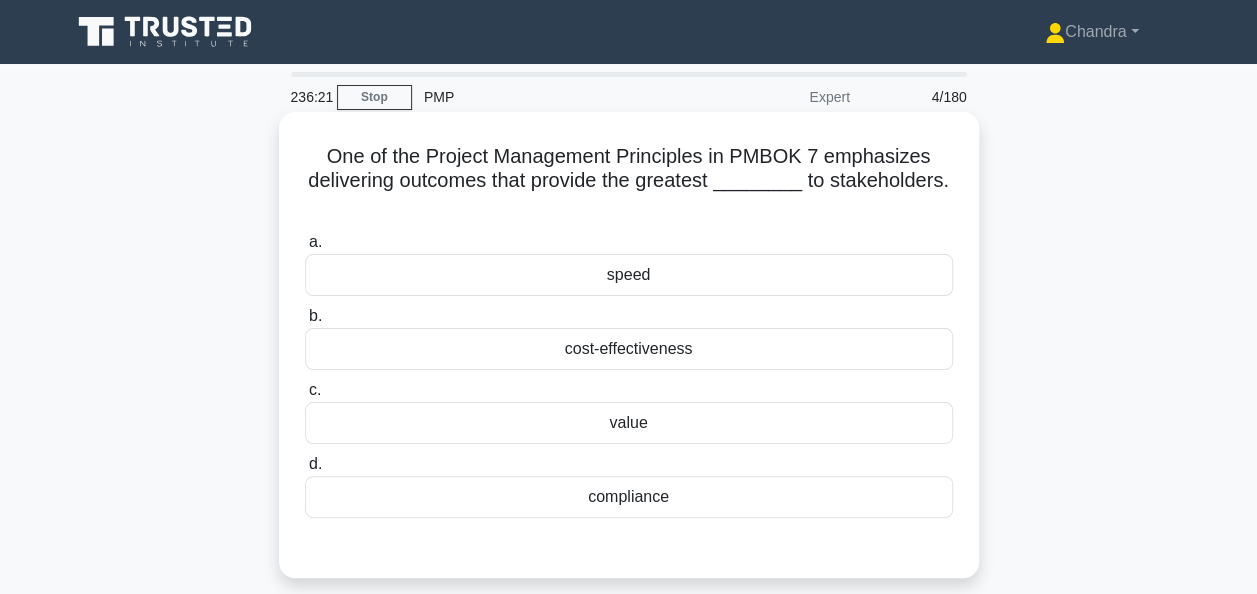 click on "value" at bounding box center [629, 423] 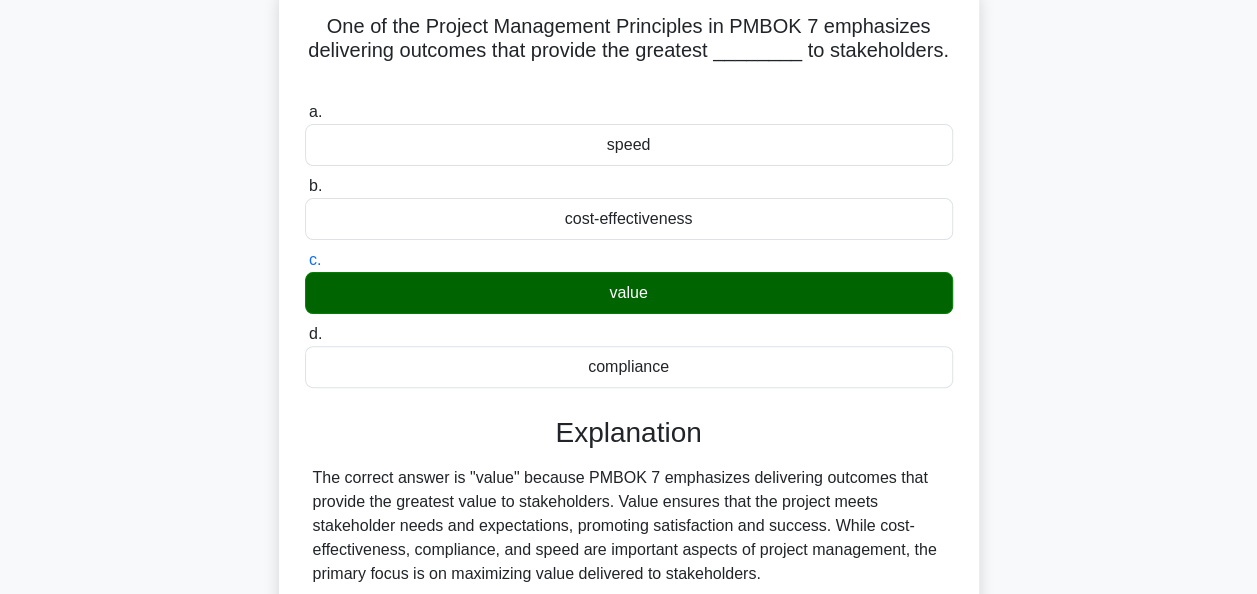 scroll, scrollTop: 400, scrollLeft: 0, axis: vertical 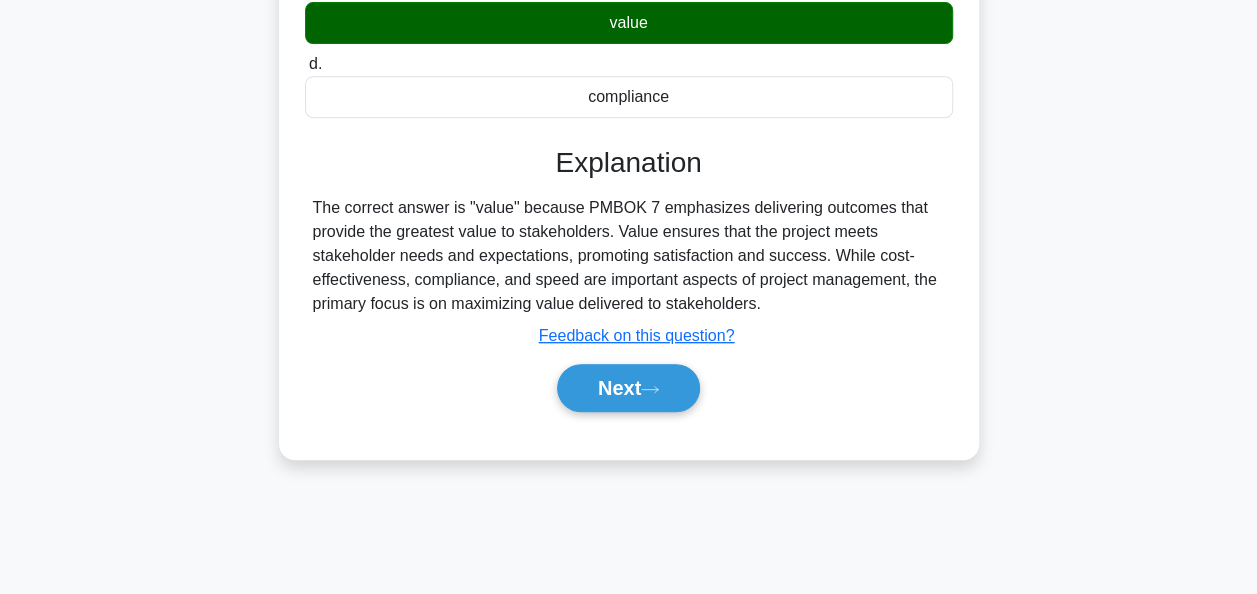 click on "Next" at bounding box center [629, 388] 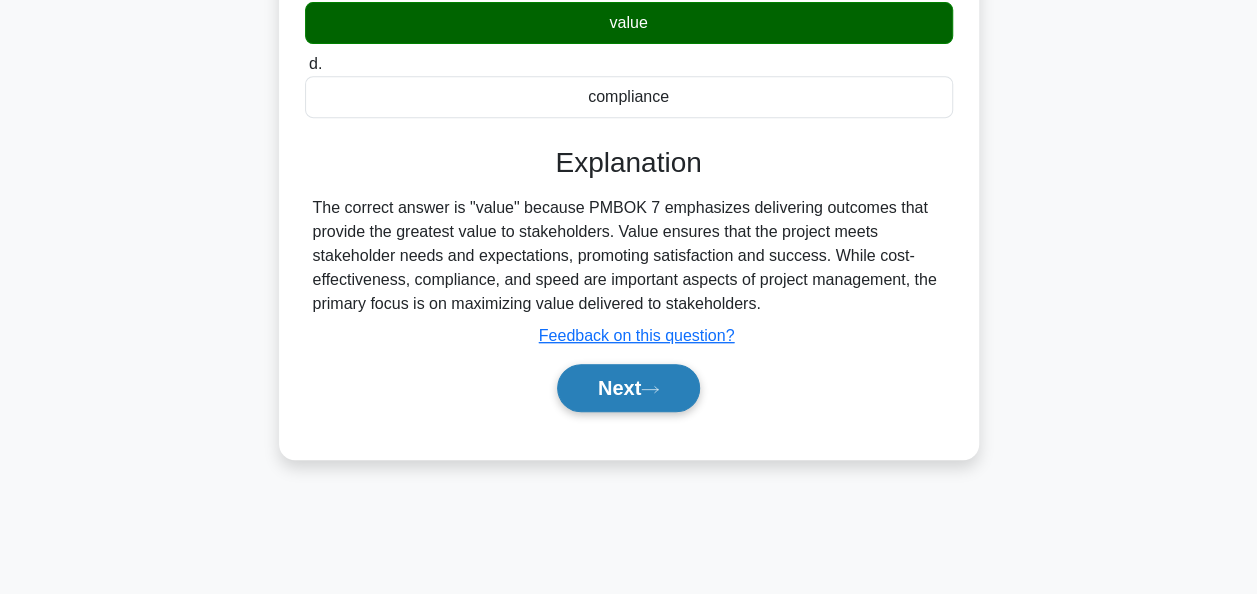 click on "Next" at bounding box center (628, 388) 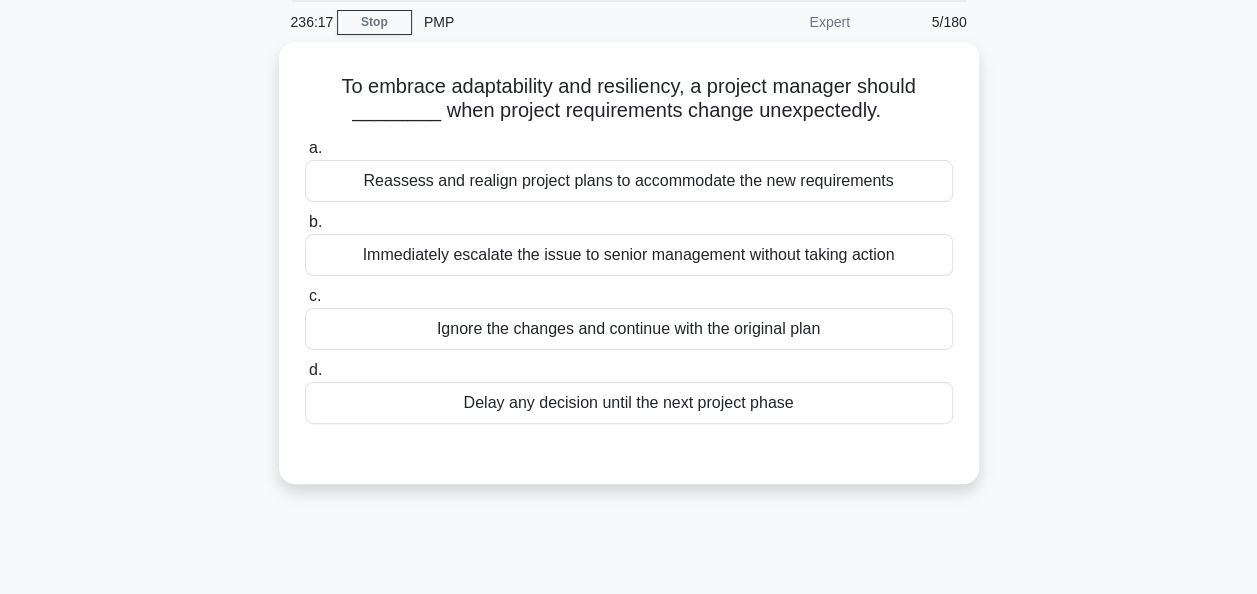 scroll, scrollTop: 0, scrollLeft: 0, axis: both 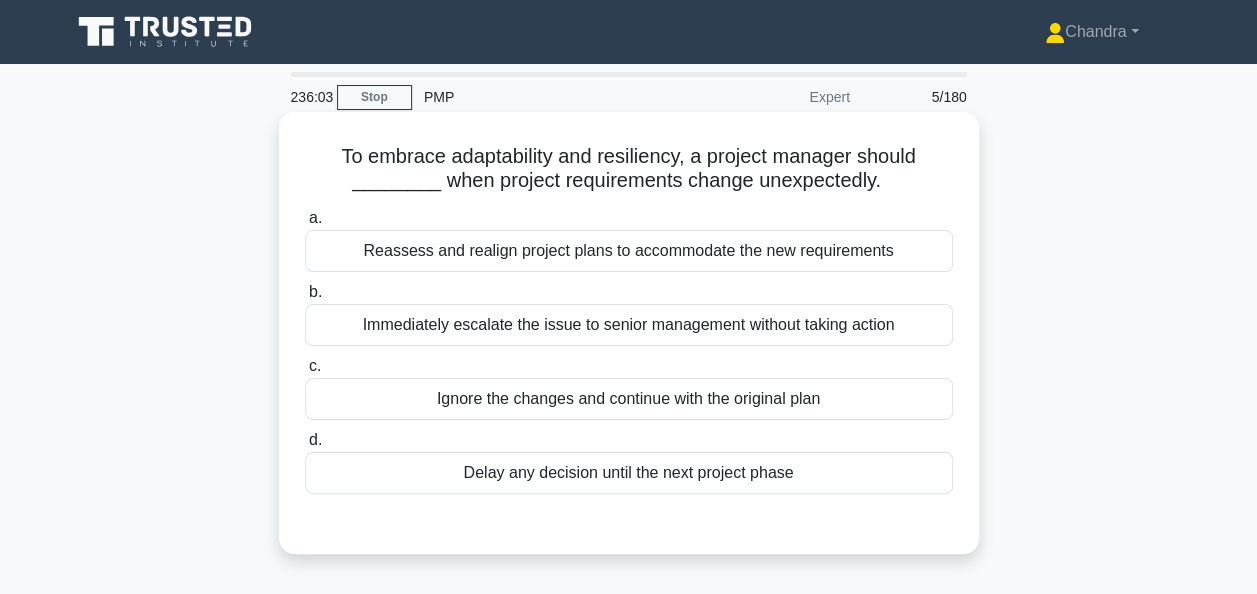 click on "Reassess and realign project plans to accommodate the new requirements" at bounding box center [629, 251] 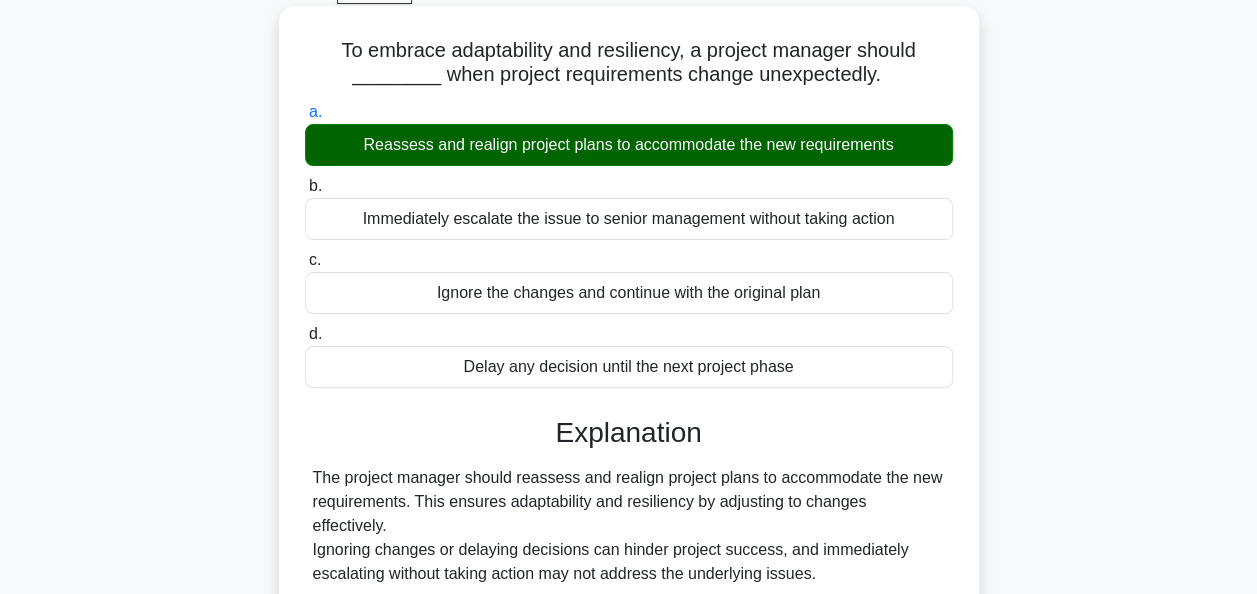 scroll, scrollTop: 400, scrollLeft: 0, axis: vertical 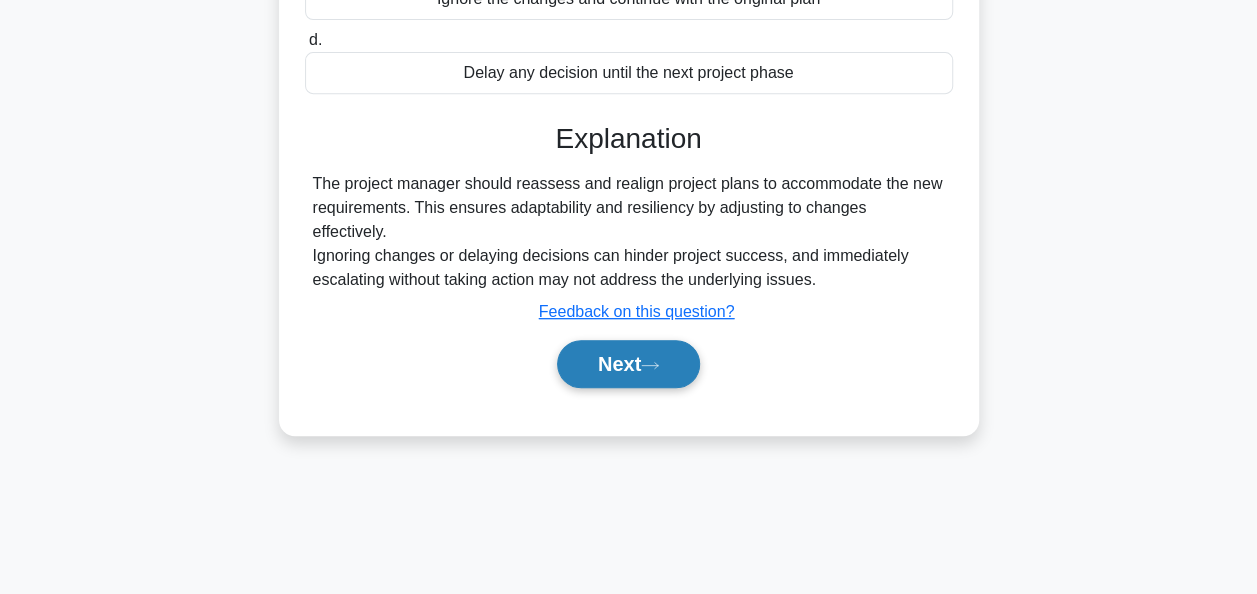 click on "Next" at bounding box center (628, 364) 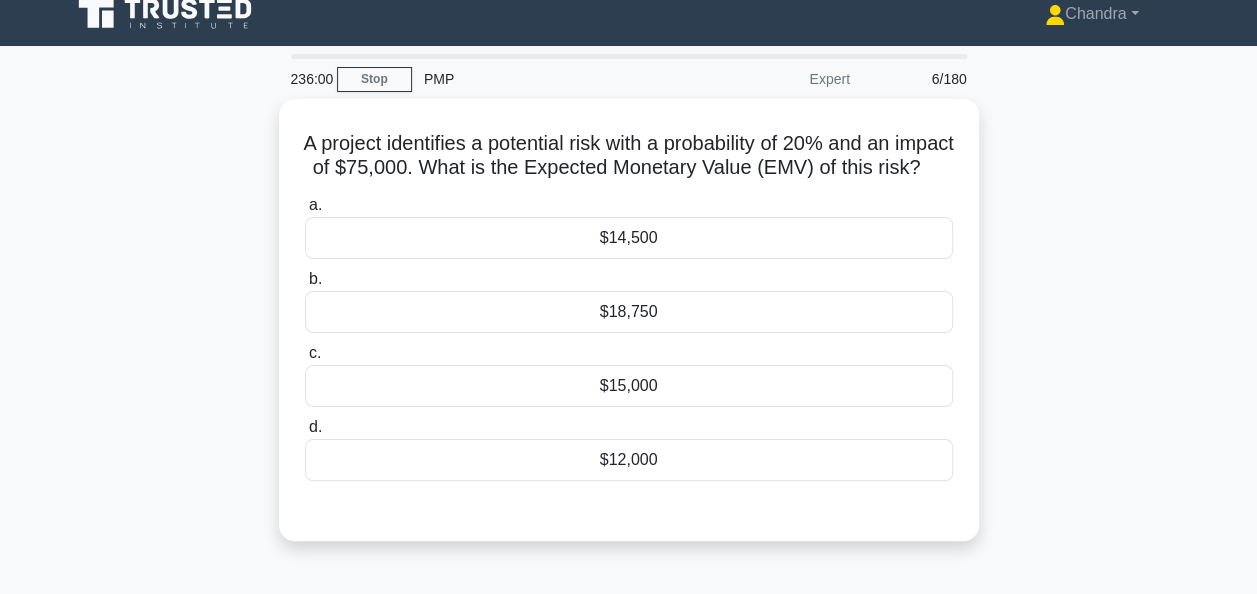 scroll, scrollTop: 0, scrollLeft: 0, axis: both 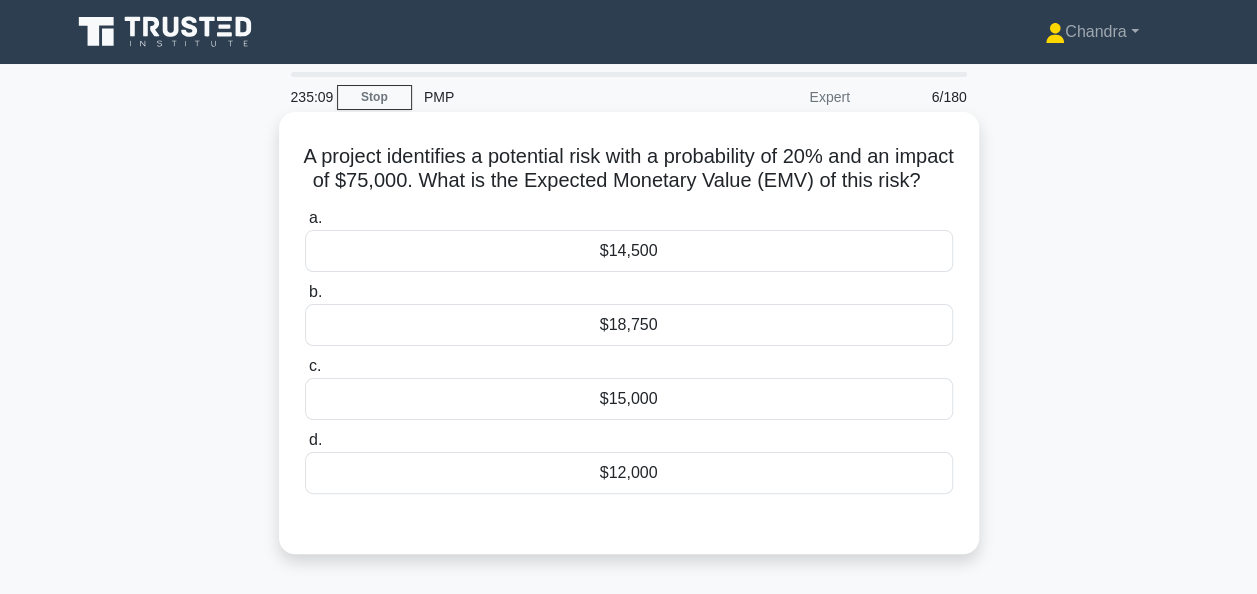 click on "$15,000" at bounding box center [629, 399] 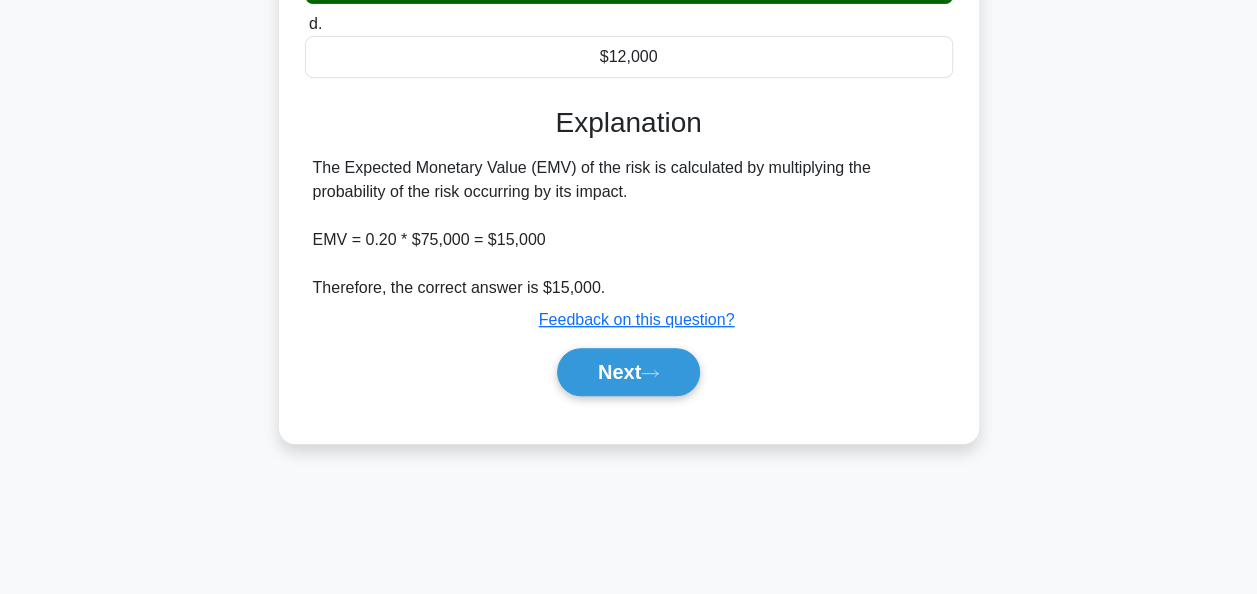 scroll, scrollTop: 486, scrollLeft: 0, axis: vertical 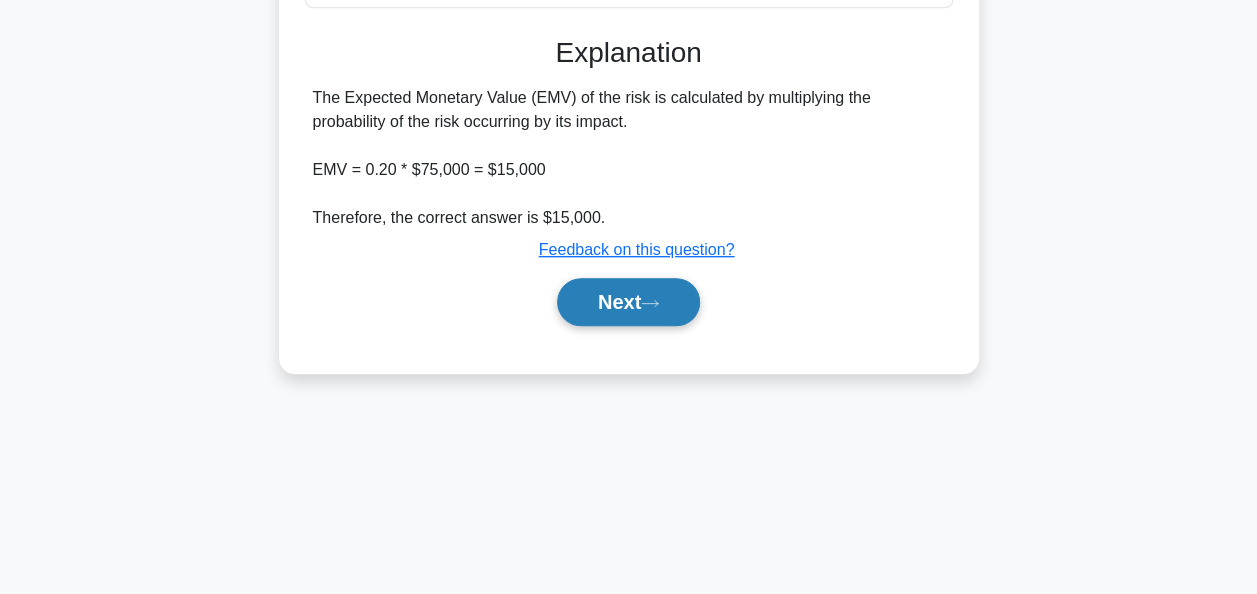 click on "Next" at bounding box center [628, 302] 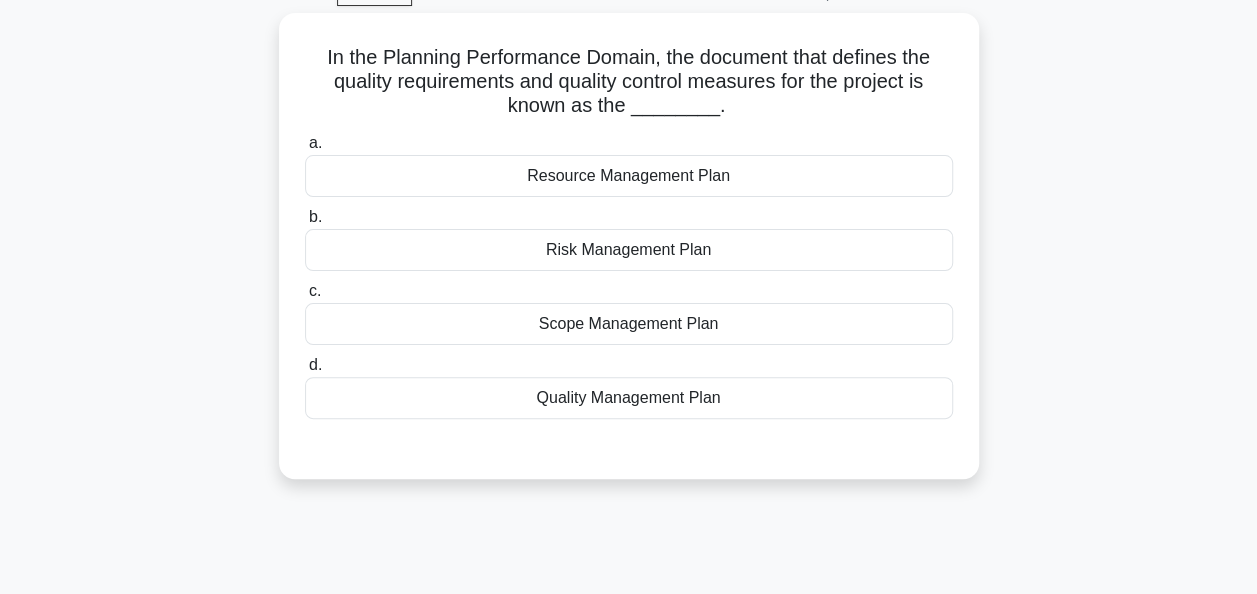 scroll, scrollTop: 0, scrollLeft: 0, axis: both 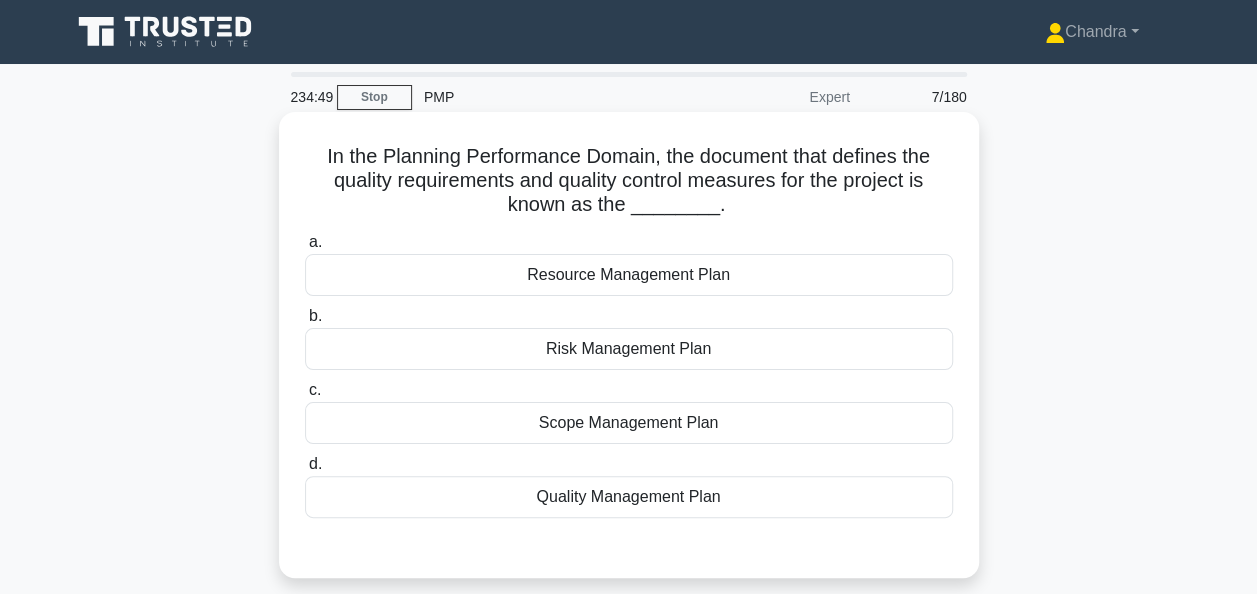 click on "Quality Management Plan" at bounding box center (629, 497) 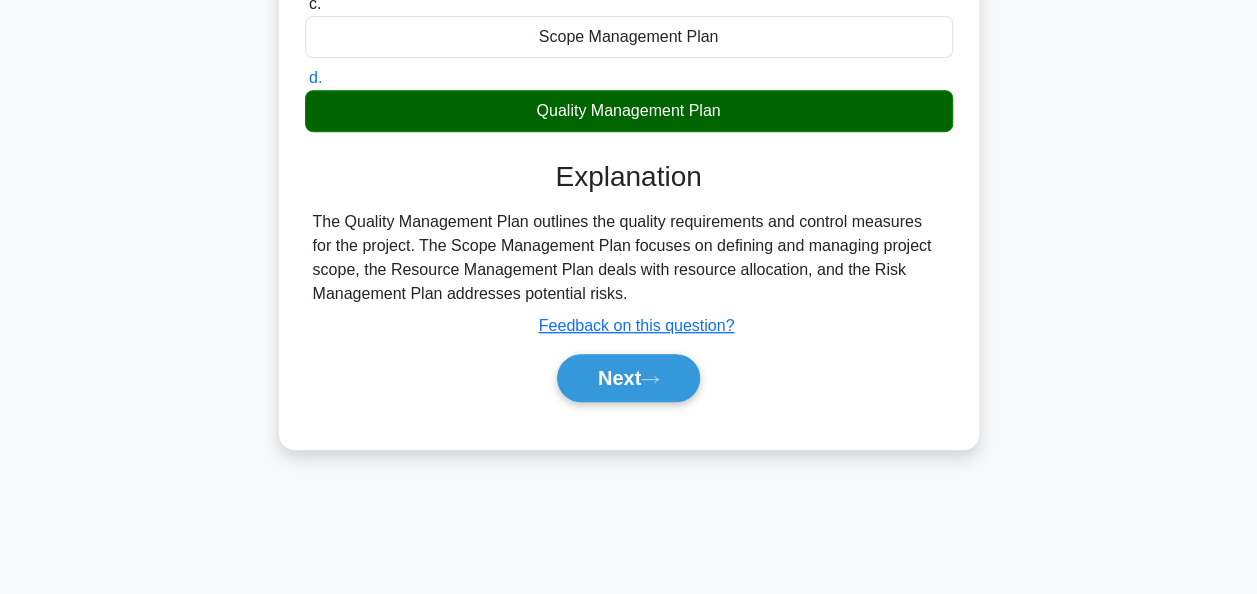 scroll, scrollTop: 400, scrollLeft: 0, axis: vertical 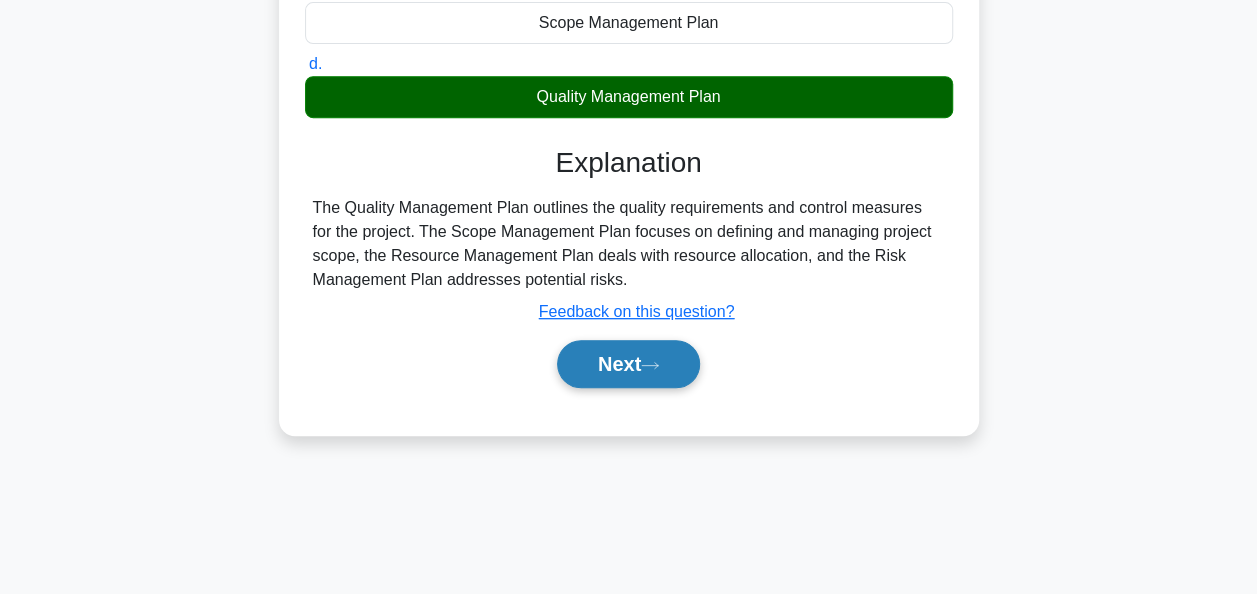 click on "Next" at bounding box center [628, 364] 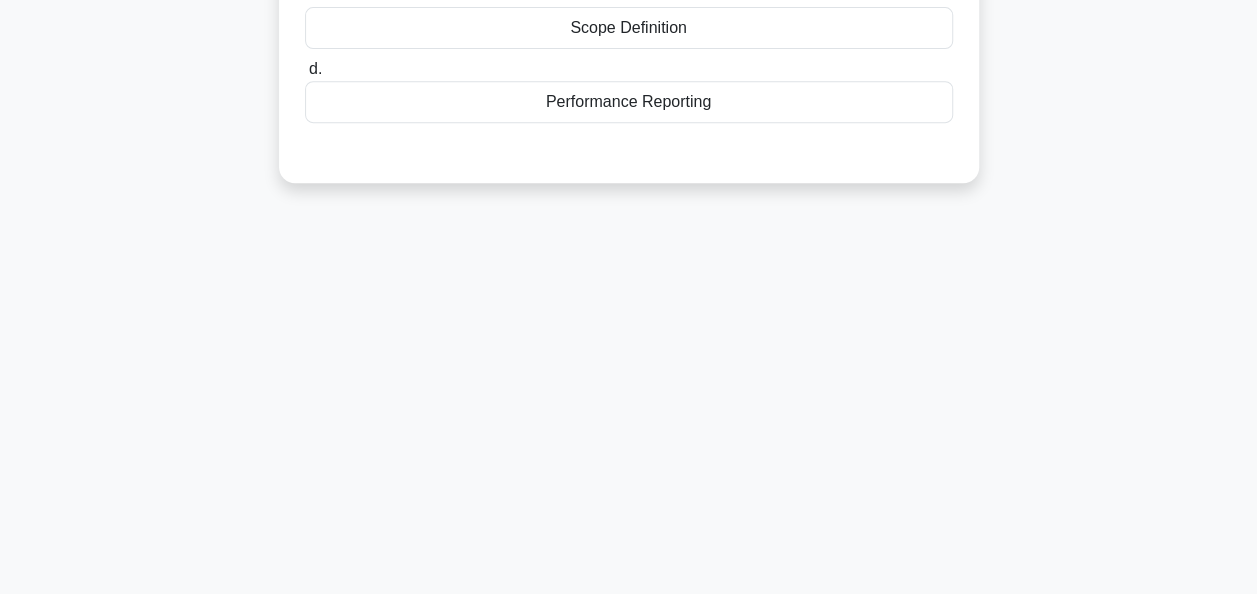 scroll, scrollTop: 0, scrollLeft: 0, axis: both 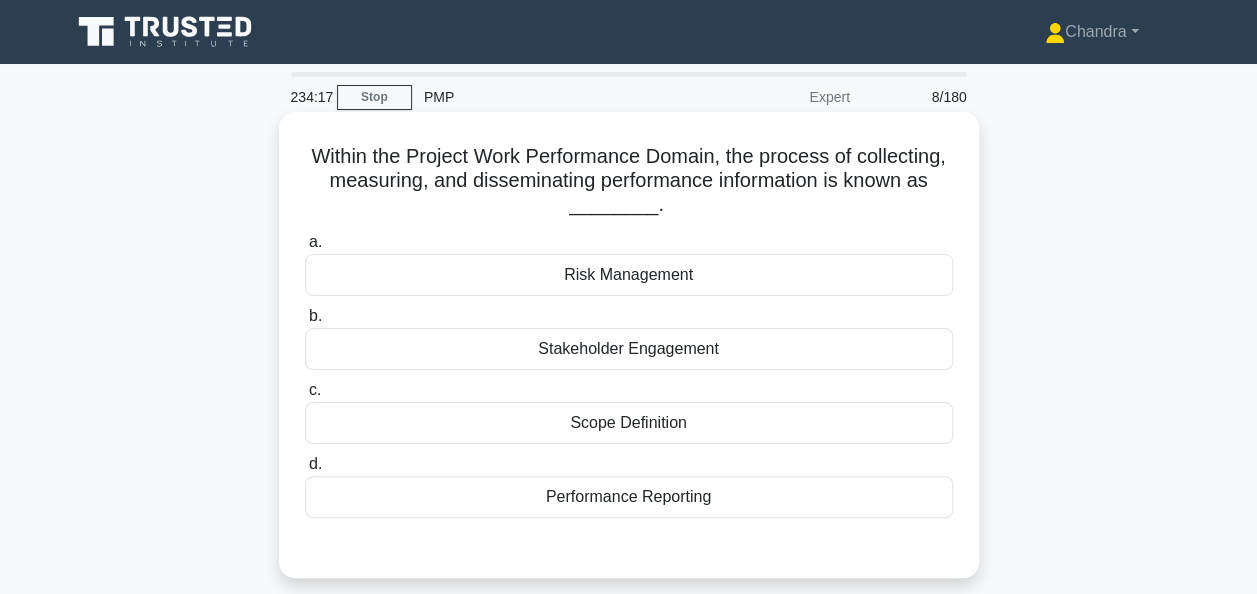 click on "Performance Reporting" at bounding box center (629, 497) 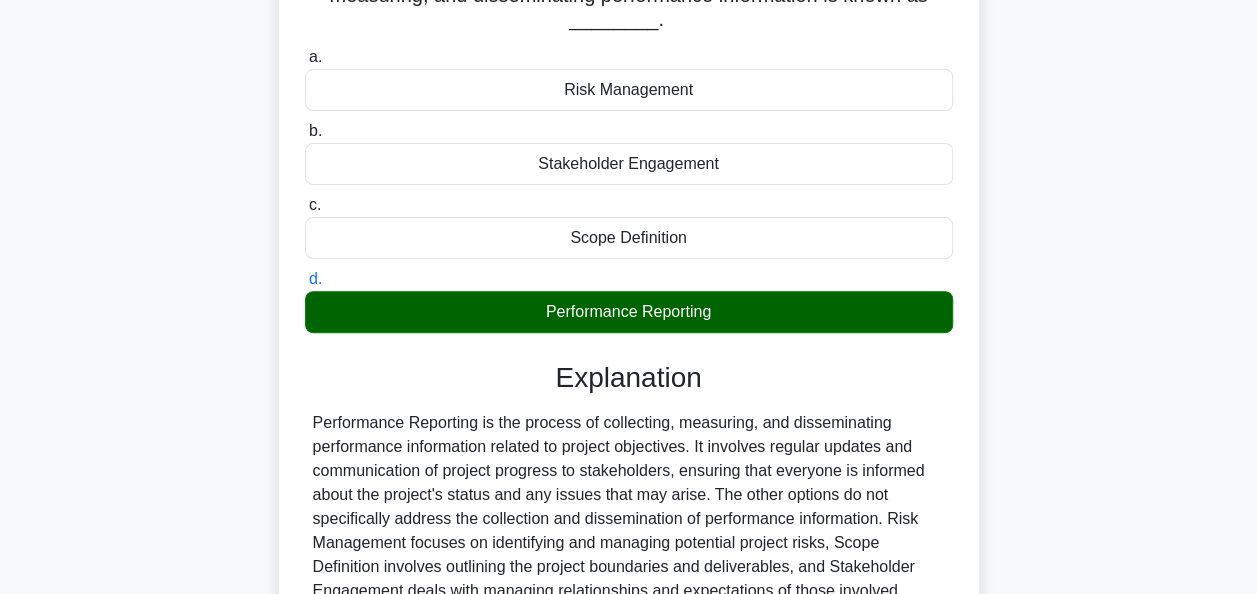 scroll, scrollTop: 486, scrollLeft: 0, axis: vertical 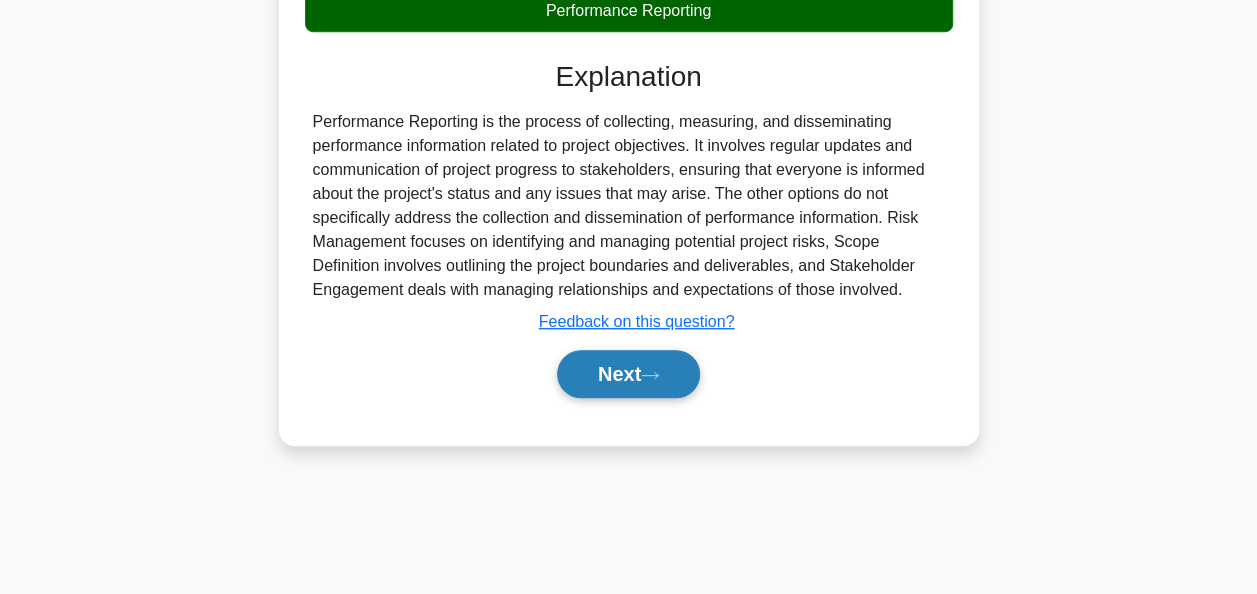 click 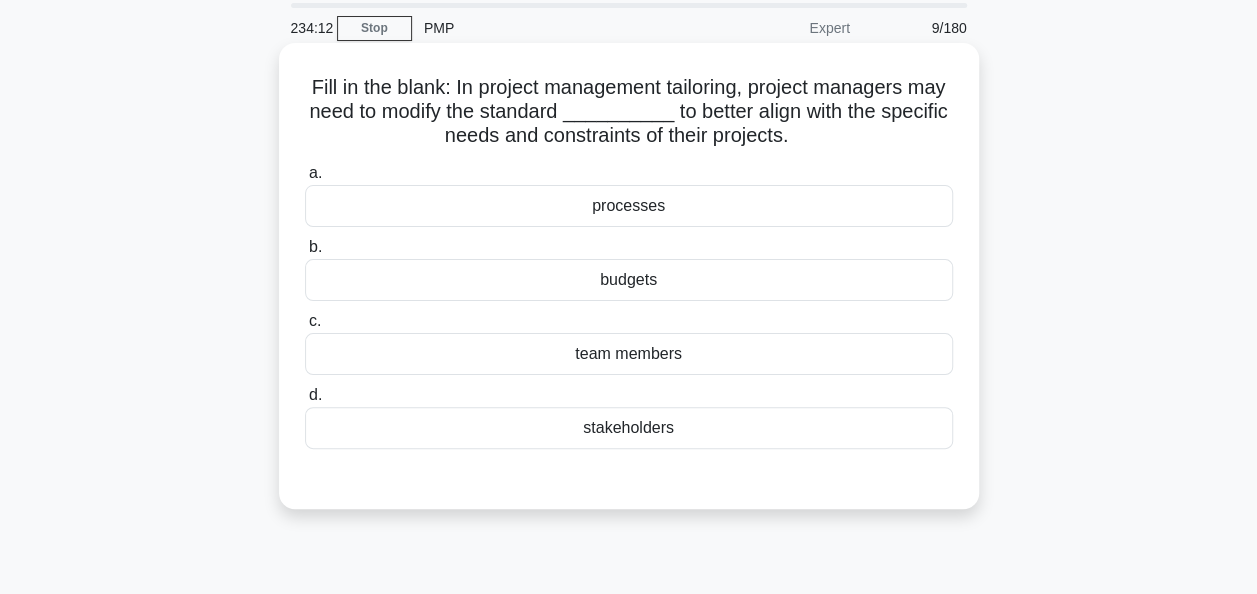 scroll, scrollTop: 100, scrollLeft: 0, axis: vertical 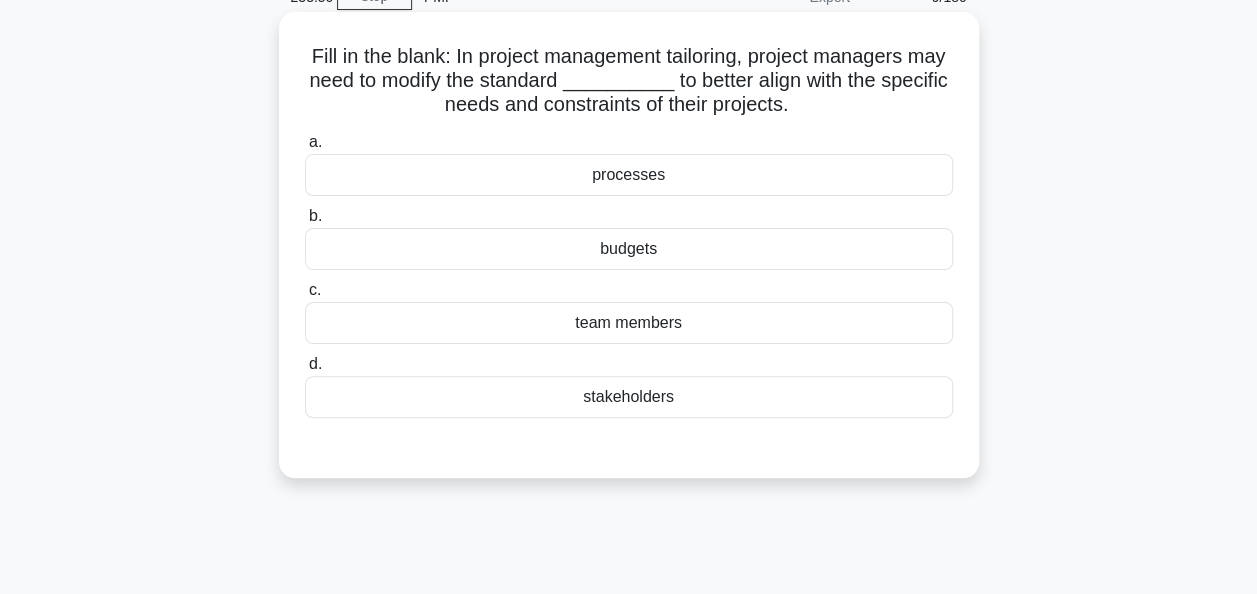 click on "processes" at bounding box center [629, 175] 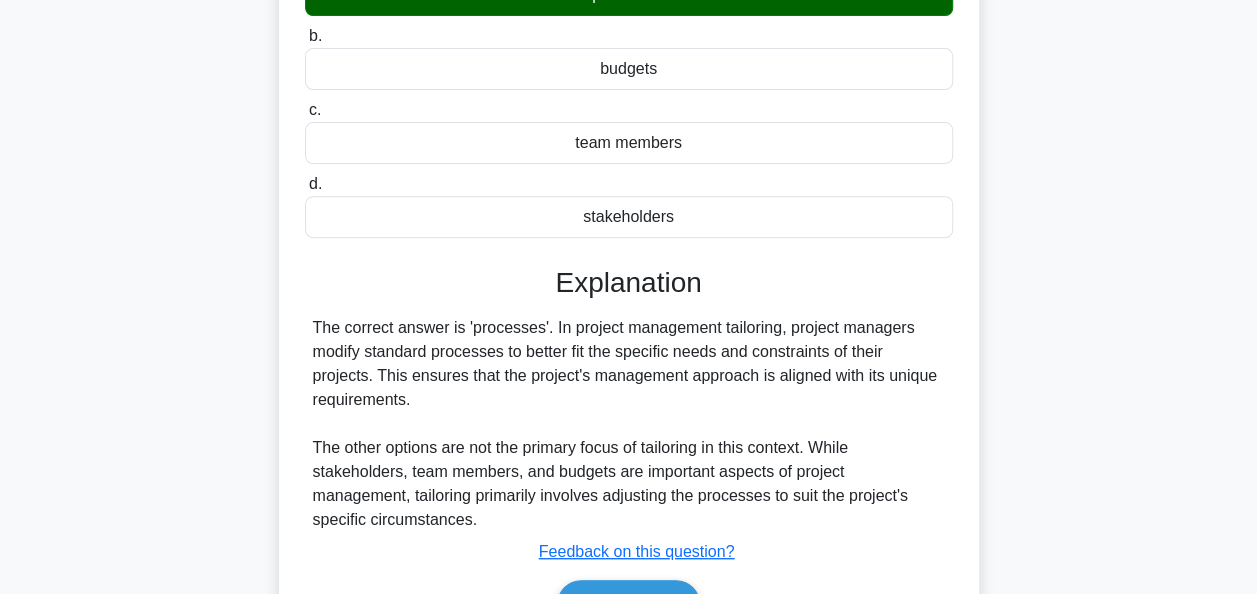 scroll, scrollTop: 486, scrollLeft: 0, axis: vertical 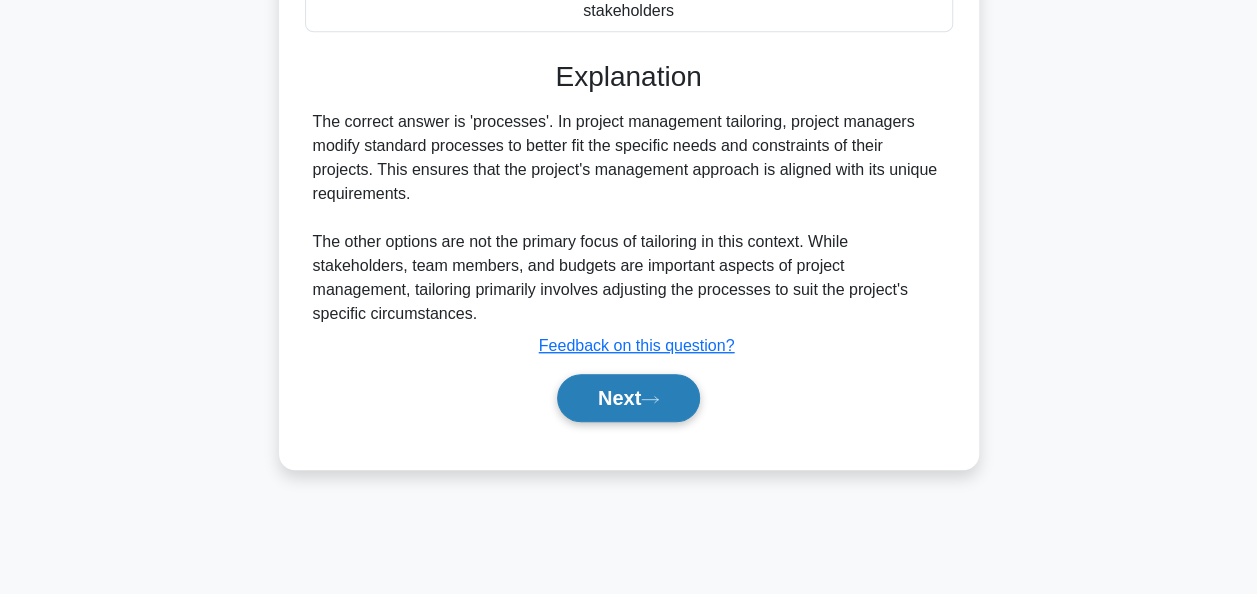 click on "Next" at bounding box center [628, 398] 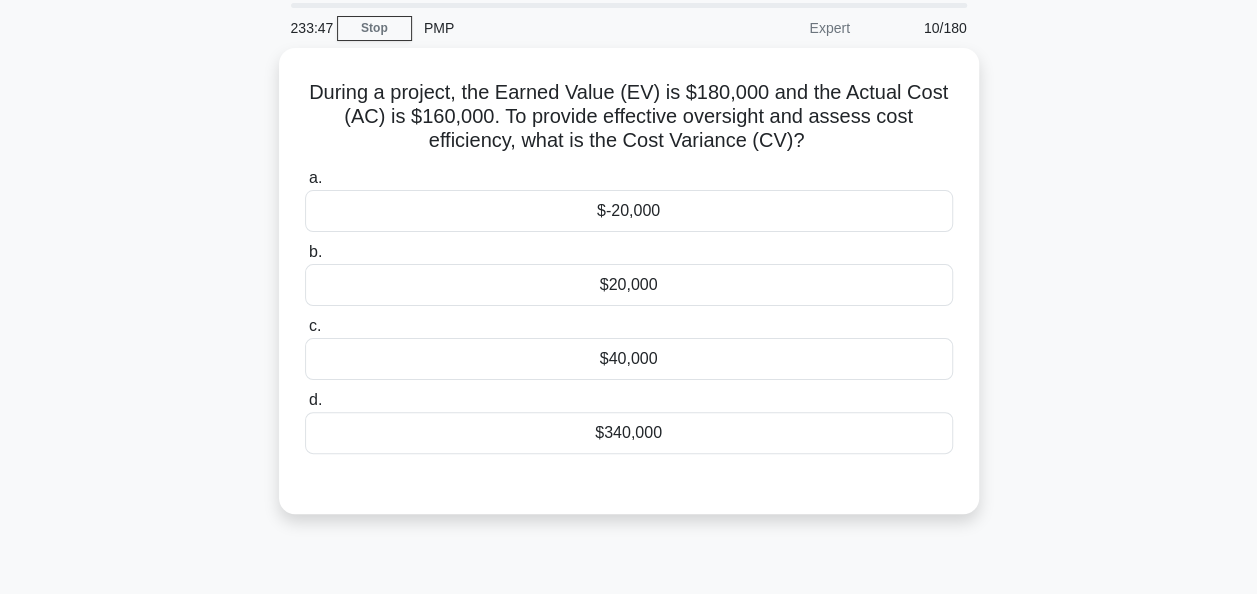 scroll, scrollTop: 100, scrollLeft: 0, axis: vertical 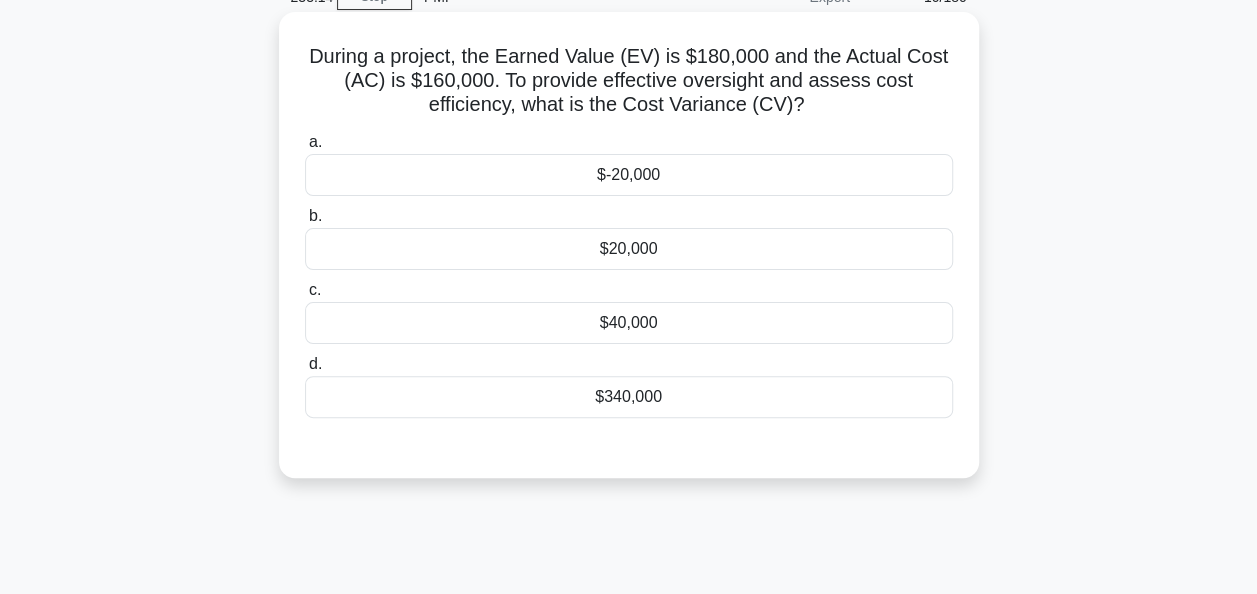 click on "$20,000" at bounding box center [629, 249] 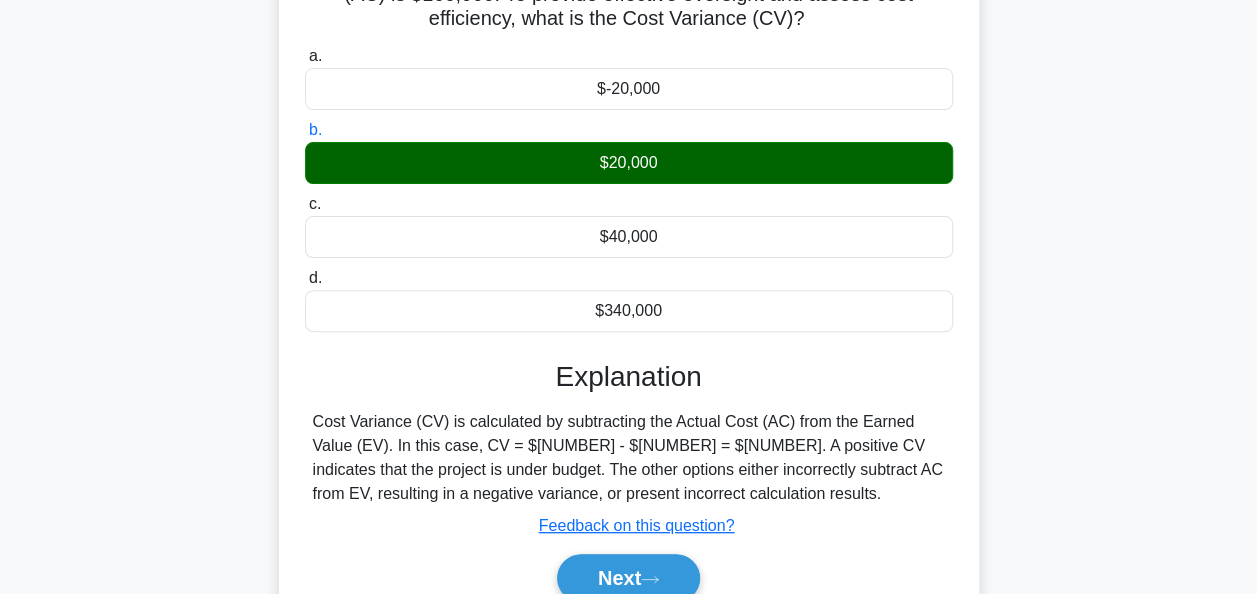 scroll, scrollTop: 486, scrollLeft: 0, axis: vertical 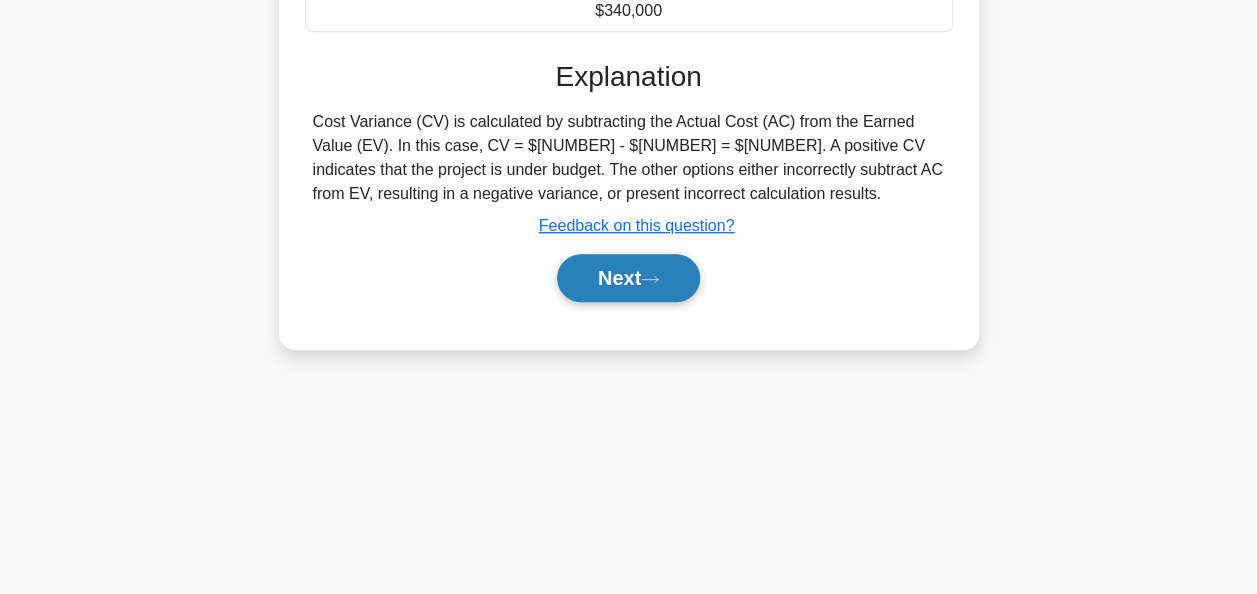 click on "Next" at bounding box center (628, 278) 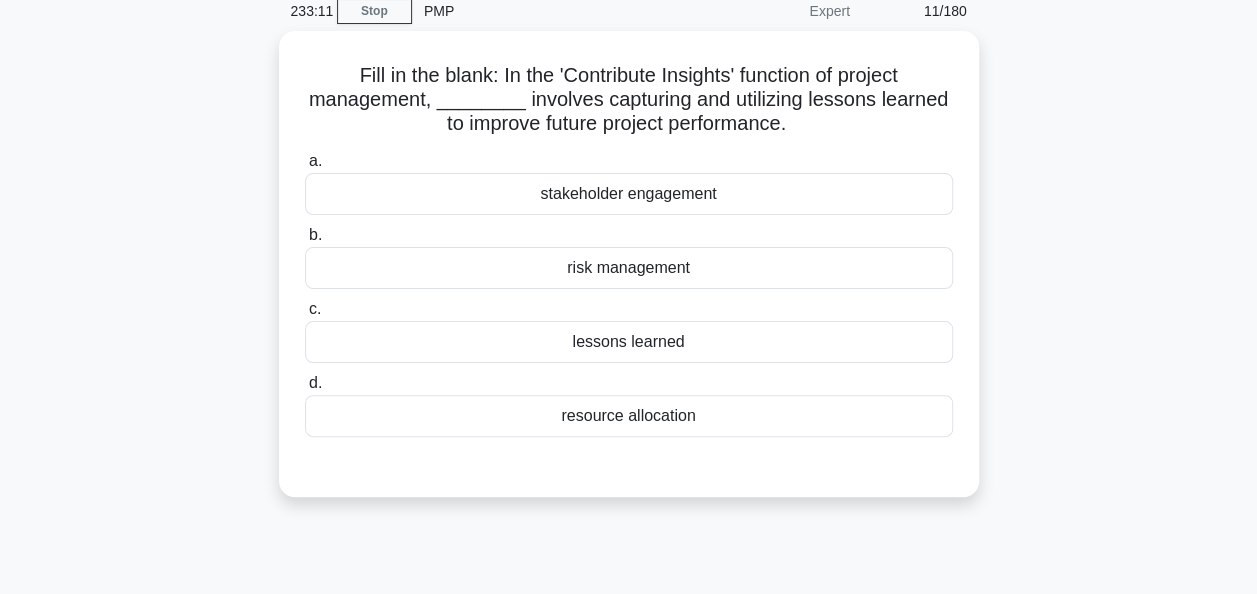 scroll, scrollTop: 0, scrollLeft: 0, axis: both 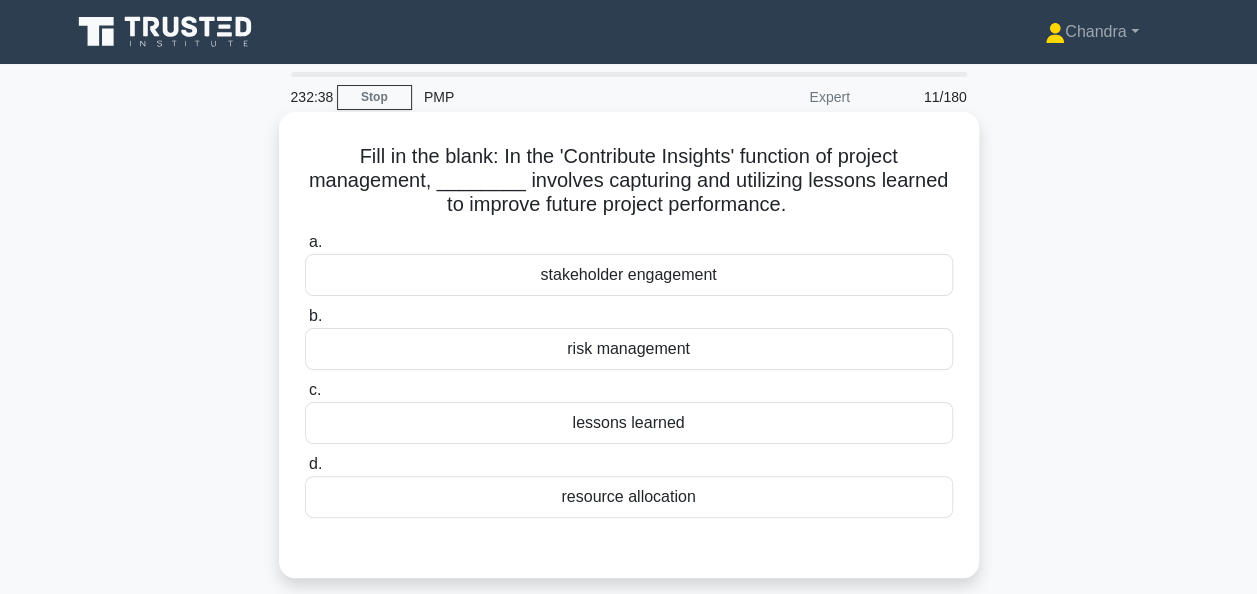 click on "lessons learned" at bounding box center (629, 423) 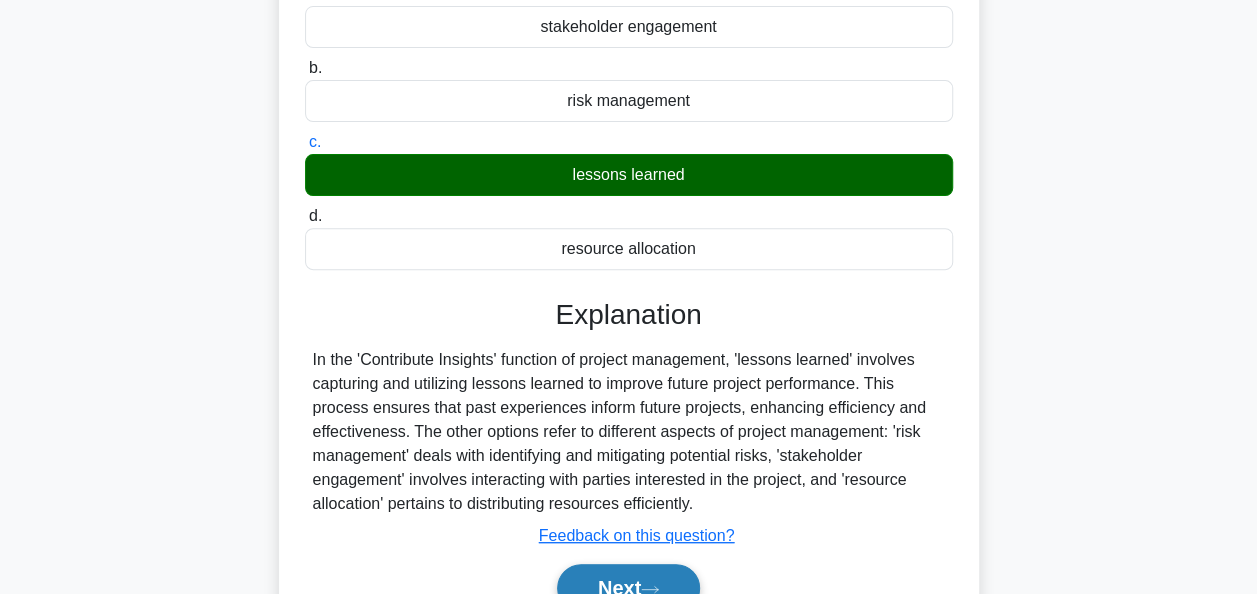 scroll, scrollTop: 486, scrollLeft: 0, axis: vertical 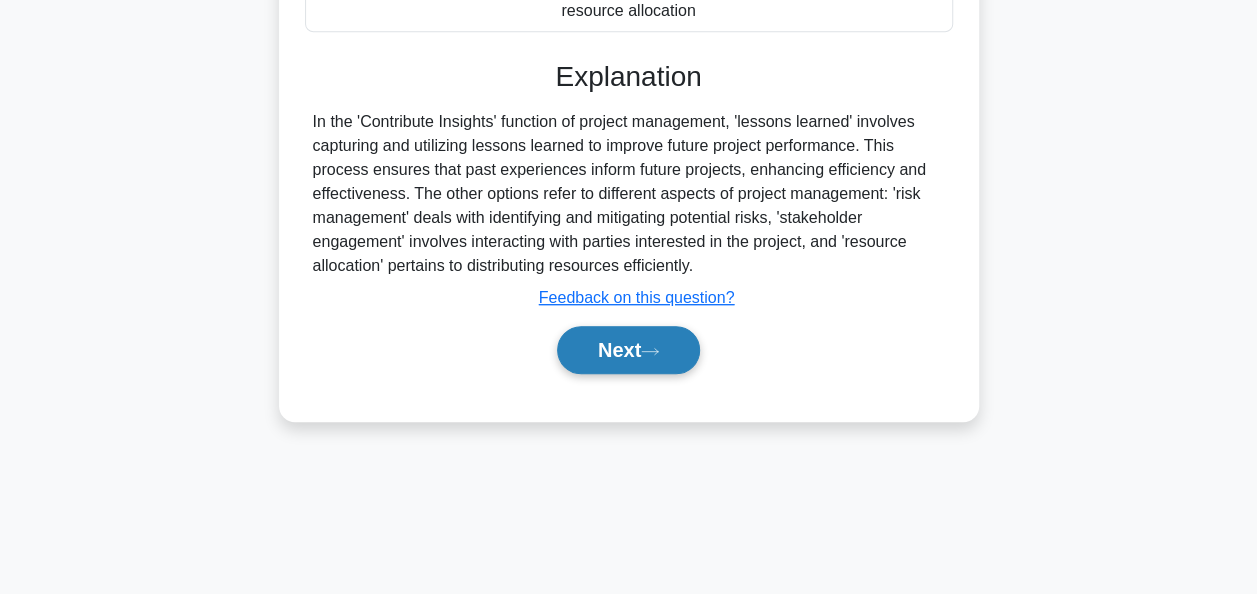 click on "Next" at bounding box center (628, 350) 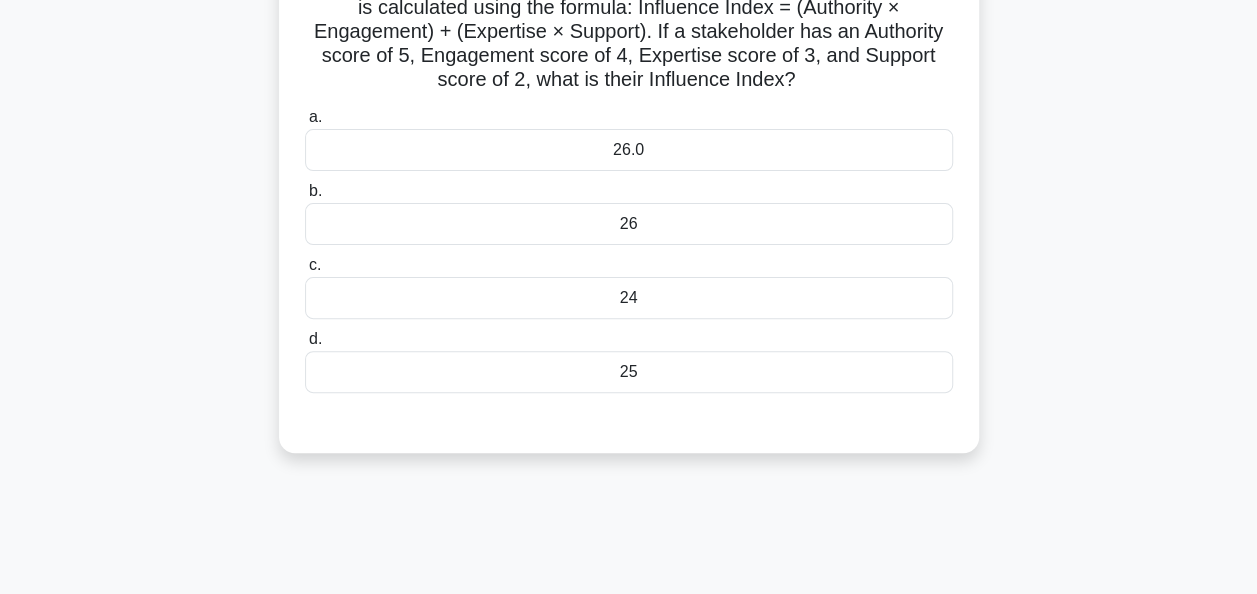 scroll, scrollTop: 86, scrollLeft: 0, axis: vertical 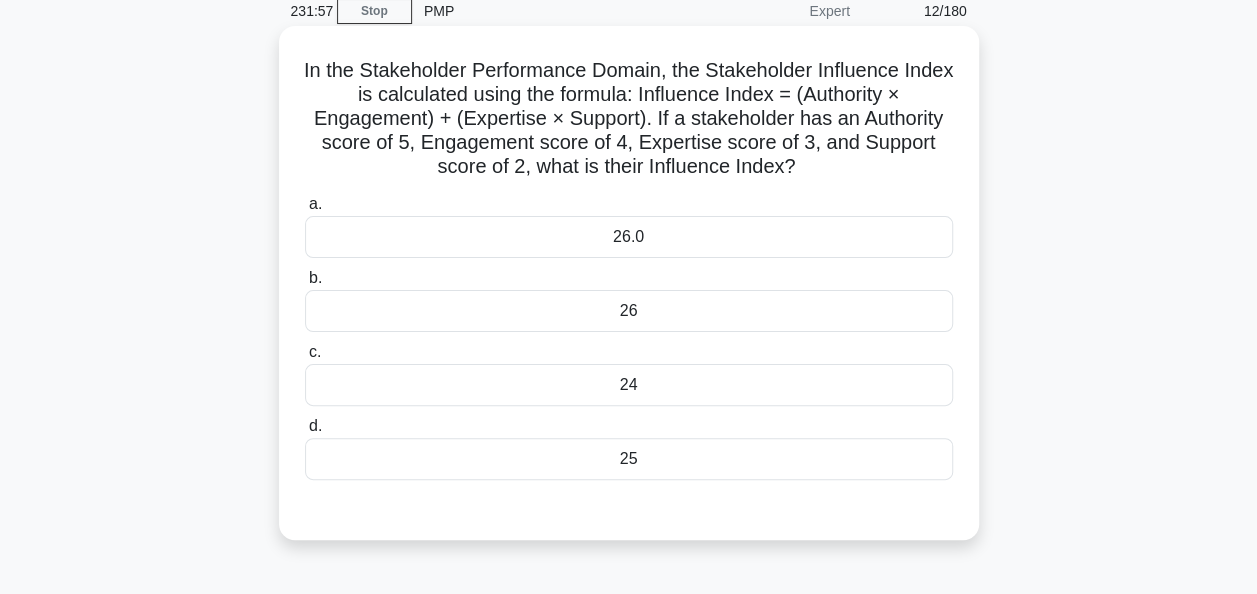 click on "26" at bounding box center (629, 311) 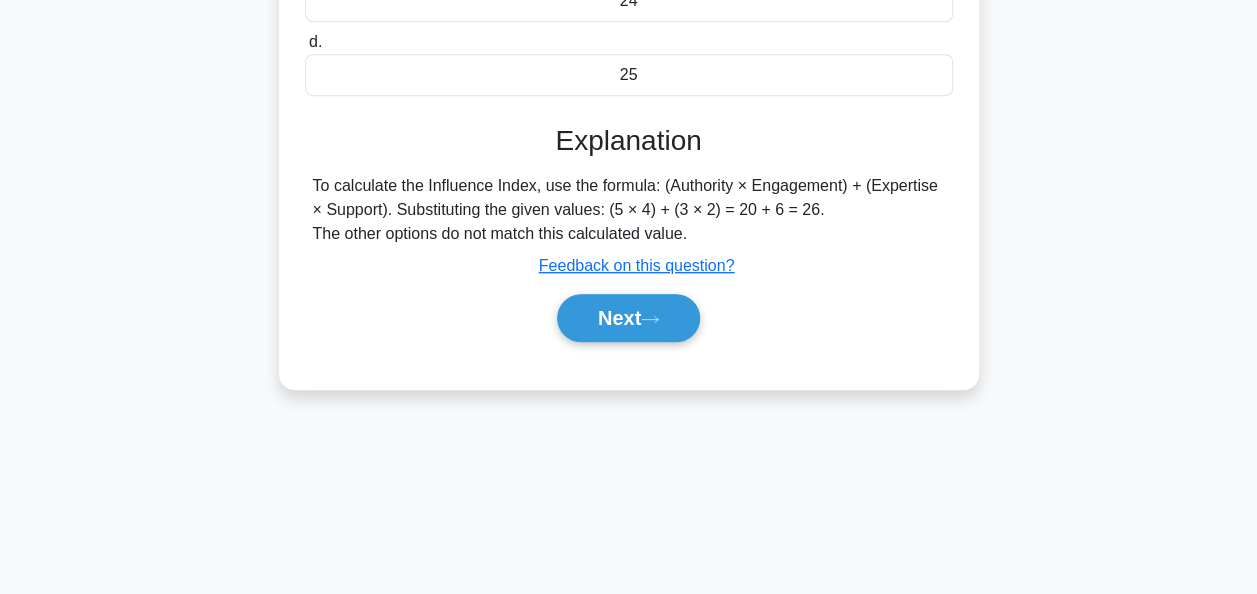 scroll, scrollTop: 486, scrollLeft: 0, axis: vertical 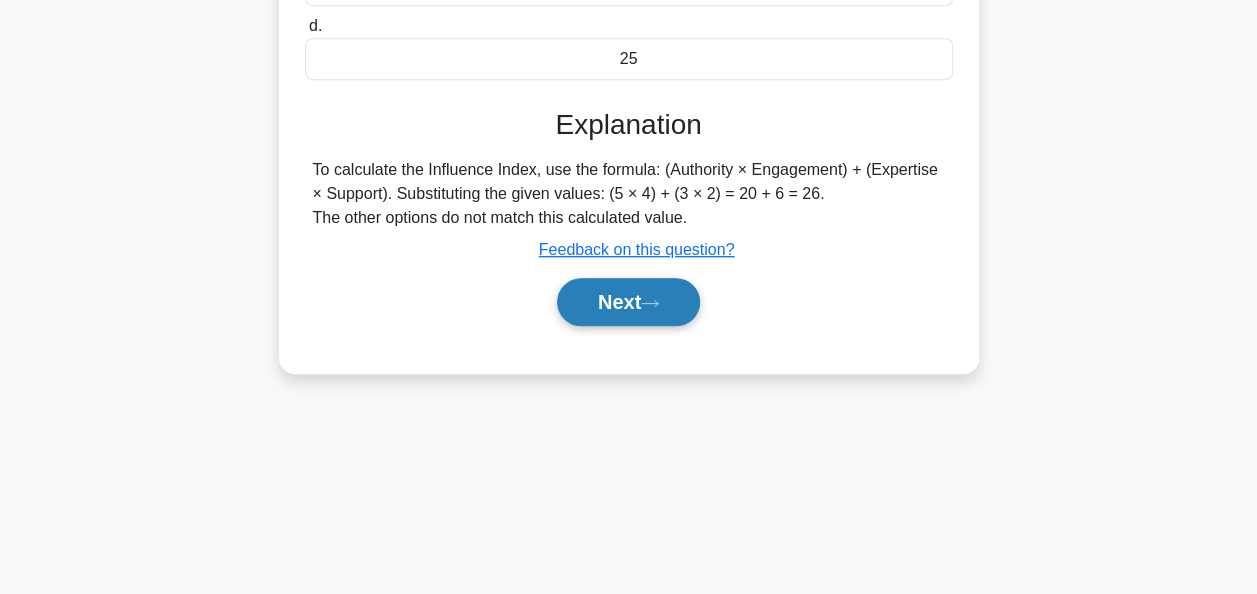 click on "Next" at bounding box center (628, 302) 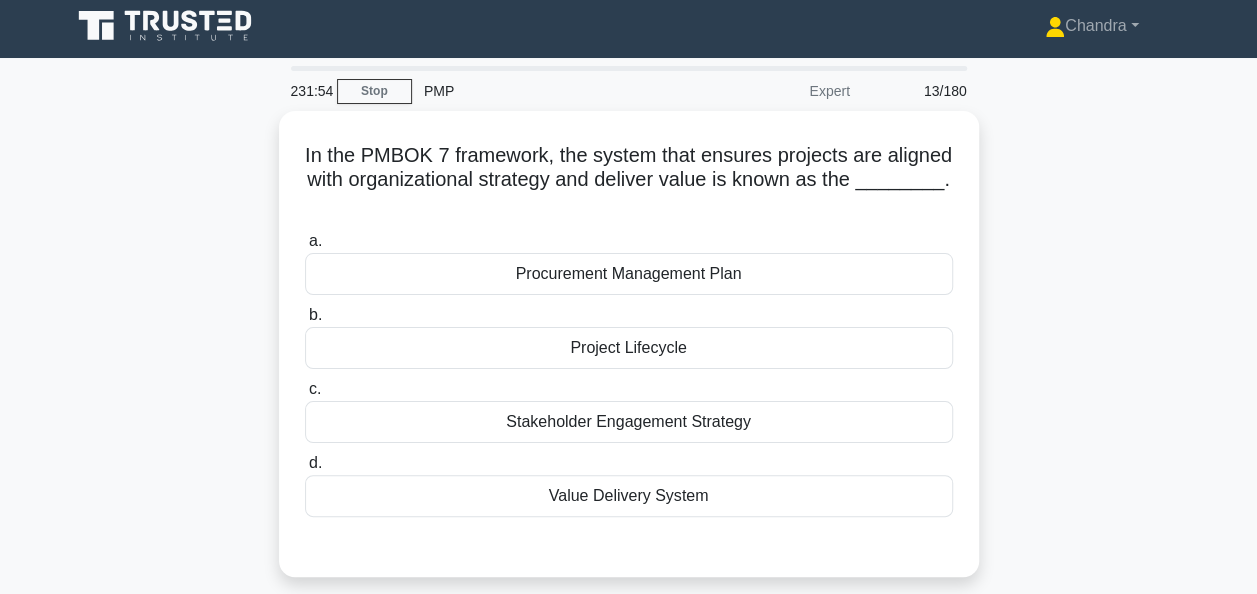 scroll, scrollTop: 0, scrollLeft: 0, axis: both 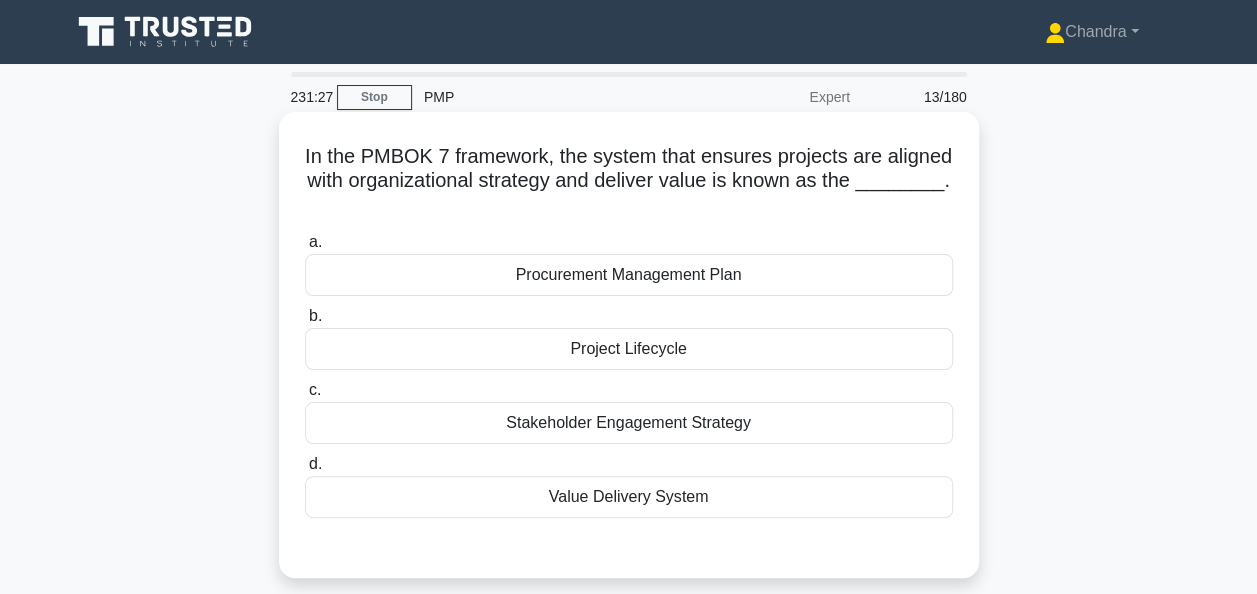 click on "Value Delivery System" at bounding box center (629, 497) 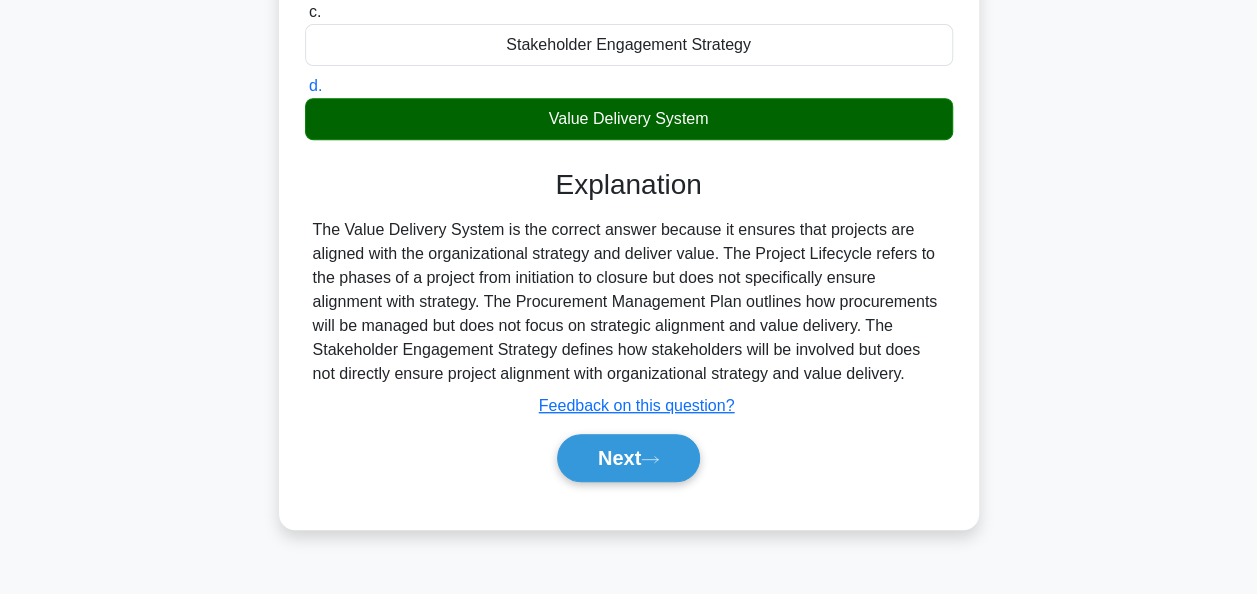 scroll, scrollTop: 400, scrollLeft: 0, axis: vertical 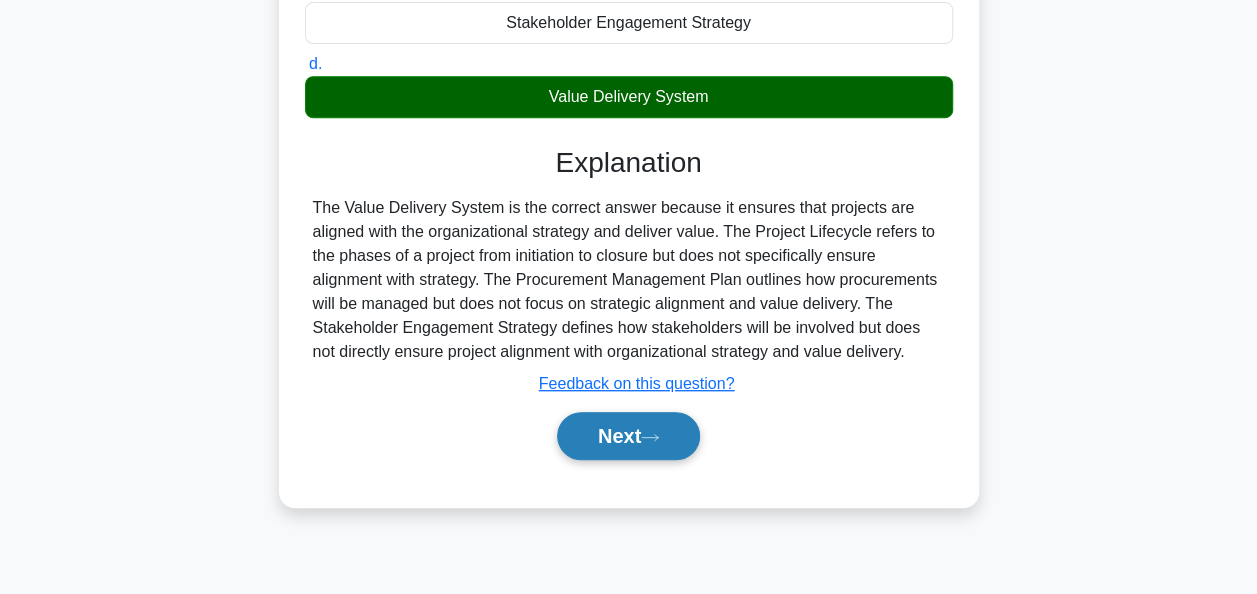 click on "Next" at bounding box center (628, 436) 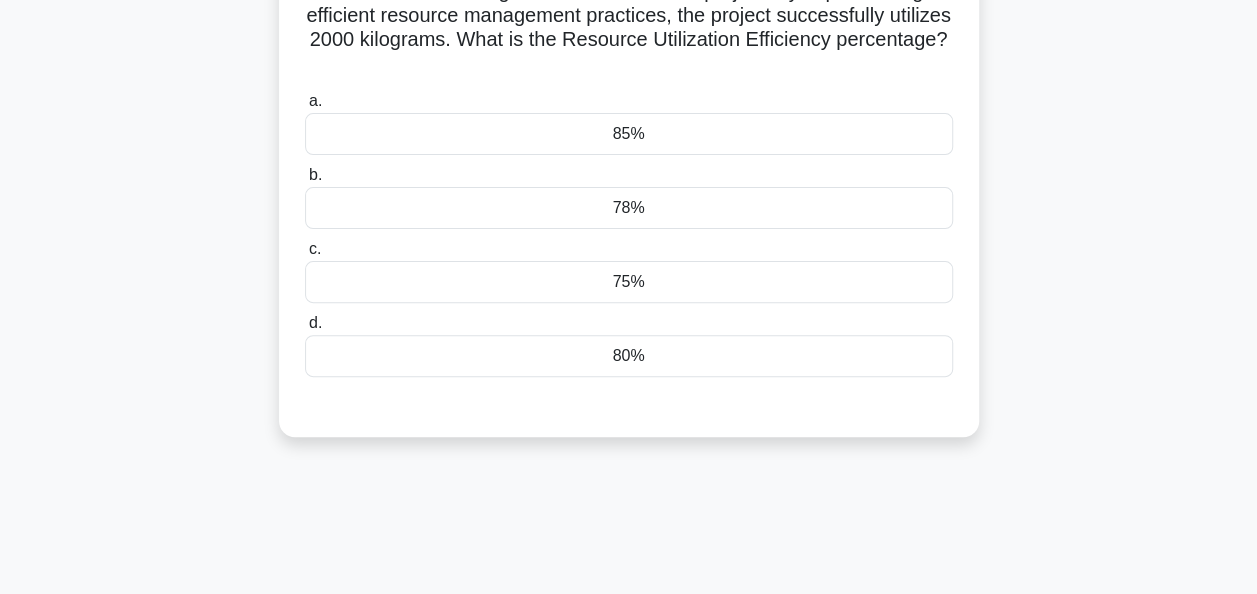 scroll, scrollTop: 100, scrollLeft: 0, axis: vertical 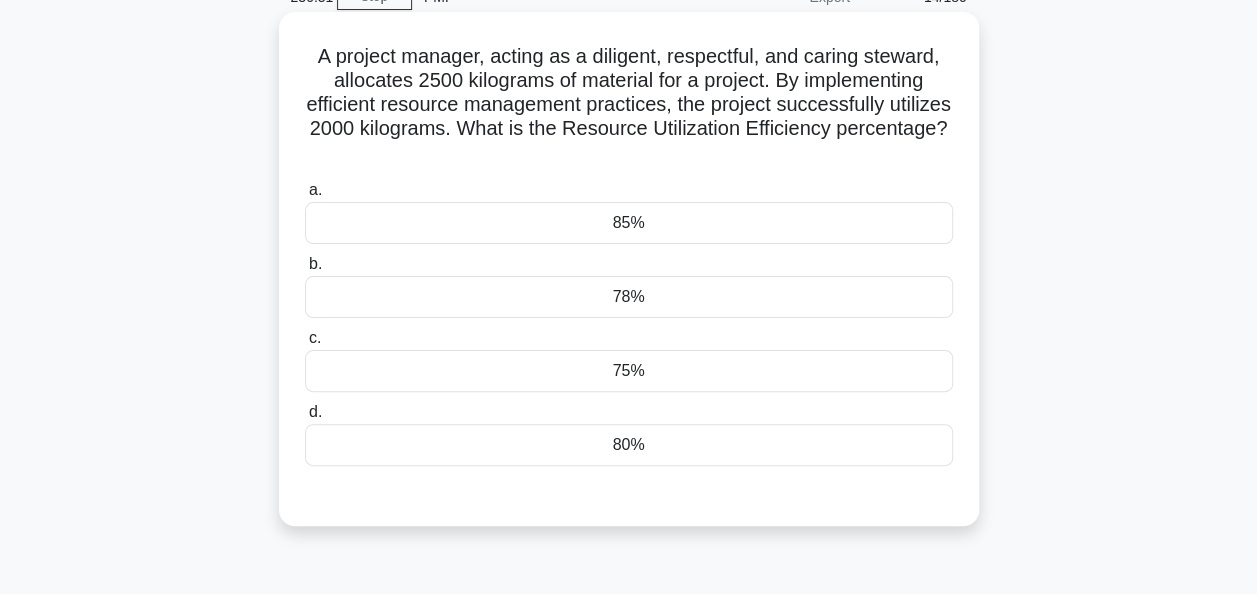 click on "80%" at bounding box center (629, 445) 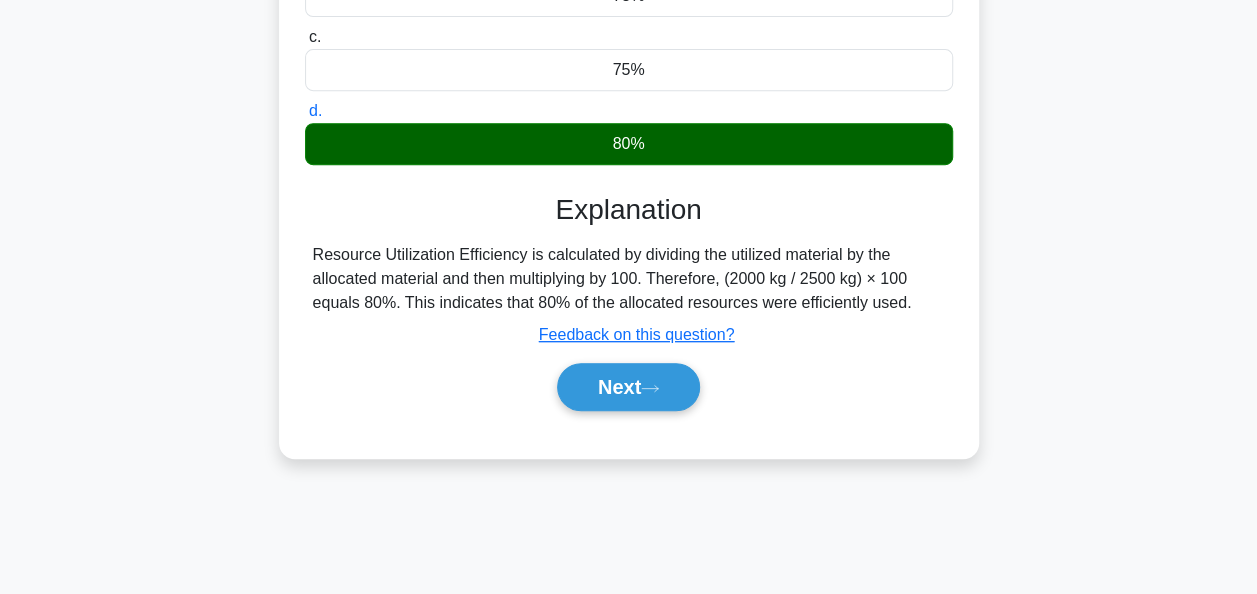 scroll, scrollTop: 486, scrollLeft: 0, axis: vertical 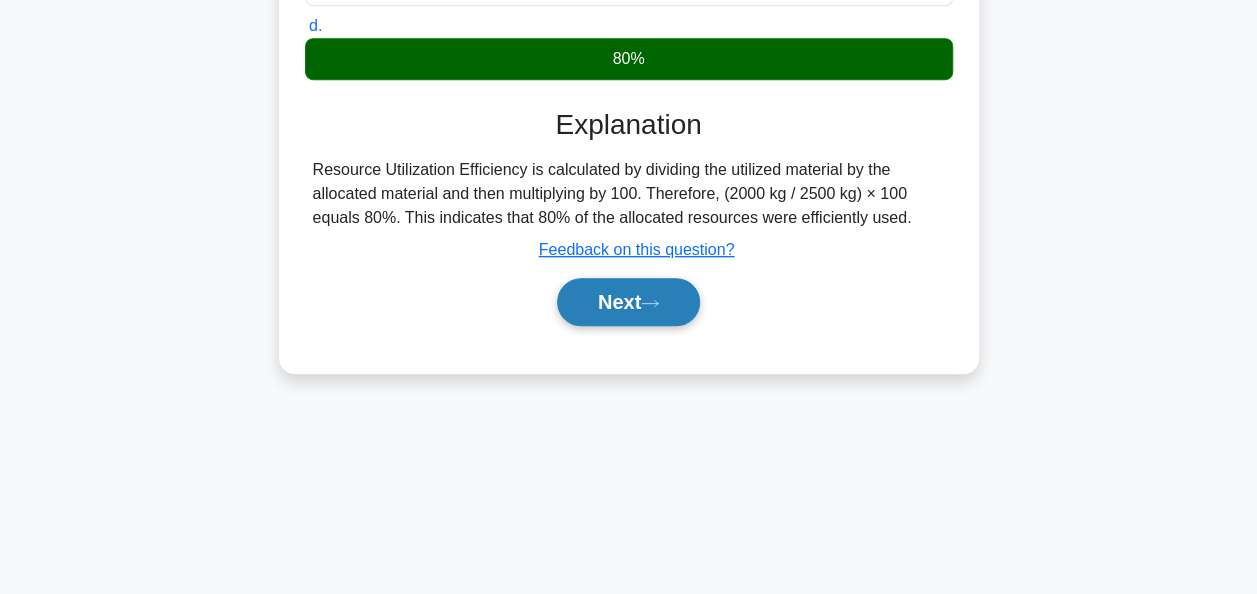 click on "Next" at bounding box center [628, 302] 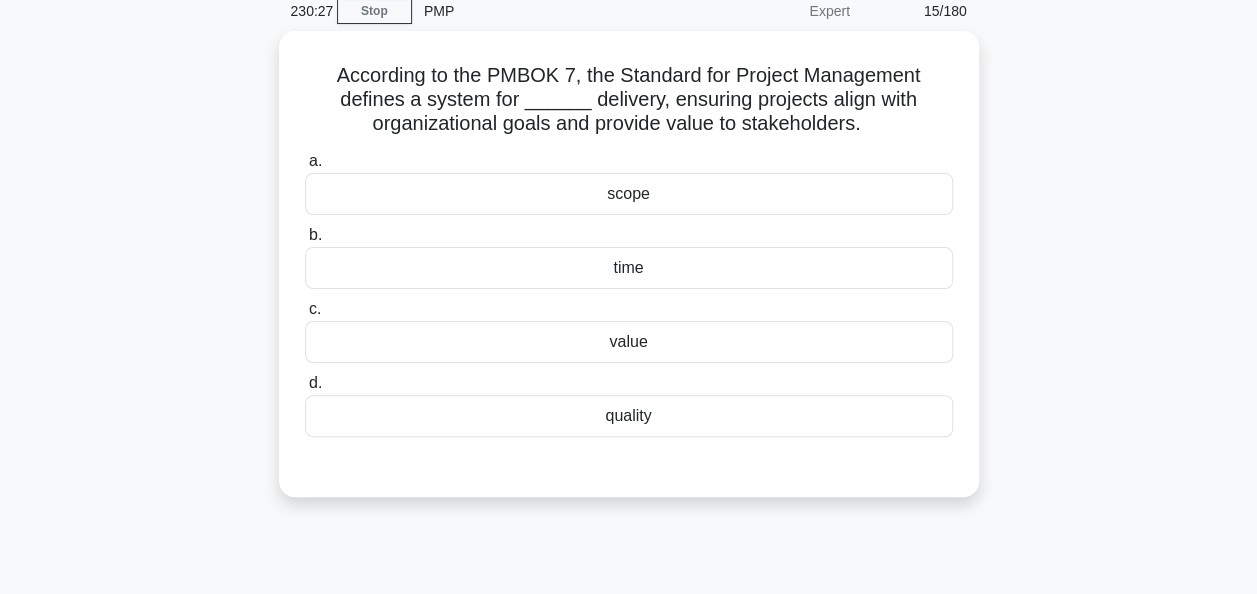 scroll, scrollTop: 0, scrollLeft: 0, axis: both 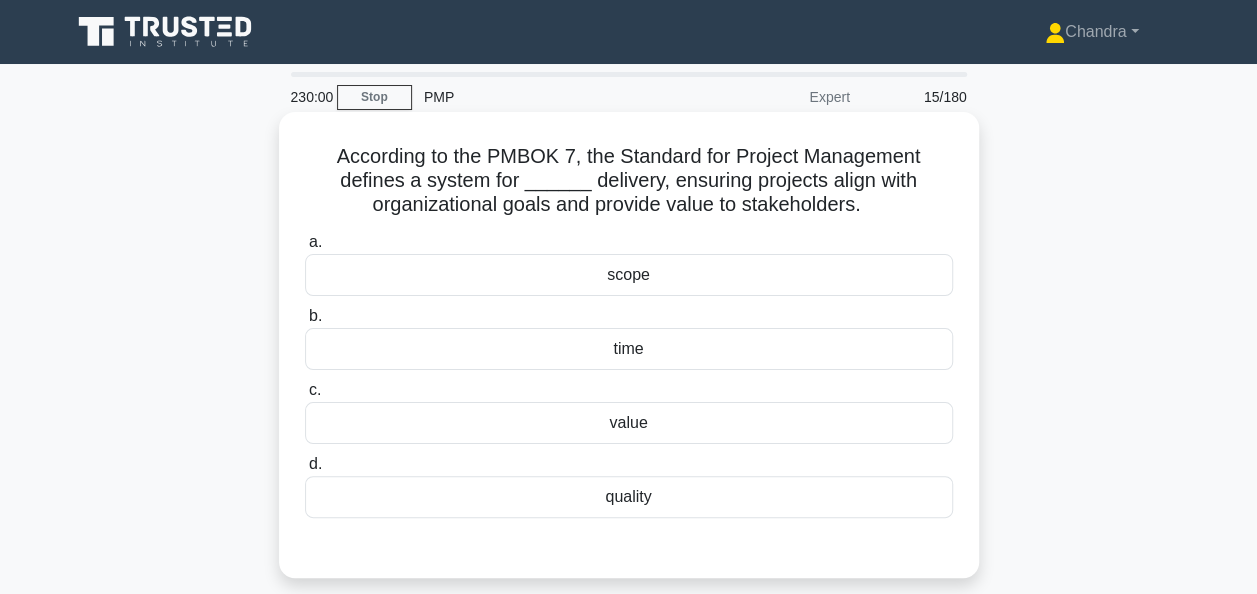 click on "value" at bounding box center (629, 423) 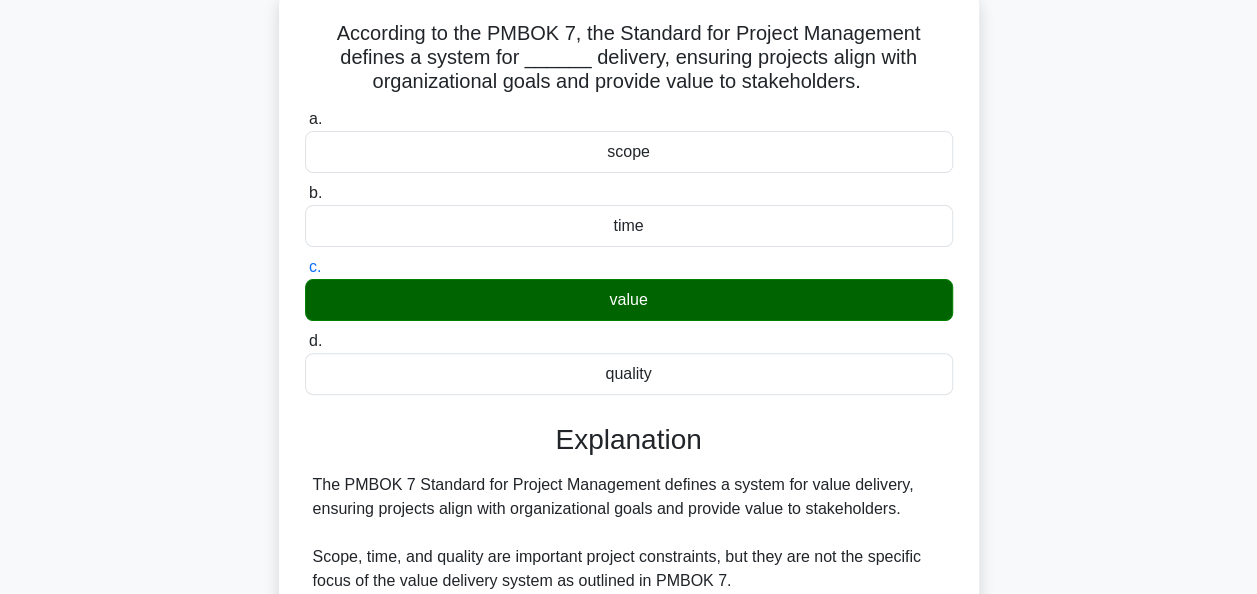 scroll, scrollTop: 300, scrollLeft: 0, axis: vertical 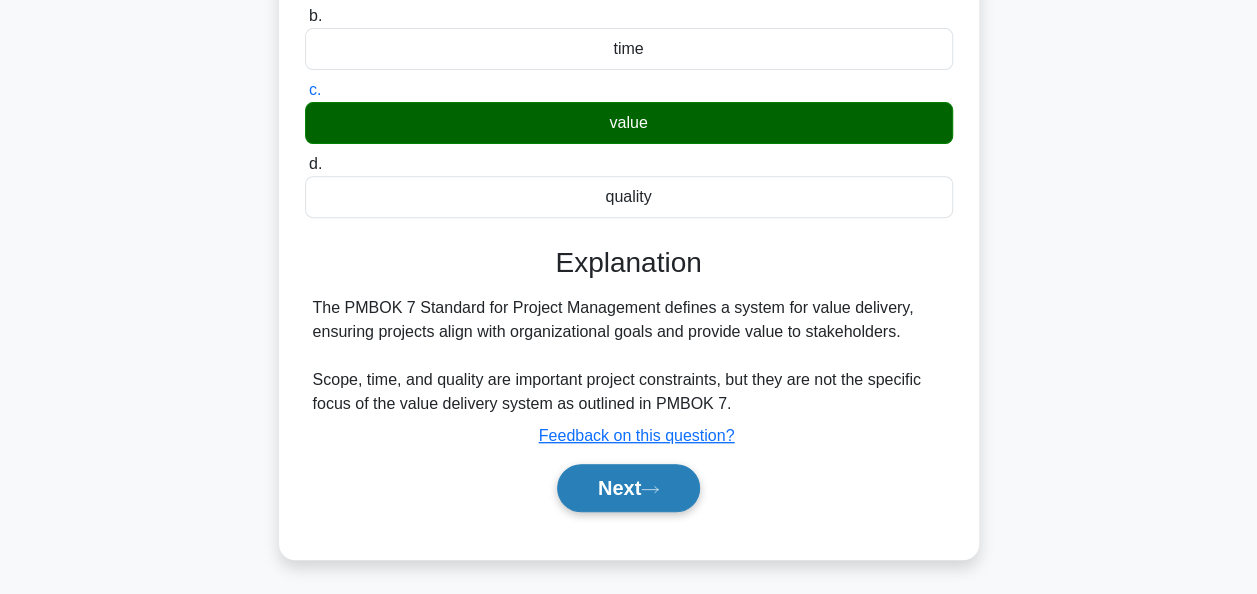 click on "Next" at bounding box center (628, 488) 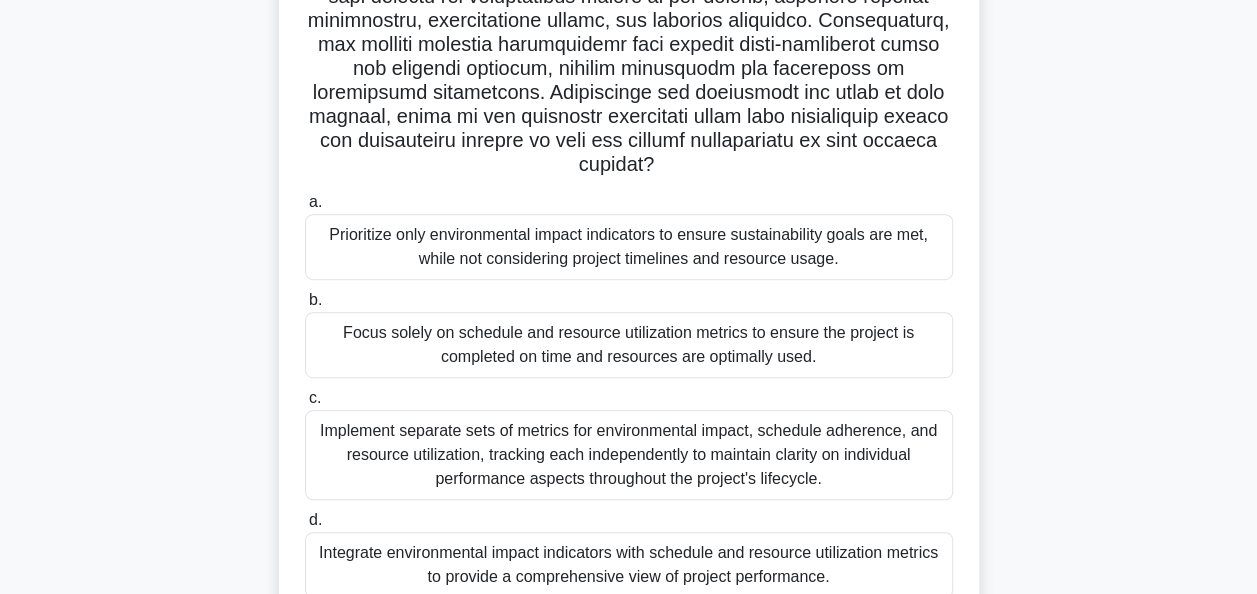 scroll, scrollTop: 500, scrollLeft: 0, axis: vertical 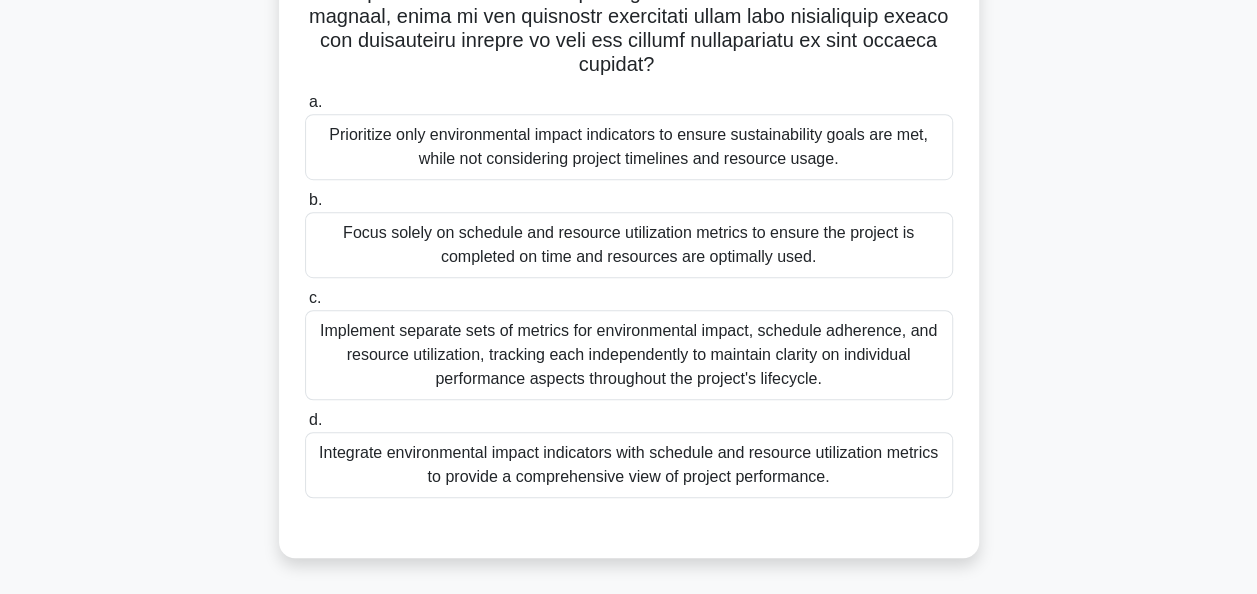 click on "Integrate environmental impact indicators with schedule and resource utilization metrics to provide a comprehensive view of project performance." at bounding box center [629, 465] 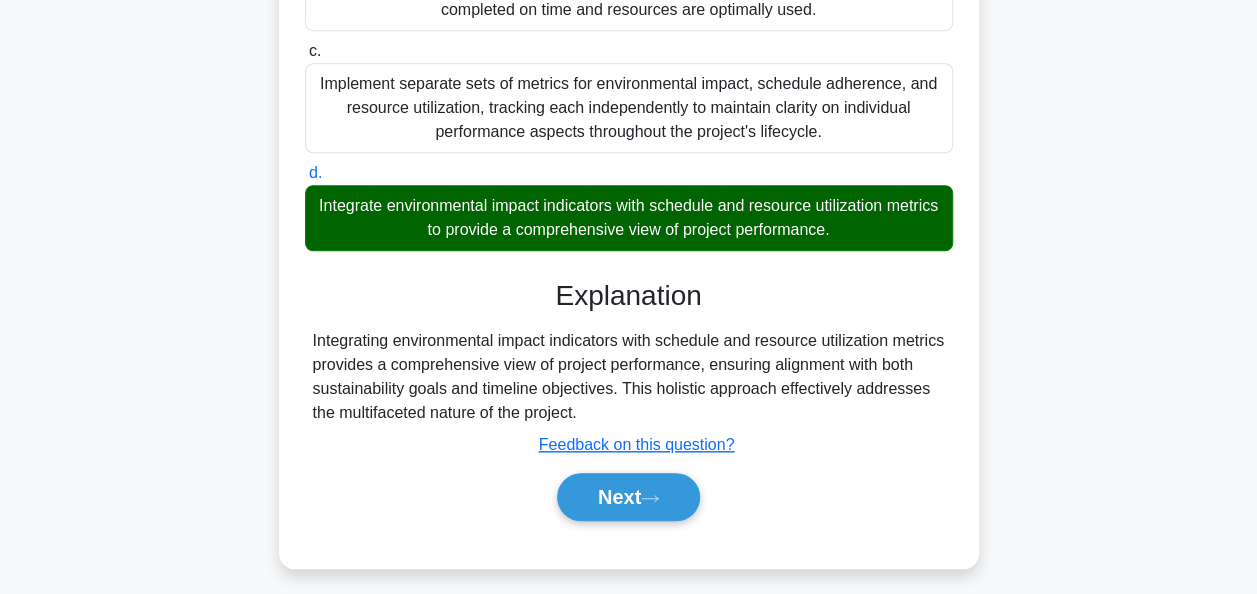 scroll, scrollTop: 756, scrollLeft: 0, axis: vertical 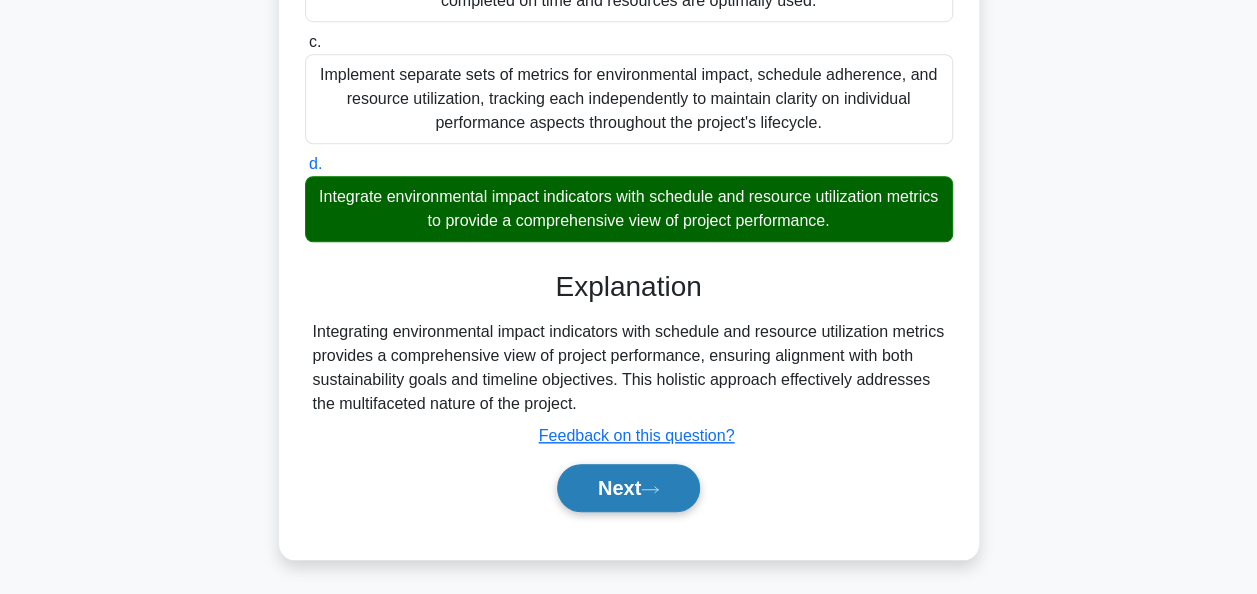 click on "Next" at bounding box center [628, 488] 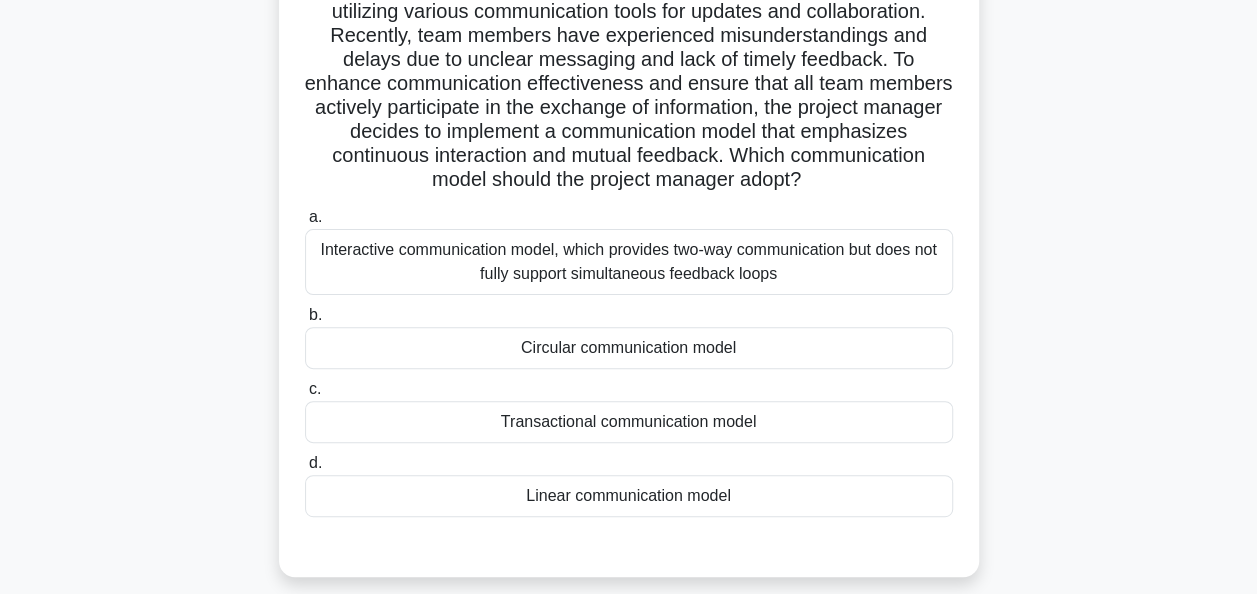 scroll, scrollTop: 200, scrollLeft: 0, axis: vertical 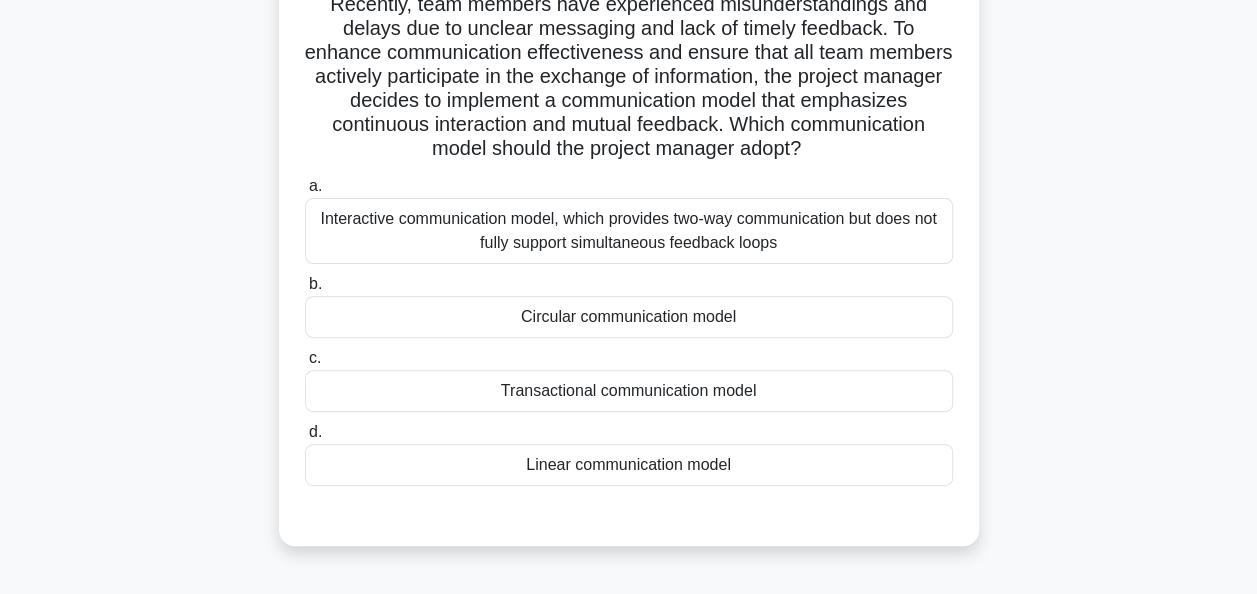 click on "Transactional communication model" at bounding box center [629, 391] 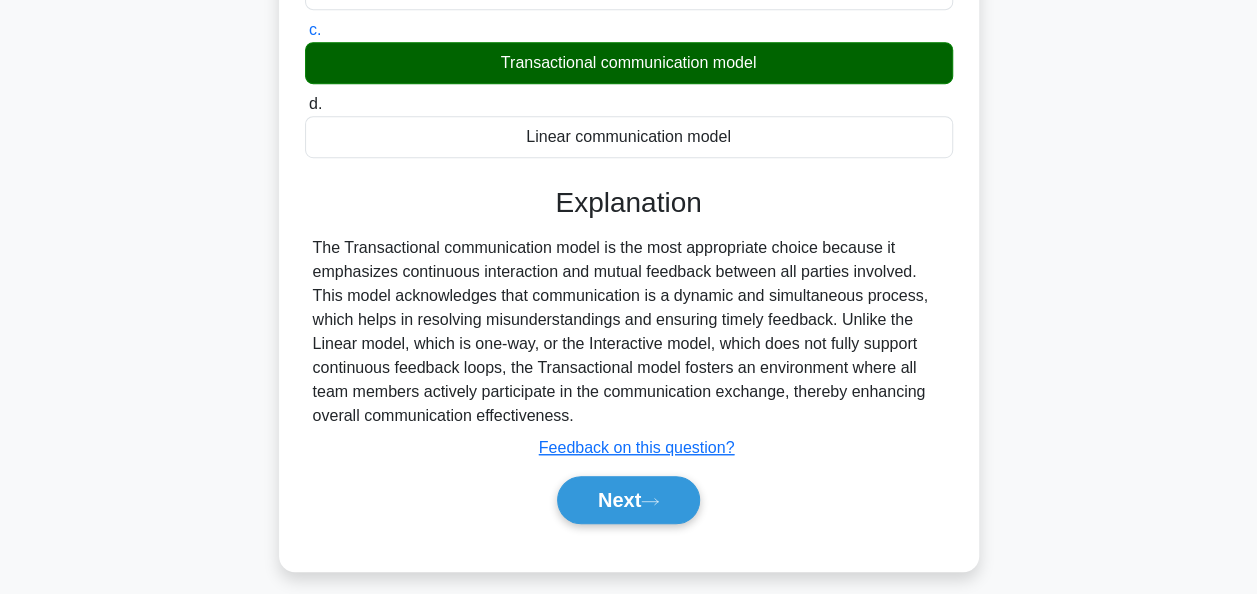 scroll, scrollTop: 540, scrollLeft: 0, axis: vertical 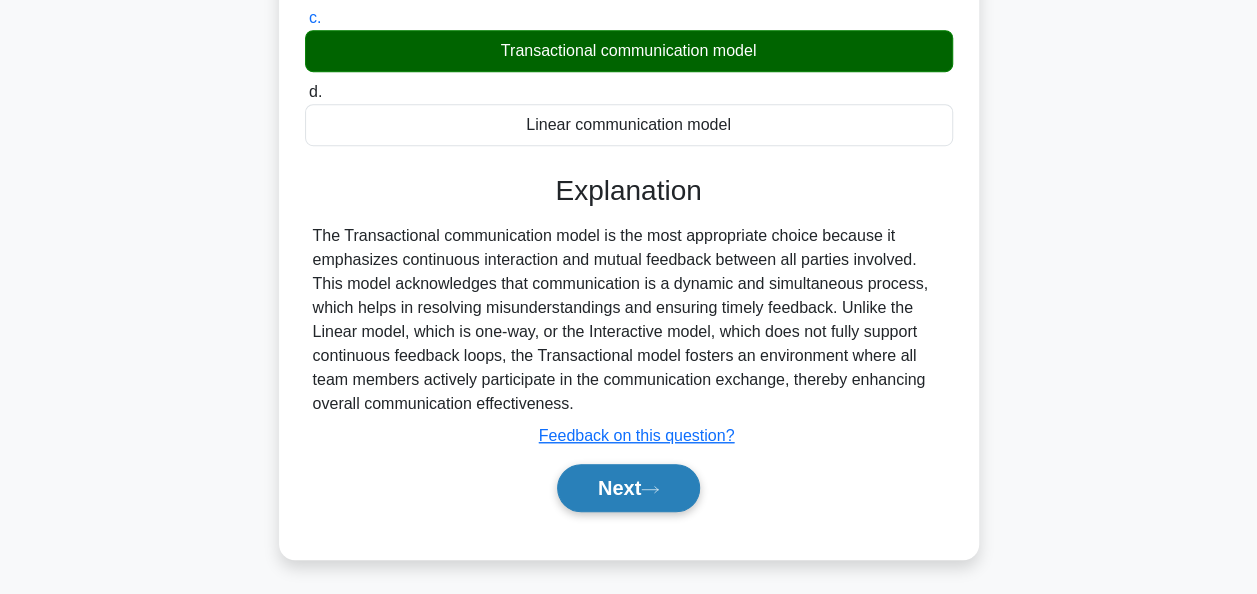 click on "Next" at bounding box center [628, 488] 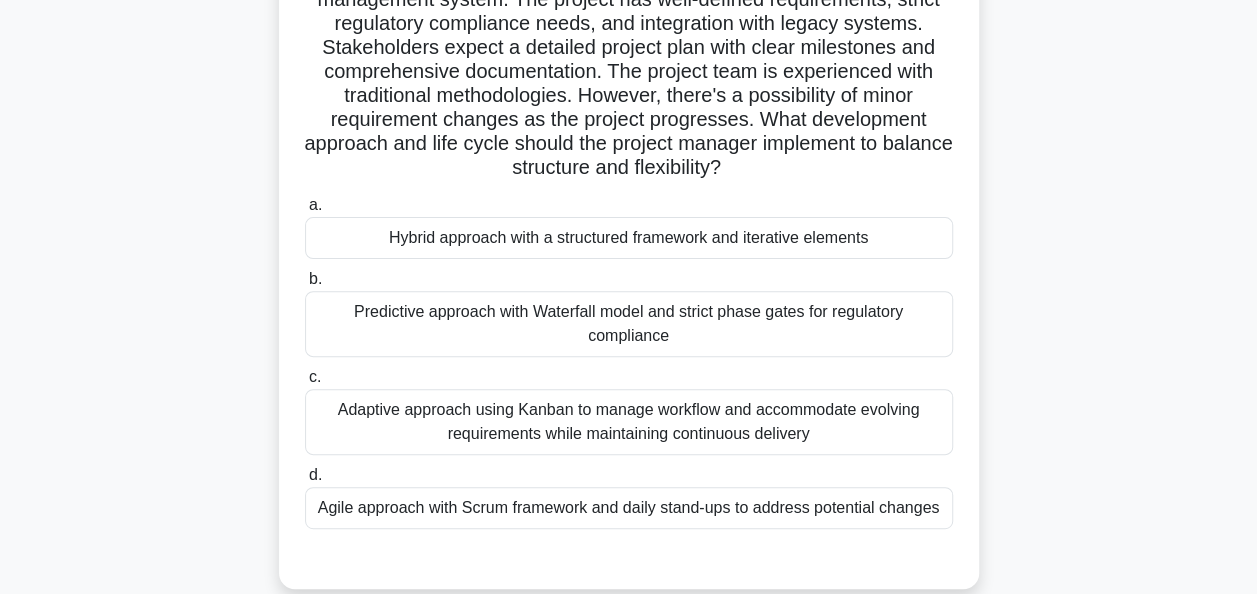 scroll, scrollTop: 200, scrollLeft: 0, axis: vertical 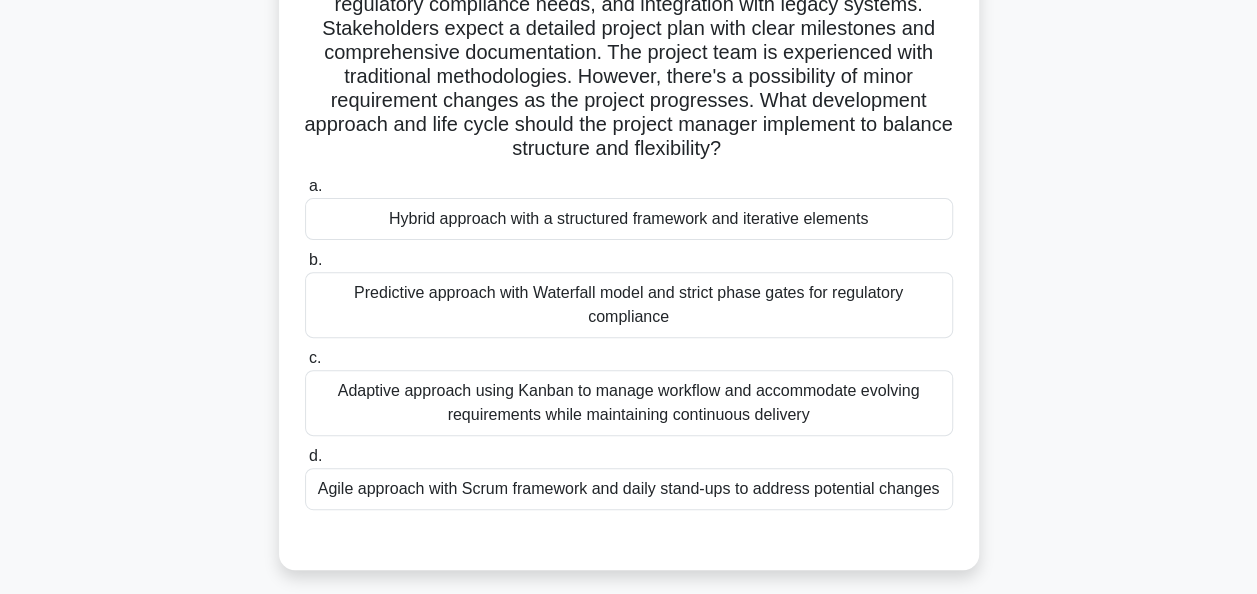 click on "Predictive approach with Waterfall model and strict phase gates for regulatory compliance" at bounding box center (629, 305) 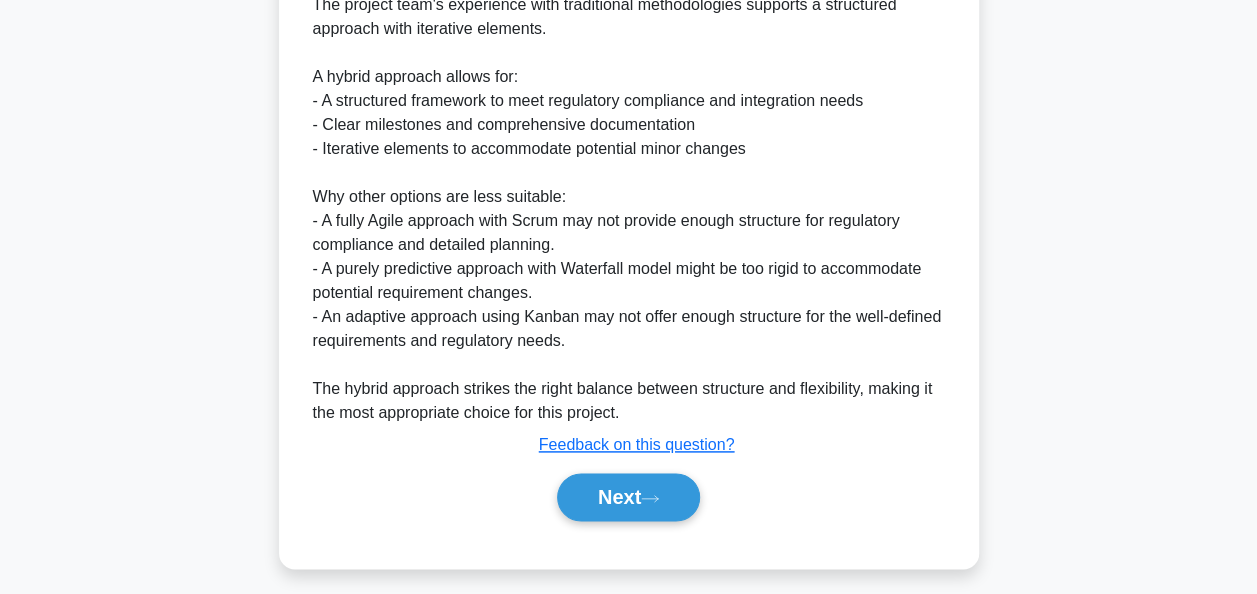 scroll, scrollTop: 1071, scrollLeft: 0, axis: vertical 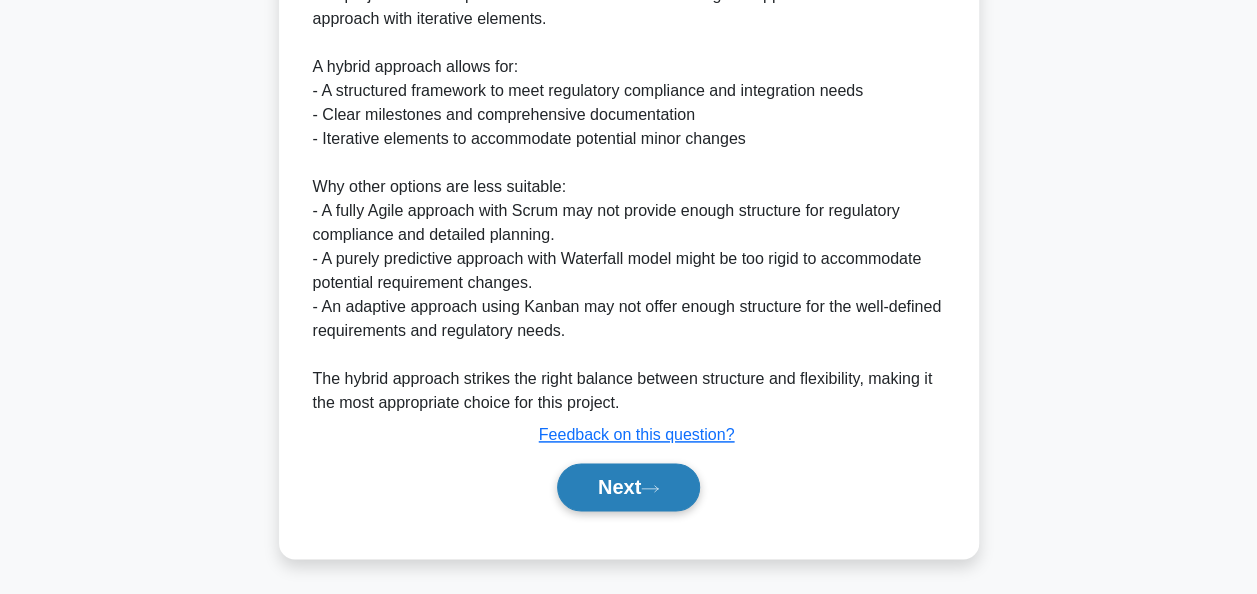 click on "Next" at bounding box center [628, 487] 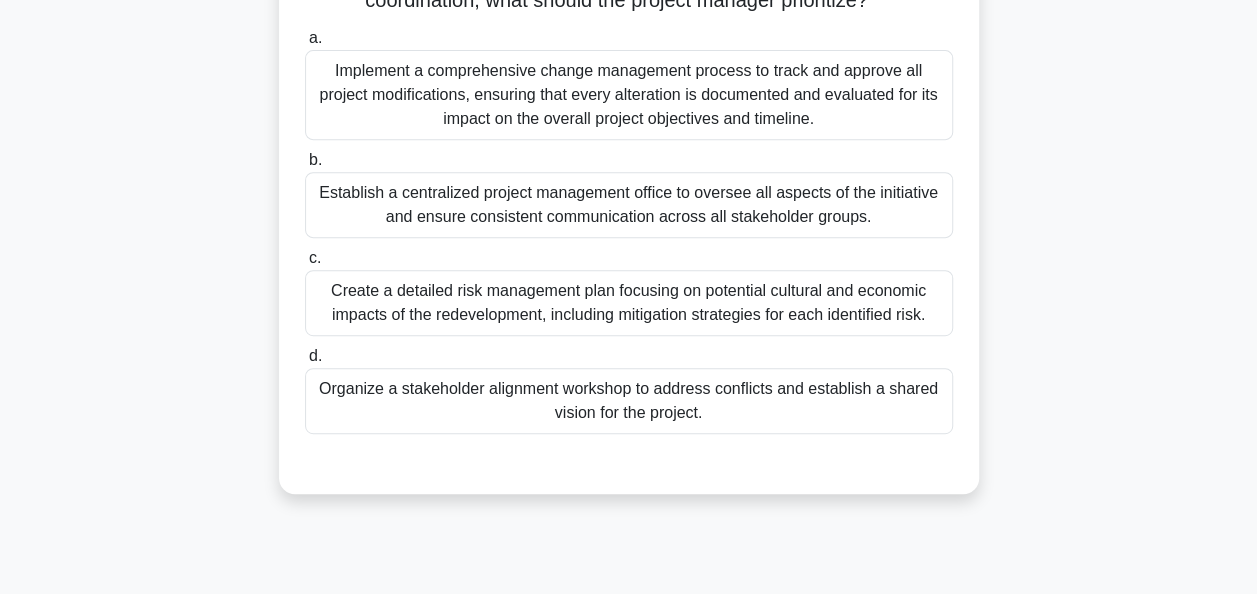scroll, scrollTop: 400, scrollLeft: 0, axis: vertical 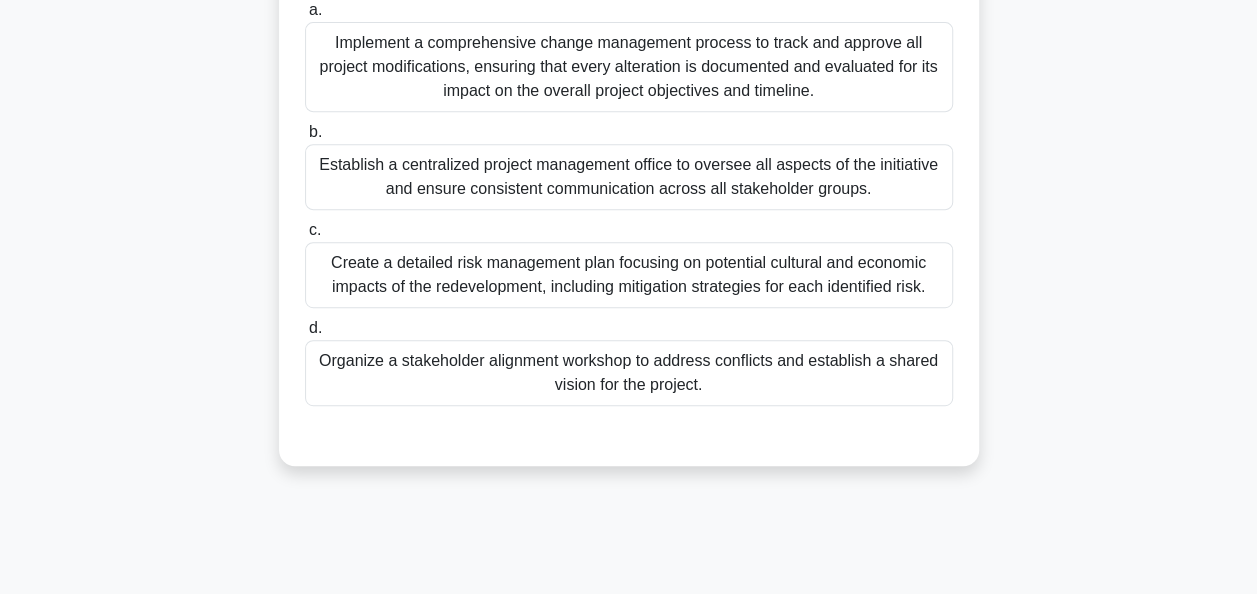 click on "Organize a stakeholder alignment workshop to address conflicts and establish a shared vision for the project." at bounding box center [629, 373] 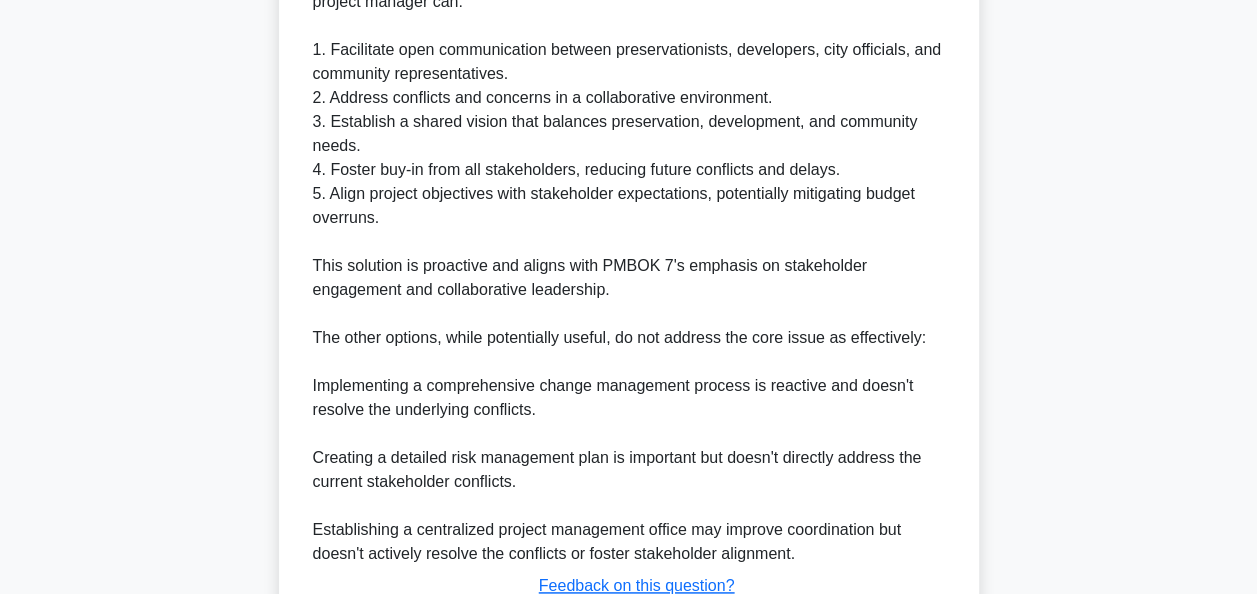 scroll, scrollTop: 1164, scrollLeft: 0, axis: vertical 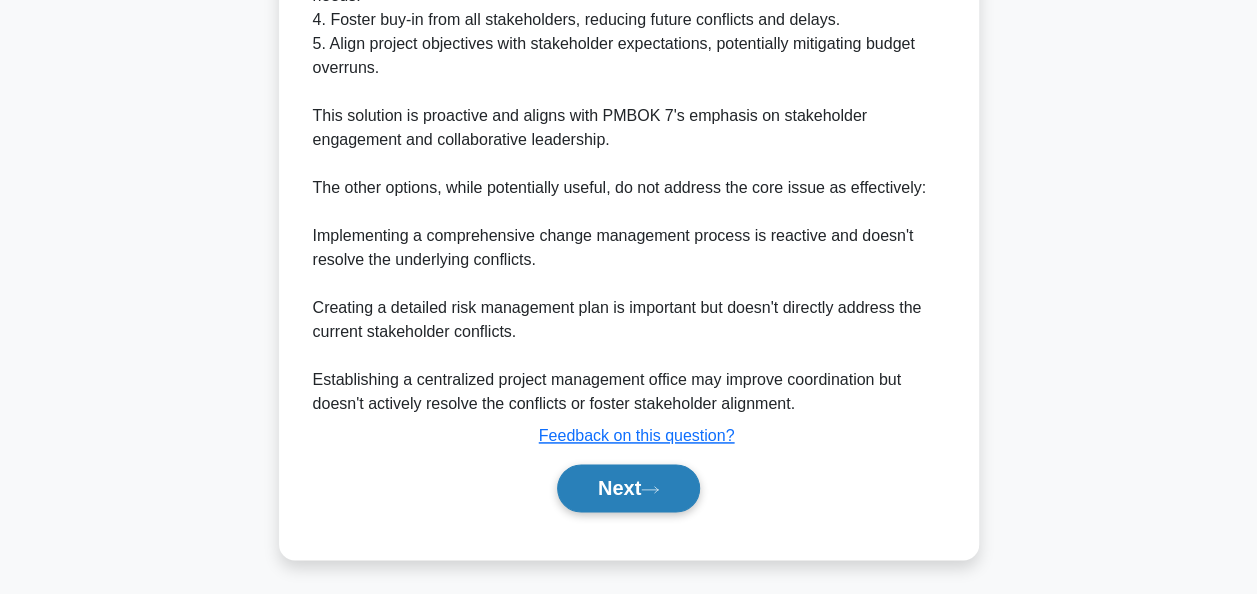click on "Next" at bounding box center (628, 488) 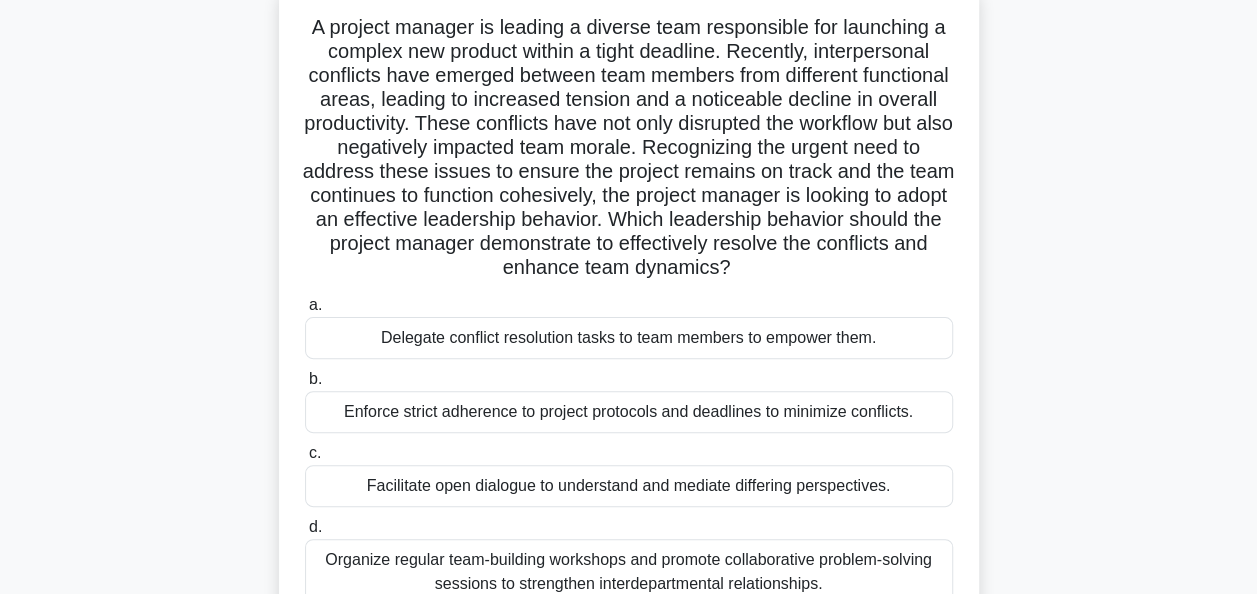 scroll, scrollTop: 200, scrollLeft: 0, axis: vertical 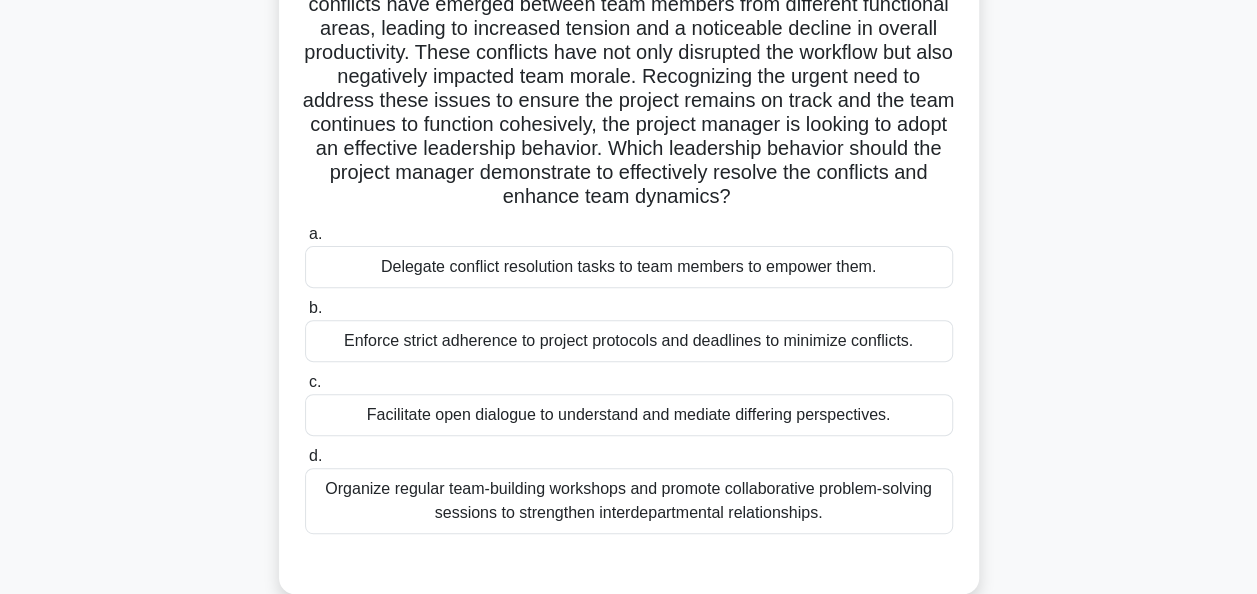 click on "Organize regular team-building workshops and promote collaborative problem-solving sessions to strengthen interdepartmental relationships." at bounding box center [629, 501] 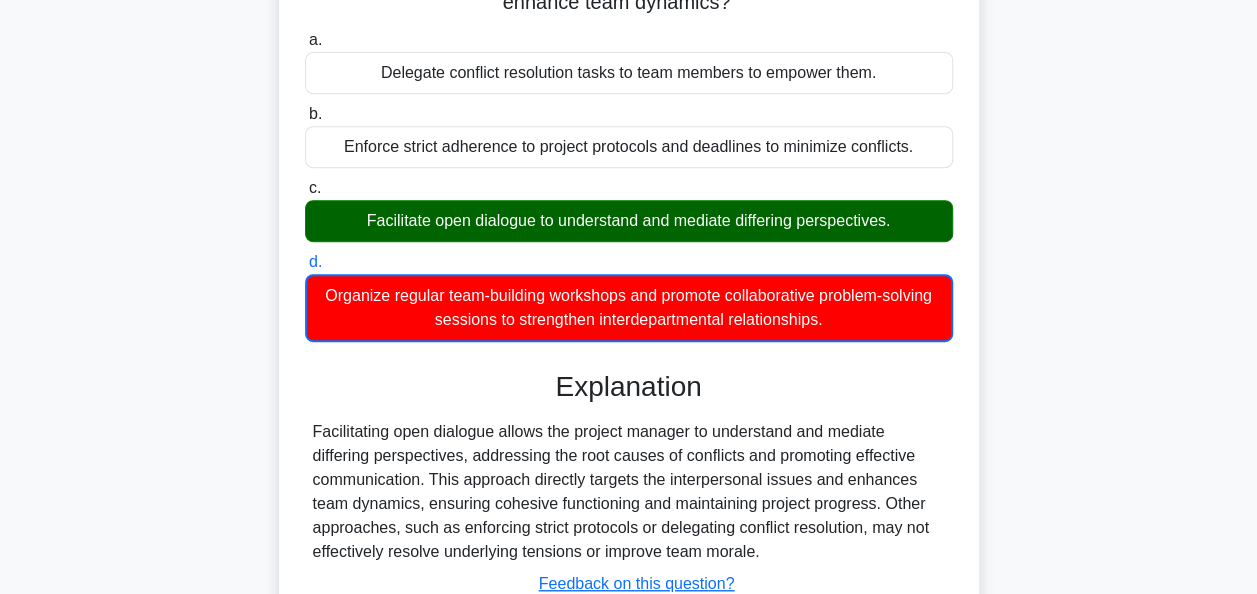 scroll, scrollTop: 500, scrollLeft: 0, axis: vertical 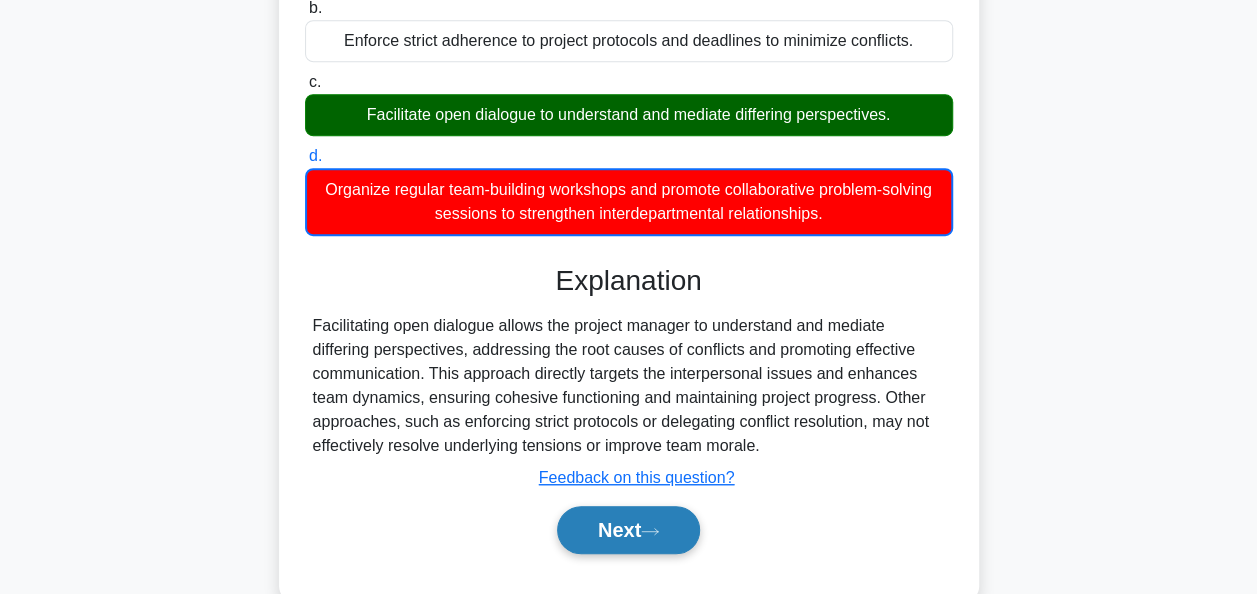 click on "Next" at bounding box center [628, 530] 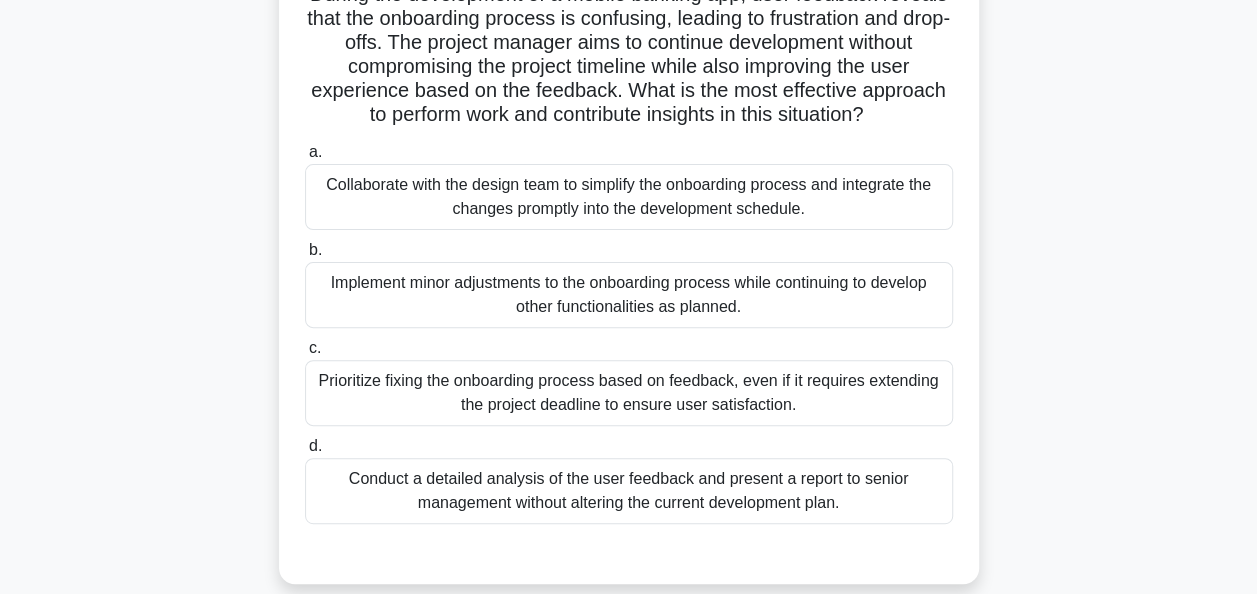 scroll, scrollTop: 186, scrollLeft: 0, axis: vertical 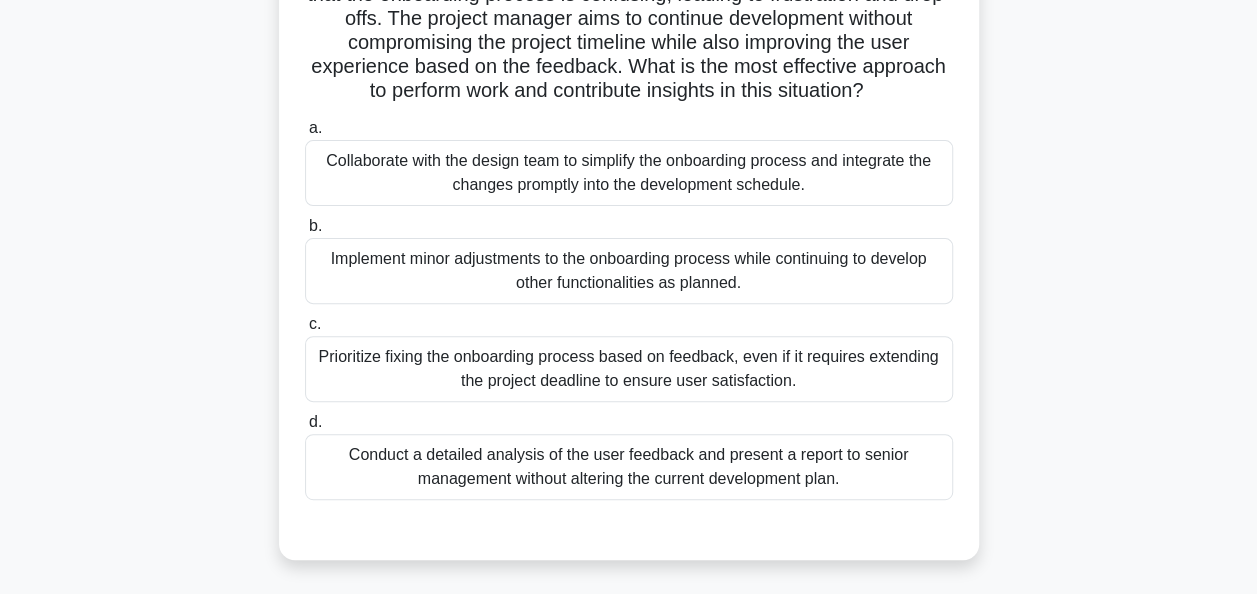 click on "Collaborate with the design team to simplify the onboarding process and integrate the changes promptly into the development schedule." at bounding box center (629, 173) 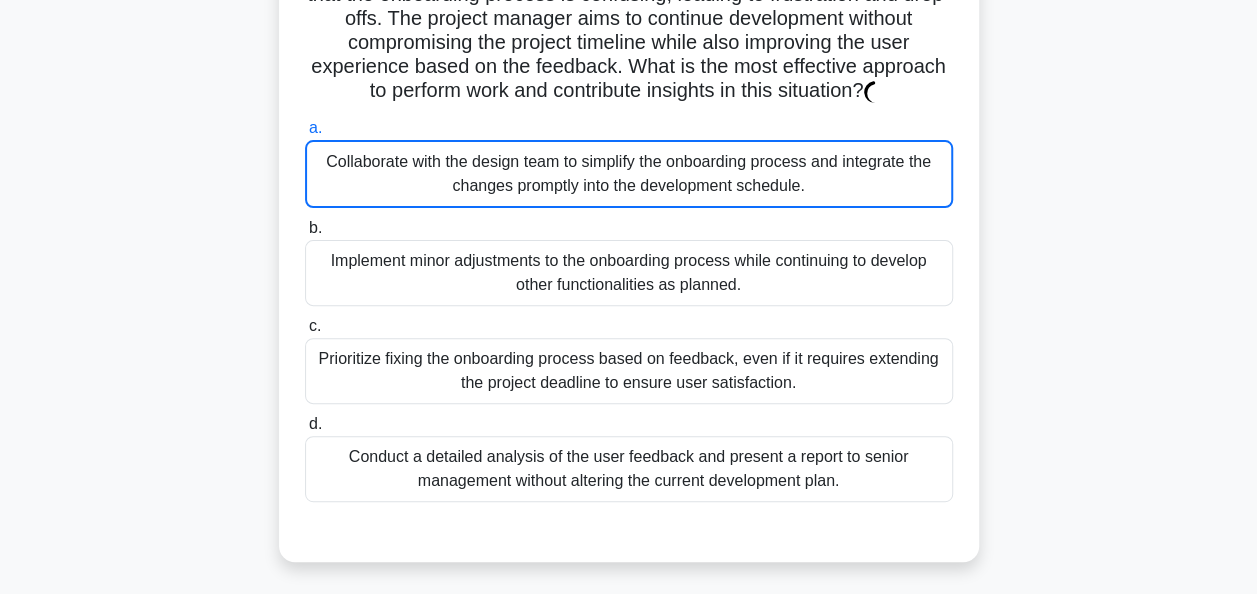 click on "Collaborate with the design team to simplify the onboarding process and integrate the changes promptly into the development schedule." at bounding box center [629, 174] 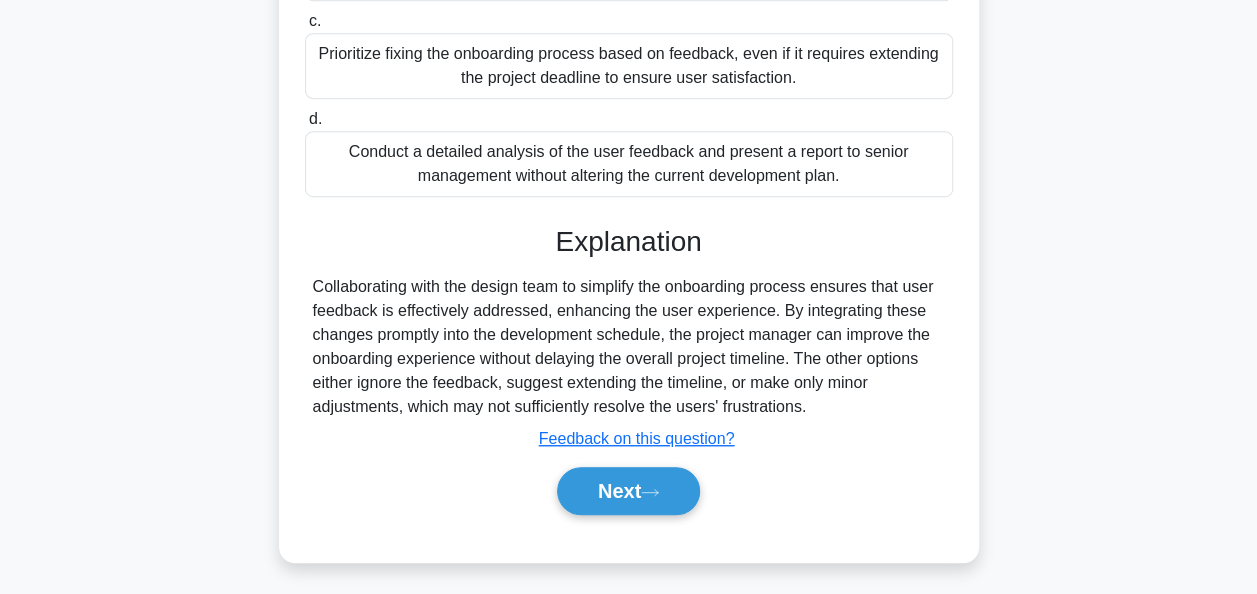 scroll, scrollTop: 492, scrollLeft: 0, axis: vertical 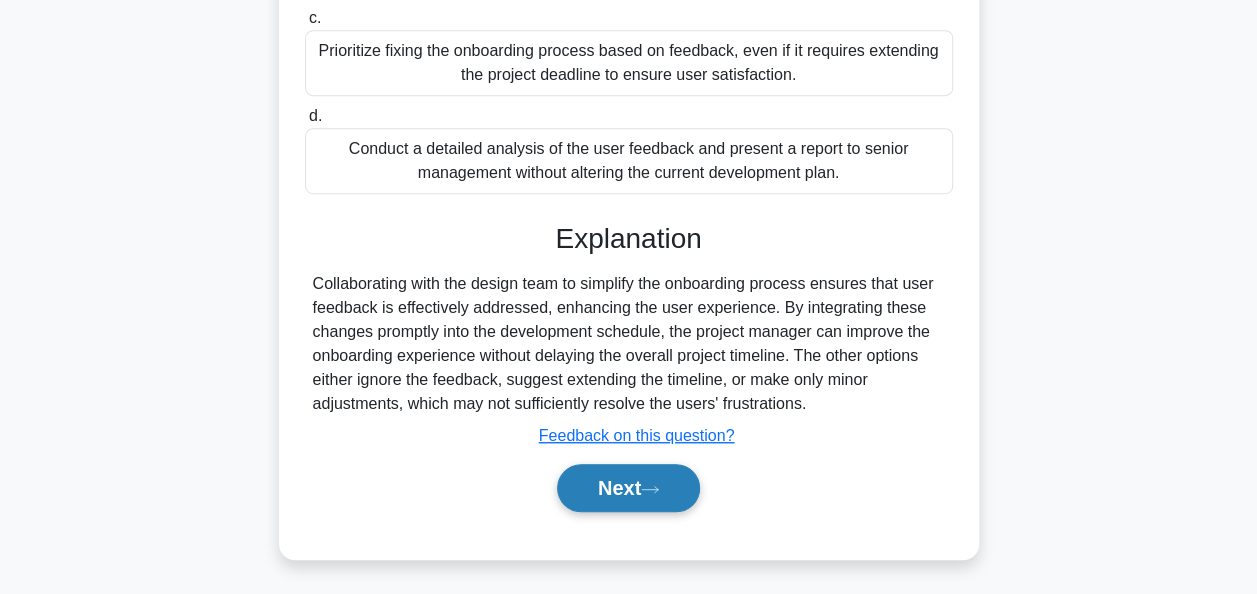 click on "Next" at bounding box center [628, 488] 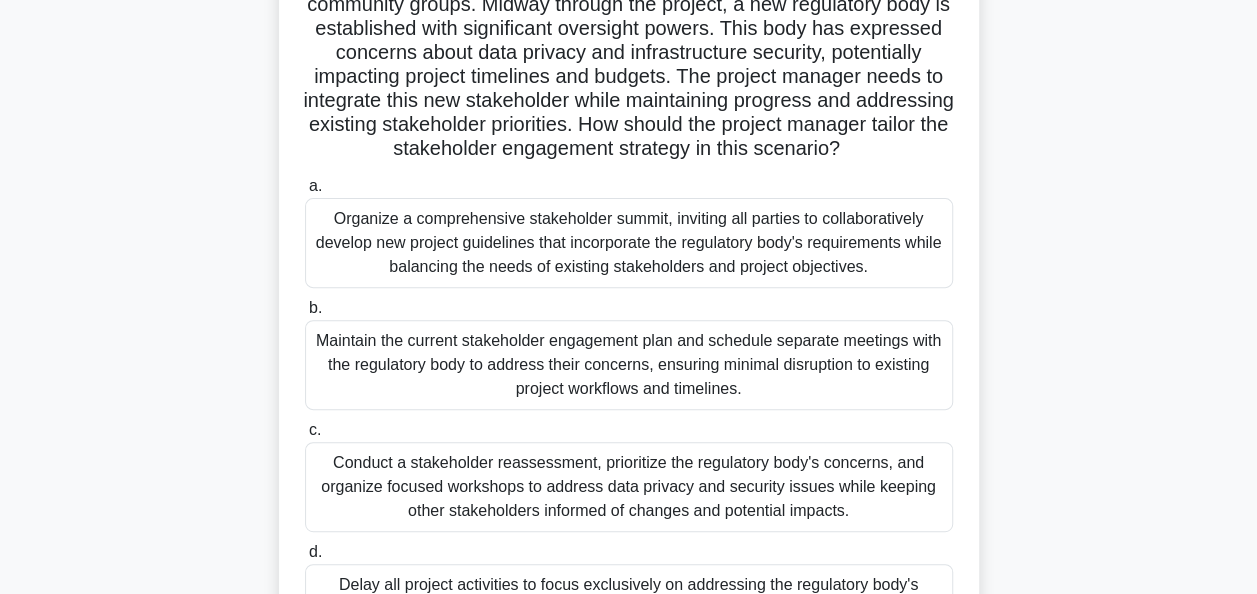 scroll, scrollTop: 300, scrollLeft: 0, axis: vertical 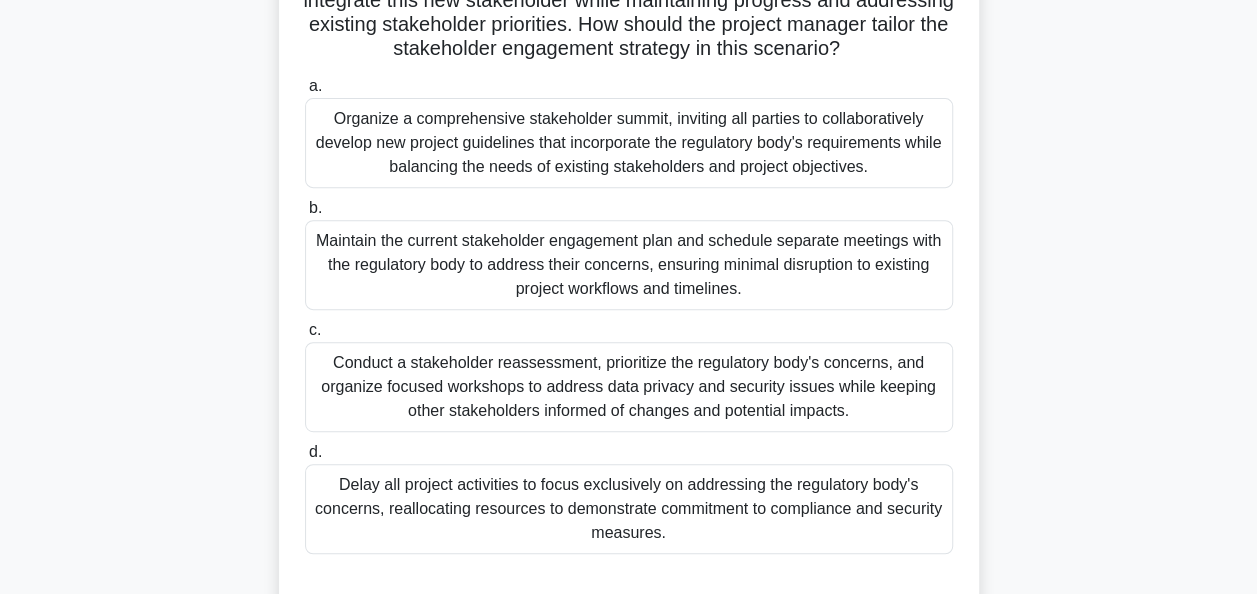 click on "Conduct a stakeholder reassessment, prioritize the regulatory body's concerns, and organize focused workshops to address data privacy and security issues while keeping other stakeholders informed of changes and potential impacts." at bounding box center [629, 387] 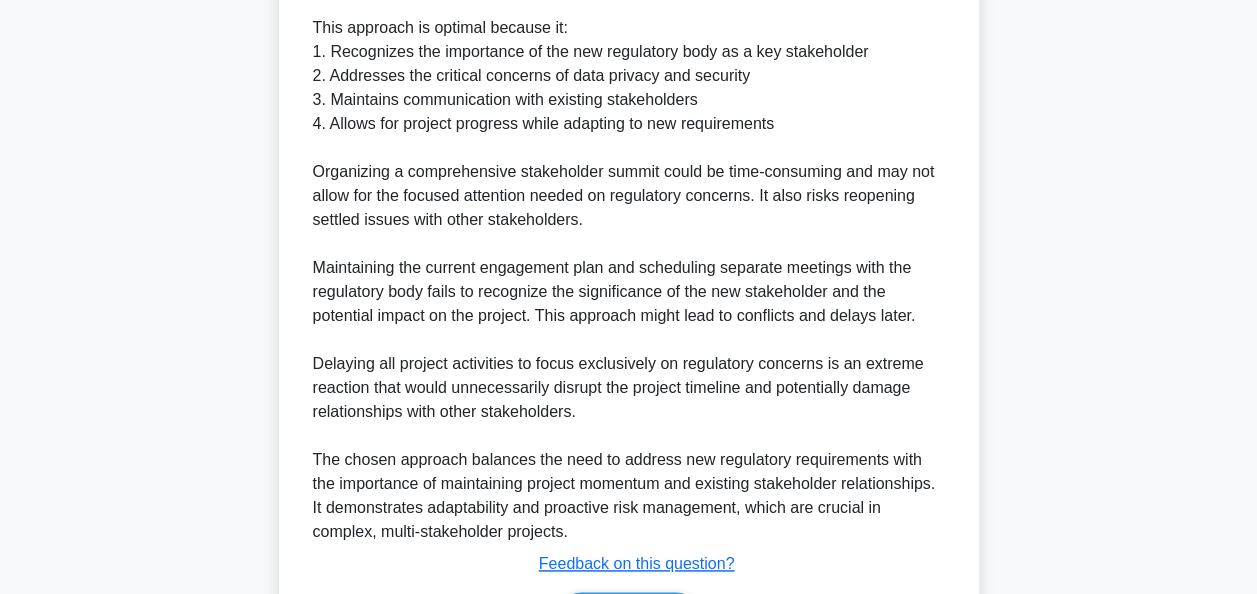 scroll, scrollTop: 1100, scrollLeft: 0, axis: vertical 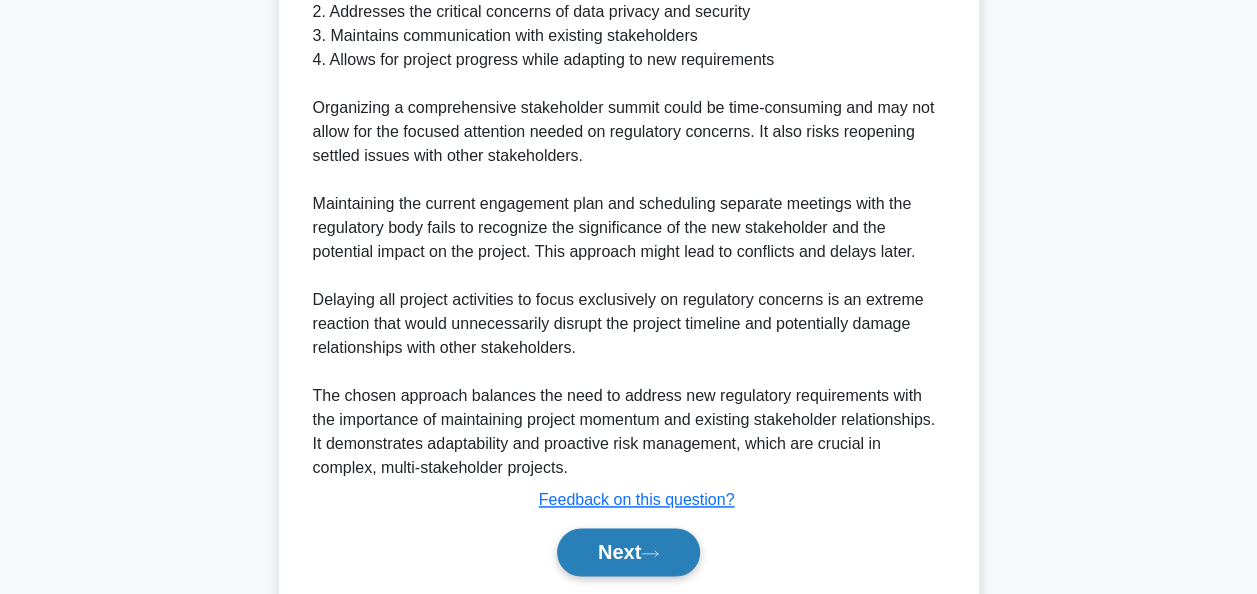 click on "Next" at bounding box center (628, 552) 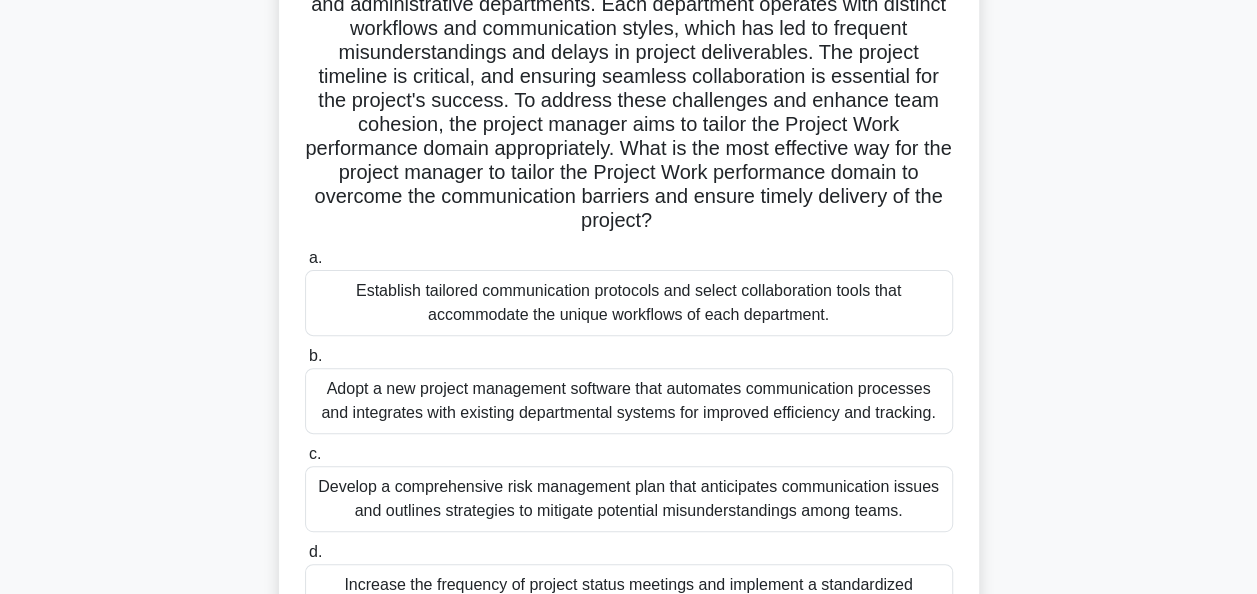 scroll, scrollTop: 300, scrollLeft: 0, axis: vertical 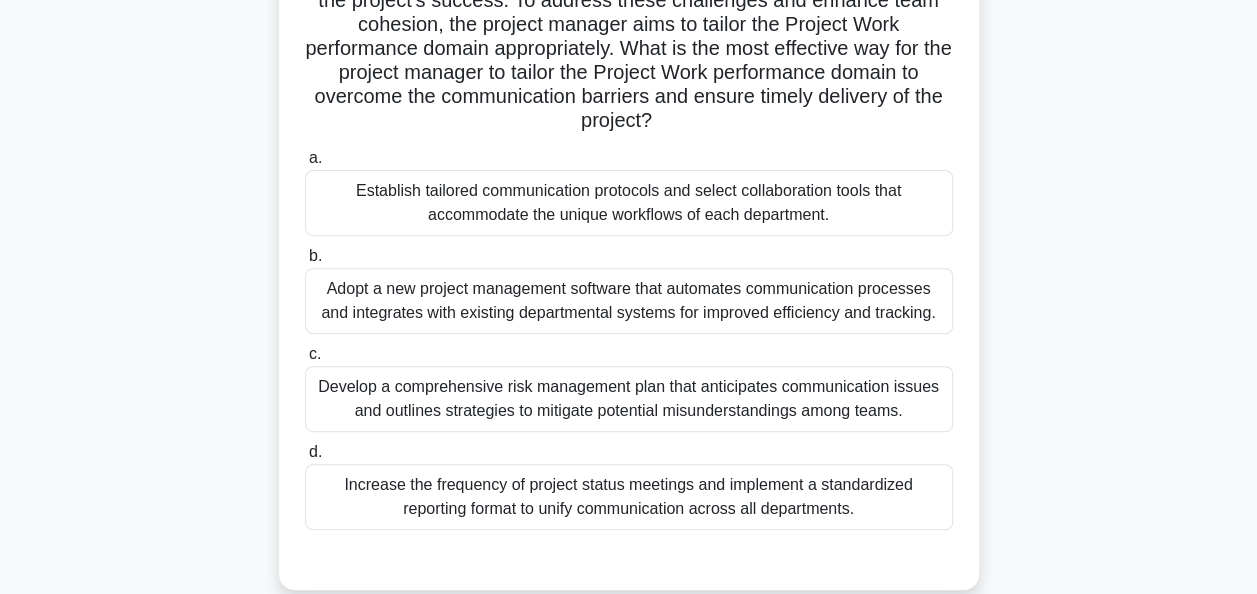 click on "Establish tailored communication protocols and select collaboration tools that accommodate the unique workflows of each department." at bounding box center [629, 203] 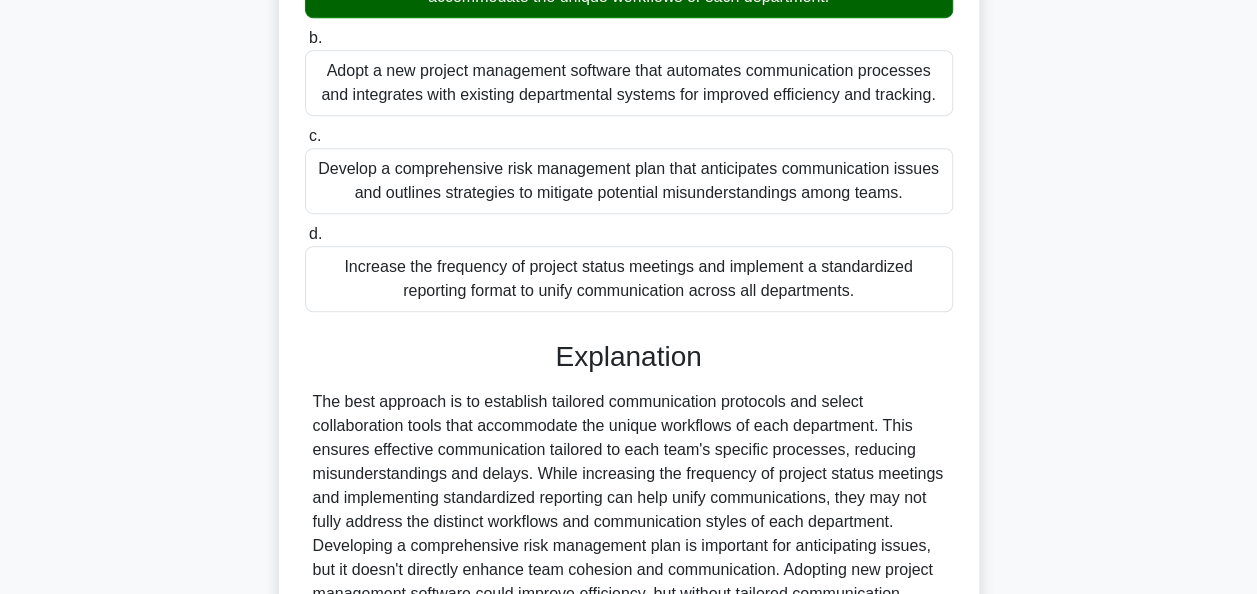scroll, scrollTop: 732, scrollLeft: 0, axis: vertical 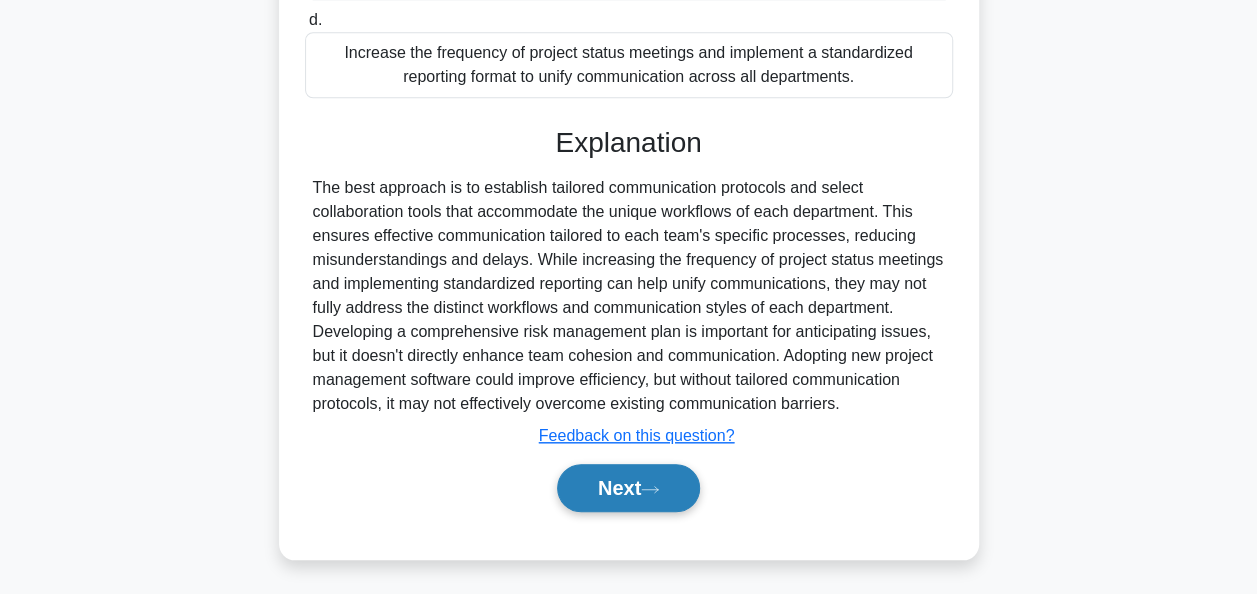 click on "Next" at bounding box center [628, 488] 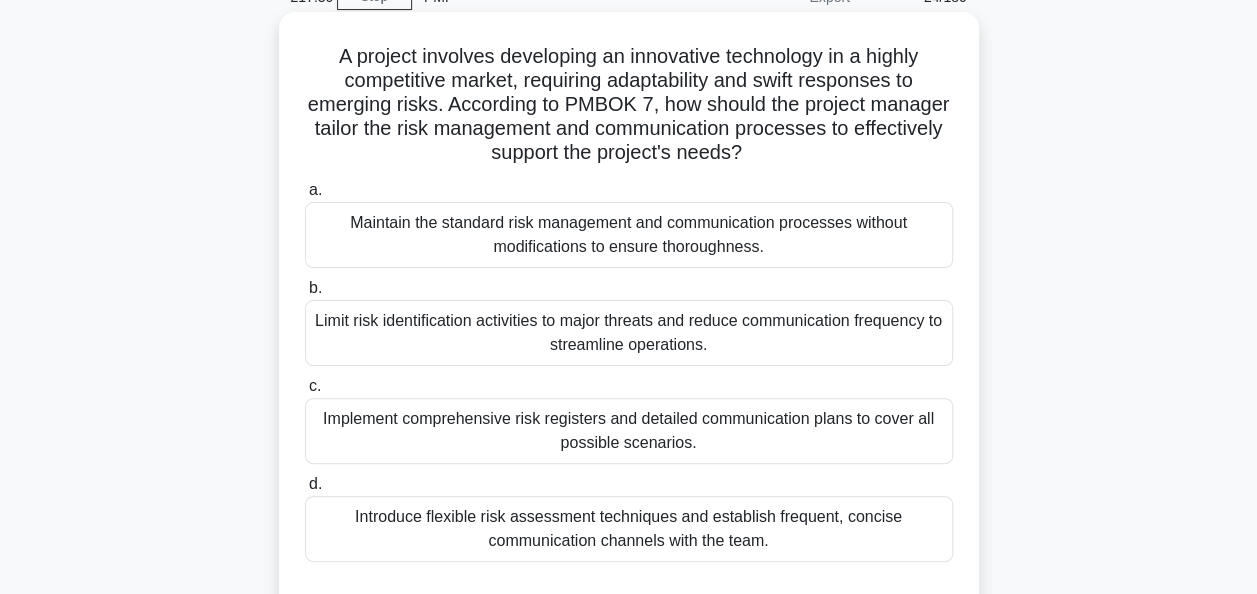 scroll, scrollTop: 200, scrollLeft: 0, axis: vertical 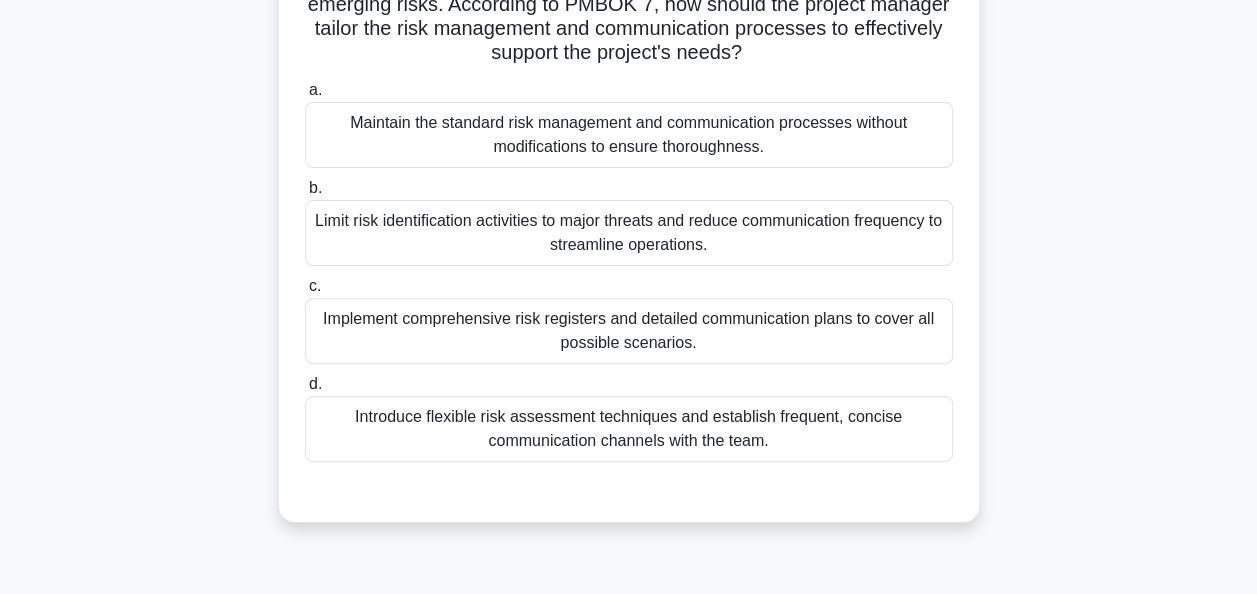 click on "Introduce flexible risk assessment techniques and establish frequent, concise communication channels with the team." at bounding box center (629, 429) 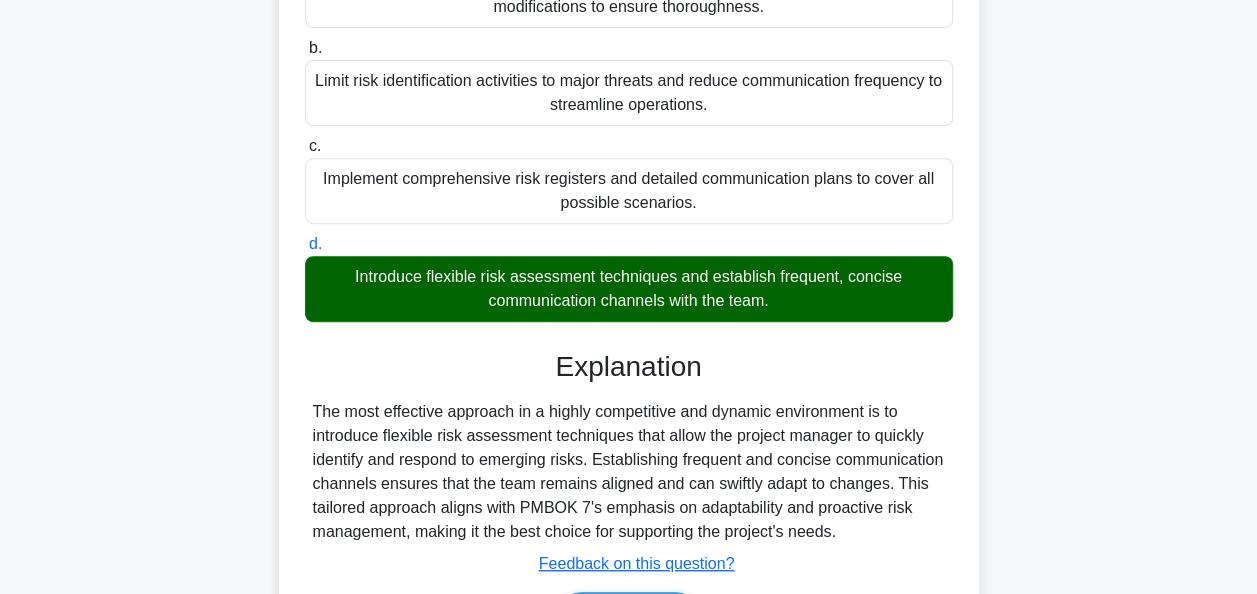scroll, scrollTop: 486, scrollLeft: 0, axis: vertical 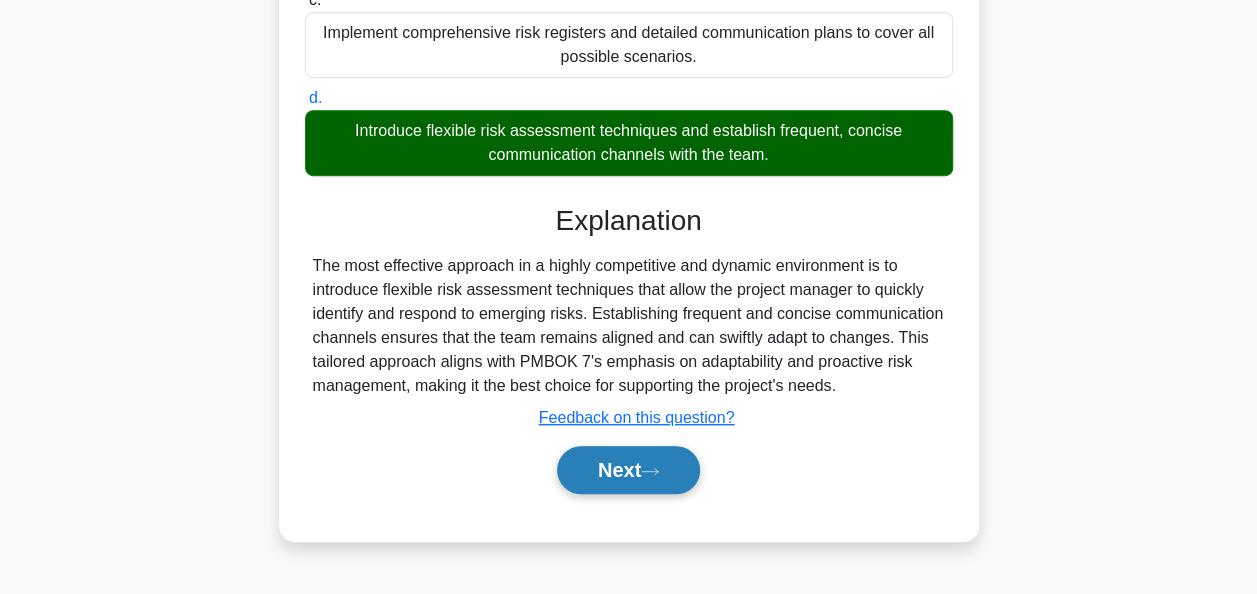 click on "Next" at bounding box center [628, 470] 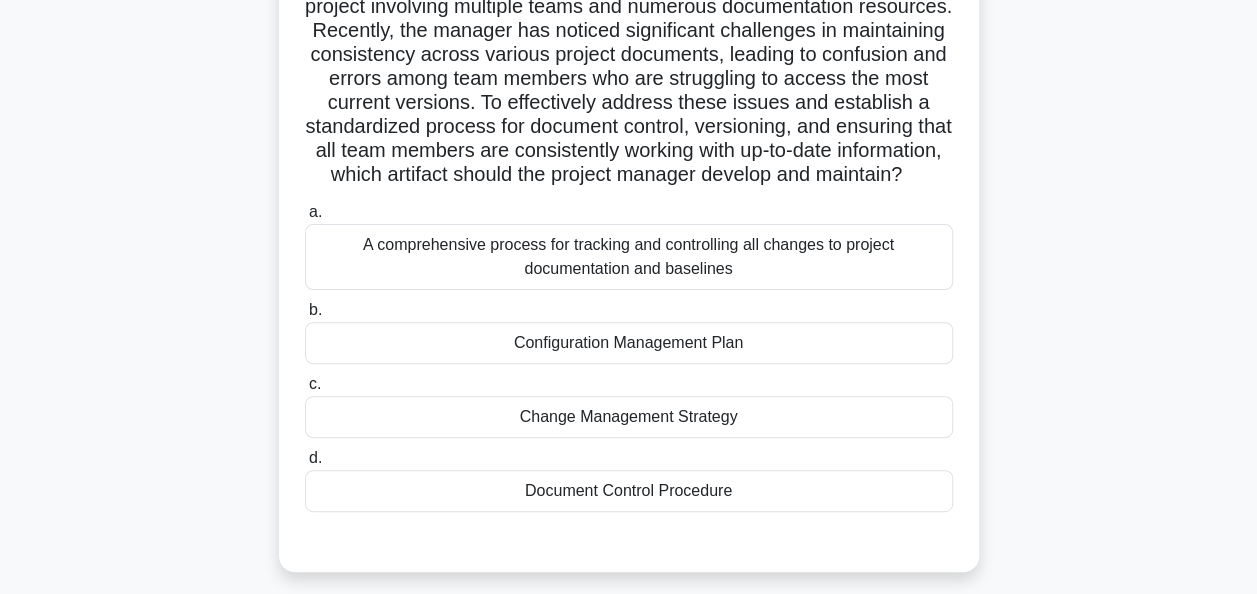scroll, scrollTop: 200, scrollLeft: 0, axis: vertical 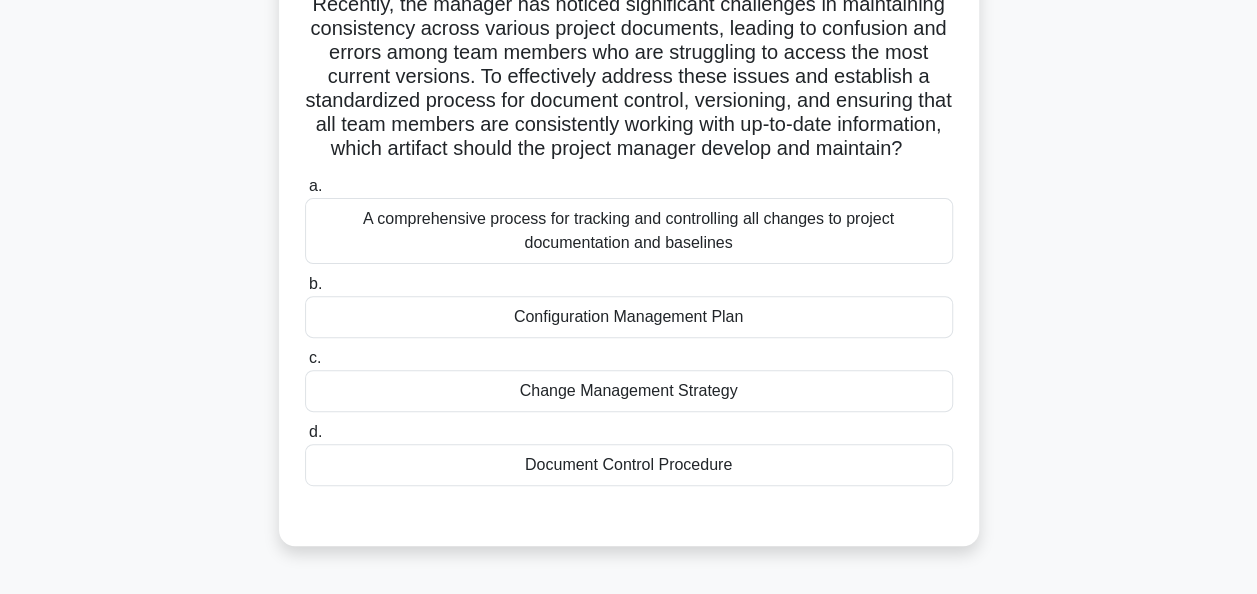 click on "Document Control Procedure" at bounding box center (629, 465) 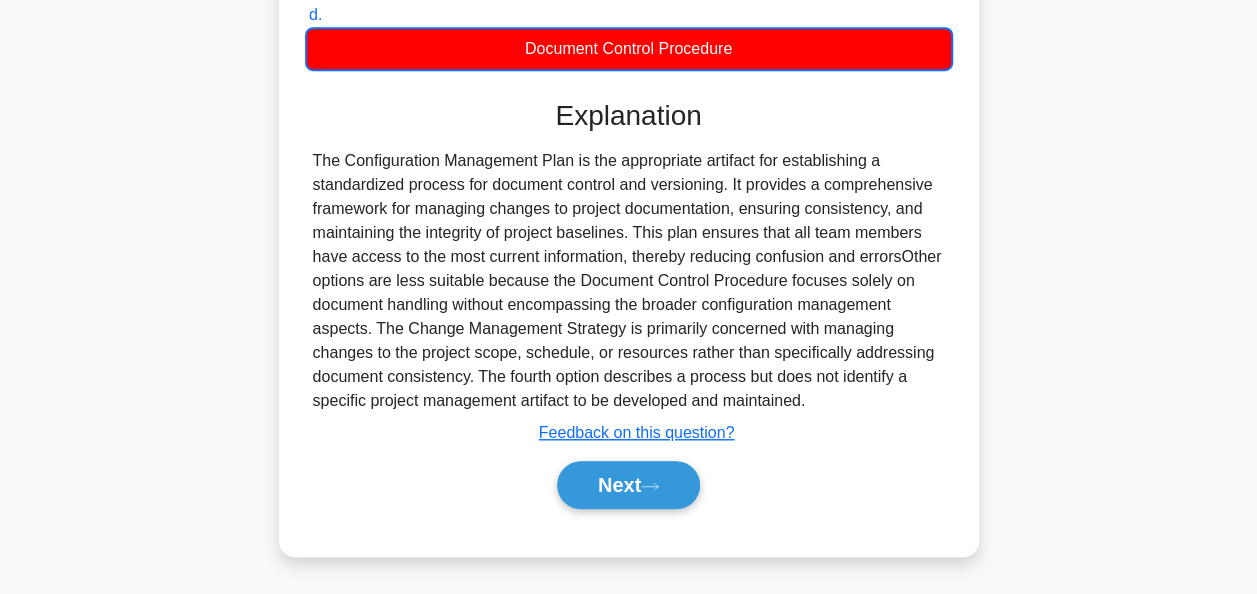 scroll, scrollTop: 639, scrollLeft: 0, axis: vertical 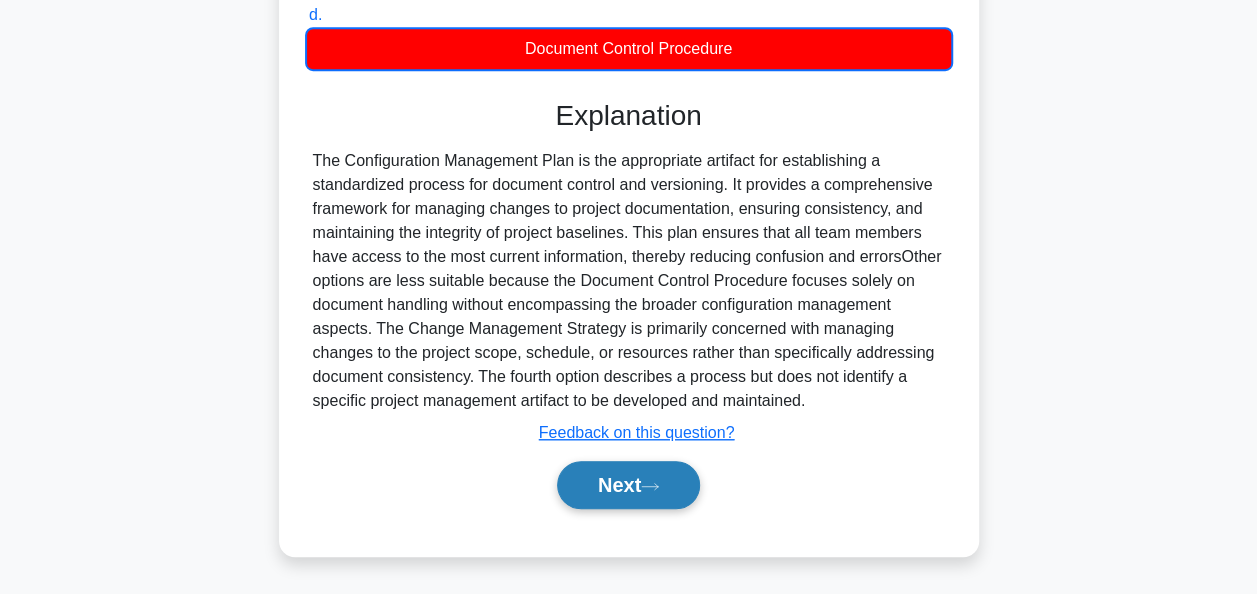 click on "Next" at bounding box center [628, 485] 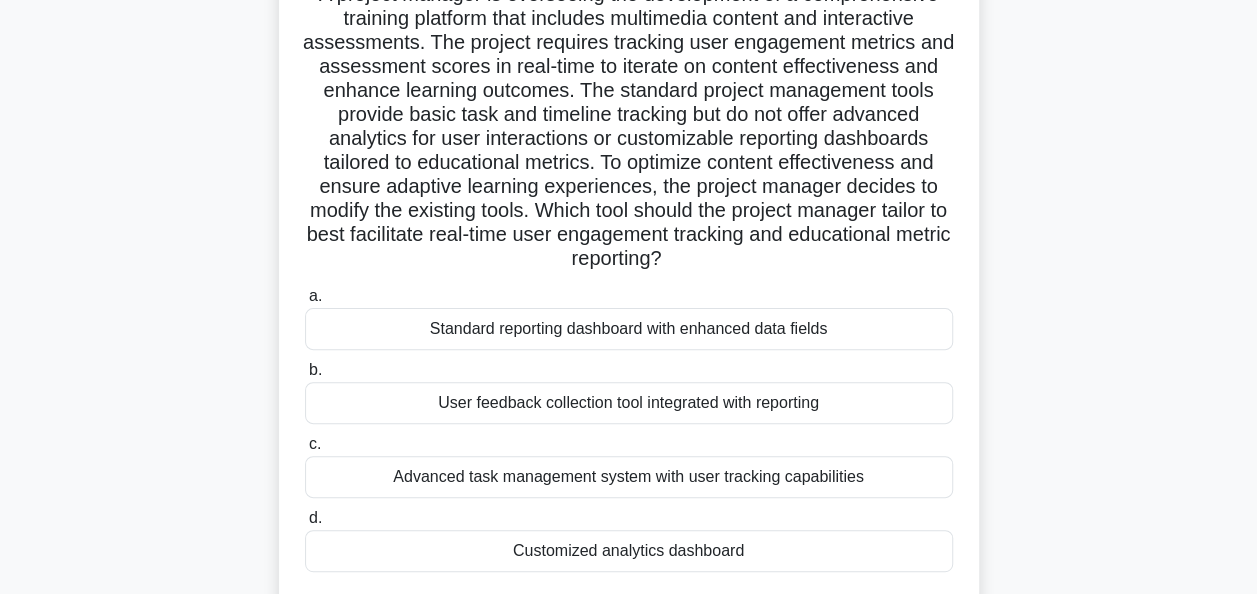 scroll, scrollTop: 186, scrollLeft: 0, axis: vertical 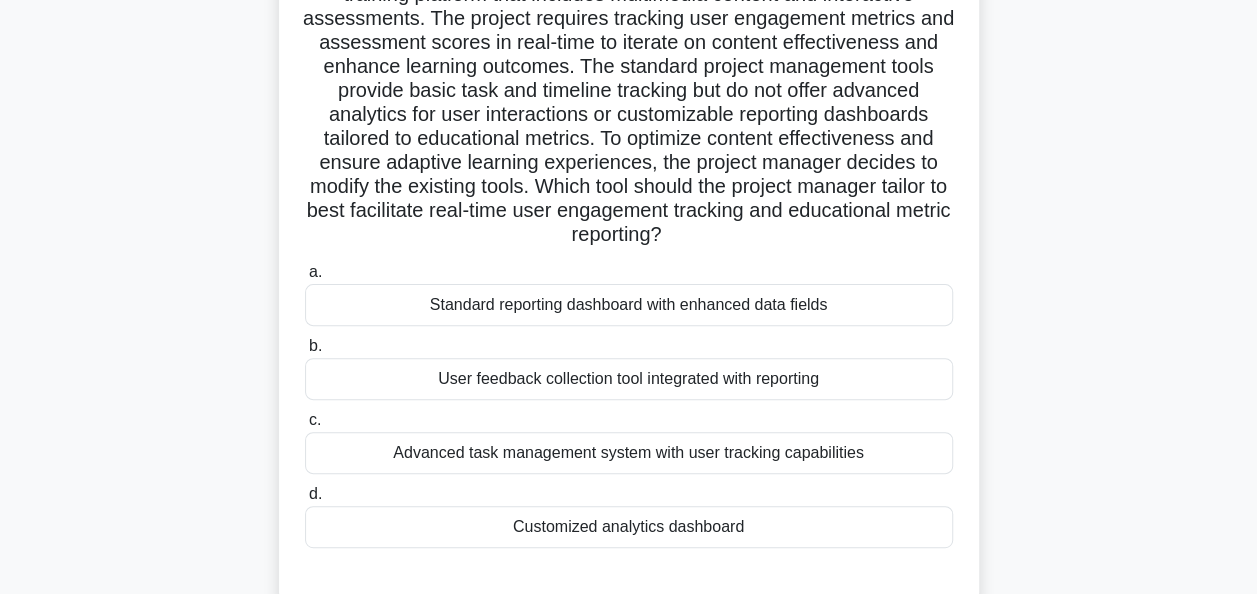 click on "User feedback collection tool integrated with reporting" at bounding box center (629, 379) 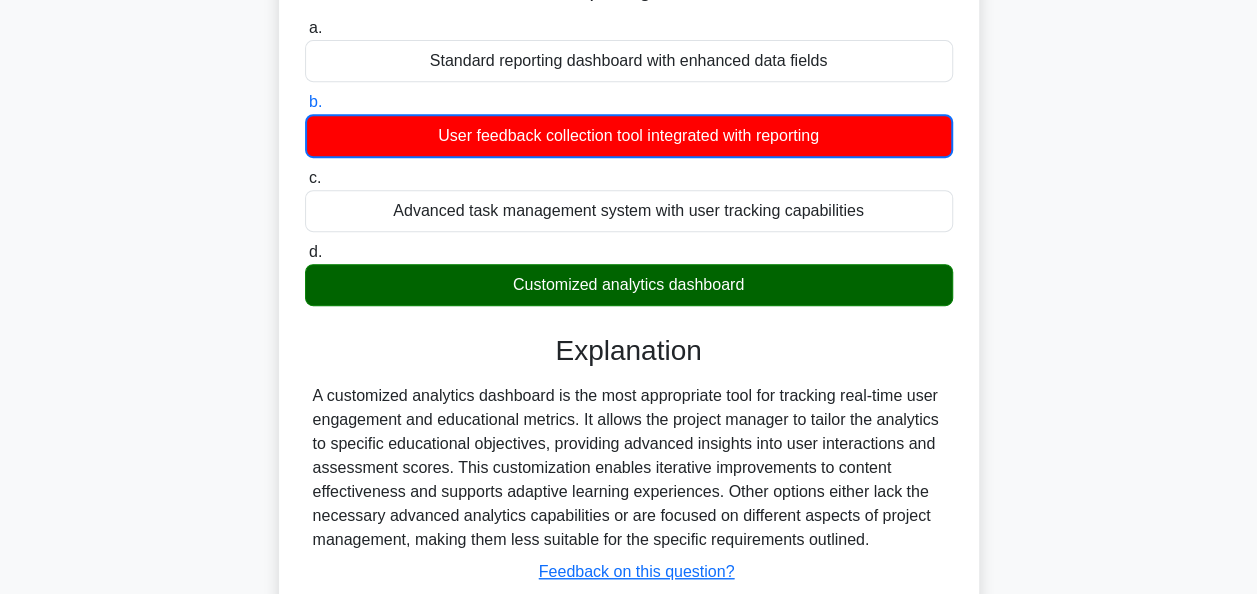 scroll, scrollTop: 486, scrollLeft: 0, axis: vertical 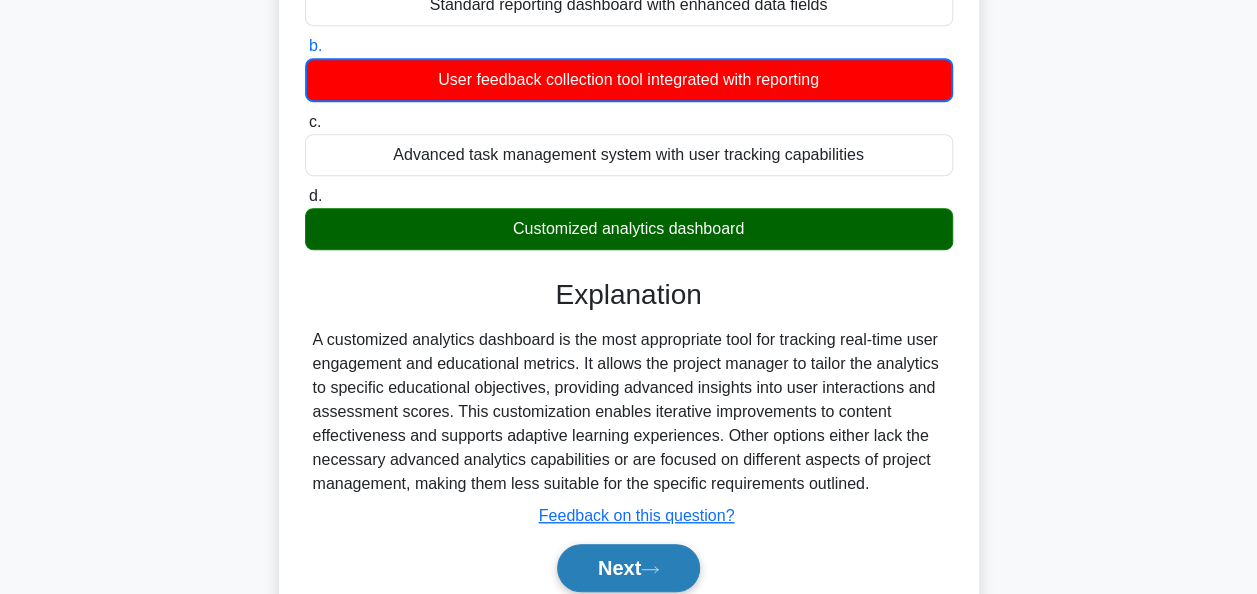 click on "Next" at bounding box center [628, 568] 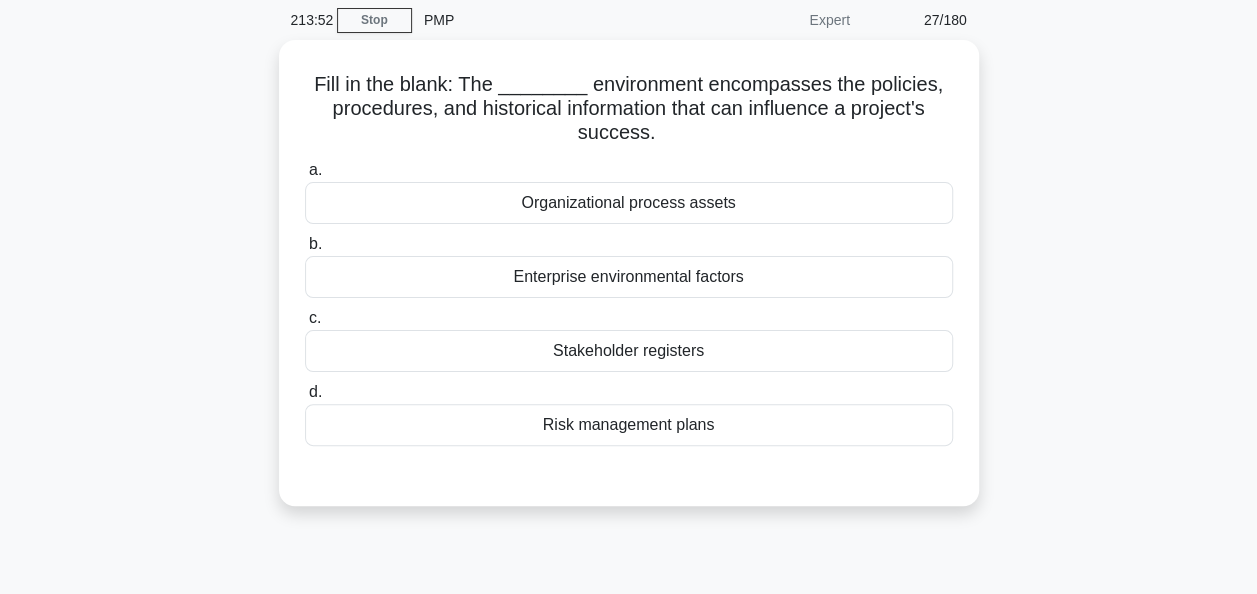 scroll, scrollTop: 0, scrollLeft: 0, axis: both 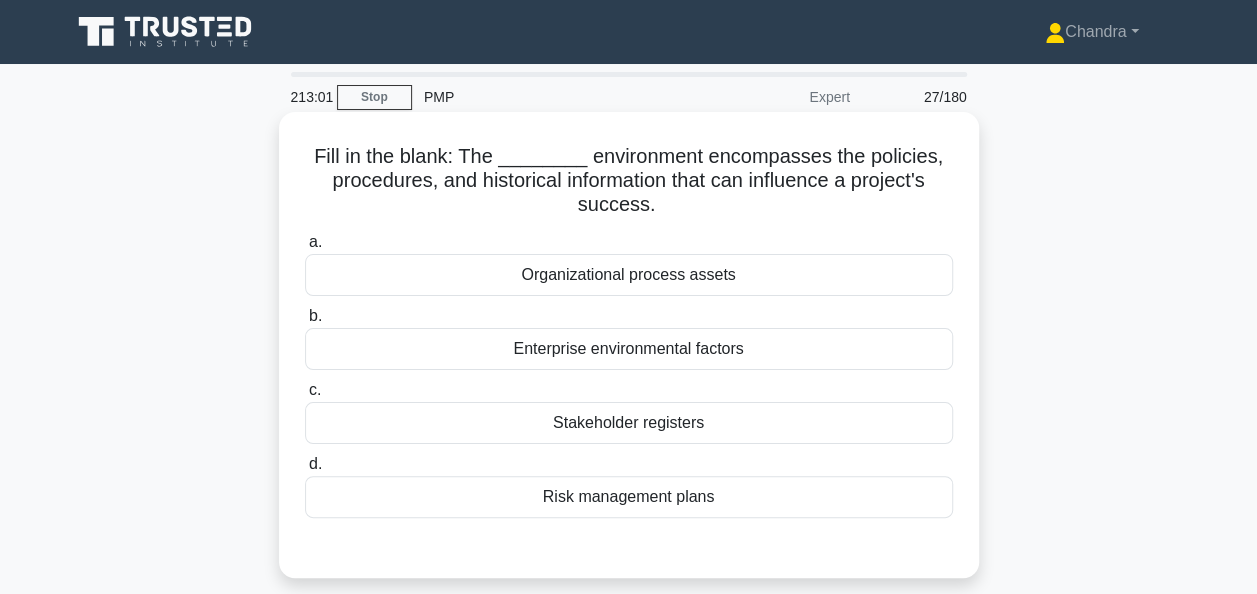 click on "Enterprise environmental factors" at bounding box center [629, 349] 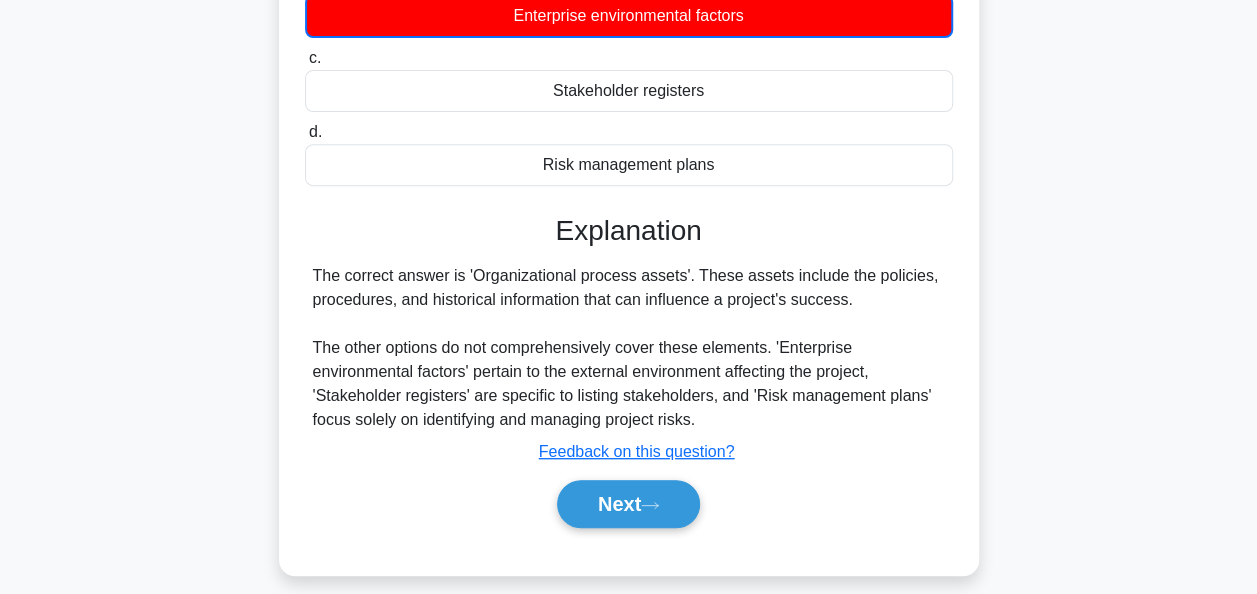 scroll, scrollTop: 400, scrollLeft: 0, axis: vertical 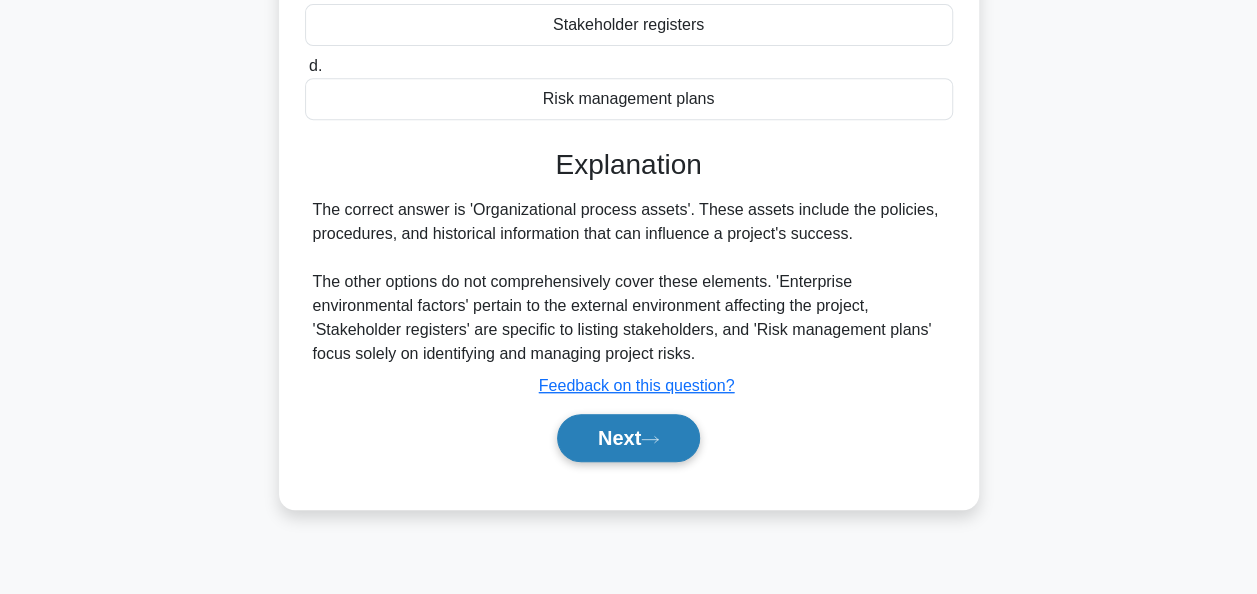 click on "Next" at bounding box center [628, 438] 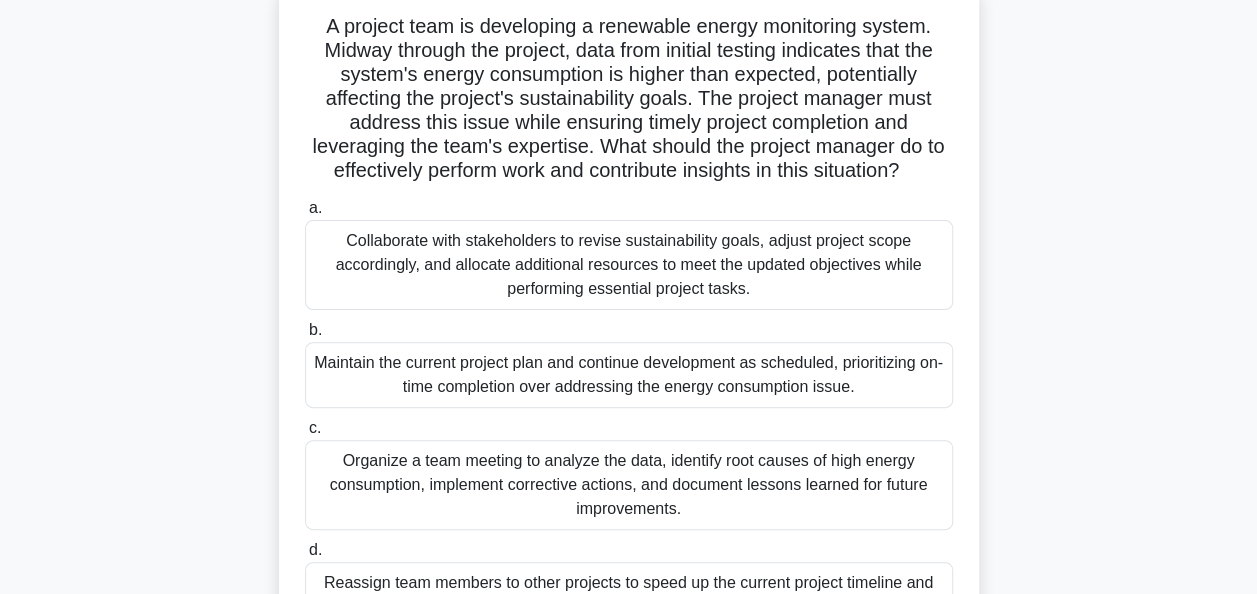 scroll, scrollTop: 200, scrollLeft: 0, axis: vertical 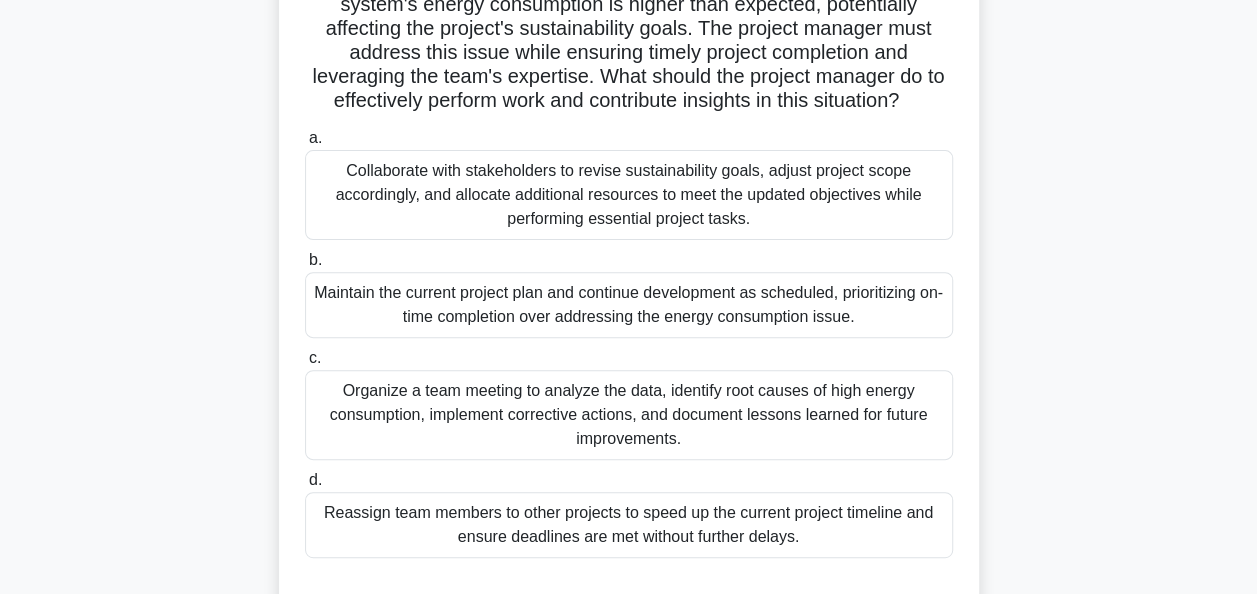 click on "Organize a team meeting to analyze the data, identify root causes of high energy consumption, implement corrective actions, and document lessons learned for future improvements." at bounding box center [629, 415] 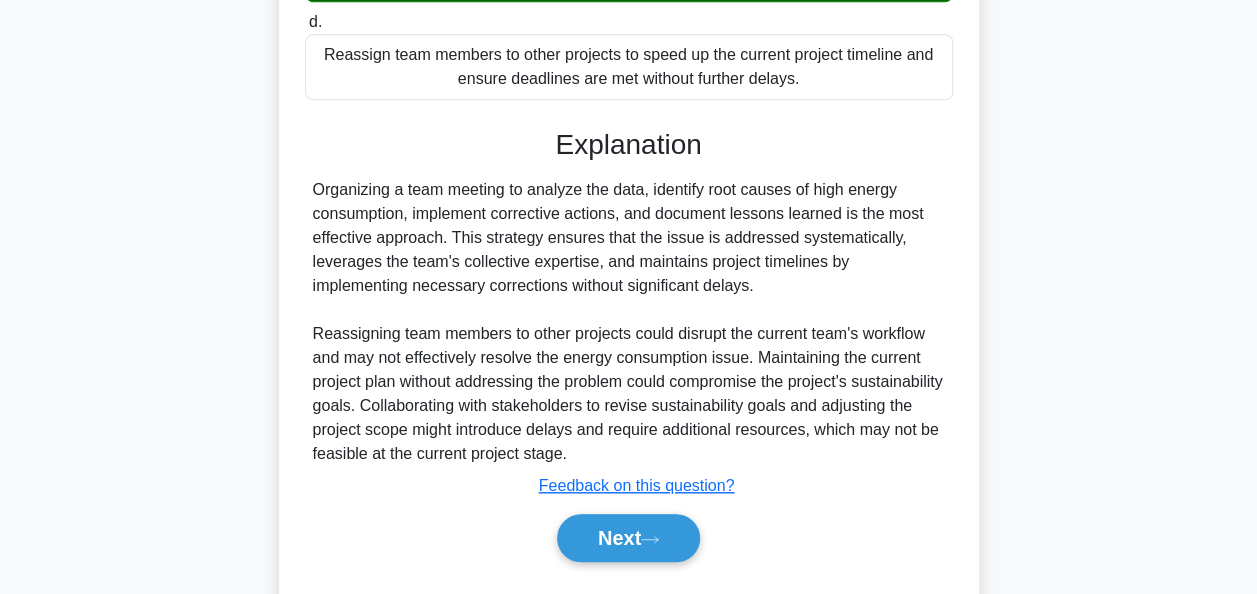scroll, scrollTop: 708, scrollLeft: 0, axis: vertical 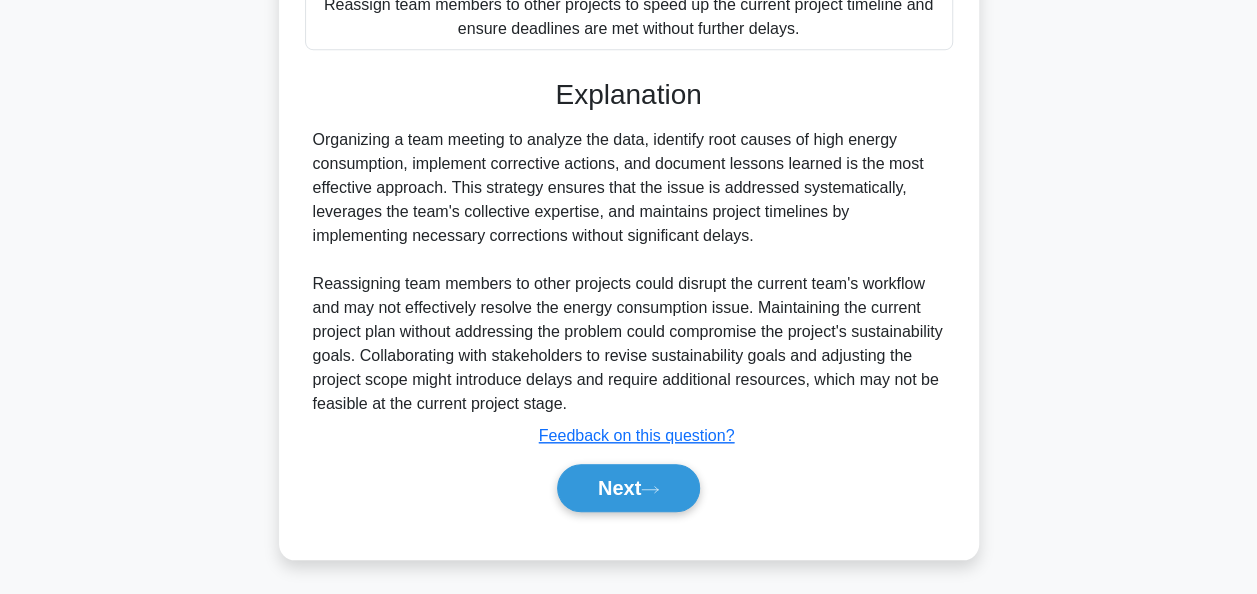 click on "Next" at bounding box center [629, 488] 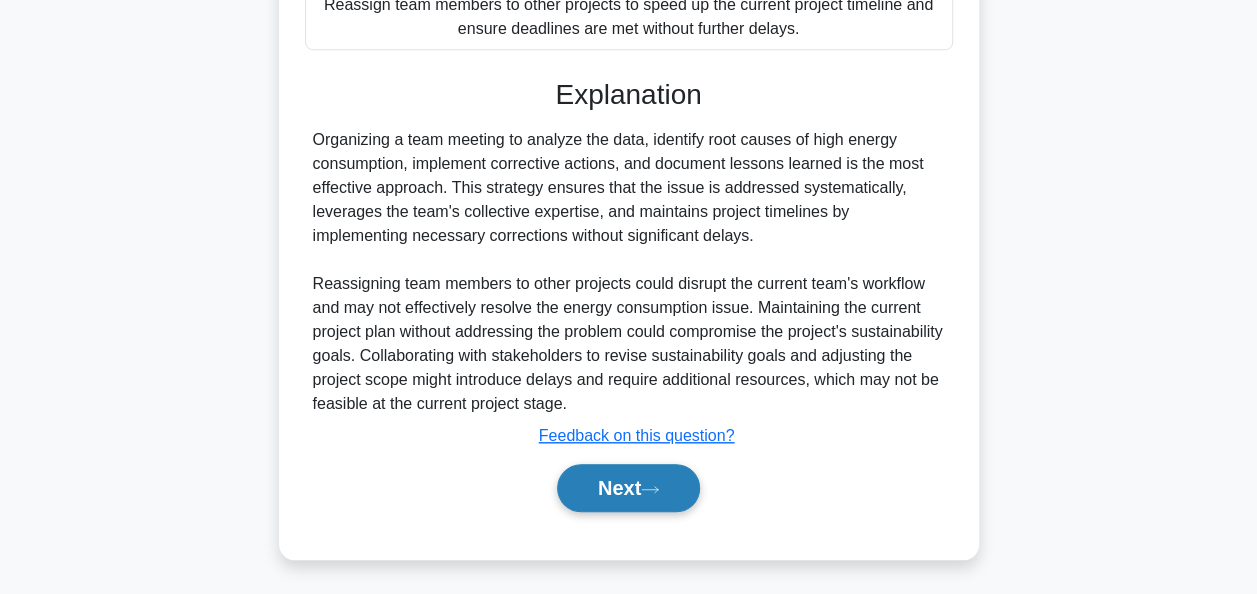 click on "Next" at bounding box center [628, 488] 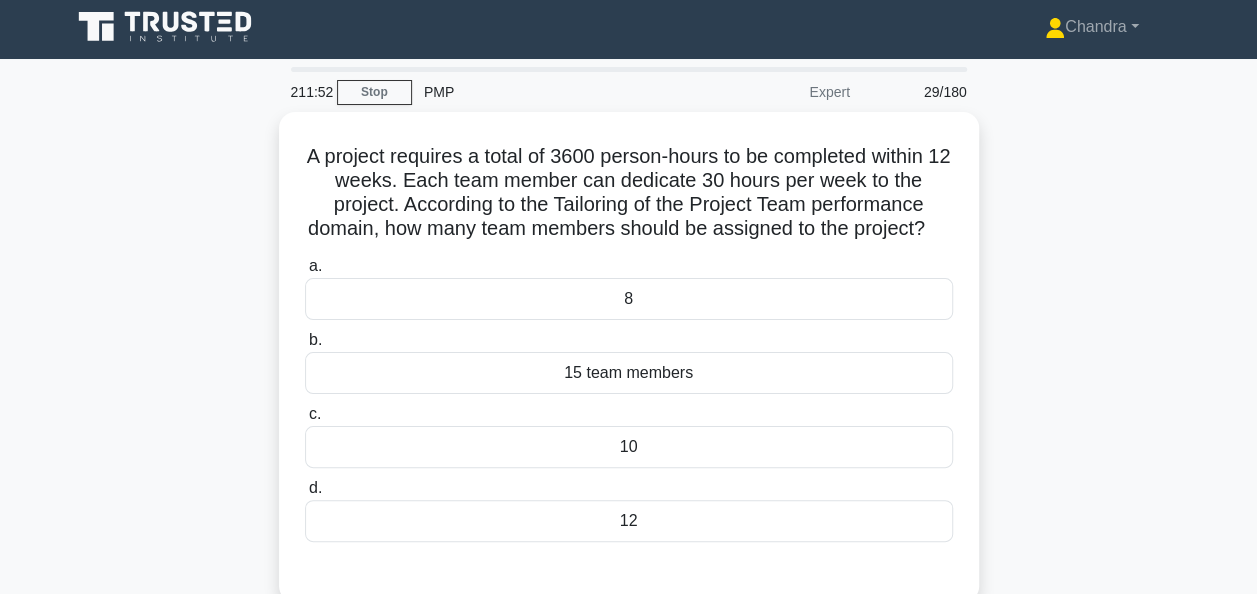scroll, scrollTop: 0, scrollLeft: 0, axis: both 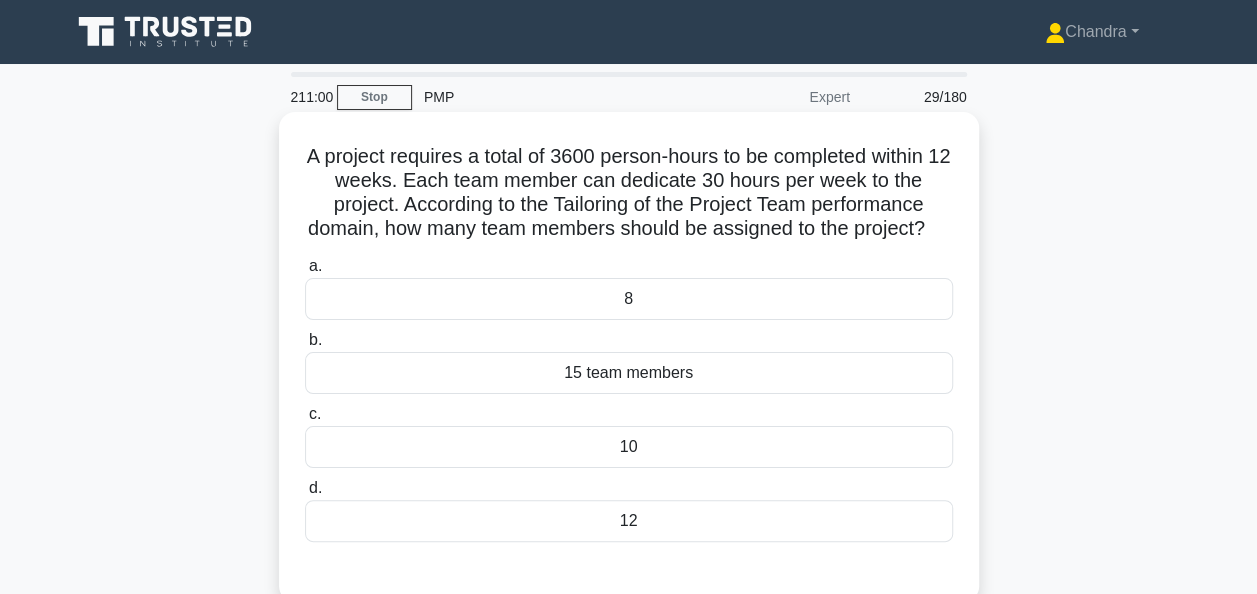 click on "10" at bounding box center [629, 447] 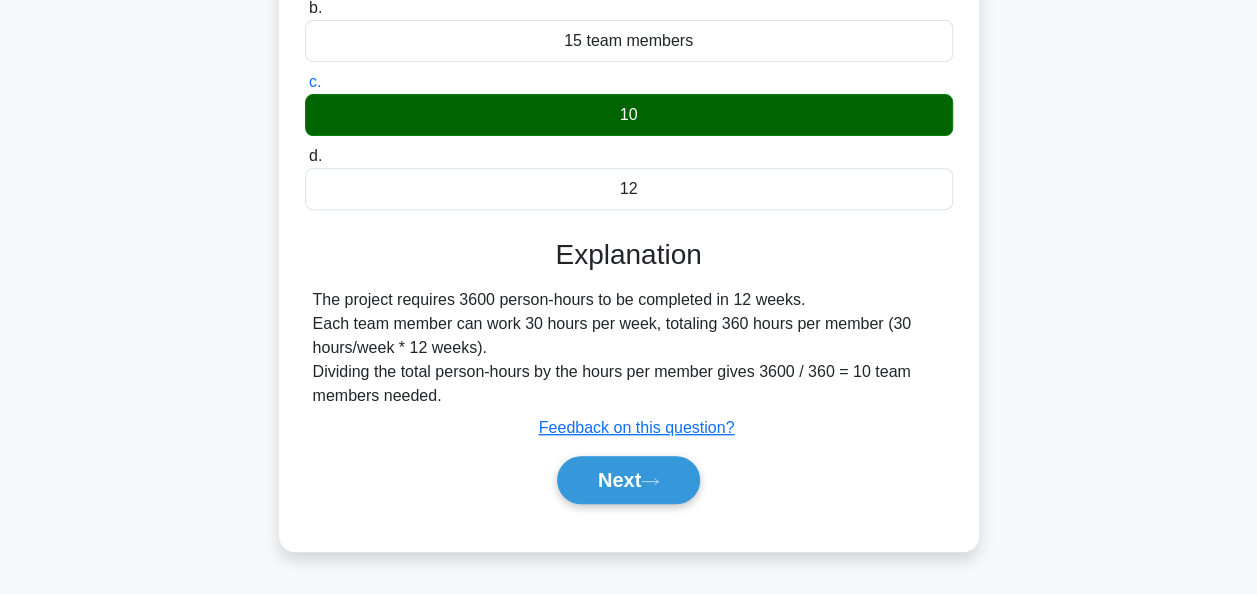 scroll, scrollTop: 400, scrollLeft: 0, axis: vertical 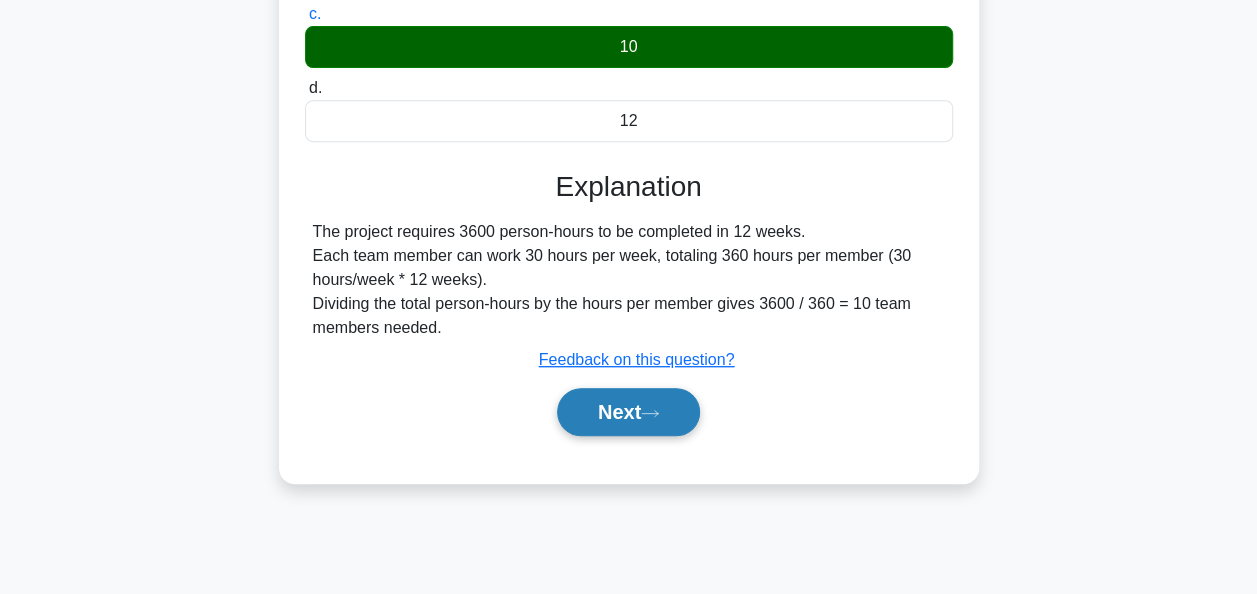 click on "Next" at bounding box center [628, 412] 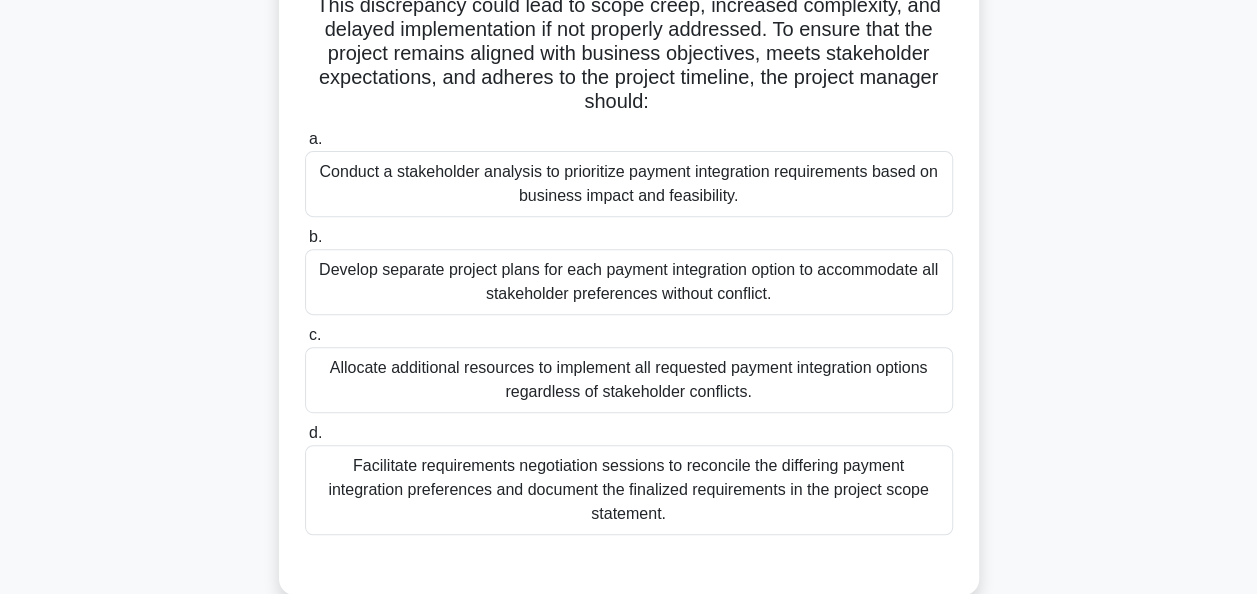 scroll, scrollTop: 300, scrollLeft: 0, axis: vertical 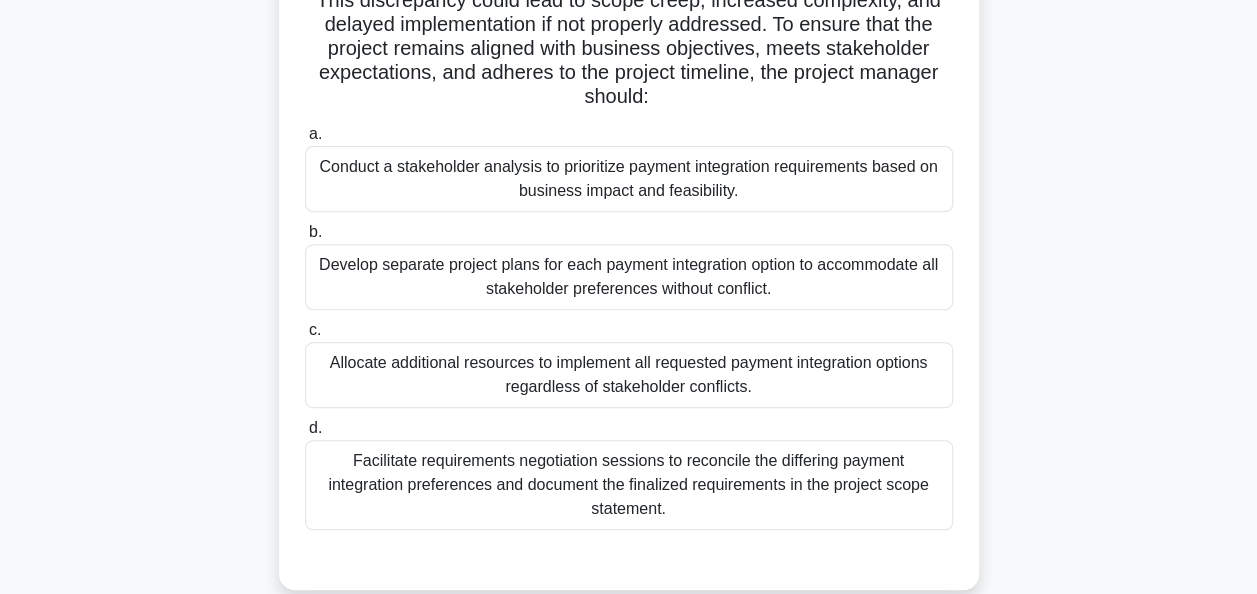 click on "Facilitate requirements negotiation sessions to reconcile the differing payment integration preferences and document the finalized requirements in the project scope statement." at bounding box center (629, 485) 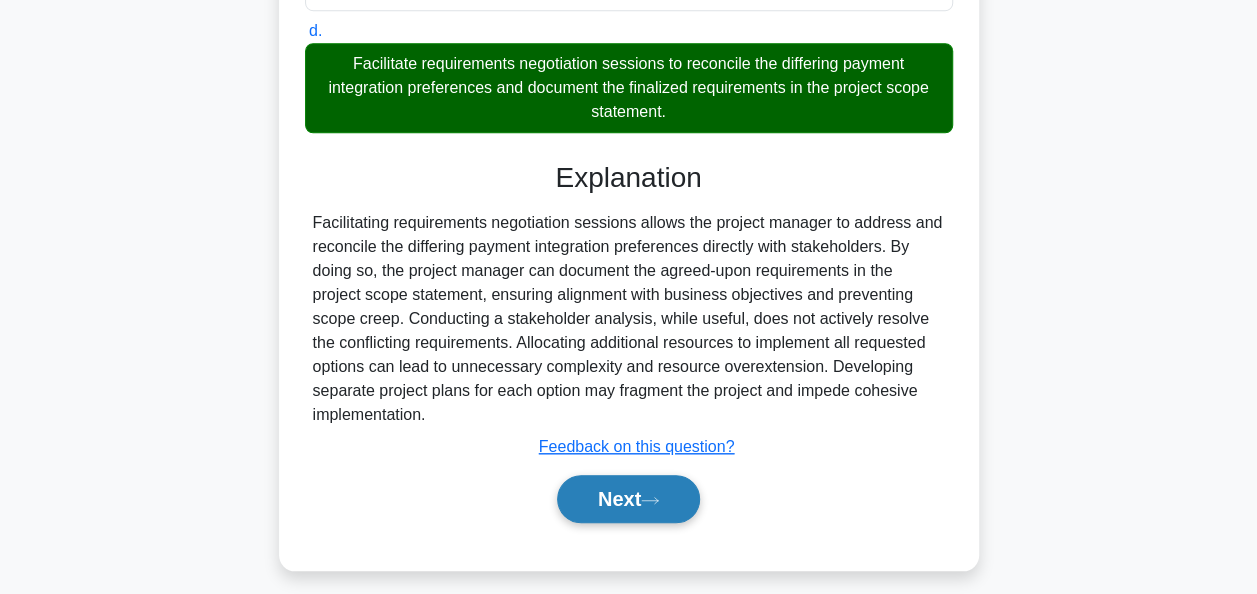 scroll, scrollTop: 700, scrollLeft: 0, axis: vertical 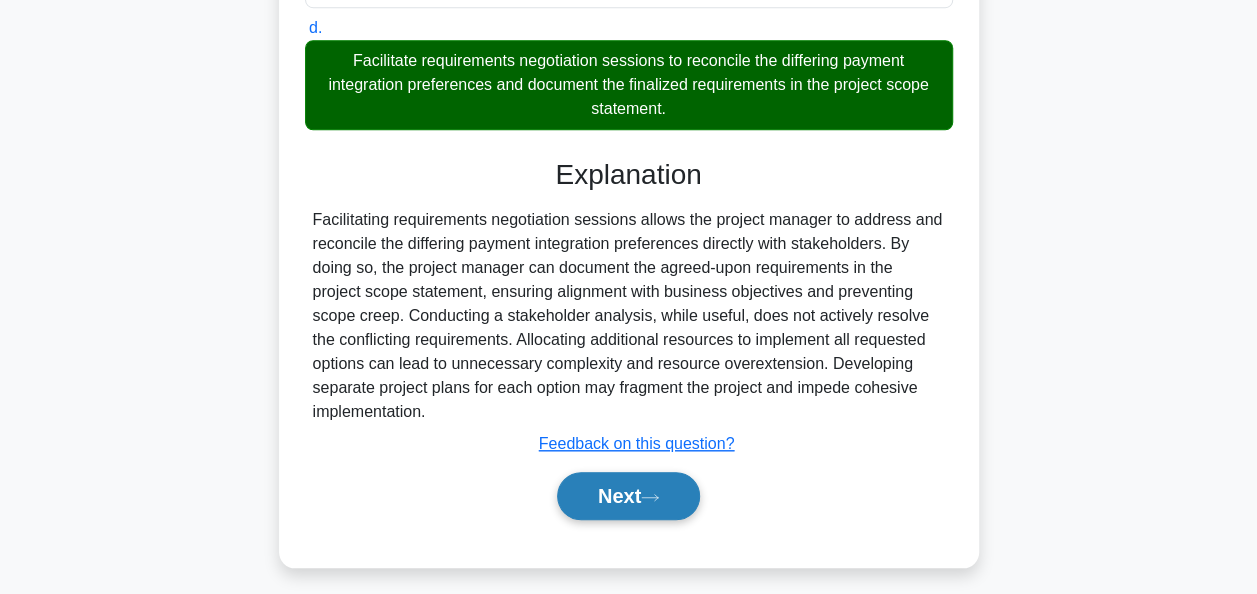 click on "Next" at bounding box center [628, 496] 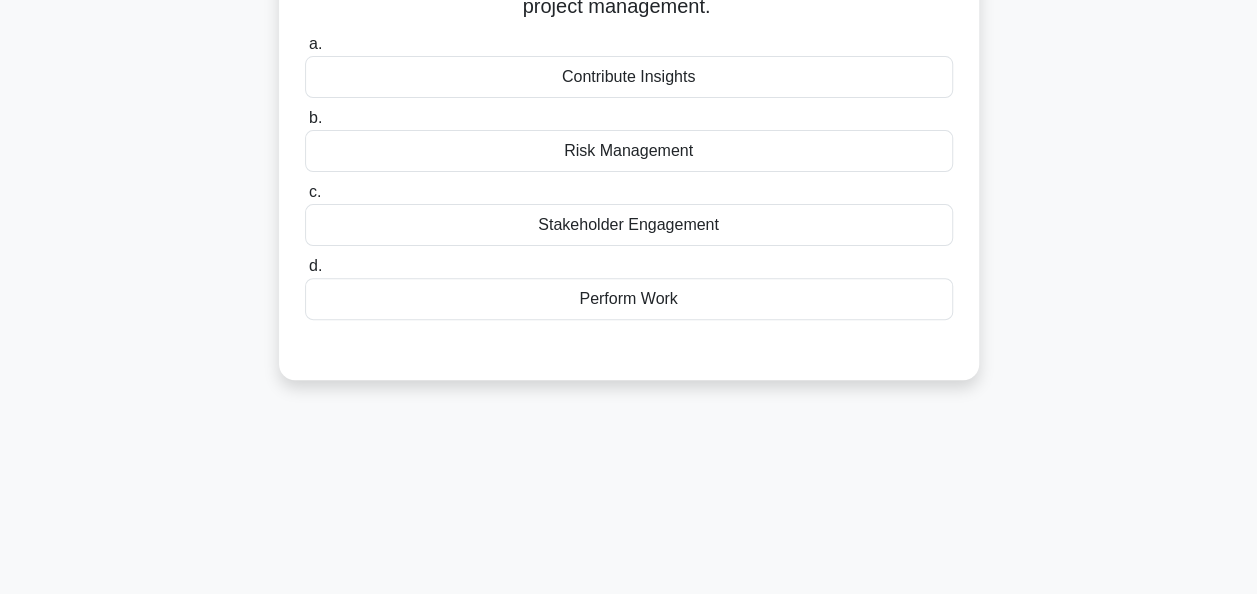scroll, scrollTop: 0, scrollLeft: 0, axis: both 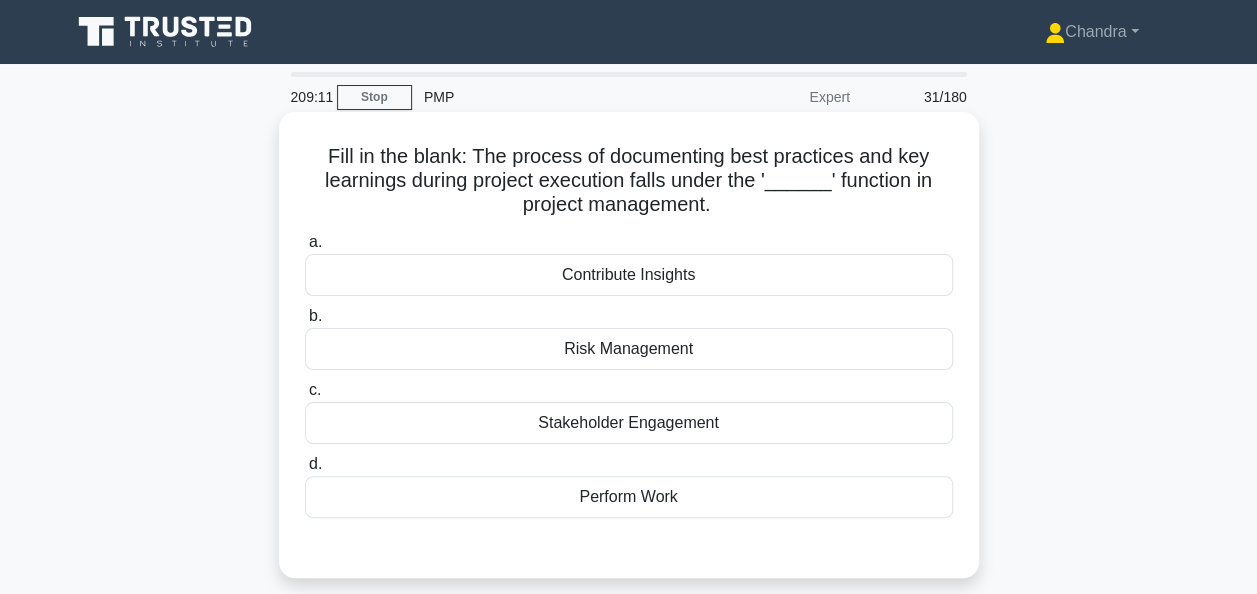click on "Contribute Insights" at bounding box center [629, 275] 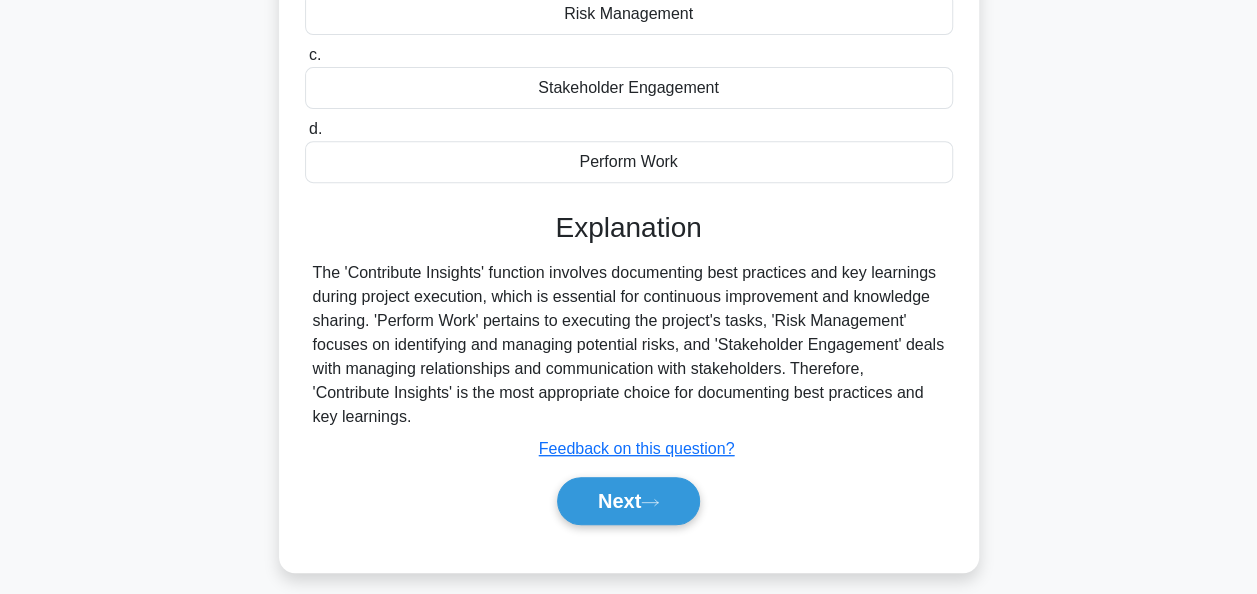 scroll, scrollTop: 400, scrollLeft: 0, axis: vertical 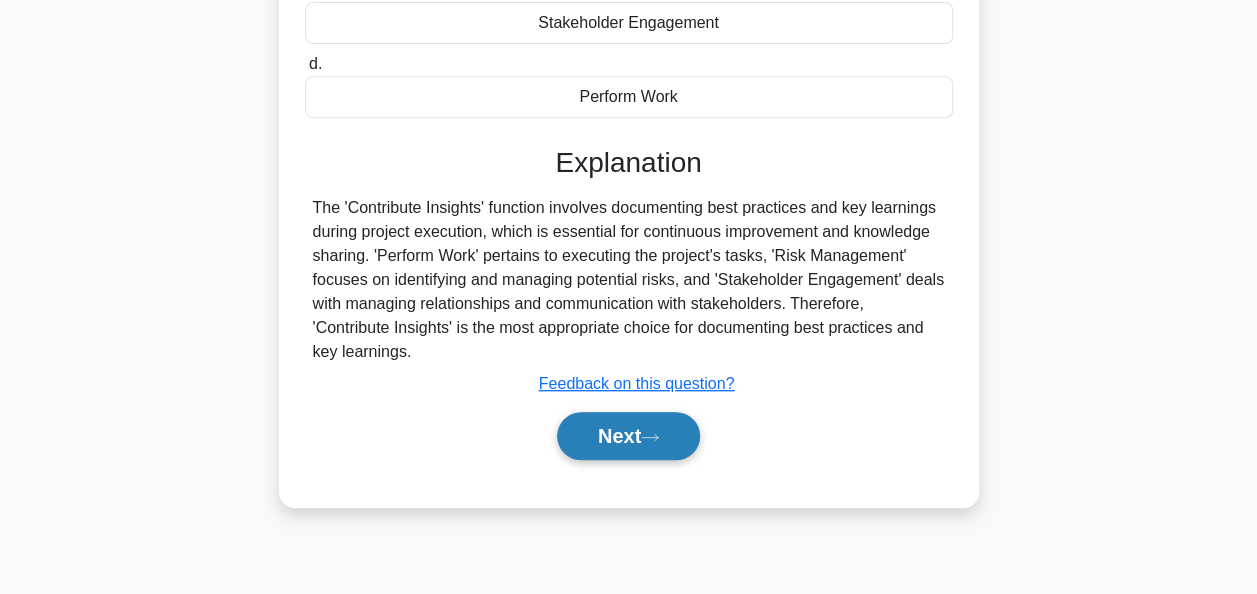 click on "Next" at bounding box center [628, 436] 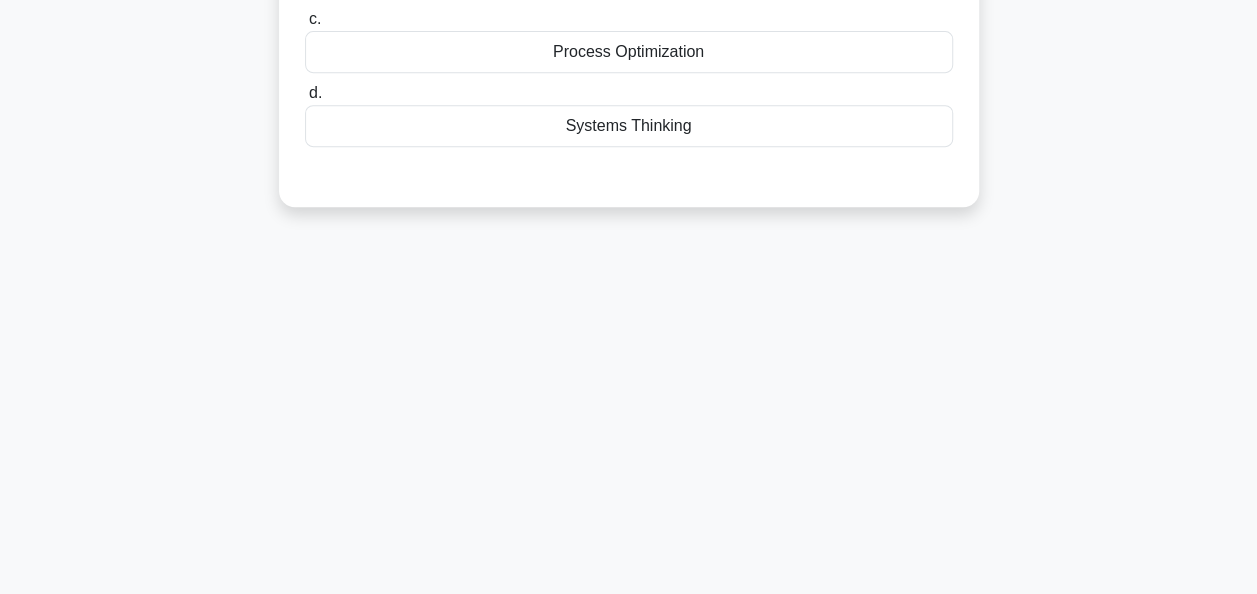 scroll, scrollTop: 0, scrollLeft: 0, axis: both 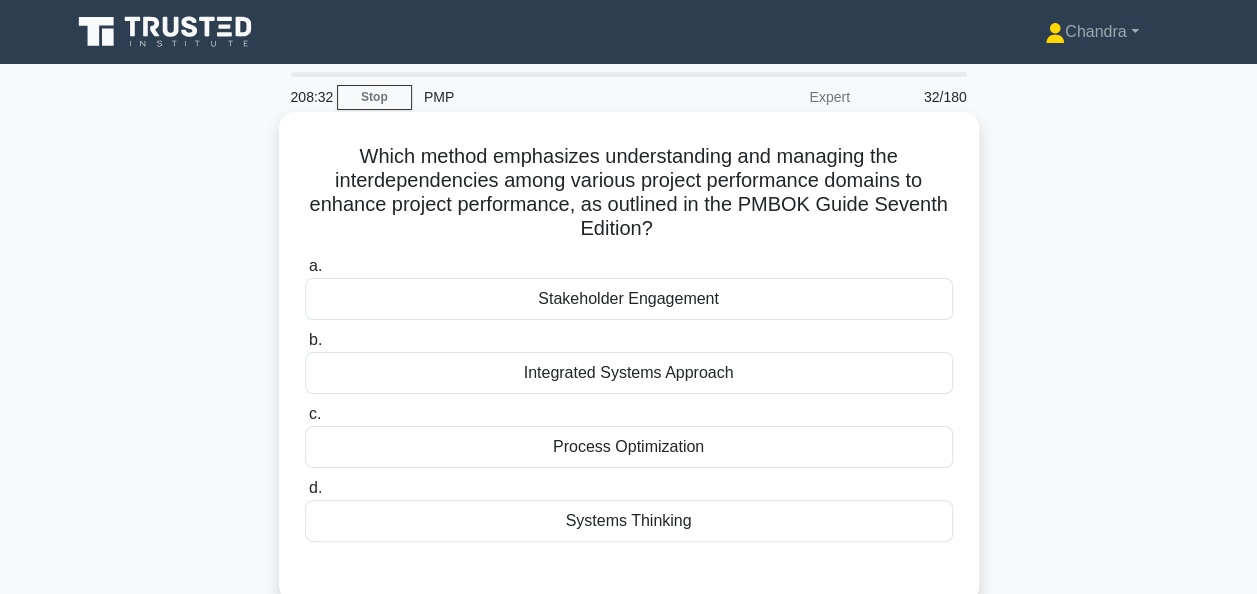 click on "Systems Thinking" at bounding box center (629, 521) 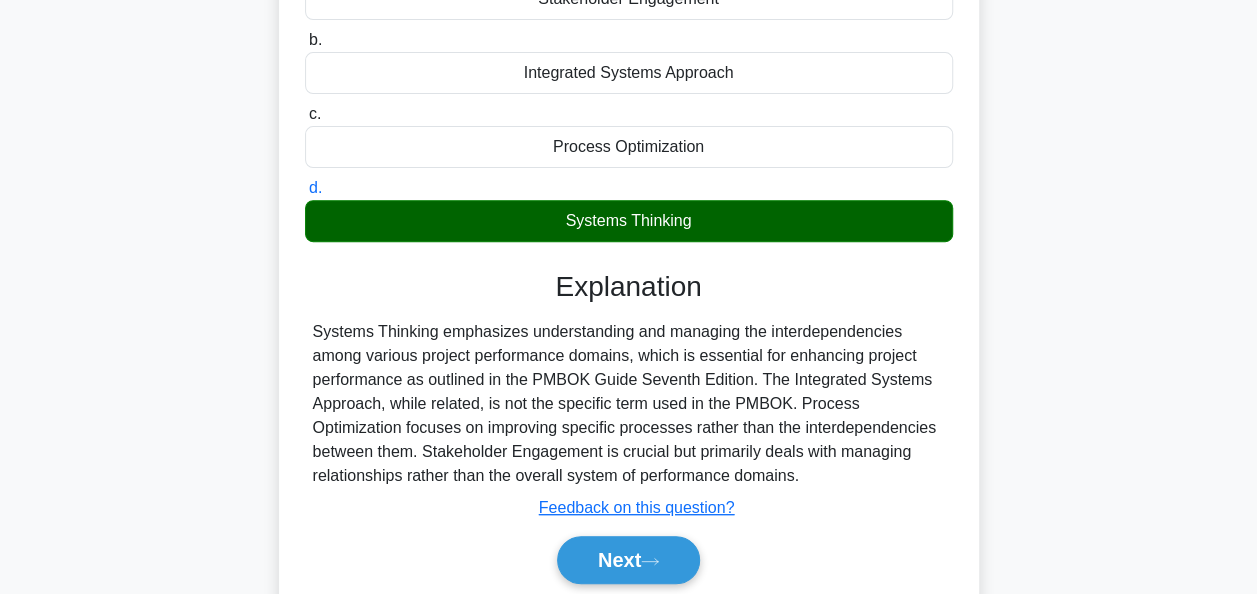 scroll, scrollTop: 400, scrollLeft: 0, axis: vertical 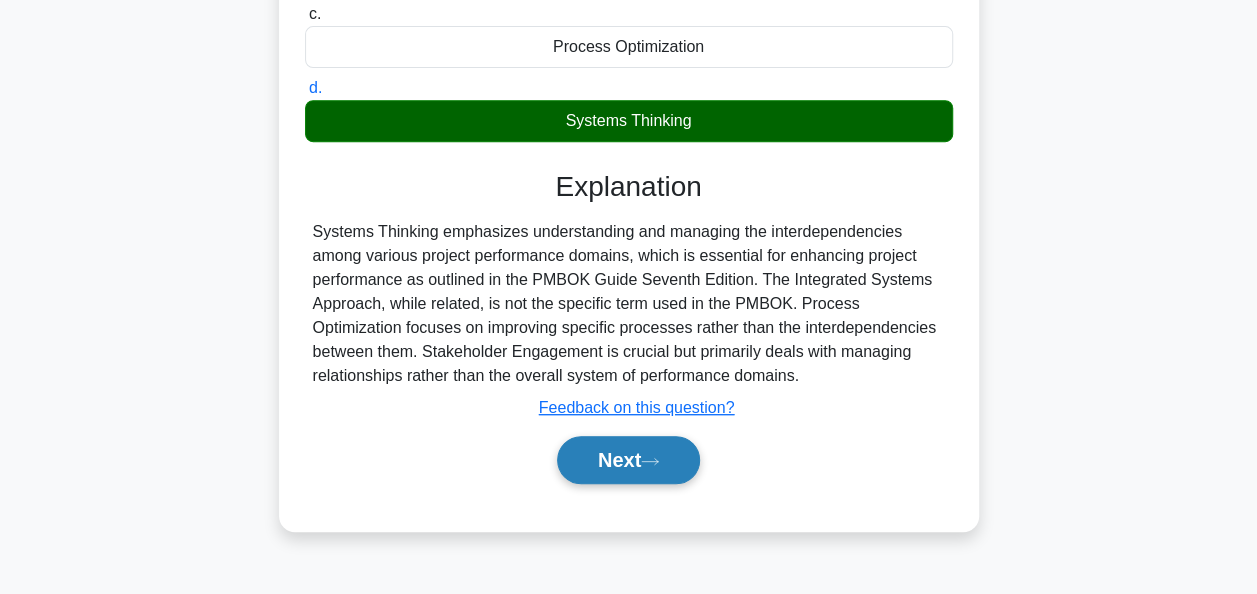 click on "Next" at bounding box center (628, 460) 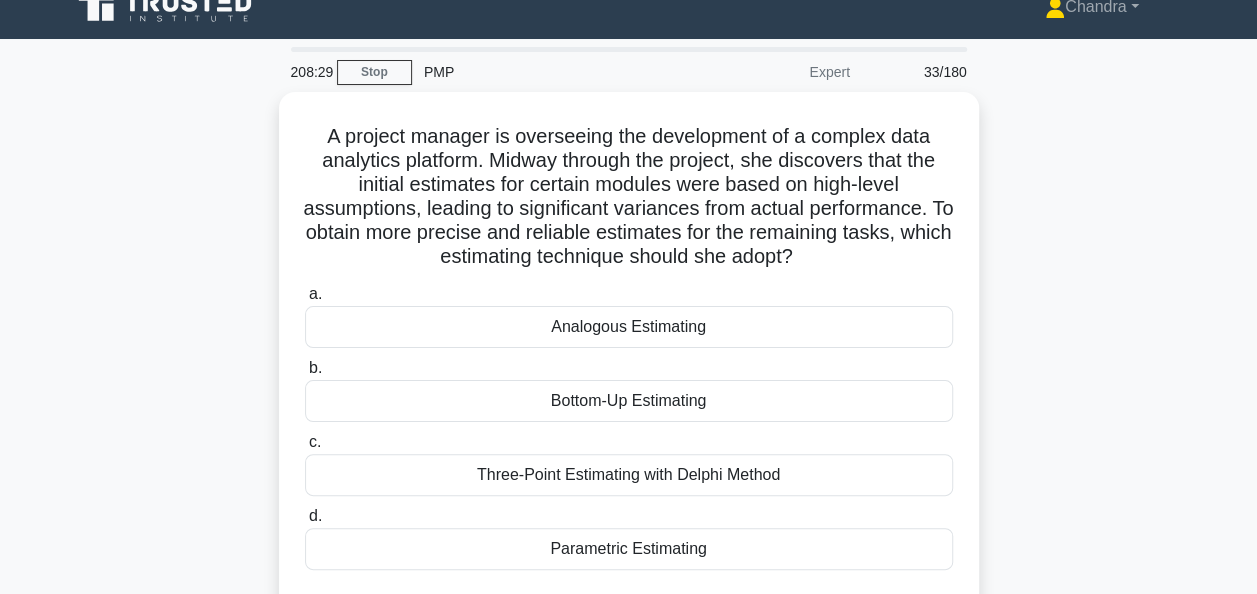 scroll, scrollTop: 0, scrollLeft: 0, axis: both 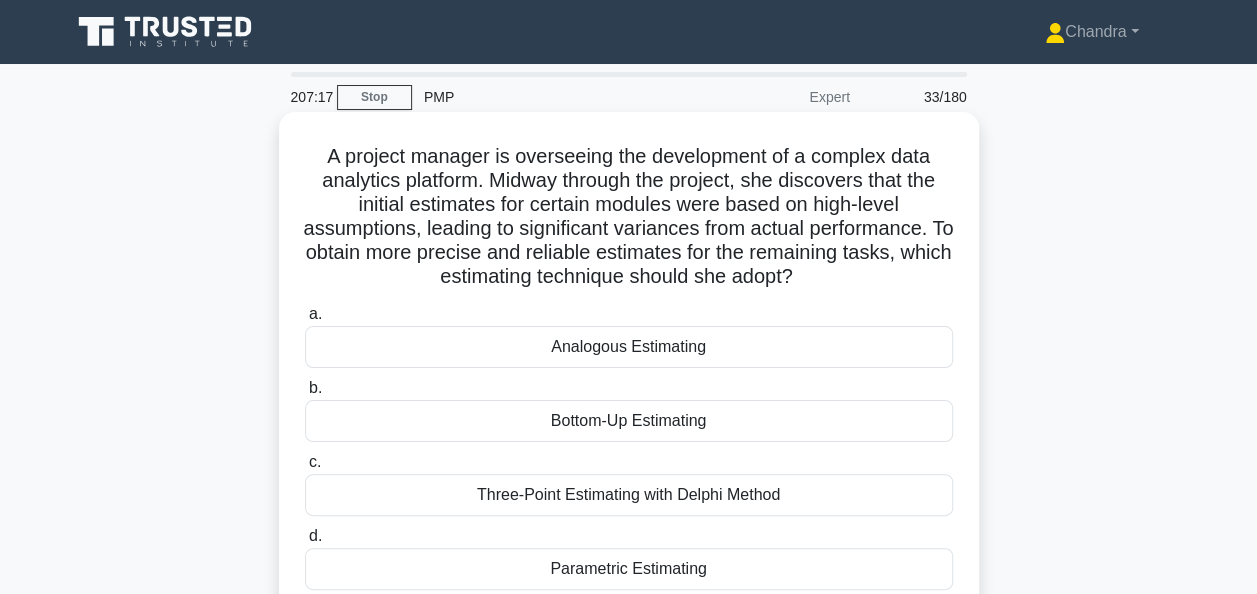 click on "Bottom-Up Estimating" at bounding box center (629, 421) 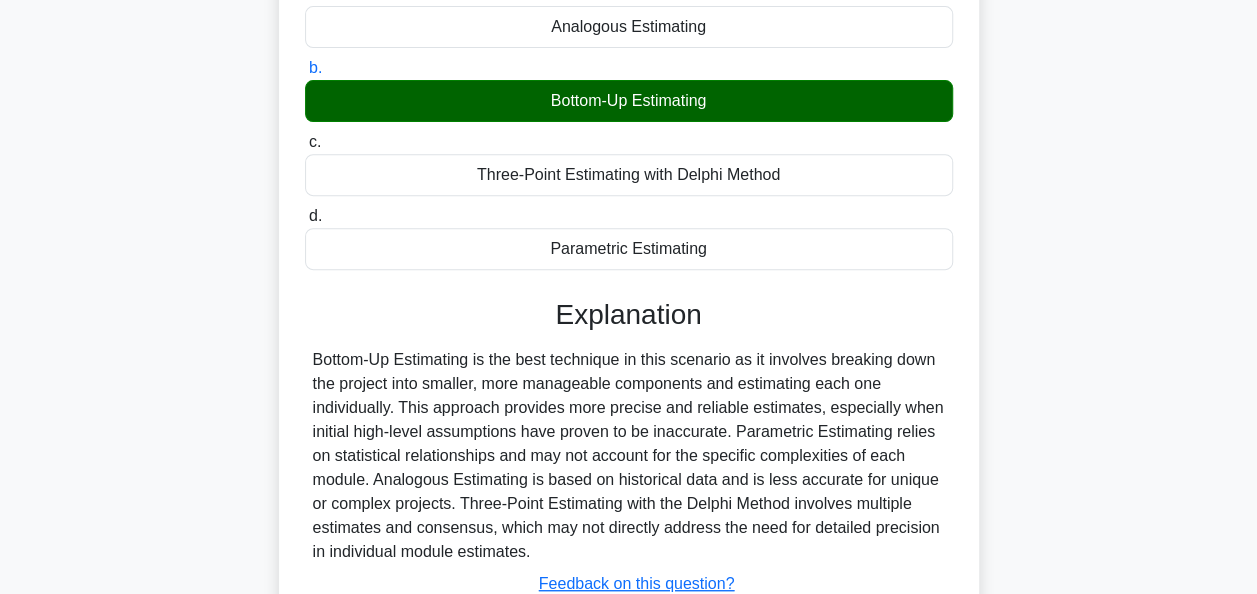scroll, scrollTop: 400, scrollLeft: 0, axis: vertical 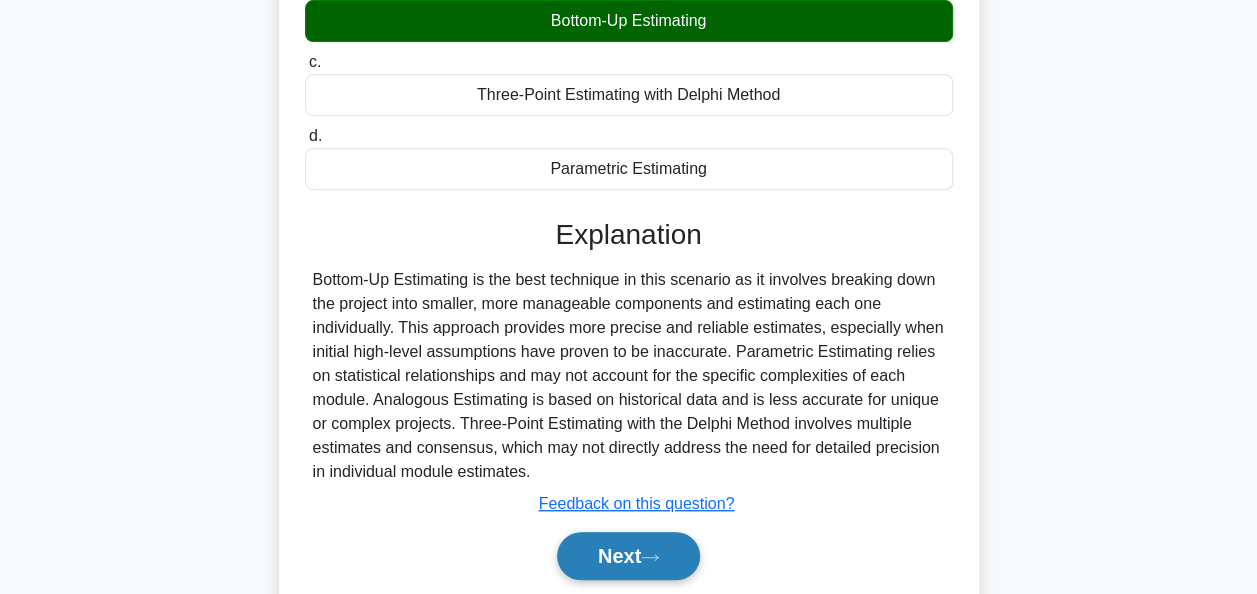 click on "Next" at bounding box center (628, 556) 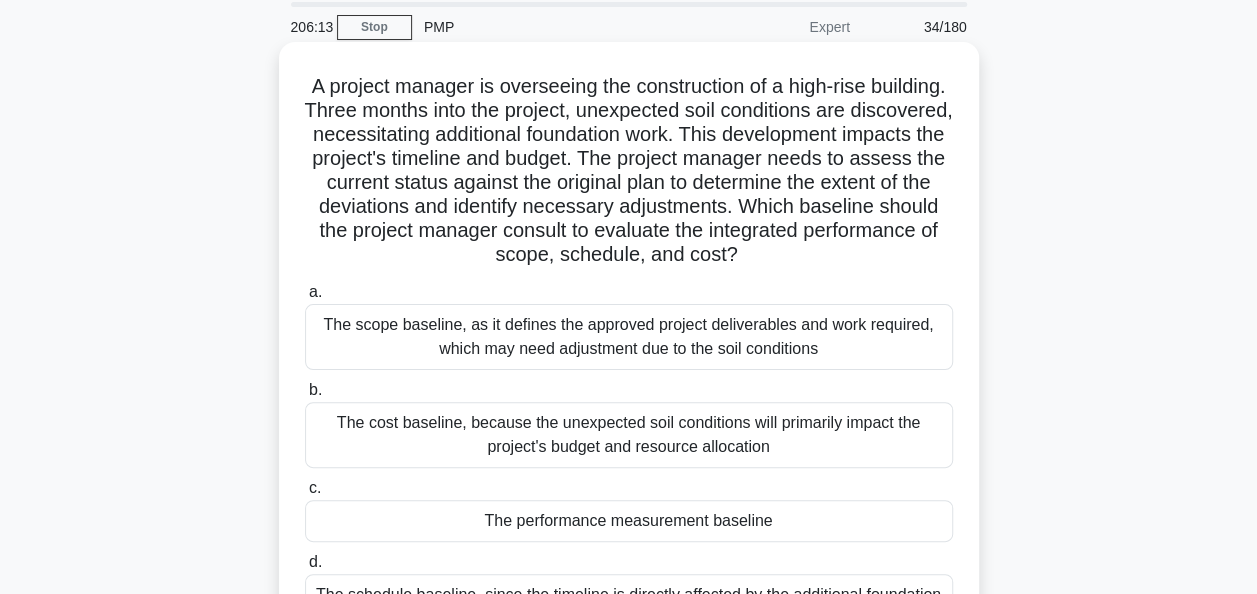 scroll, scrollTop: 100, scrollLeft: 0, axis: vertical 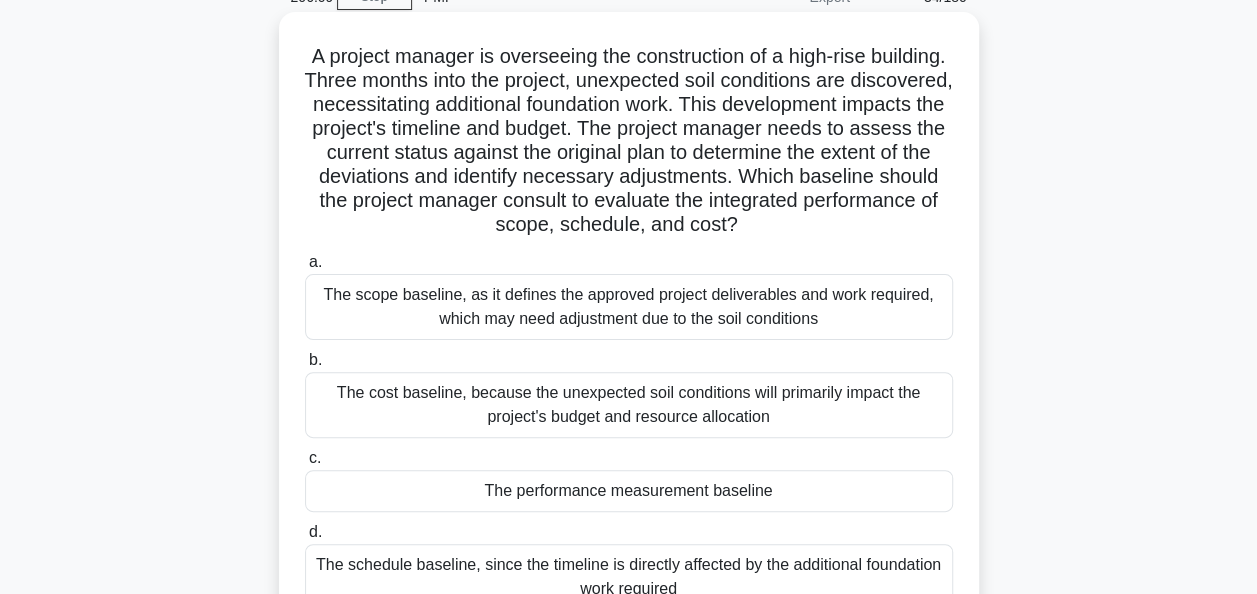 click on "The scope baseline, as it defines the approved project deliverables and work required, which may need adjustment due to the soil conditions" at bounding box center [629, 307] 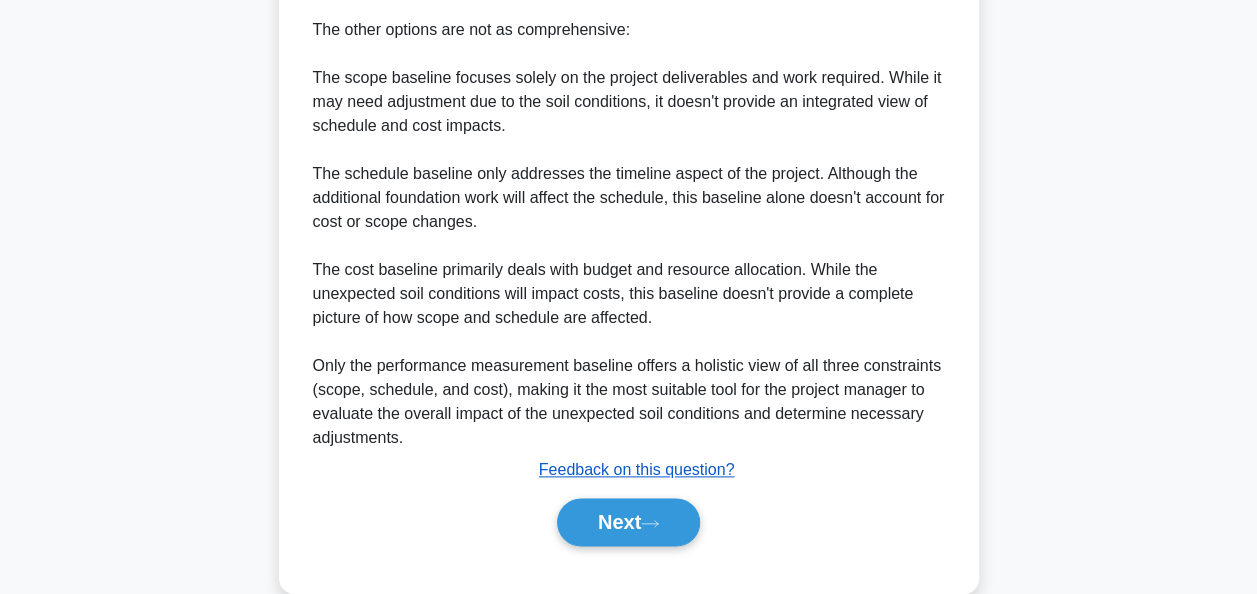 scroll, scrollTop: 1000, scrollLeft: 0, axis: vertical 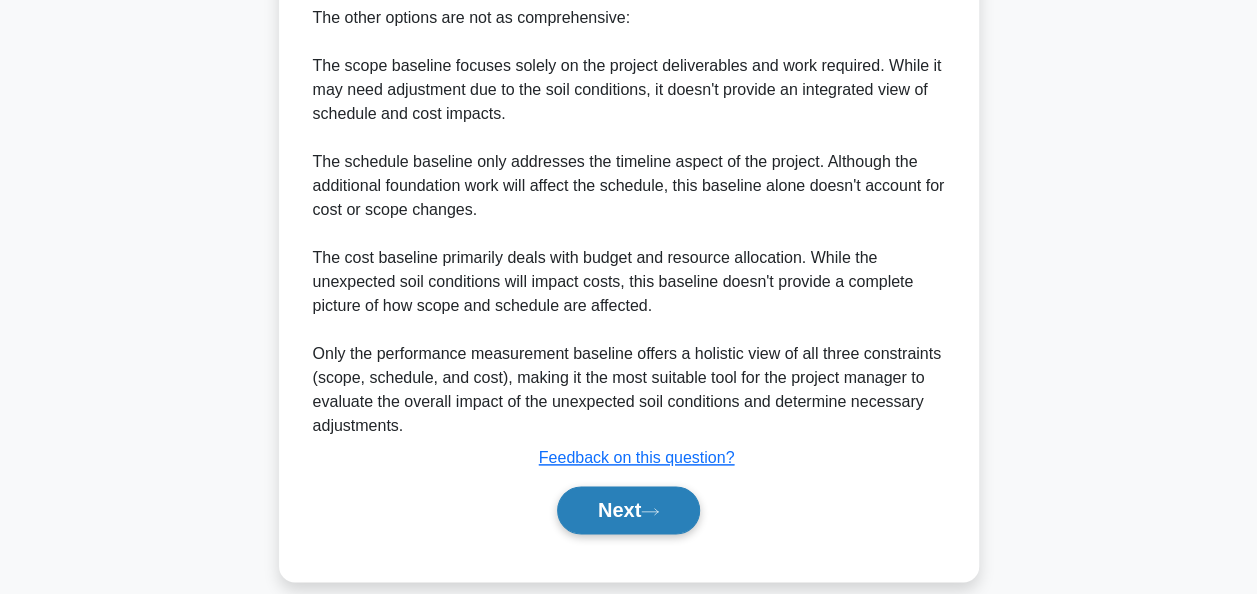 click on "Next" at bounding box center (628, 510) 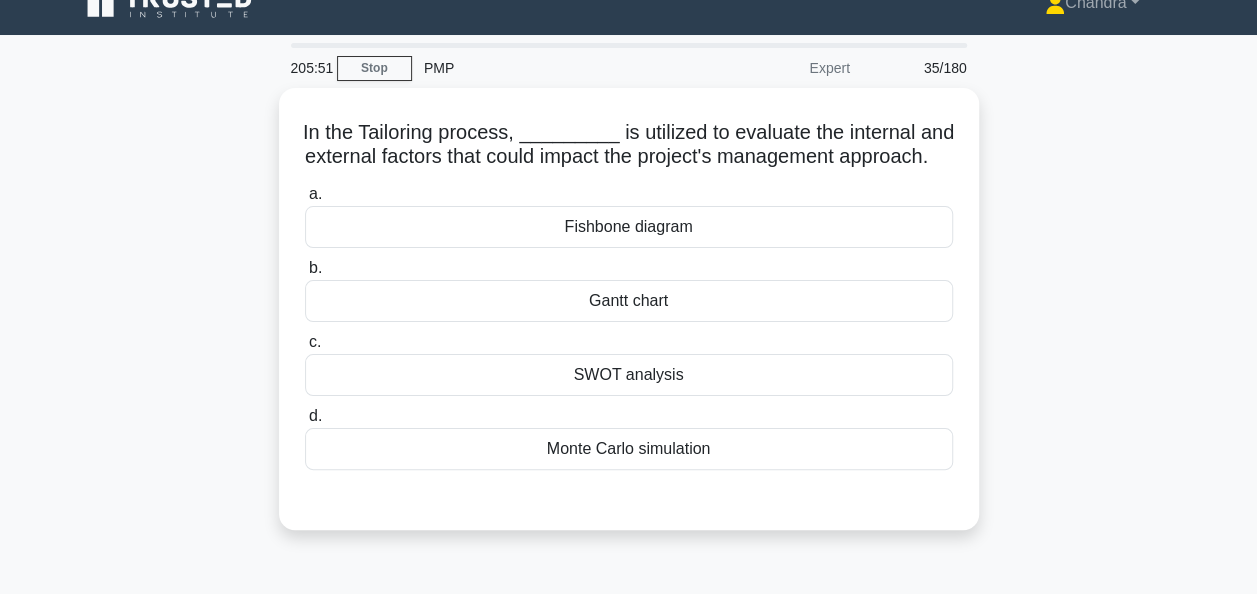 scroll, scrollTop: 0, scrollLeft: 0, axis: both 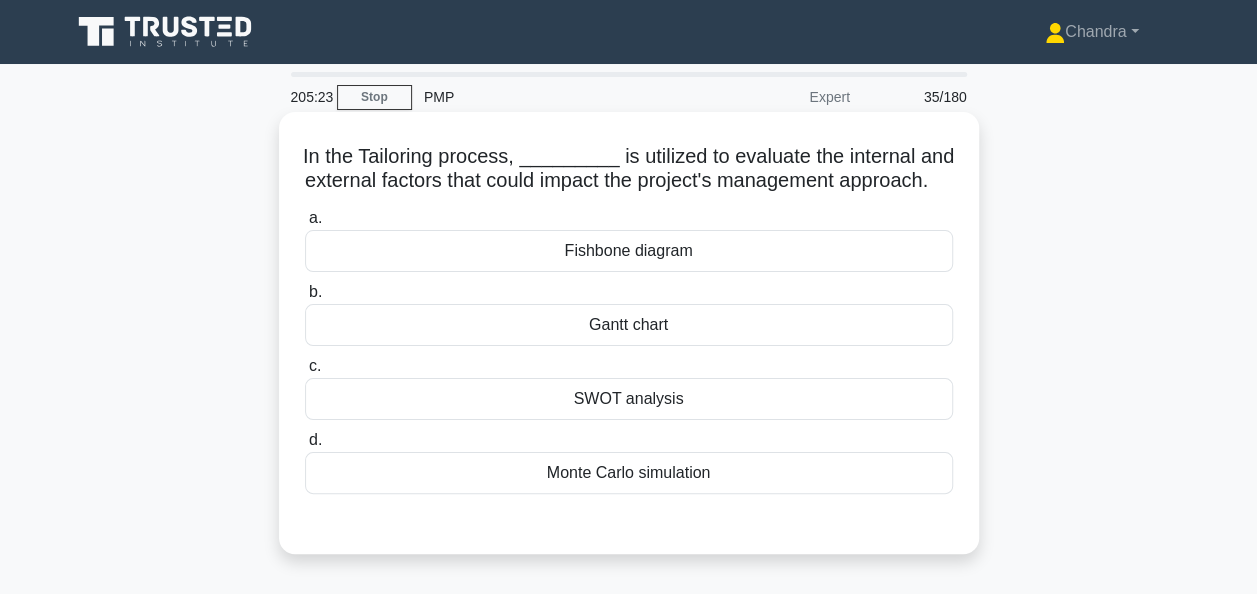 click on "Monte Carlo simulation" at bounding box center (629, 473) 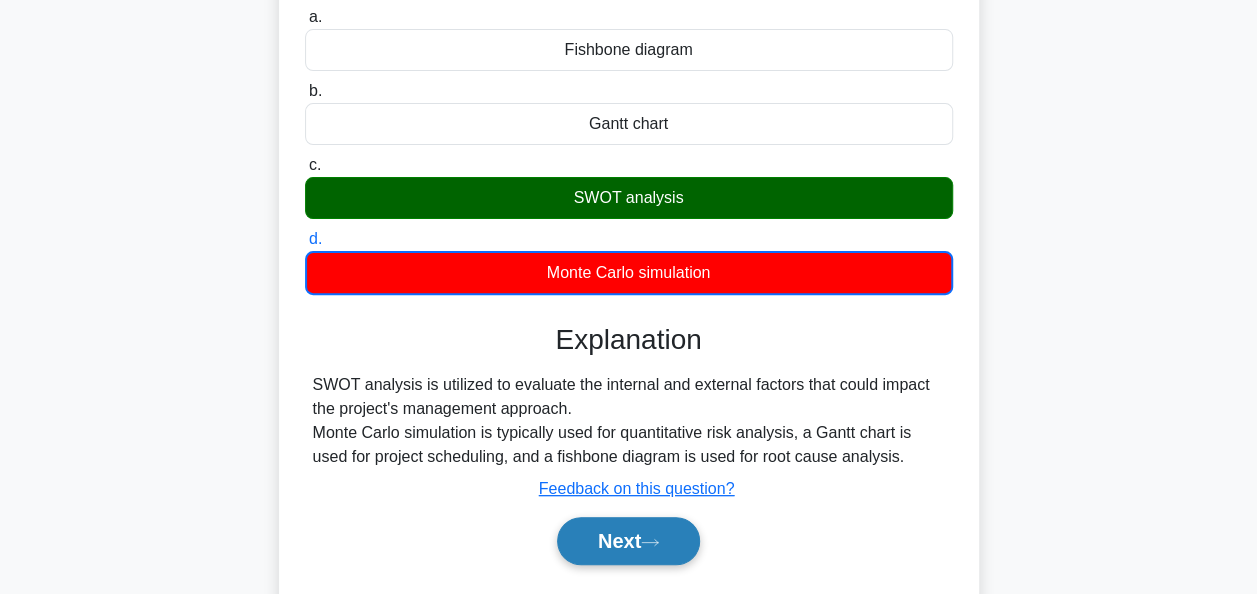 scroll, scrollTop: 400, scrollLeft: 0, axis: vertical 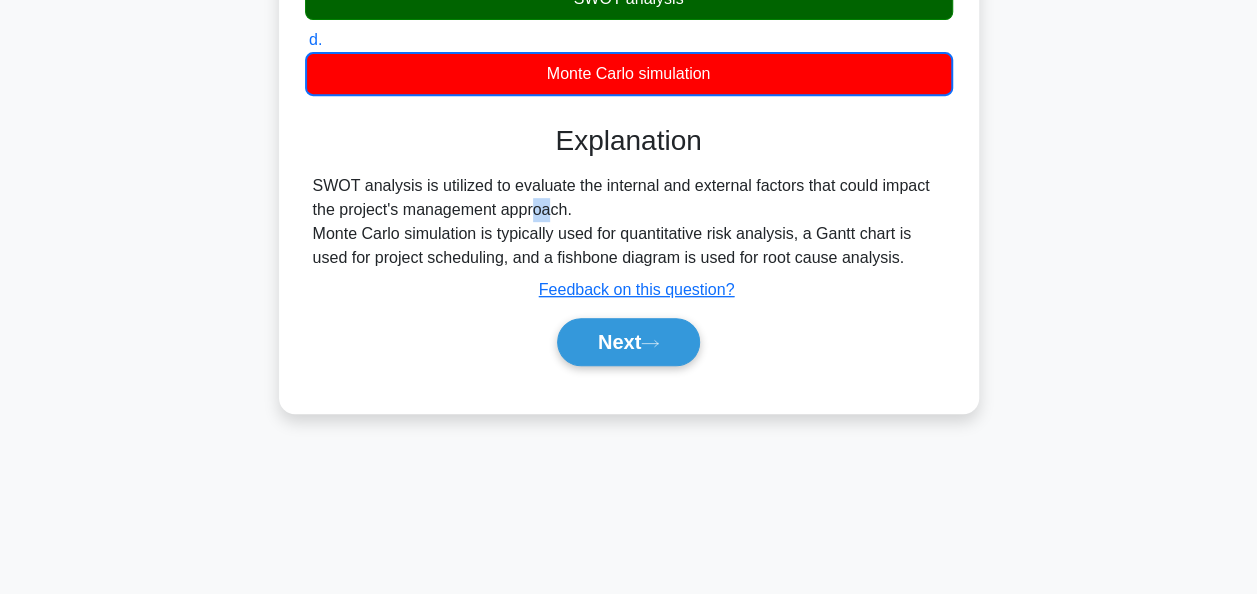 drag, startPoint x: 407, startPoint y: 220, endPoint x: 392, endPoint y: 223, distance: 15.297058 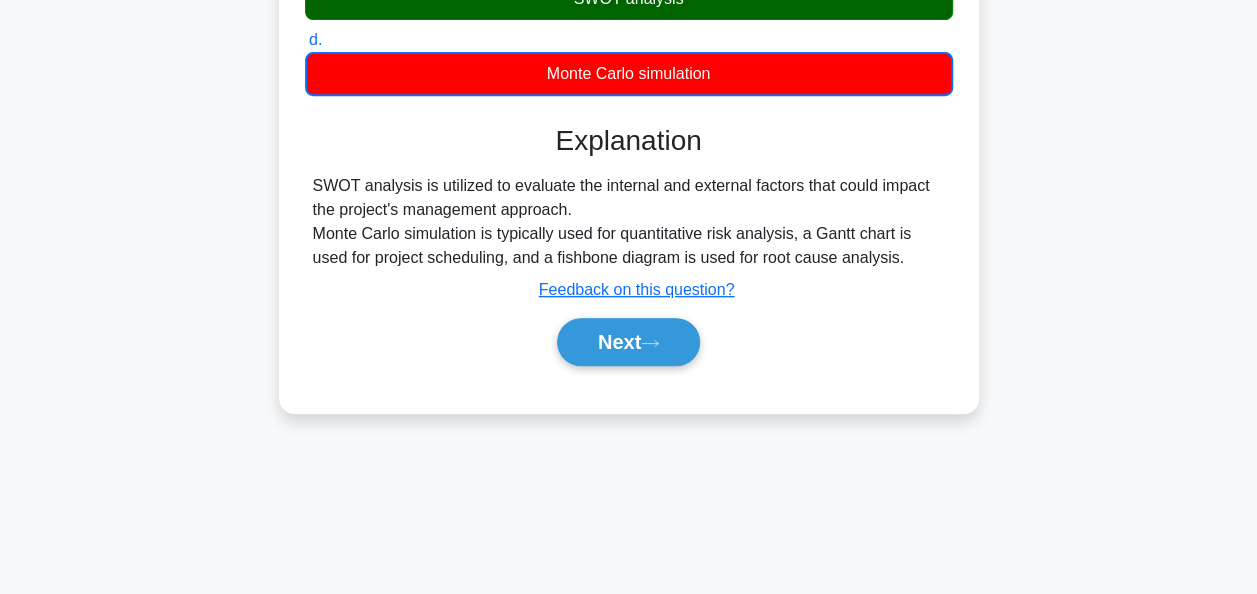 drag, startPoint x: 392, startPoint y: 223, endPoint x: 390, endPoint y: 369, distance: 146.0137 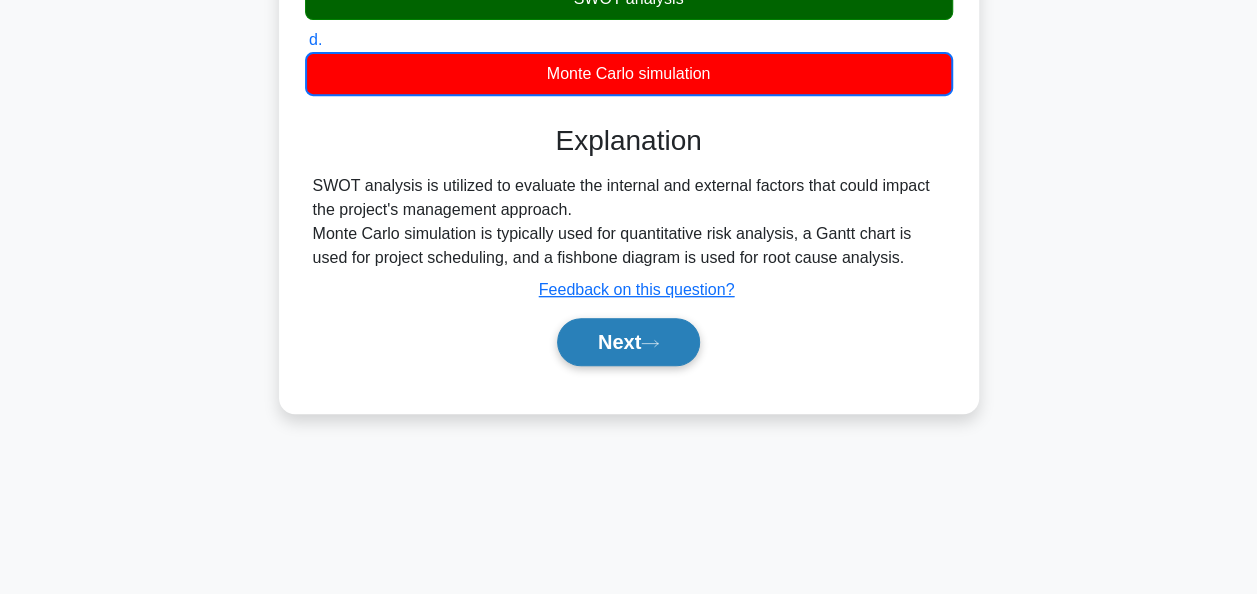 click on "Next" at bounding box center (628, 342) 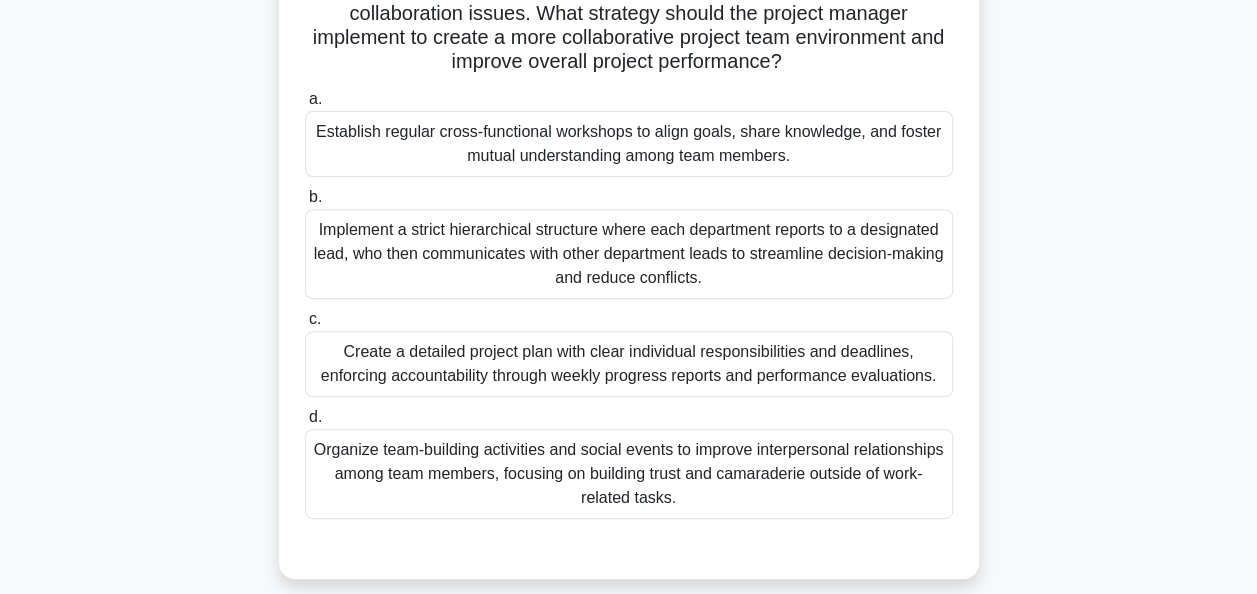 scroll, scrollTop: 300, scrollLeft: 0, axis: vertical 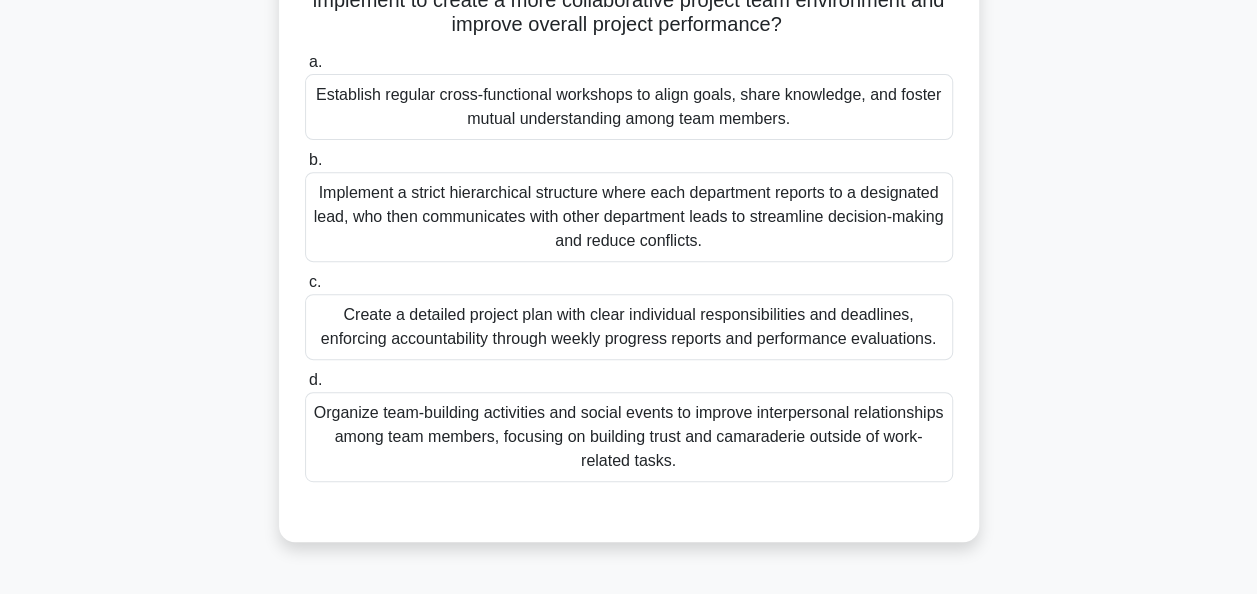 click on "Establish regular cross-functional workshops to align goals, share knowledge, and foster mutual understanding among team members." at bounding box center (629, 107) 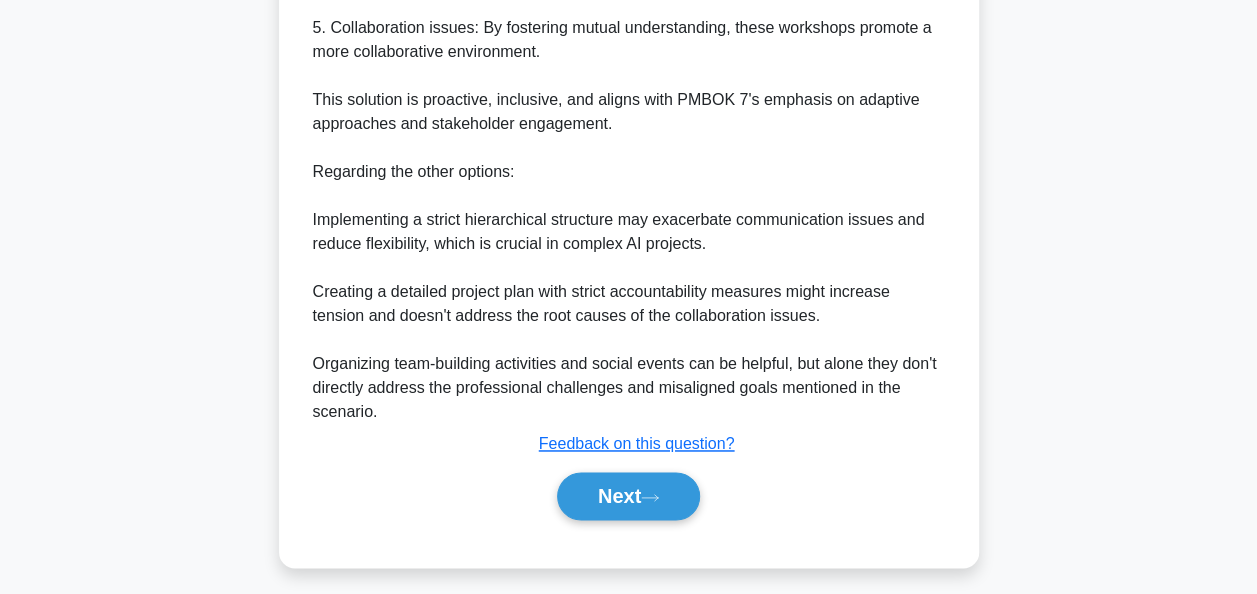 scroll, scrollTop: 1308, scrollLeft: 0, axis: vertical 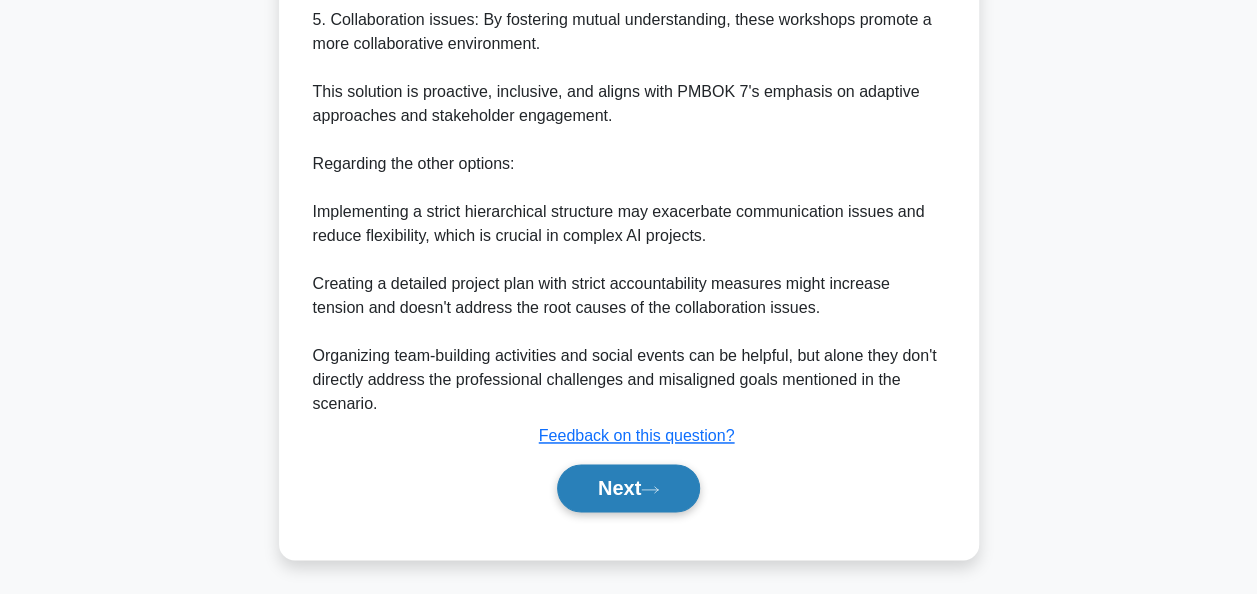 click on "Next" at bounding box center [628, 488] 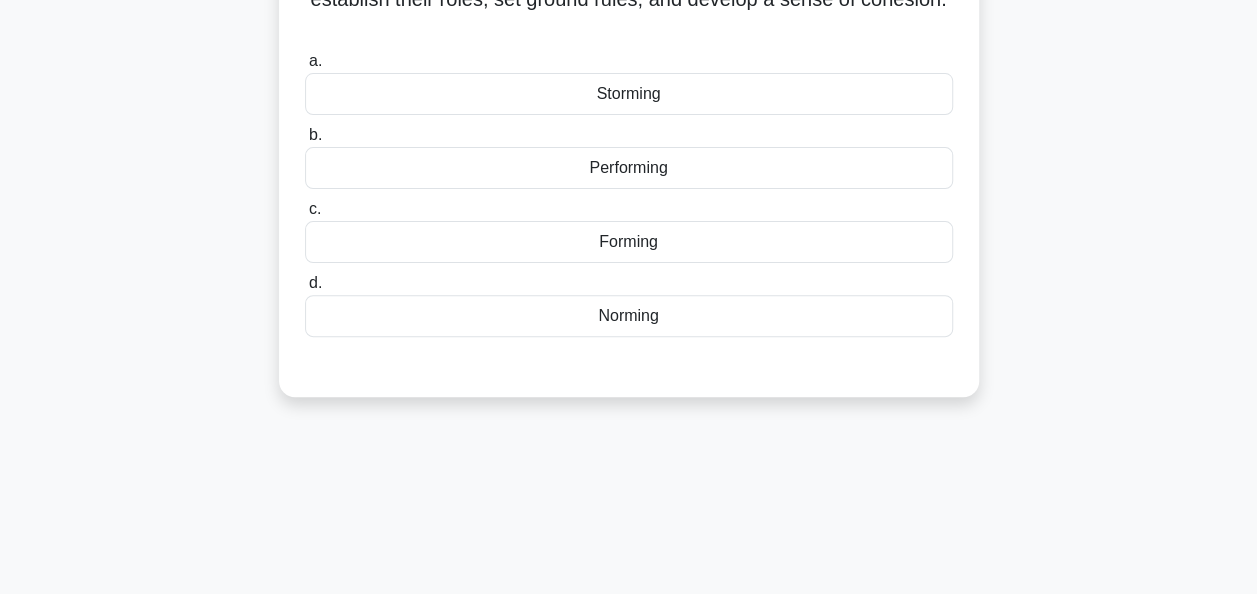 scroll, scrollTop: 0, scrollLeft: 0, axis: both 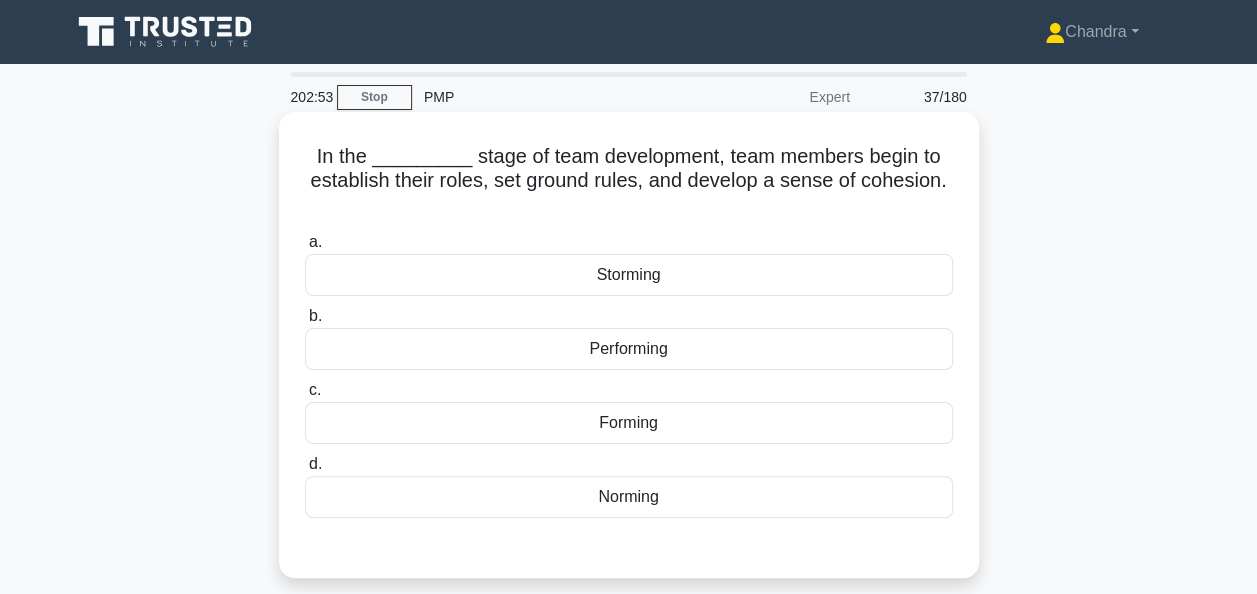 click on "Norming" at bounding box center (629, 497) 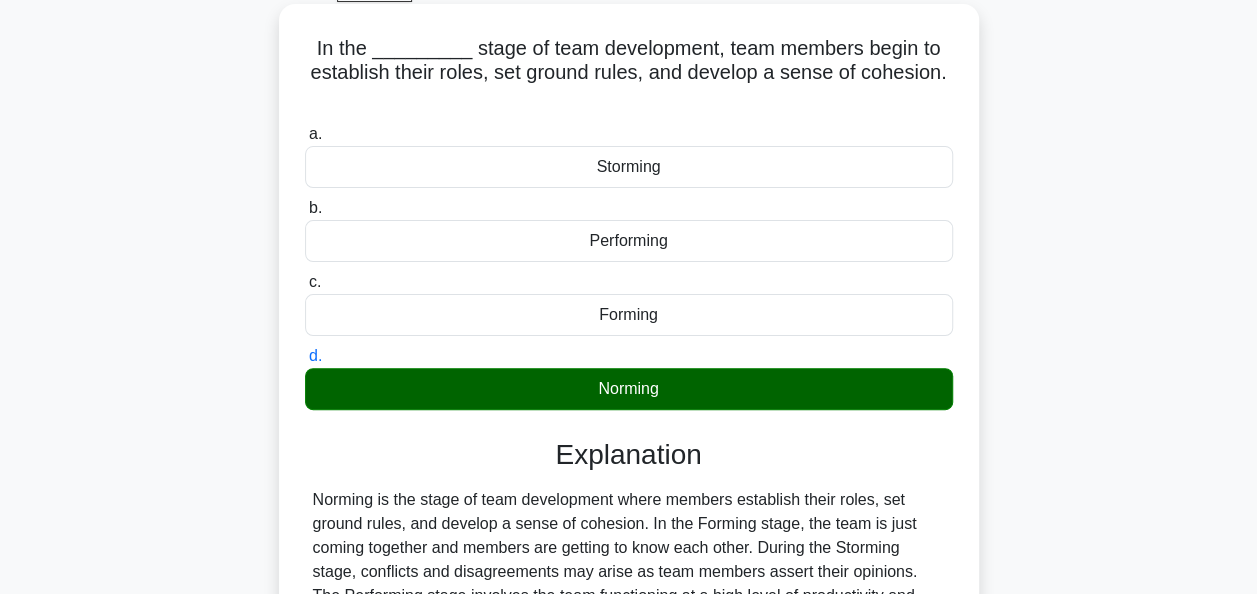 scroll, scrollTop: 400, scrollLeft: 0, axis: vertical 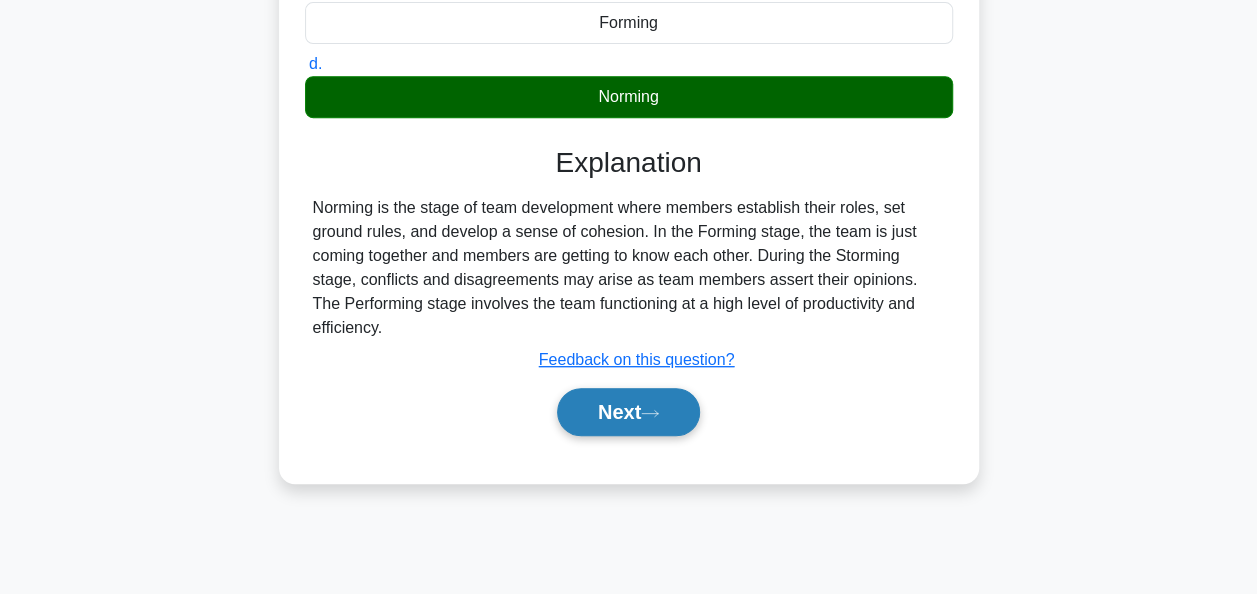 click on "Next" at bounding box center (628, 412) 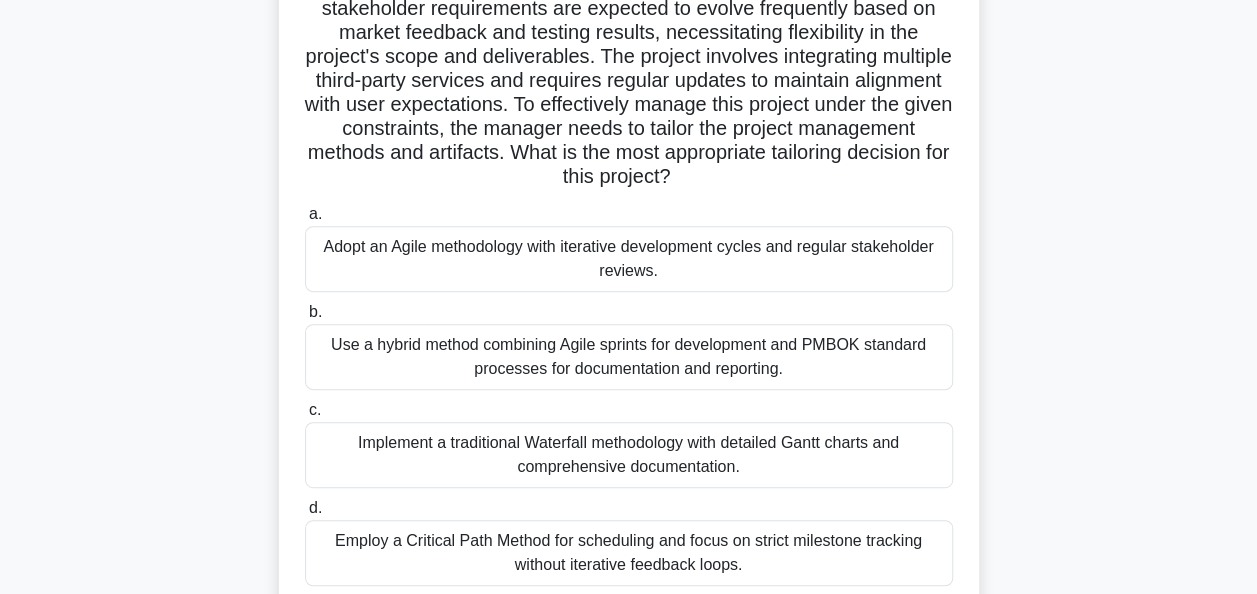 scroll, scrollTop: 300, scrollLeft: 0, axis: vertical 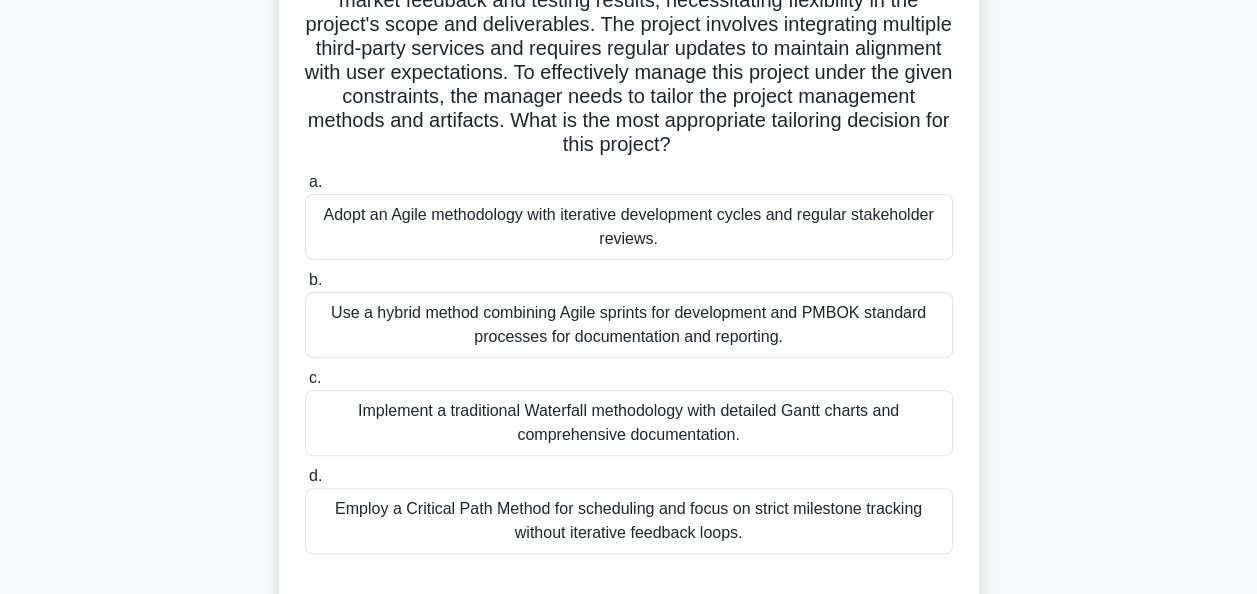 click on "Use a hybrid method combining Agile sprints for development and PMBOK standard processes for documentation and reporting." at bounding box center [629, 325] 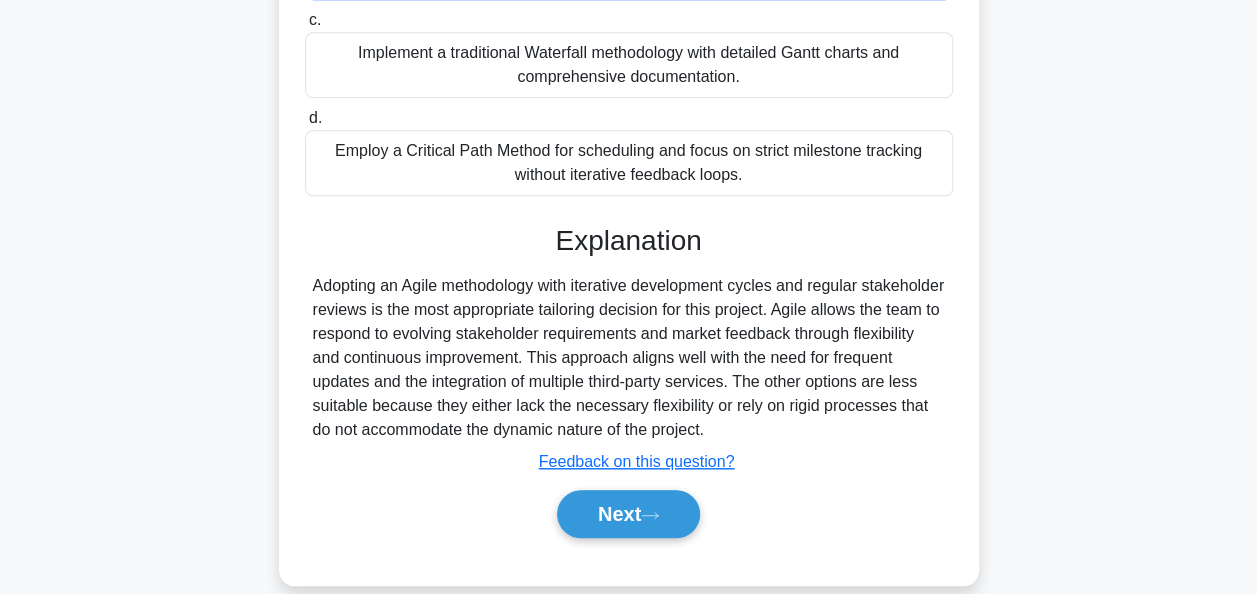 scroll, scrollTop: 687, scrollLeft: 0, axis: vertical 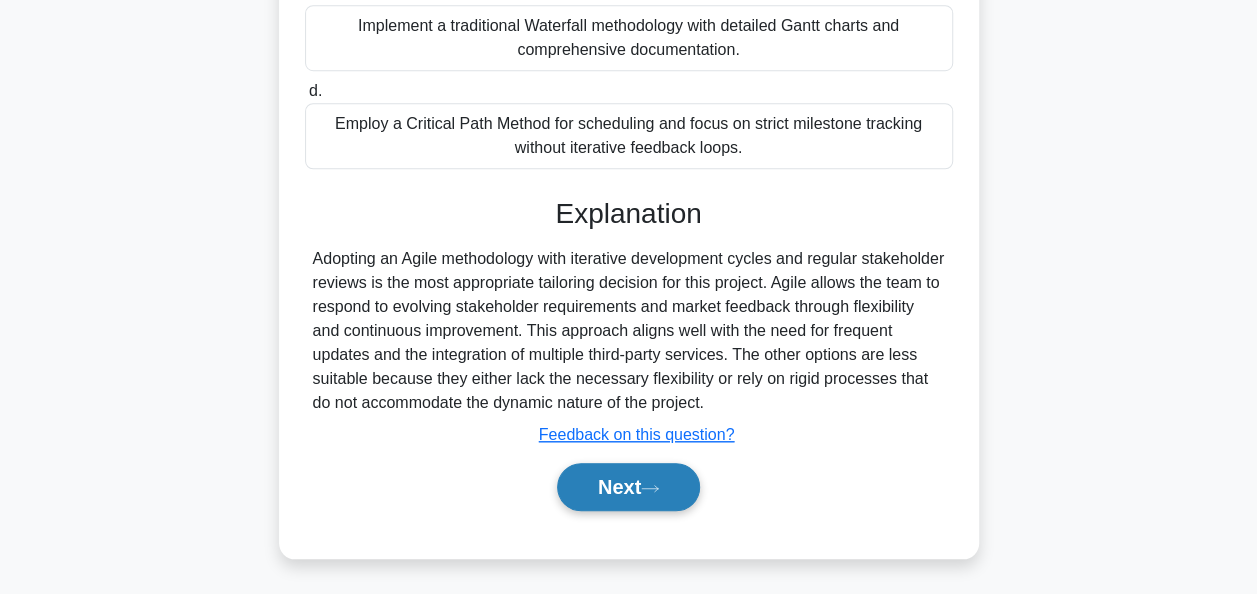 click on "Next" at bounding box center (628, 487) 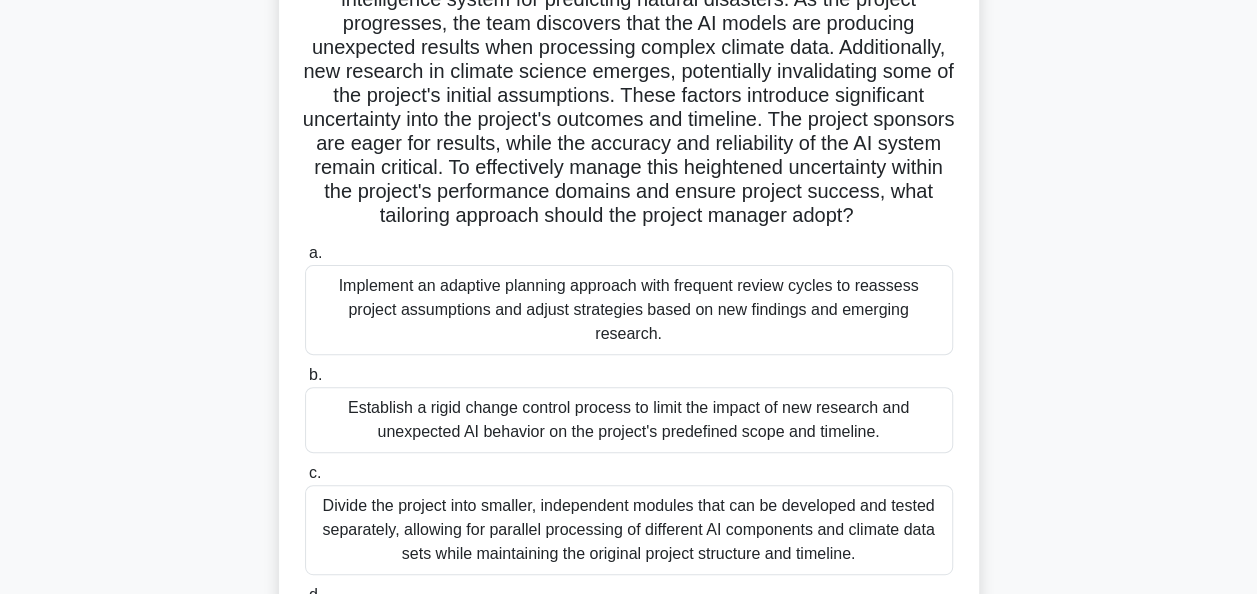 scroll, scrollTop: 286, scrollLeft: 0, axis: vertical 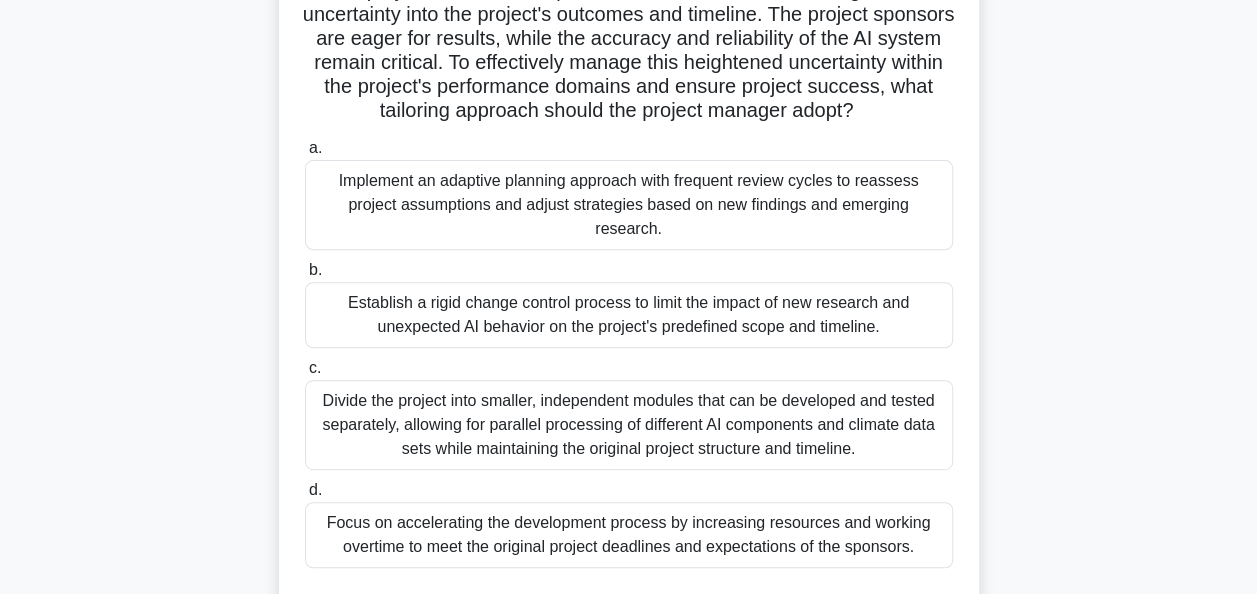 click on "Implement an adaptive planning approach with frequent review cycles to reassess project assumptions and adjust strategies based on new findings and emerging research." at bounding box center (629, 205) 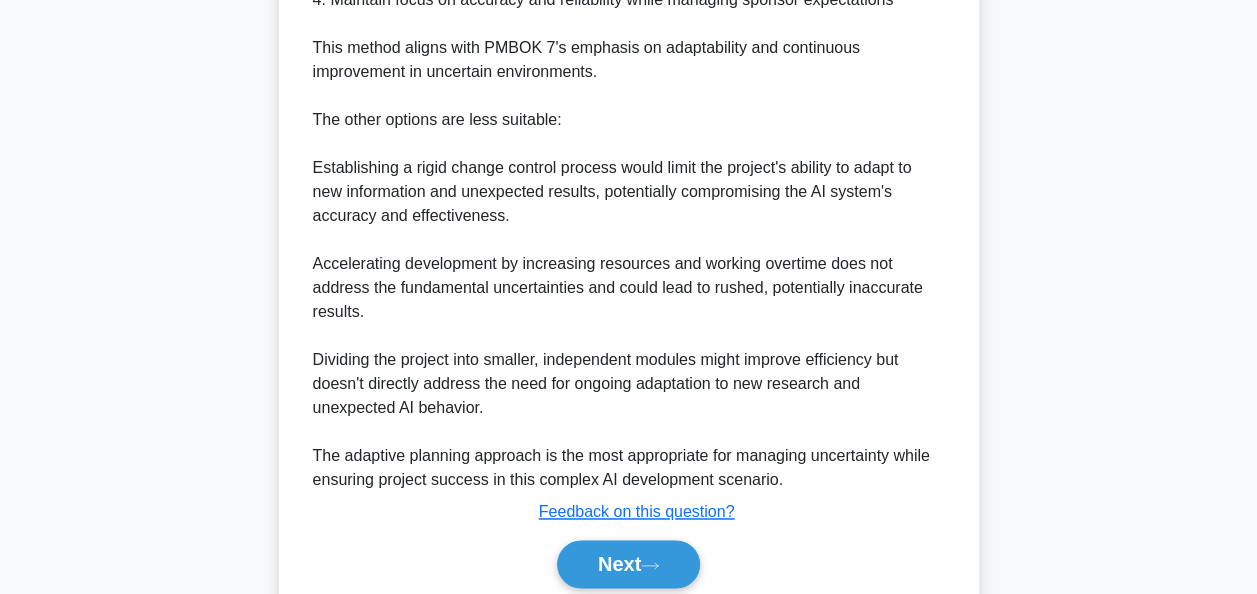 scroll, scrollTop: 1332, scrollLeft: 0, axis: vertical 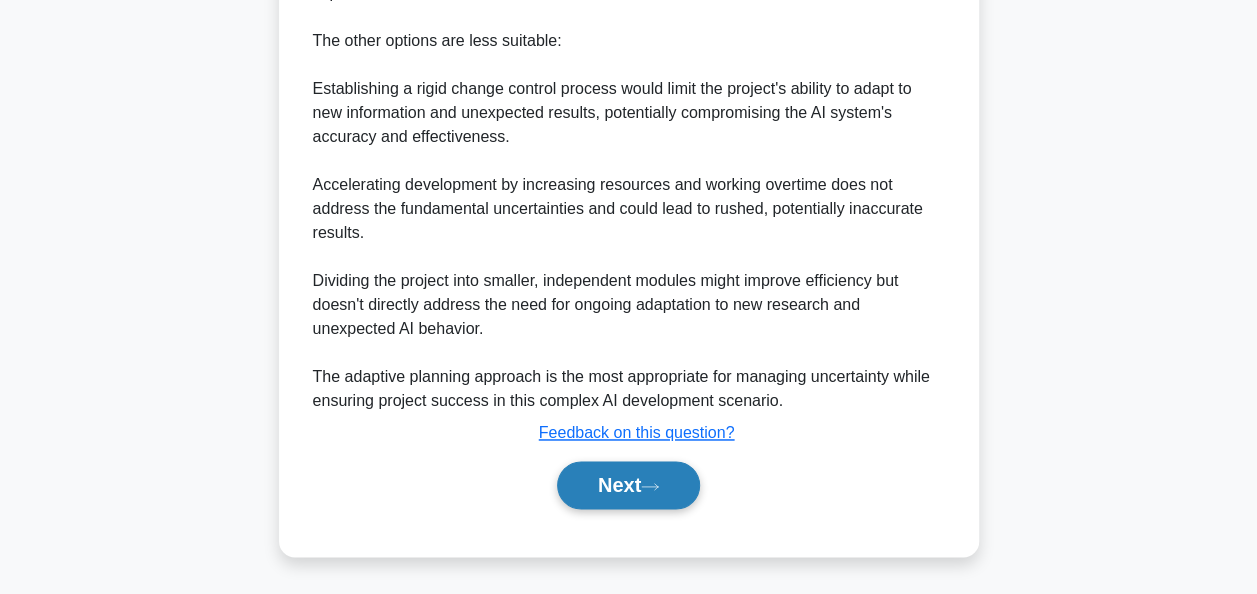 click on "Next" at bounding box center (628, 485) 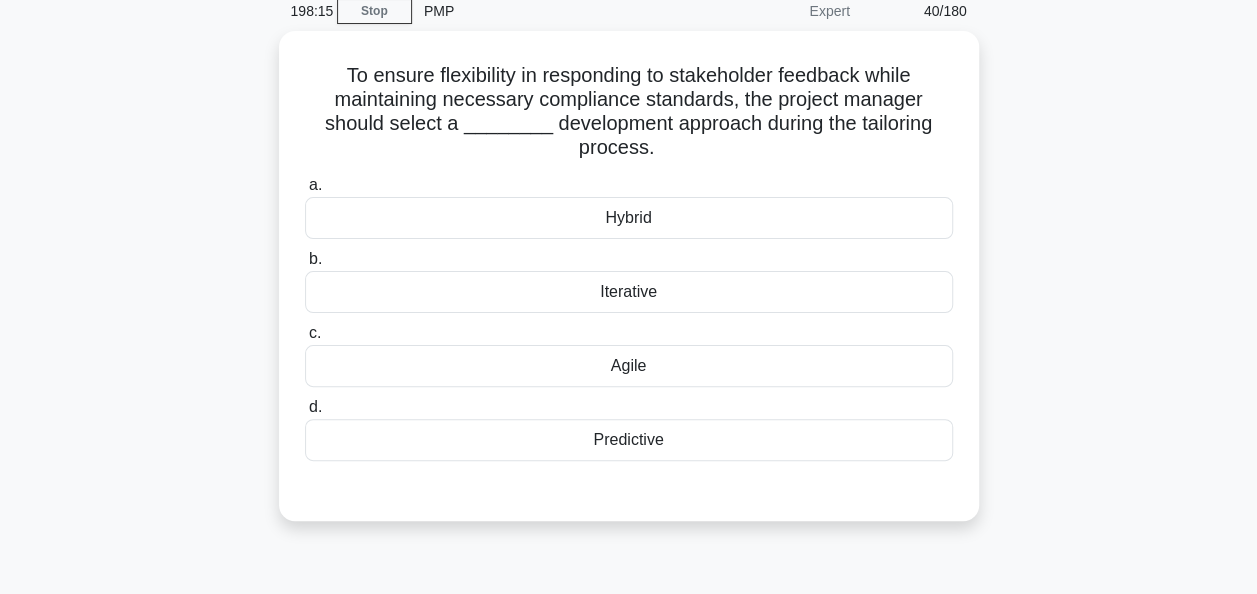 scroll, scrollTop: 0, scrollLeft: 0, axis: both 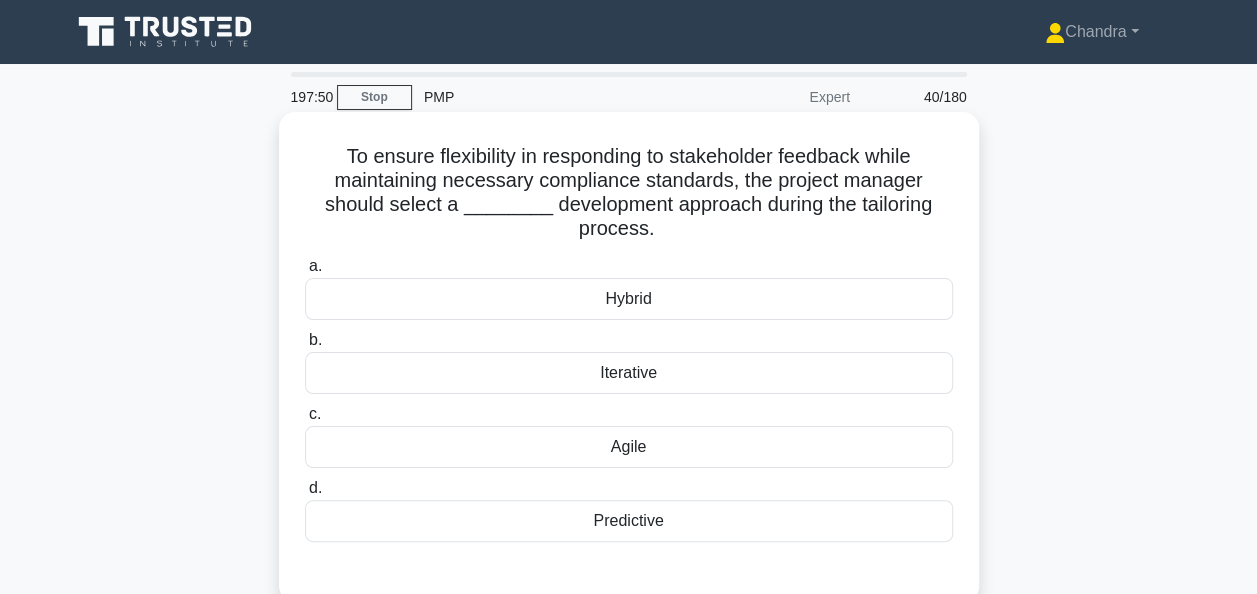 click on "Agile" at bounding box center (629, 447) 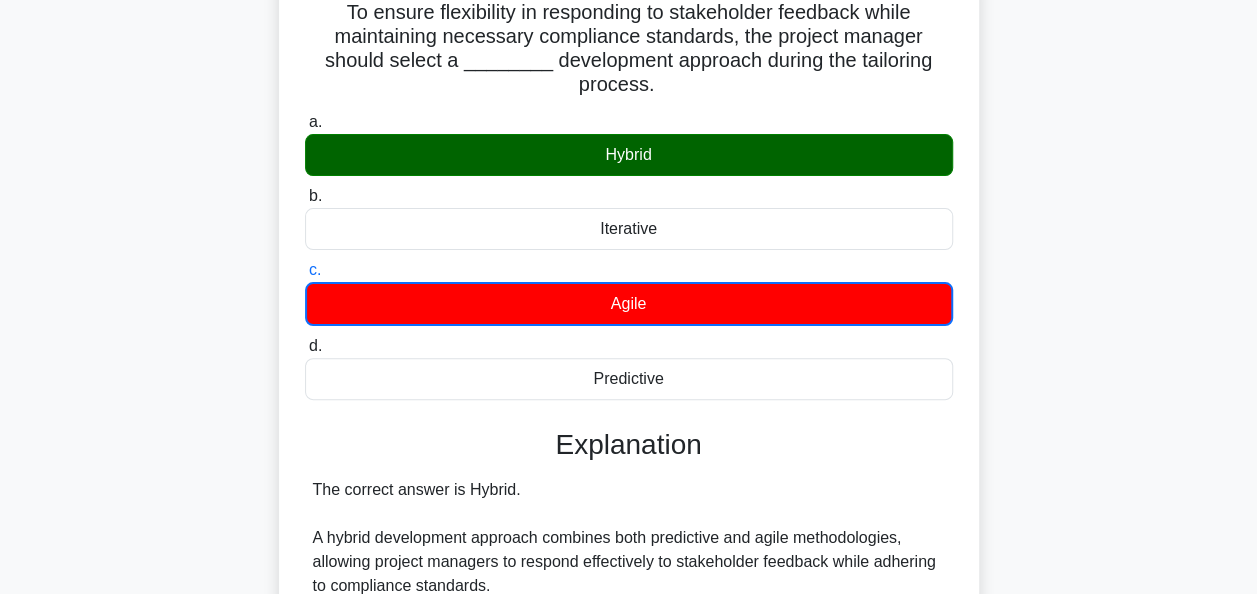 scroll, scrollTop: 100, scrollLeft: 0, axis: vertical 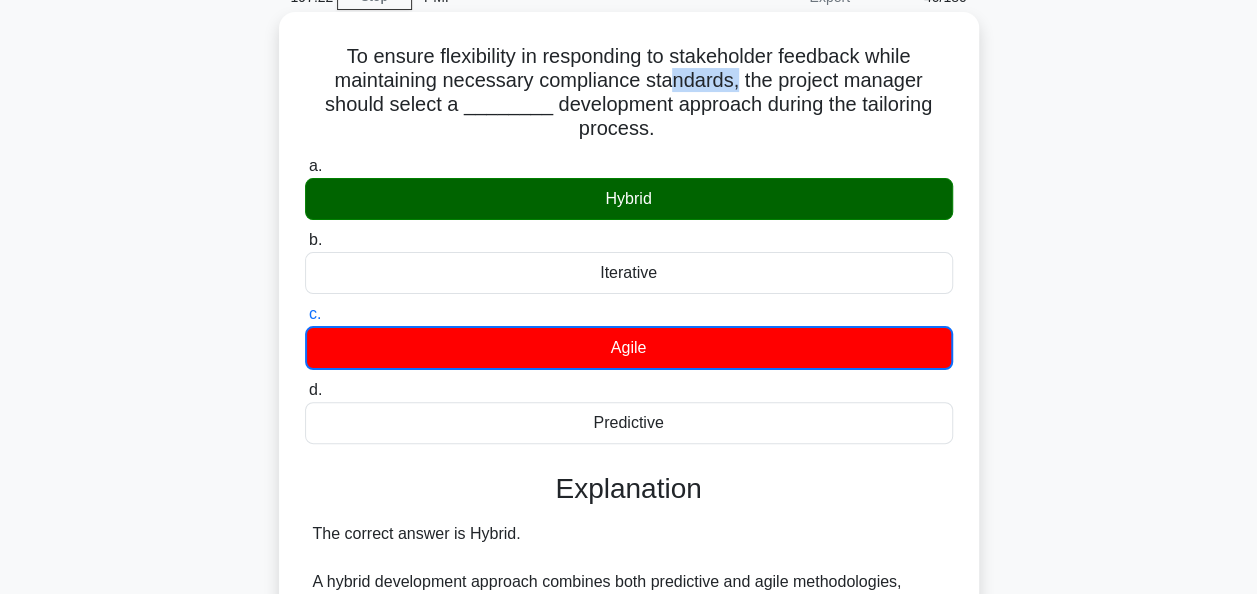 drag, startPoint x: 692, startPoint y: 90, endPoint x: 740, endPoint y: 90, distance: 48 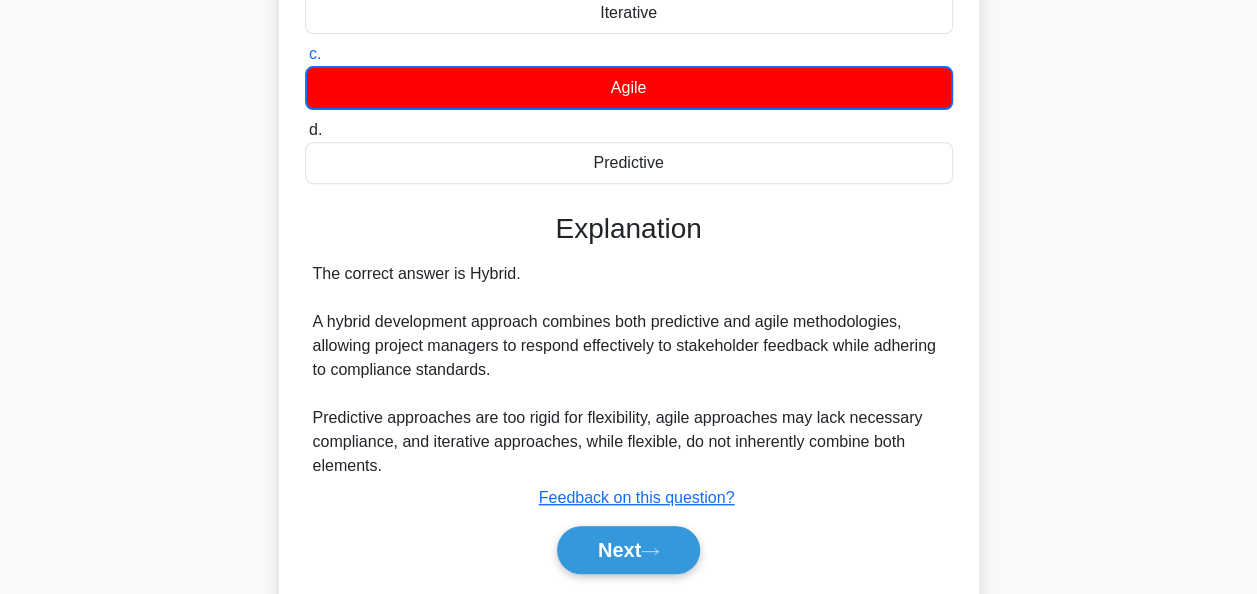 scroll, scrollTop: 486, scrollLeft: 0, axis: vertical 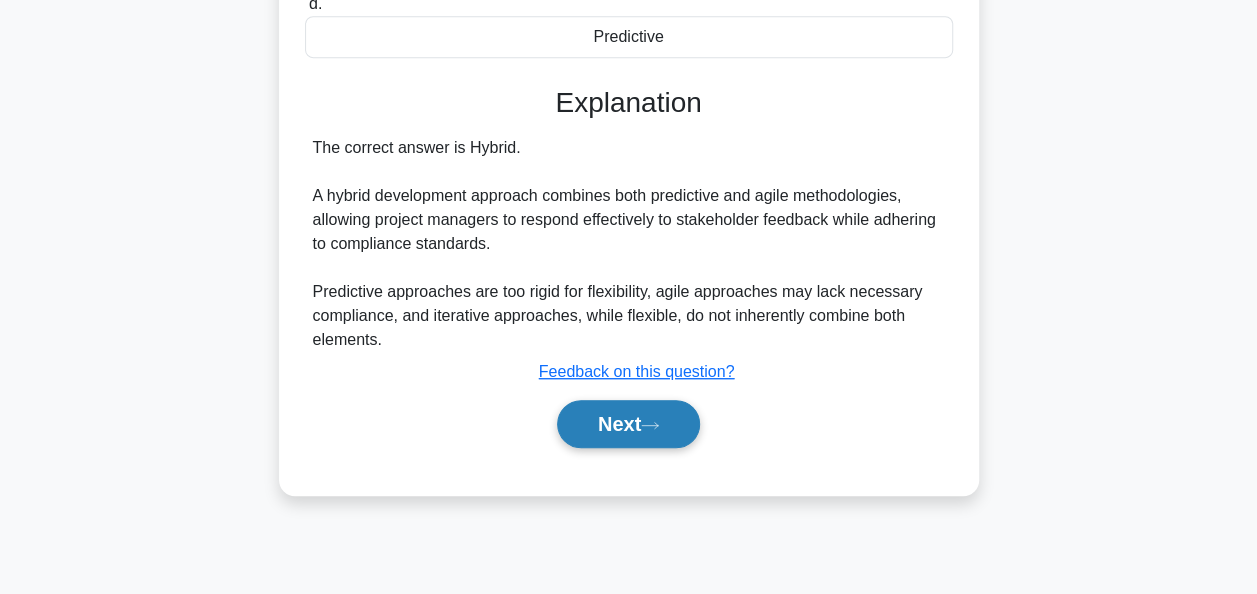 click on "Next" at bounding box center [628, 424] 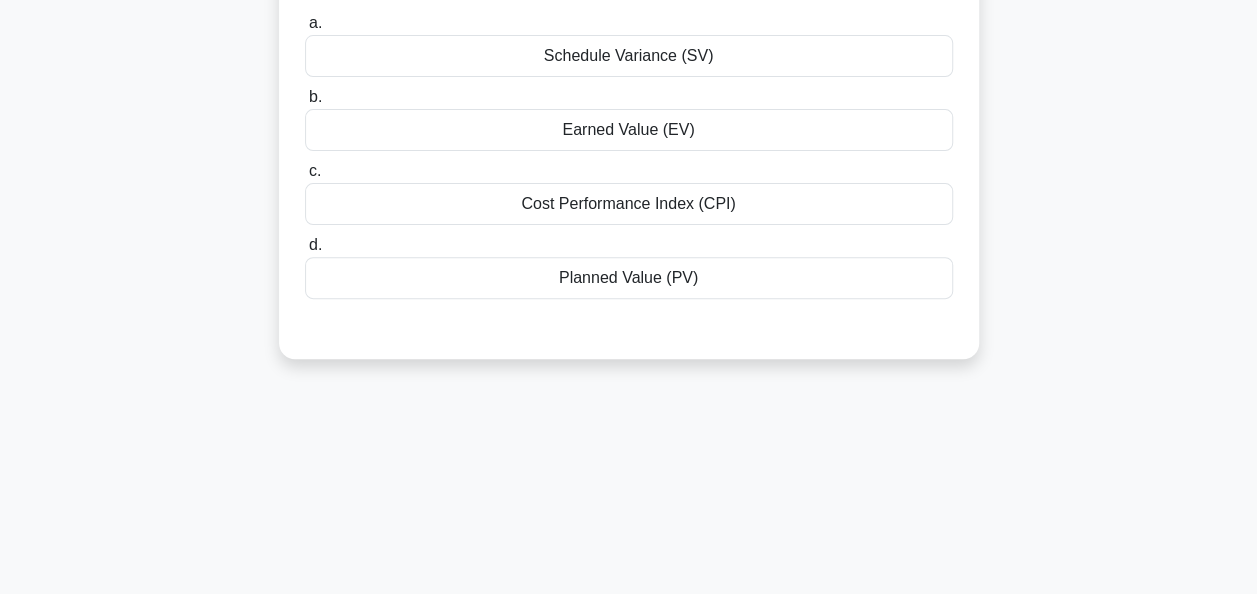 scroll, scrollTop: 86, scrollLeft: 0, axis: vertical 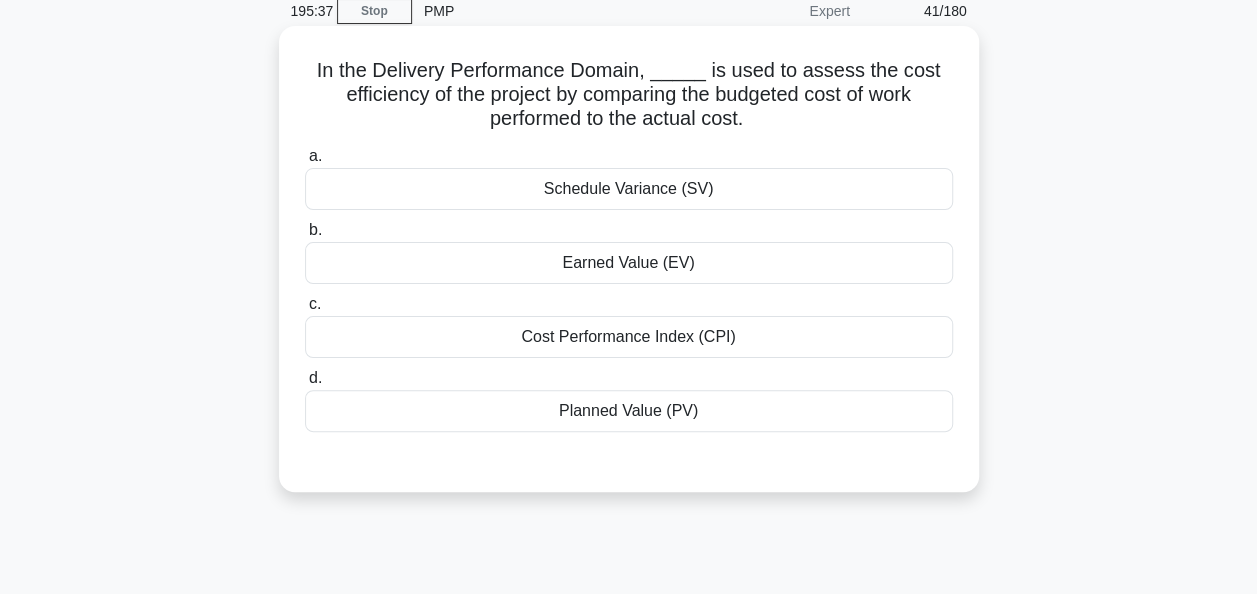 click on "Schedule Variance (SV)" at bounding box center [629, 189] 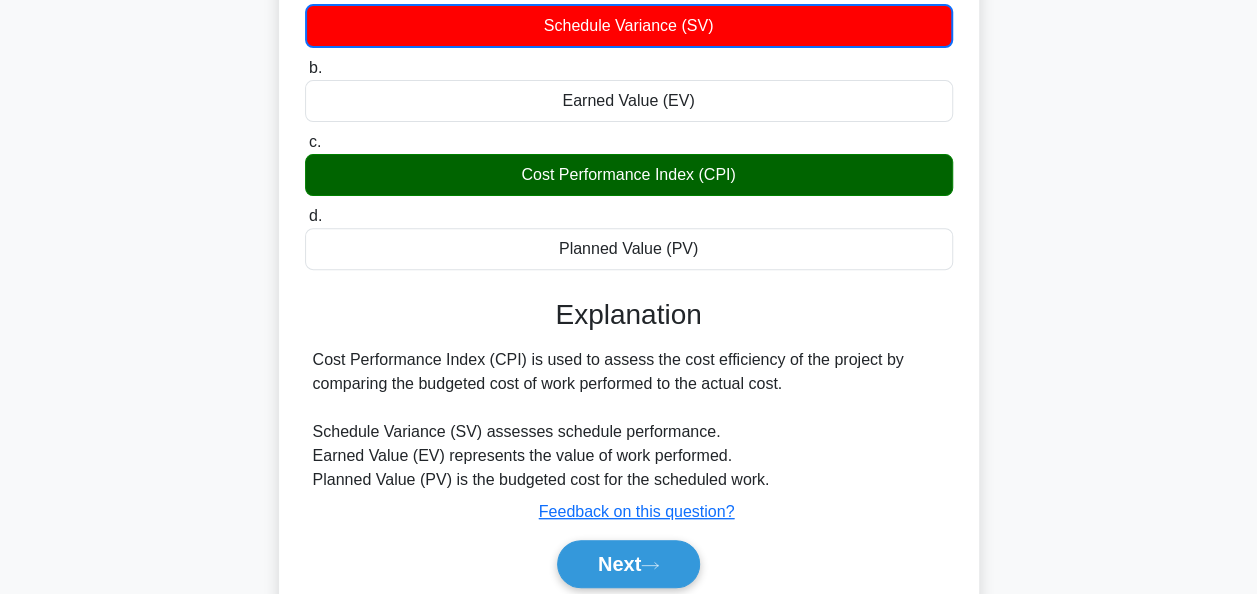 scroll, scrollTop: 286, scrollLeft: 0, axis: vertical 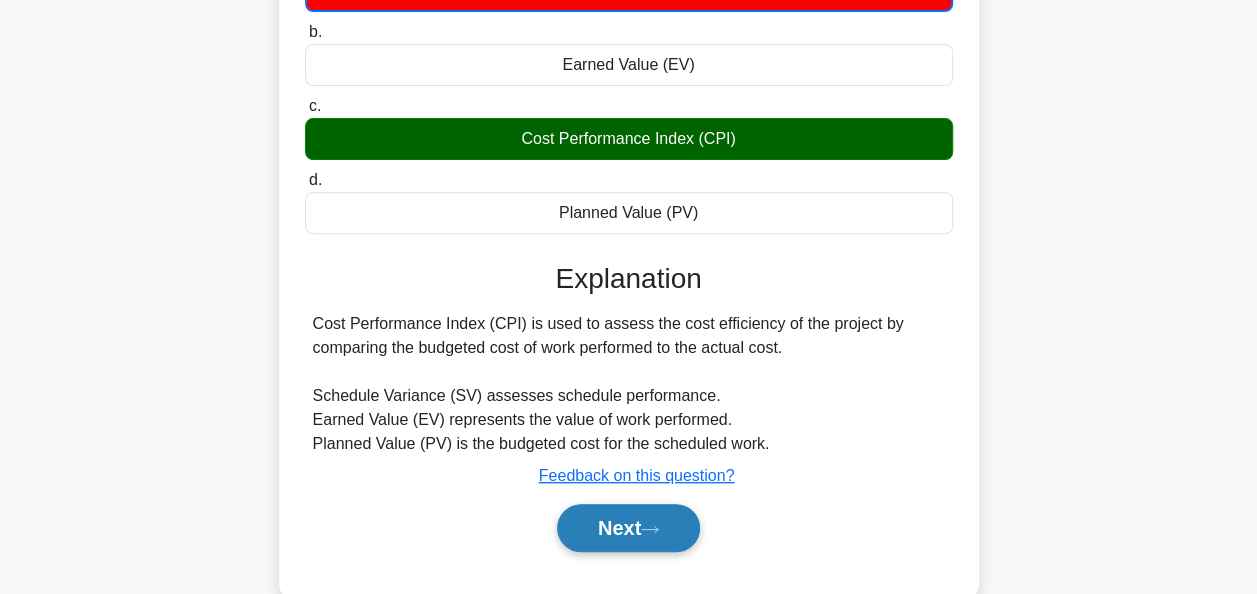 click 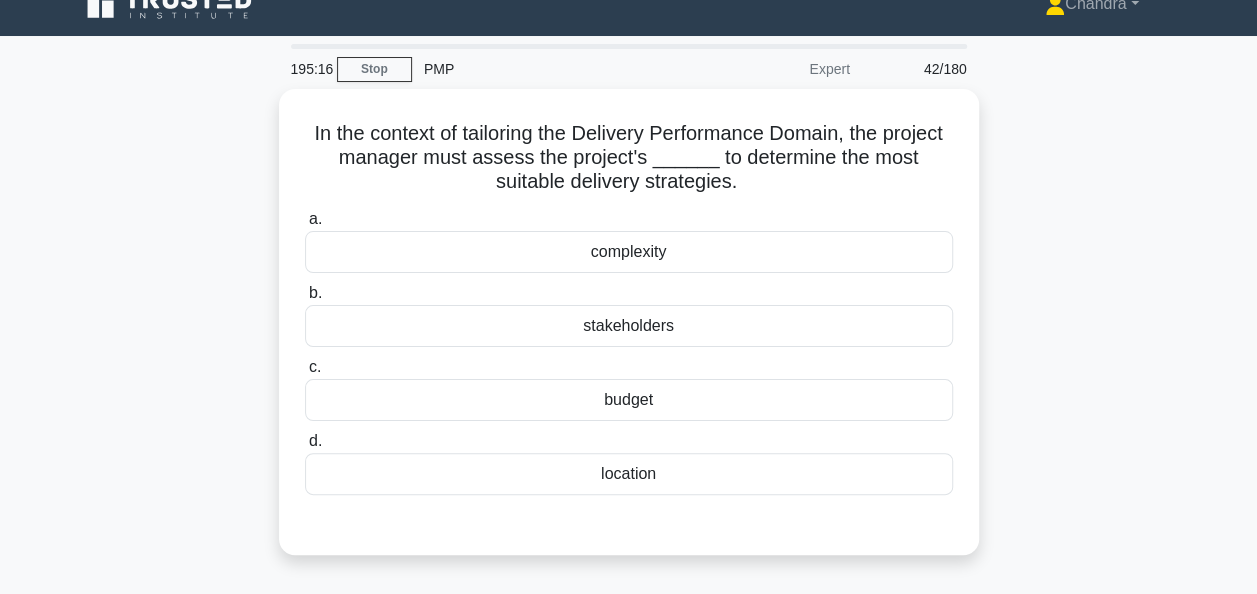 scroll, scrollTop: 0, scrollLeft: 0, axis: both 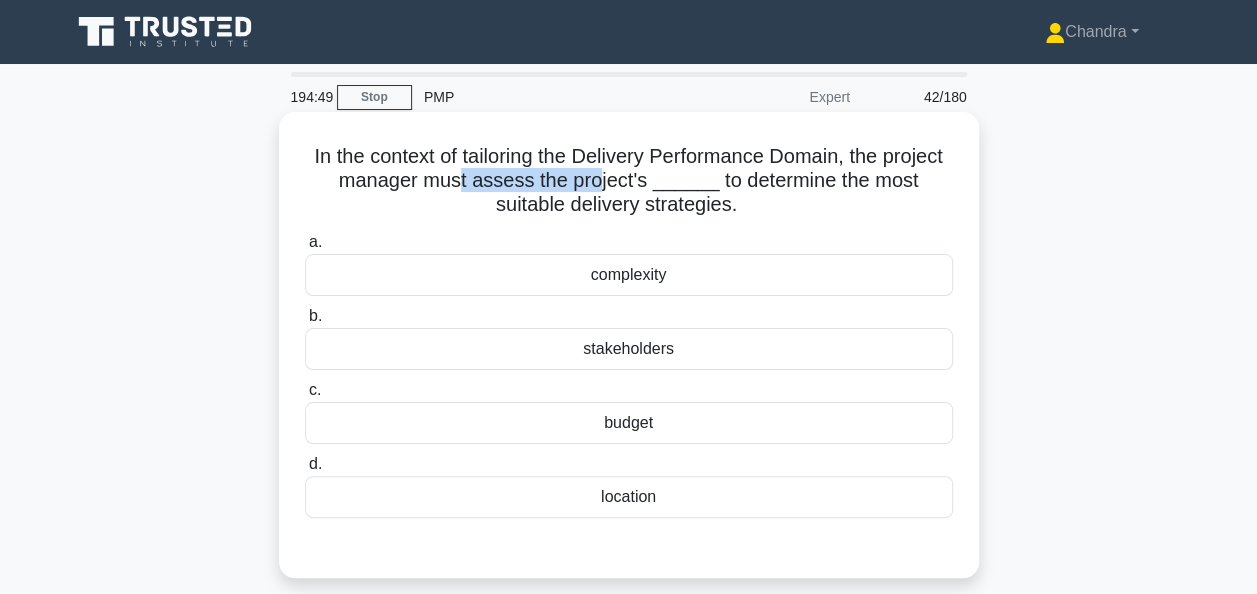 drag, startPoint x: 504, startPoint y: 186, endPoint x: 635, endPoint y: 186, distance: 131 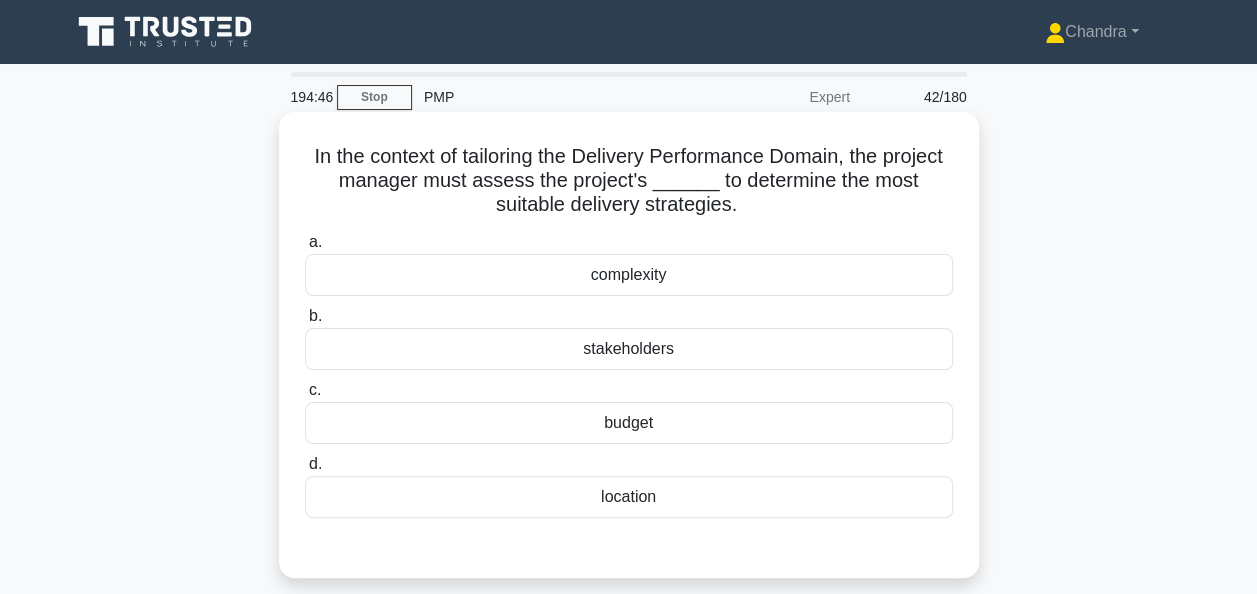click on "complexity" at bounding box center [629, 275] 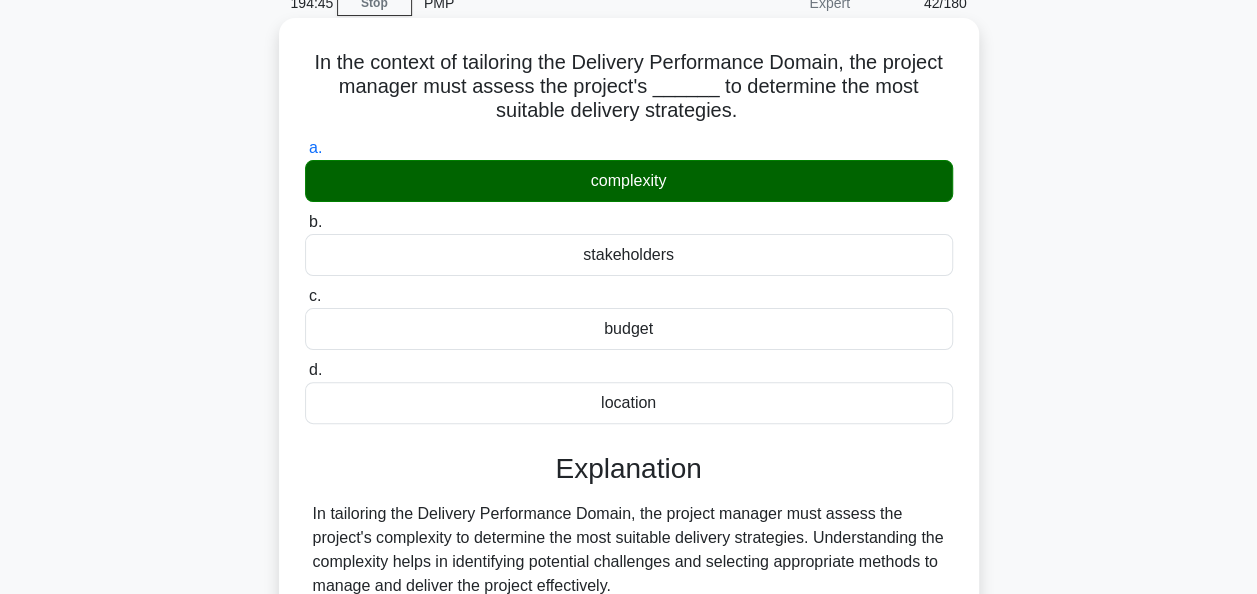 scroll, scrollTop: 400, scrollLeft: 0, axis: vertical 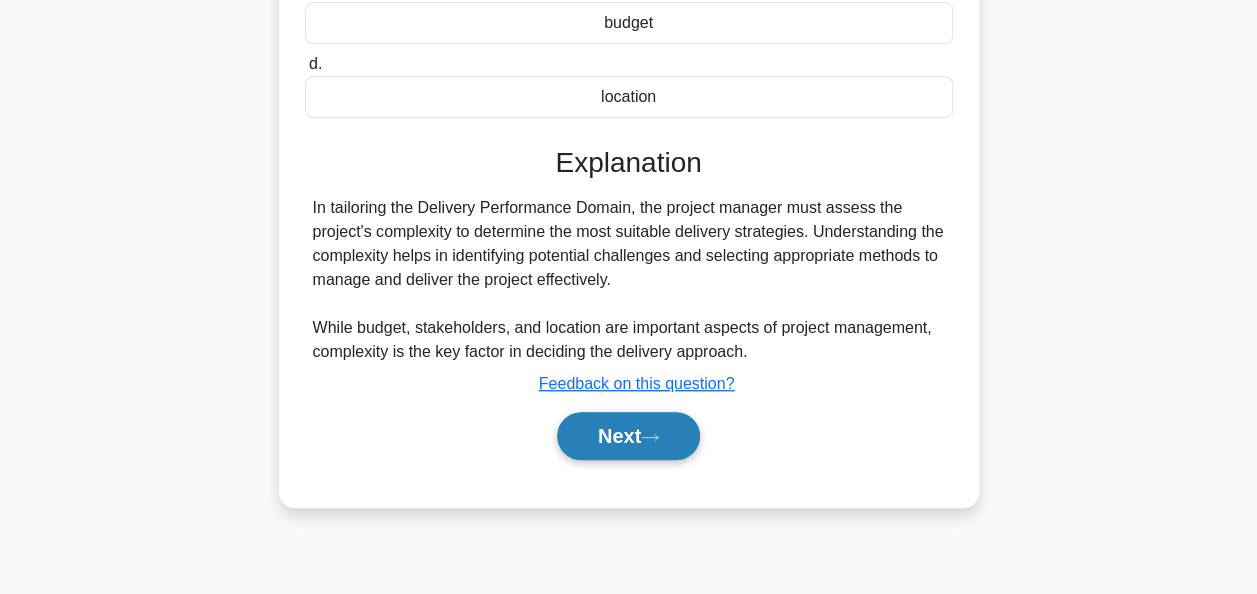 click on "Next" at bounding box center (628, 436) 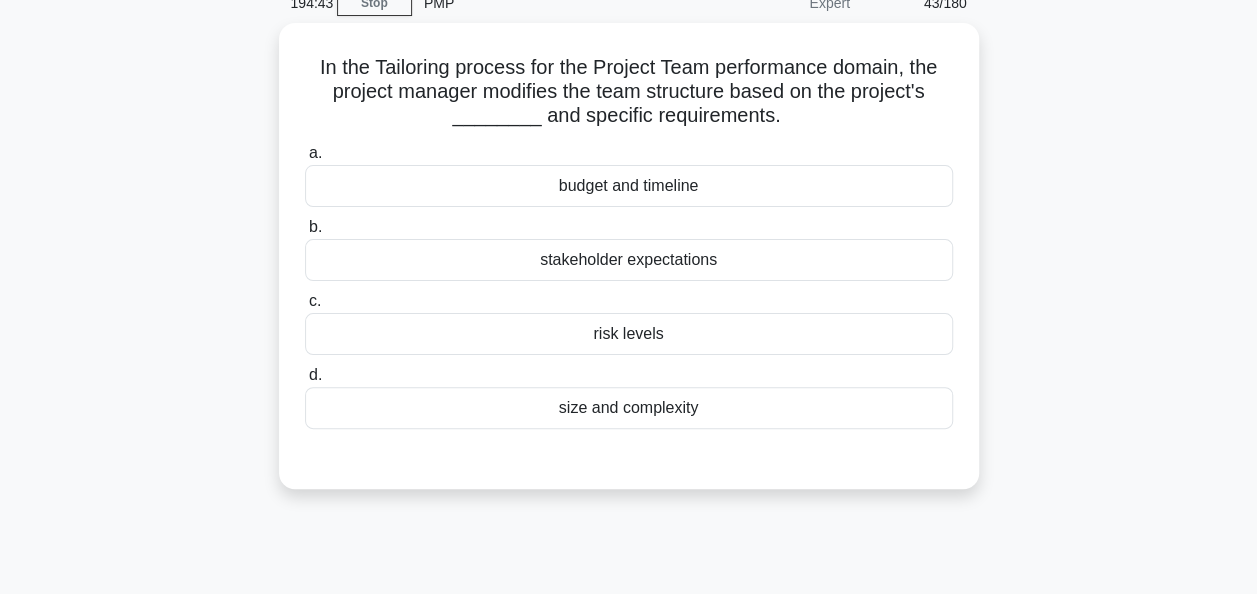 scroll, scrollTop: 0, scrollLeft: 0, axis: both 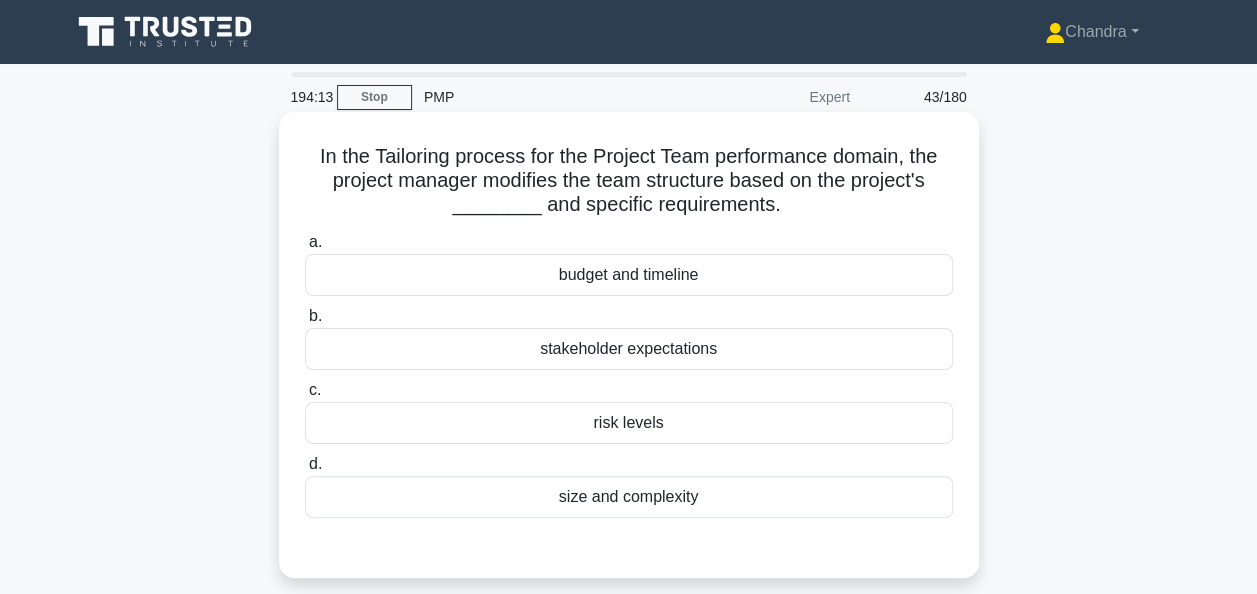 click on "size and complexity" at bounding box center (629, 497) 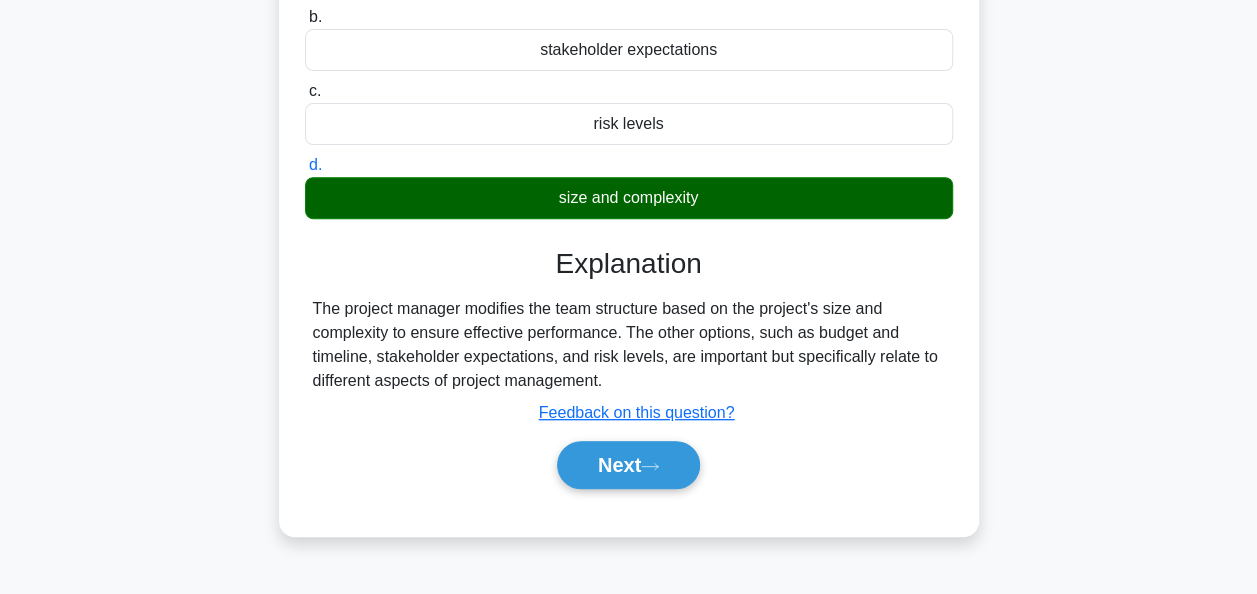 scroll, scrollTop: 400, scrollLeft: 0, axis: vertical 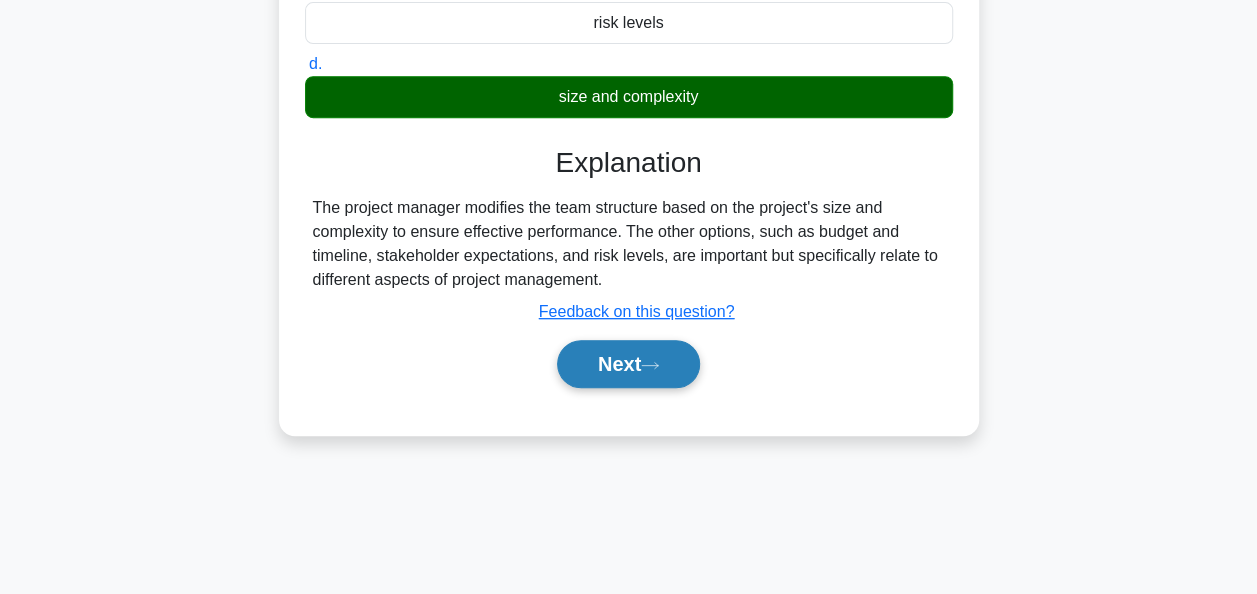 click on "Next" at bounding box center [628, 364] 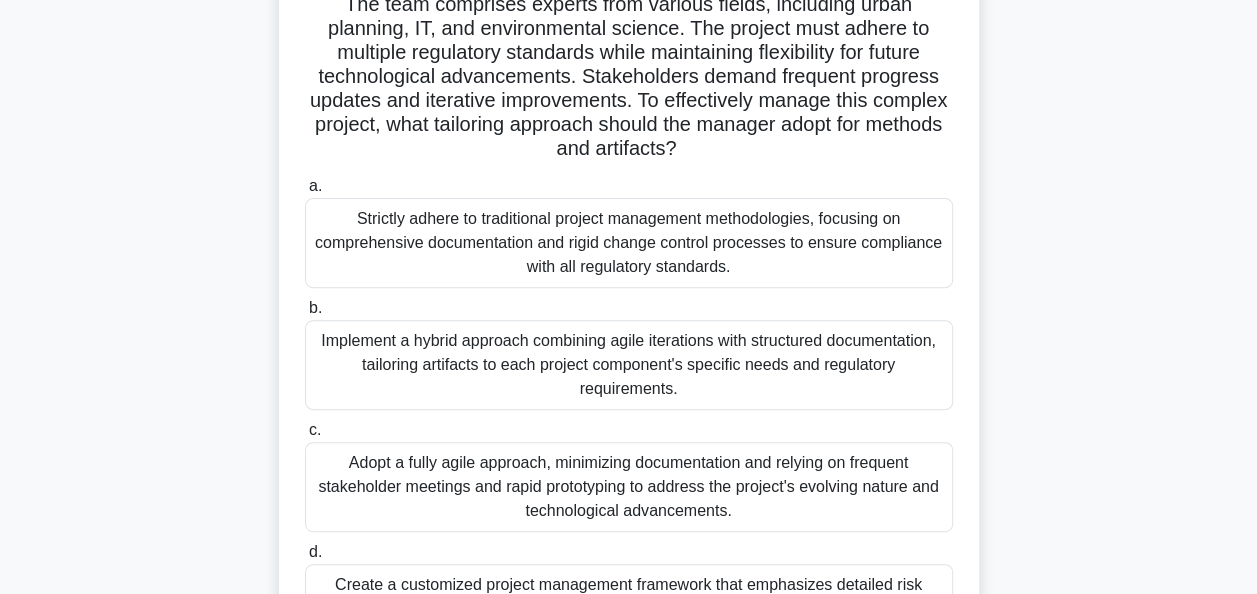 scroll, scrollTop: 300, scrollLeft: 0, axis: vertical 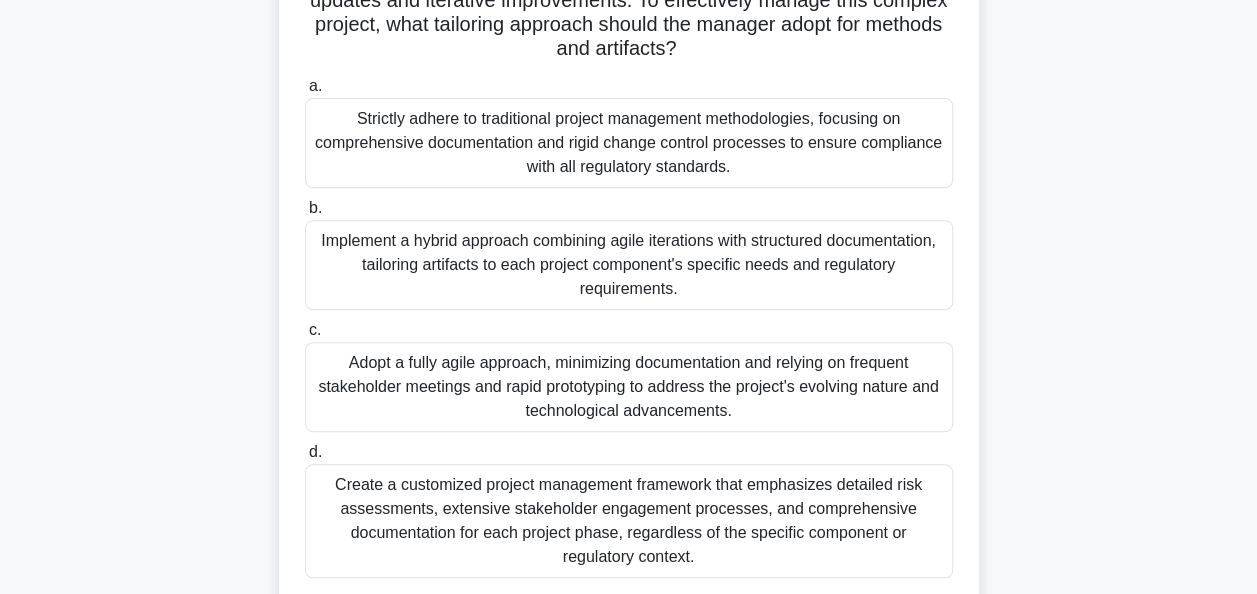 click on "Implement a hybrid approach combining agile iterations with structured documentation, tailoring artifacts to each project component's specific needs and regulatory requirements." at bounding box center [629, 265] 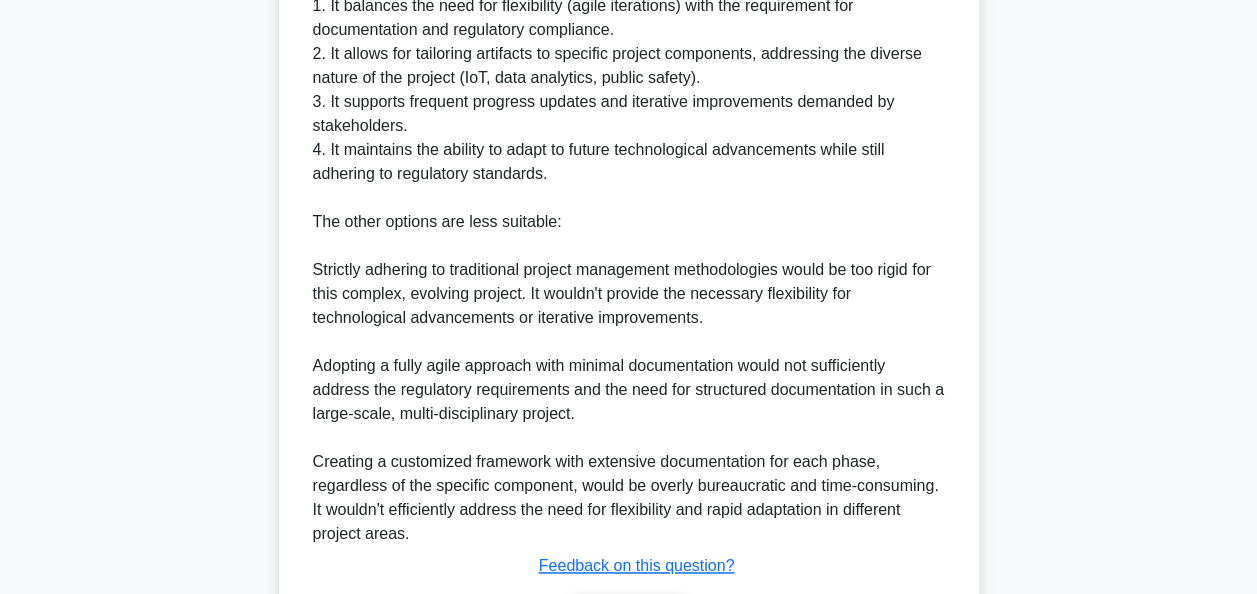 scroll, scrollTop: 1236, scrollLeft: 0, axis: vertical 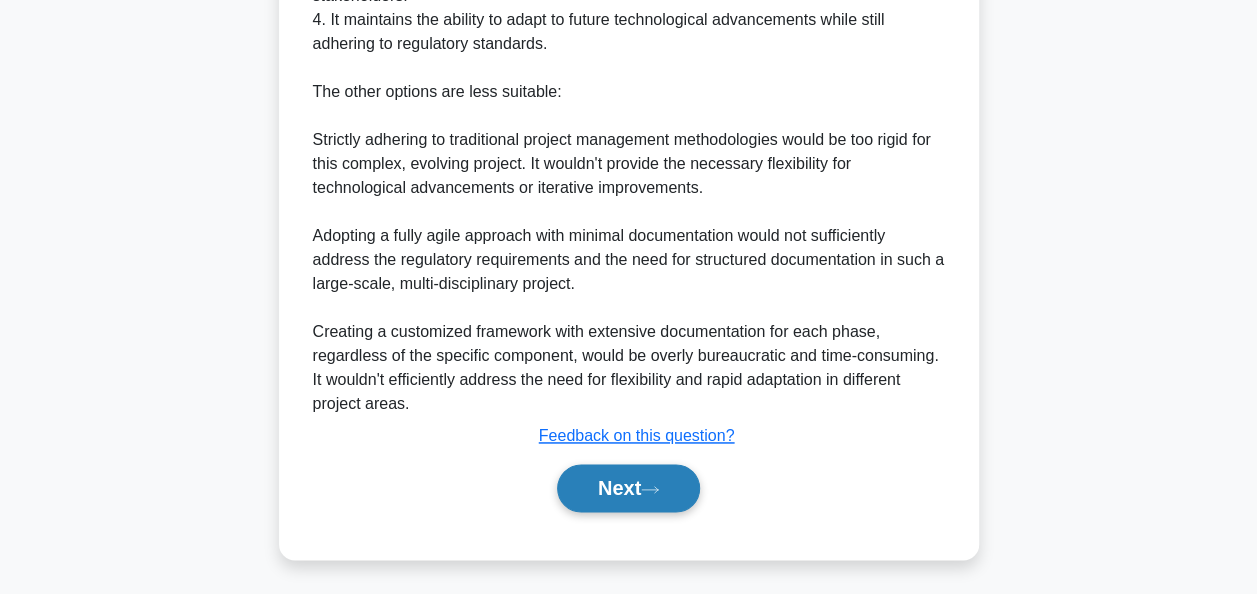 click on "Next" at bounding box center (628, 488) 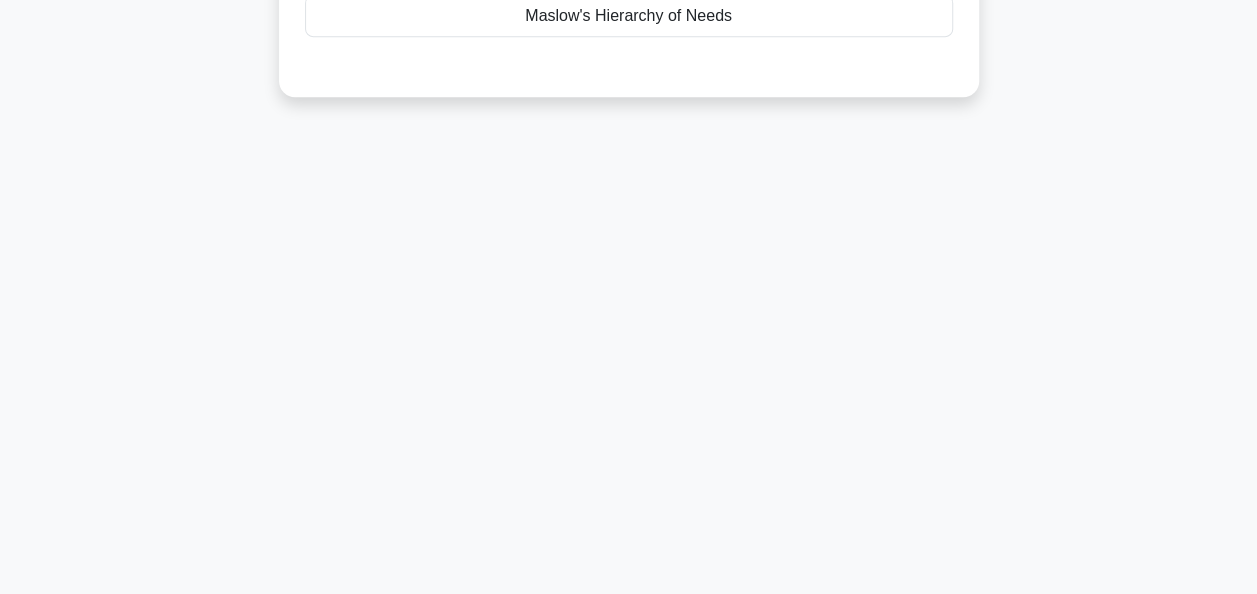 scroll, scrollTop: 0, scrollLeft: 0, axis: both 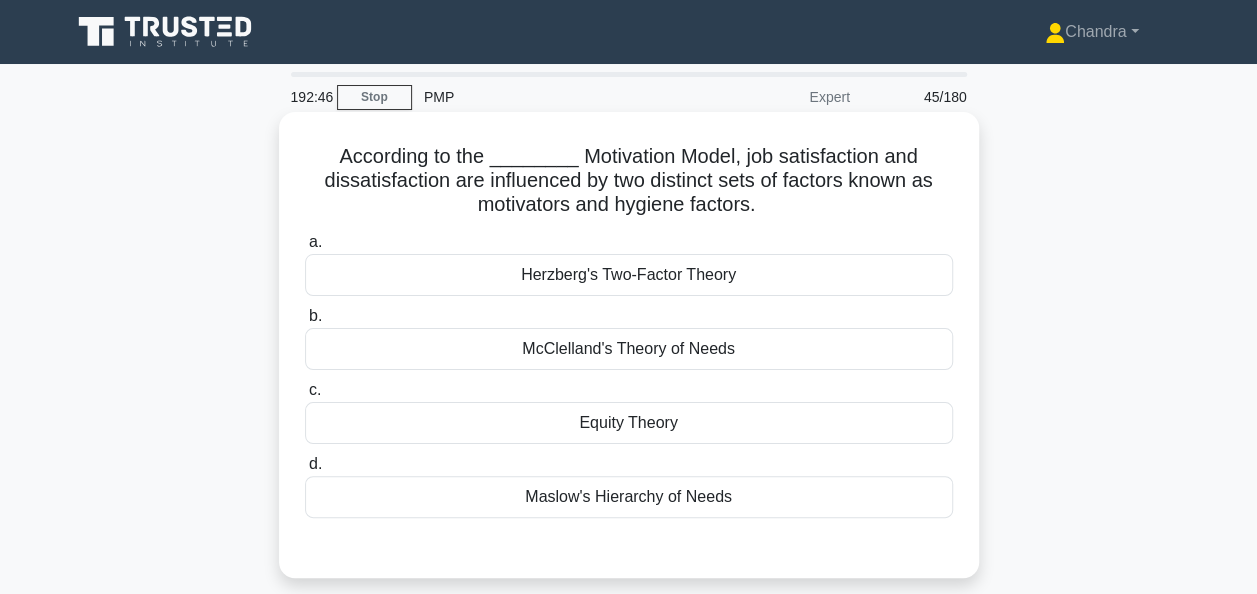 click on "Herzberg's Two-Factor Theory" at bounding box center (629, 275) 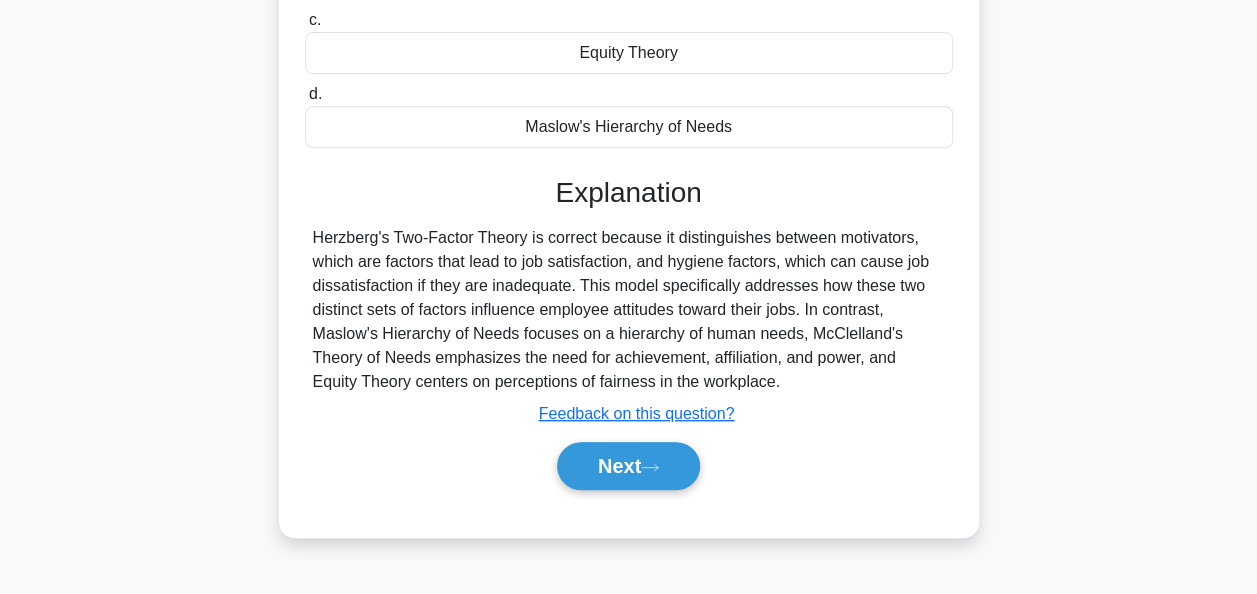 scroll, scrollTop: 400, scrollLeft: 0, axis: vertical 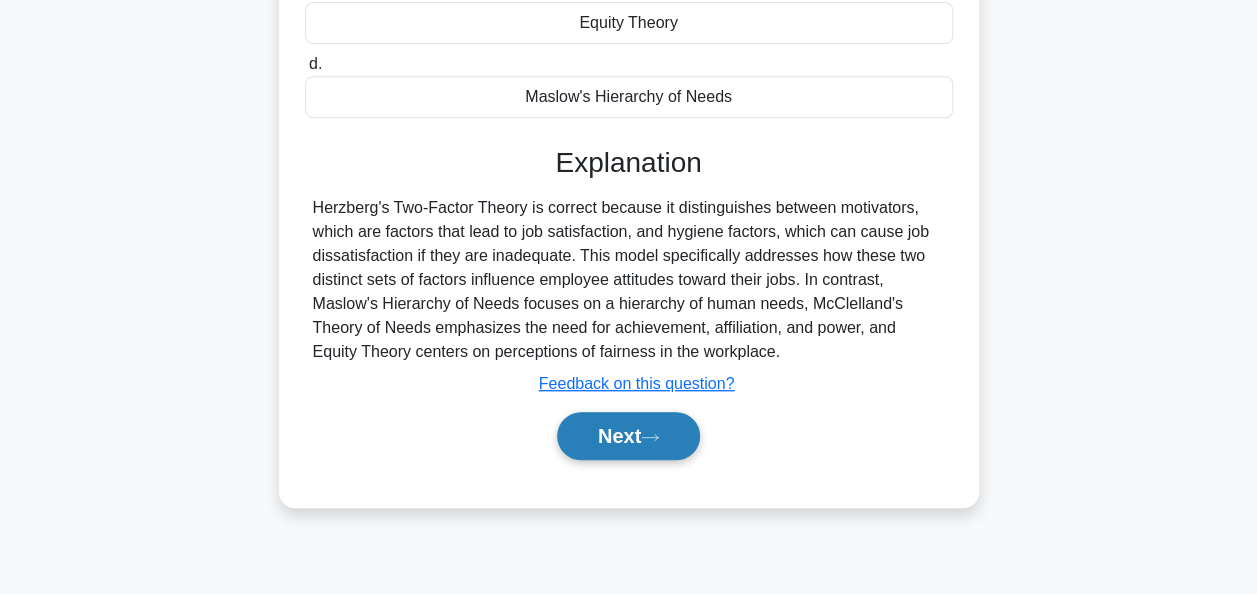 click 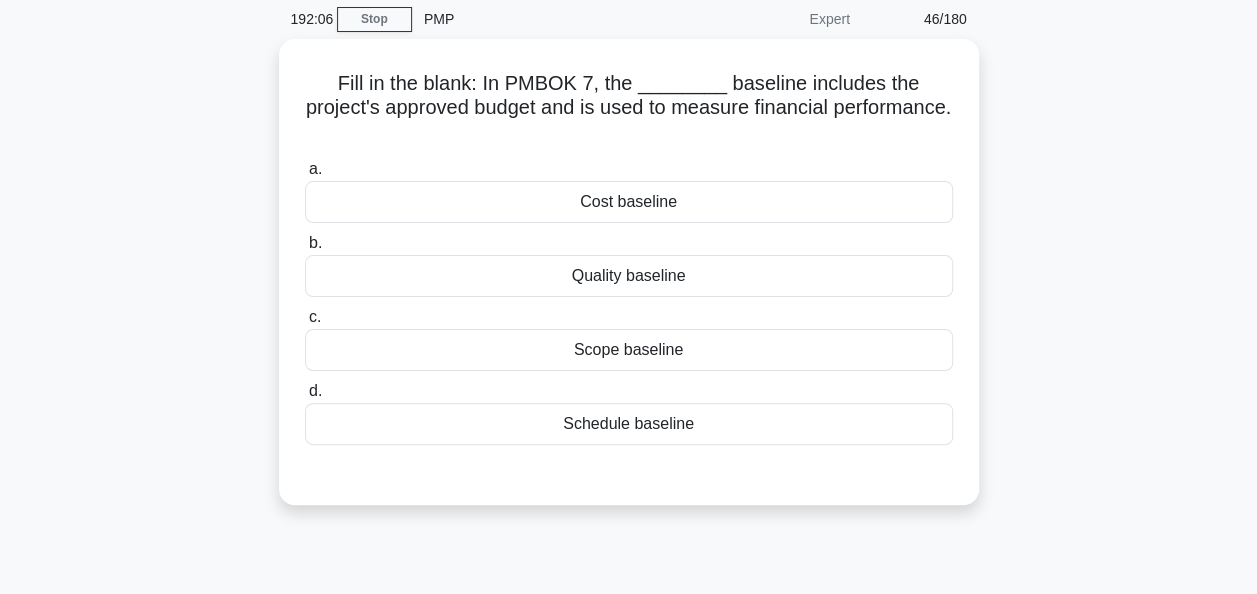scroll, scrollTop: 0, scrollLeft: 0, axis: both 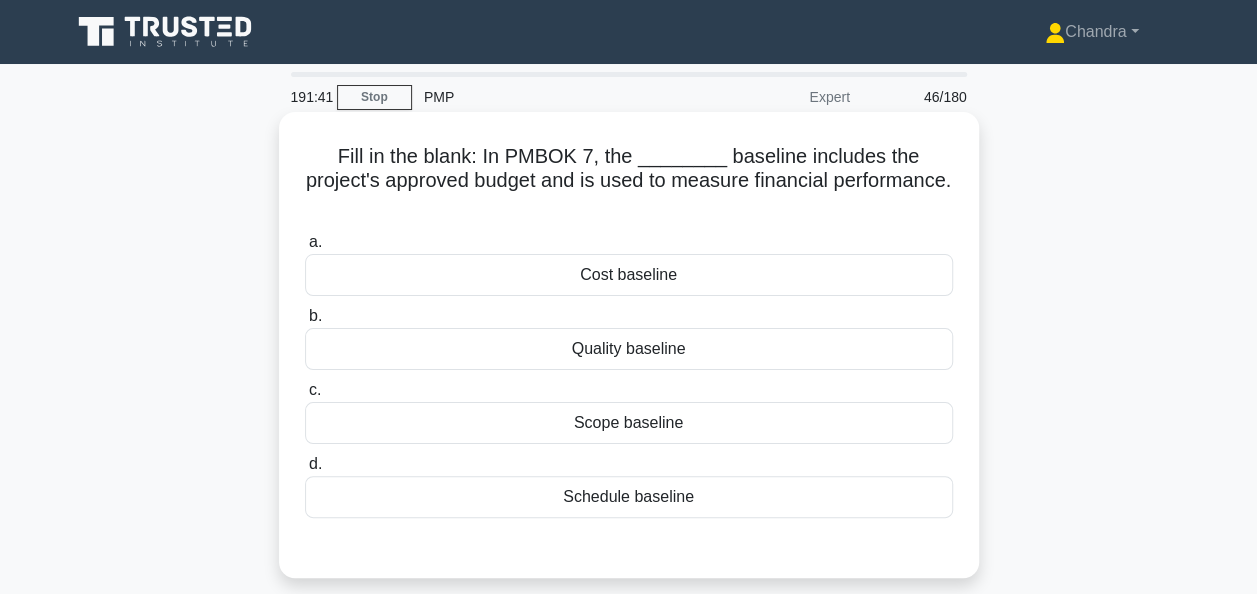click on "Cost baseline" at bounding box center (629, 275) 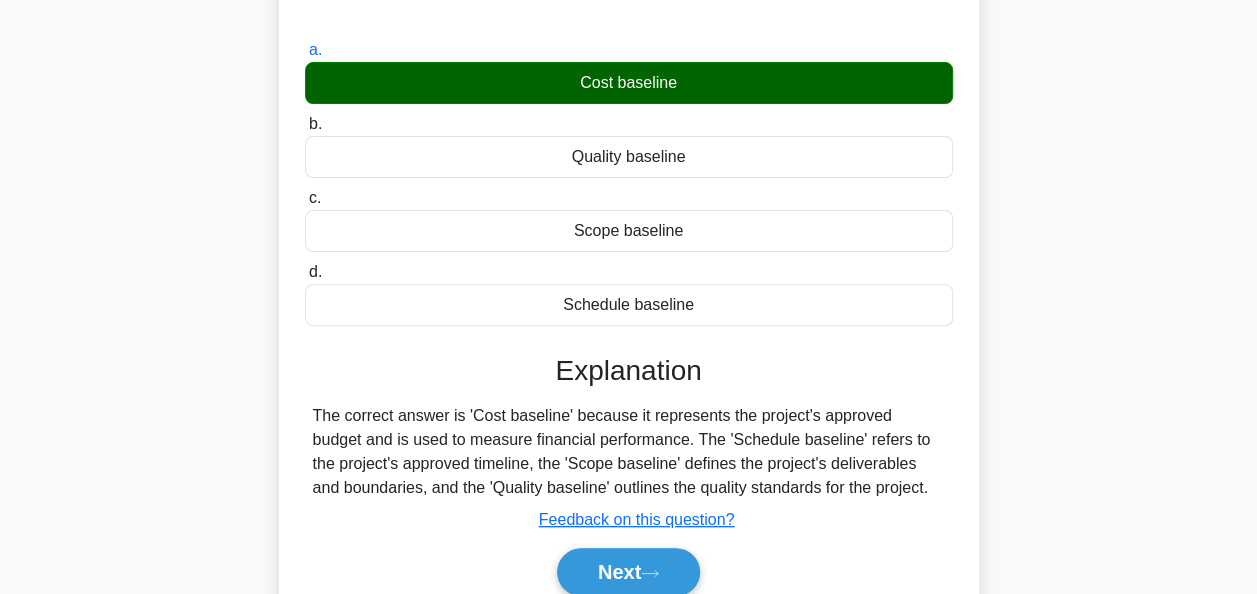 scroll, scrollTop: 400, scrollLeft: 0, axis: vertical 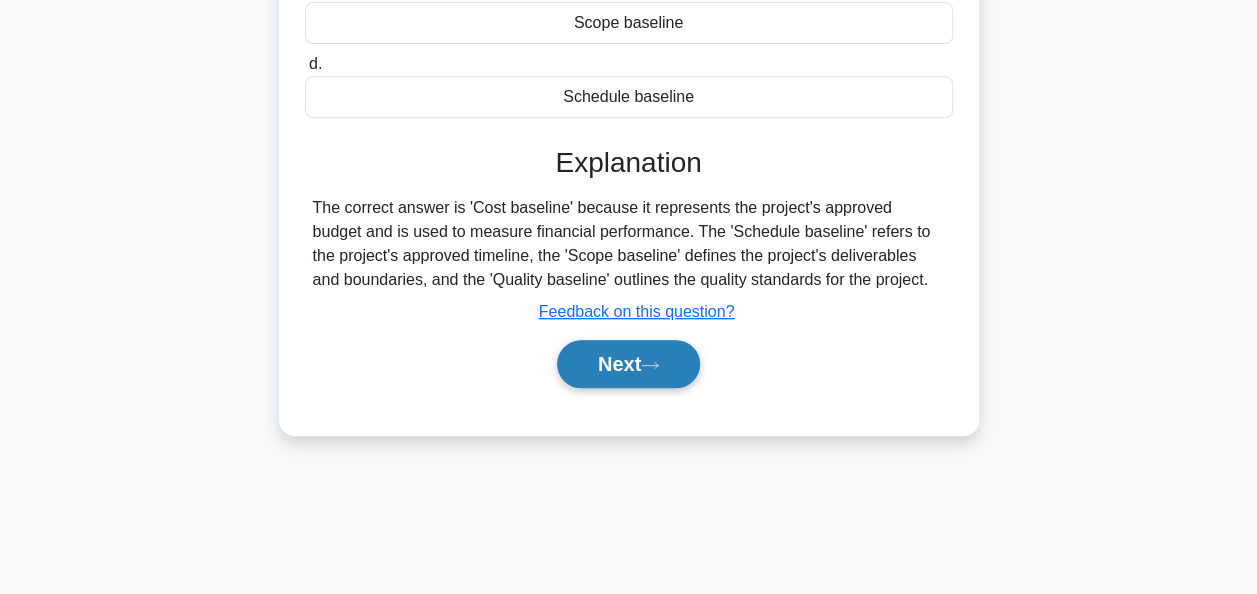 click on "Next" at bounding box center [628, 364] 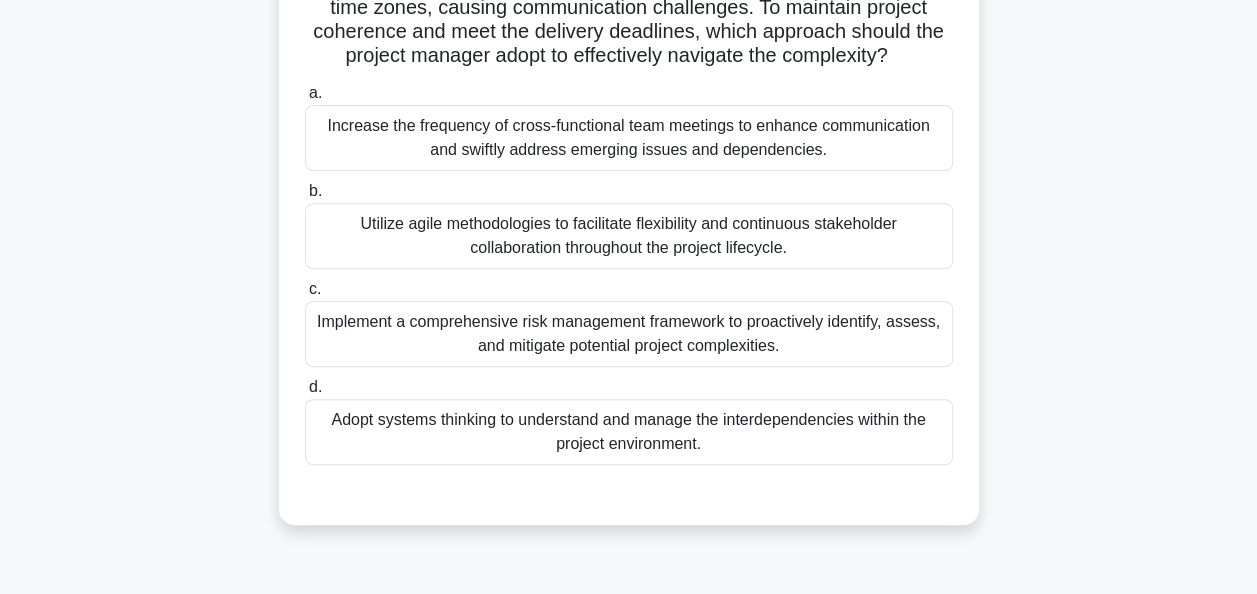 scroll, scrollTop: 300, scrollLeft: 0, axis: vertical 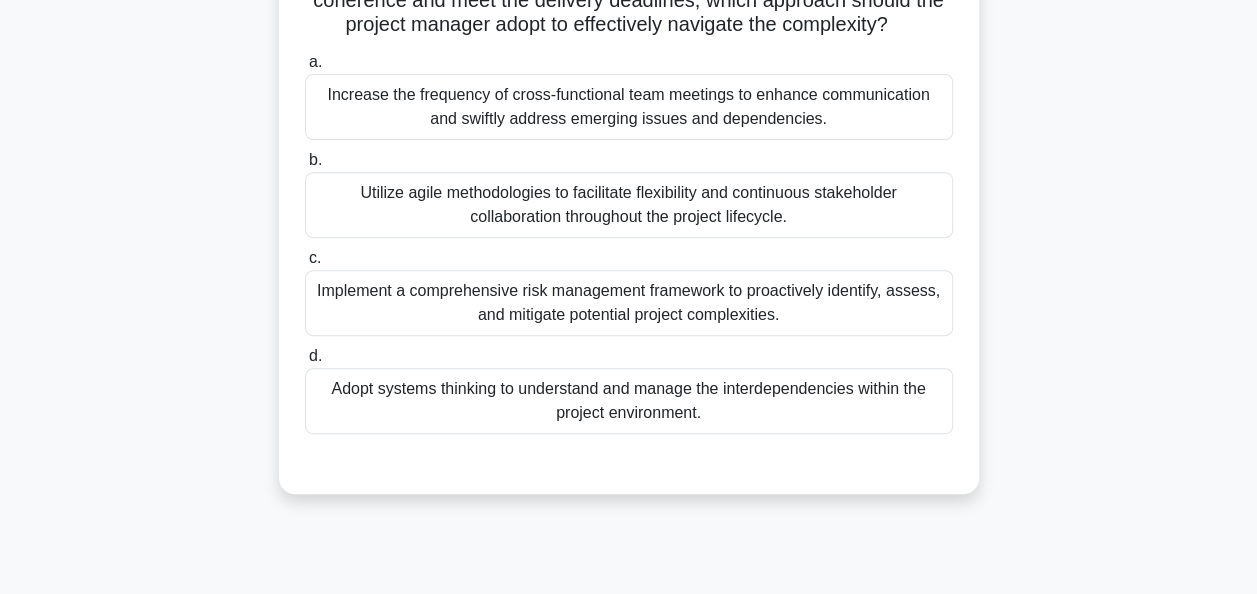 click on "Adopt systems thinking to understand and manage the interdependencies within the project environment." at bounding box center (629, 401) 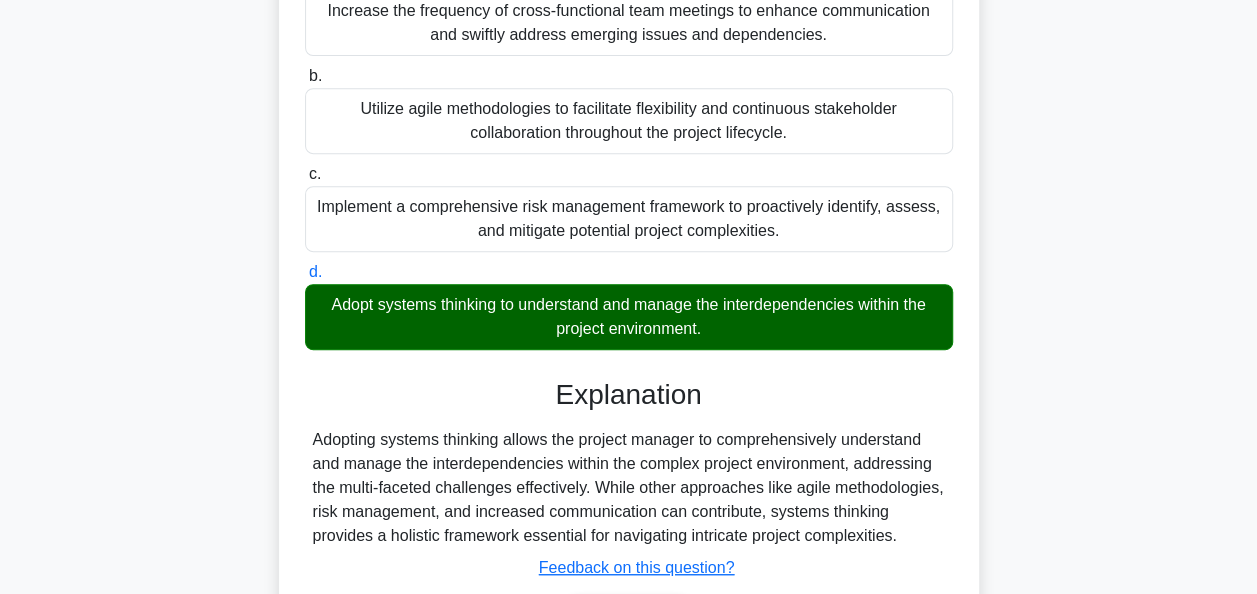 scroll, scrollTop: 564, scrollLeft: 0, axis: vertical 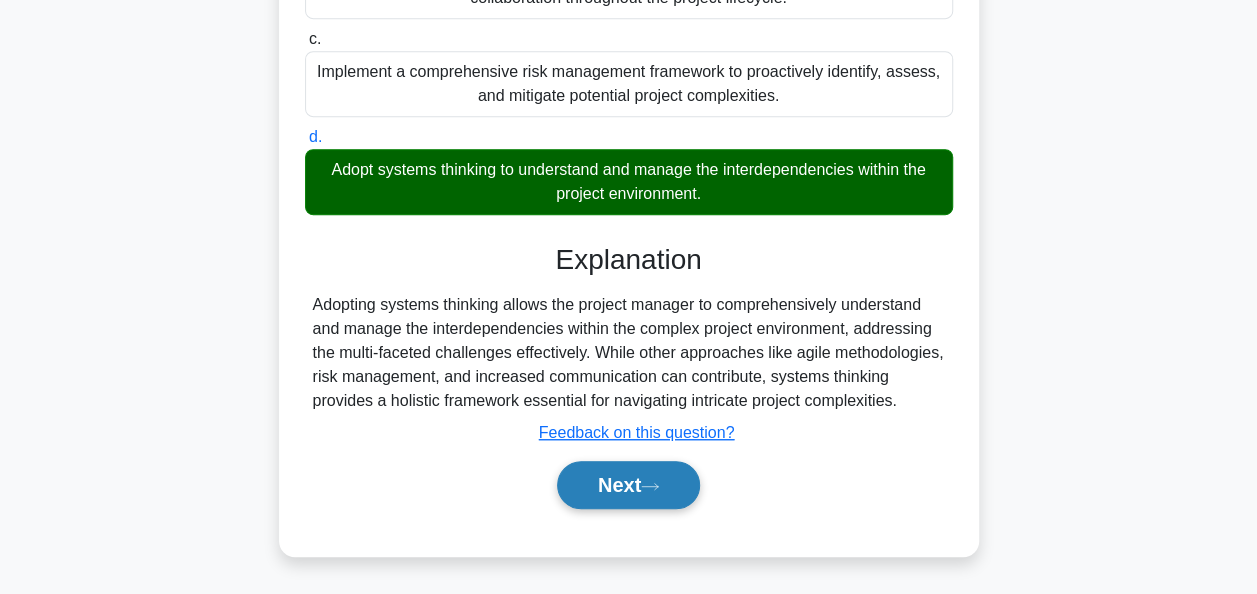 click on "Next" at bounding box center [628, 485] 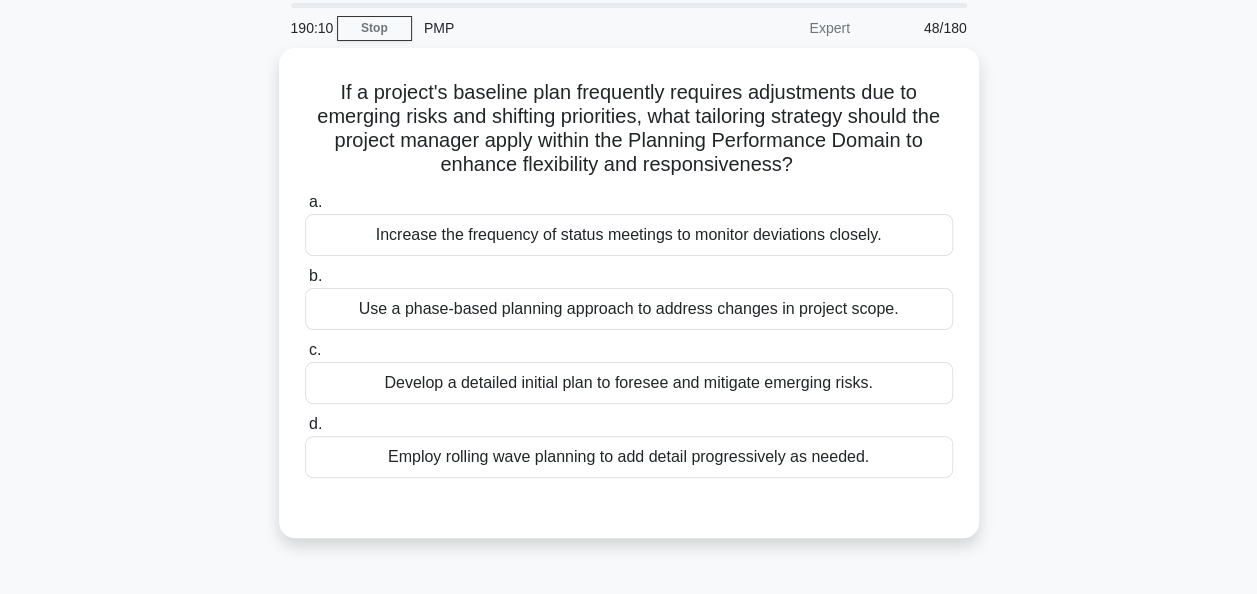 scroll, scrollTop: 100, scrollLeft: 0, axis: vertical 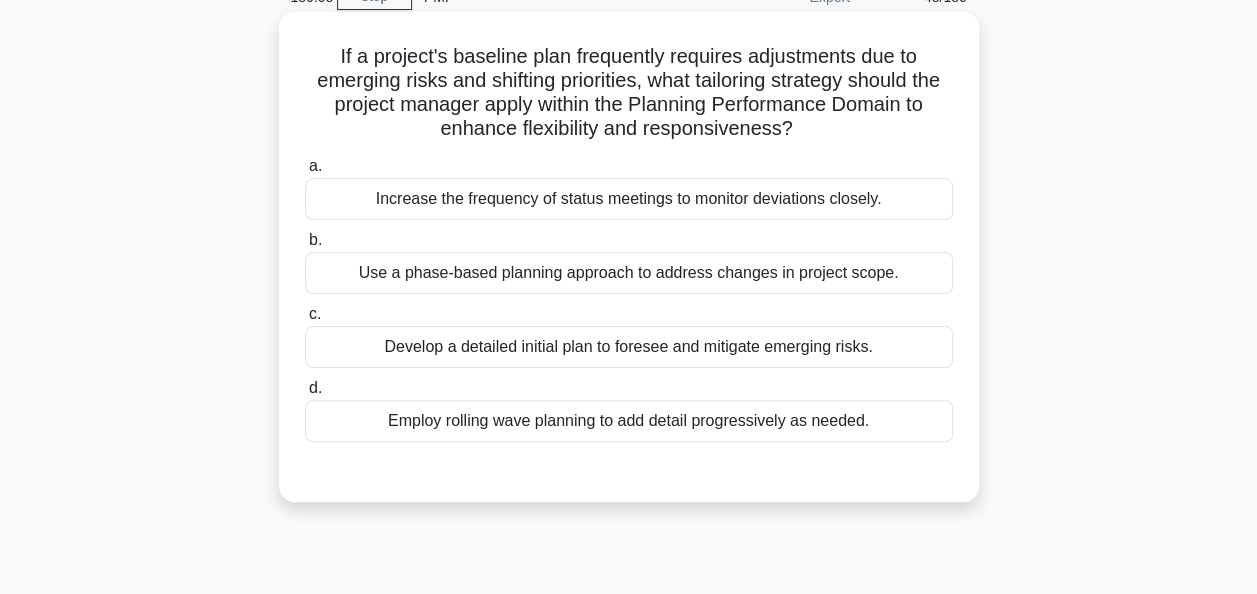 click on "Employ rolling wave planning to add detail progressively as needed." at bounding box center (629, 421) 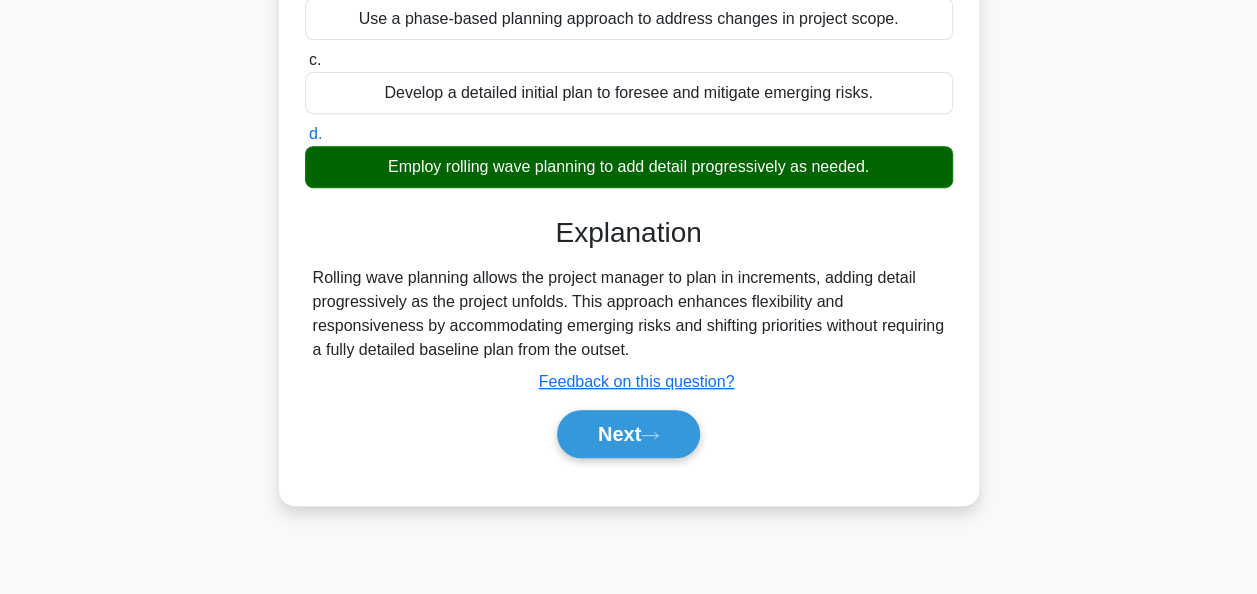 scroll, scrollTop: 486, scrollLeft: 0, axis: vertical 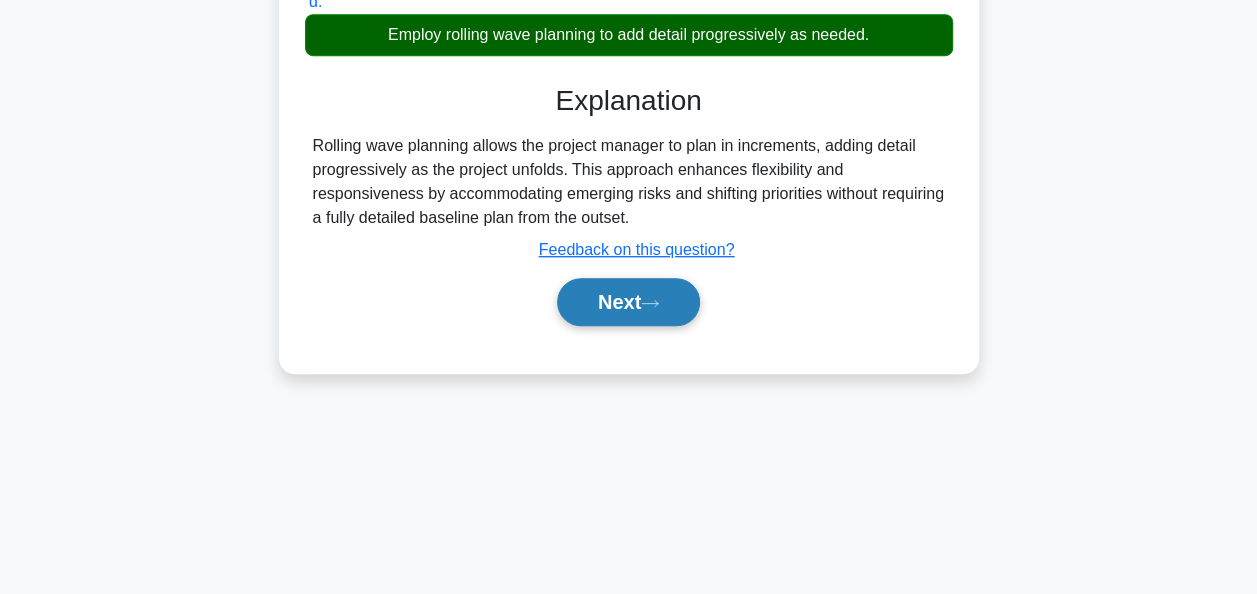 click on "Next" at bounding box center [628, 302] 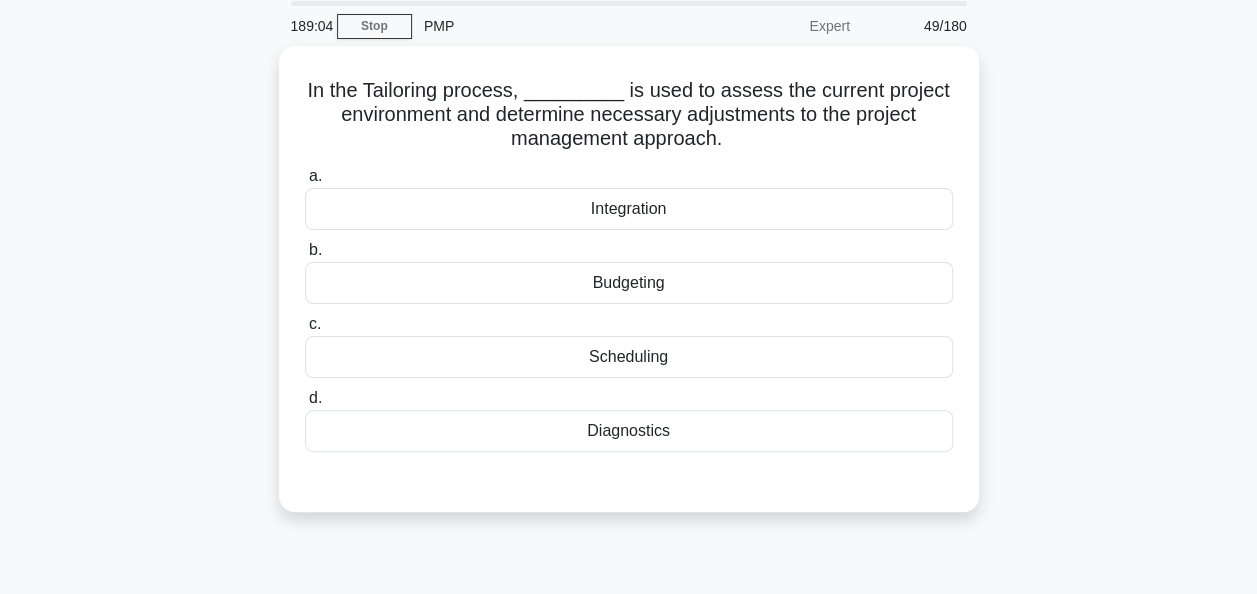scroll, scrollTop: 0, scrollLeft: 0, axis: both 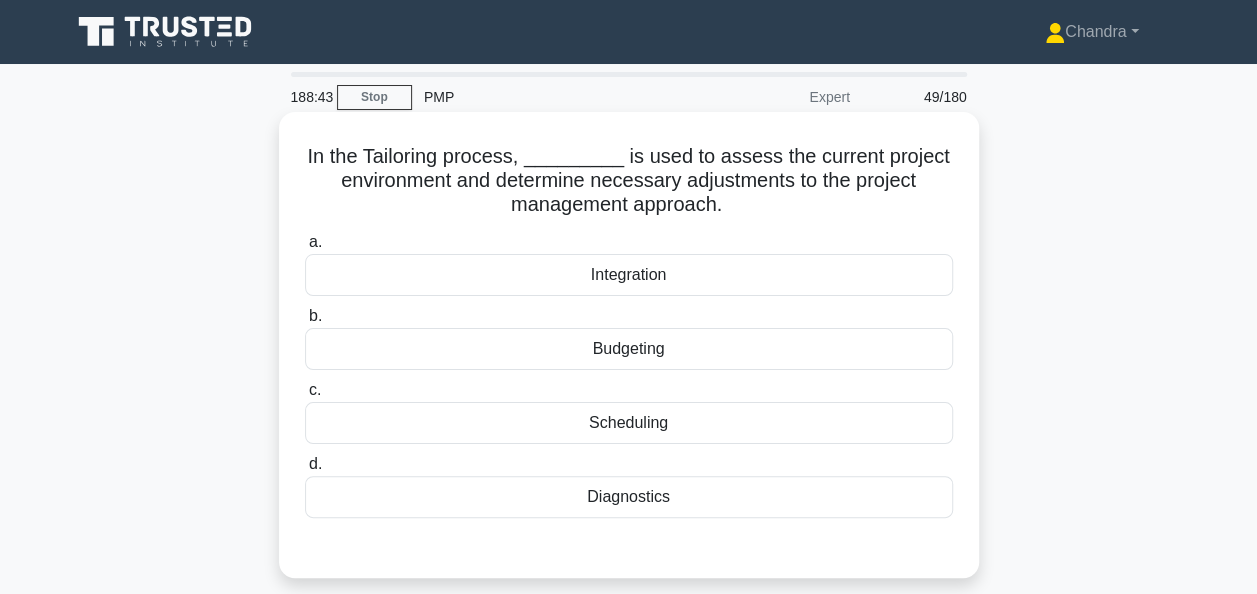 click on "Integration" at bounding box center [629, 275] 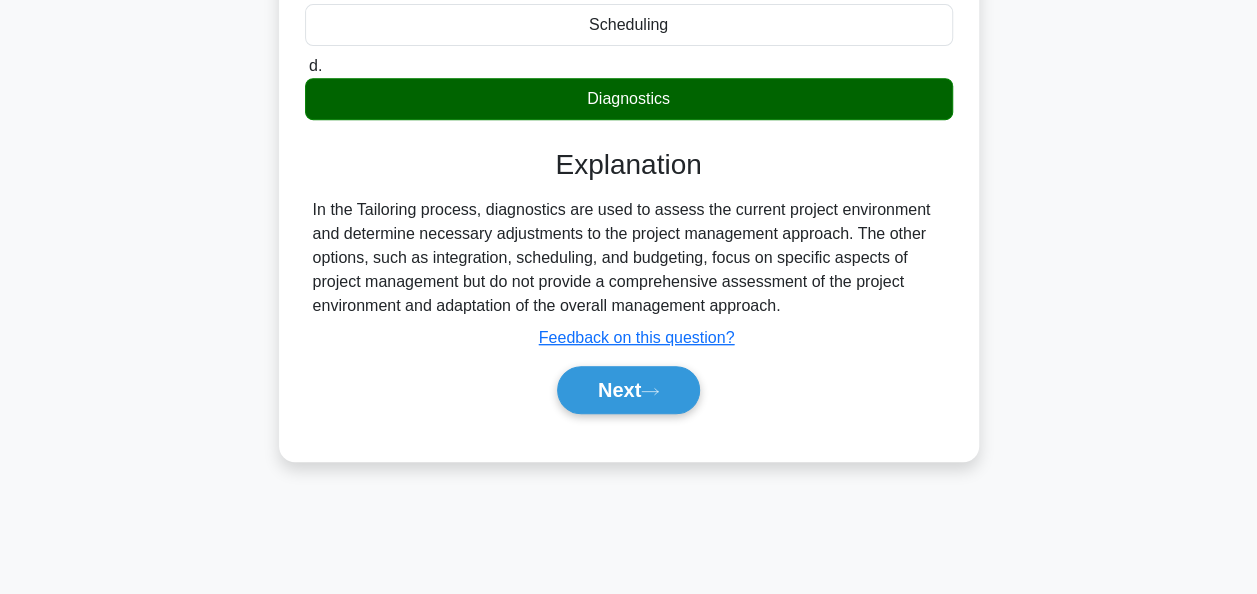 scroll, scrollTop: 0, scrollLeft: 0, axis: both 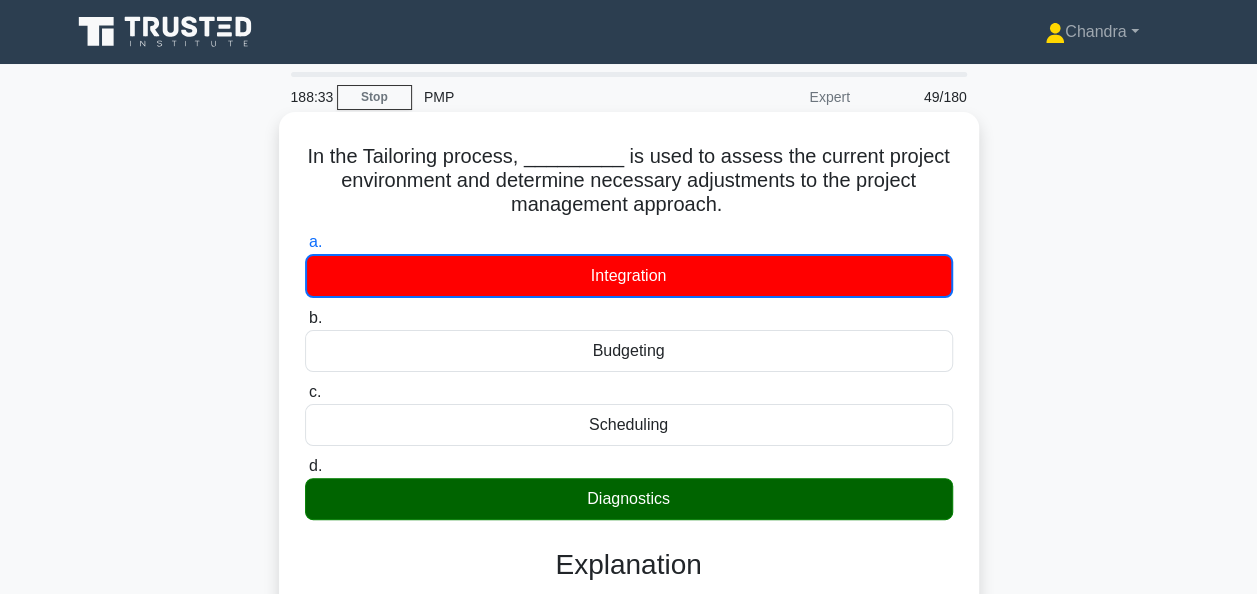 drag, startPoint x: 632, startPoint y: 168, endPoint x: 924, endPoint y: 200, distance: 293.7482 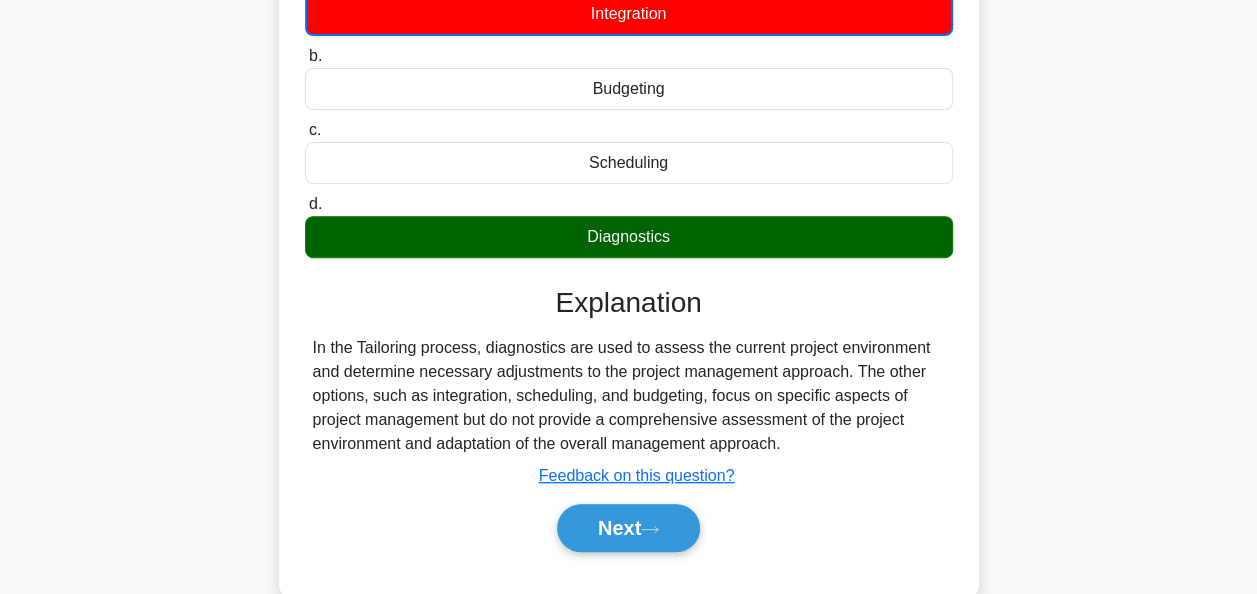 scroll, scrollTop: 400, scrollLeft: 0, axis: vertical 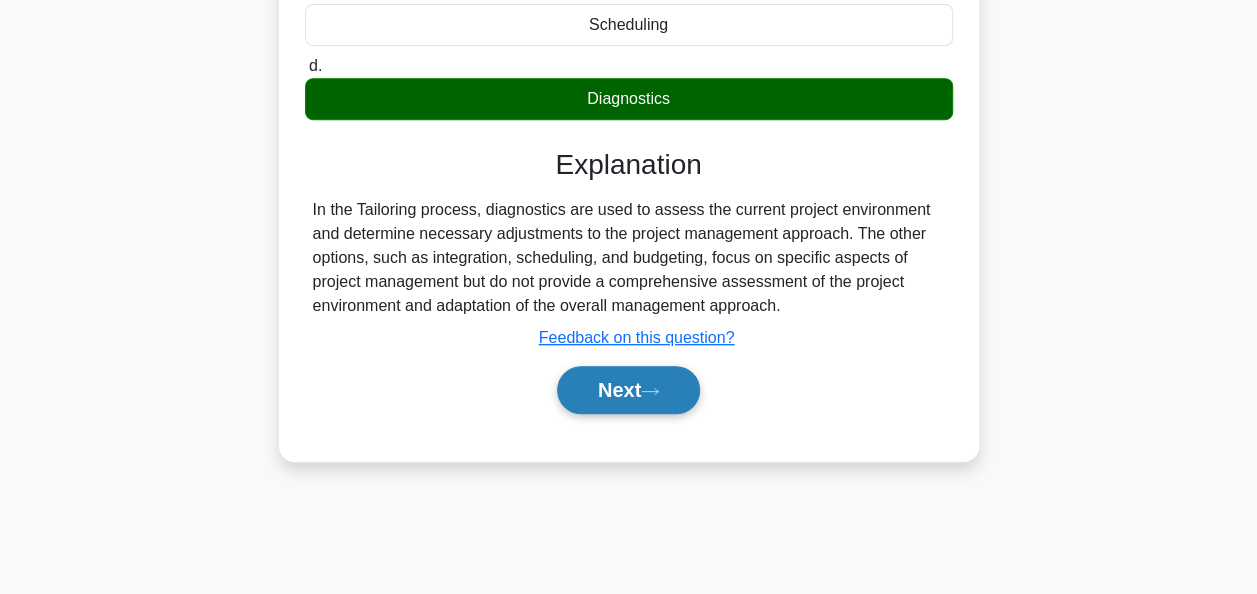 click on "Next" at bounding box center [628, 390] 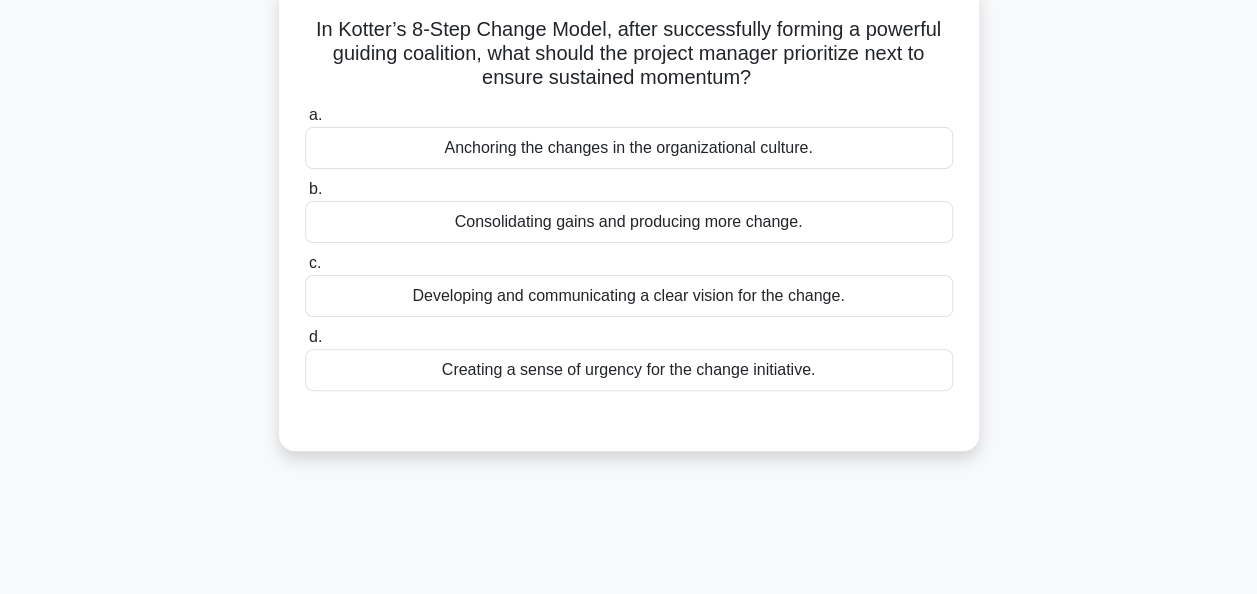 scroll, scrollTop: 0, scrollLeft: 0, axis: both 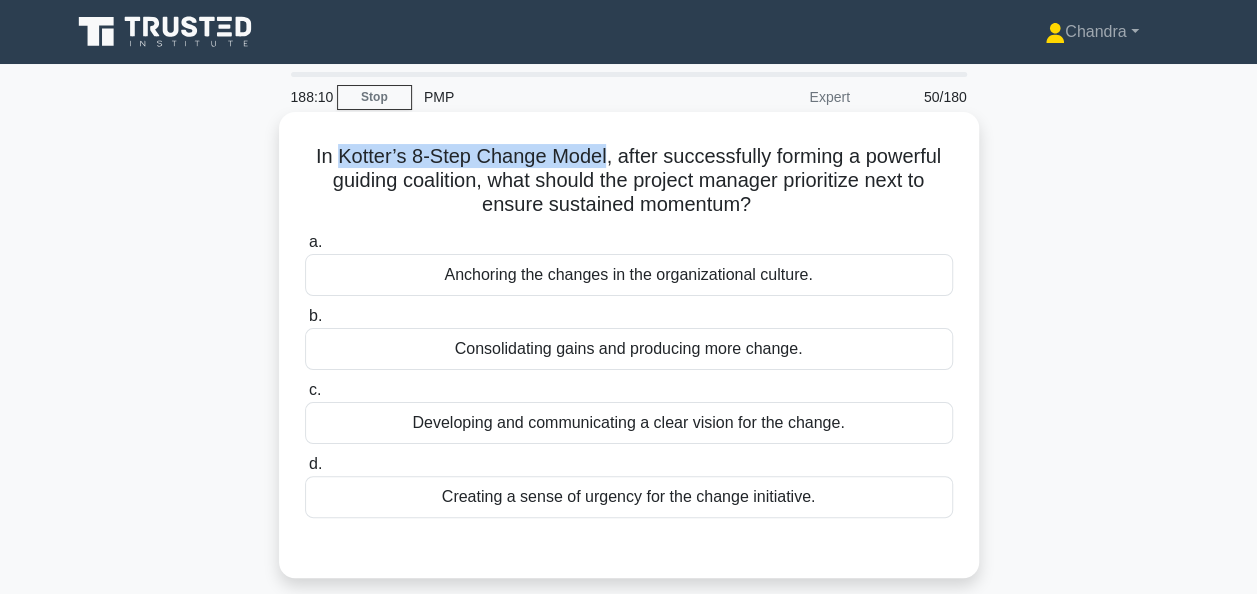 drag, startPoint x: 601, startPoint y: 160, endPoint x: 332, endPoint y: 152, distance: 269.11893 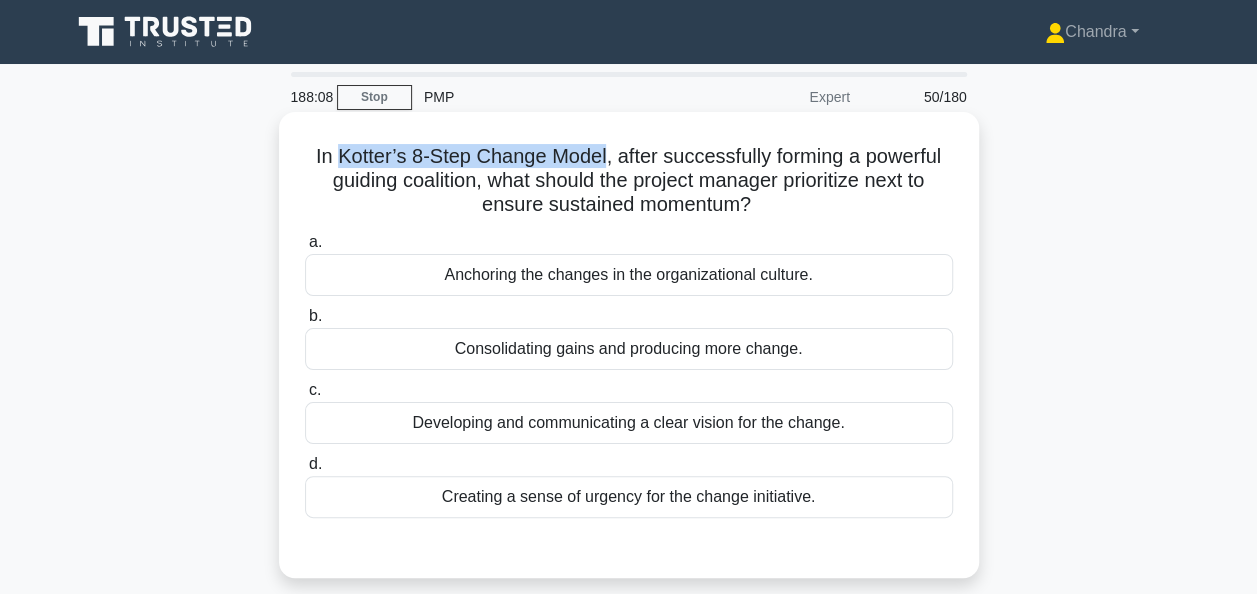 copy on "Kotter’s 8-Step Change Model" 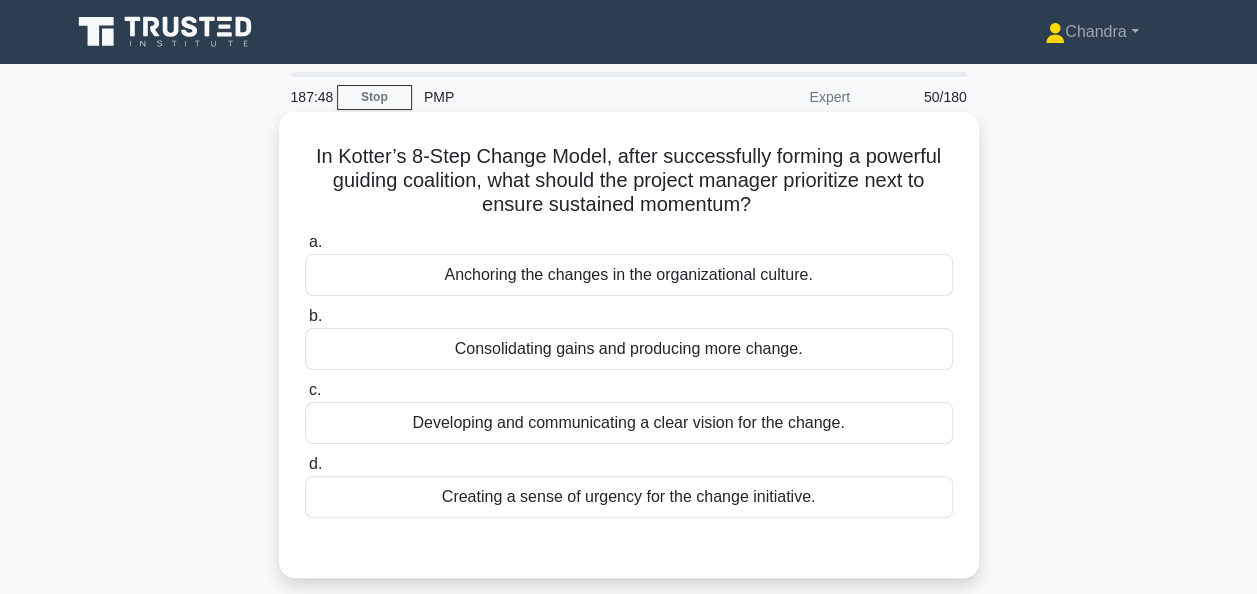 click on "Consolidating gains and producing more change." at bounding box center [629, 349] 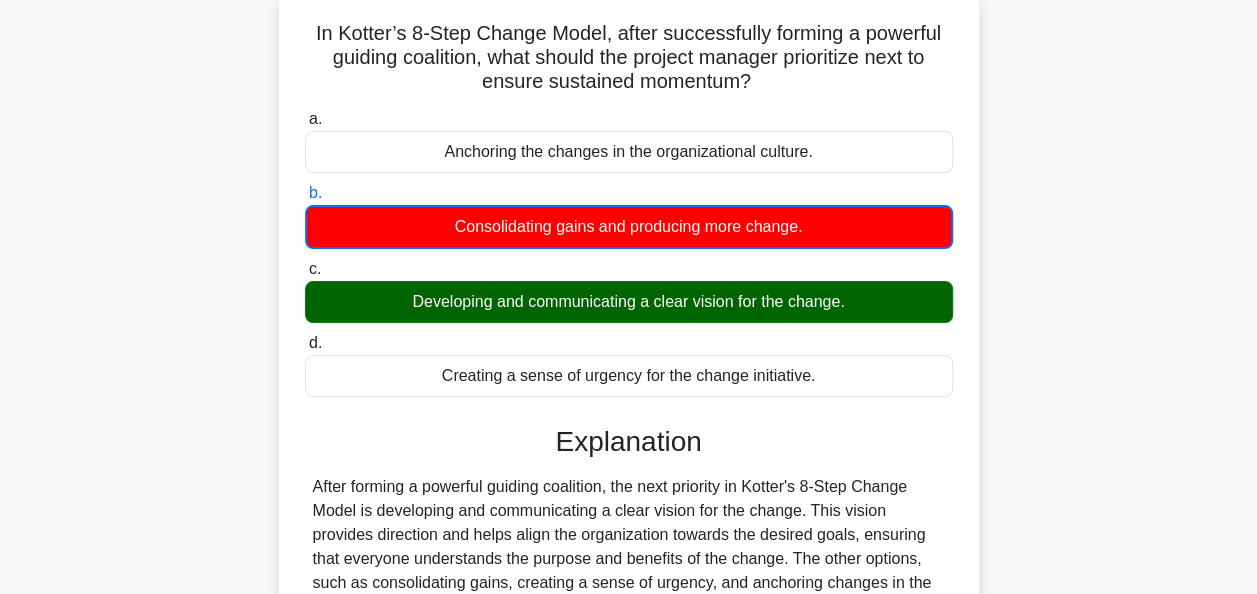 scroll, scrollTop: 300, scrollLeft: 0, axis: vertical 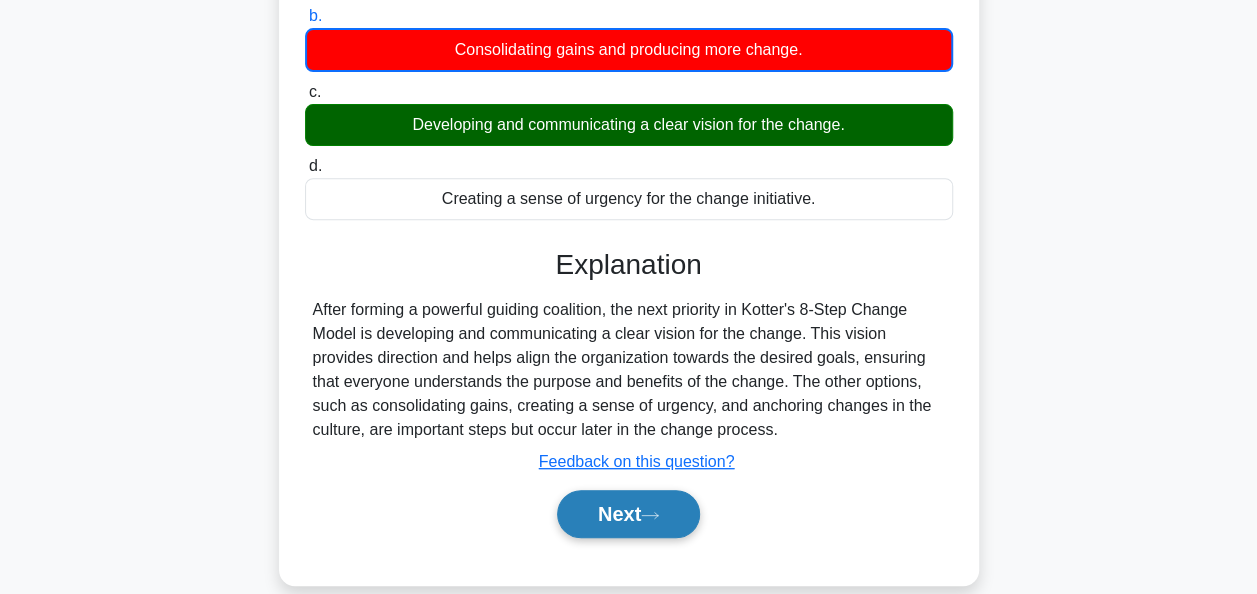 click on "Next" at bounding box center [628, 514] 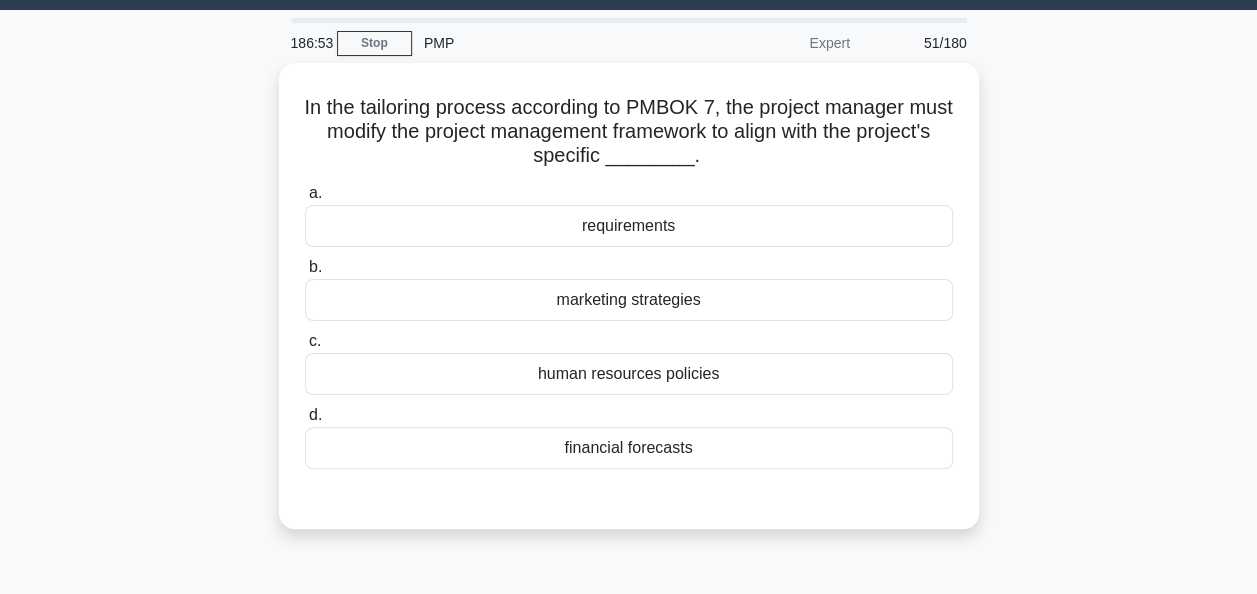scroll, scrollTop: 0, scrollLeft: 0, axis: both 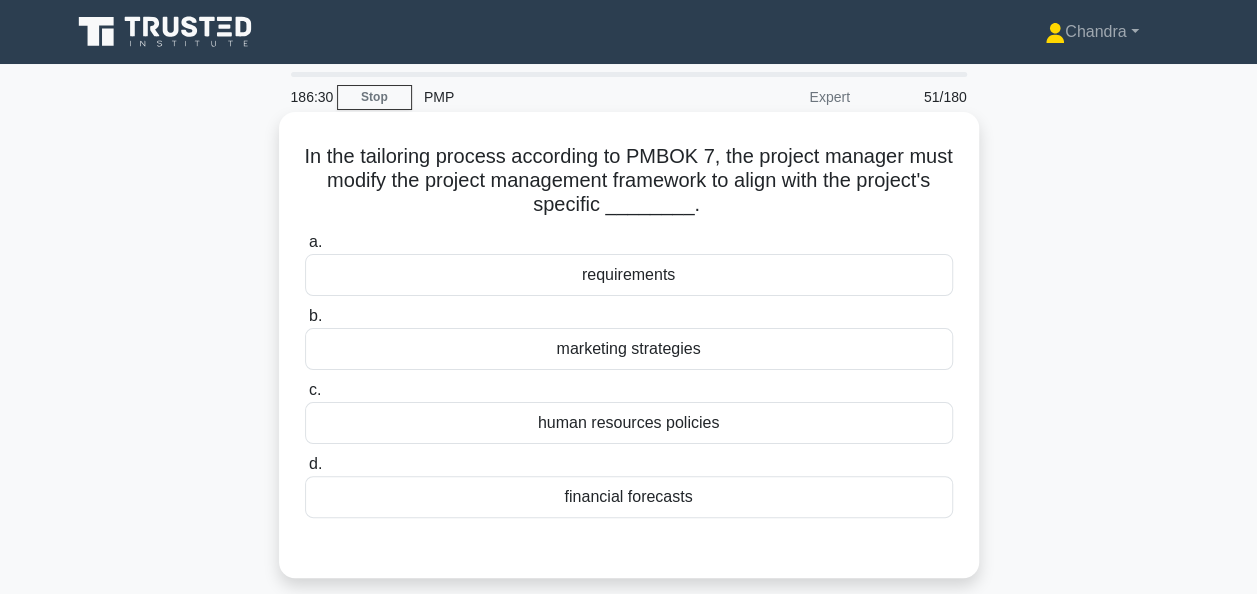 click on "requirements" at bounding box center (629, 275) 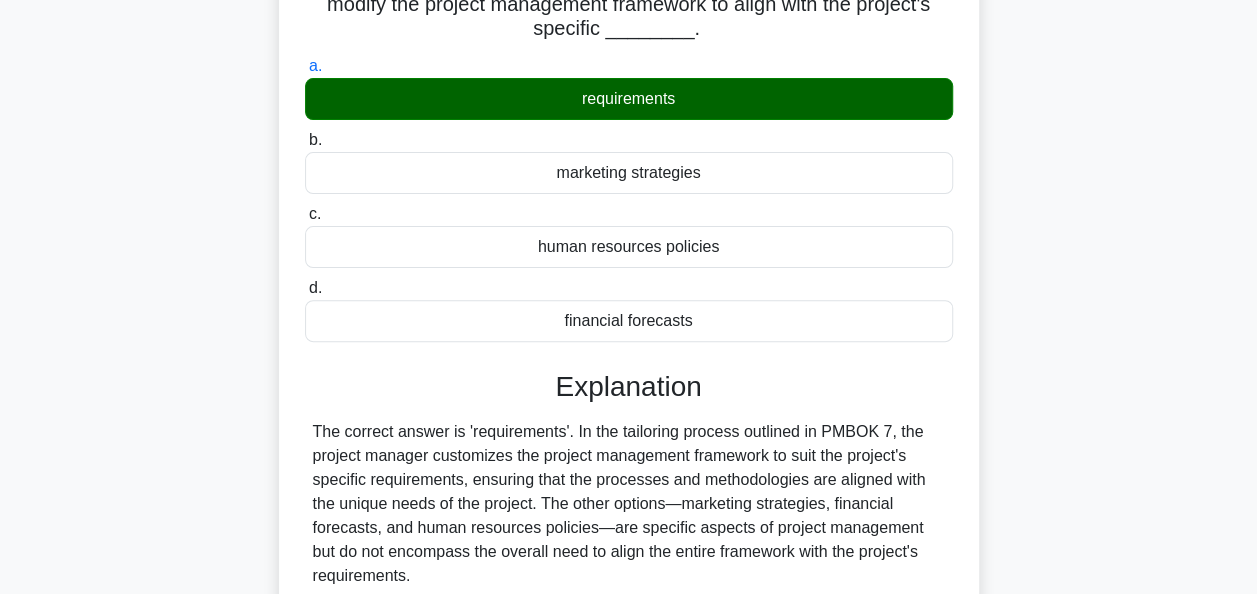 scroll, scrollTop: 300, scrollLeft: 0, axis: vertical 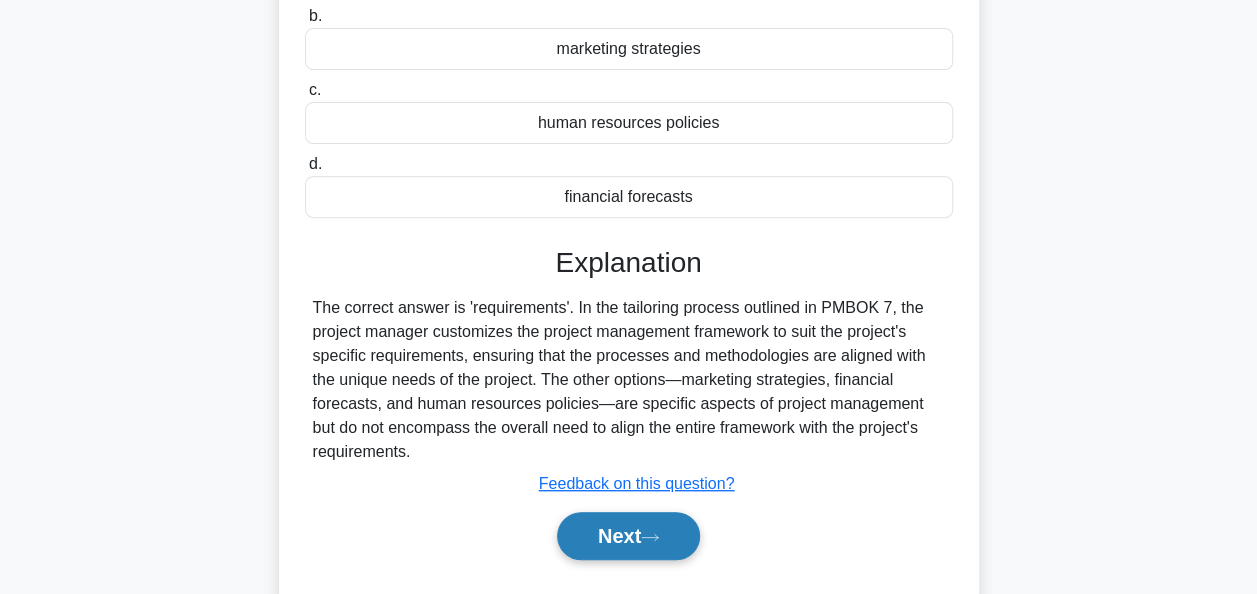 click on "Next" at bounding box center [628, 536] 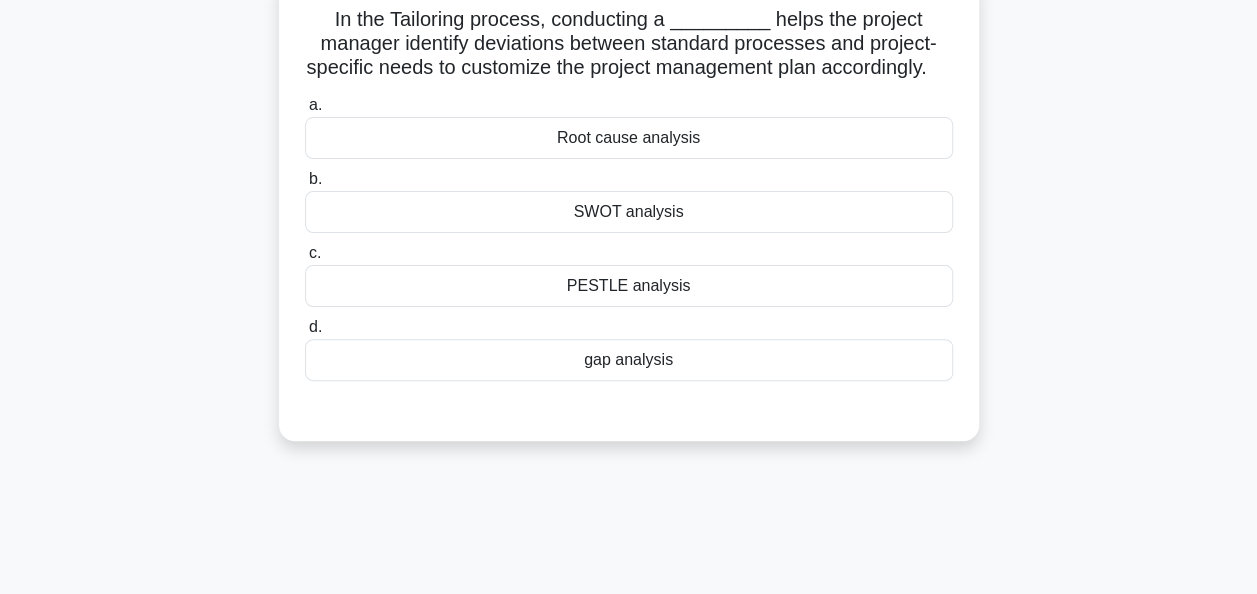 scroll, scrollTop: 100, scrollLeft: 0, axis: vertical 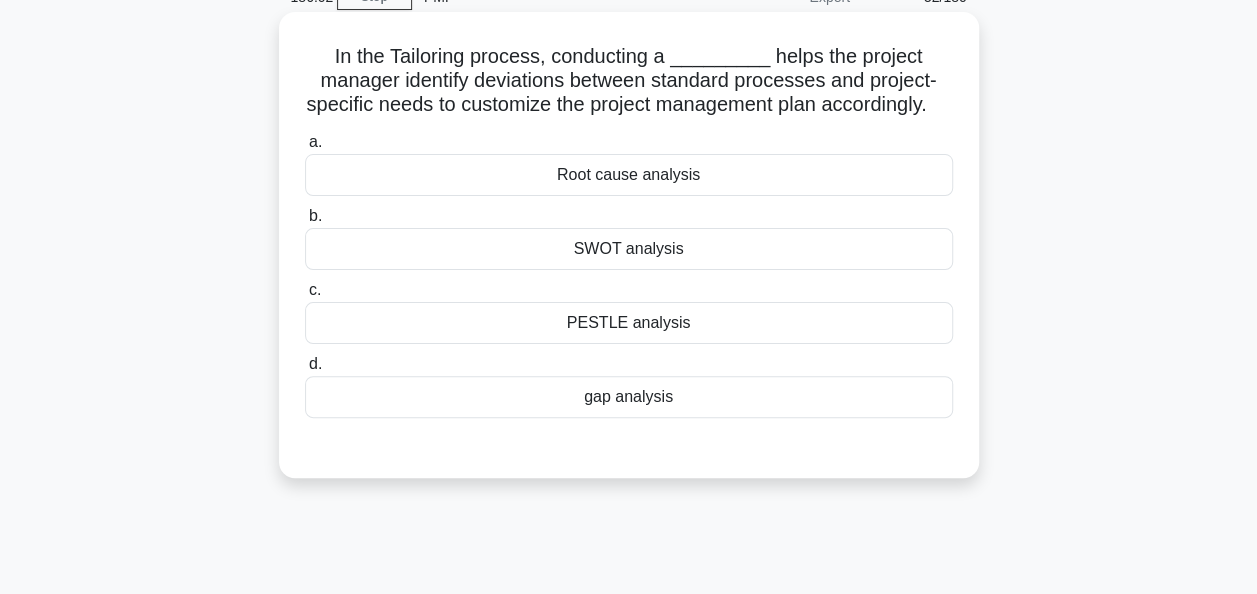 click on "gap analysis" at bounding box center [629, 397] 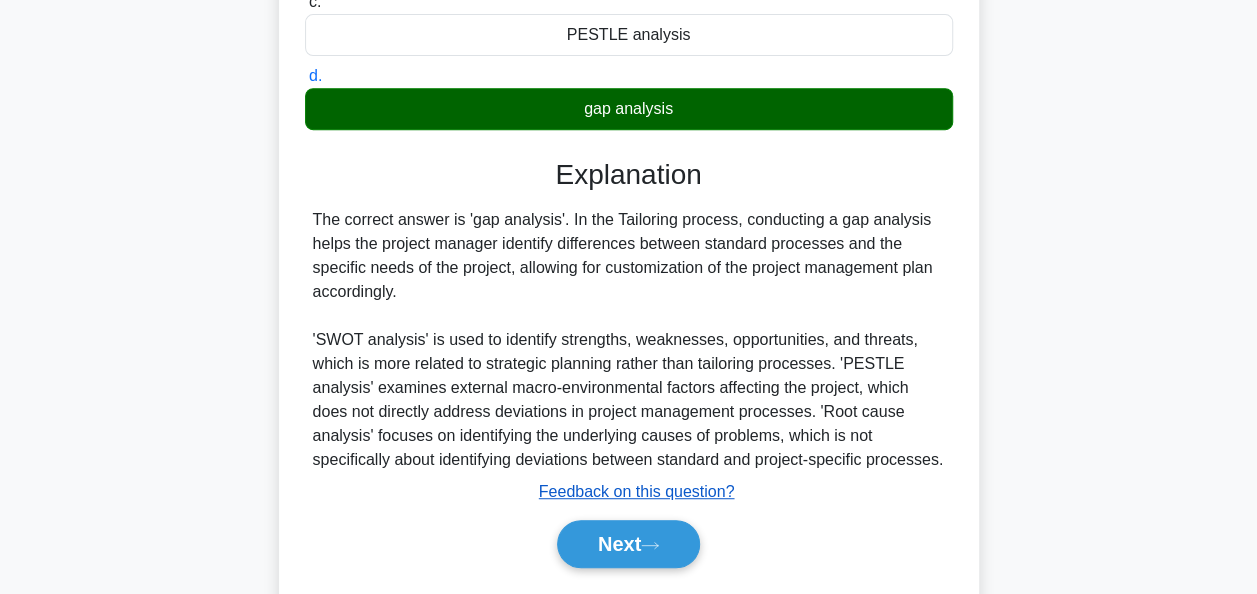 scroll, scrollTop: 486, scrollLeft: 0, axis: vertical 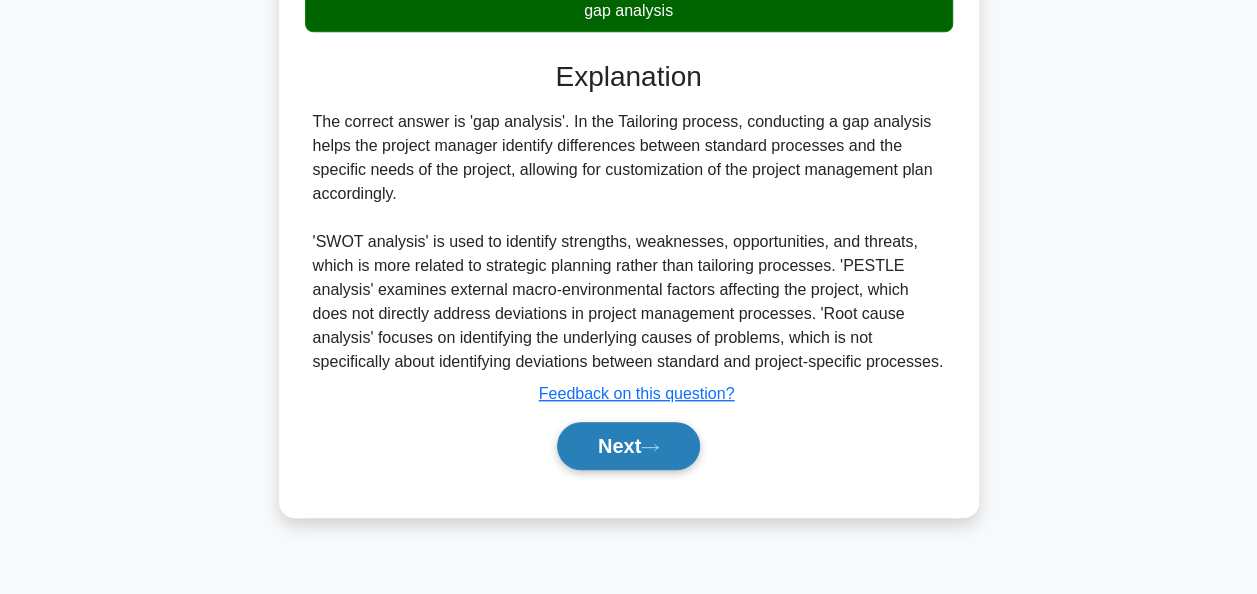 click on "Next" at bounding box center (628, 446) 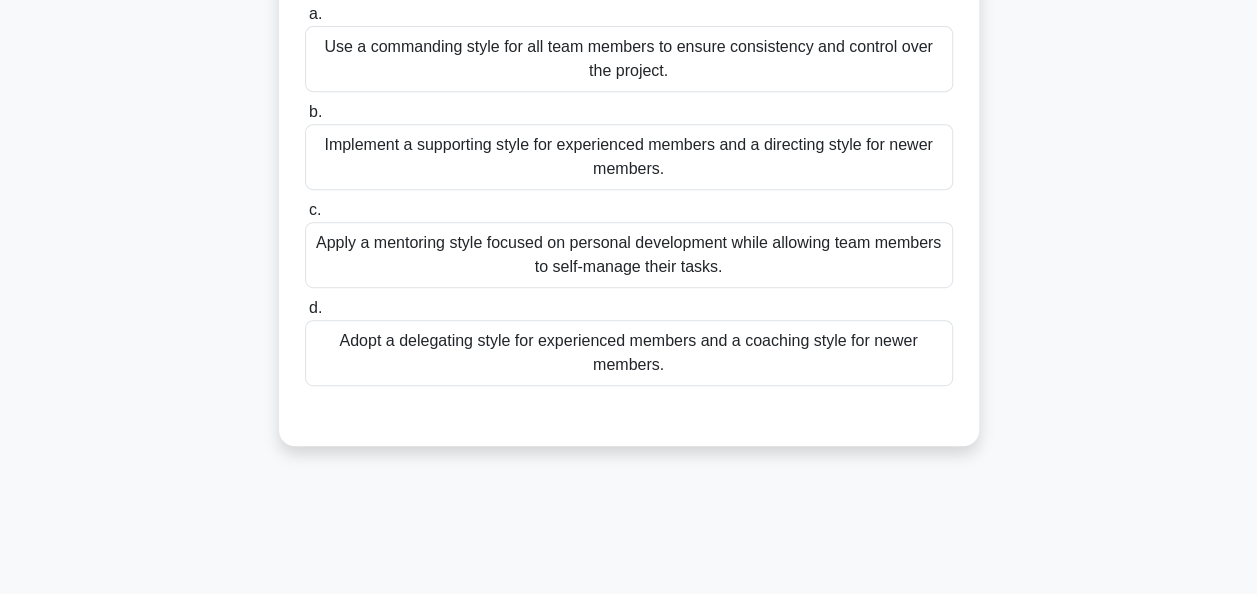 scroll, scrollTop: 400, scrollLeft: 0, axis: vertical 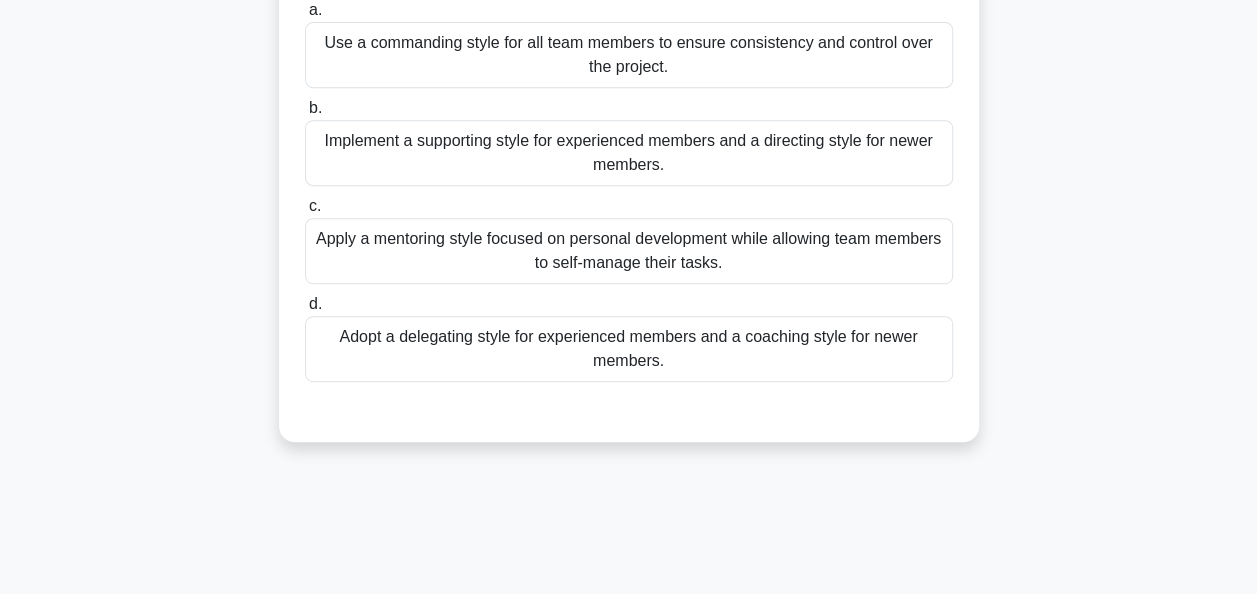 click on "Apply a mentoring style focused on personal development while allowing team members to self-manage their tasks." at bounding box center [629, 251] 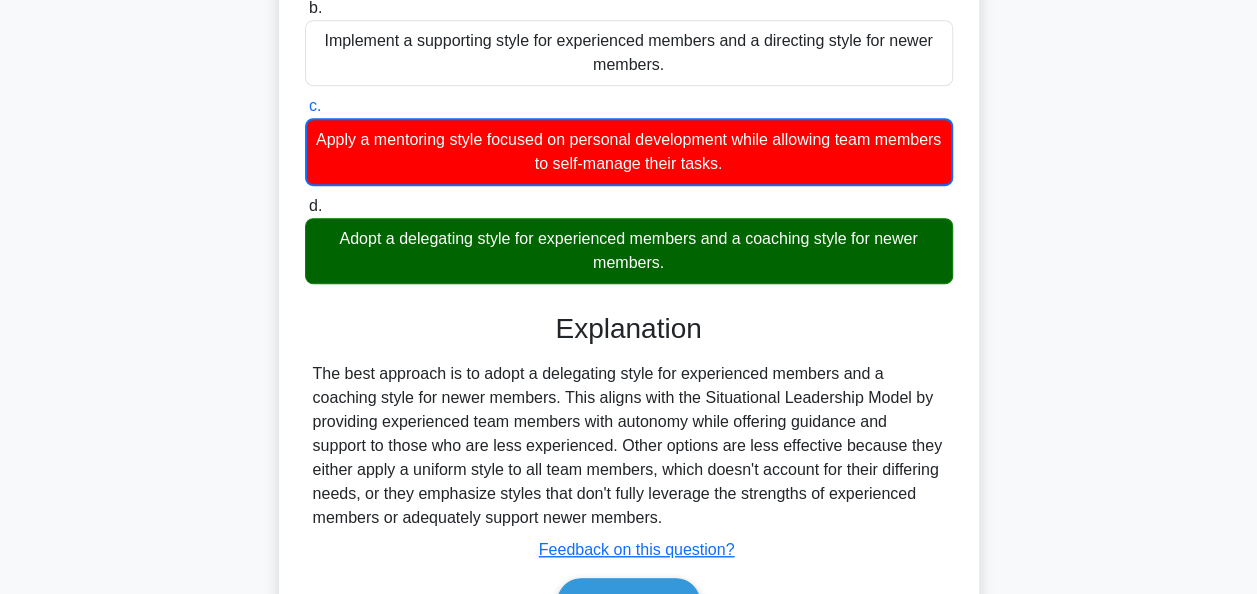 scroll, scrollTop: 600, scrollLeft: 0, axis: vertical 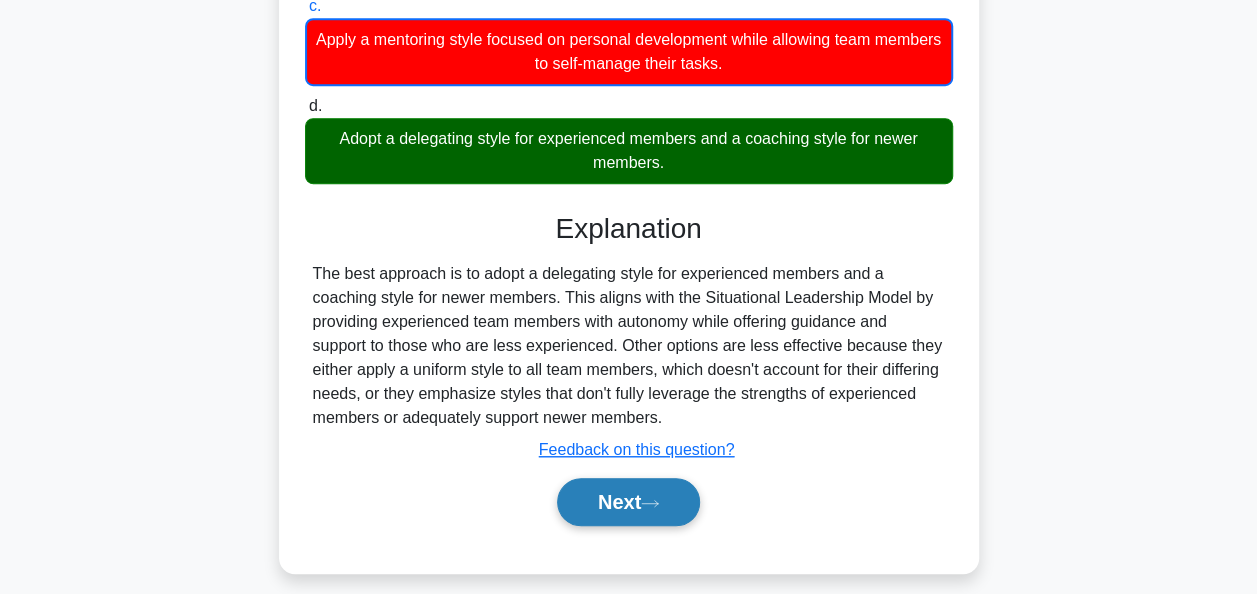 click on "Next" at bounding box center [628, 502] 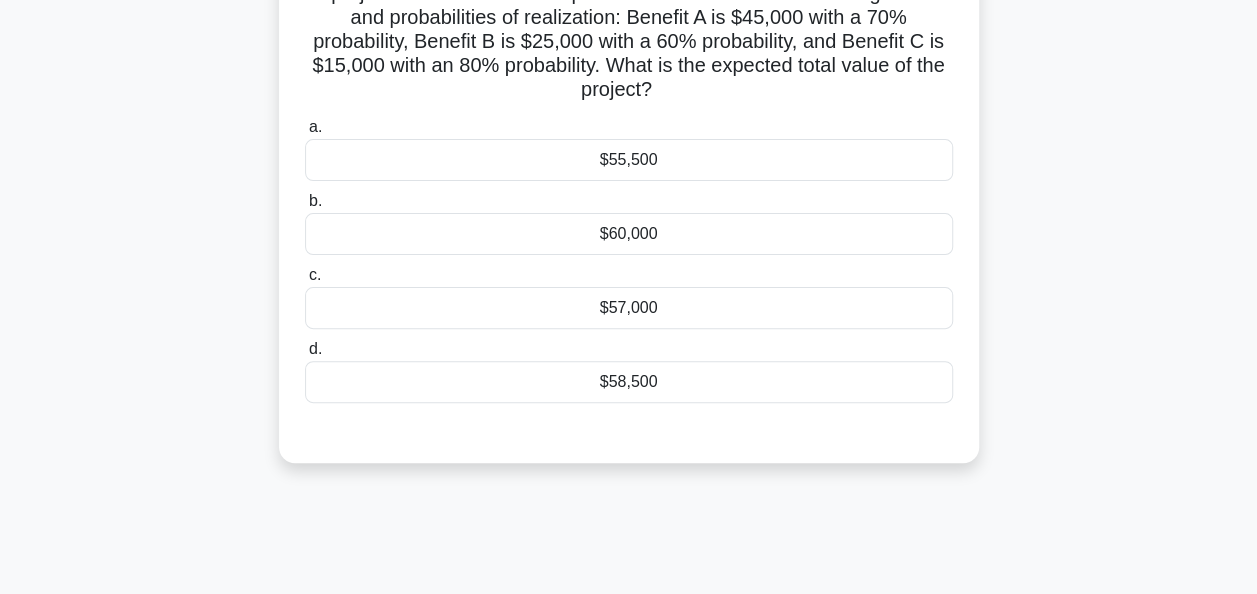 scroll, scrollTop: 0, scrollLeft: 0, axis: both 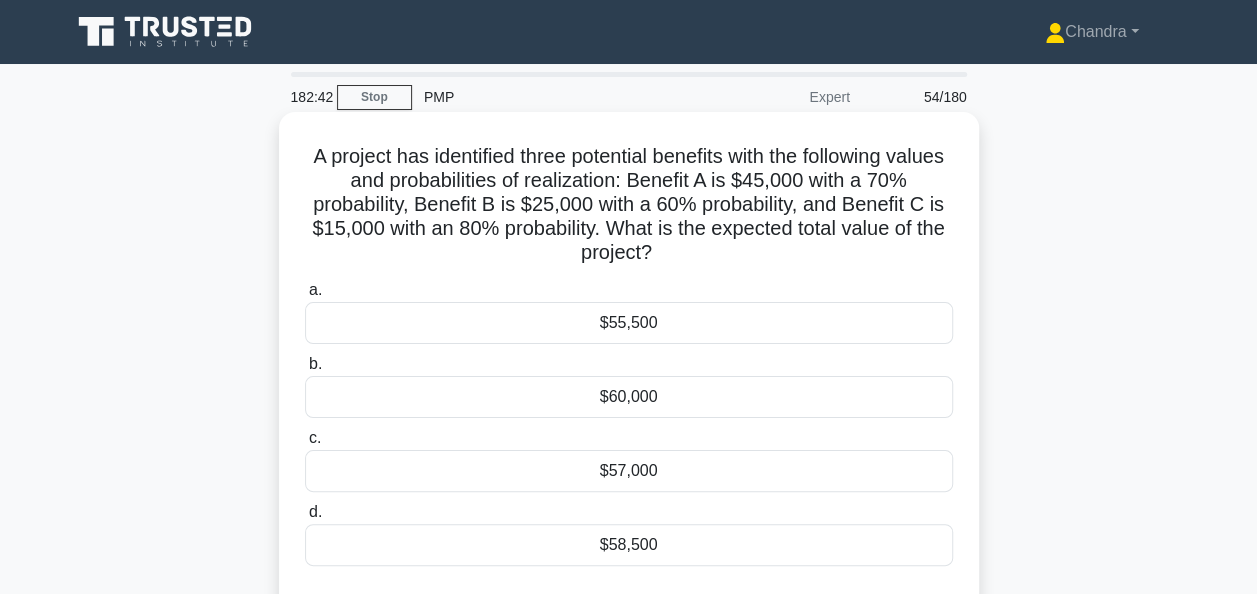 click on "$58,500" at bounding box center [629, 545] 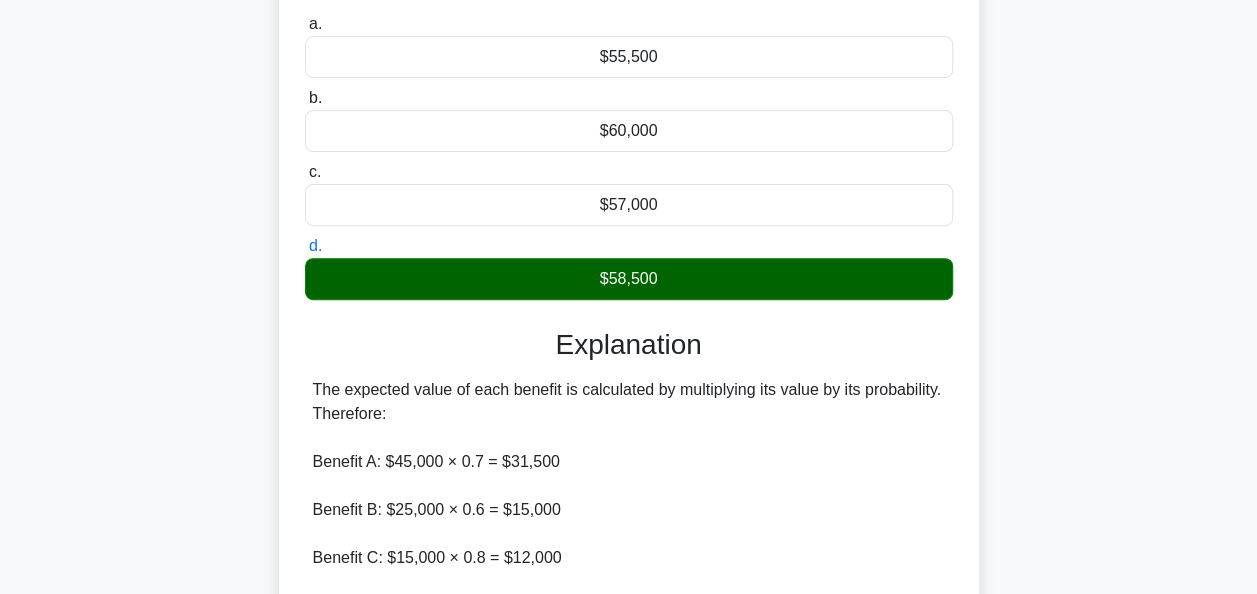 scroll, scrollTop: 400, scrollLeft: 0, axis: vertical 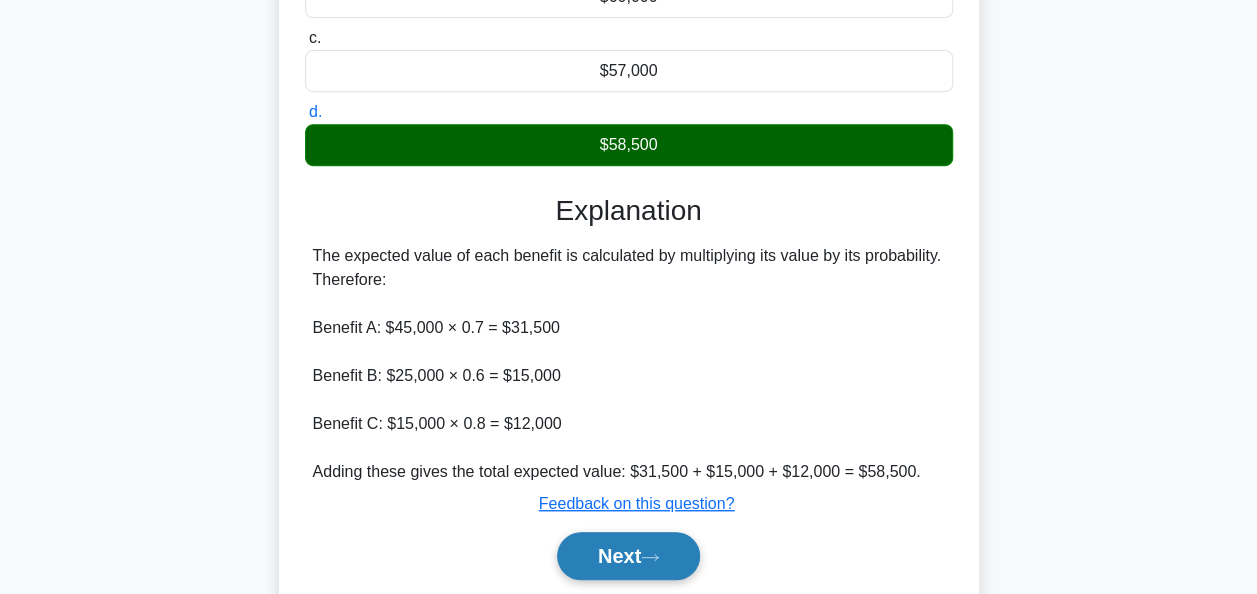 click 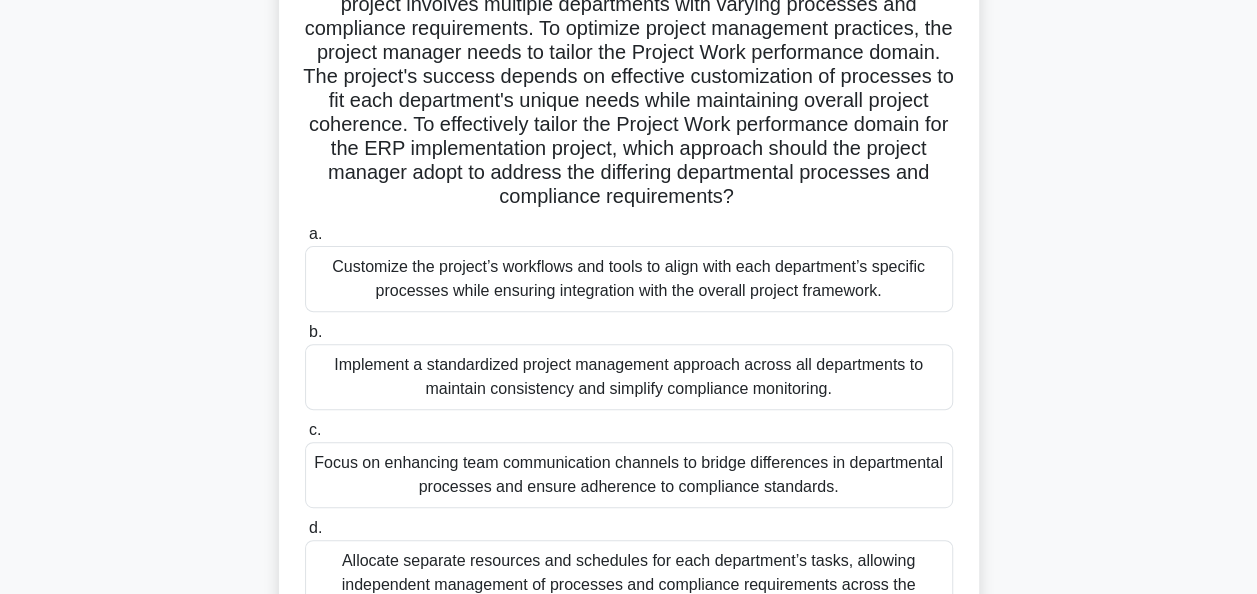 scroll, scrollTop: 300, scrollLeft: 0, axis: vertical 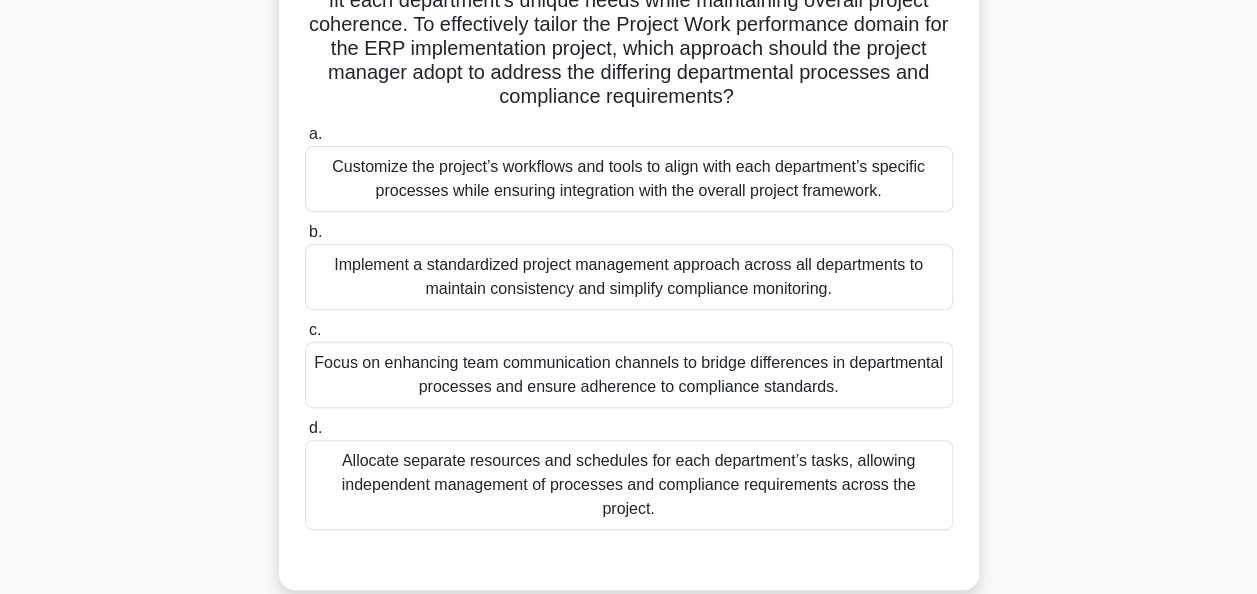 click on "Customize the project’s workflows and tools to align with each department’s specific processes while ensuring integration with the overall project framework." at bounding box center [629, 179] 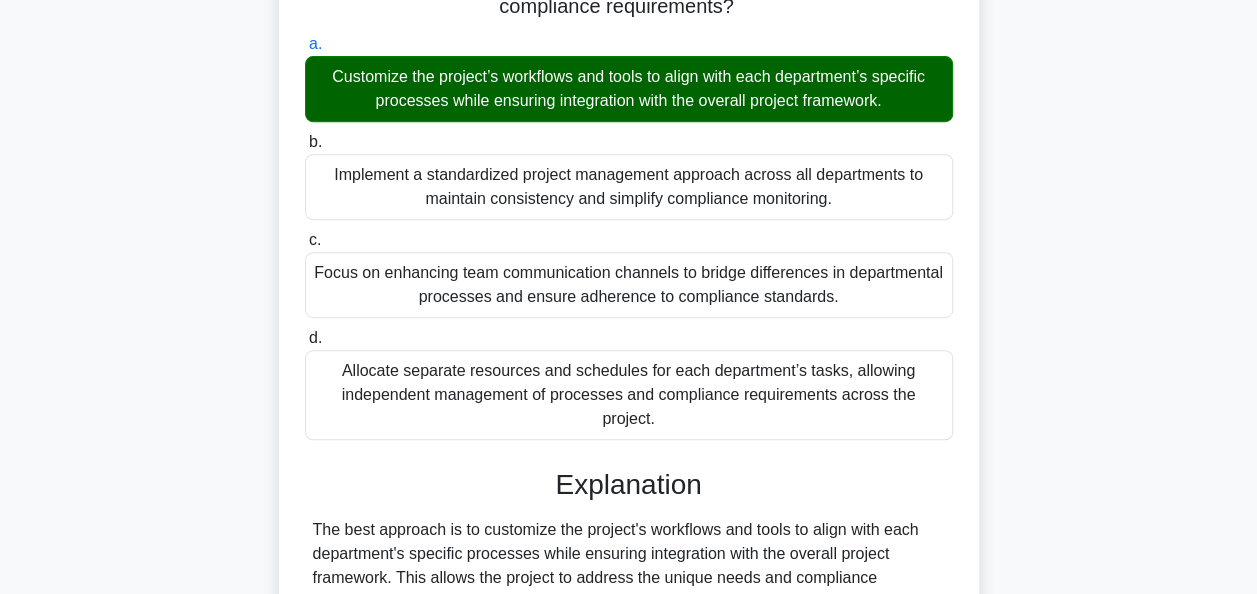 scroll, scrollTop: 684, scrollLeft: 0, axis: vertical 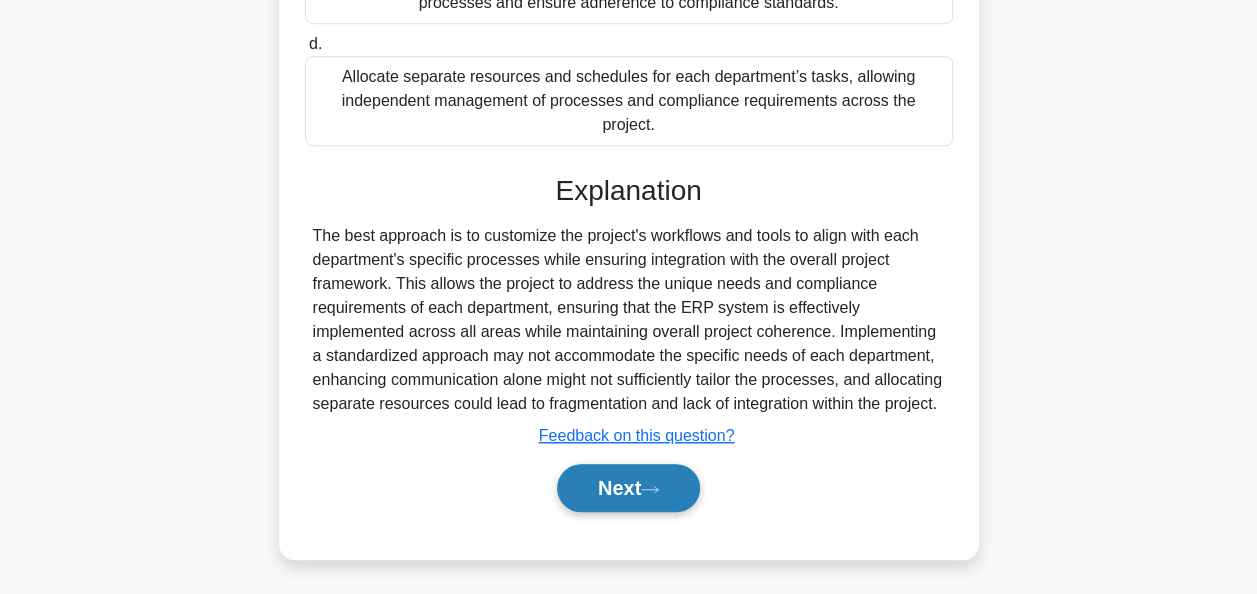 click on "Next" at bounding box center (628, 488) 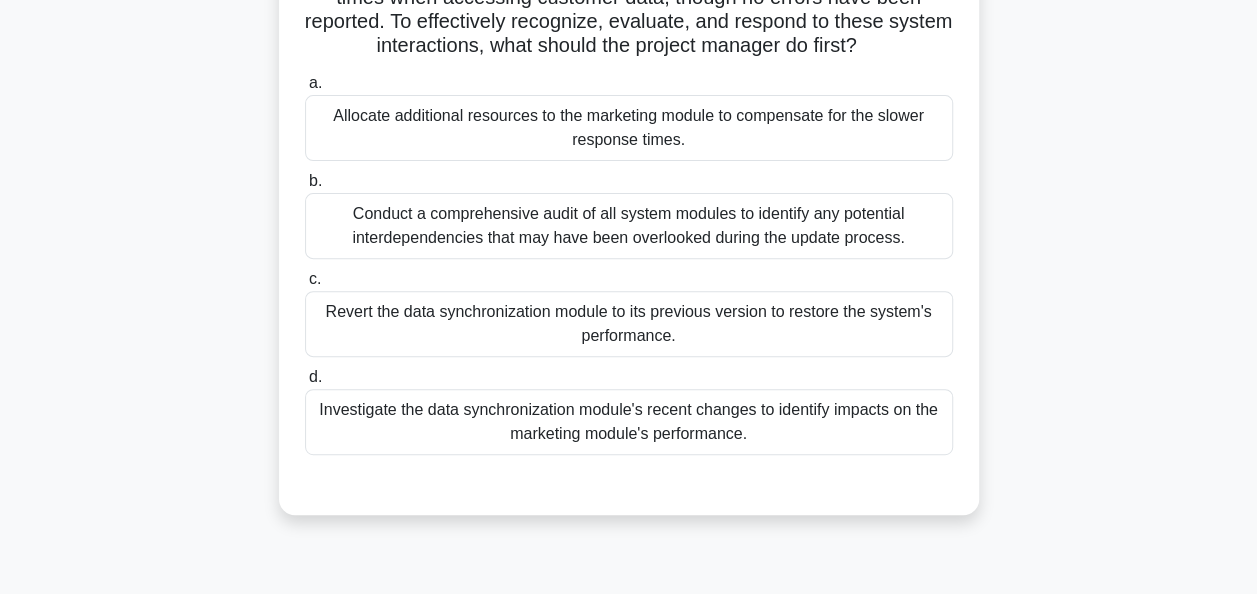 scroll, scrollTop: 286, scrollLeft: 0, axis: vertical 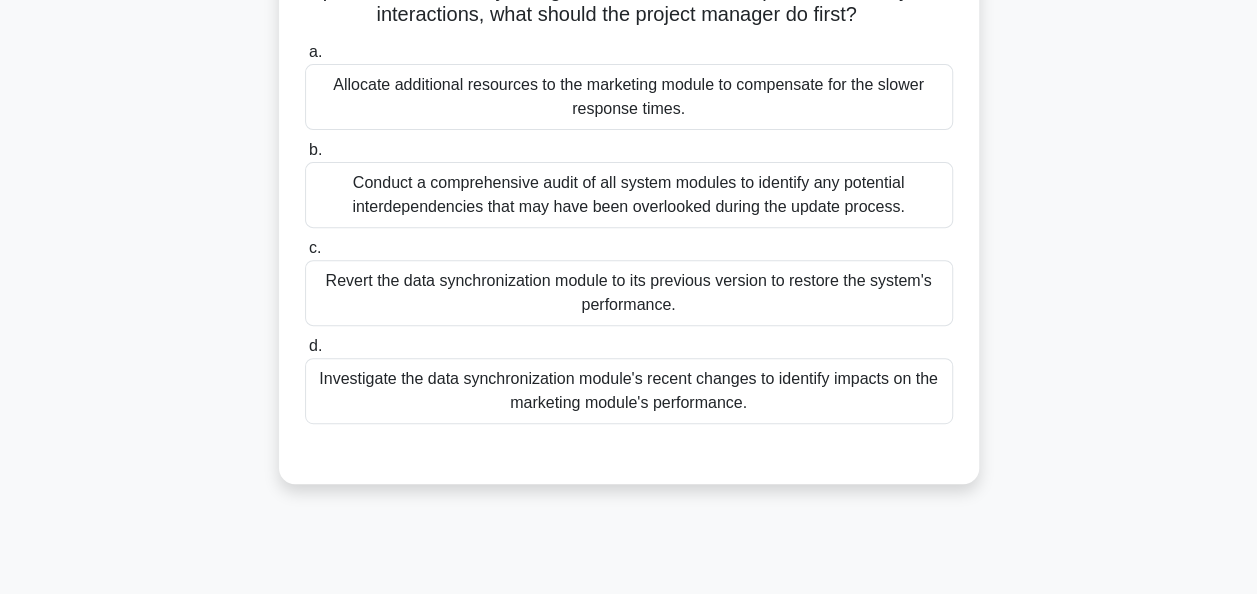 click on "Investigate the data synchronization module's recent changes to identify impacts on the marketing module's performance." at bounding box center (629, 391) 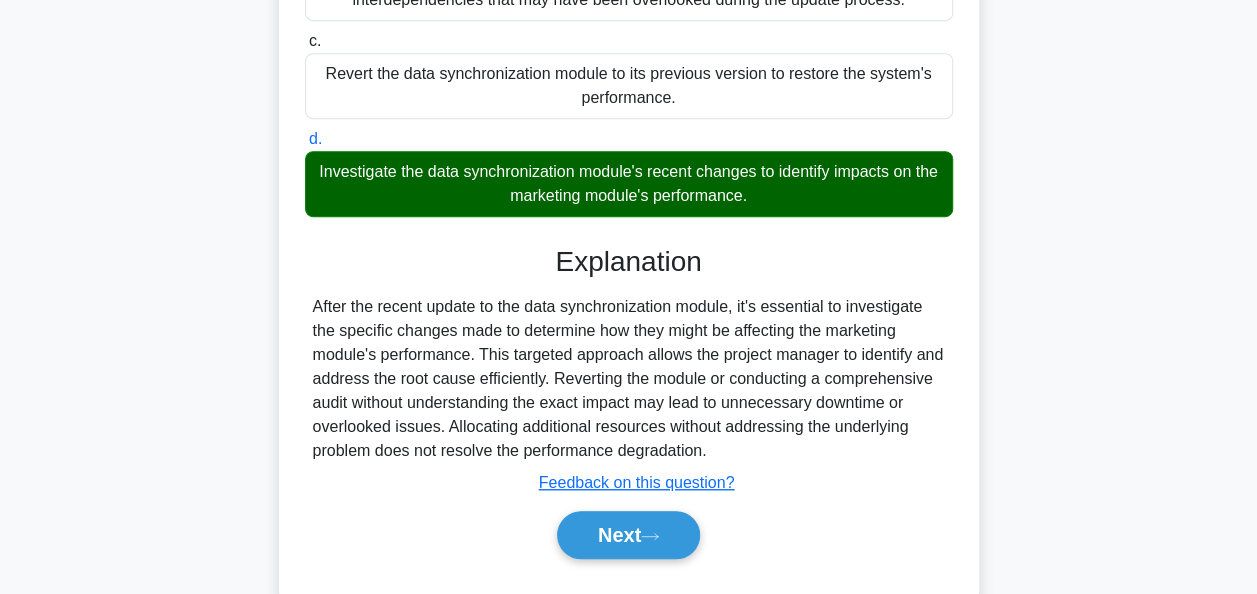 scroll, scrollTop: 540, scrollLeft: 0, axis: vertical 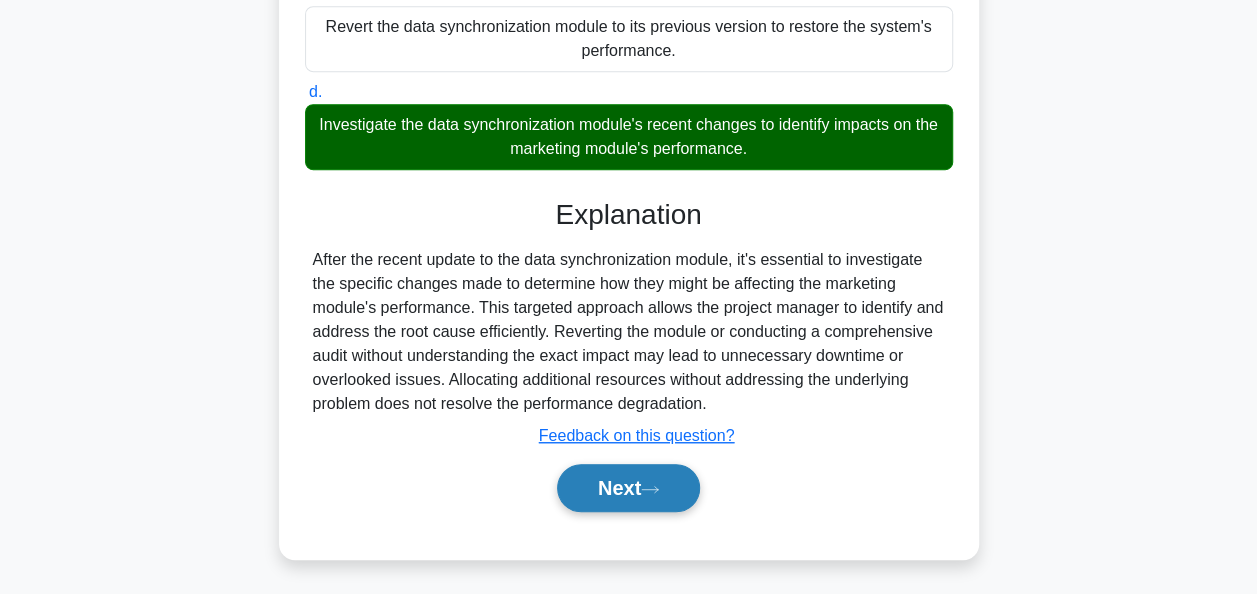 click on "Next" at bounding box center [628, 488] 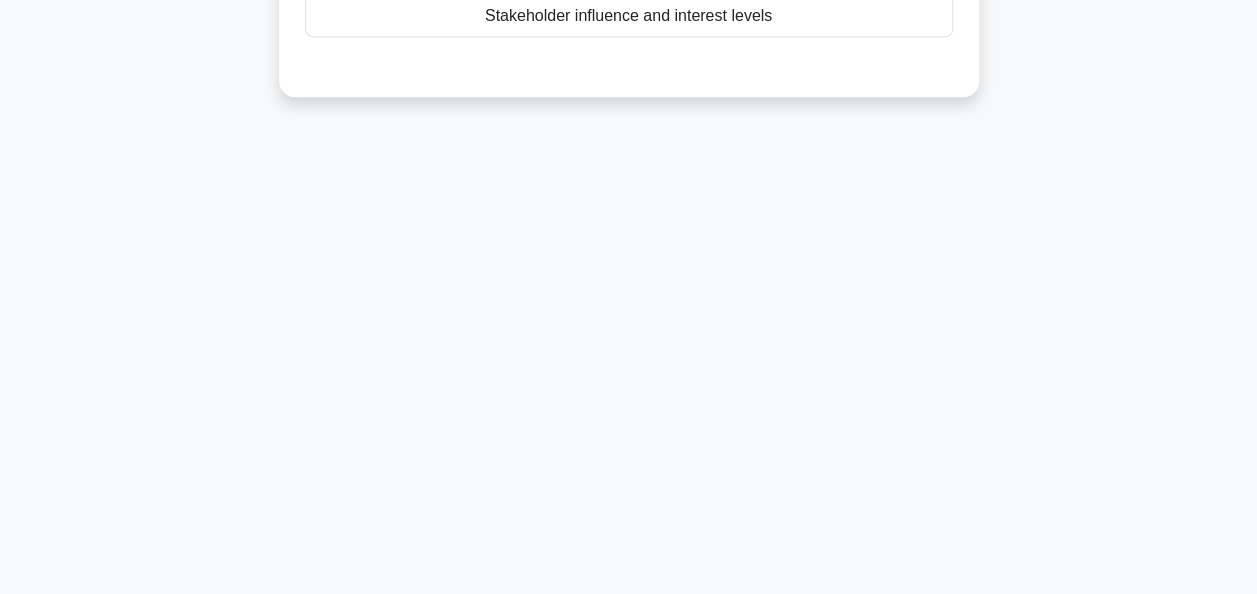 scroll, scrollTop: 0, scrollLeft: 0, axis: both 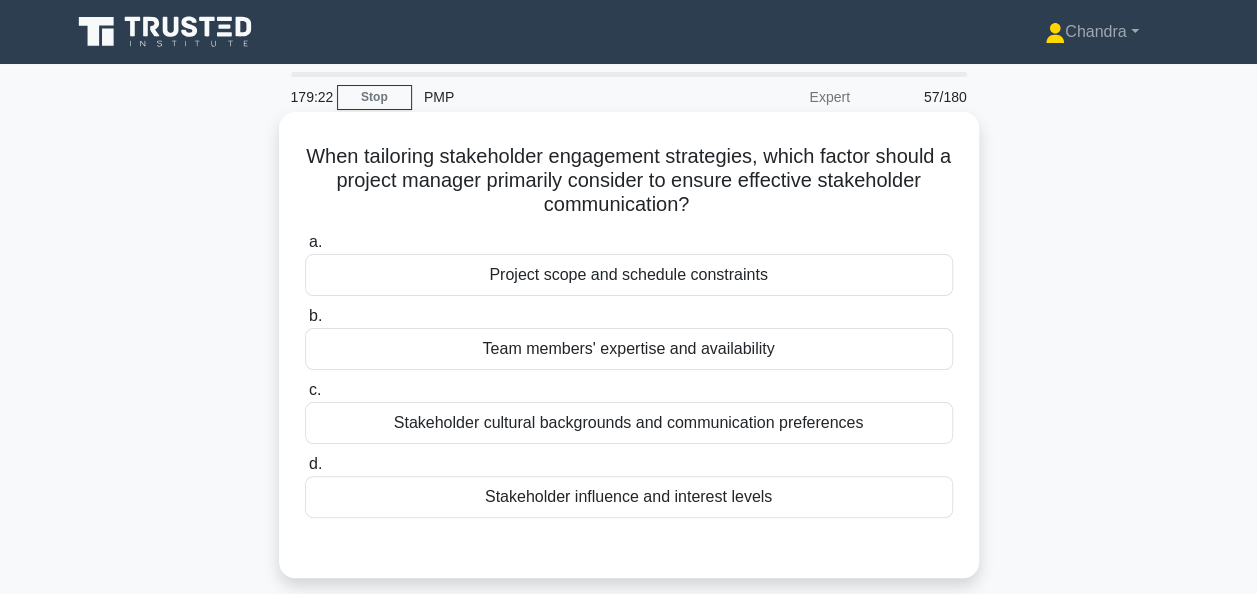 click on "Stakeholder influence and interest levels" at bounding box center (629, 497) 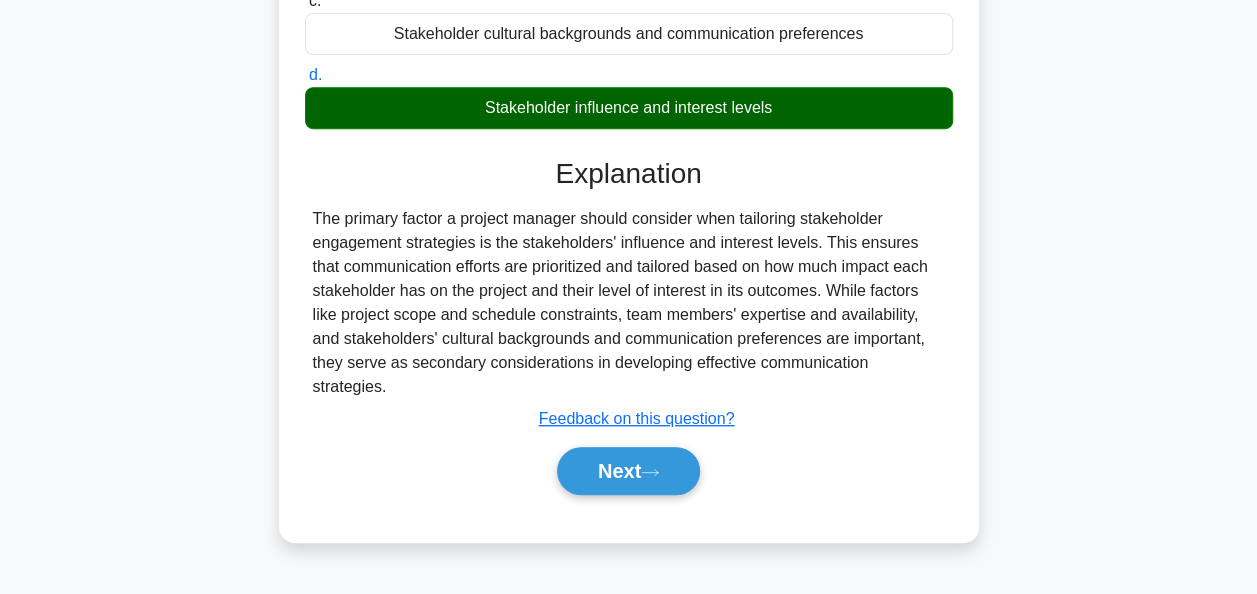 scroll, scrollTop: 400, scrollLeft: 0, axis: vertical 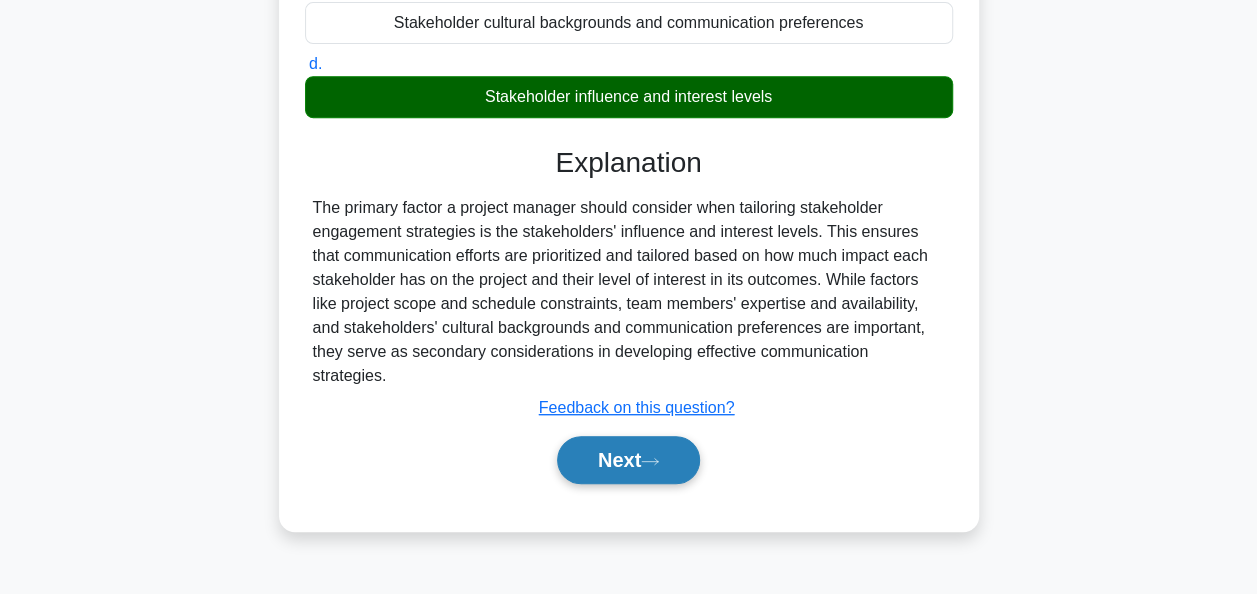click on "Next" at bounding box center [628, 460] 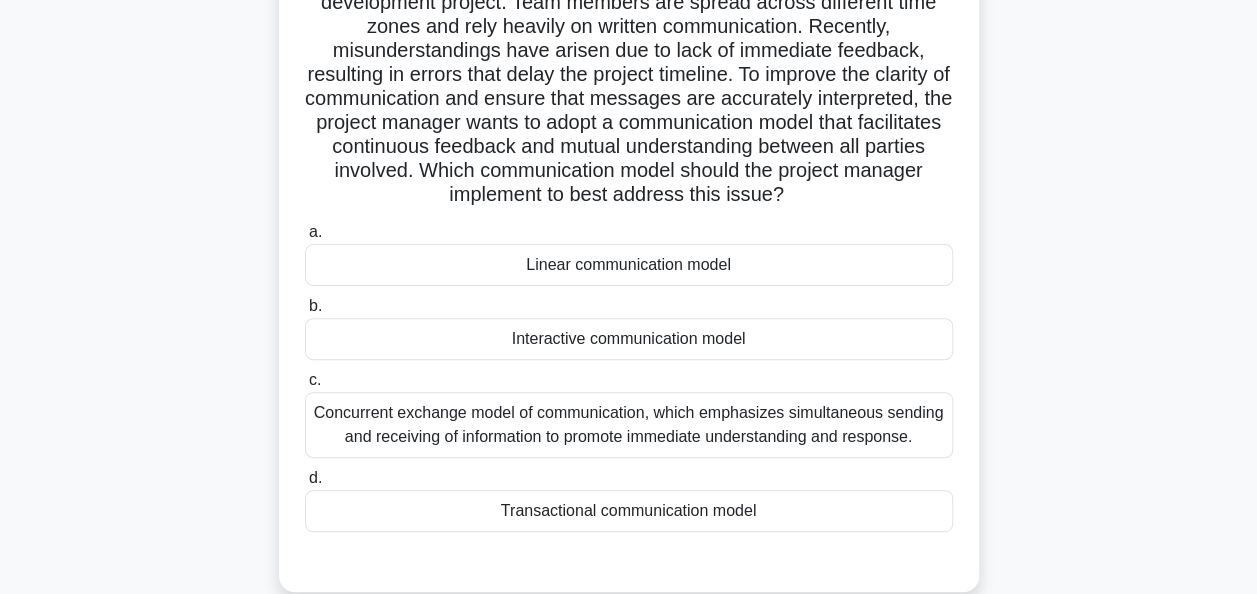 scroll, scrollTop: 300, scrollLeft: 0, axis: vertical 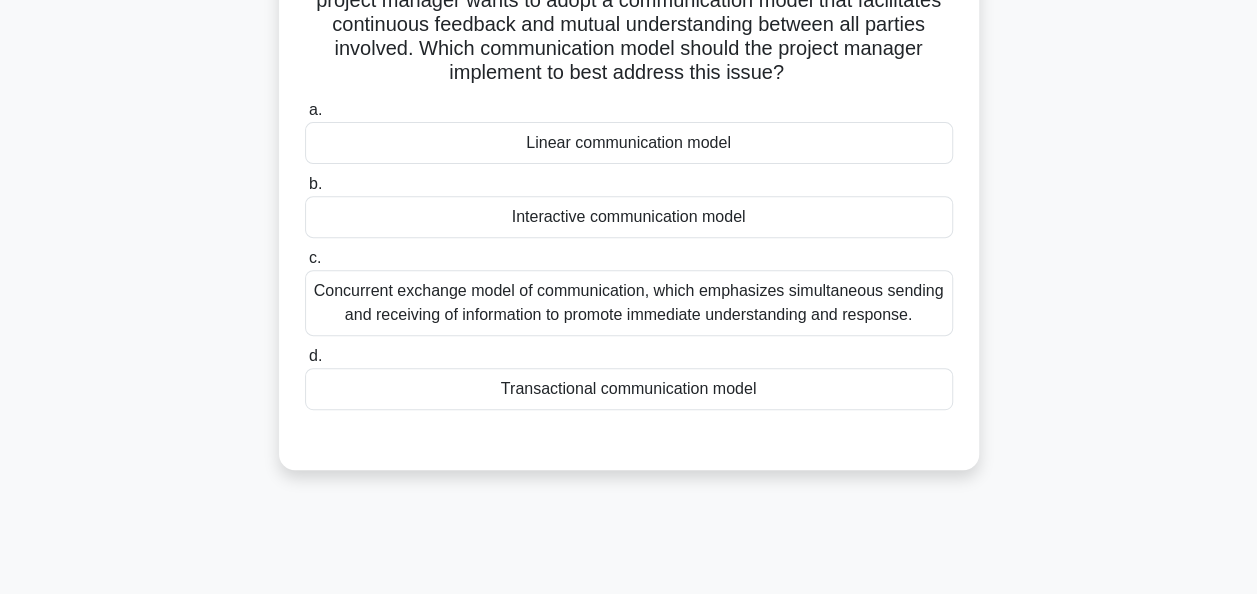 click on "Transactional communication model" at bounding box center (629, 389) 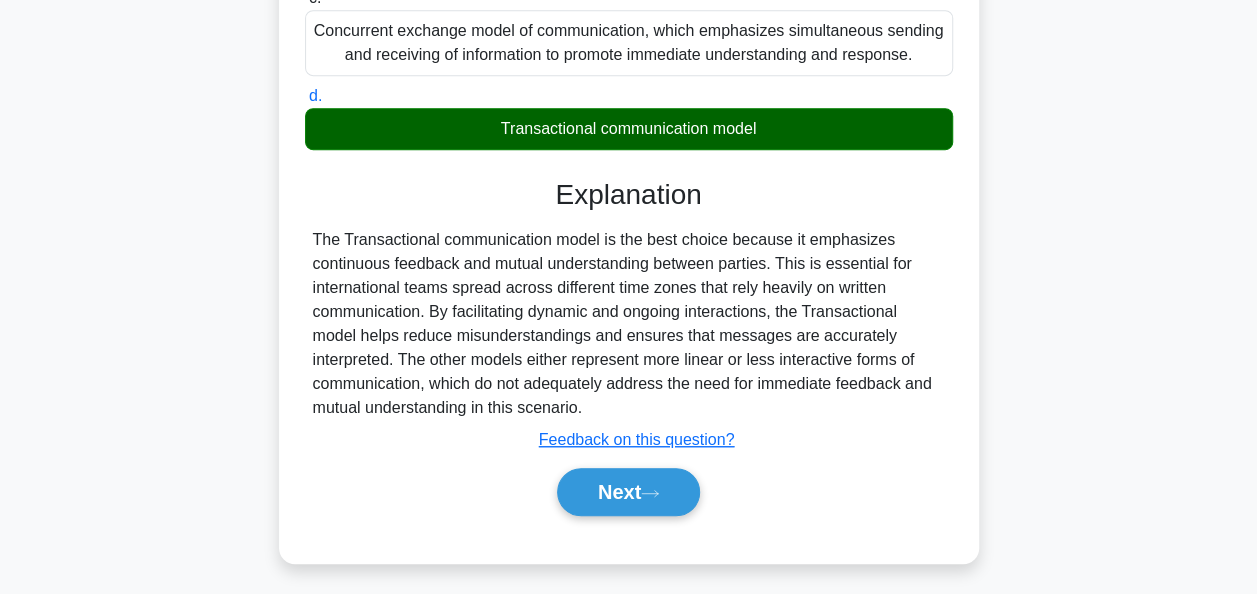 scroll, scrollTop: 564, scrollLeft: 0, axis: vertical 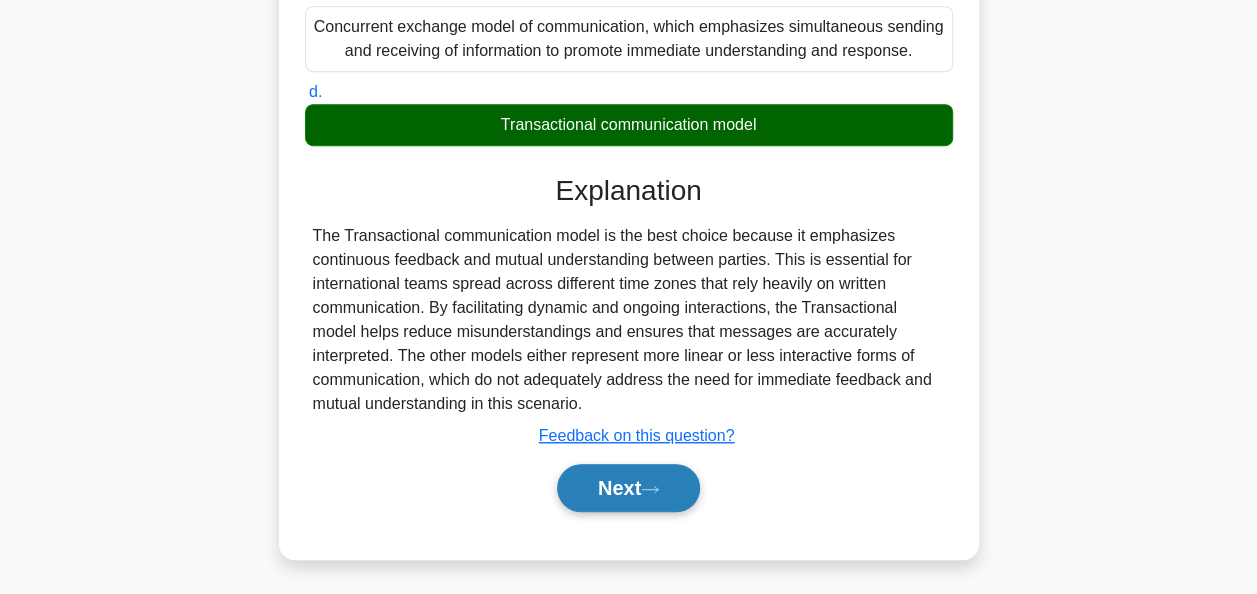 click on "Next" at bounding box center [628, 488] 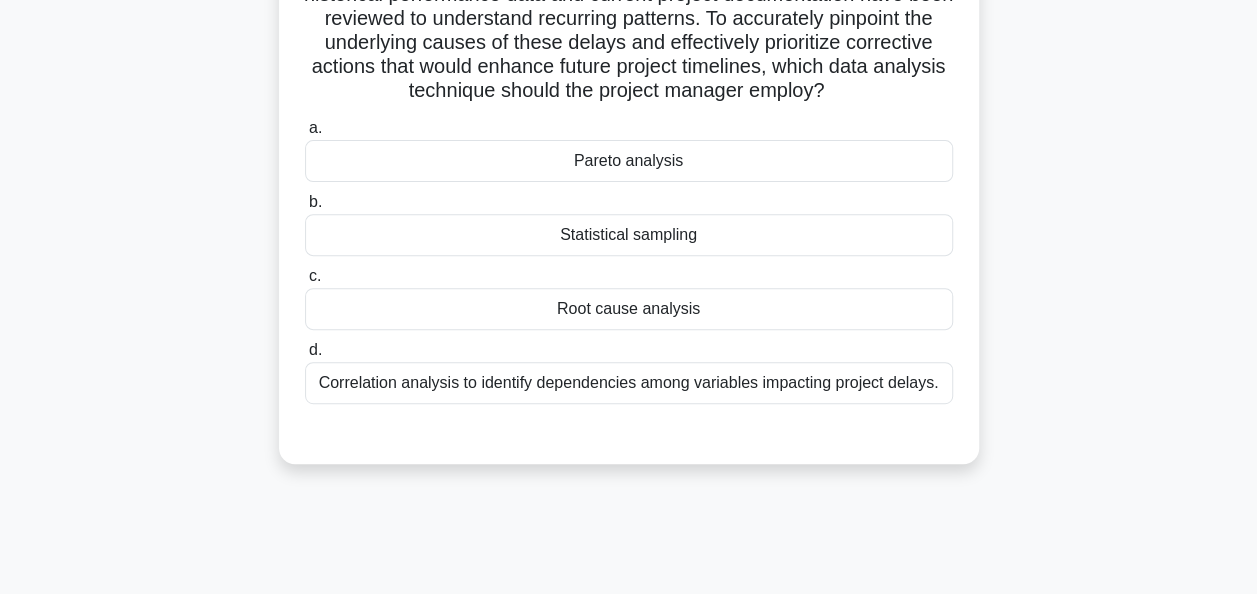 scroll, scrollTop: 300, scrollLeft: 0, axis: vertical 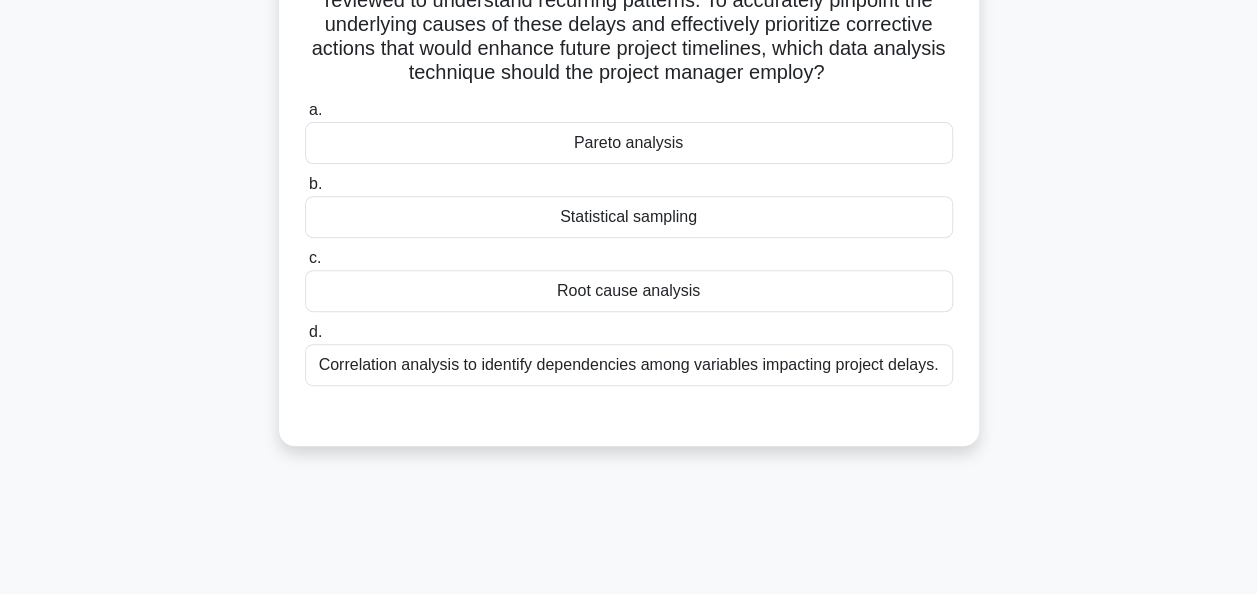 click on "Root cause analysis" at bounding box center [629, 291] 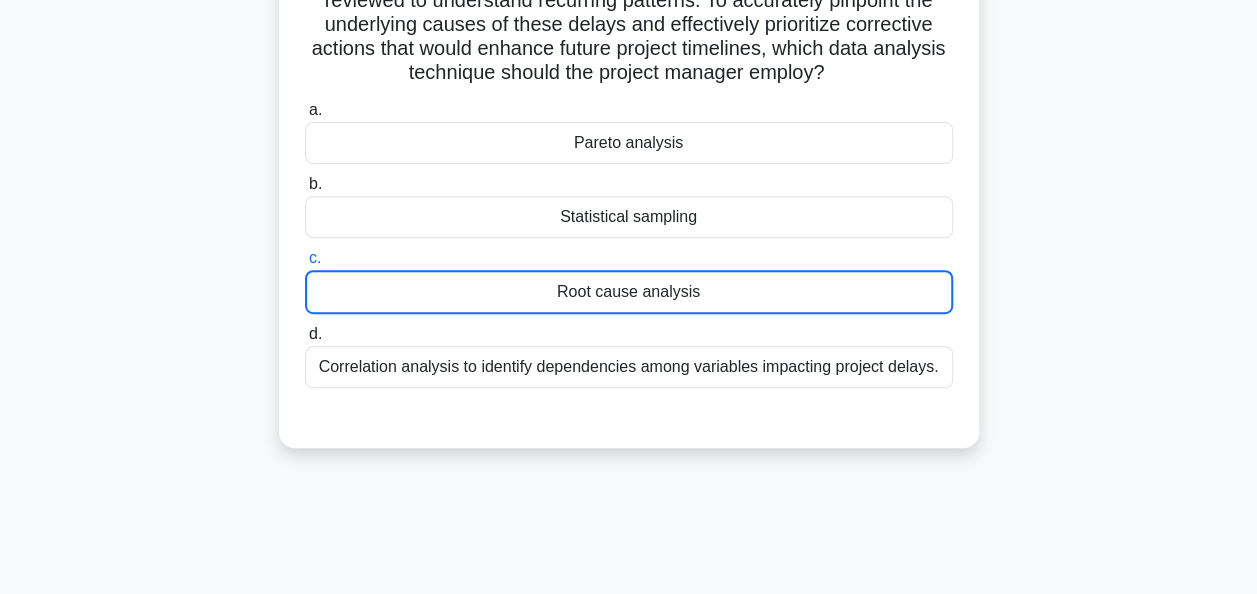 click on "Root cause analysis" at bounding box center [629, 292] 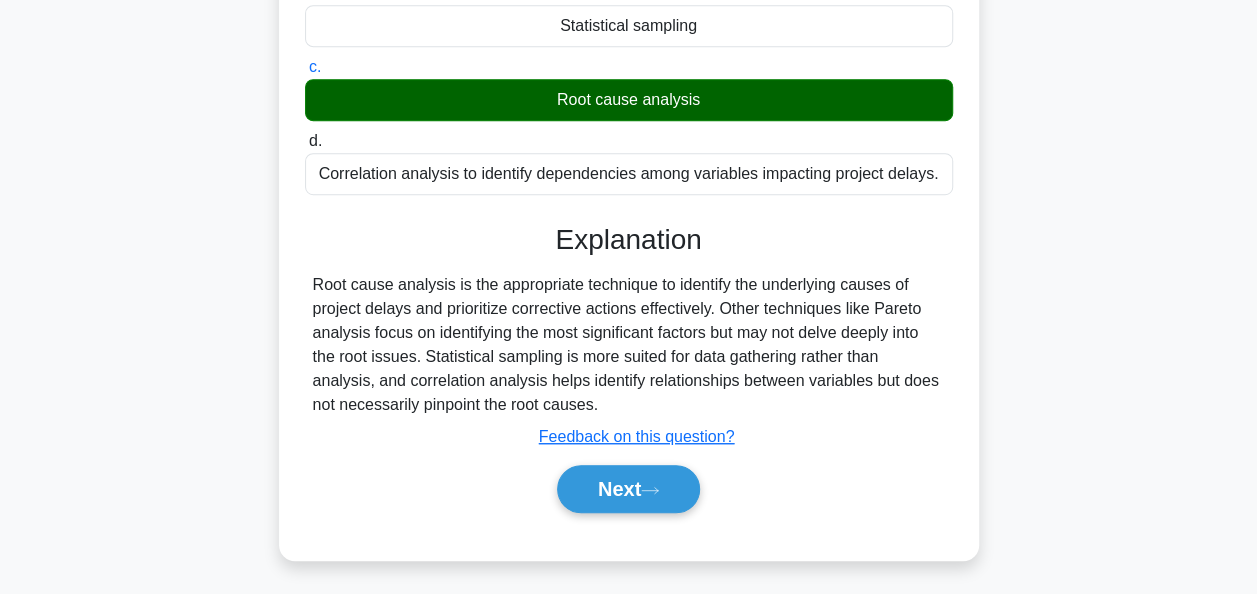 scroll, scrollTop: 492, scrollLeft: 0, axis: vertical 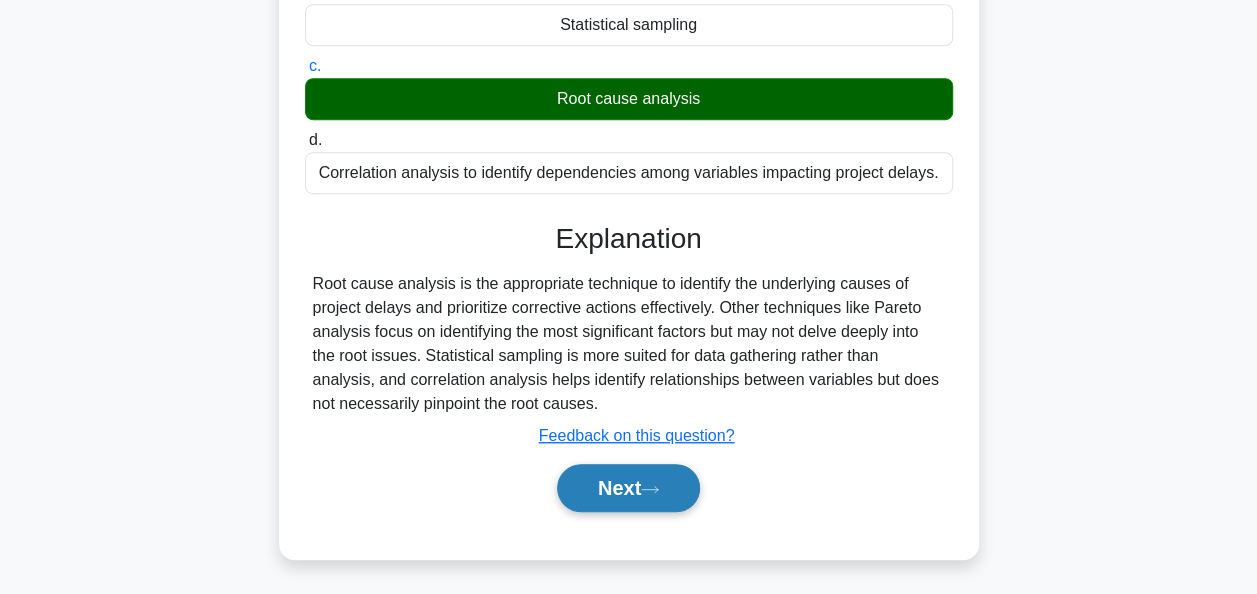 click on "Next" at bounding box center (628, 488) 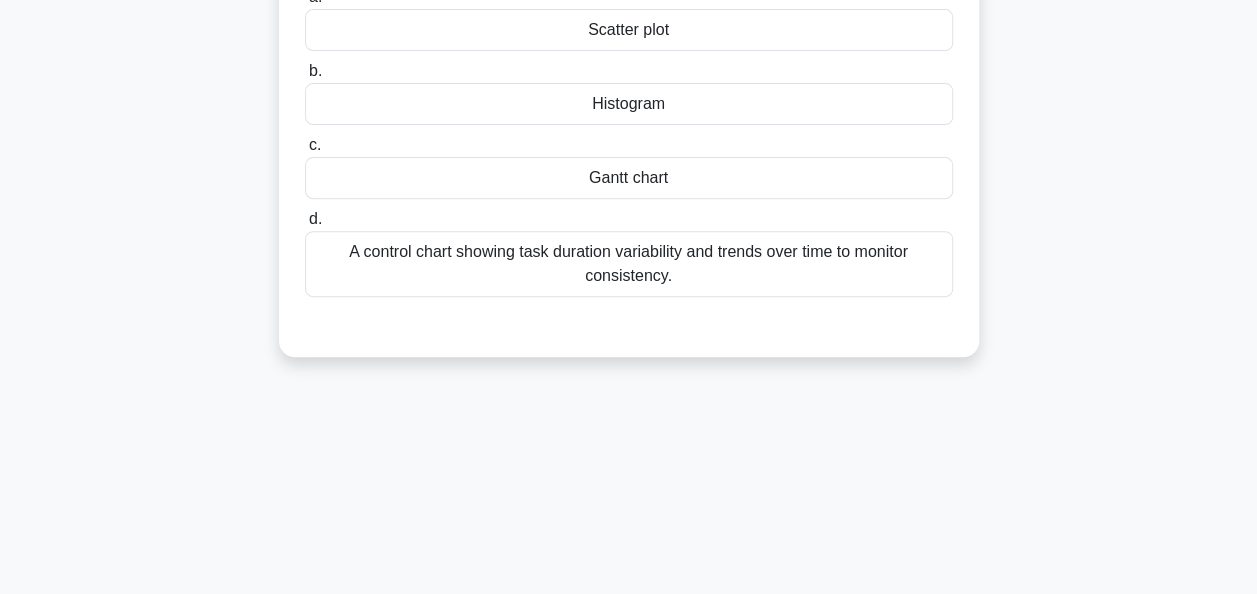 scroll, scrollTop: 0, scrollLeft: 0, axis: both 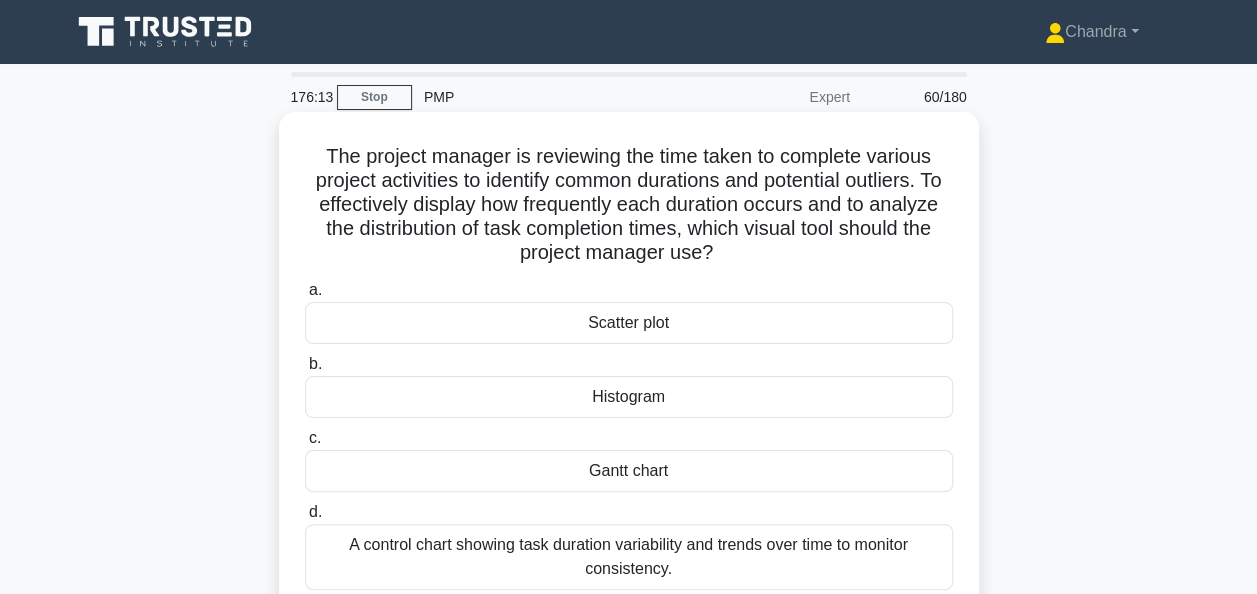 click on "Histogram" at bounding box center (629, 397) 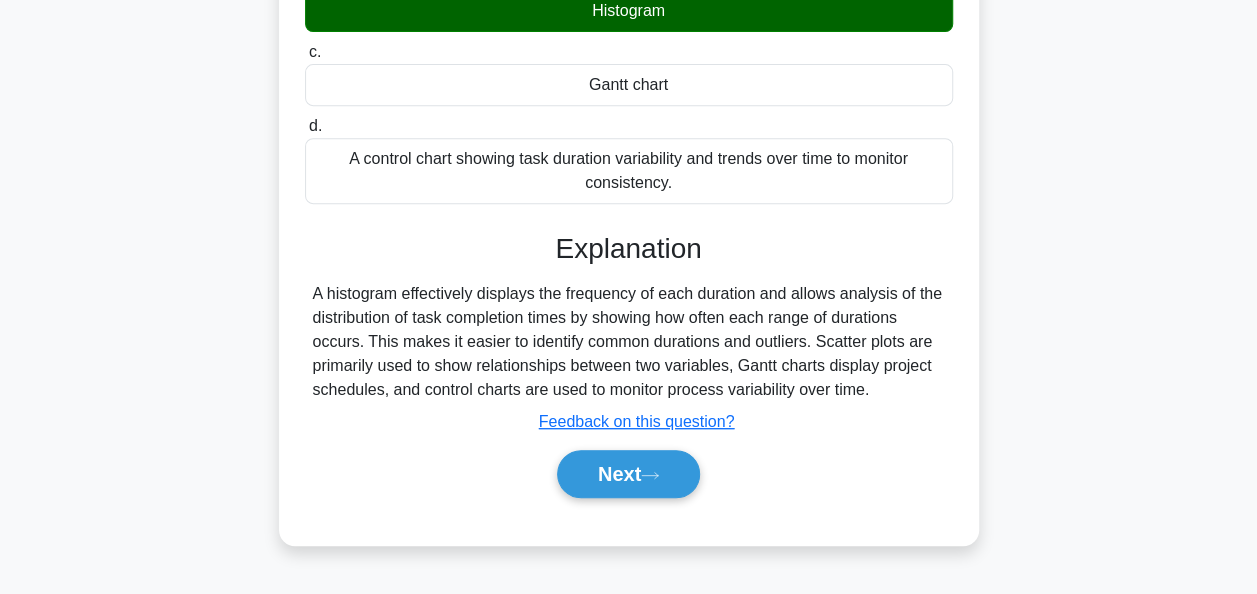 scroll, scrollTop: 400, scrollLeft: 0, axis: vertical 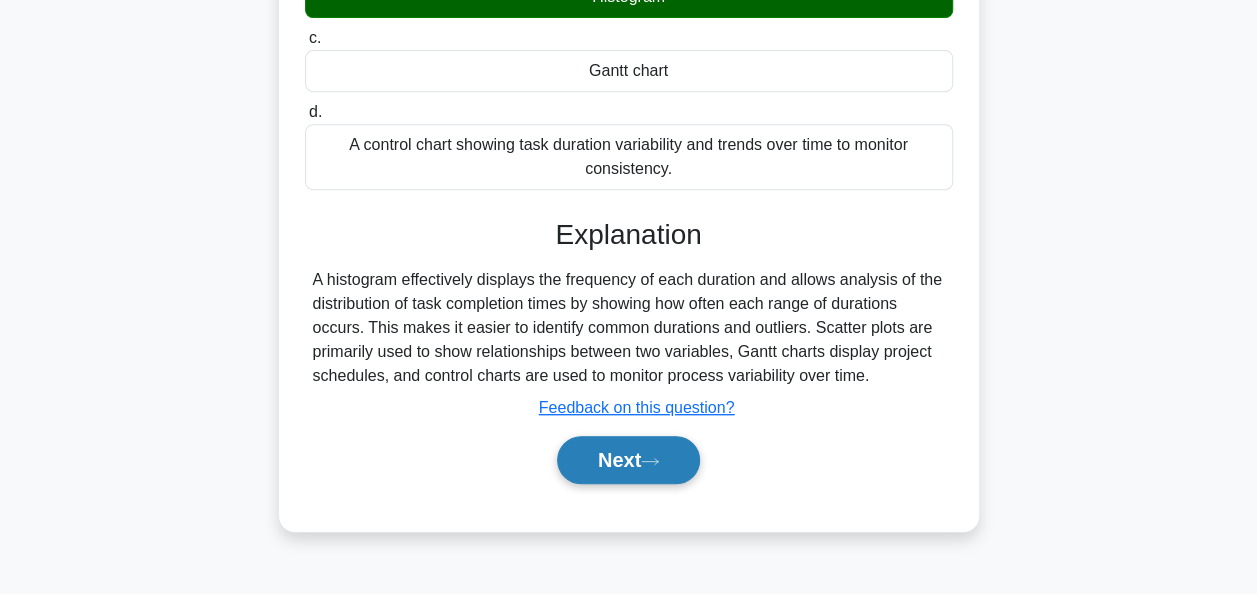click 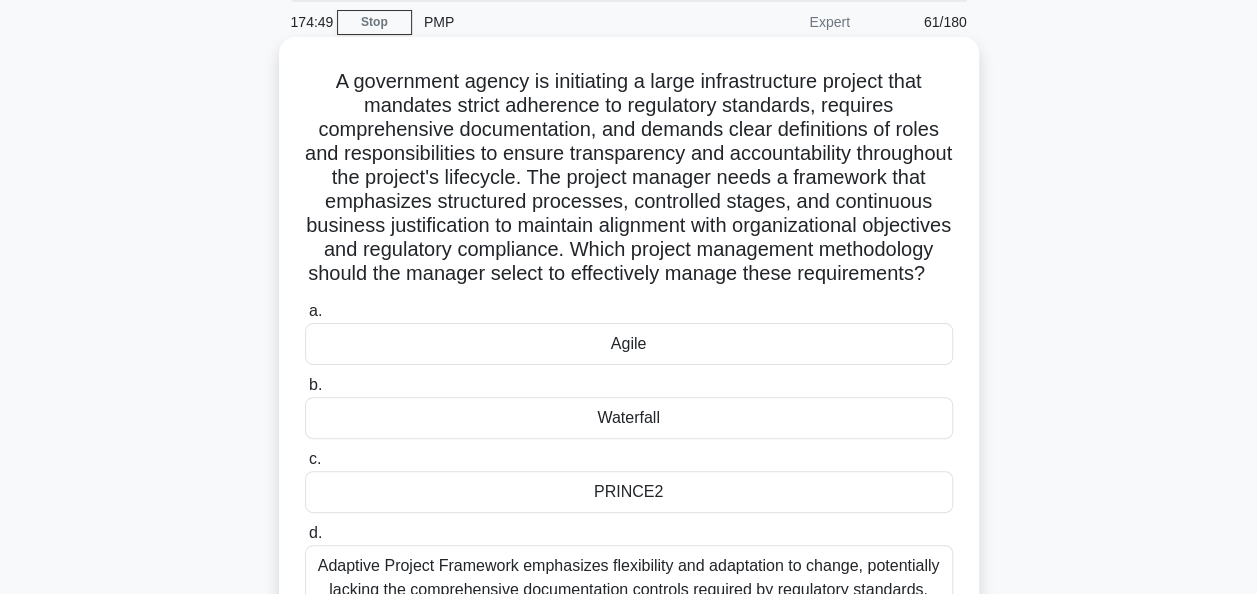 scroll, scrollTop: 100, scrollLeft: 0, axis: vertical 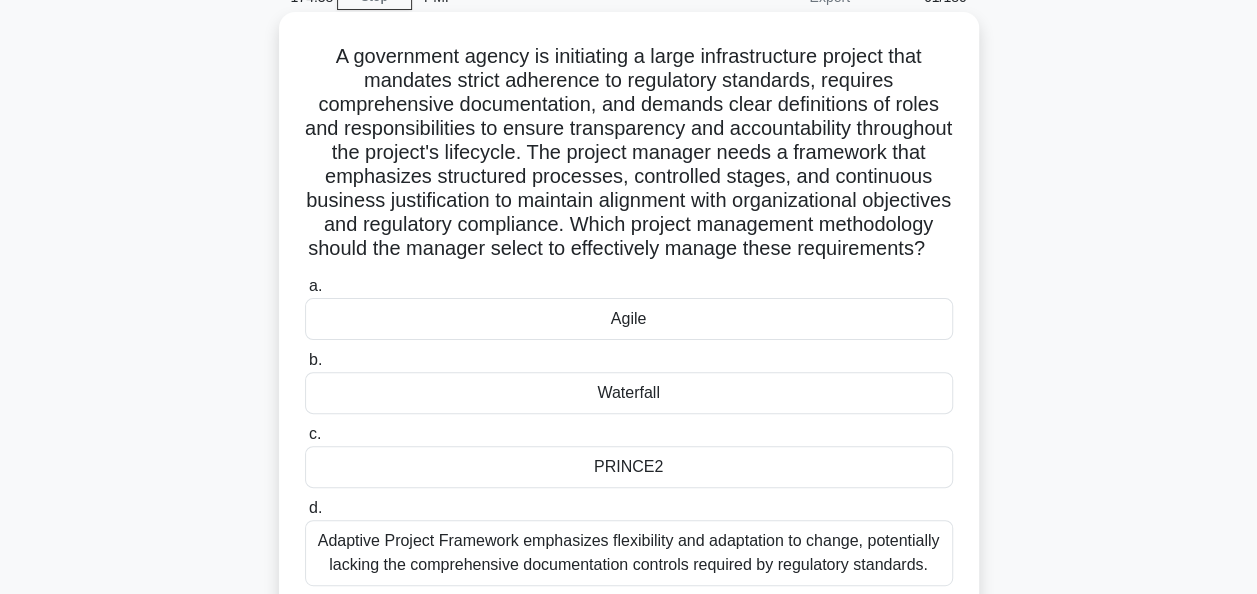 click on "Waterfall" at bounding box center [629, 393] 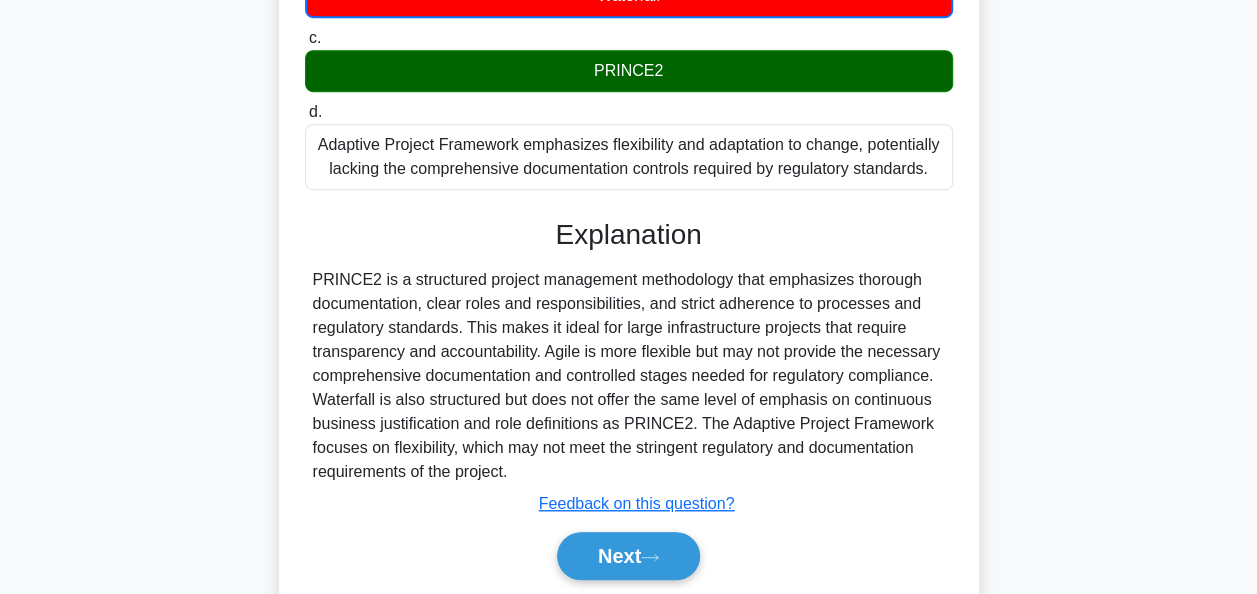 scroll, scrollTop: 500, scrollLeft: 0, axis: vertical 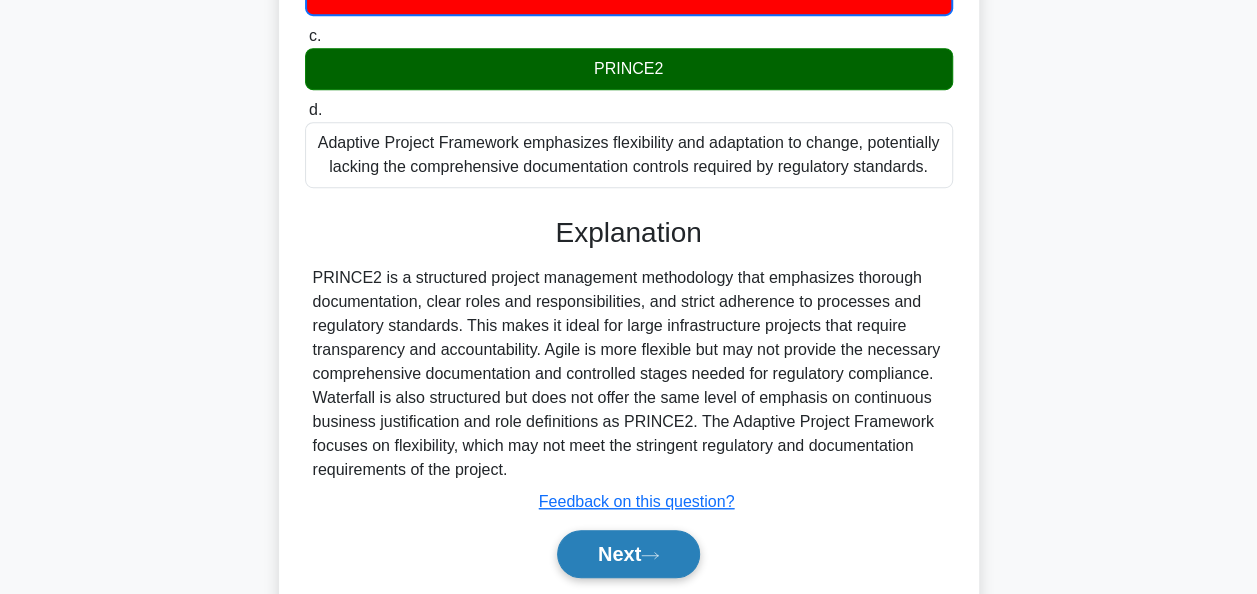 click on "Next" at bounding box center [628, 554] 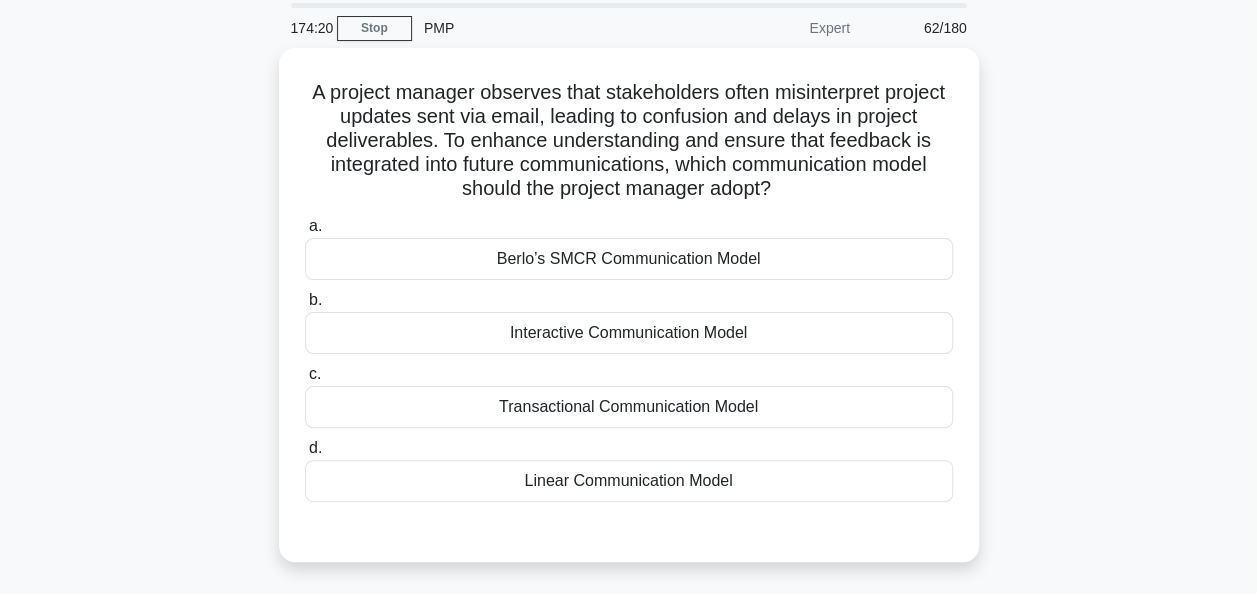 scroll, scrollTop: 100, scrollLeft: 0, axis: vertical 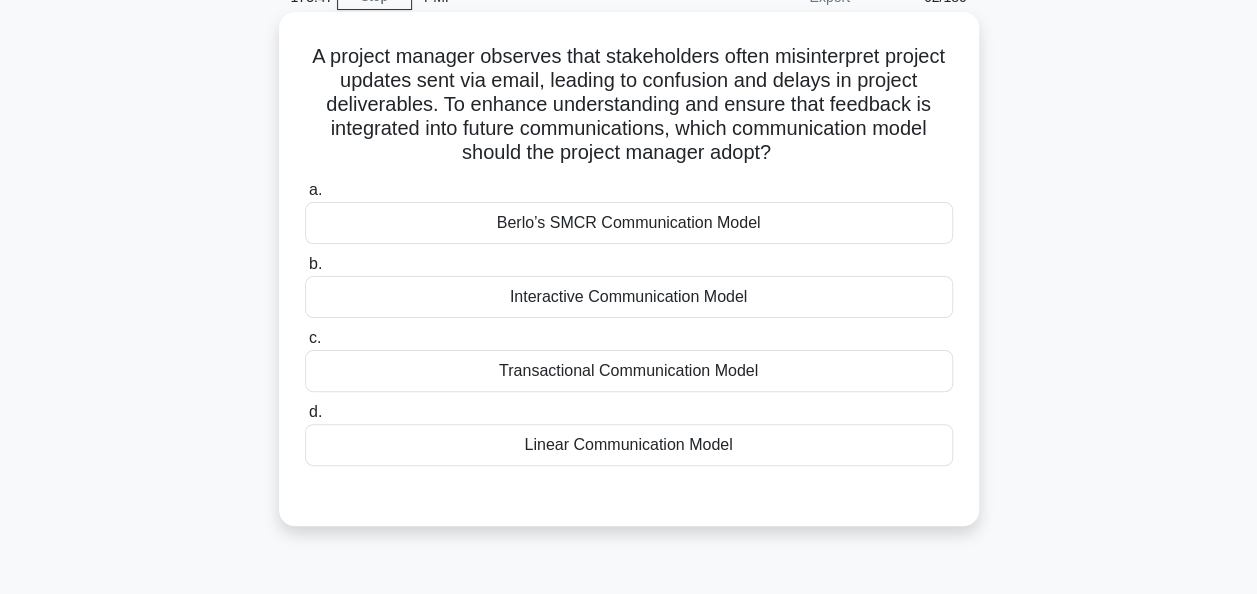 click on "Transactional Communication Model" at bounding box center [629, 371] 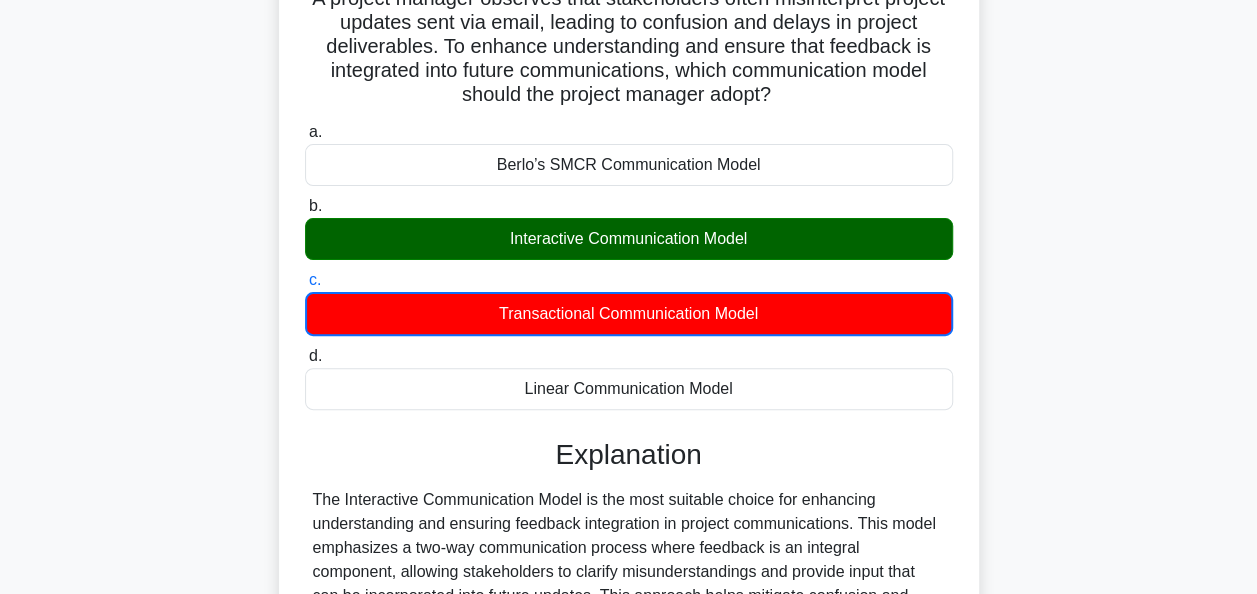 scroll, scrollTop: 400, scrollLeft: 0, axis: vertical 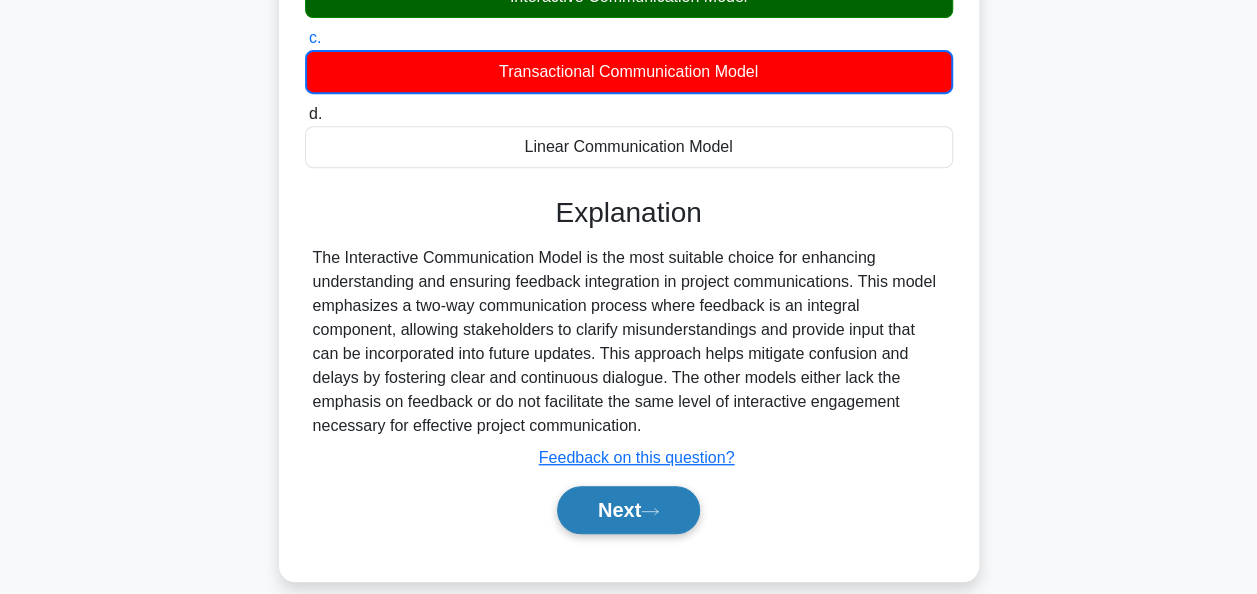 click on "Next" at bounding box center (628, 510) 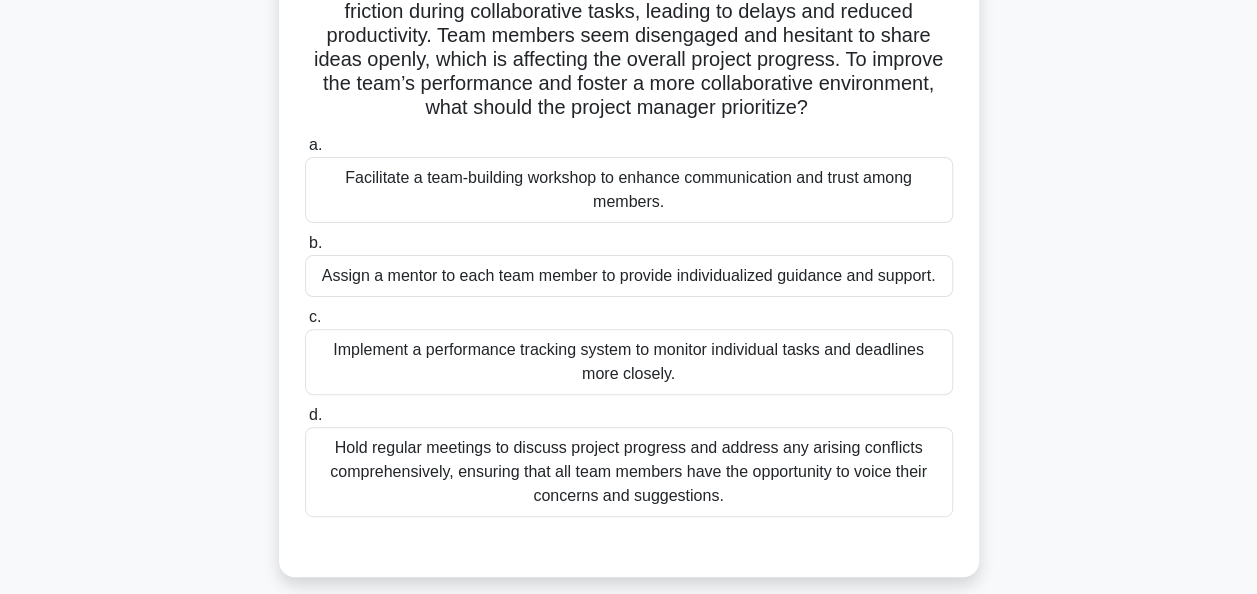 scroll, scrollTop: 200, scrollLeft: 0, axis: vertical 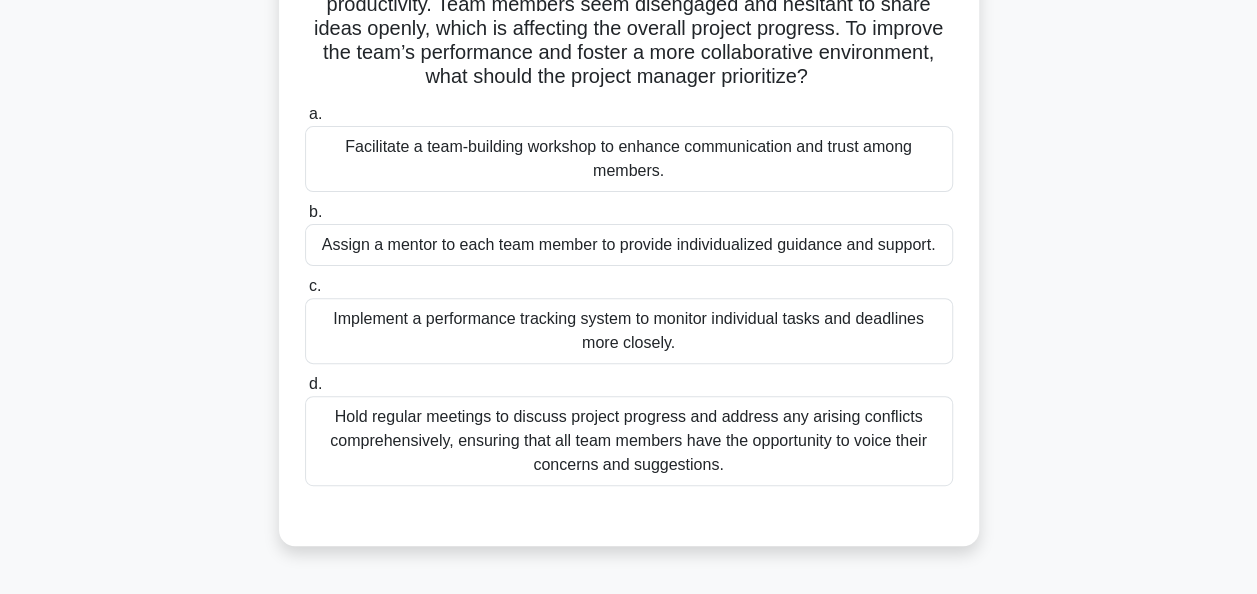 click on "Hold regular meetings to discuss project progress and address any arising conflicts comprehensively, ensuring that all team members have the opportunity to voice their concerns and suggestions." at bounding box center [629, 441] 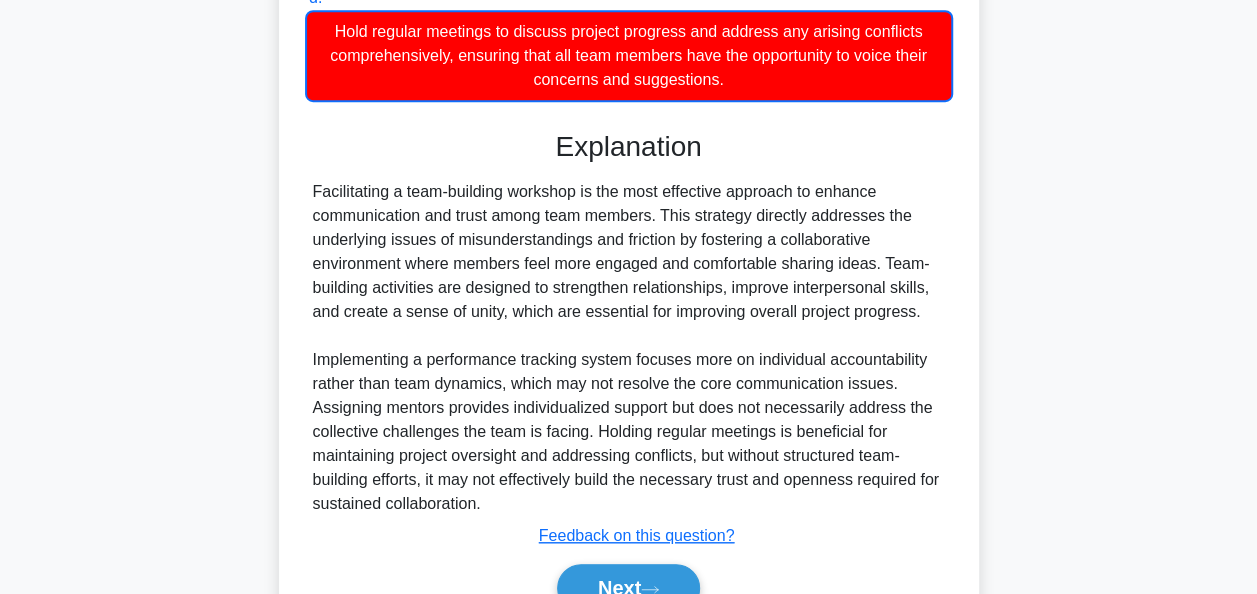 scroll, scrollTop: 687, scrollLeft: 0, axis: vertical 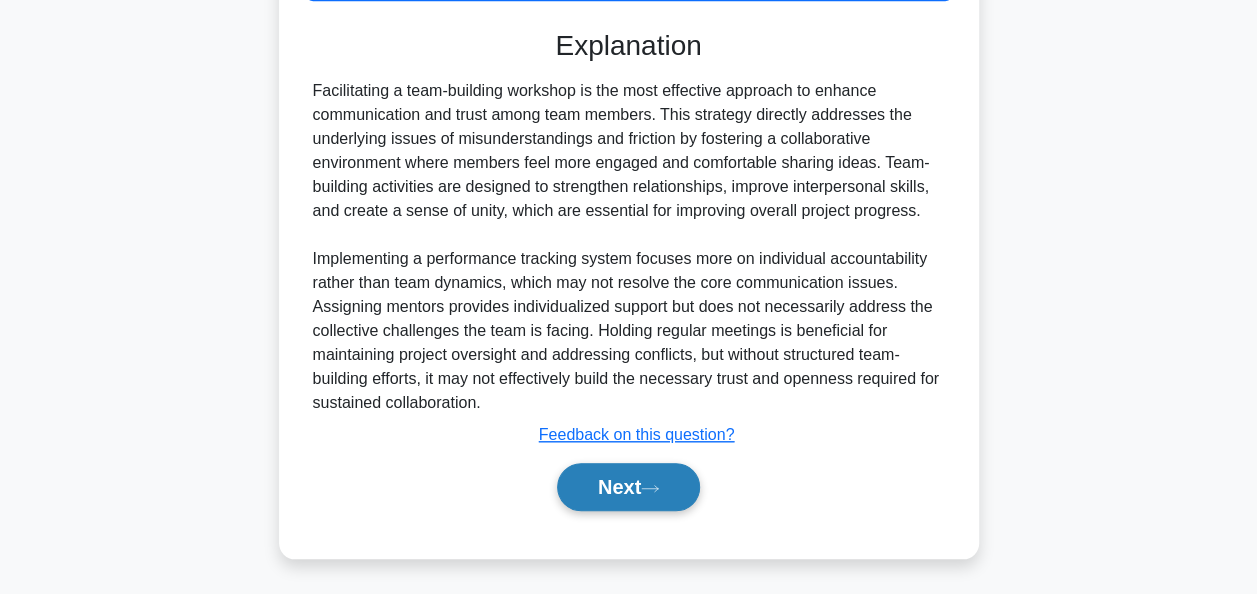 click on "Next" at bounding box center [628, 487] 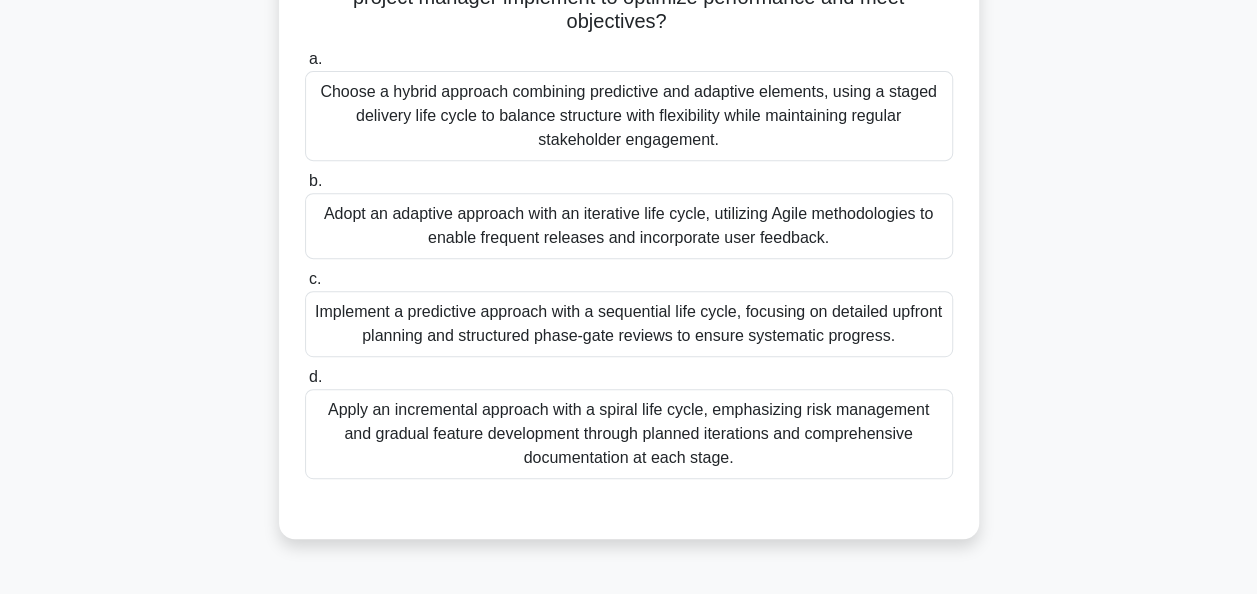 scroll, scrollTop: 300, scrollLeft: 0, axis: vertical 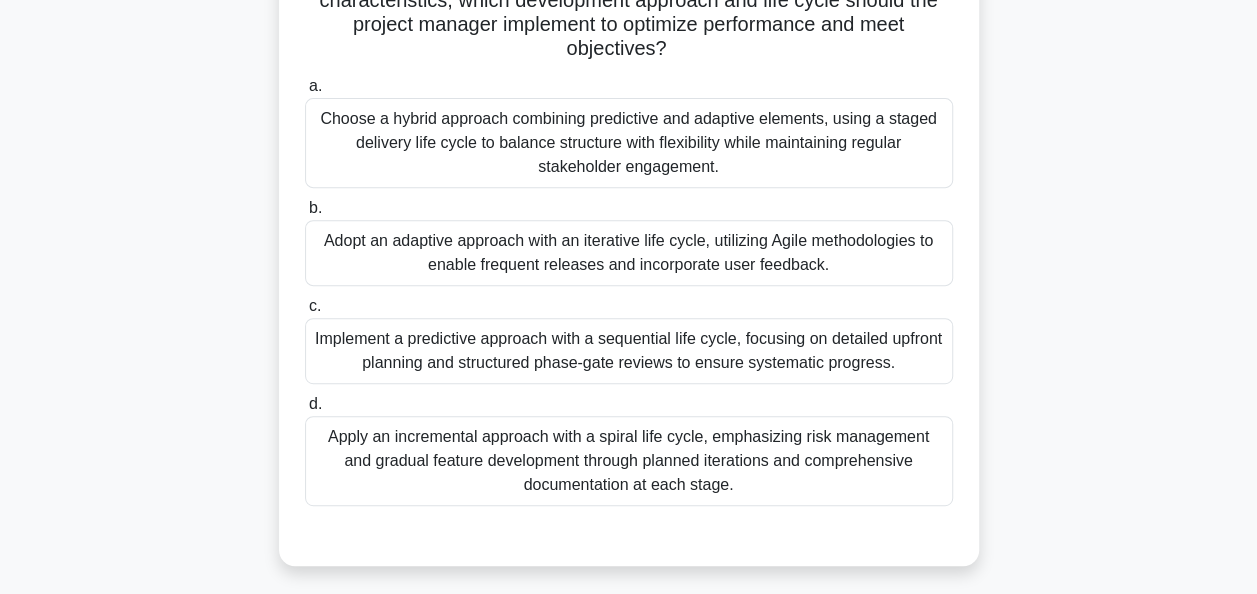 click on "Adopt an adaptive approach with an iterative life cycle, utilizing Agile methodologies to enable frequent releases and incorporate user feedback." at bounding box center (629, 253) 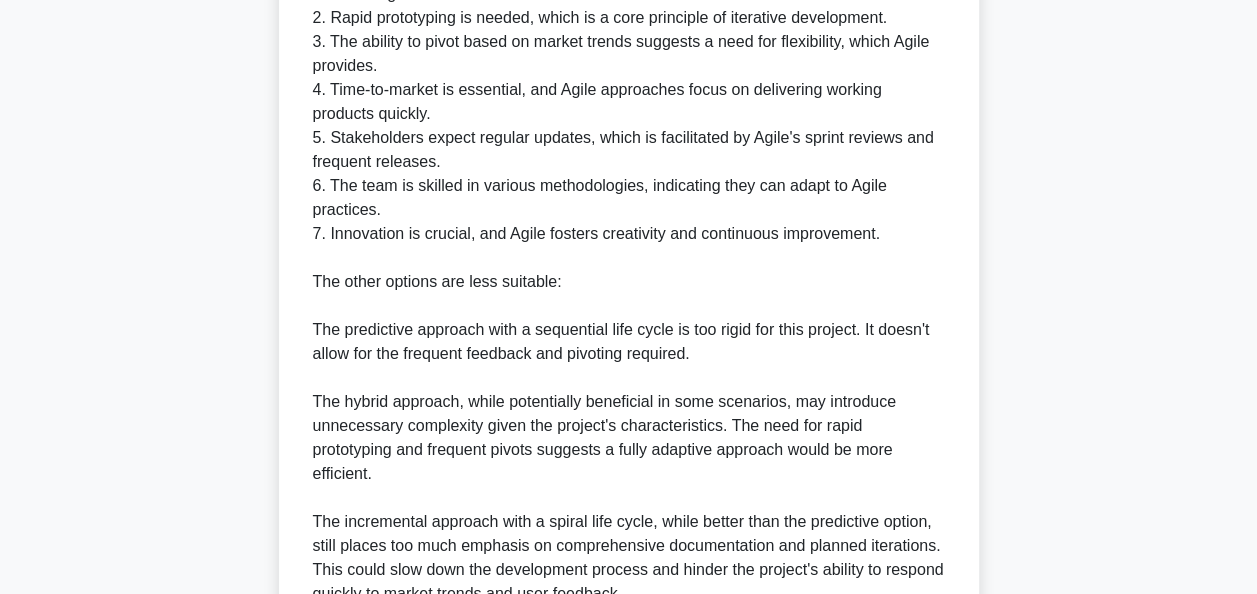 scroll, scrollTop: 1300, scrollLeft: 0, axis: vertical 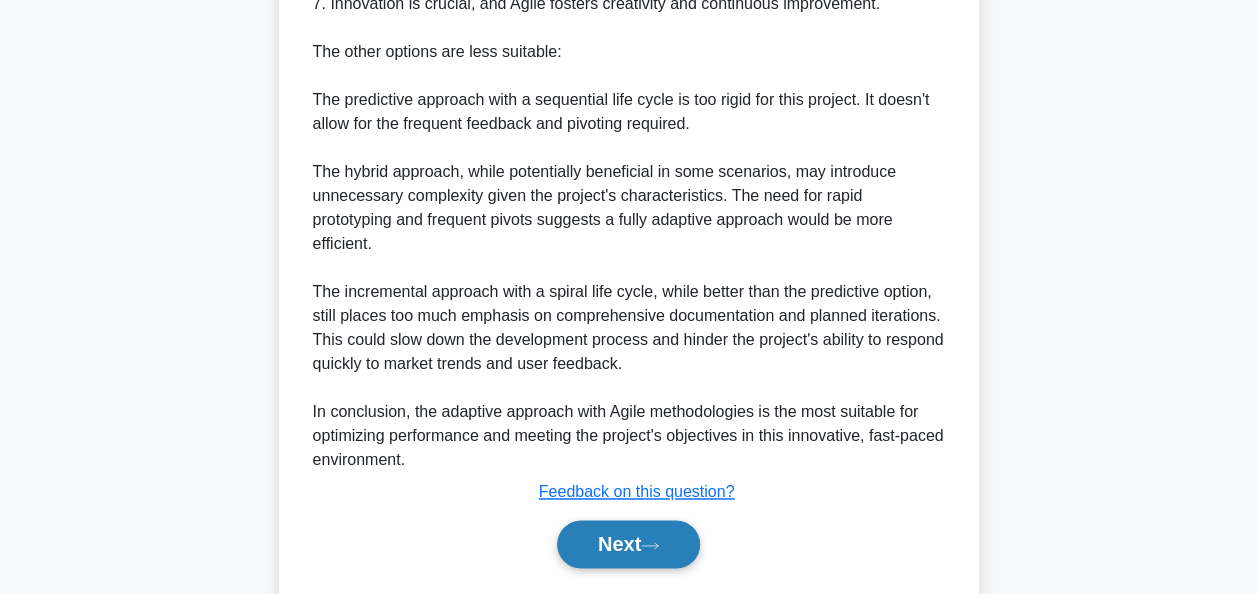 click on "Next" at bounding box center [628, 544] 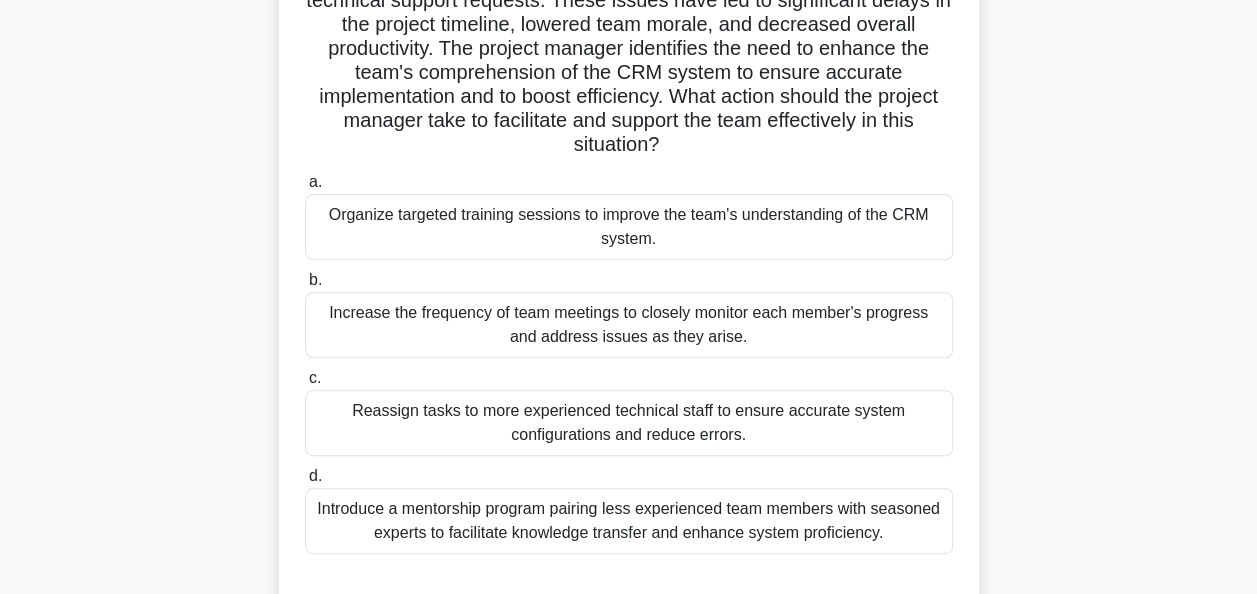 scroll, scrollTop: 300, scrollLeft: 0, axis: vertical 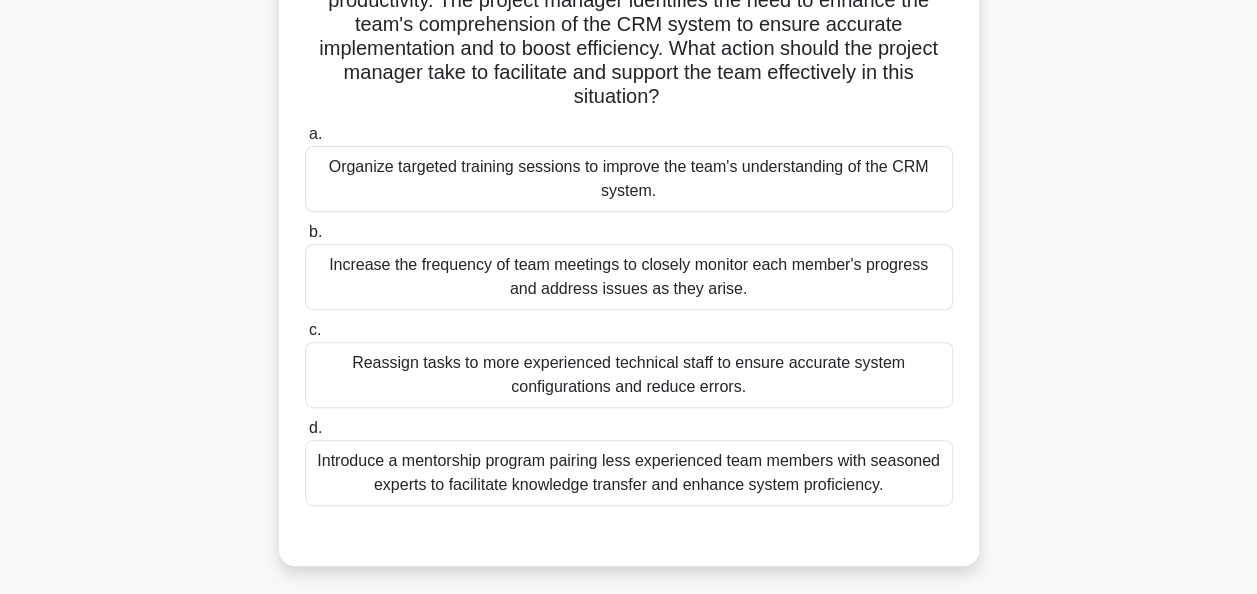 click on "Organize targeted training sessions to improve the team's understanding of the CRM system." at bounding box center [629, 179] 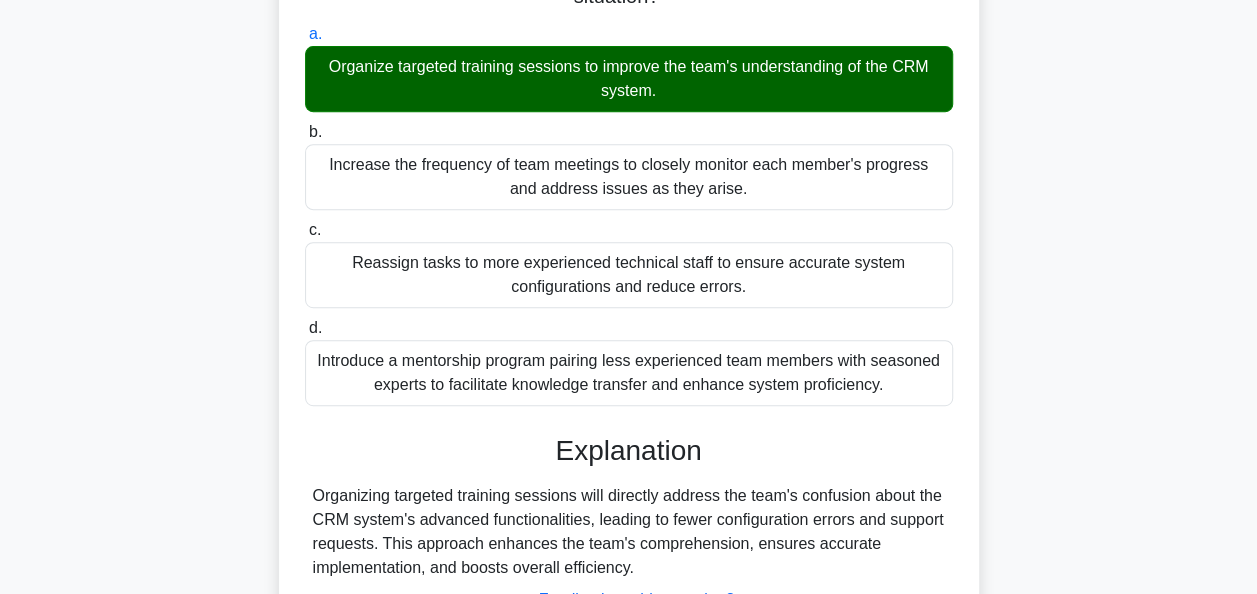 scroll, scrollTop: 564, scrollLeft: 0, axis: vertical 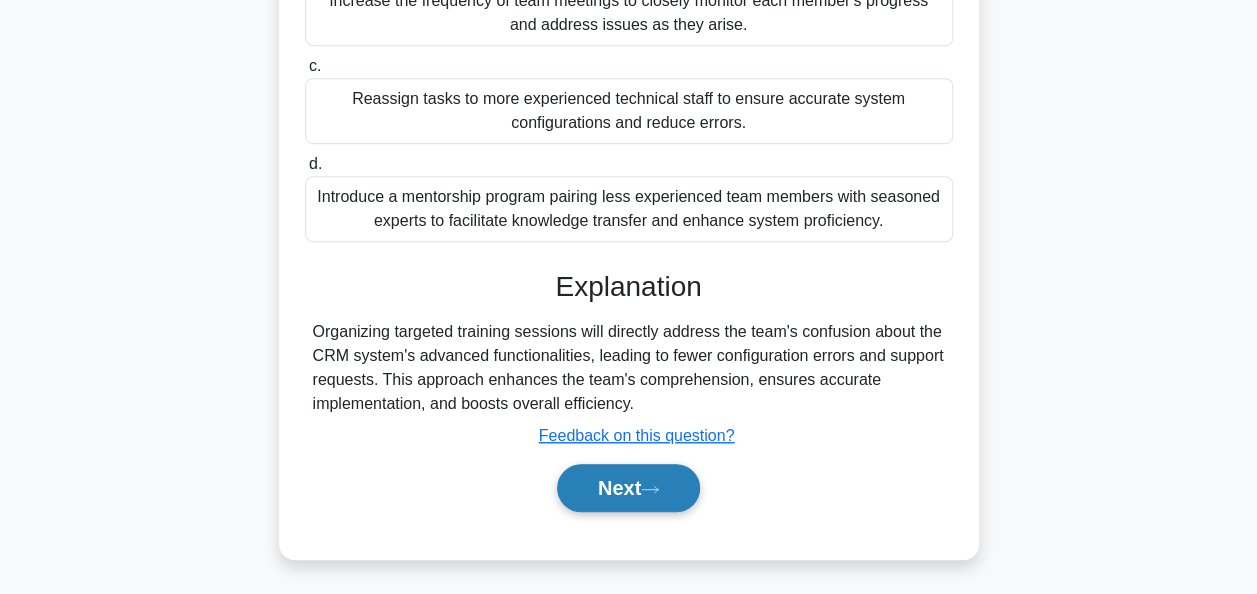 click on "Next" at bounding box center [628, 488] 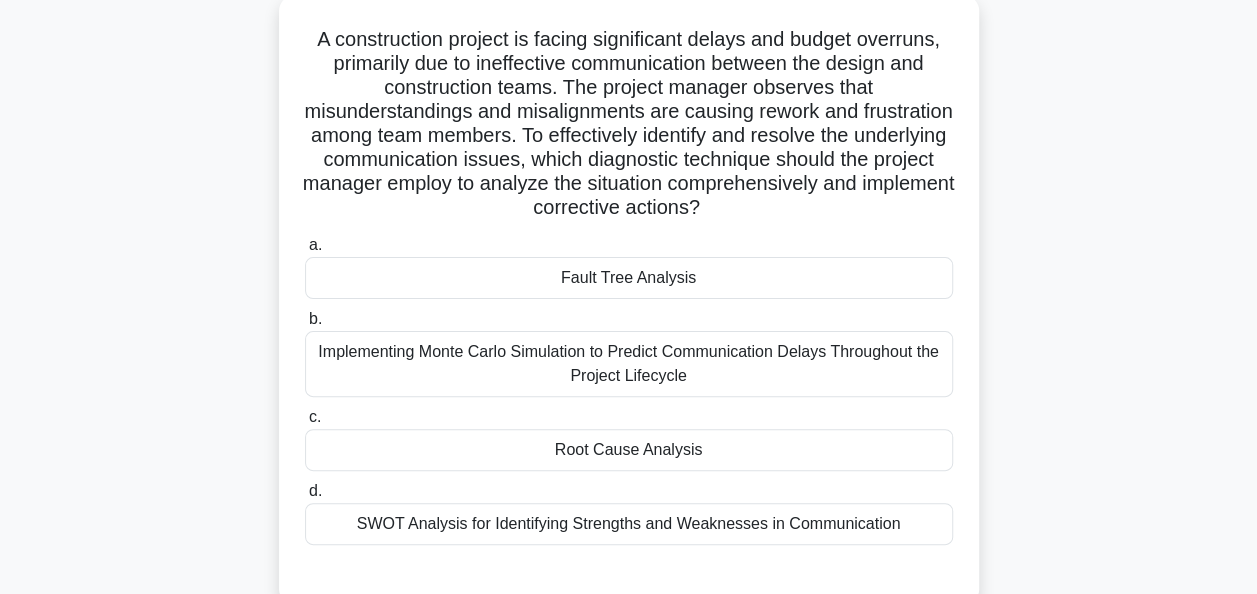 scroll, scrollTop: 86, scrollLeft: 0, axis: vertical 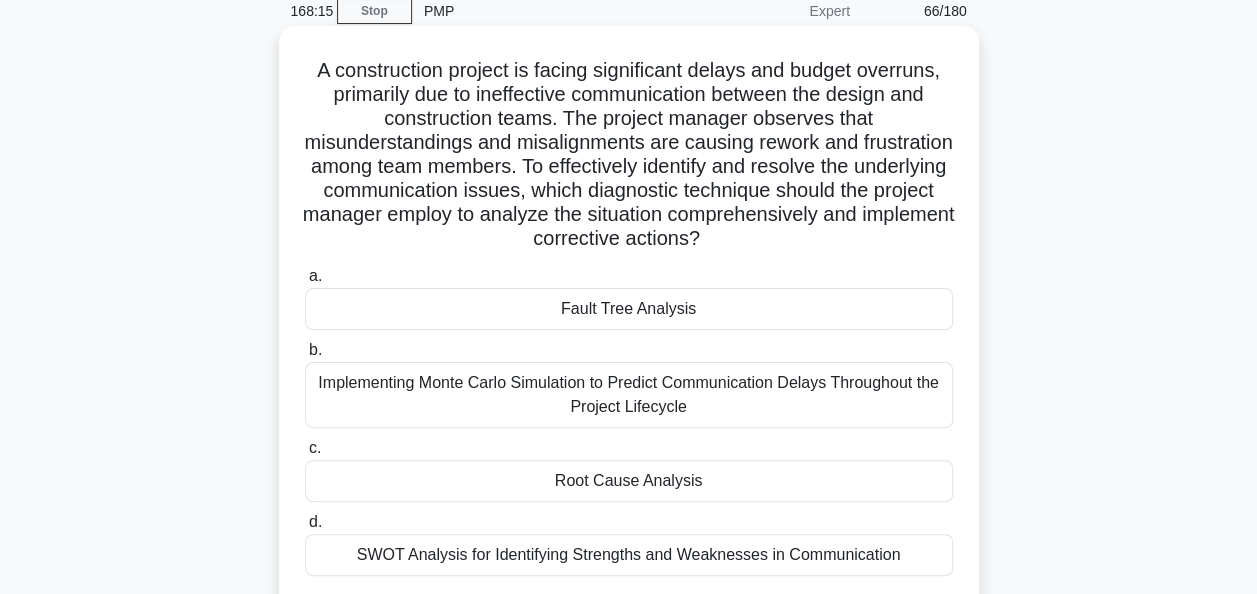 click on "Fault Tree Analysis" at bounding box center (629, 309) 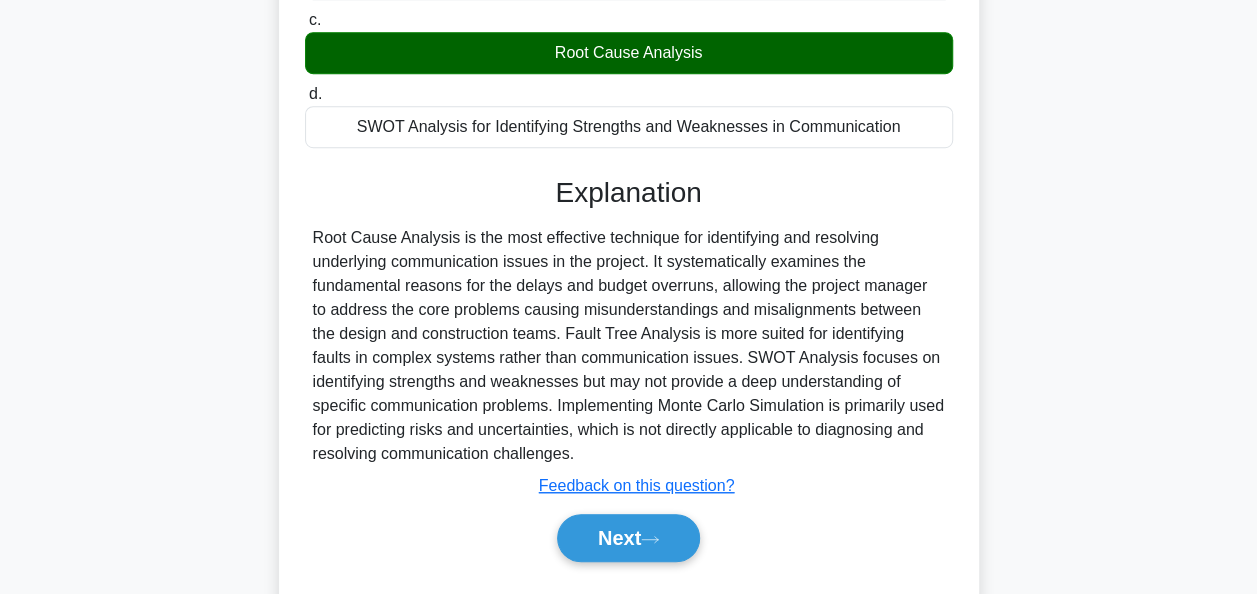 scroll, scrollTop: 567, scrollLeft: 0, axis: vertical 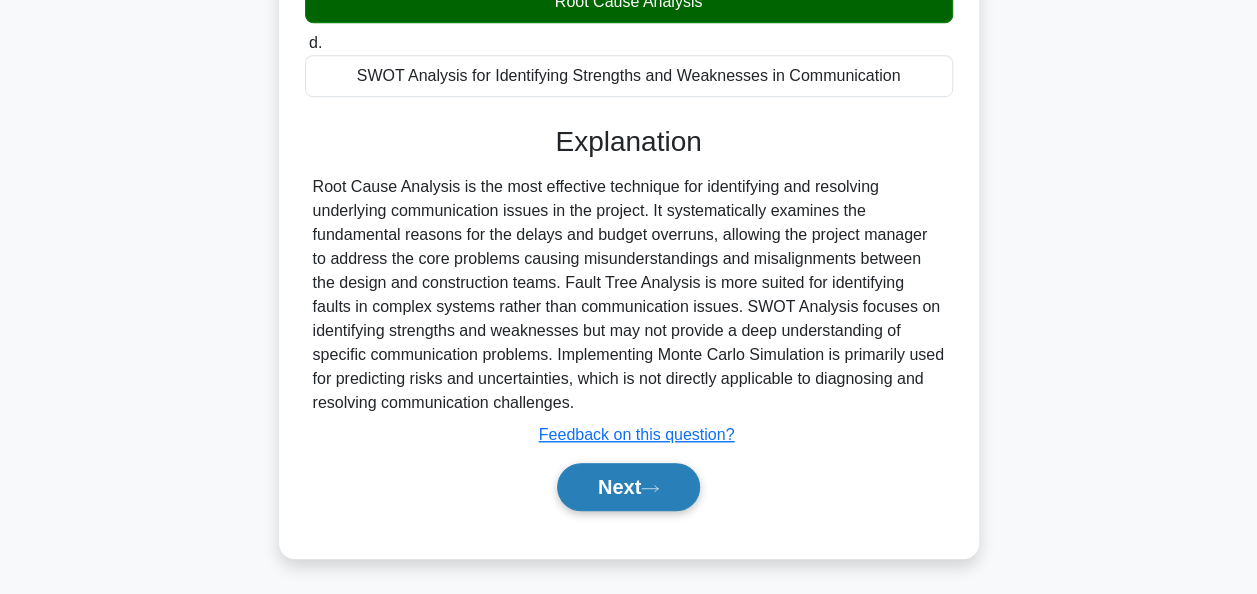 click on "Next" at bounding box center [628, 487] 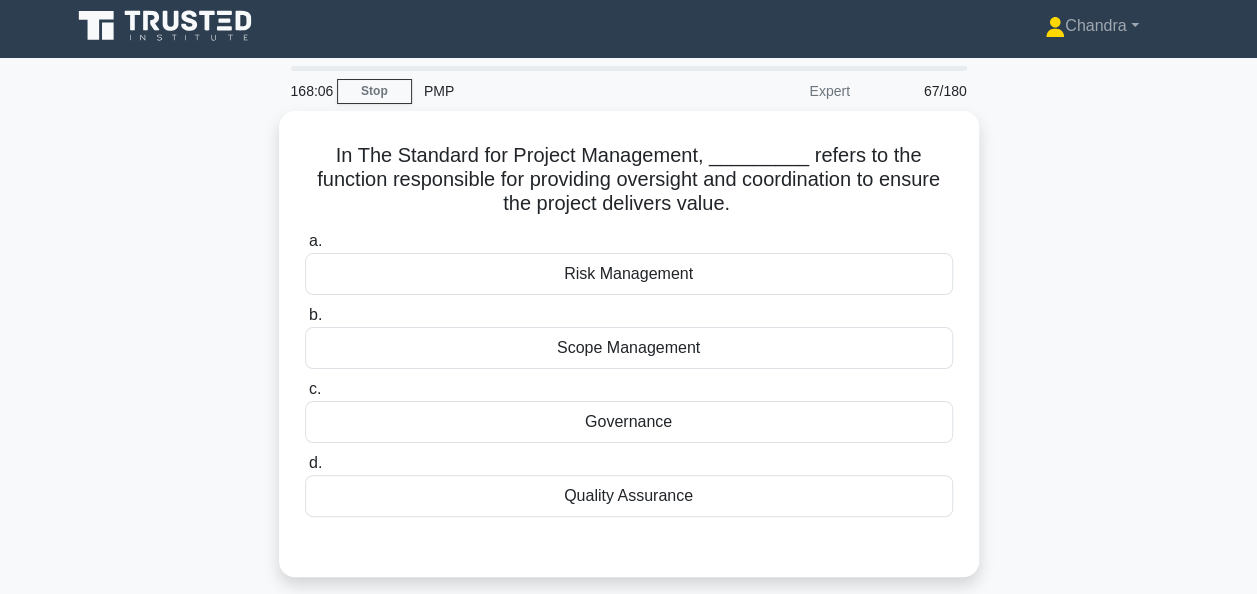 scroll, scrollTop: 0, scrollLeft: 0, axis: both 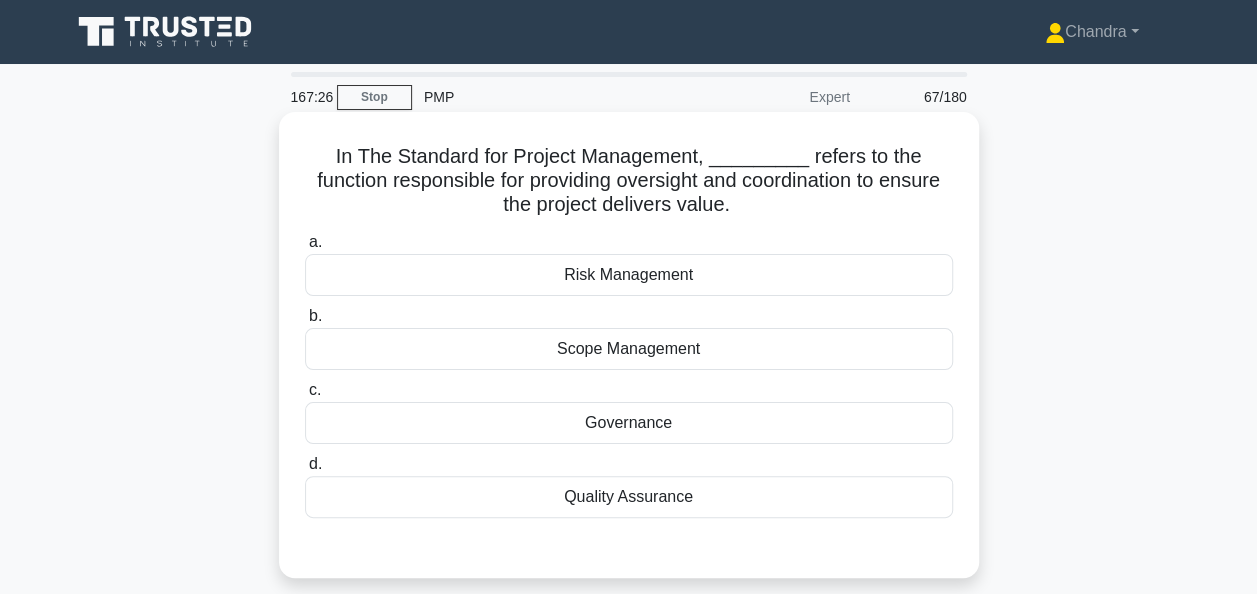 click on "Quality Assurance" at bounding box center [629, 497] 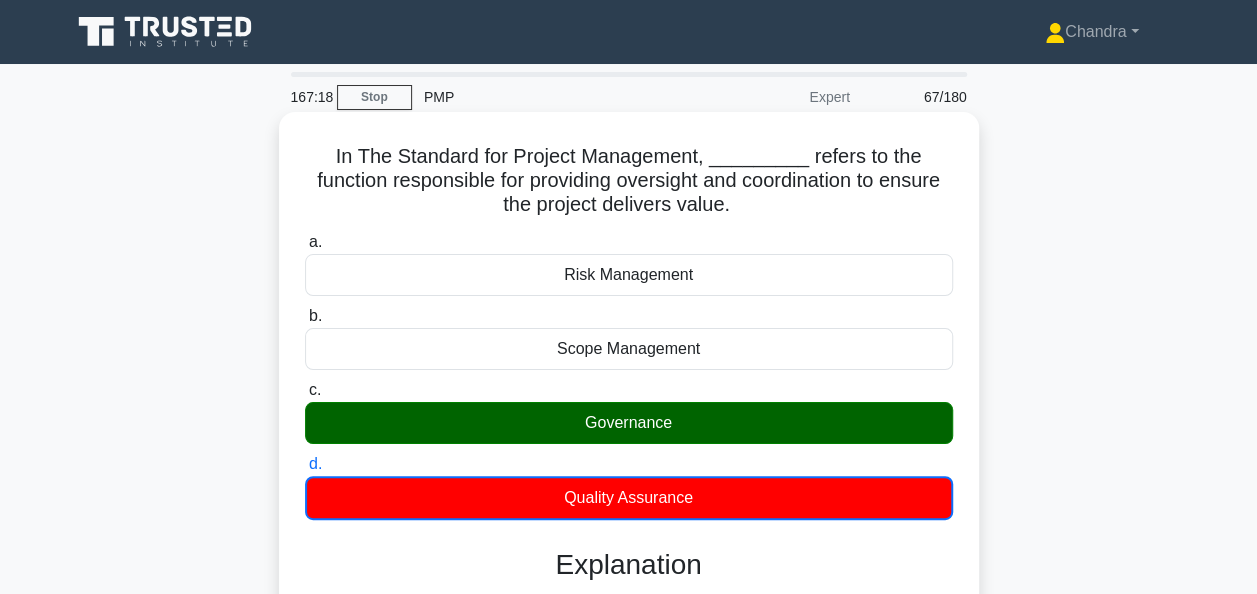 click on "Governance" at bounding box center (629, 423) 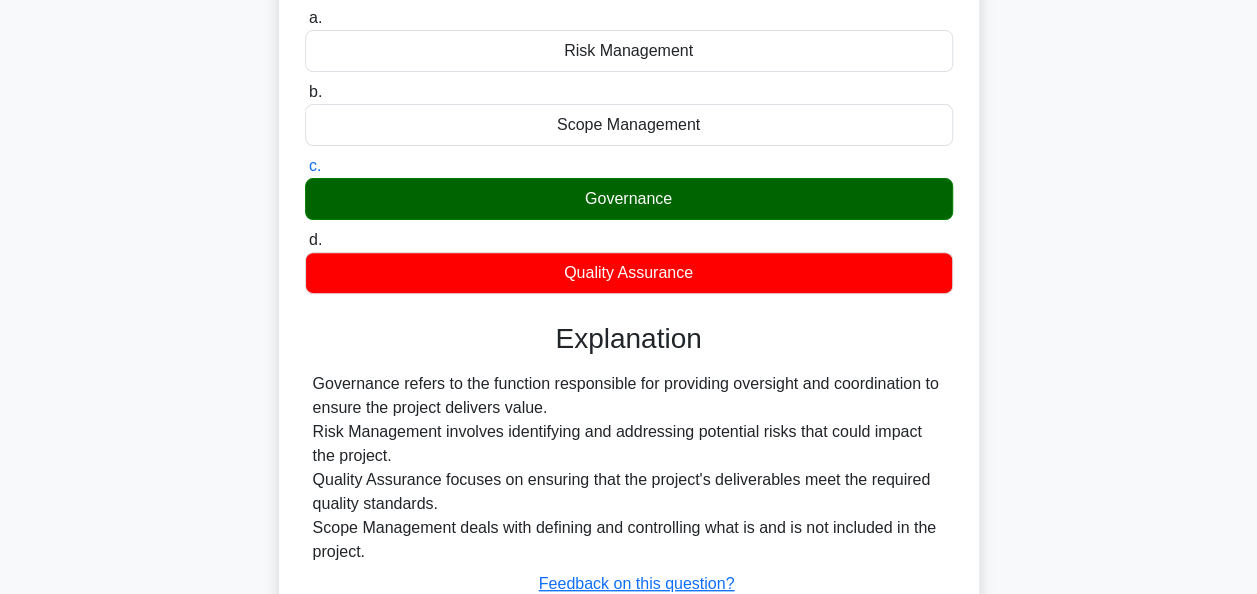 scroll, scrollTop: 400, scrollLeft: 0, axis: vertical 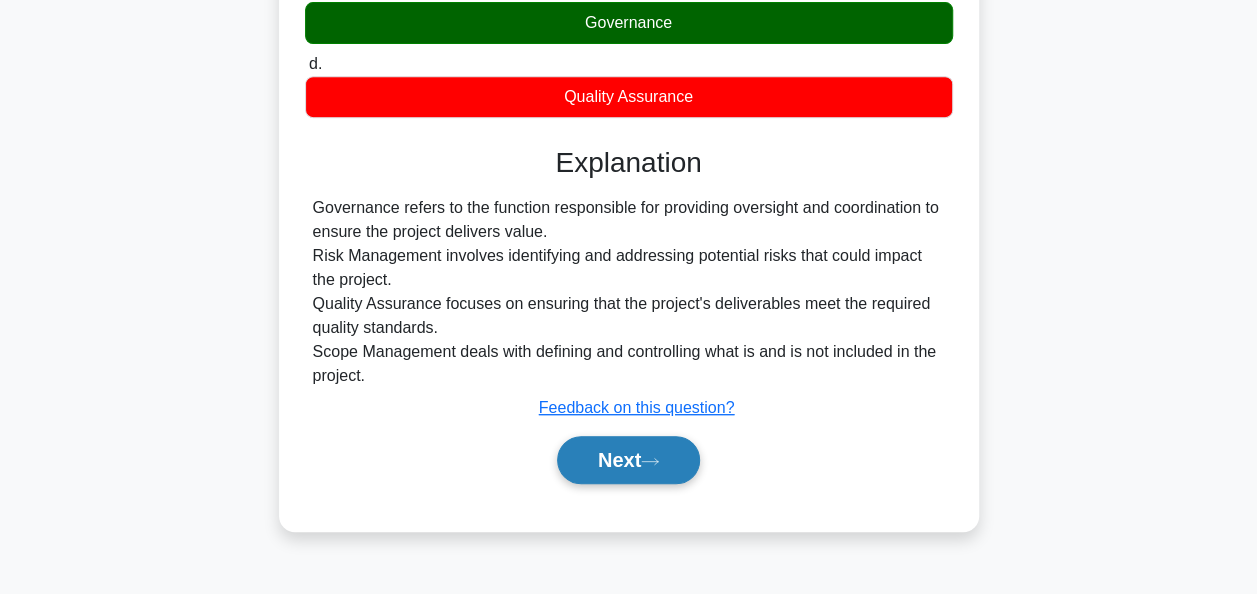 click on "Next" at bounding box center (628, 460) 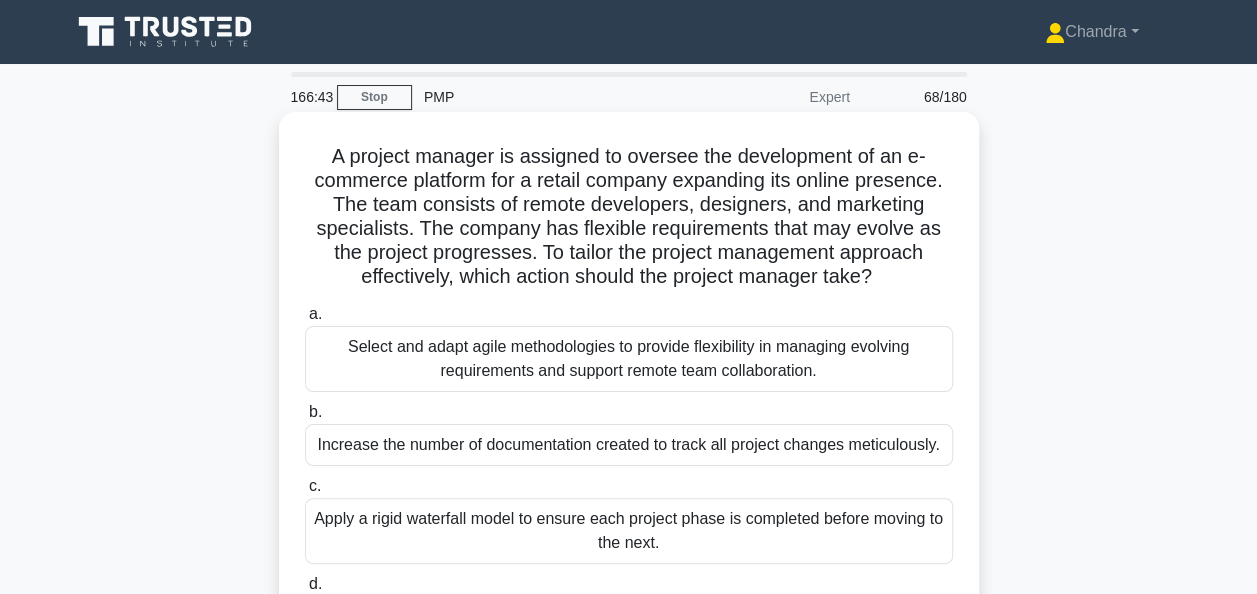scroll, scrollTop: 100, scrollLeft: 0, axis: vertical 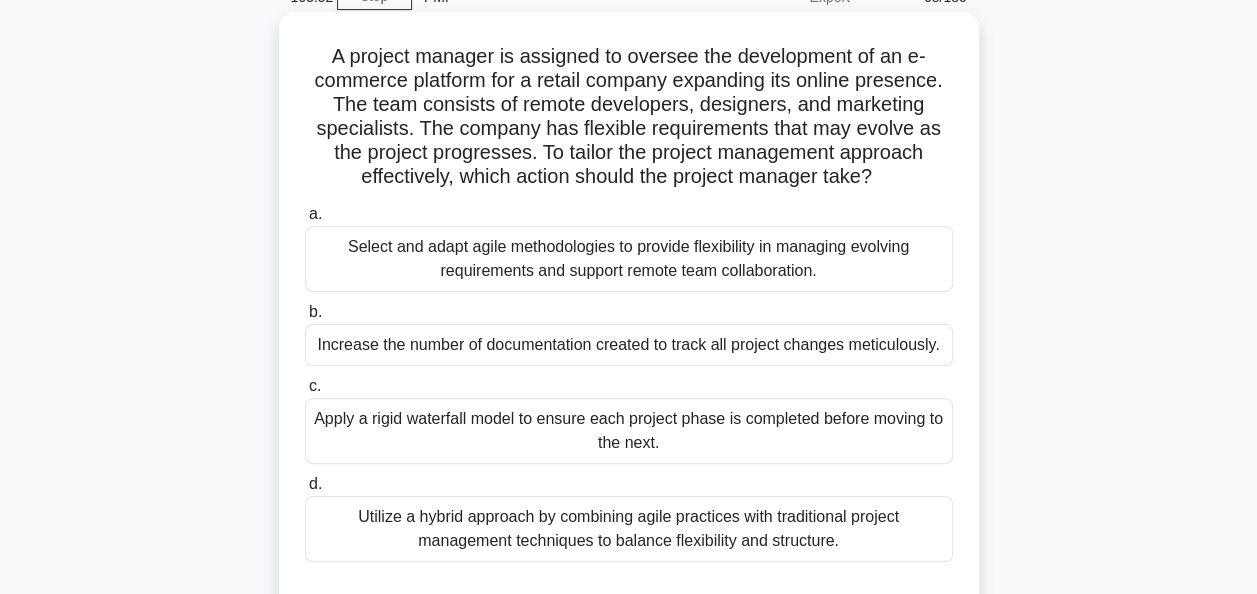 click on "Select and adapt agile methodologies to provide flexibility in managing evolving requirements and support remote team collaboration." at bounding box center [629, 259] 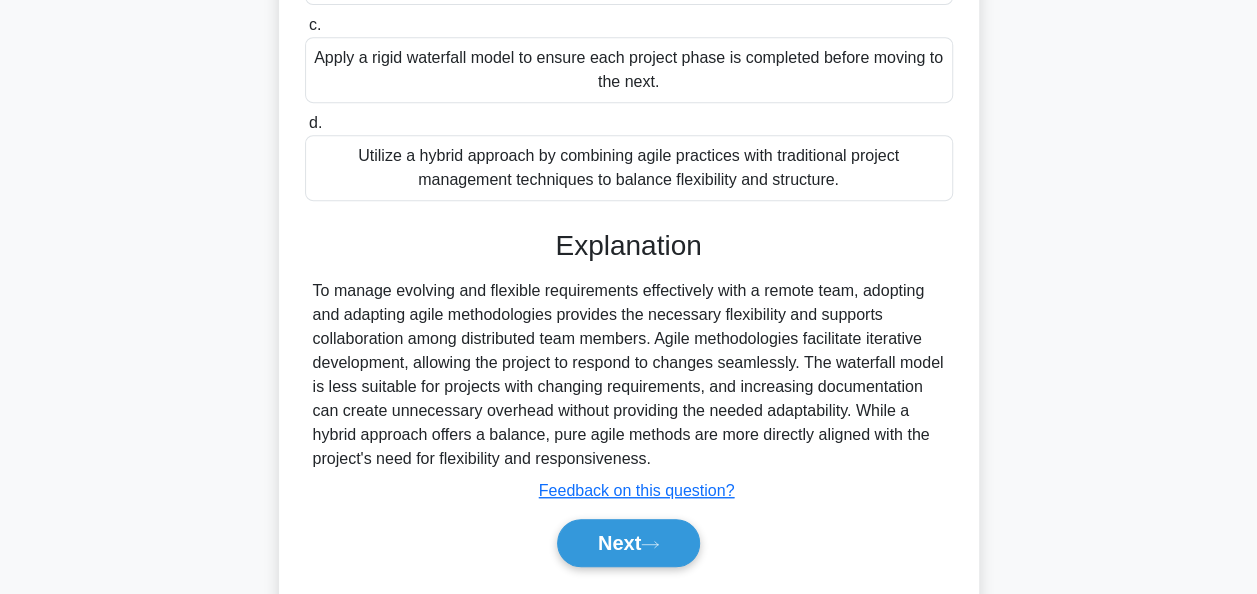 scroll, scrollTop: 516, scrollLeft: 0, axis: vertical 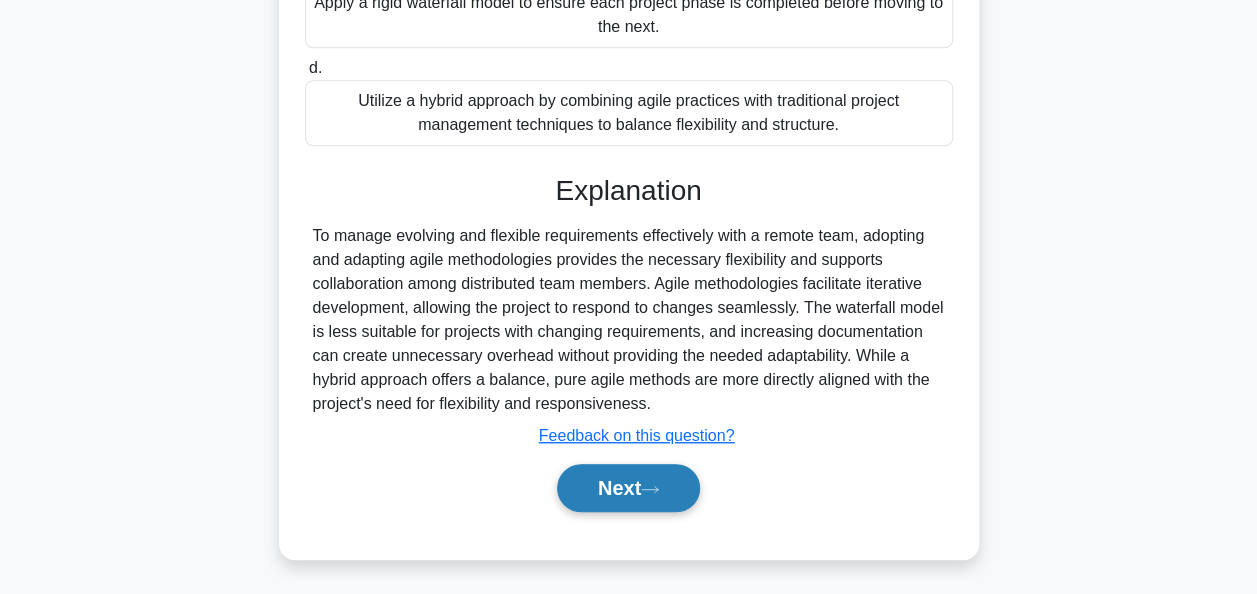 click on "Next" at bounding box center [628, 488] 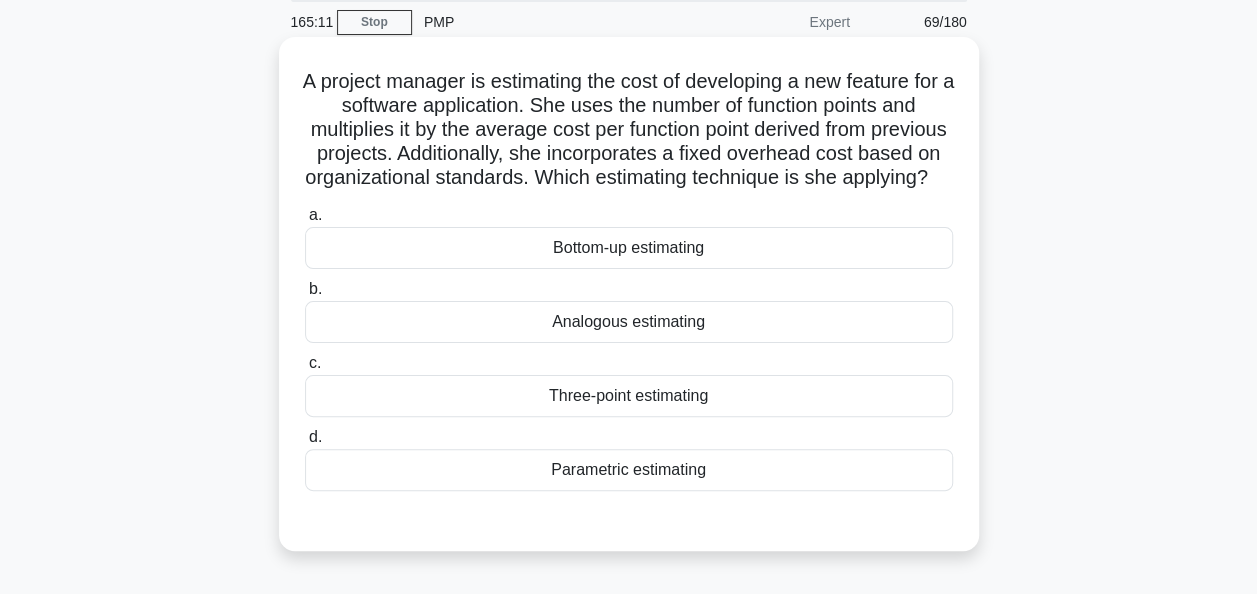 scroll, scrollTop: 100, scrollLeft: 0, axis: vertical 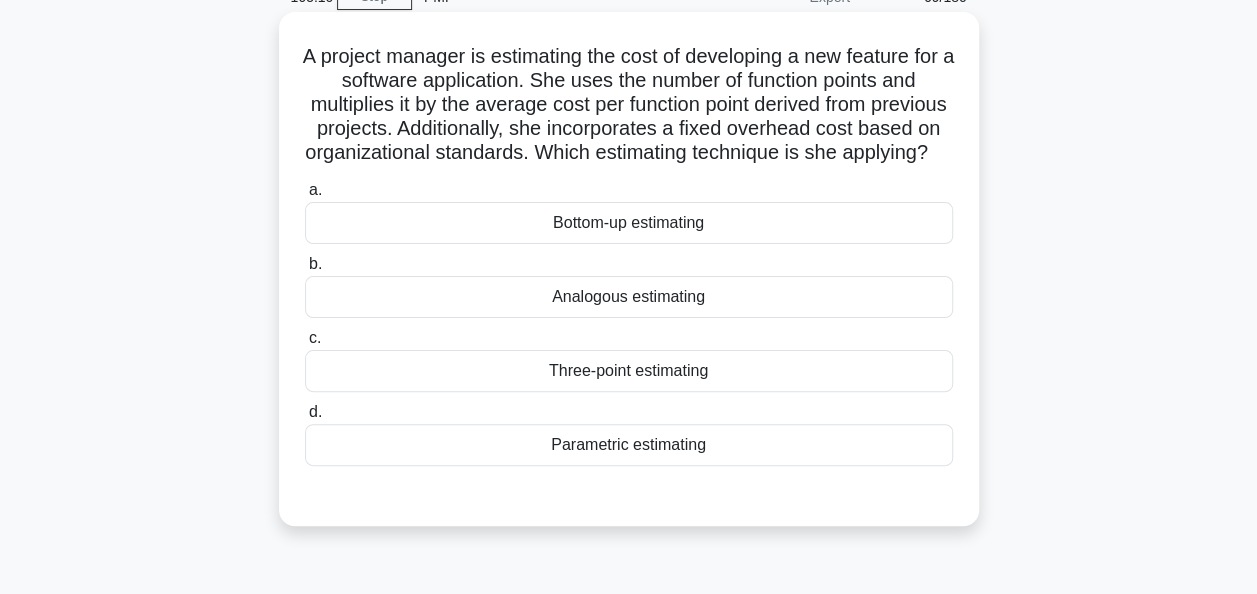 click on "Parametric estimating" at bounding box center [629, 445] 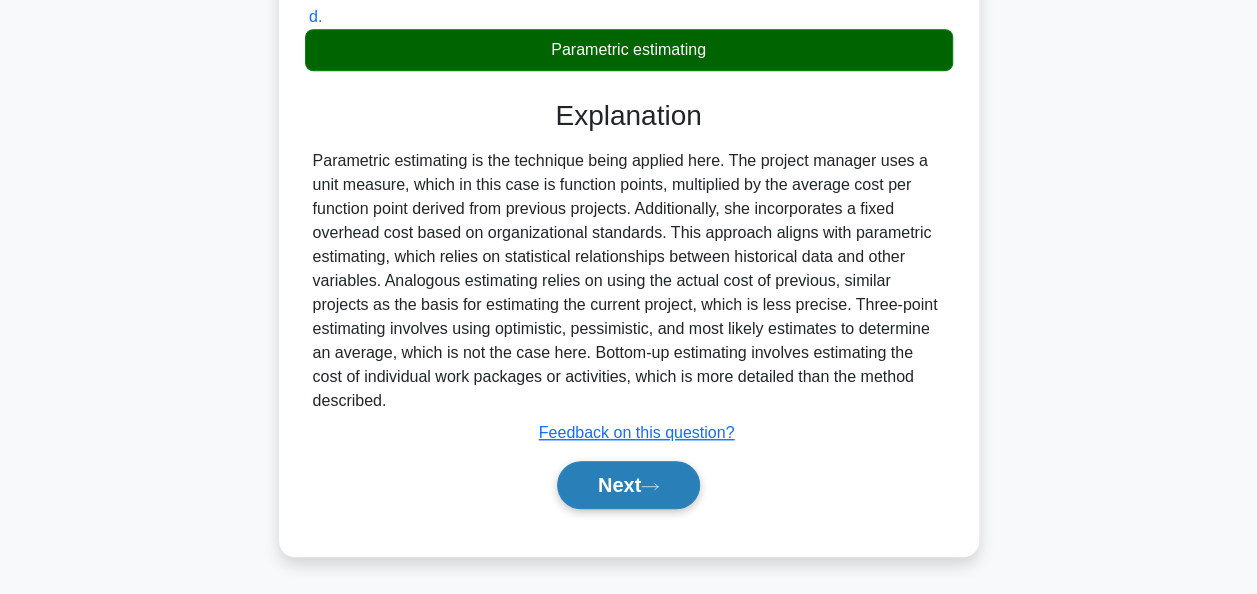 scroll, scrollTop: 516, scrollLeft: 0, axis: vertical 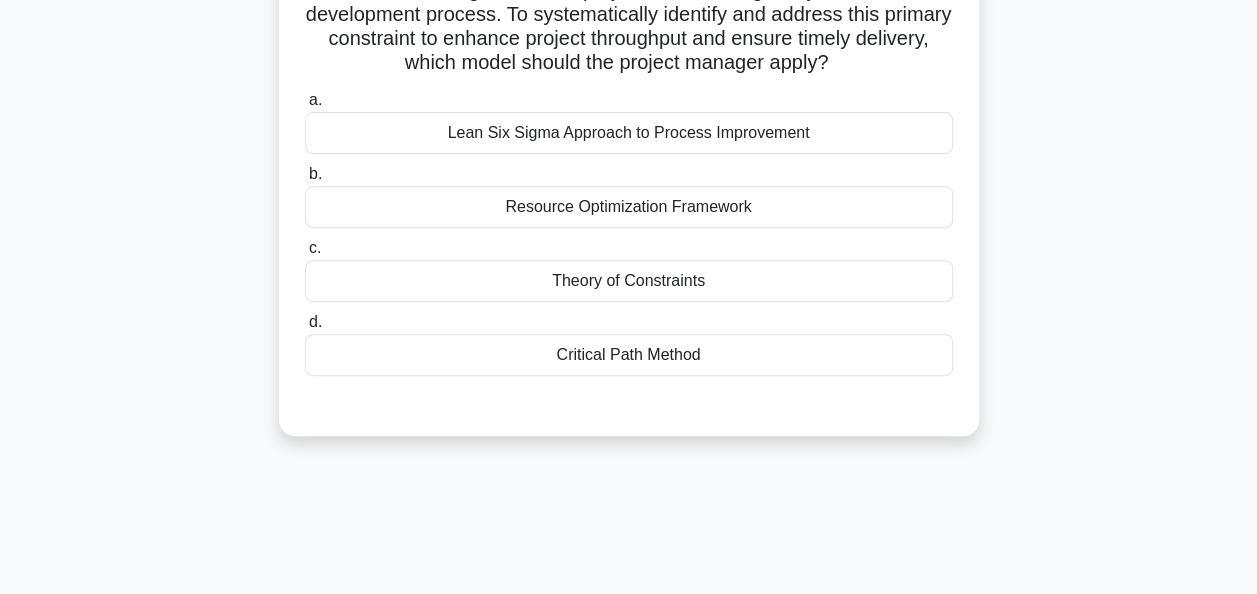click on "Theory of Constraints" at bounding box center (629, 281) 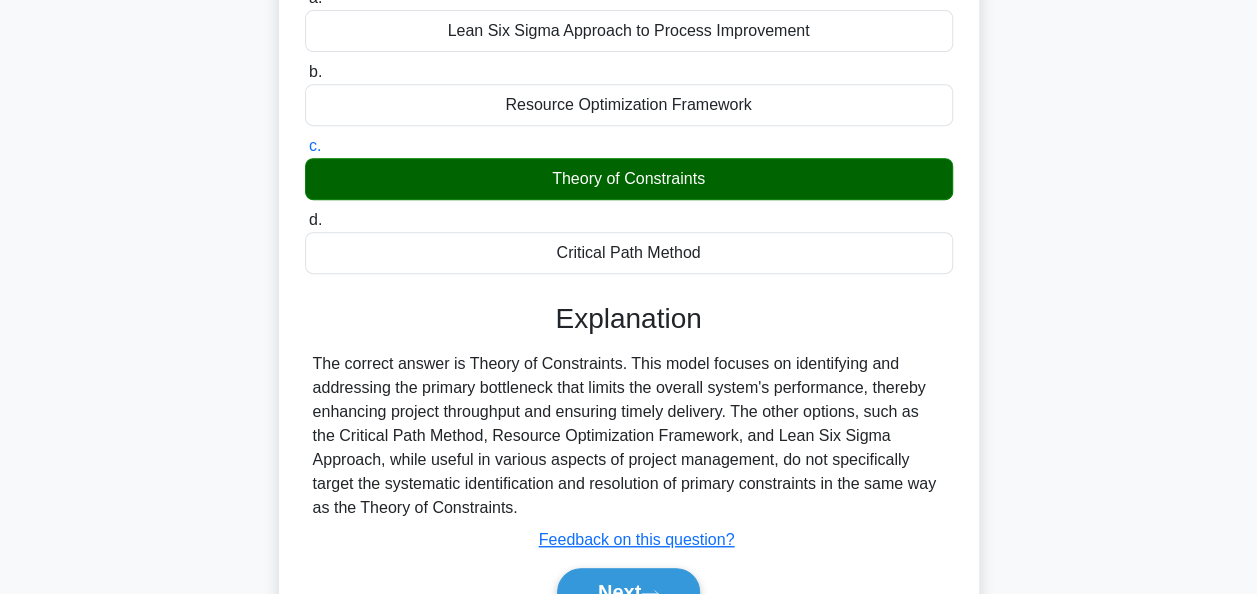 scroll, scrollTop: 486, scrollLeft: 0, axis: vertical 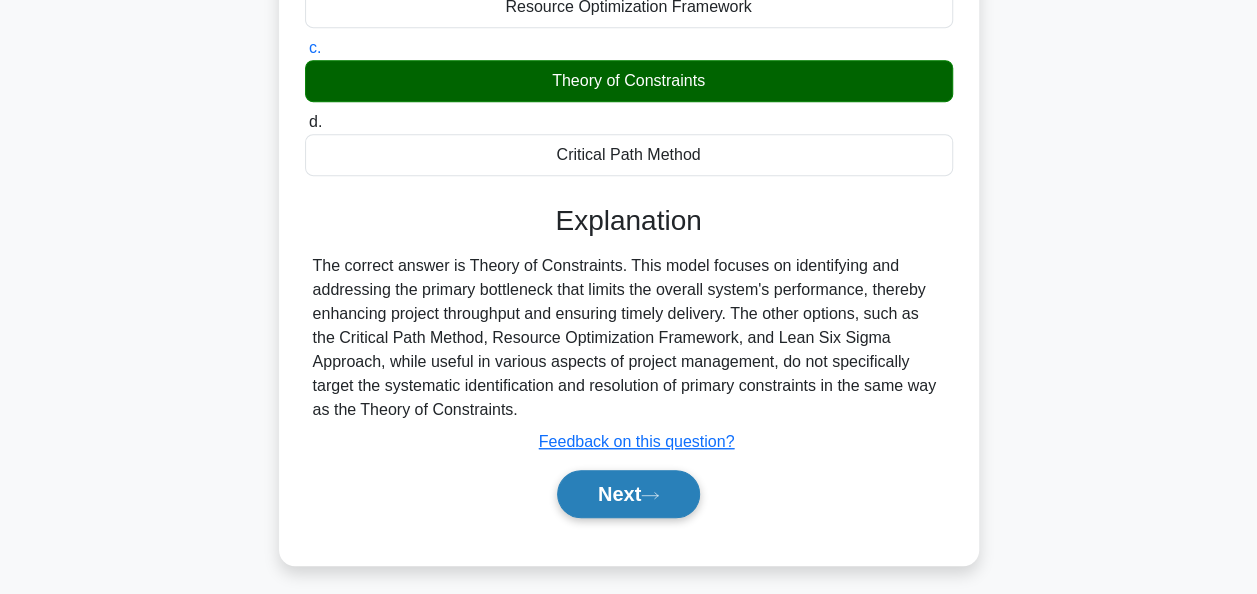 click on "Next" at bounding box center (629, 494) 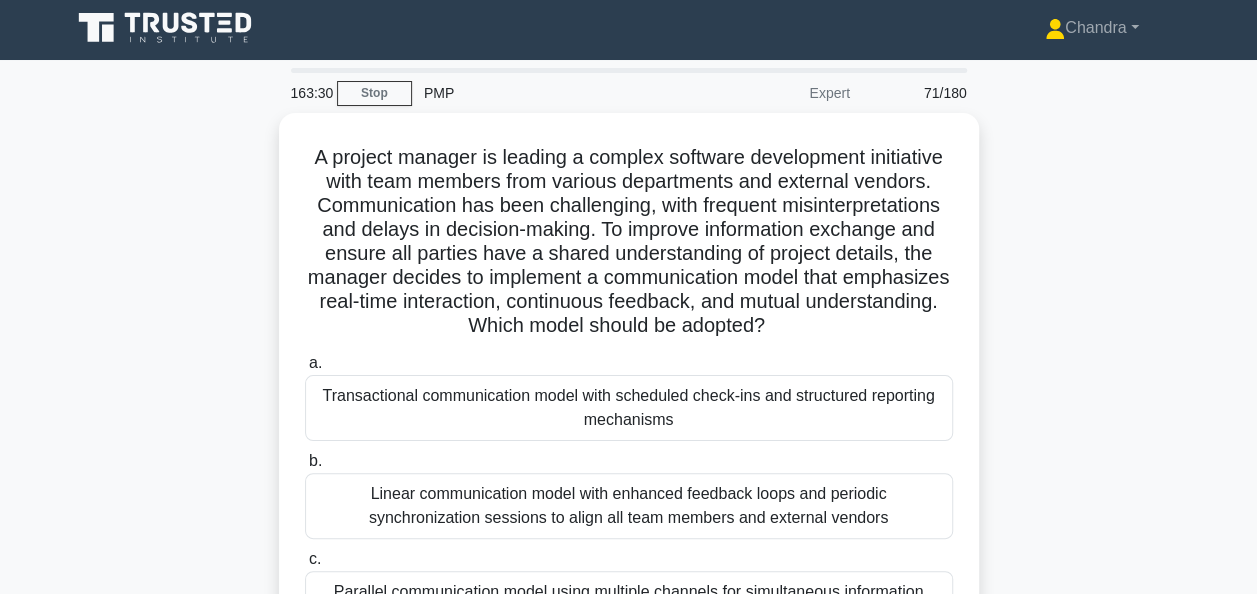 scroll, scrollTop: 0, scrollLeft: 0, axis: both 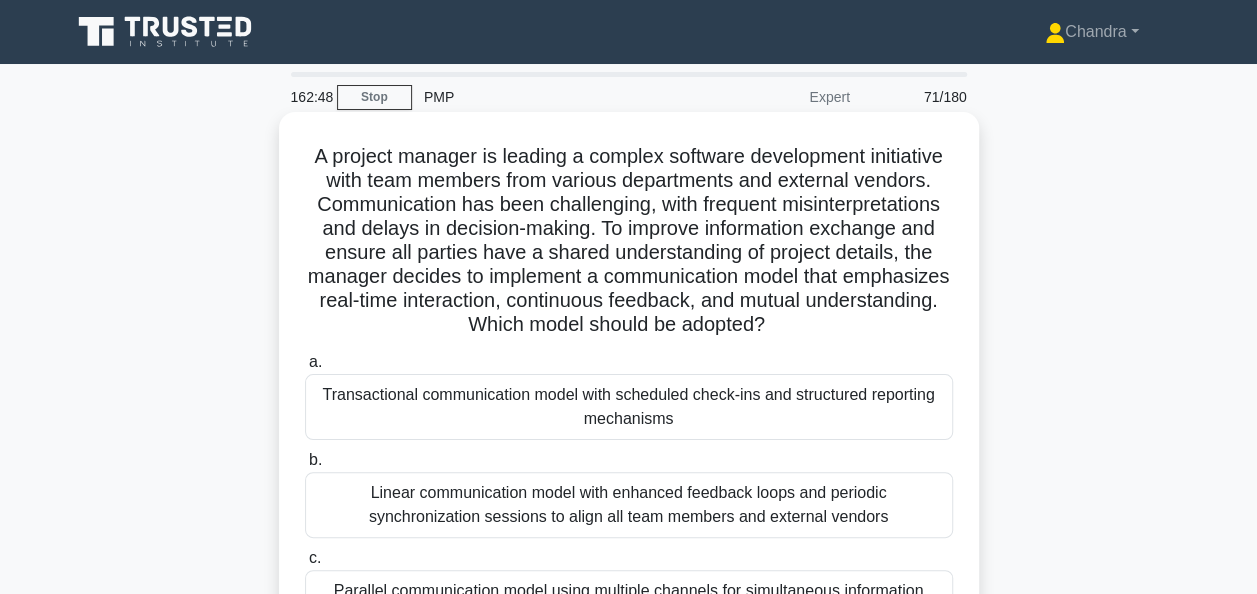 click on "Transactional communication model with scheduled check-ins and structured reporting mechanisms" at bounding box center (629, 407) 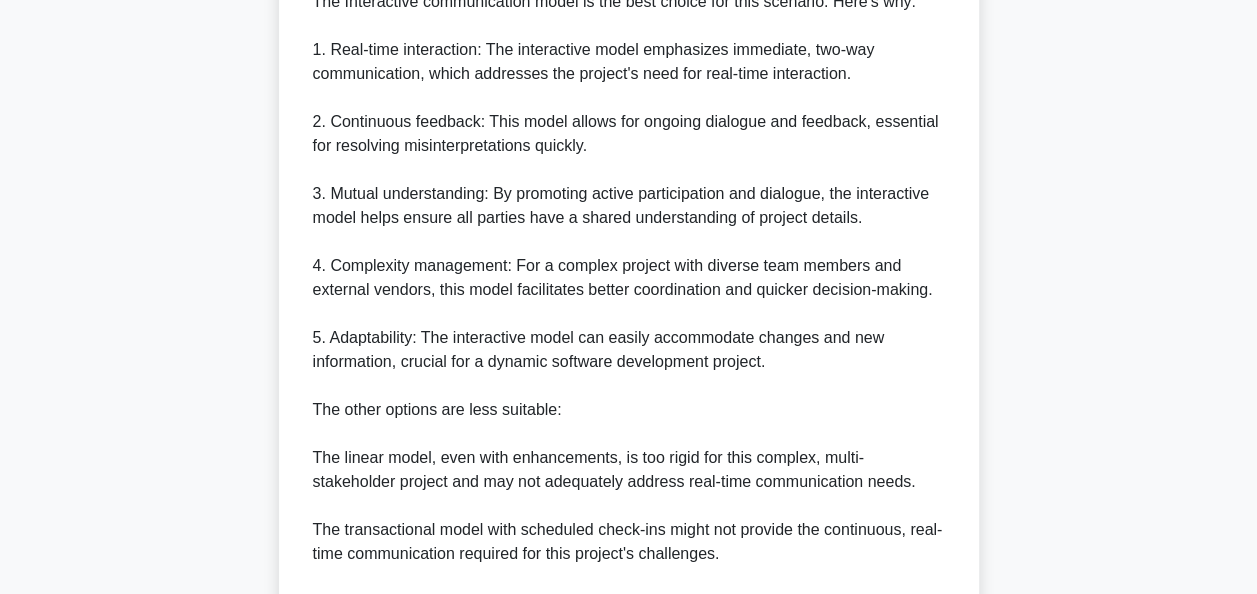 scroll, scrollTop: 1047, scrollLeft: 0, axis: vertical 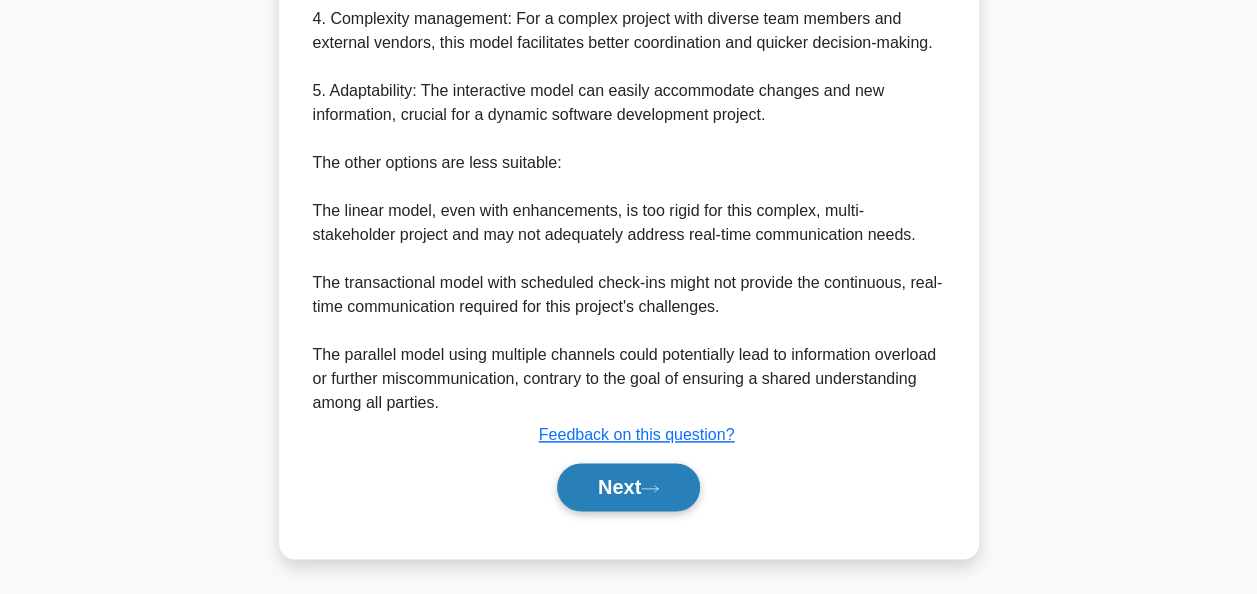 click on "Next" at bounding box center [628, 487] 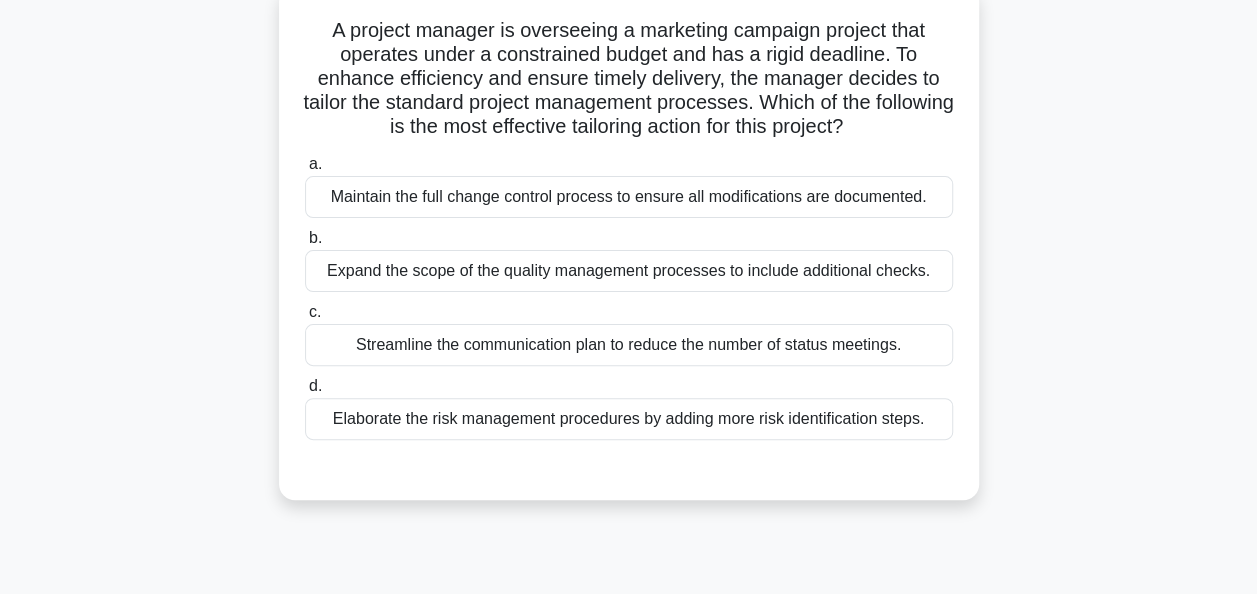 scroll, scrollTop: 100, scrollLeft: 0, axis: vertical 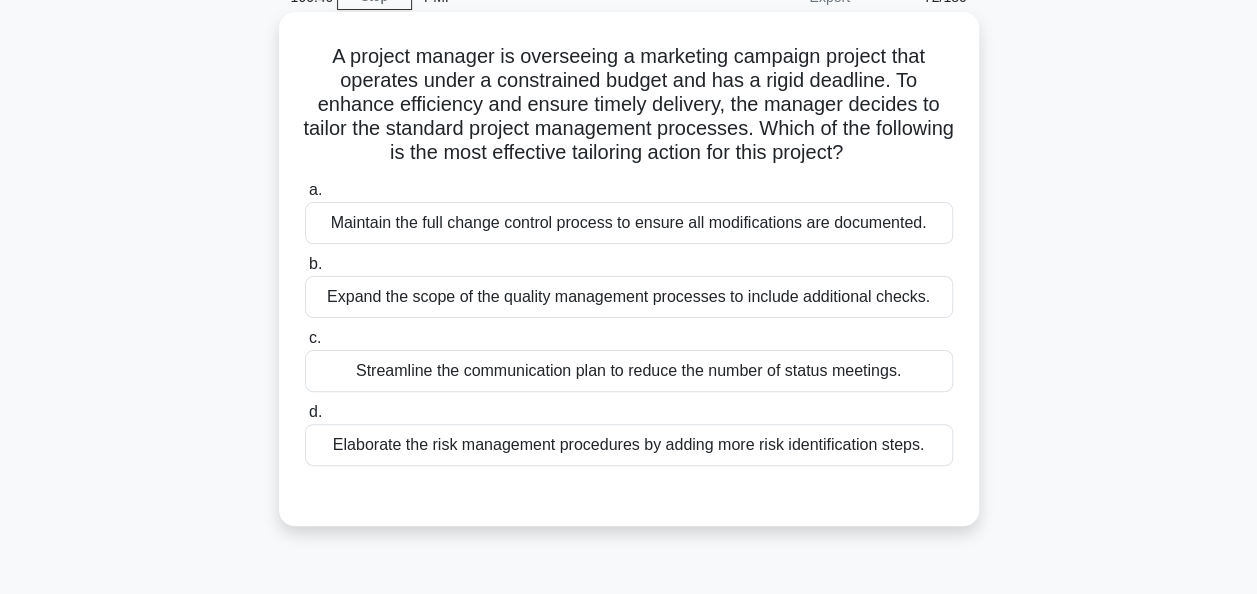 click on "Expand the scope of the quality management processes to include additional checks." at bounding box center (629, 297) 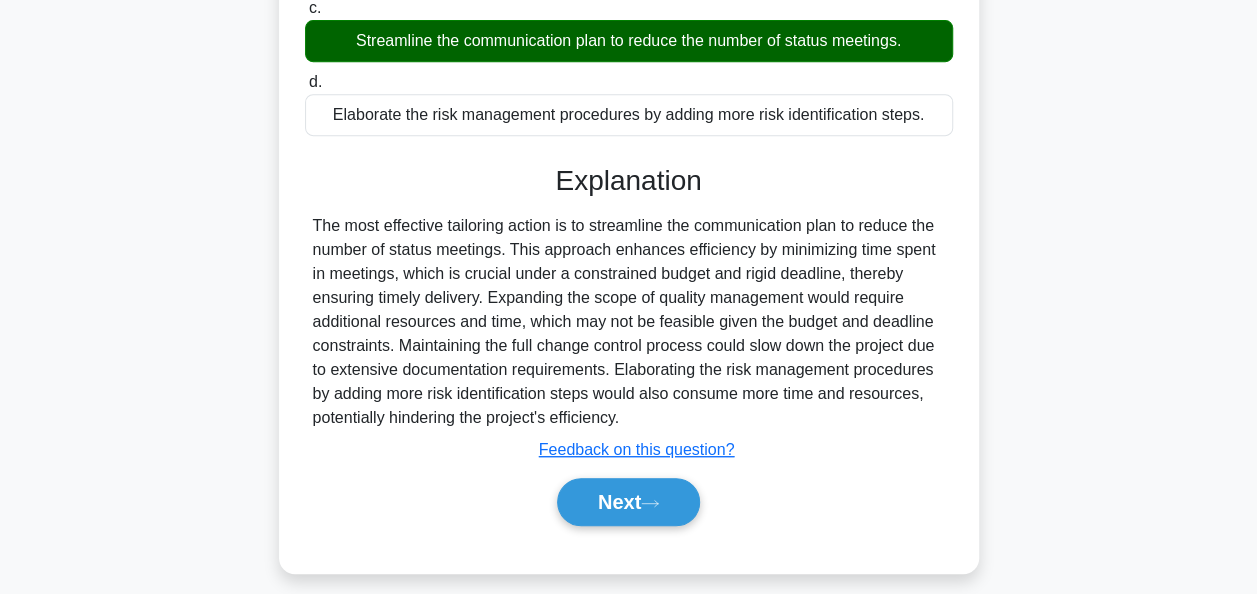 scroll, scrollTop: 486, scrollLeft: 0, axis: vertical 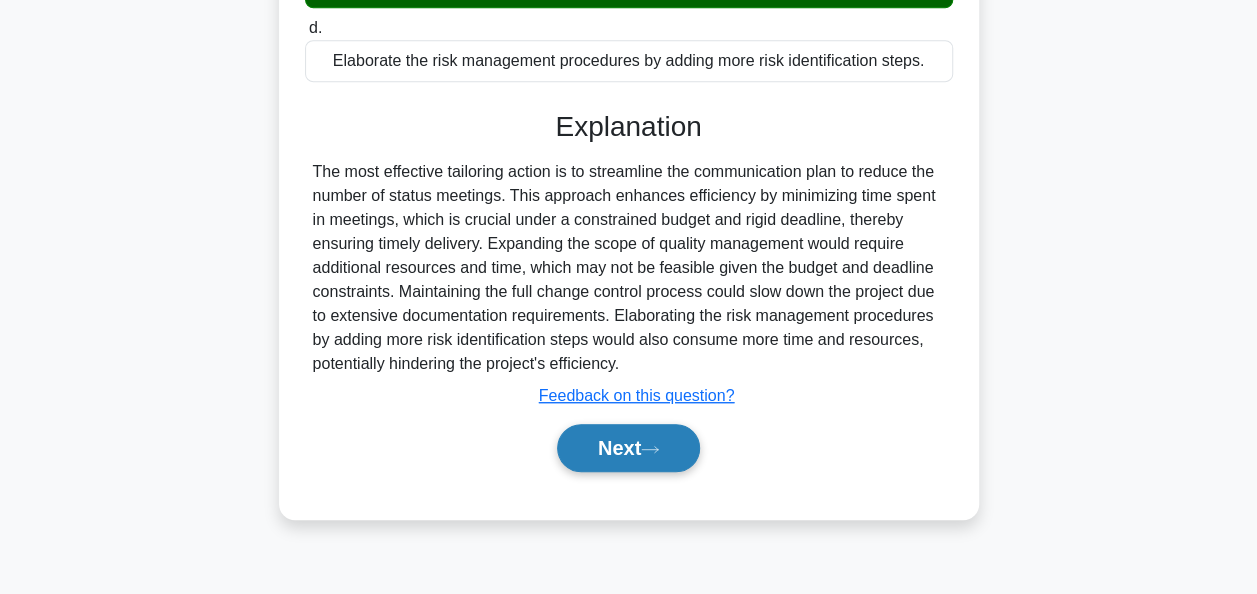 click on "Next" at bounding box center (628, 448) 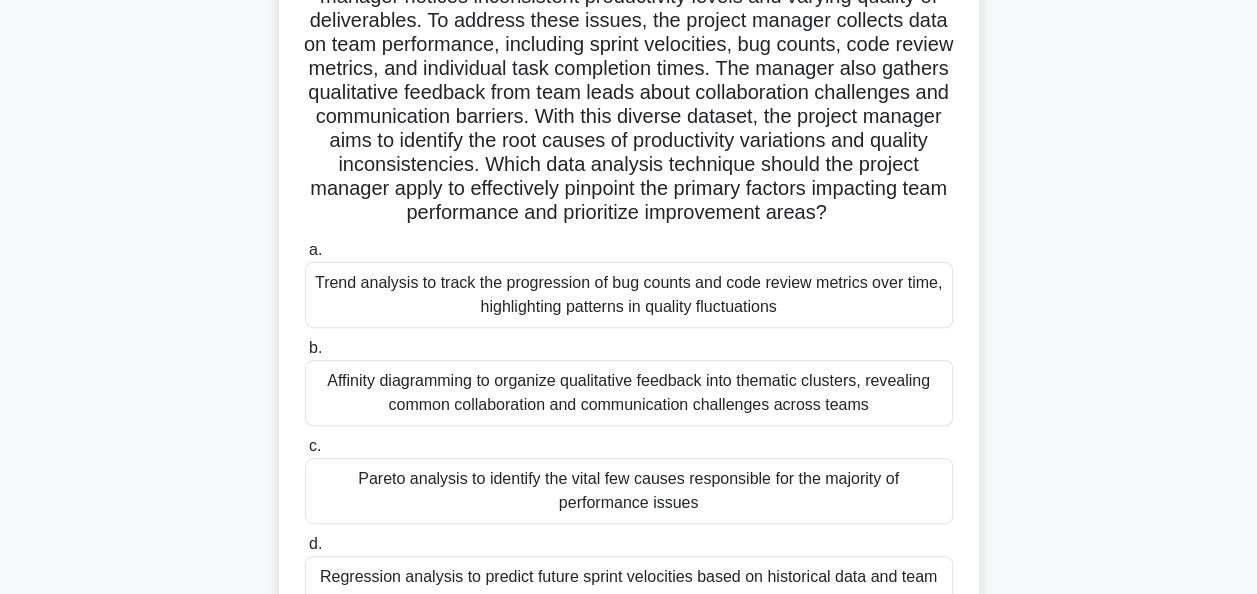 scroll, scrollTop: 286, scrollLeft: 0, axis: vertical 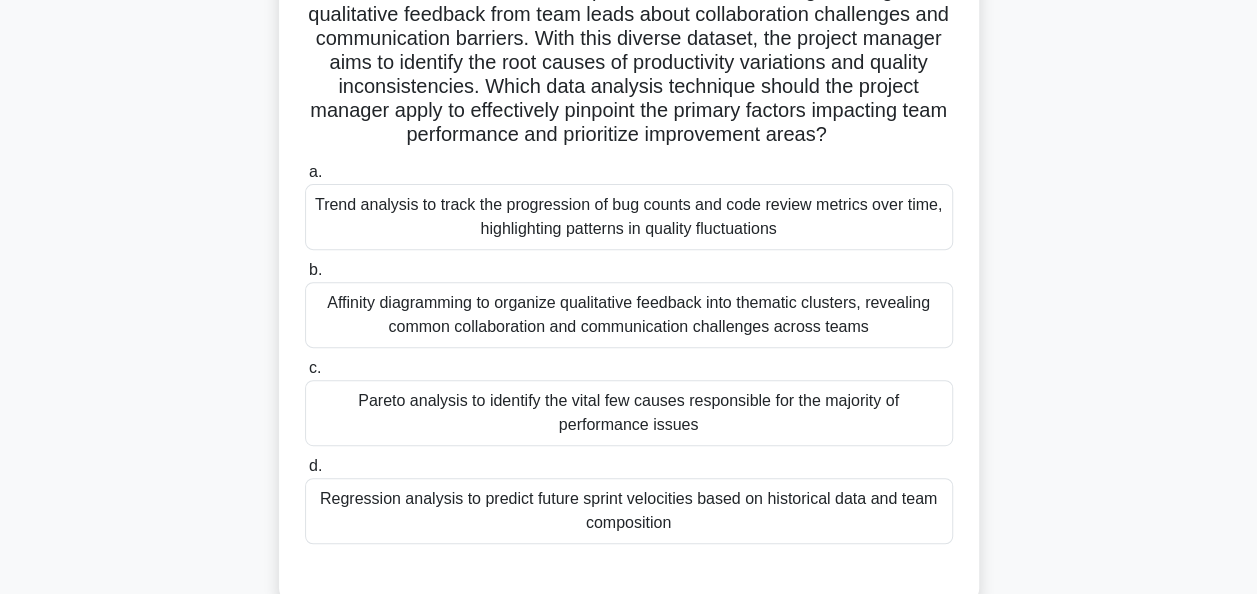 click on "Pareto analysis to identify the vital few causes responsible for the majority of performance issues" at bounding box center [629, 413] 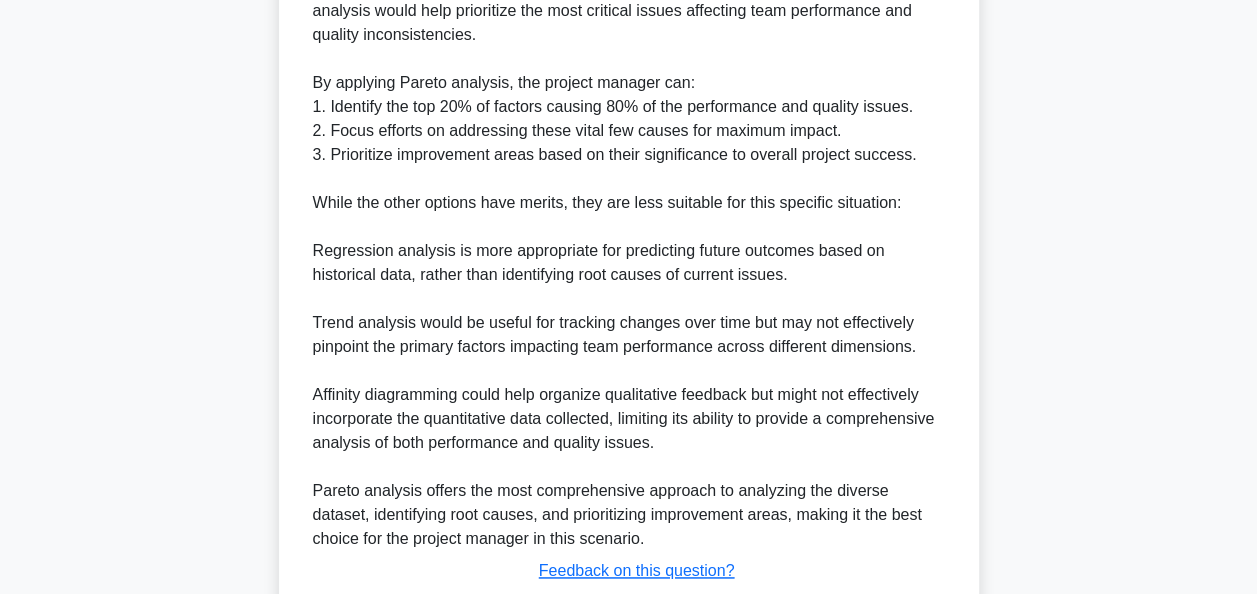 scroll, scrollTop: 1236, scrollLeft: 0, axis: vertical 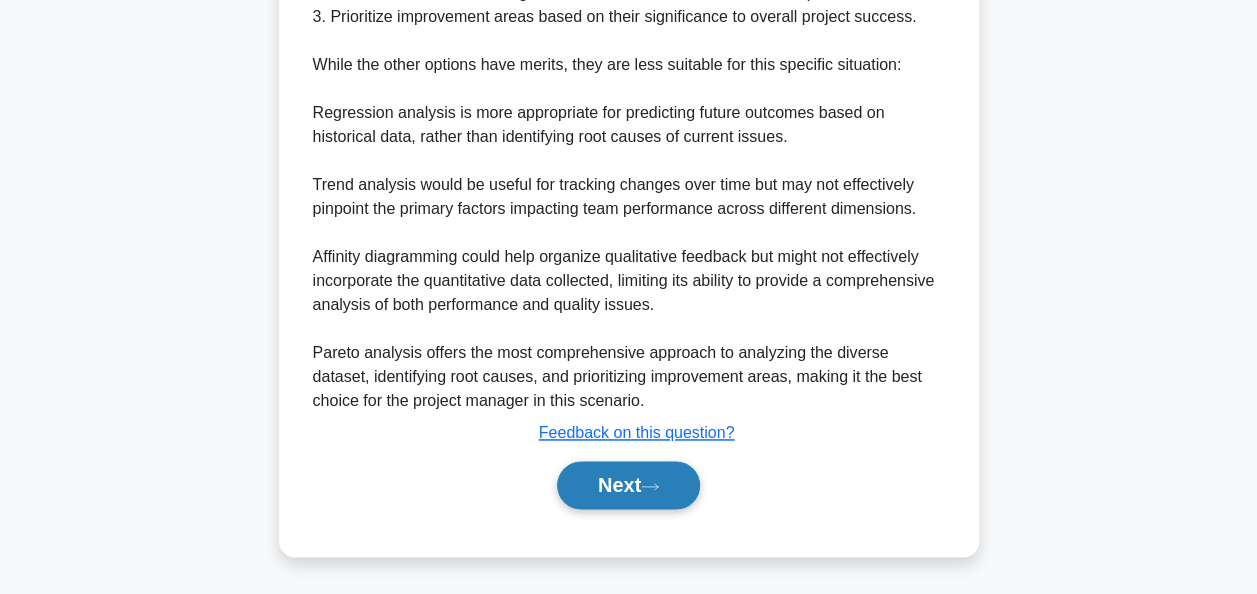 click on "Next" at bounding box center [628, 485] 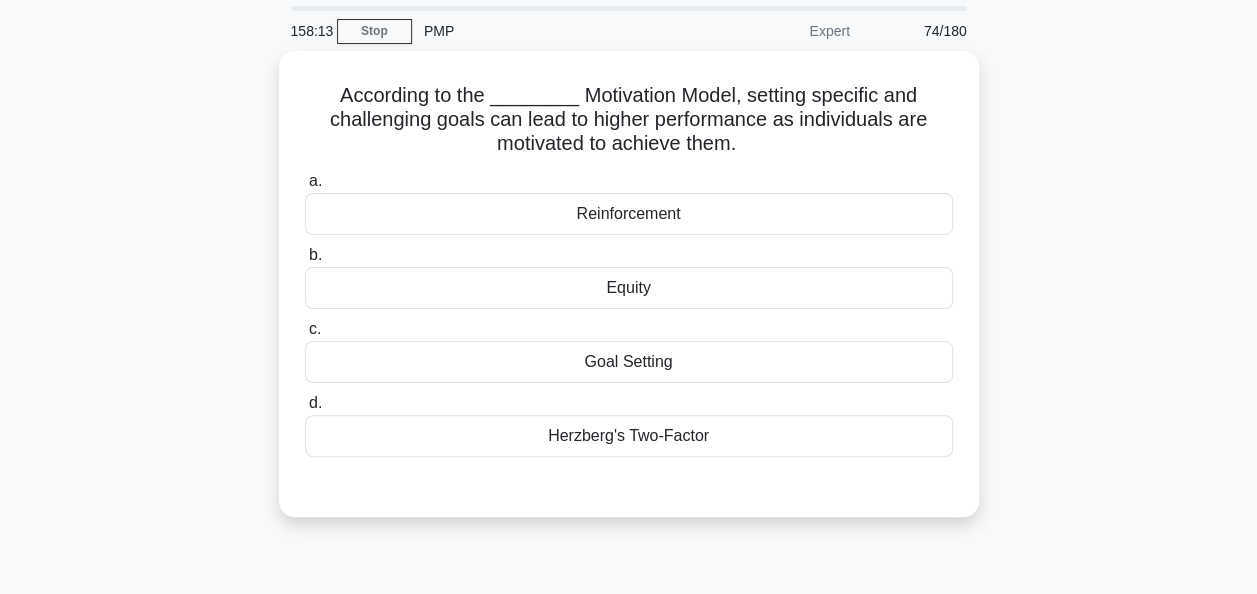 scroll, scrollTop: 0, scrollLeft: 0, axis: both 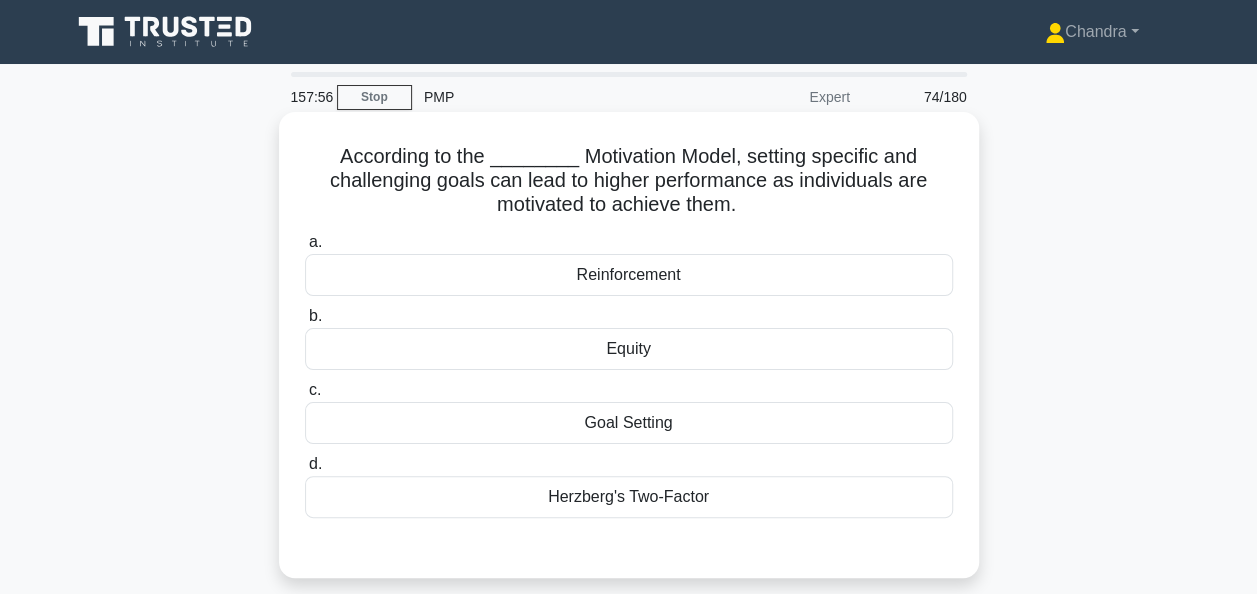 click on "Goal Setting" at bounding box center (629, 423) 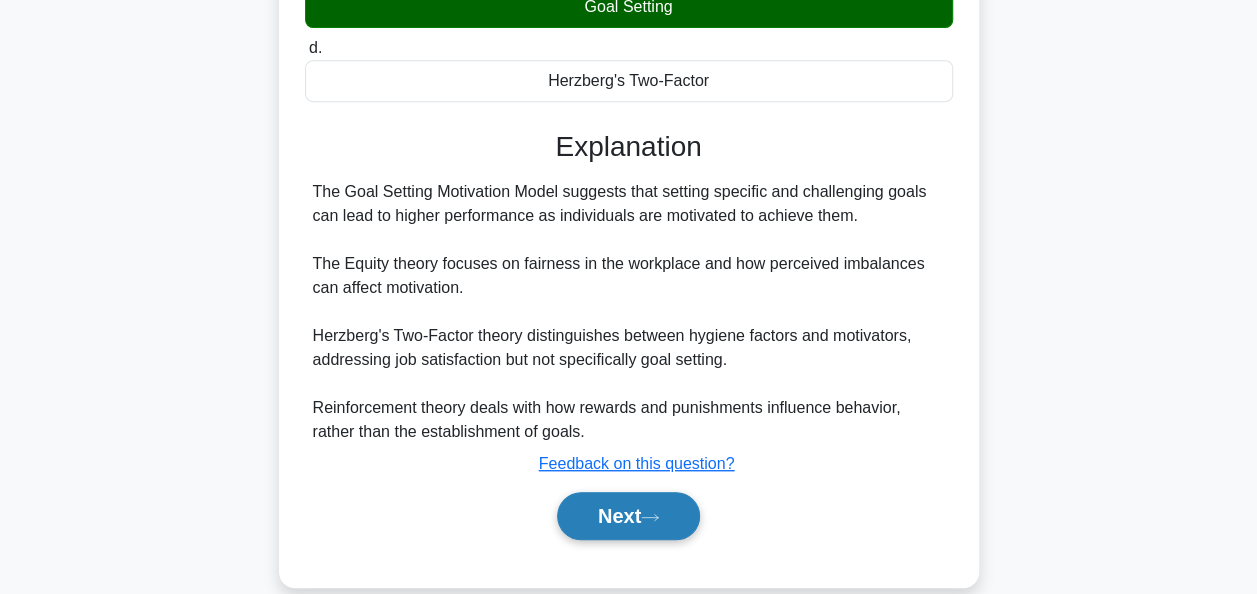 scroll, scrollTop: 486, scrollLeft: 0, axis: vertical 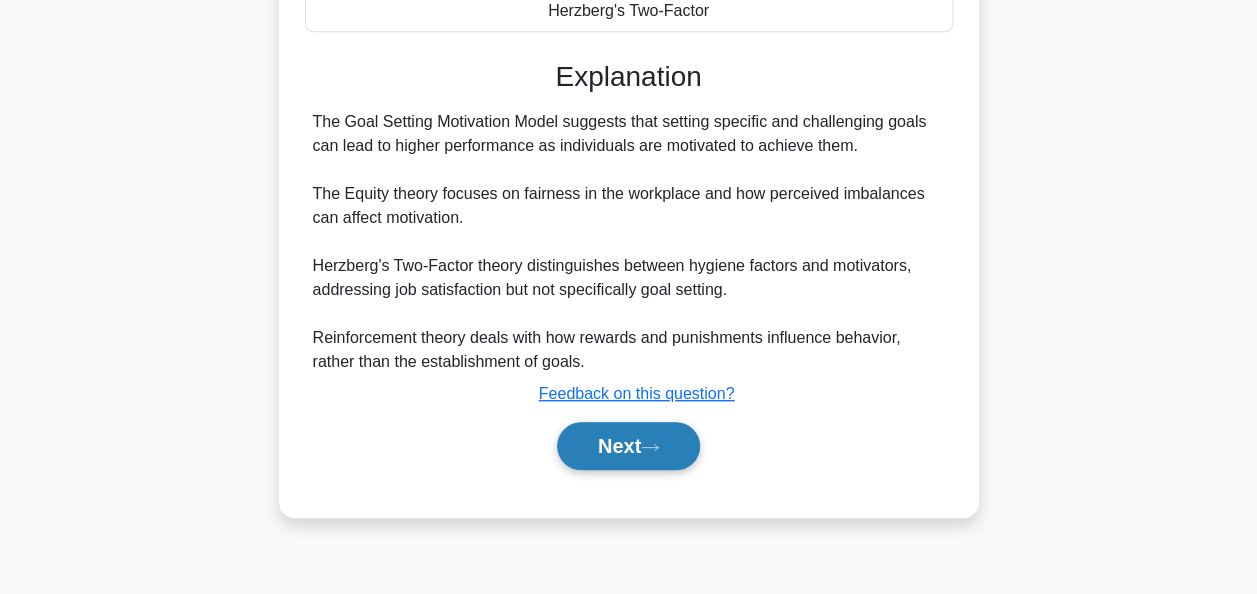 click on "Next" at bounding box center (628, 446) 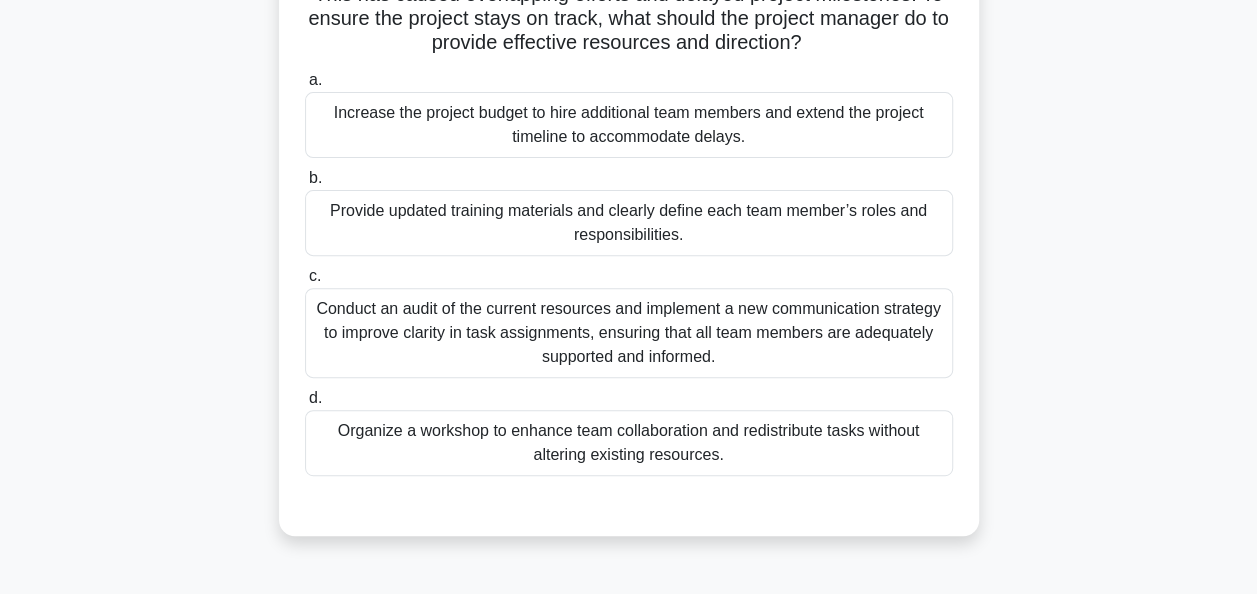 scroll, scrollTop: 300, scrollLeft: 0, axis: vertical 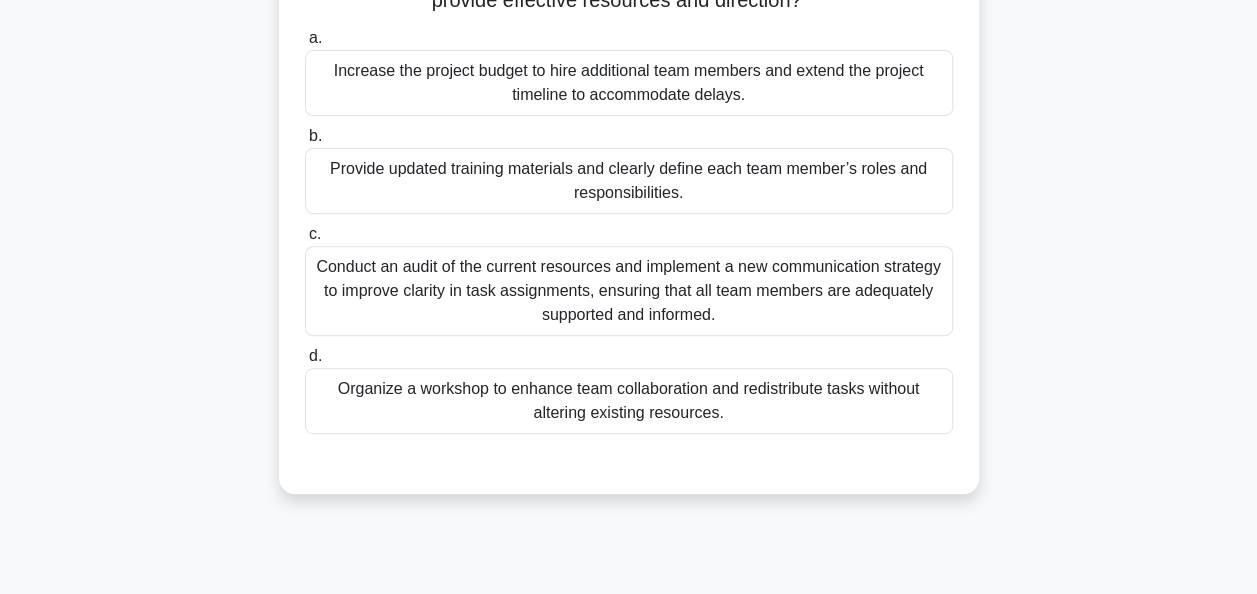 click on "Conduct an audit of the current resources and implement a new communication strategy to improve clarity in task assignments, ensuring that all team members are adequately supported and informed." at bounding box center (629, 291) 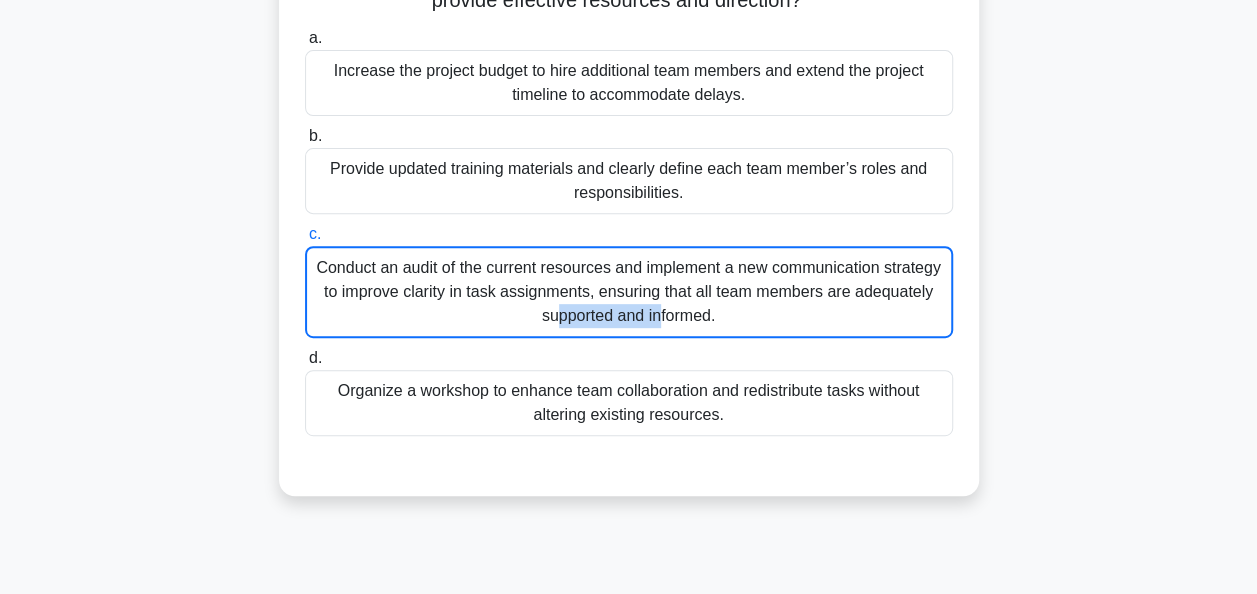 click on "Conduct an audit of the current resources and implement a new communication strategy to improve clarity in task assignments, ensuring that all team members are adequately supported and informed." at bounding box center [629, 292] 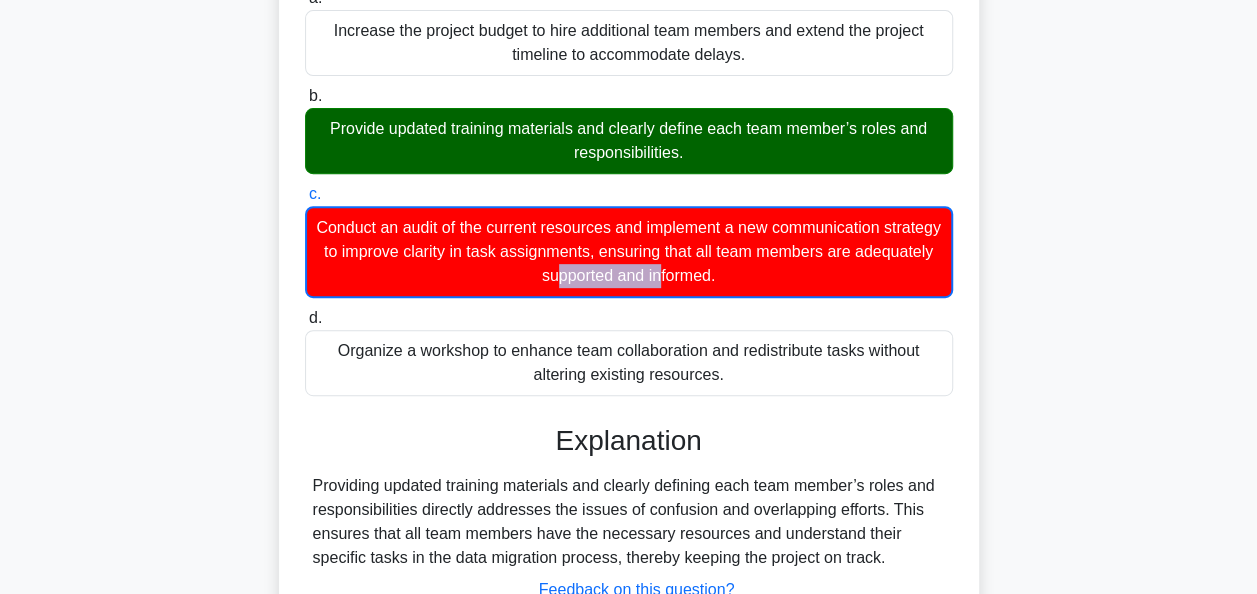 scroll, scrollTop: 495, scrollLeft: 0, axis: vertical 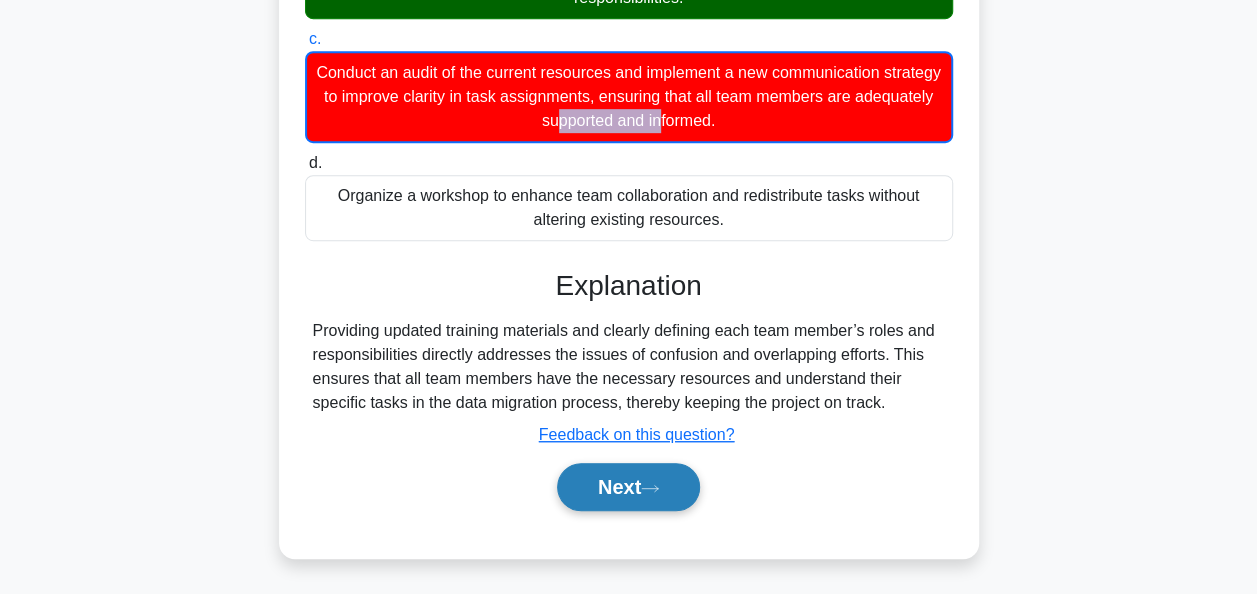 click on "Next" at bounding box center (628, 487) 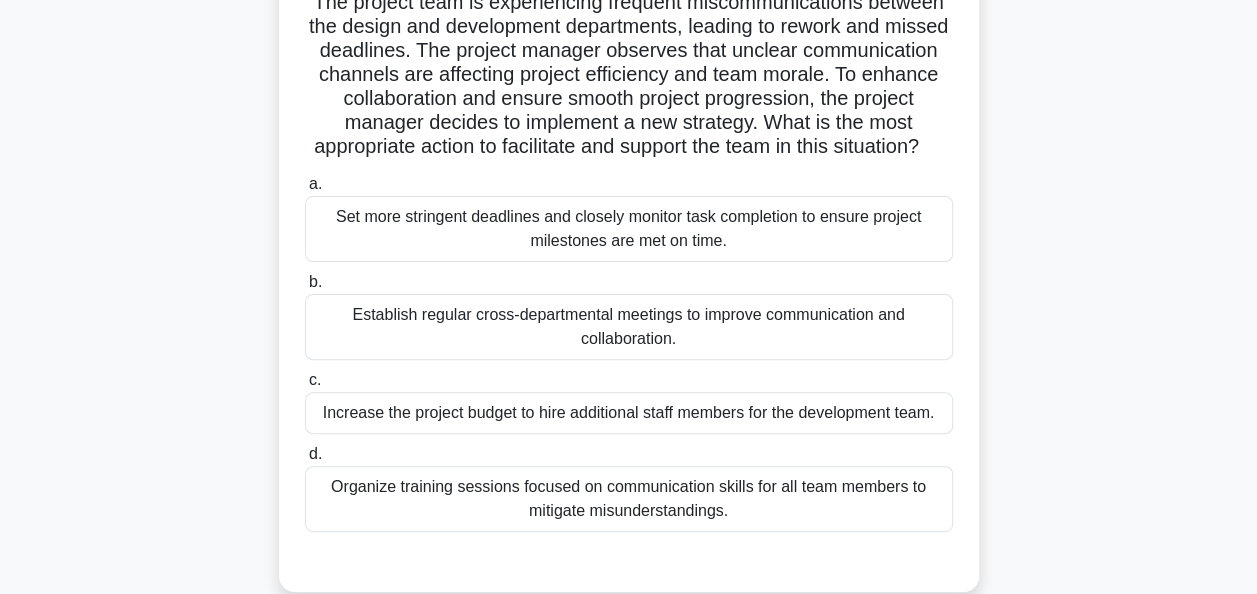 scroll, scrollTop: 200, scrollLeft: 0, axis: vertical 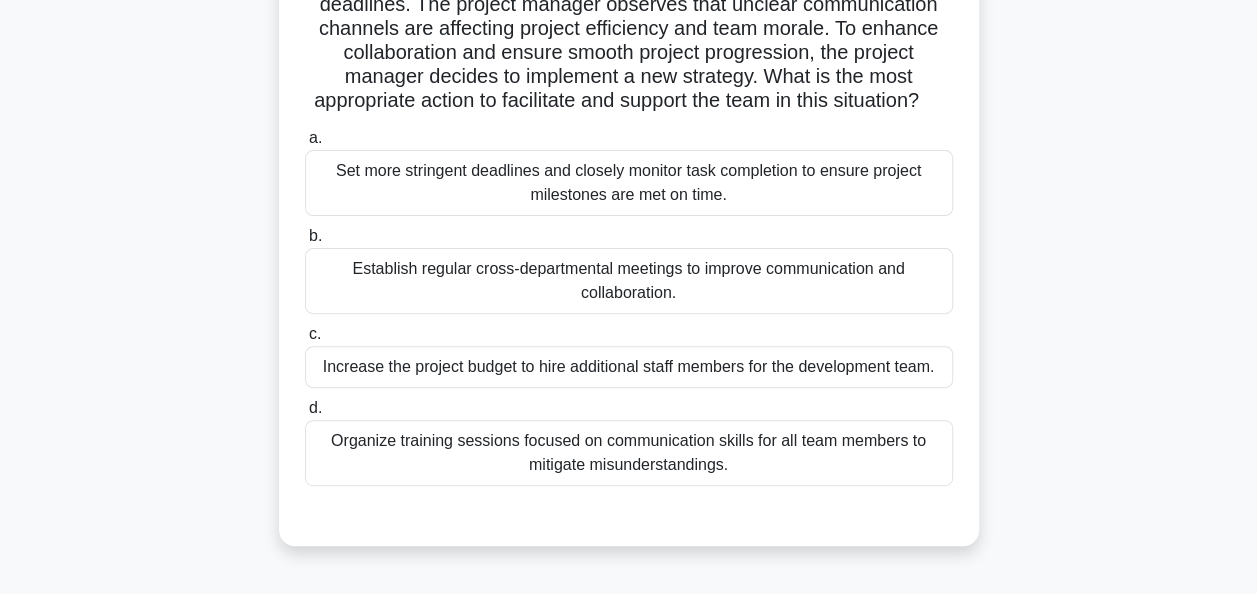 click on "Establish regular cross-departmental meetings to improve communication and collaboration." at bounding box center (629, 281) 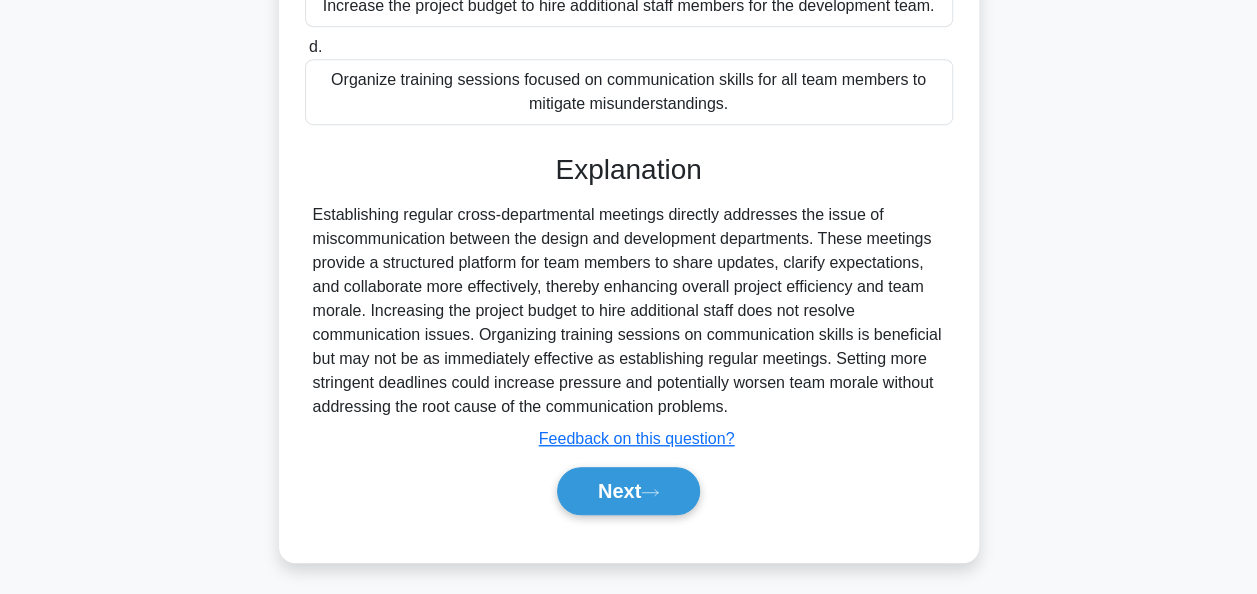 scroll, scrollTop: 588, scrollLeft: 0, axis: vertical 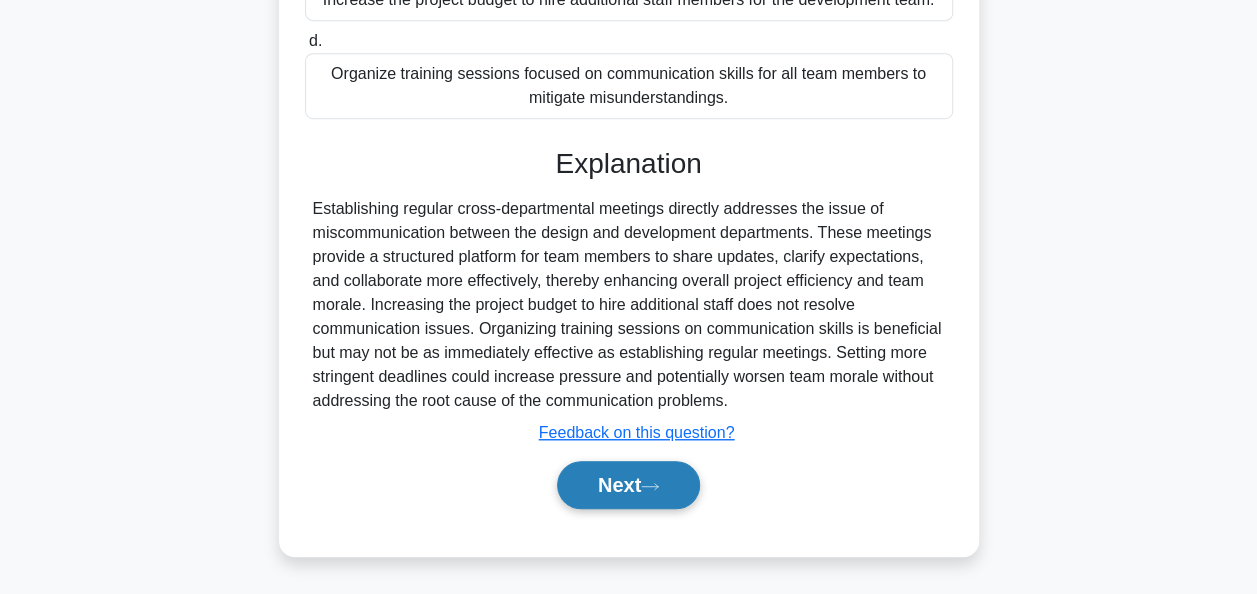 click 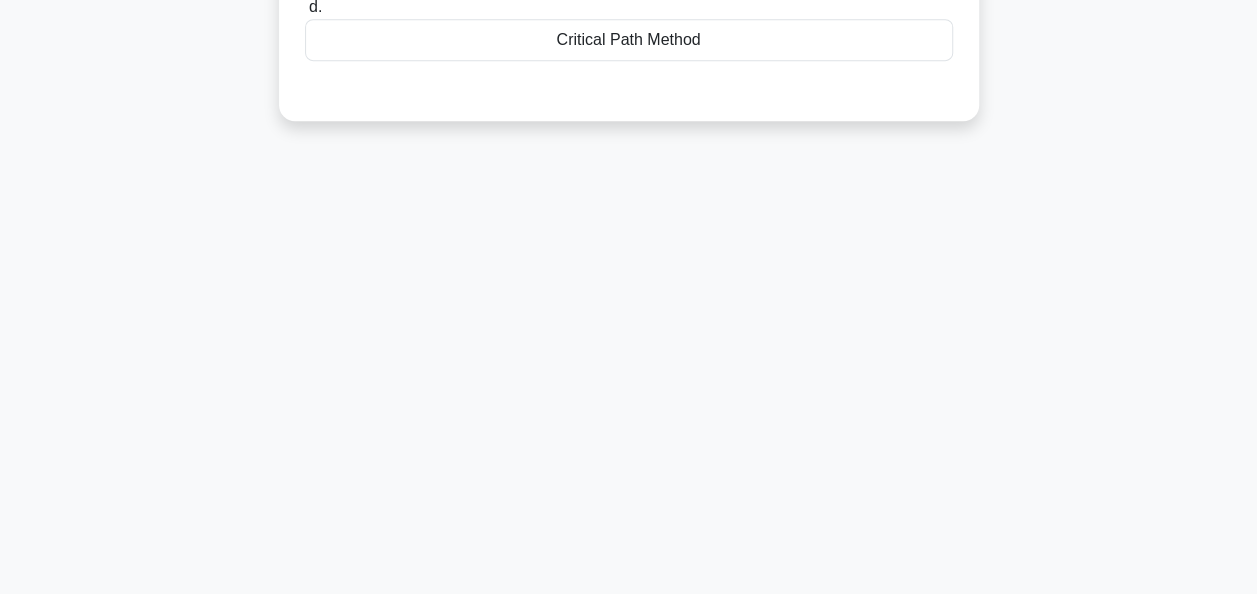 scroll, scrollTop: 0, scrollLeft: 0, axis: both 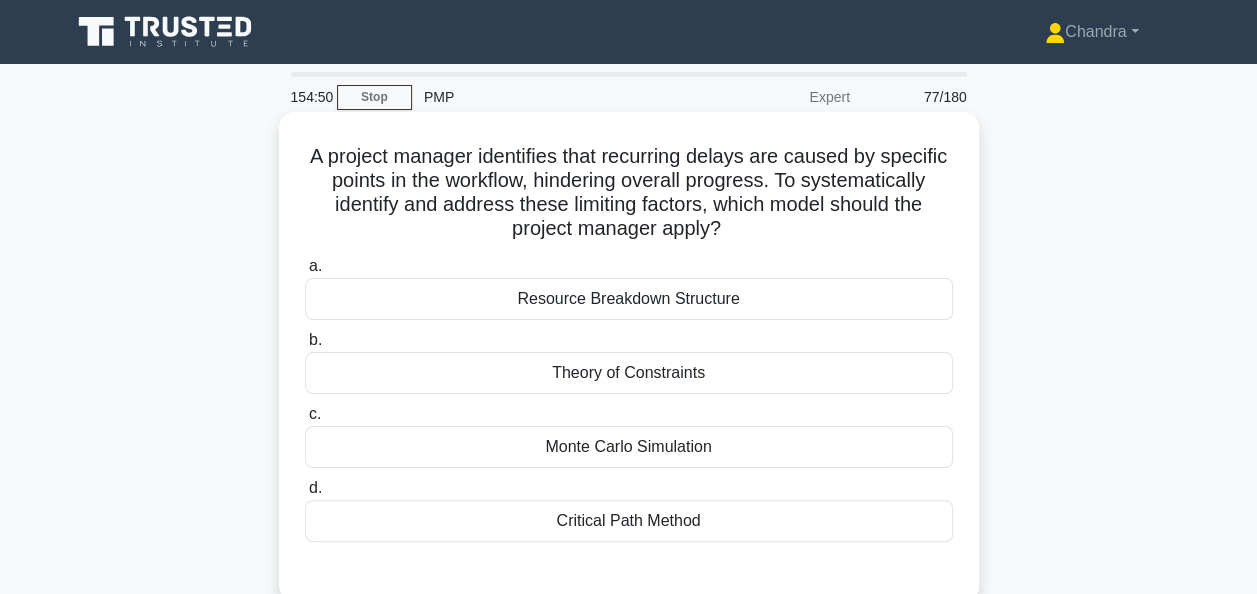 click on "Theory of Constraints" at bounding box center [629, 373] 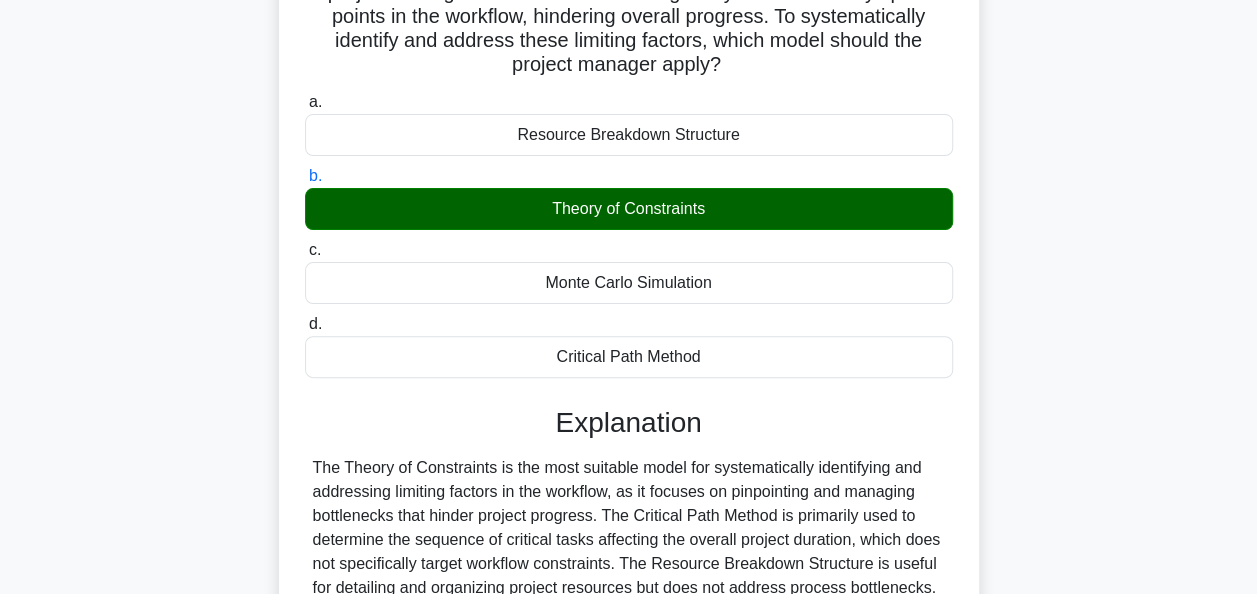 scroll, scrollTop: 400, scrollLeft: 0, axis: vertical 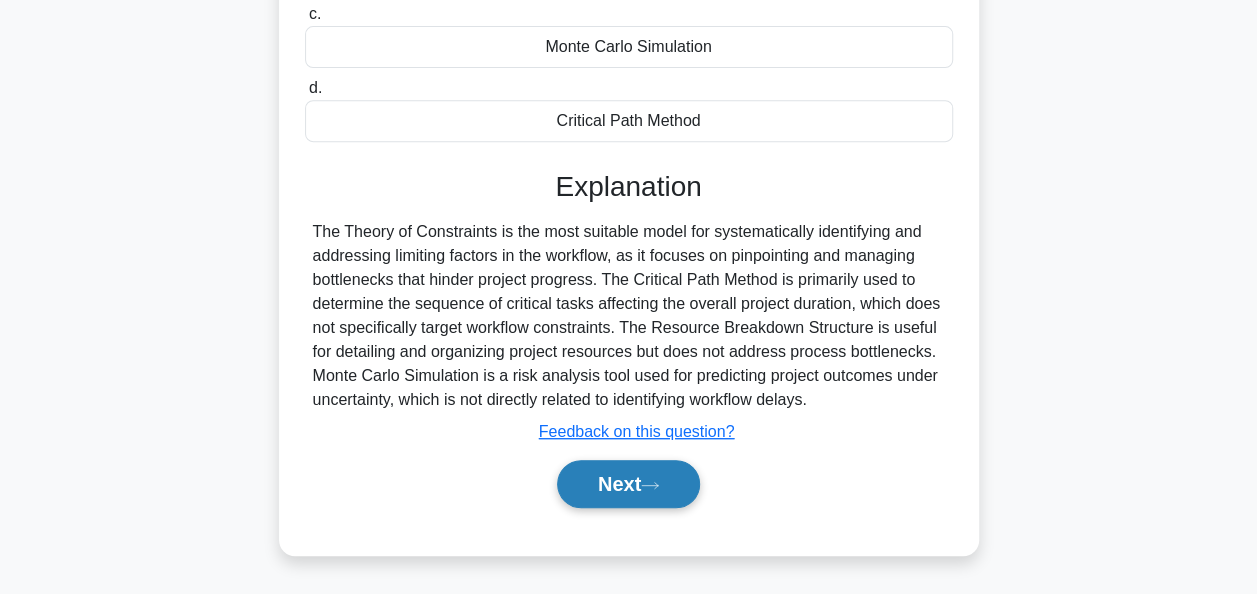 click on "Next" at bounding box center [628, 484] 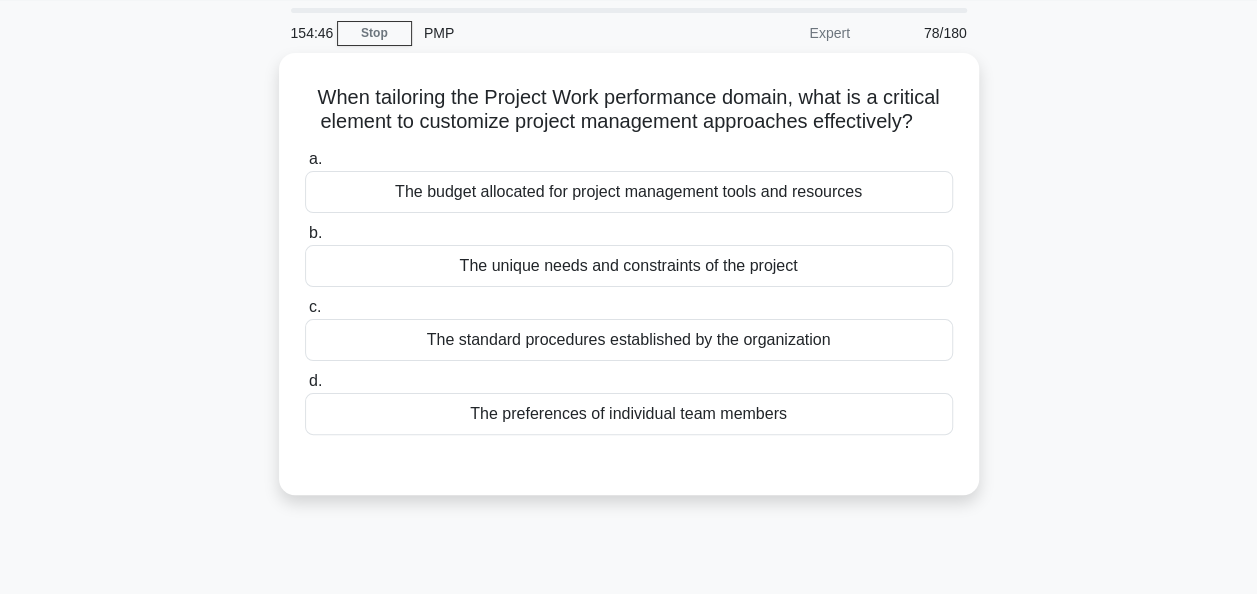 scroll, scrollTop: 0, scrollLeft: 0, axis: both 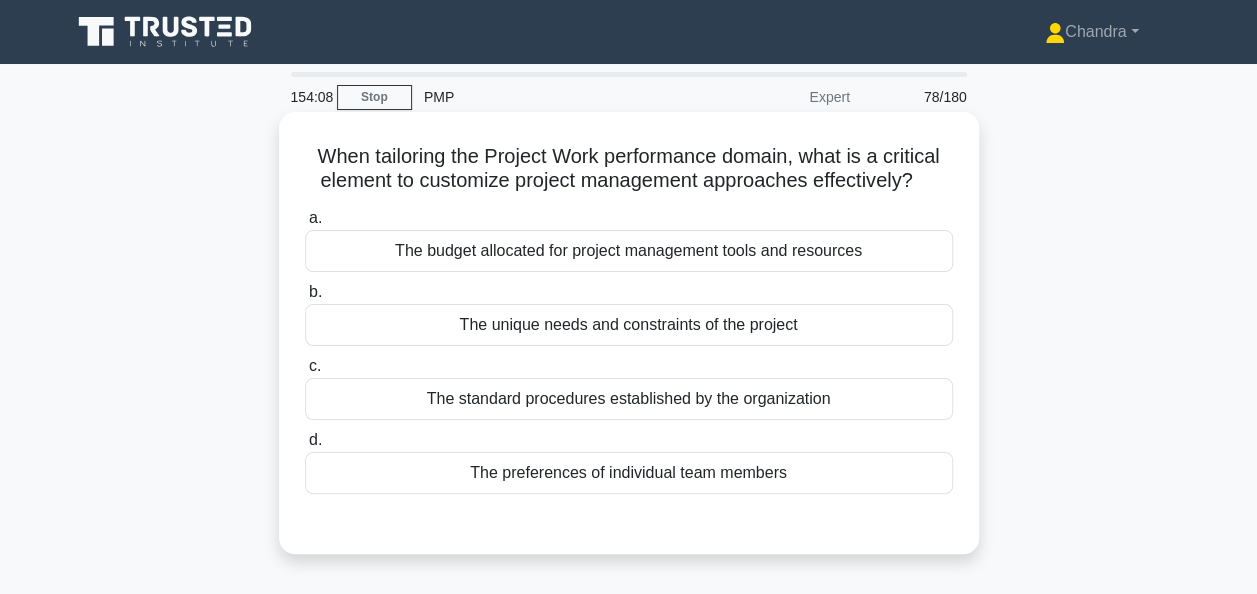 click on "The unique needs and constraints of the project" at bounding box center [629, 325] 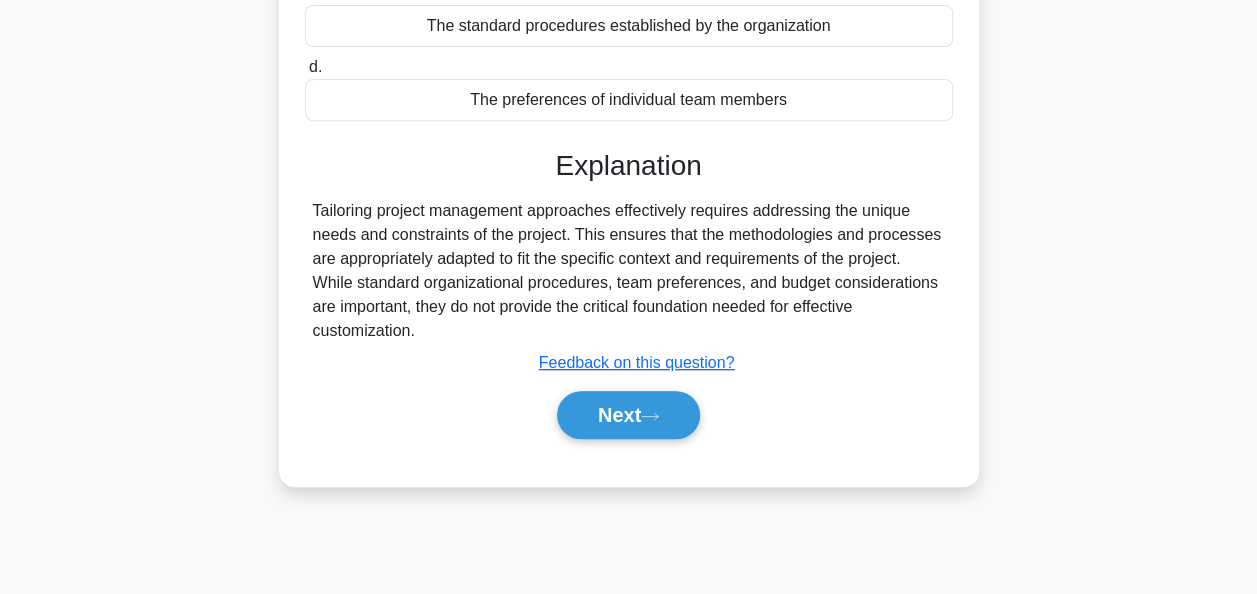 scroll, scrollTop: 486, scrollLeft: 0, axis: vertical 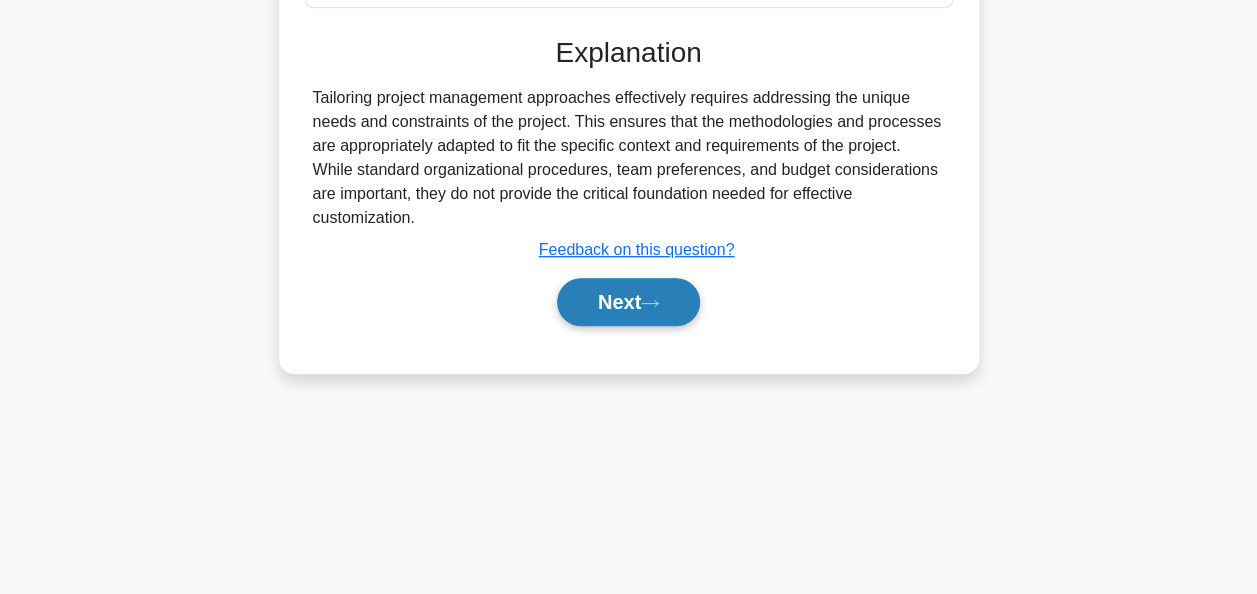 click on "Next" at bounding box center (628, 302) 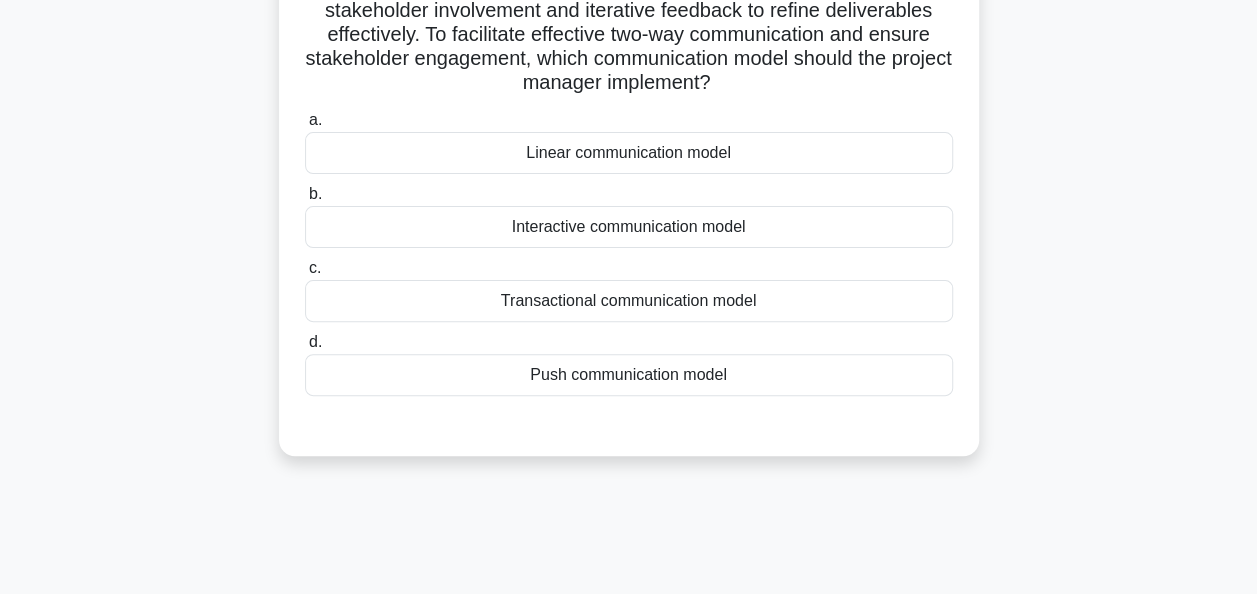 scroll, scrollTop: 86, scrollLeft: 0, axis: vertical 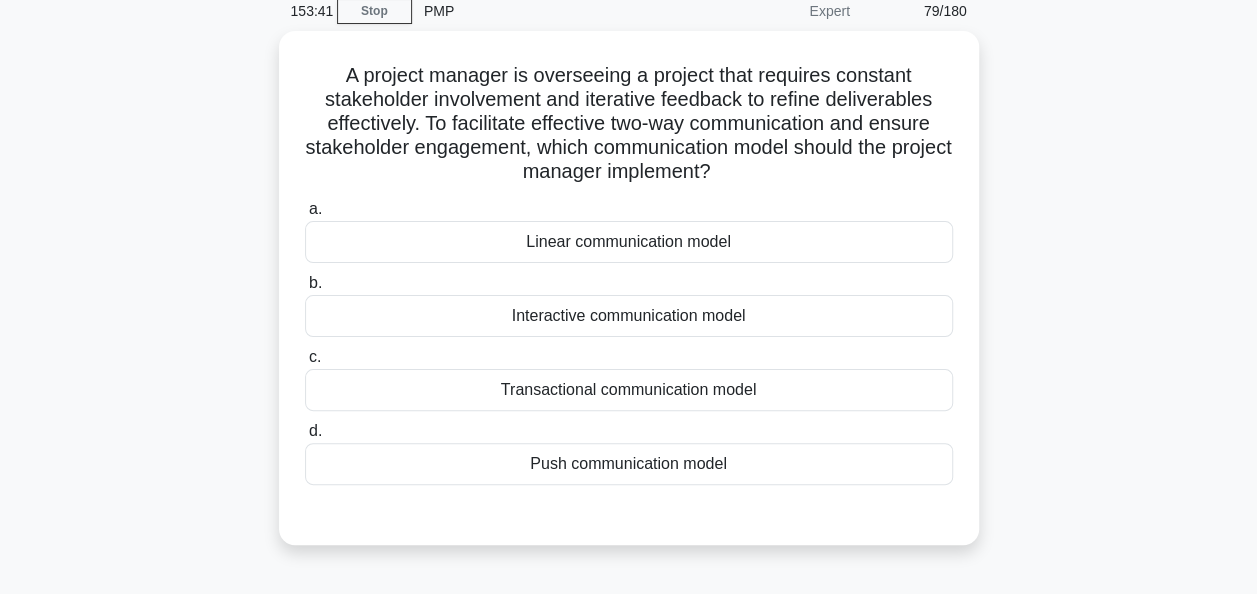 click on "Interactive communication model" at bounding box center (629, 316) 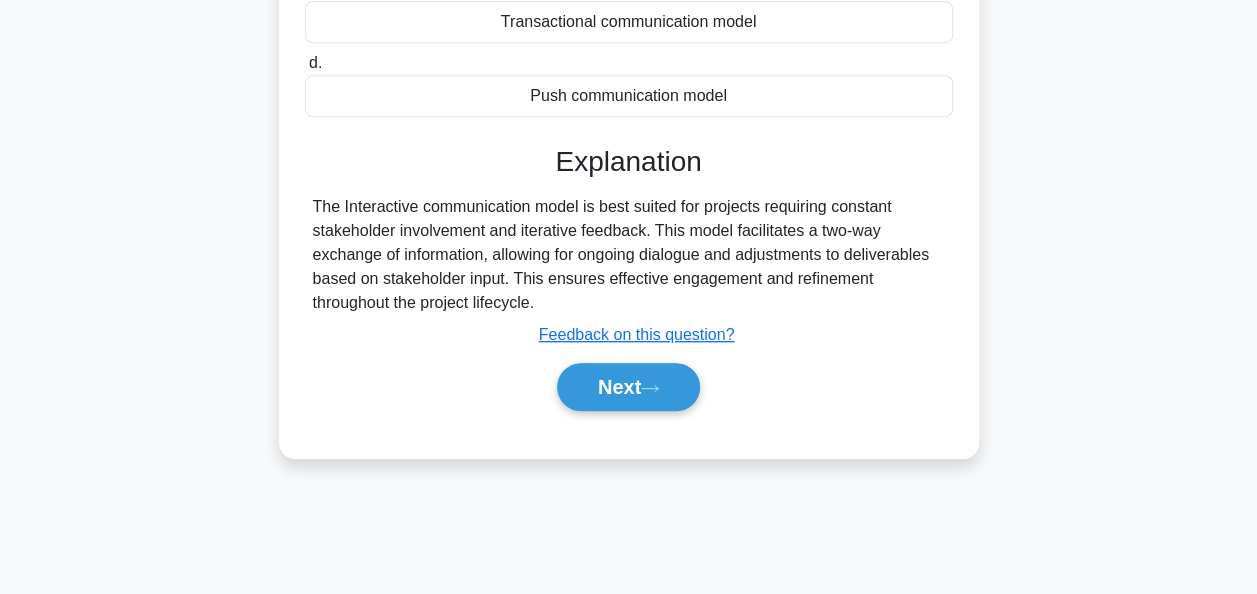 scroll, scrollTop: 486, scrollLeft: 0, axis: vertical 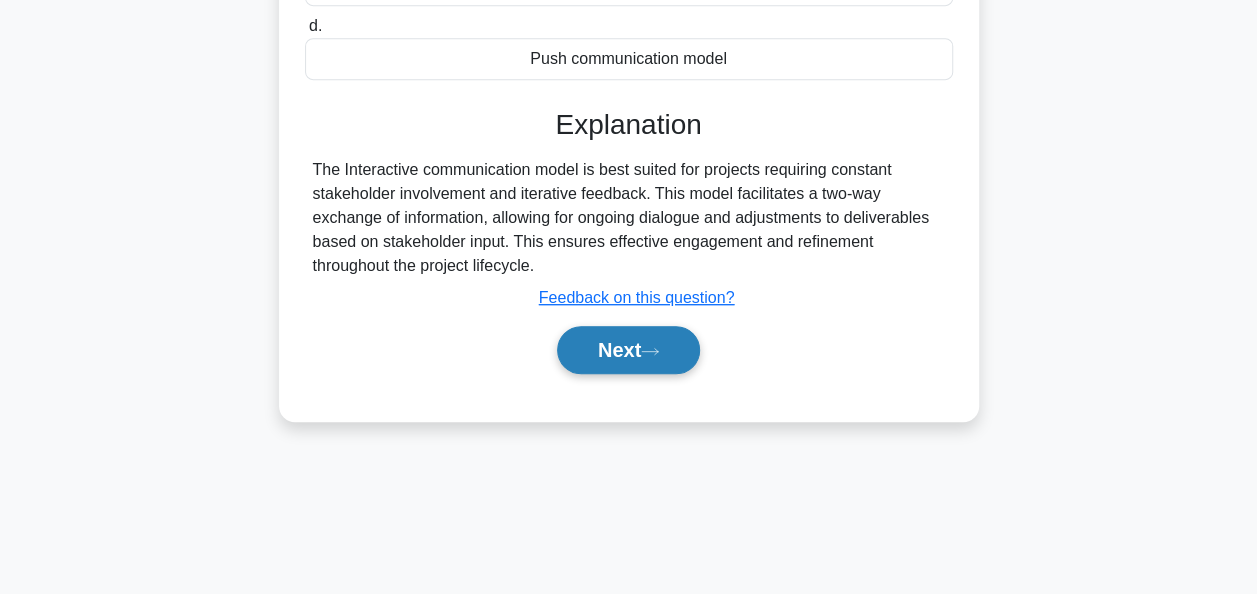 click 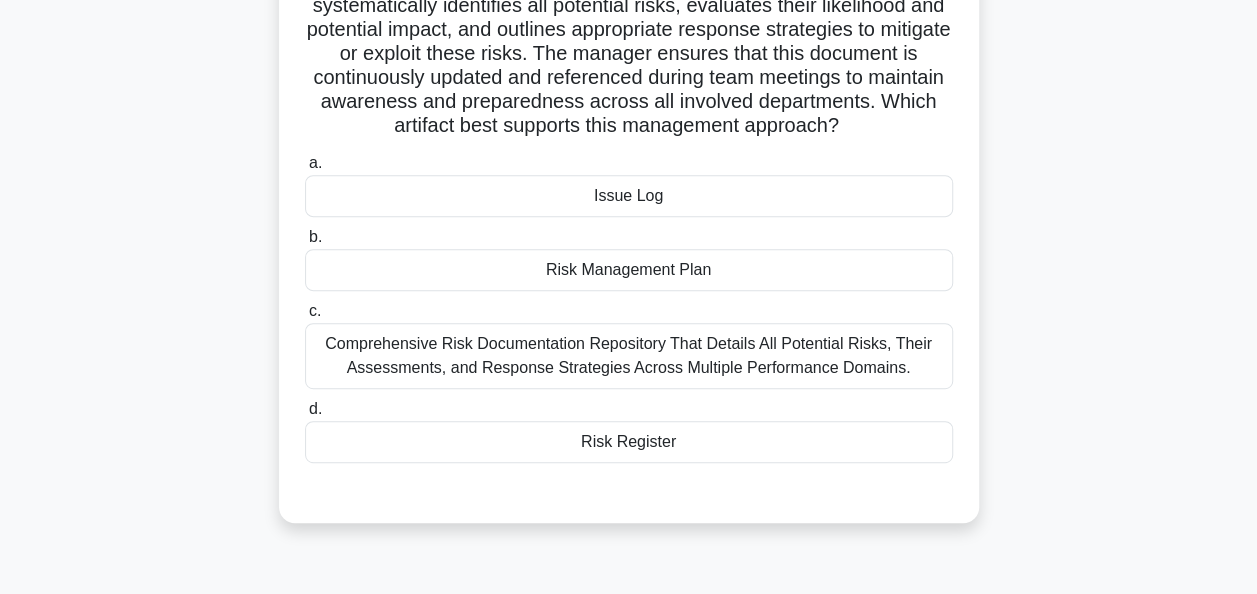scroll, scrollTop: 186, scrollLeft: 0, axis: vertical 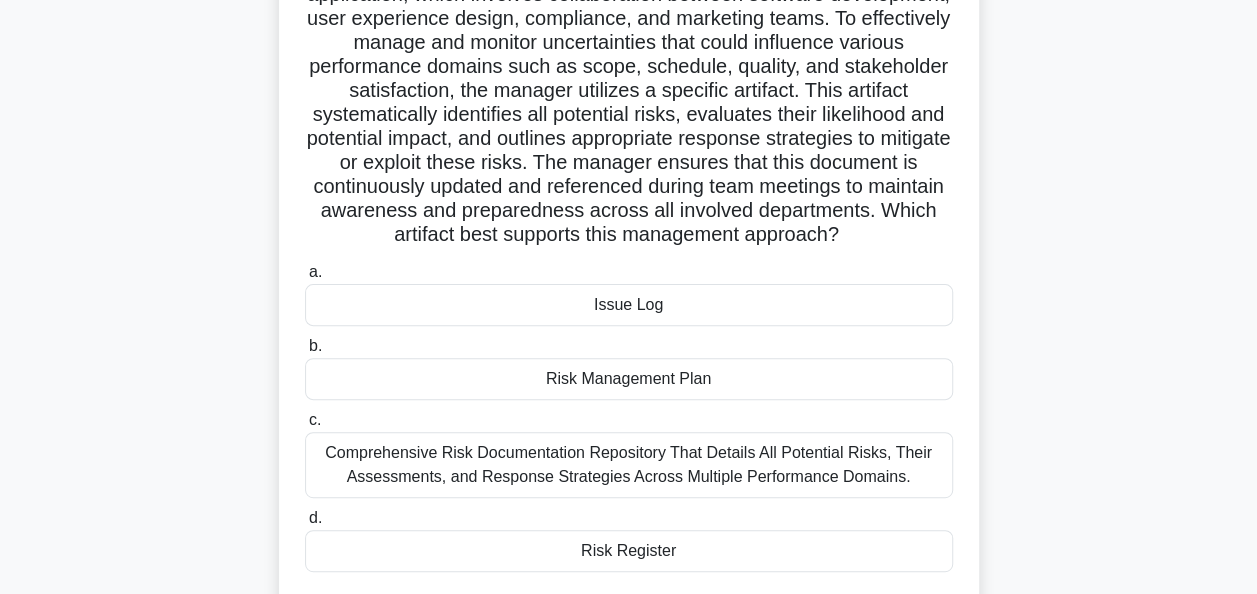 click on "Risk Management Plan" at bounding box center (629, 379) 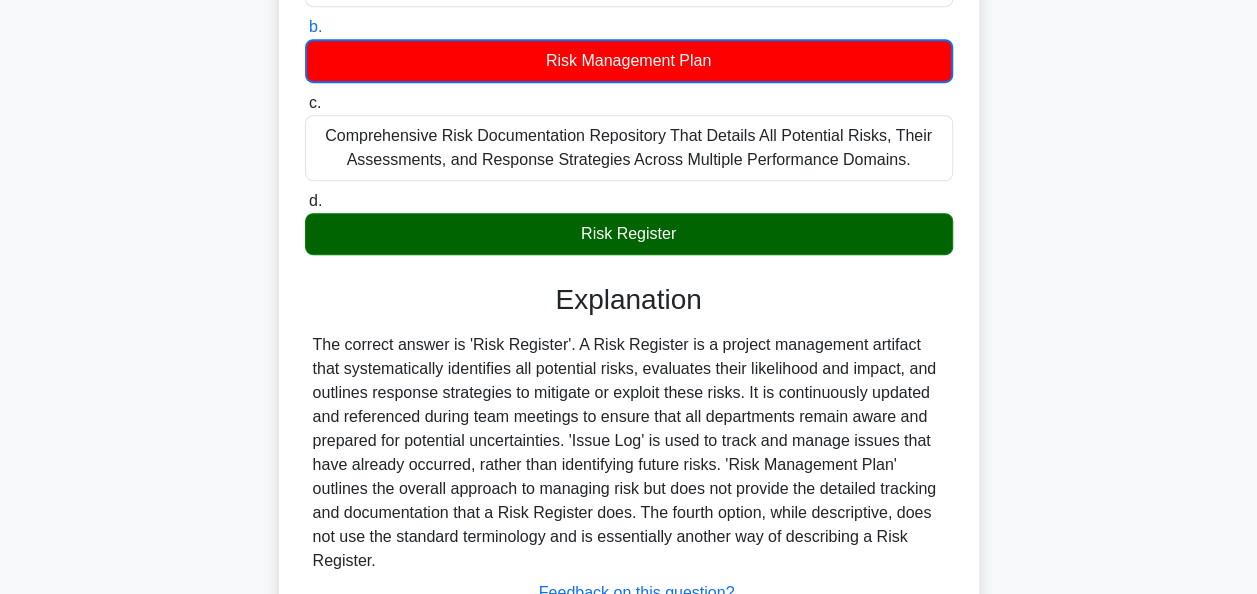 scroll, scrollTop: 686, scrollLeft: 0, axis: vertical 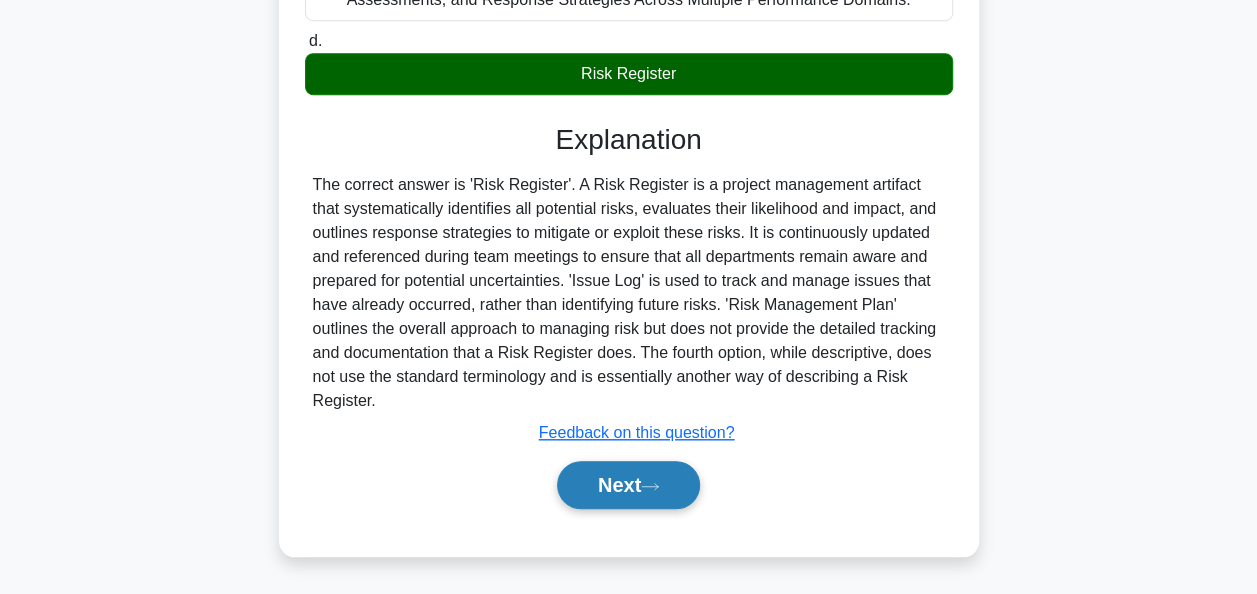 click on "Next" at bounding box center (628, 485) 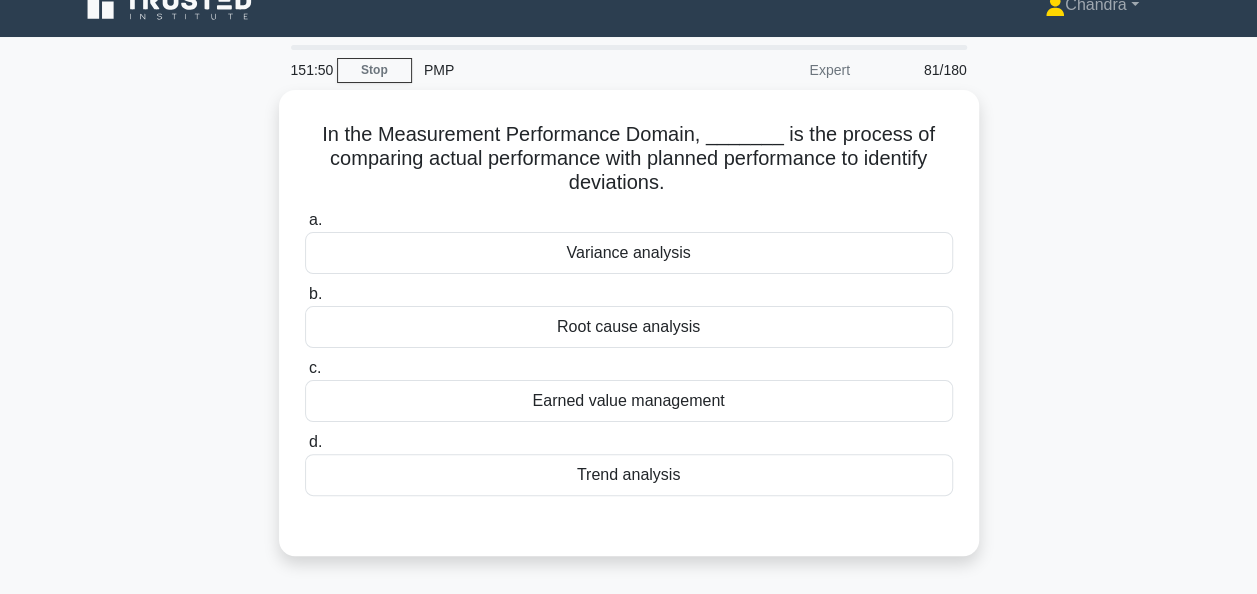 scroll, scrollTop: 0, scrollLeft: 0, axis: both 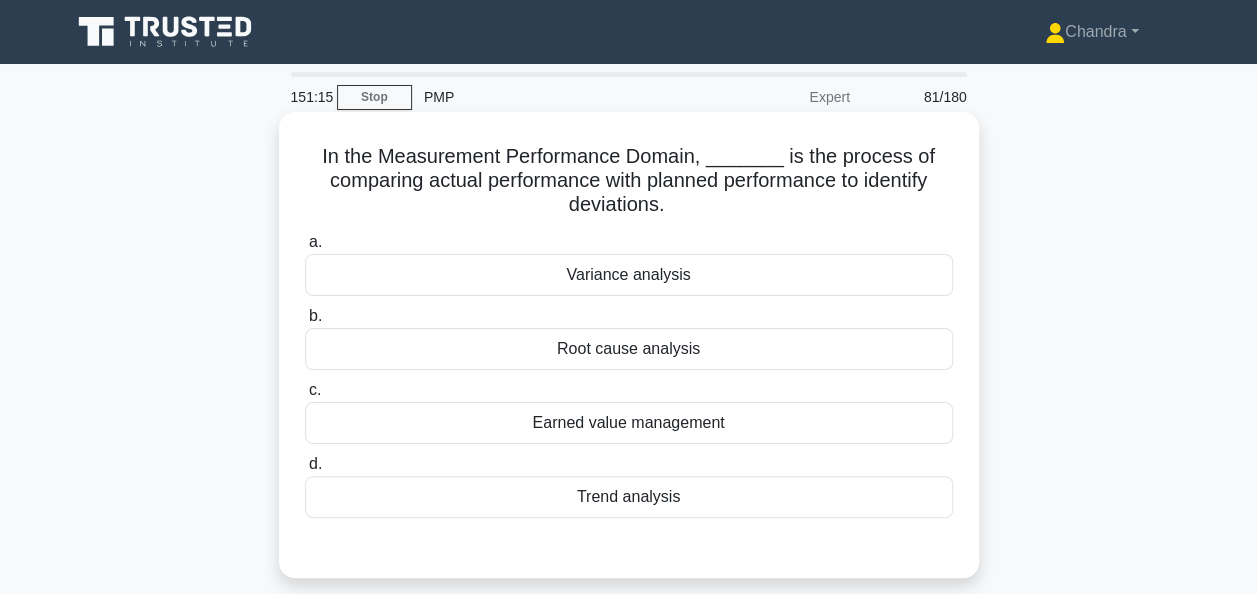 click on "Earned value management" at bounding box center [629, 423] 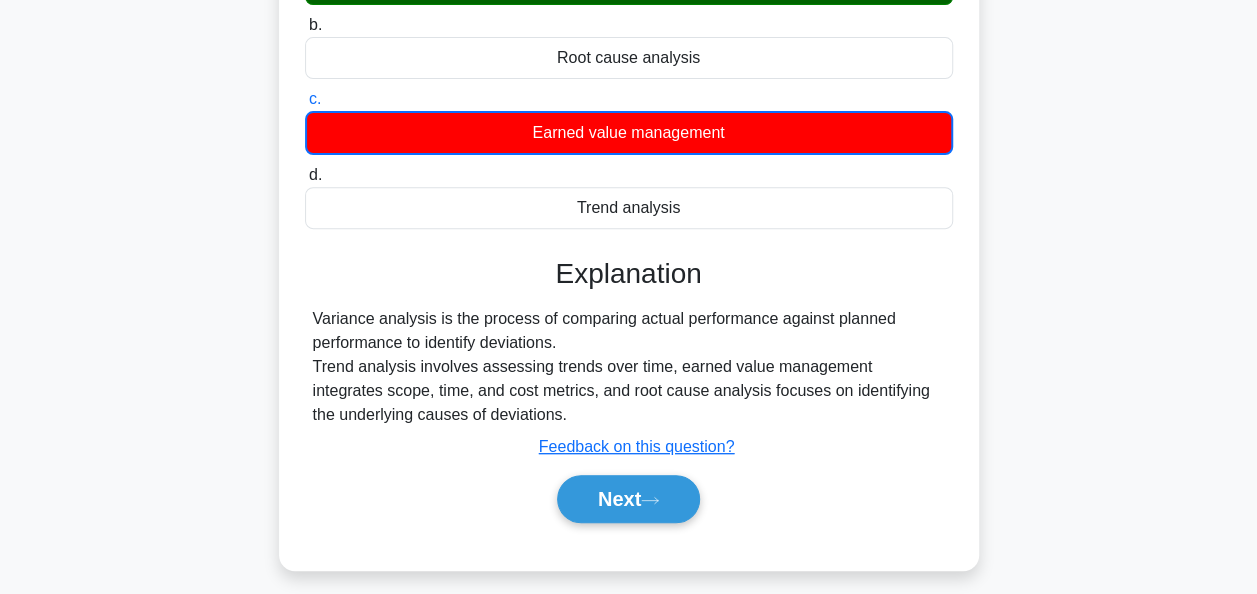 scroll, scrollTop: 300, scrollLeft: 0, axis: vertical 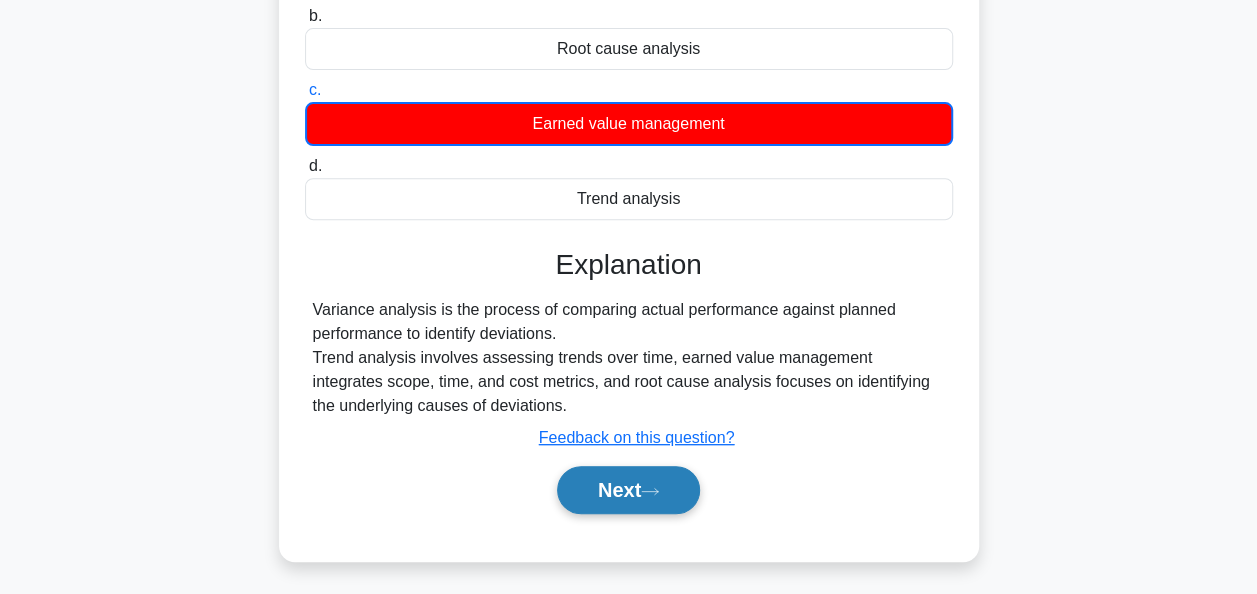 click on "Next" at bounding box center (628, 490) 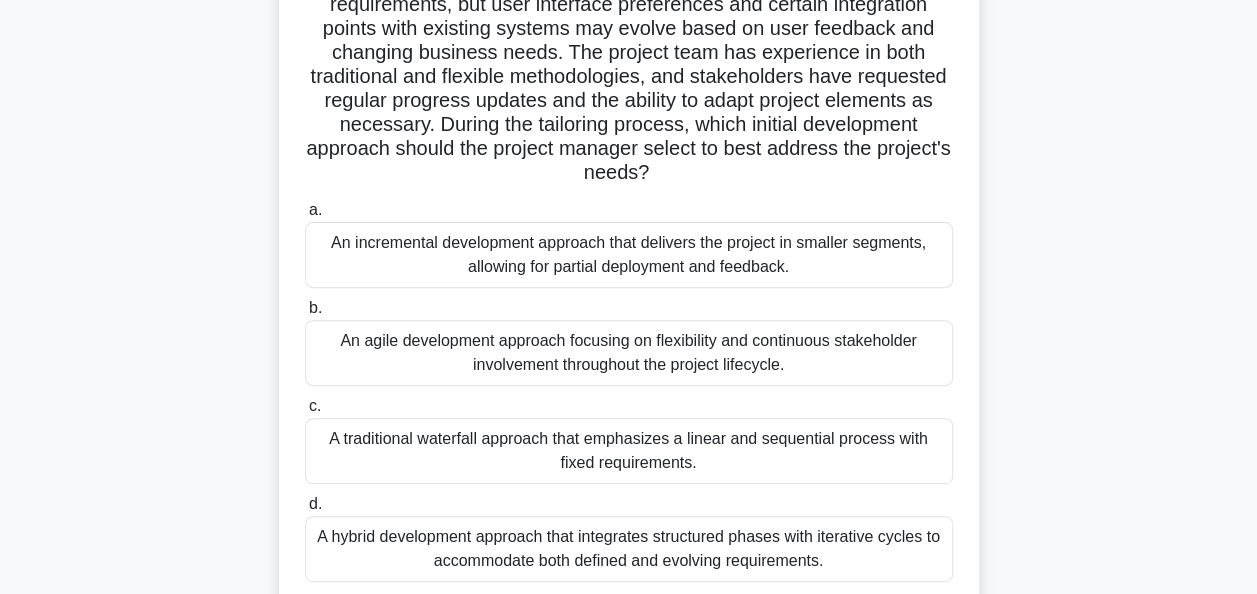 scroll, scrollTop: 300, scrollLeft: 0, axis: vertical 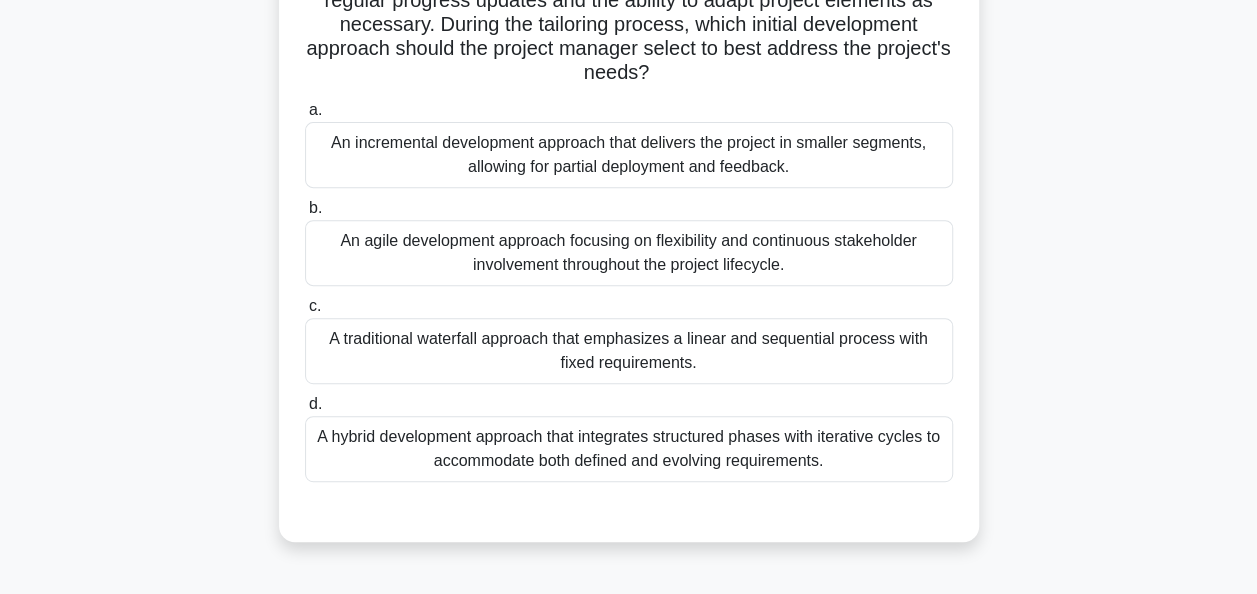 click on "A hybrid development approach that integrates structured phases with iterative cycles to accommodate both defined and evolving requirements." at bounding box center (629, 449) 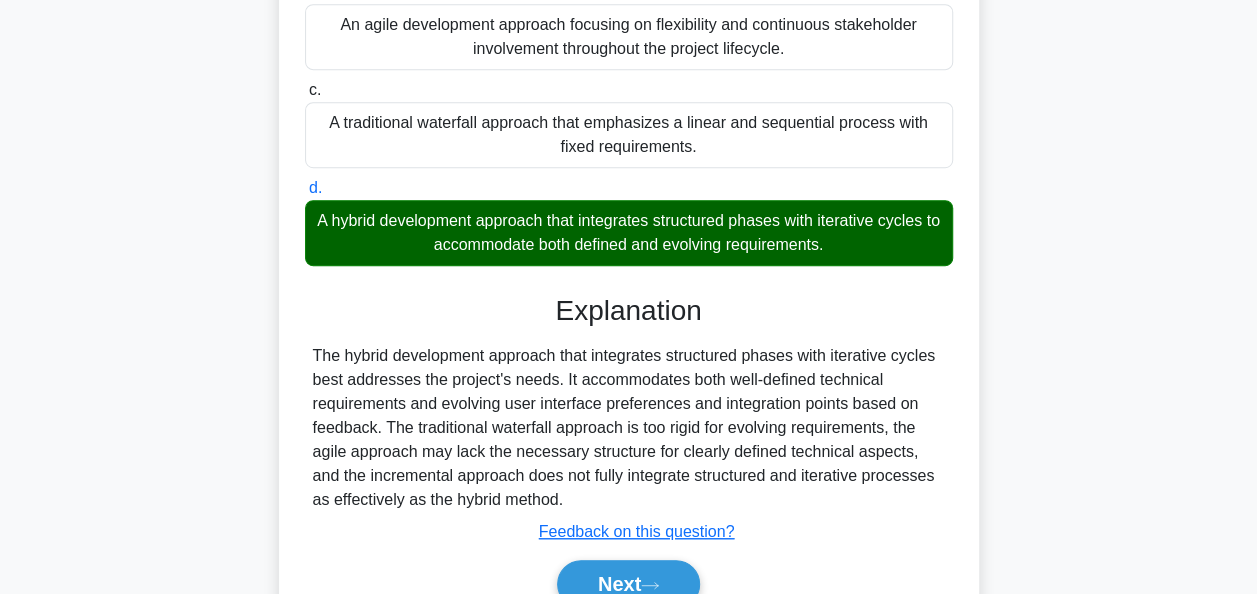 scroll, scrollTop: 612, scrollLeft: 0, axis: vertical 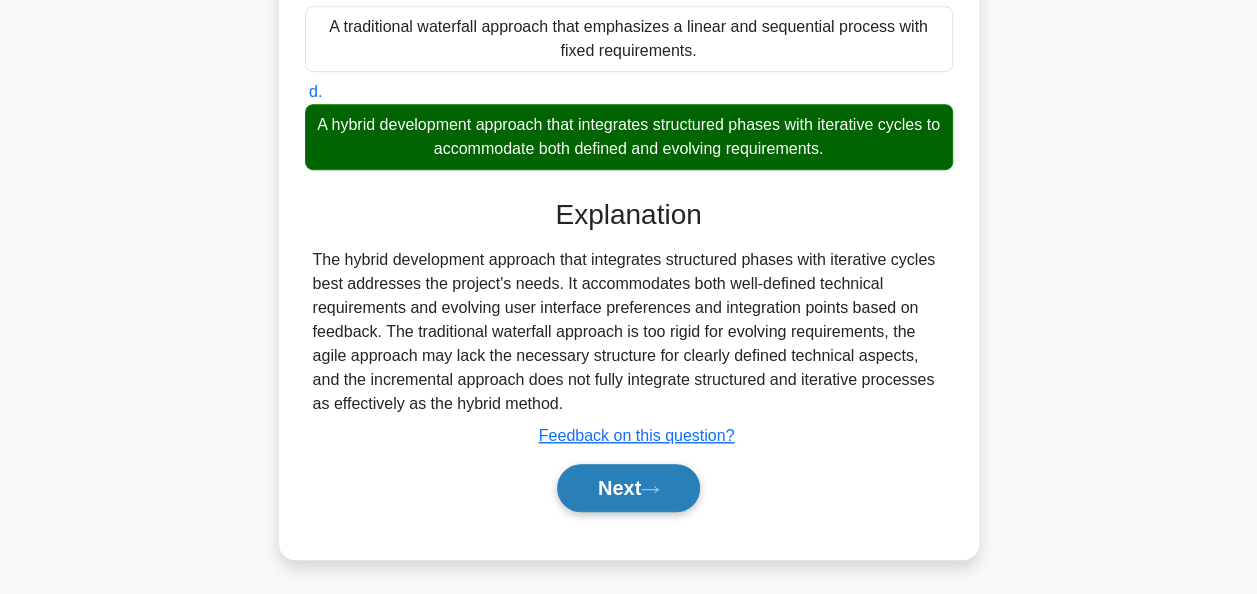 click on "Next" at bounding box center (628, 488) 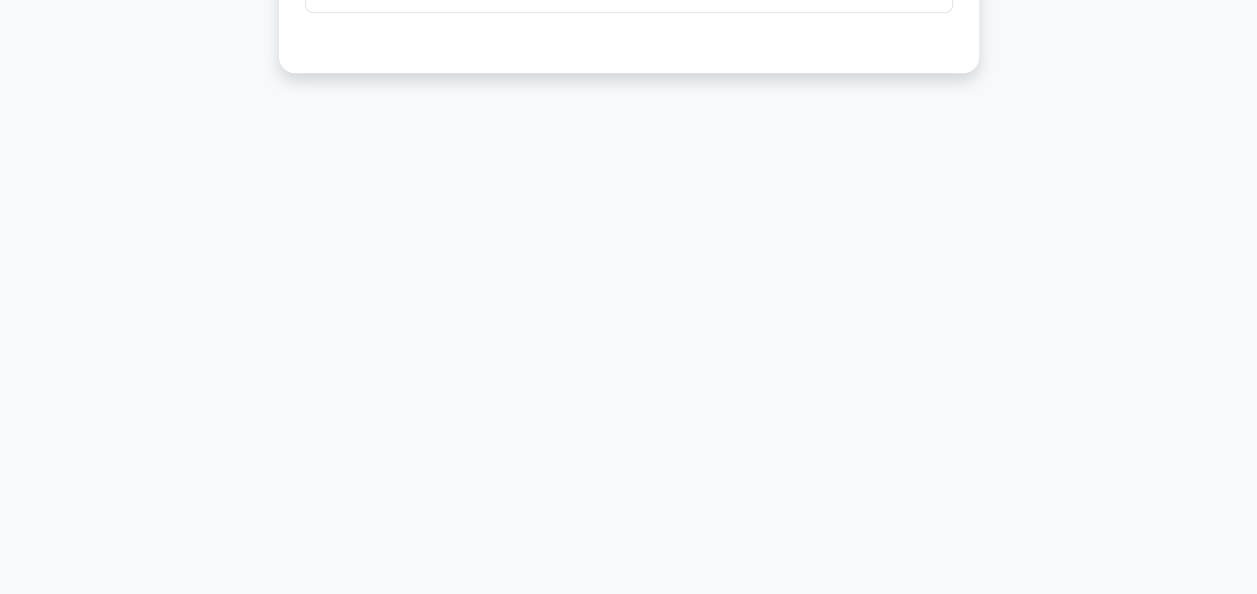 scroll, scrollTop: 0, scrollLeft: 0, axis: both 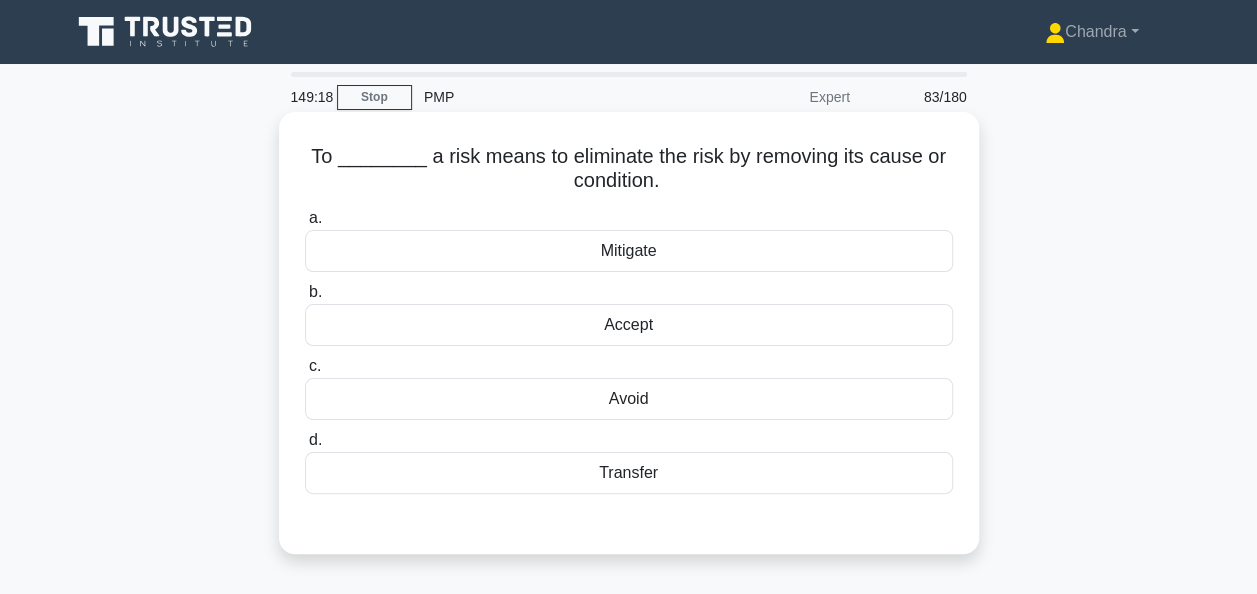 click on "Avoid" at bounding box center (629, 399) 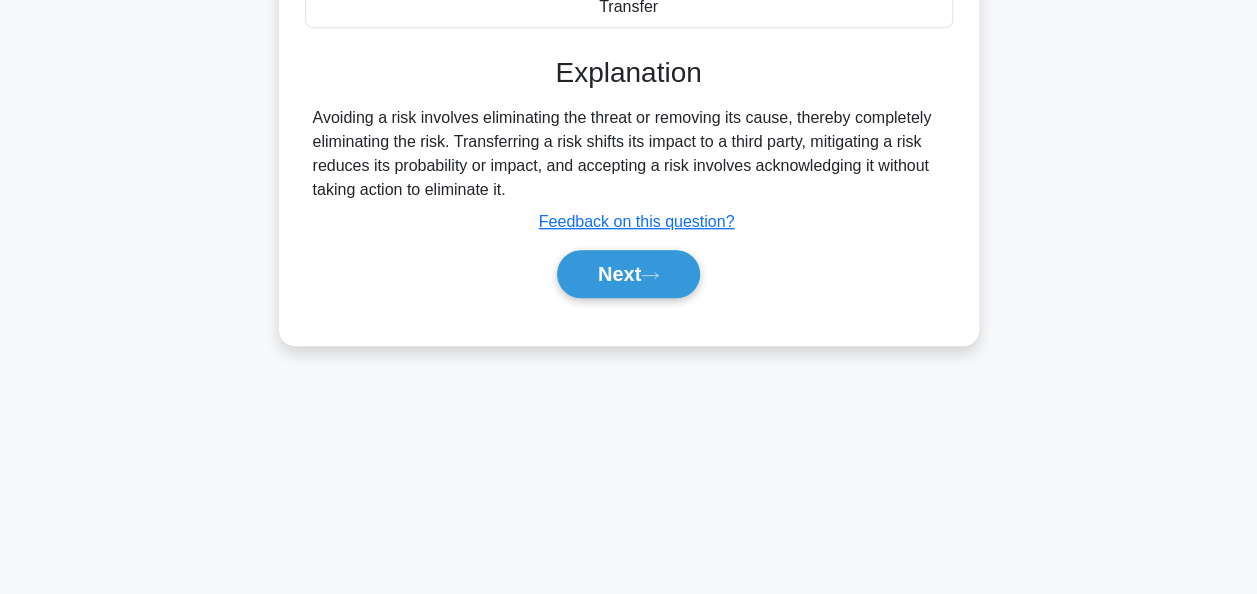 scroll, scrollTop: 486, scrollLeft: 0, axis: vertical 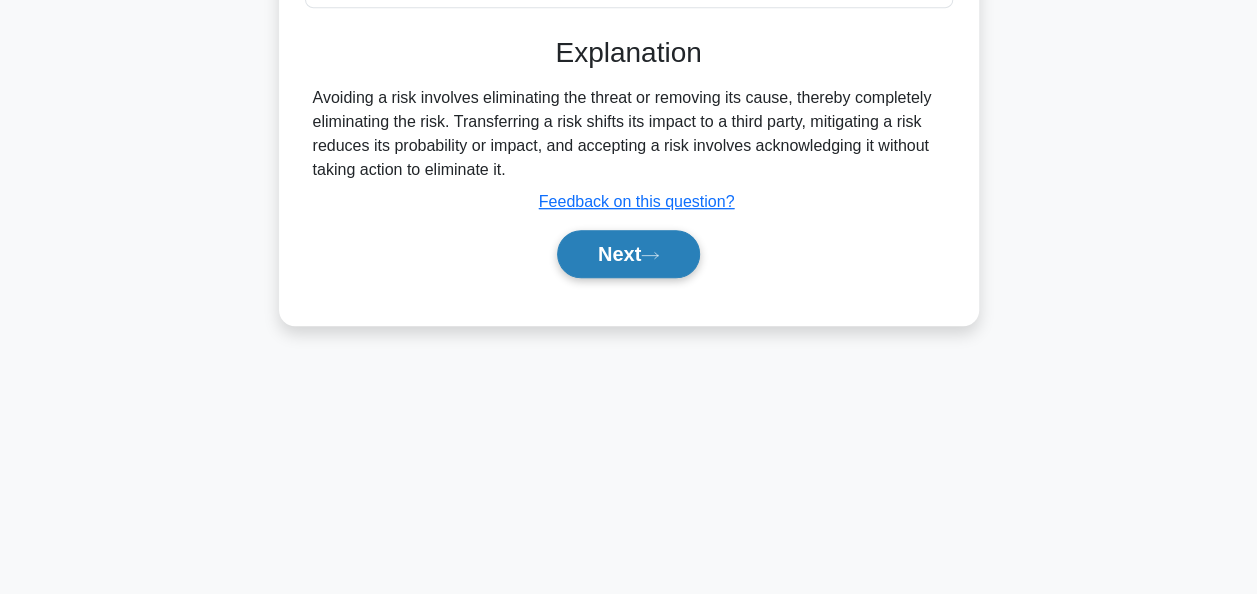 click on "Next" at bounding box center [628, 254] 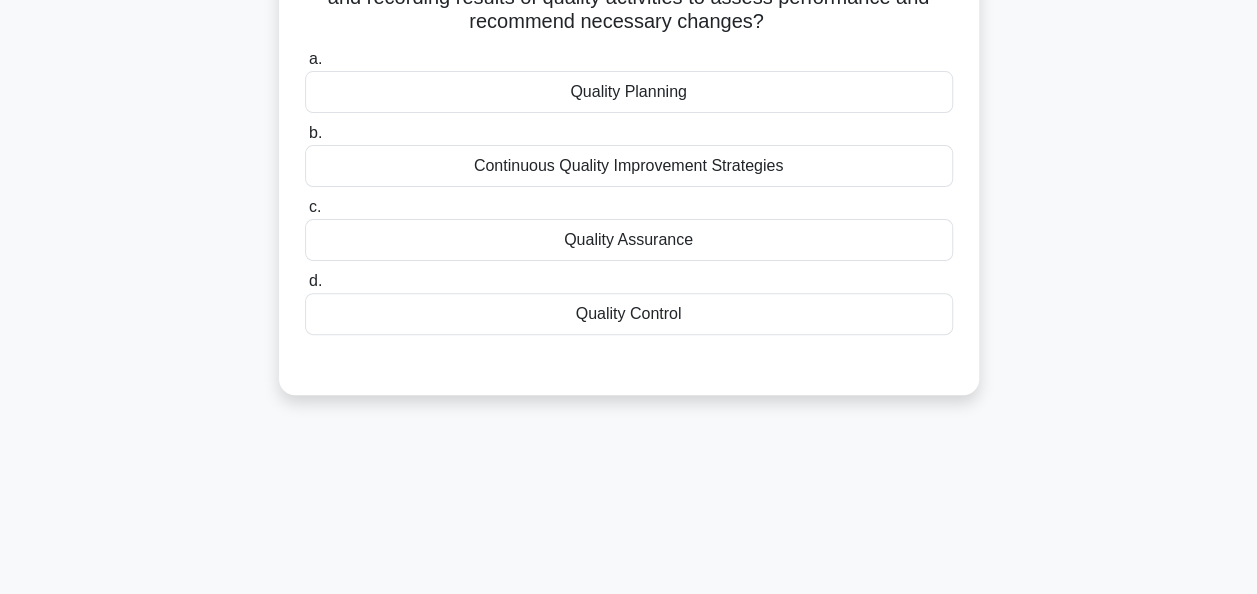 scroll, scrollTop: 0, scrollLeft: 0, axis: both 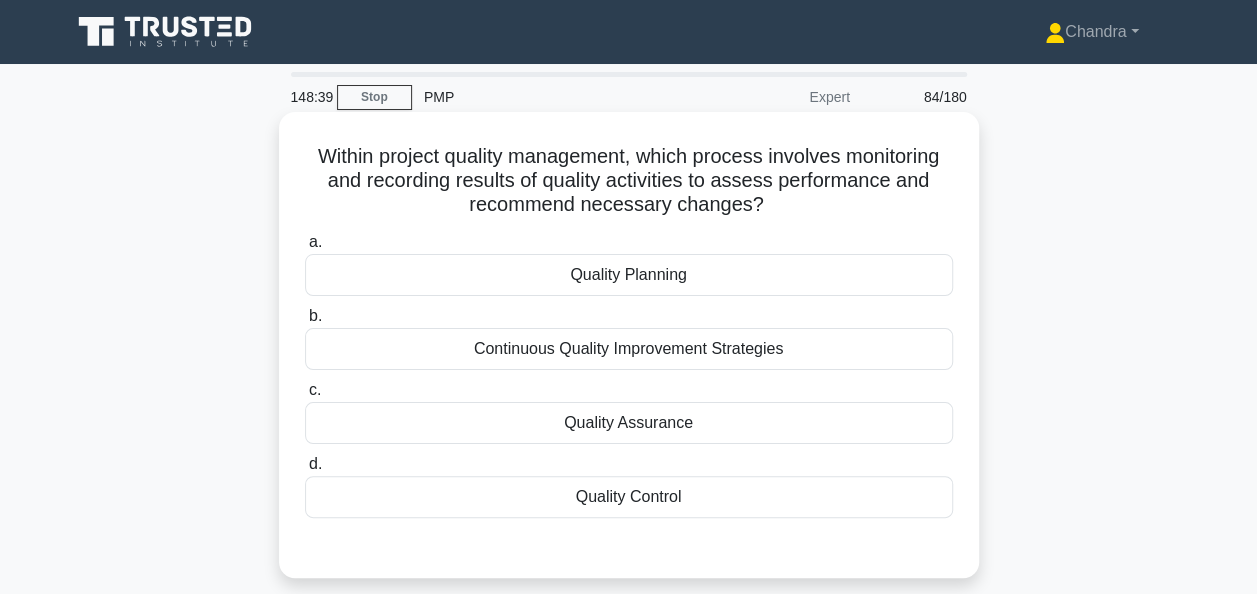 click on "Quality Control" at bounding box center (629, 497) 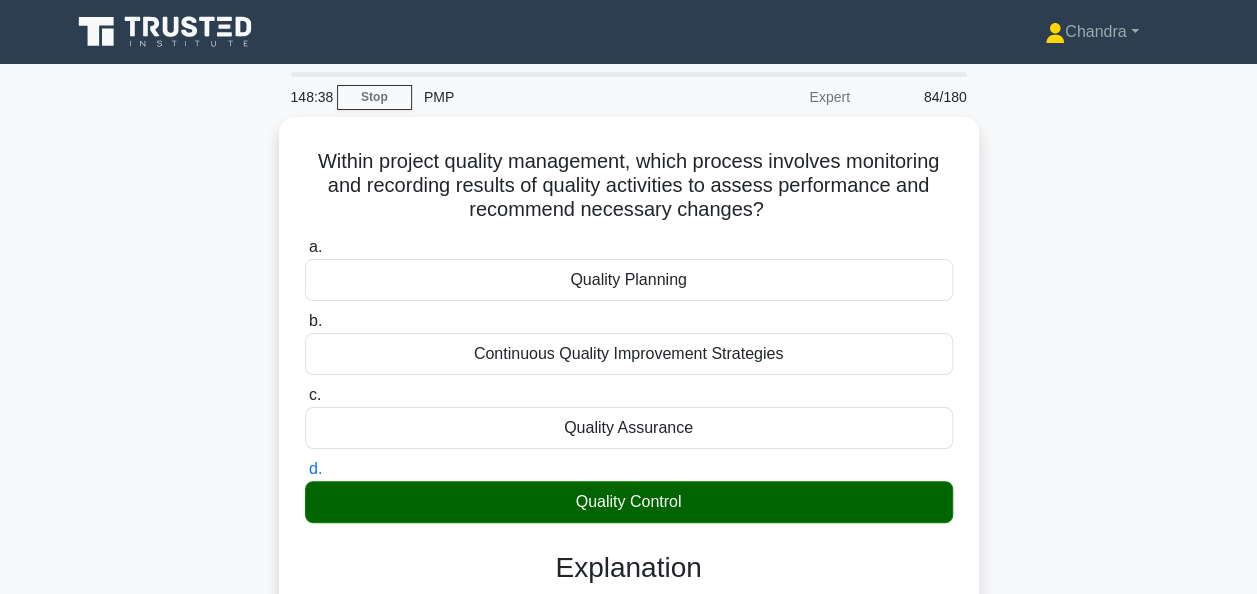 scroll, scrollTop: 400, scrollLeft: 0, axis: vertical 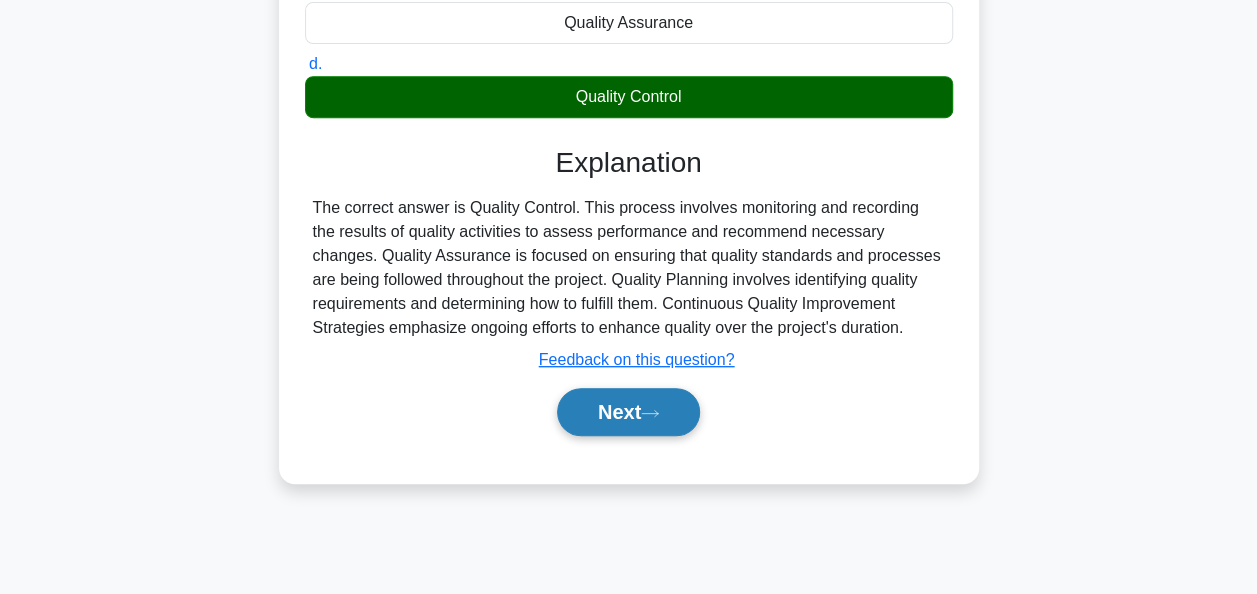 click on "Next" at bounding box center [628, 412] 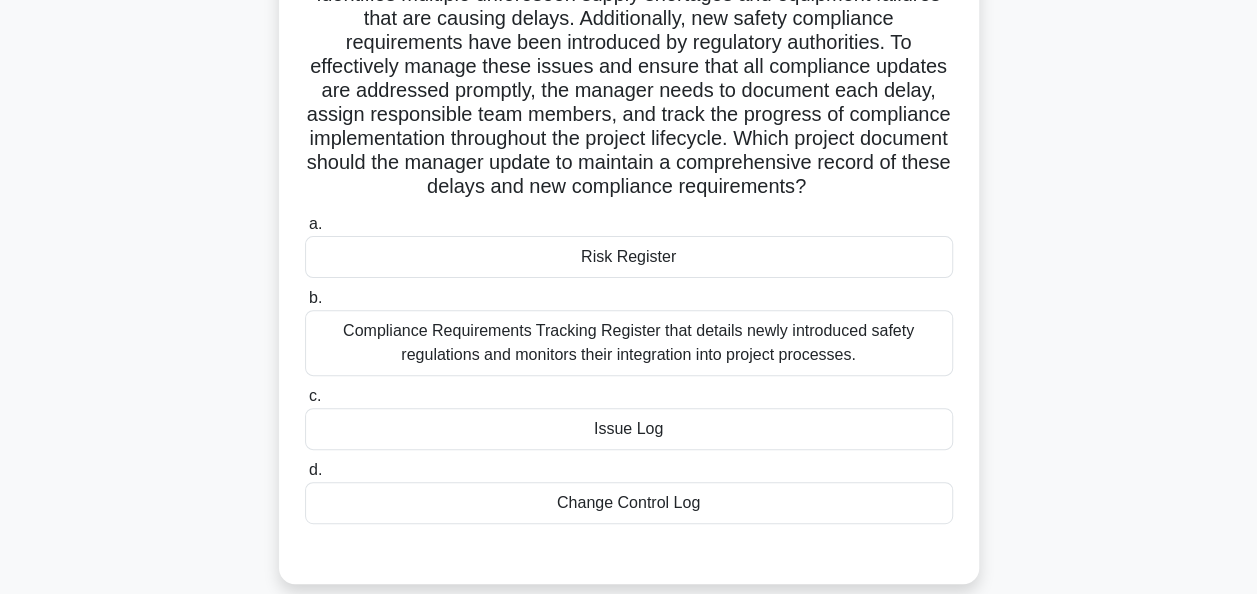 scroll, scrollTop: 300, scrollLeft: 0, axis: vertical 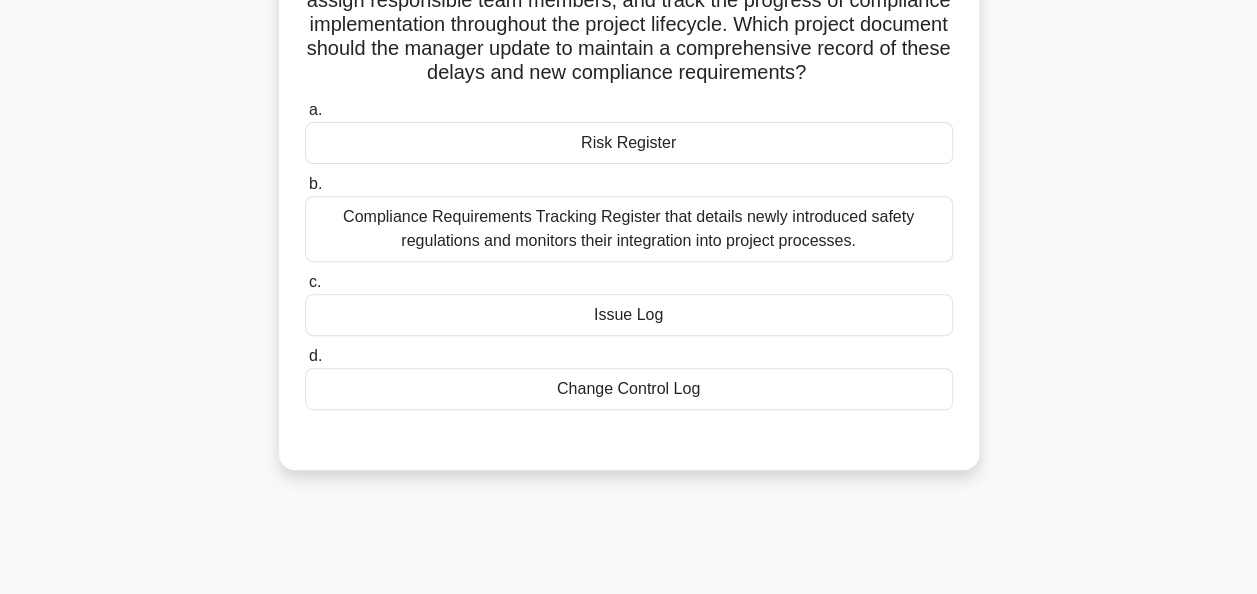 click on "Risk Register" at bounding box center [629, 143] 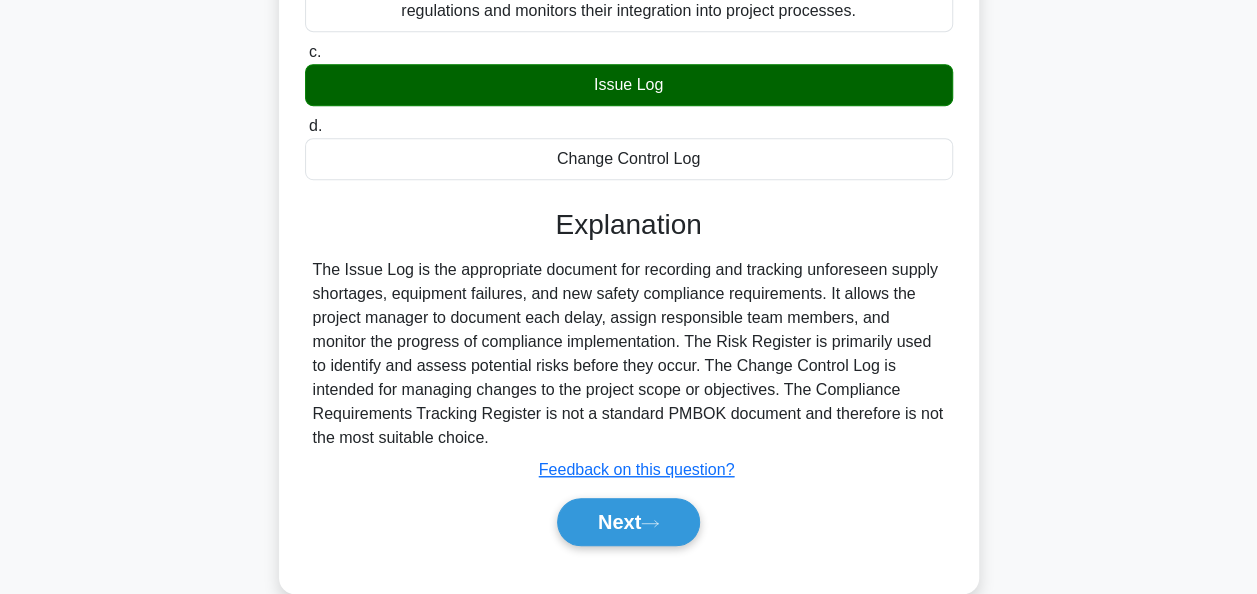 scroll, scrollTop: 591, scrollLeft: 0, axis: vertical 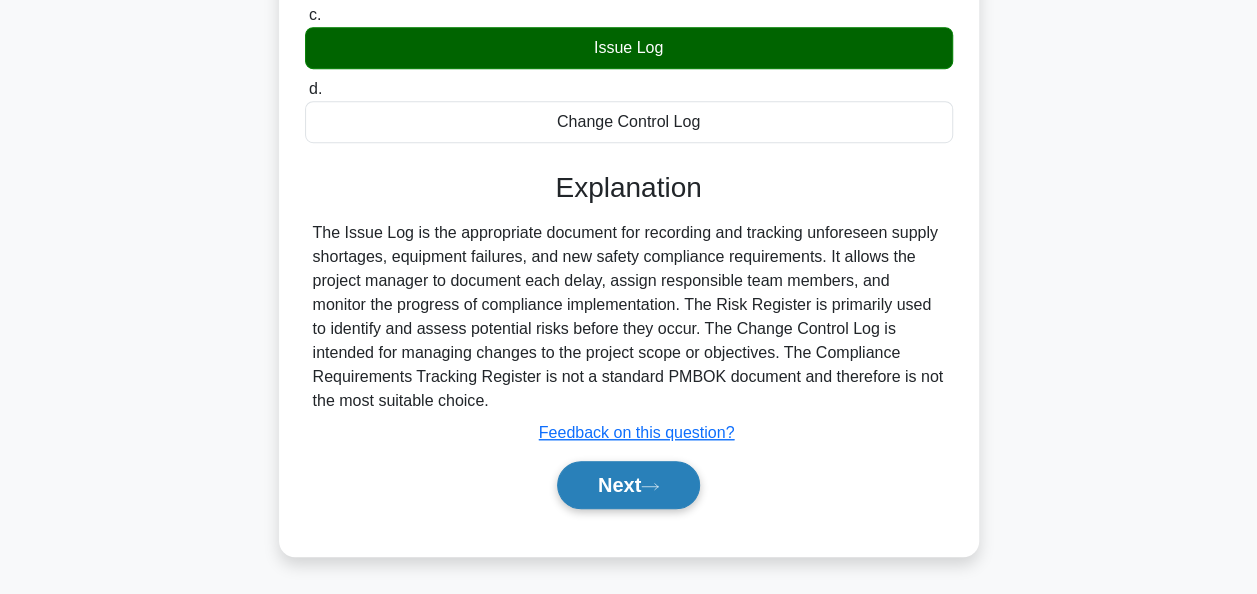 click on "Next" at bounding box center [628, 485] 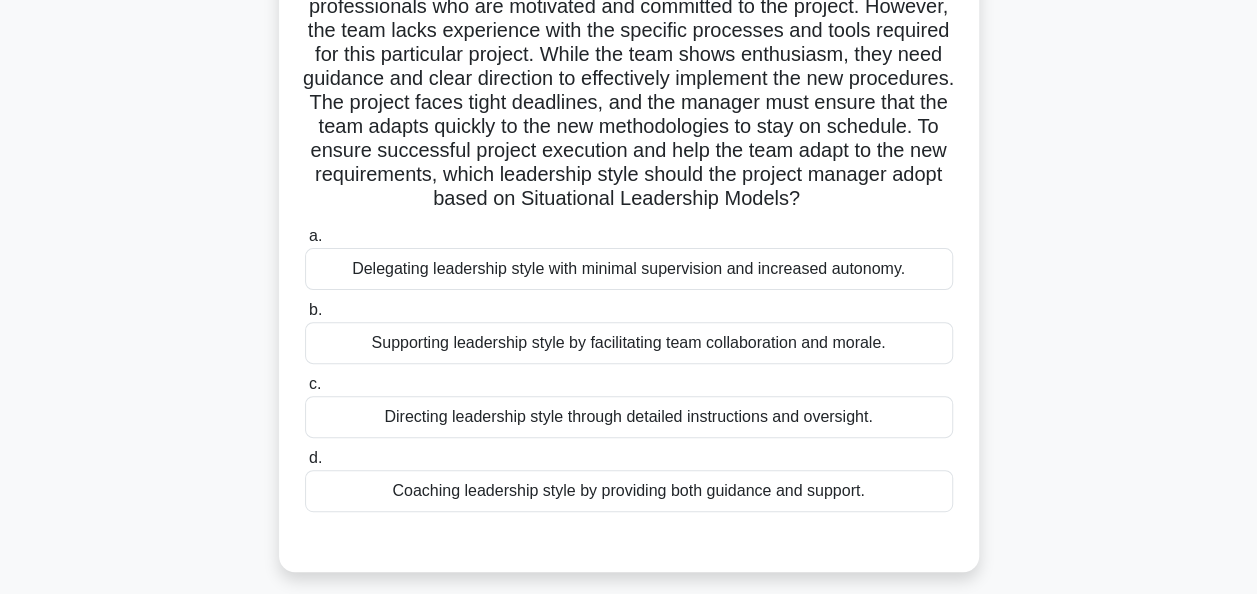 scroll, scrollTop: 200, scrollLeft: 0, axis: vertical 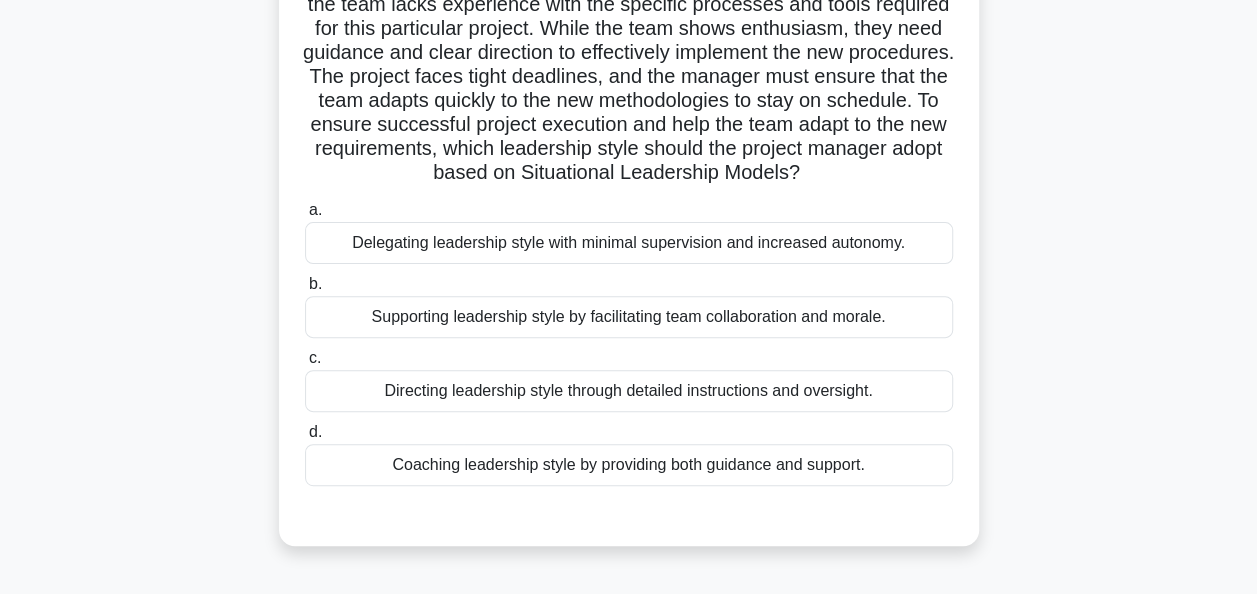 click on "Coaching leadership style by providing both guidance and support." at bounding box center [629, 465] 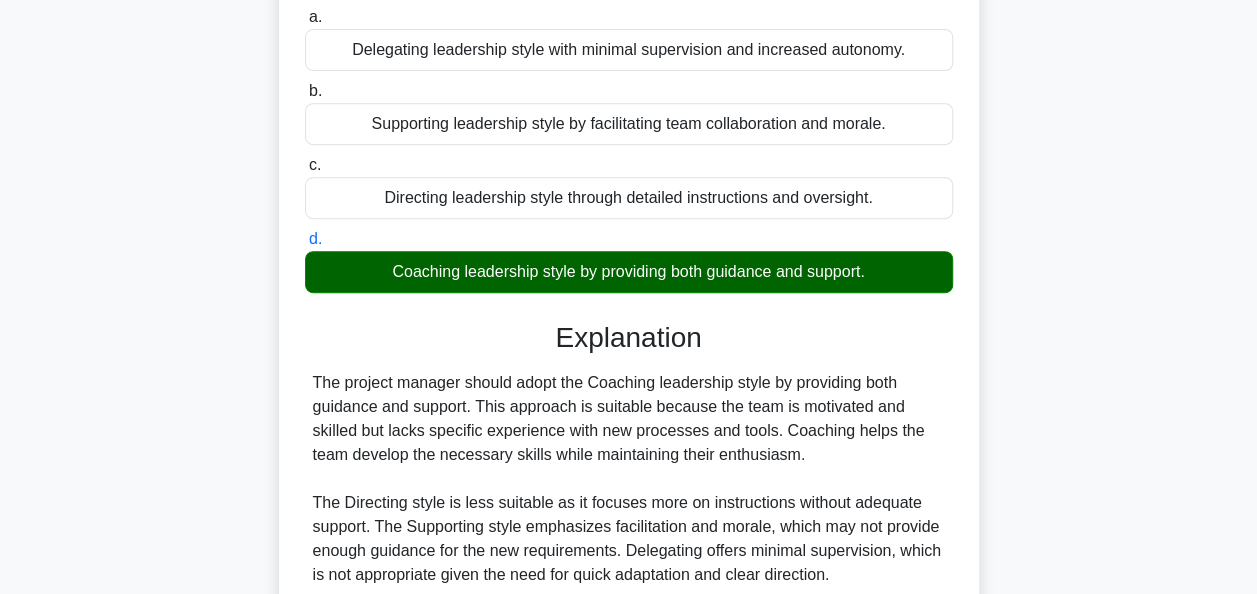 scroll, scrollTop: 588, scrollLeft: 0, axis: vertical 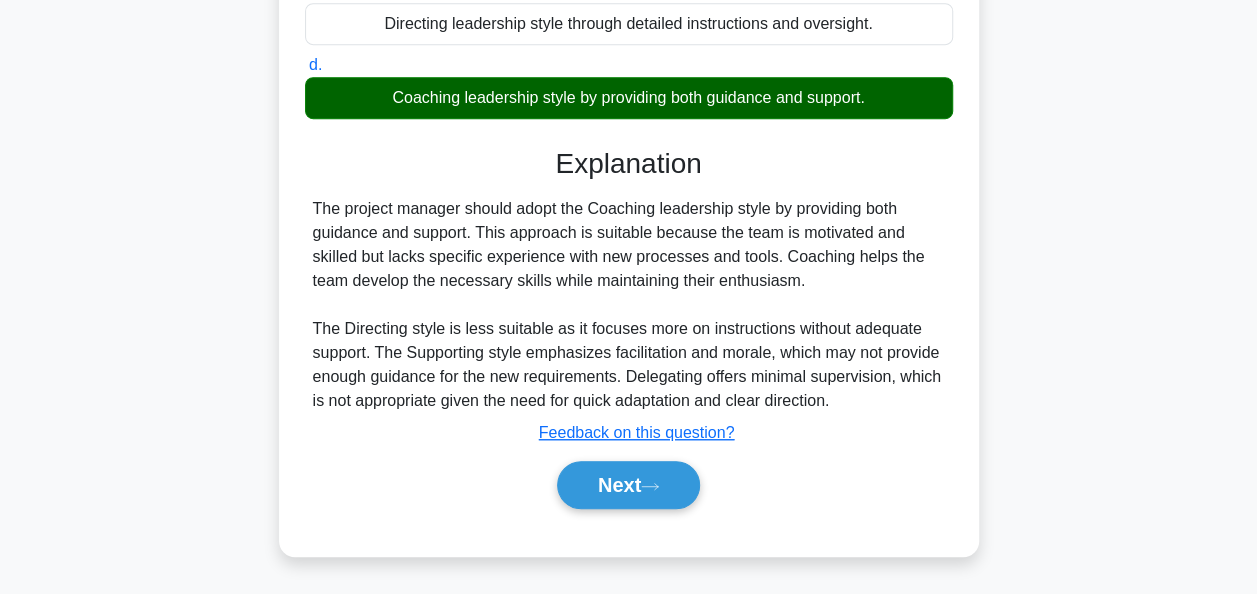click on "Next" at bounding box center (628, 485) 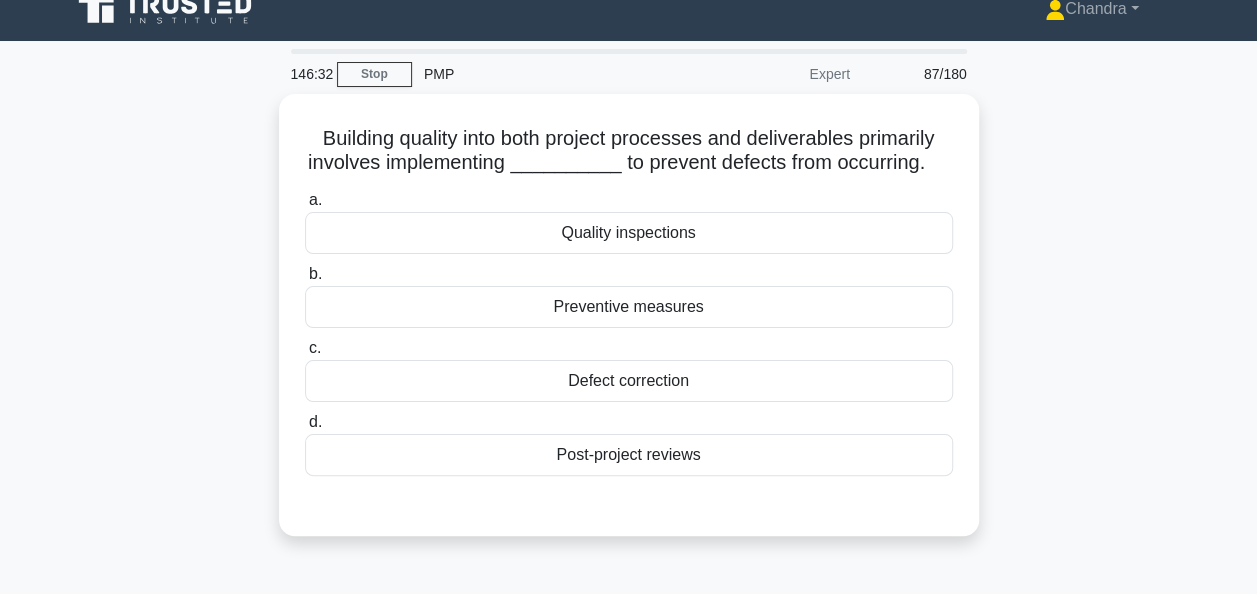 scroll, scrollTop: 0, scrollLeft: 0, axis: both 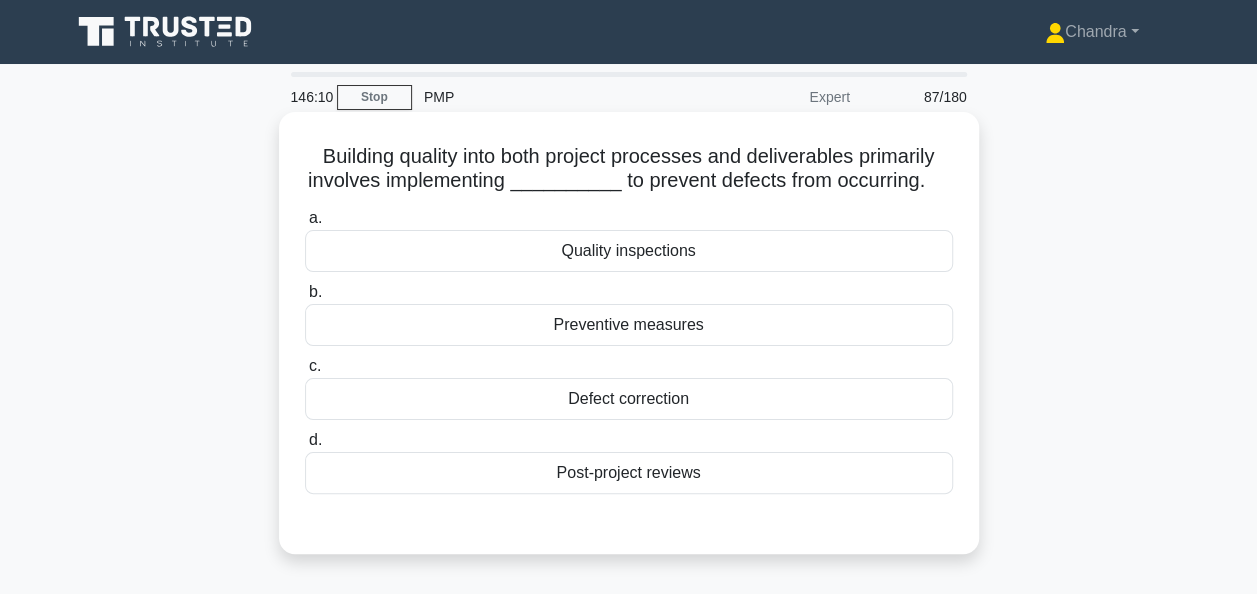 click on "Preventive measures" at bounding box center (629, 325) 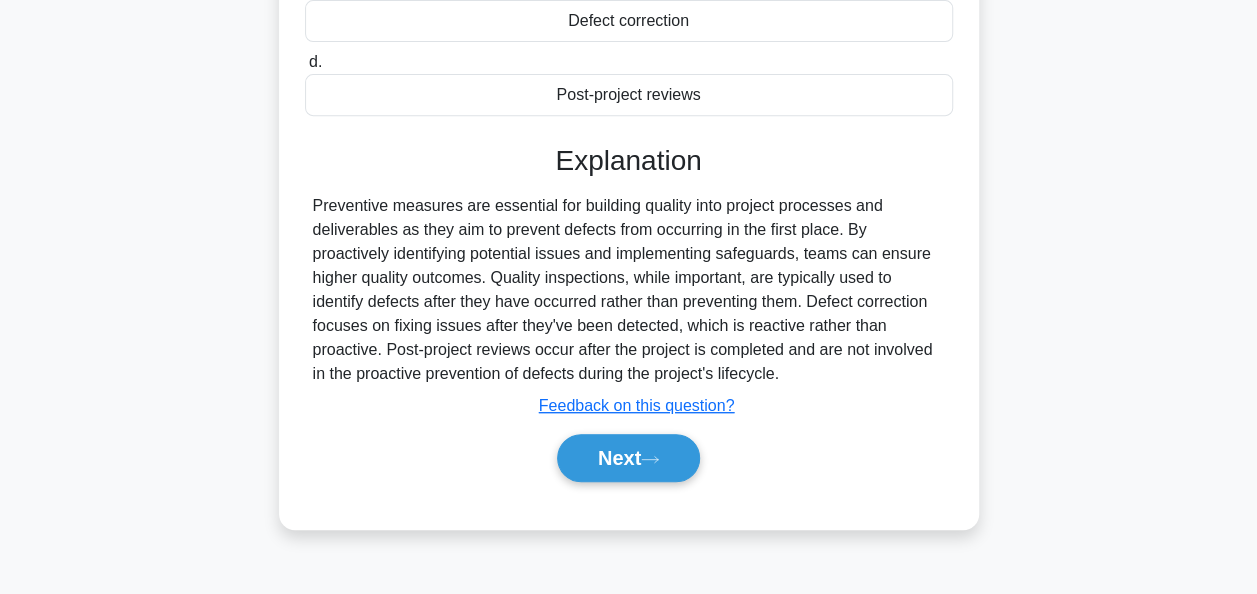 scroll, scrollTop: 400, scrollLeft: 0, axis: vertical 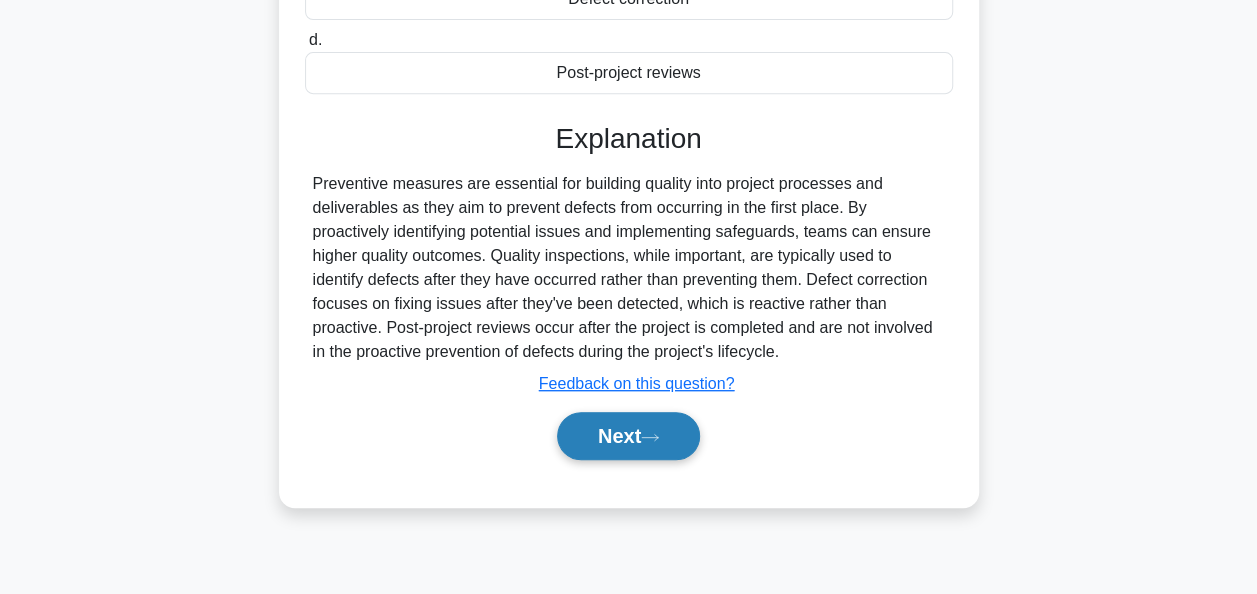 click on "Next" at bounding box center [628, 436] 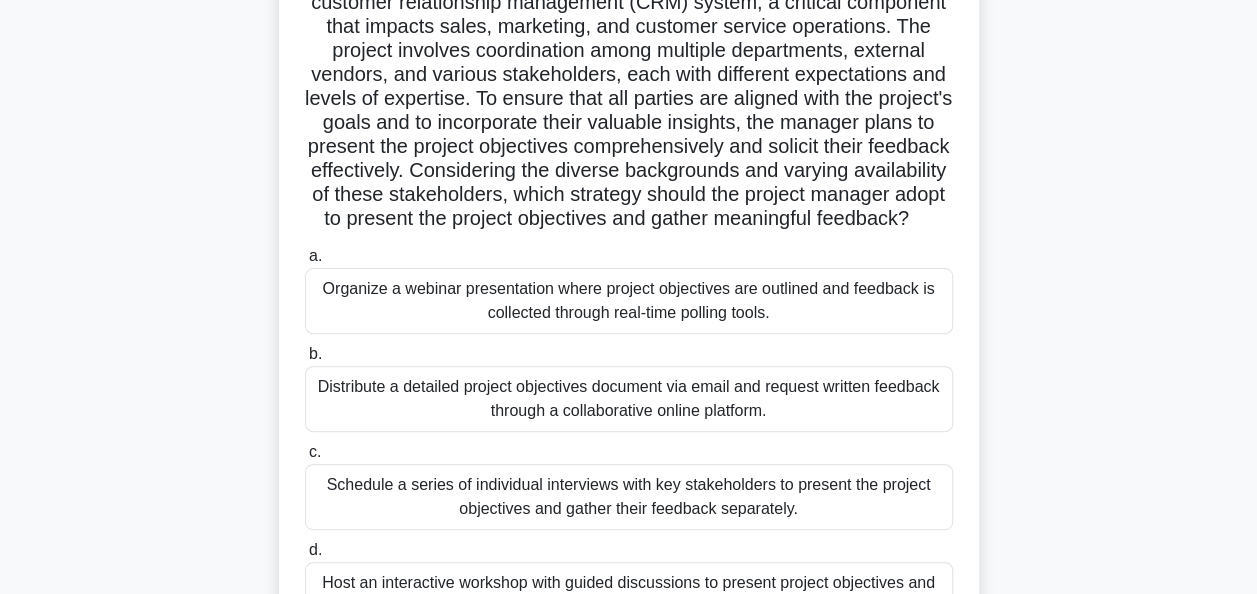 scroll, scrollTop: 300, scrollLeft: 0, axis: vertical 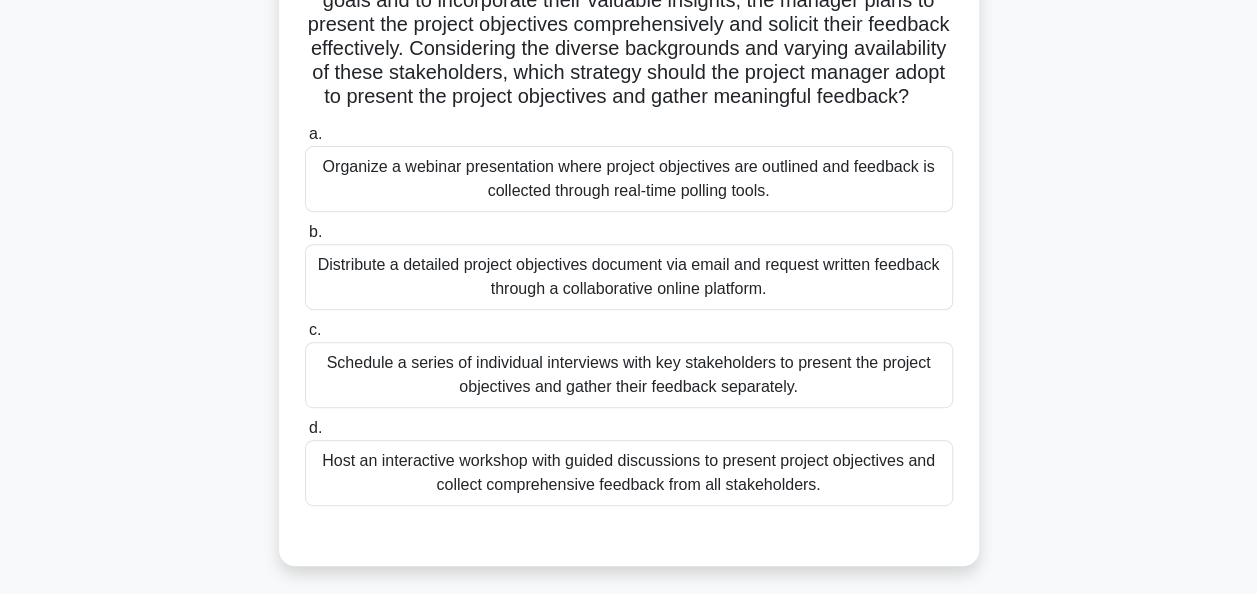 click on "Host an interactive workshop with guided discussions to present project objectives and collect comprehensive feedback from all stakeholders." at bounding box center (629, 473) 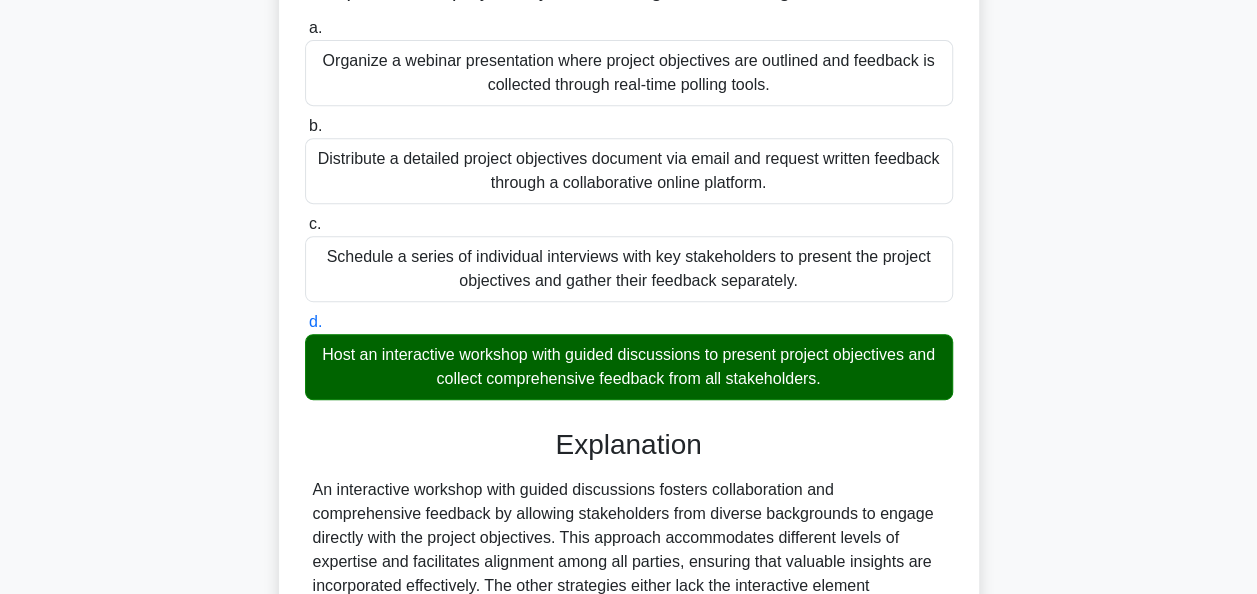 scroll, scrollTop: 660, scrollLeft: 0, axis: vertical 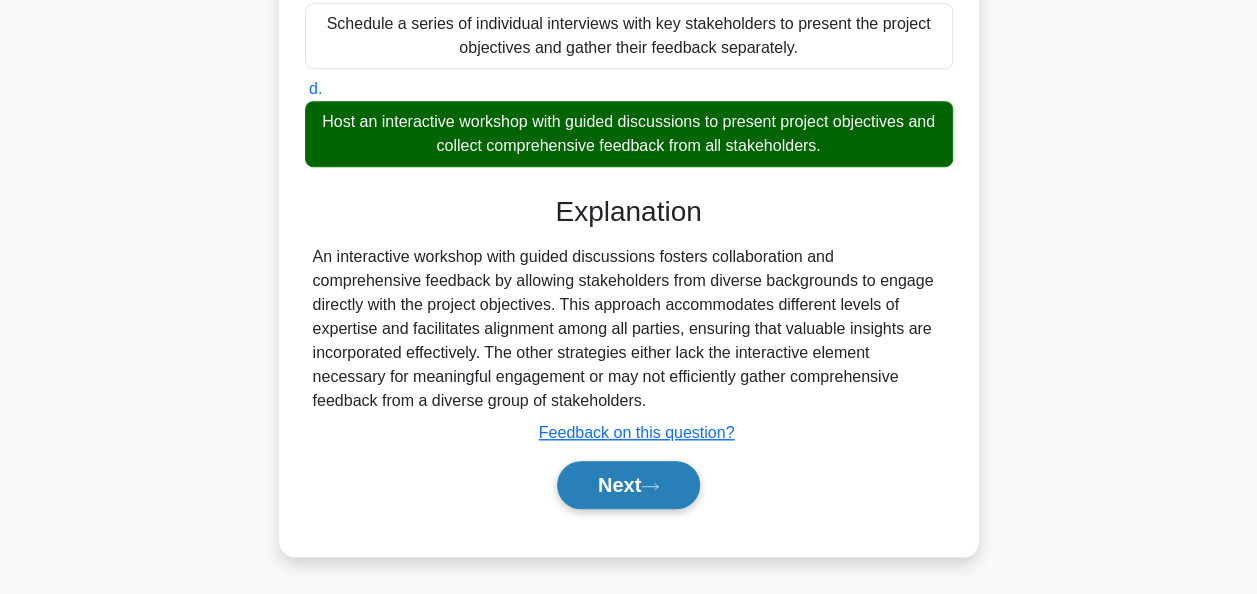 click on "Next" at bounding box center [628, 485] 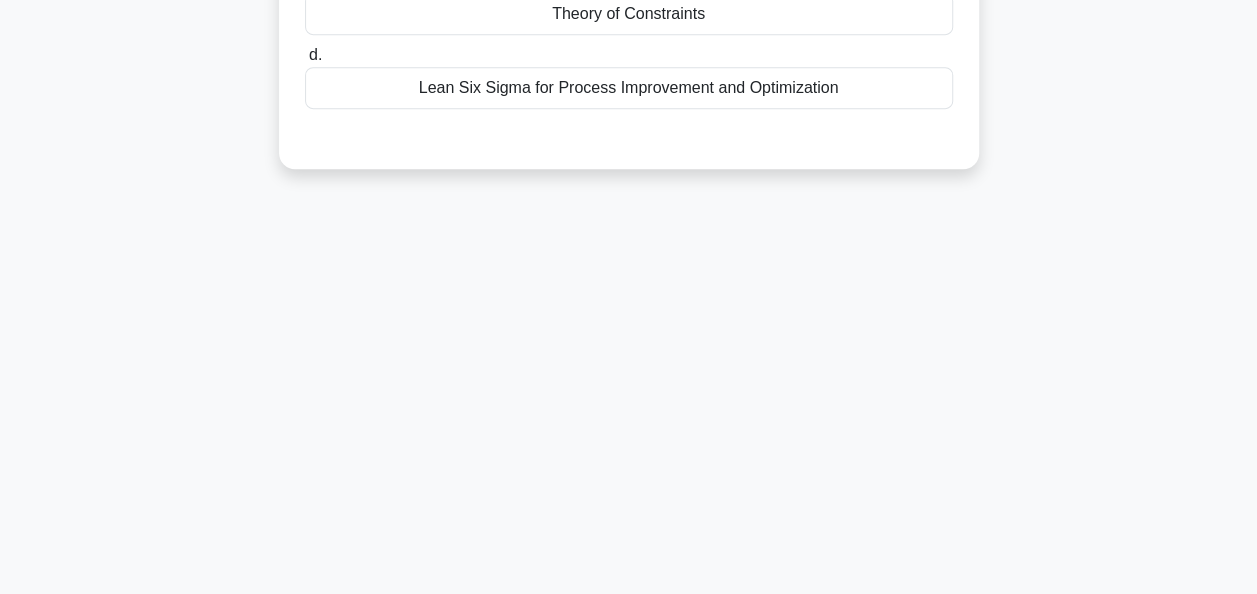 scroll, scrollTop: 0, scrollLeft: 0, axis: both 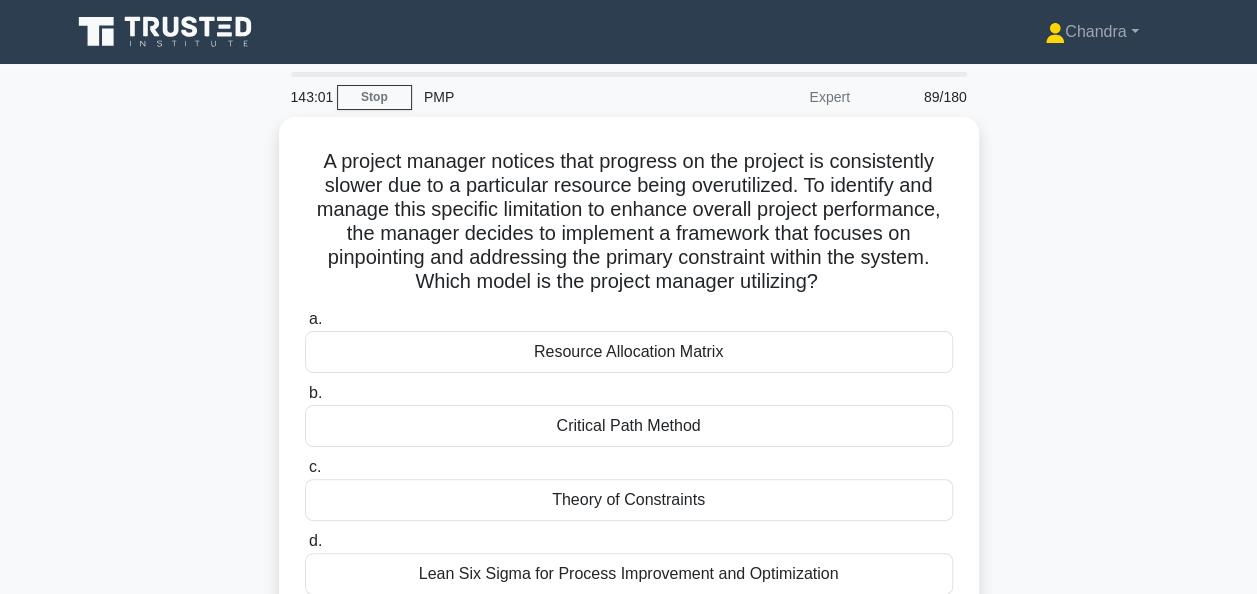 click on "Theory of Constraints" at bounding box center (629, 500) 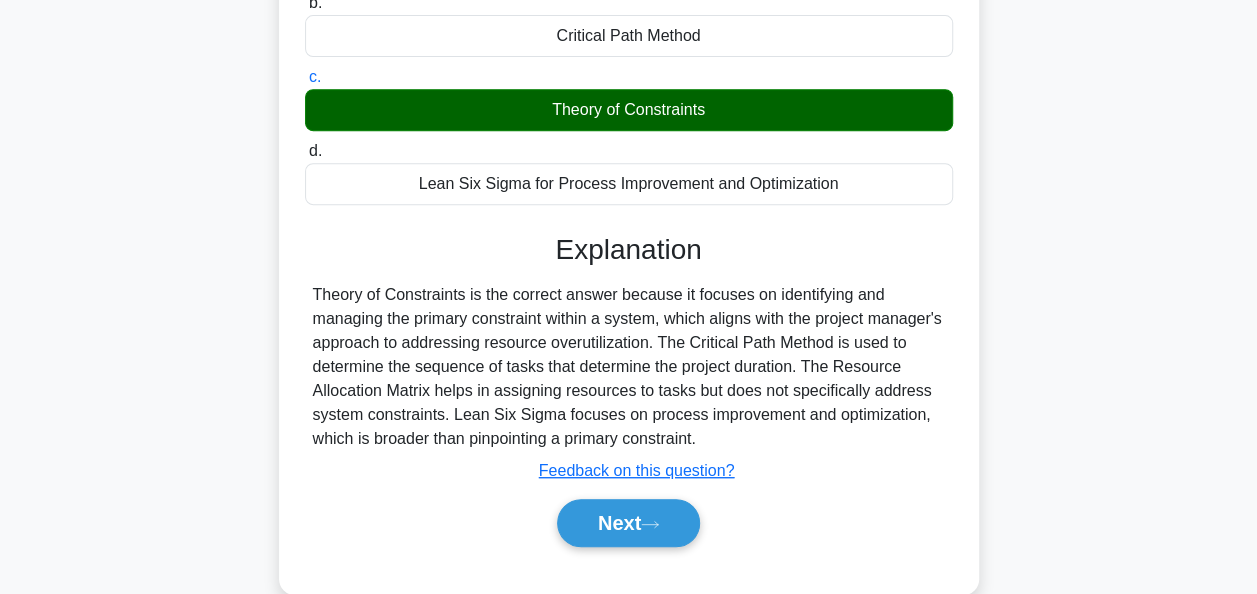 scroll, scrollTop: 486, scrollLeft: 0, axis: vertical 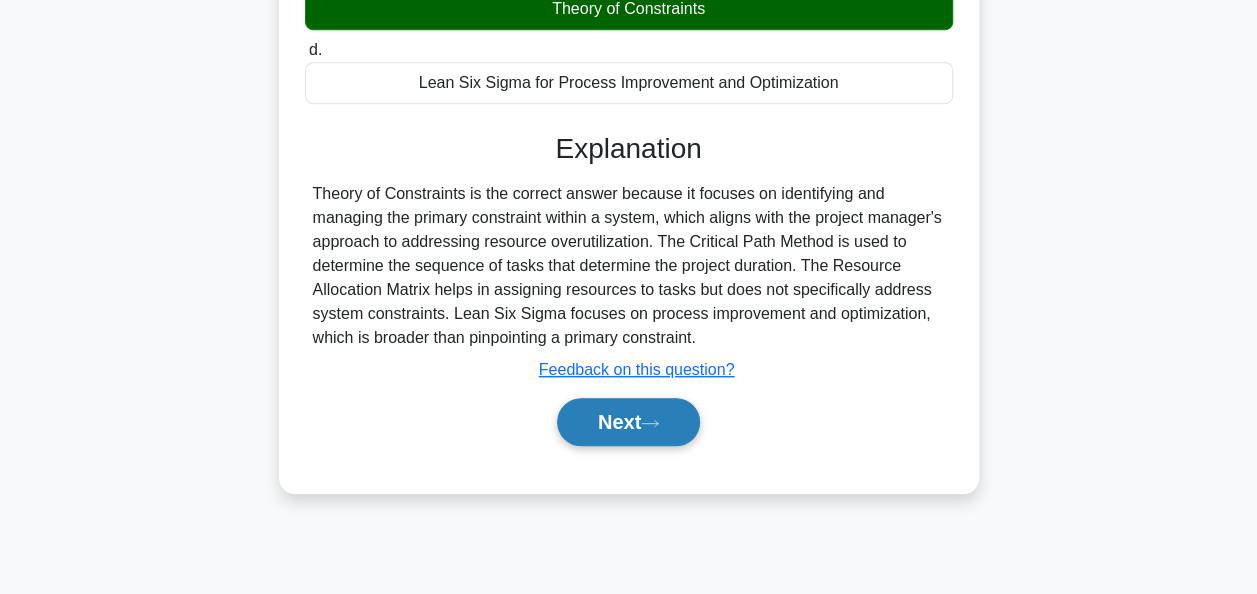 click on "Next" at bounding box center [628, 422] 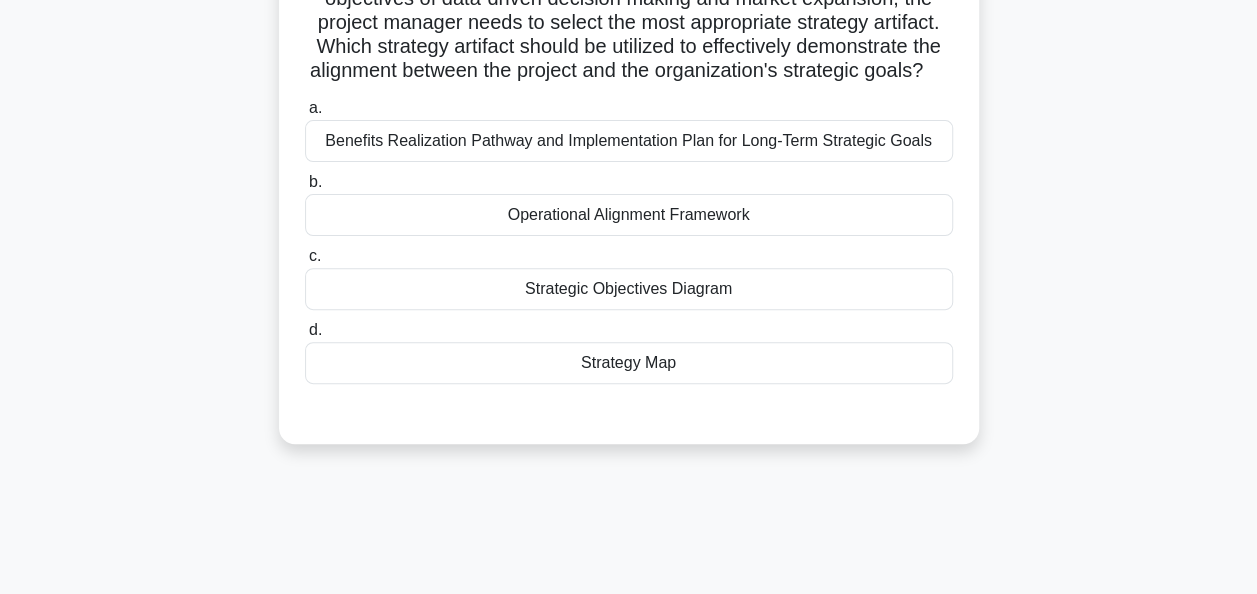 scroll, scrollTop: 200, scrollLeft: 0, axis: vertical 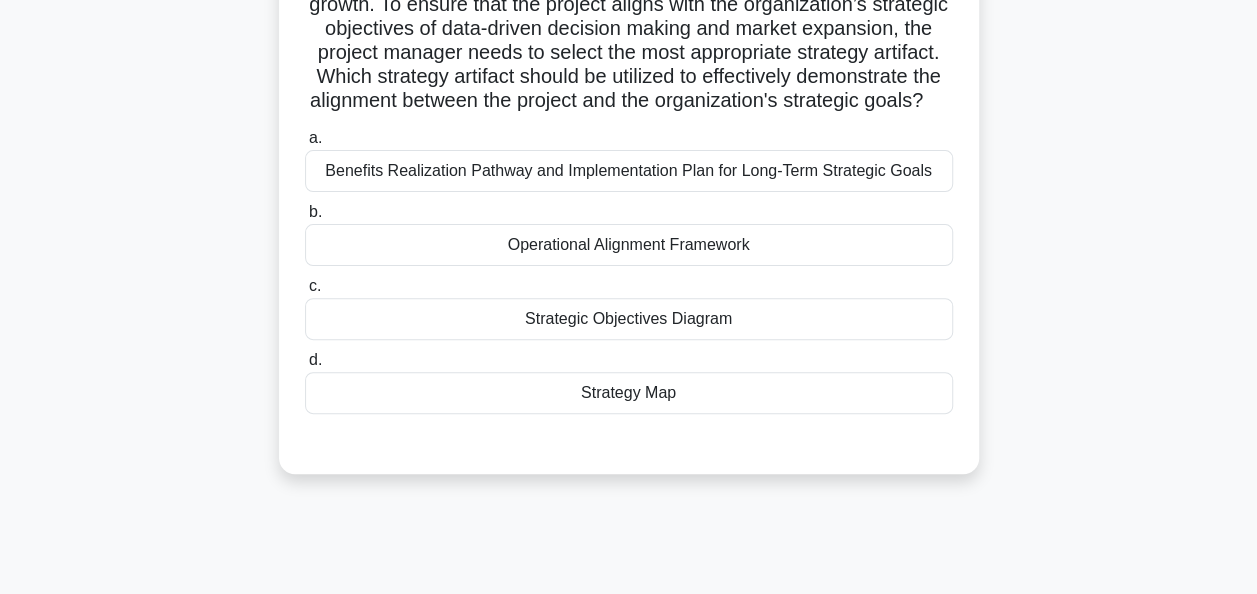 click on "Benefits Realization Pathway and Implementation Plan for Long-Term Strategic Goals" at bounding box center [629, 171] 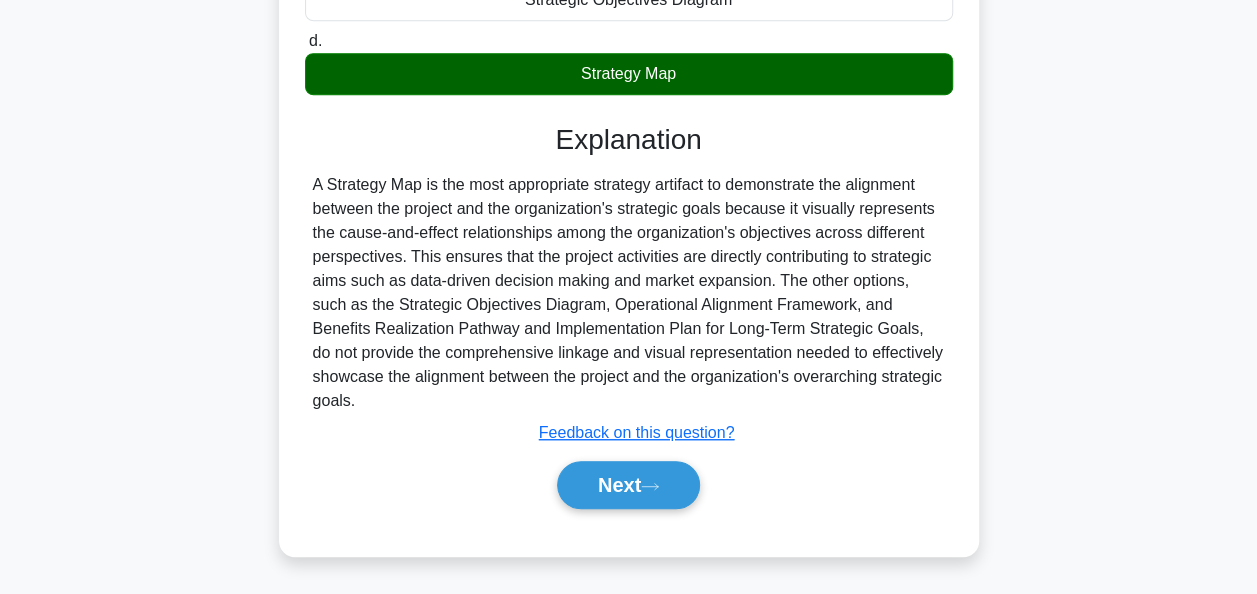 scroll, scrollTop: 543, scrollLeft: 0, axis: vertical 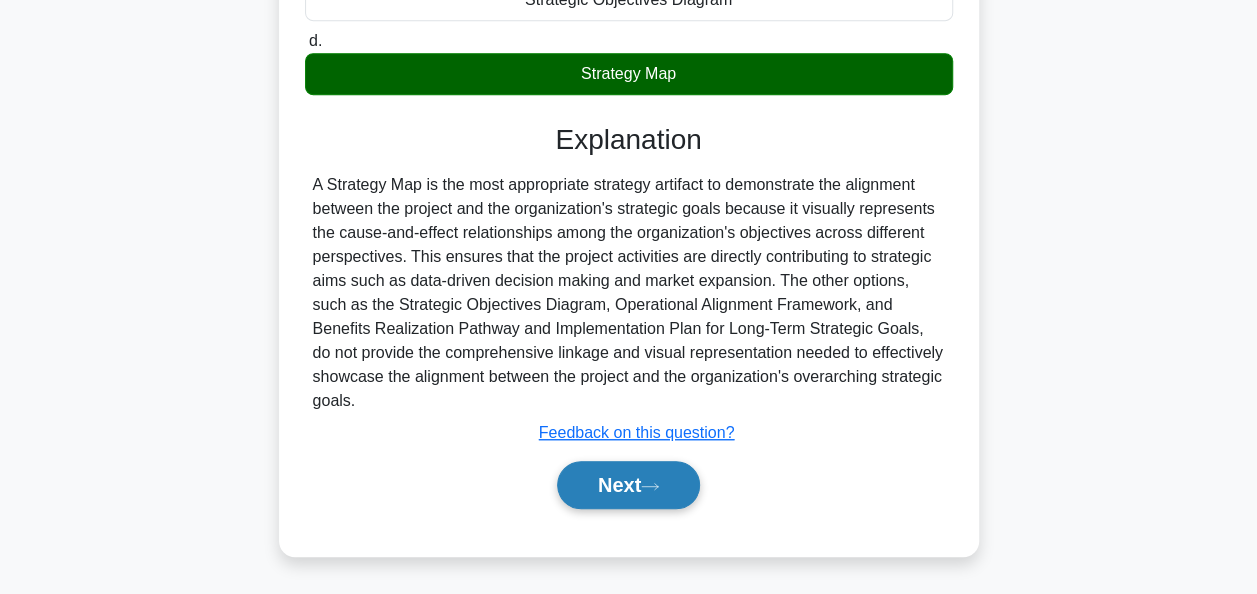 click on "Next" at bounding box center (628, 485) 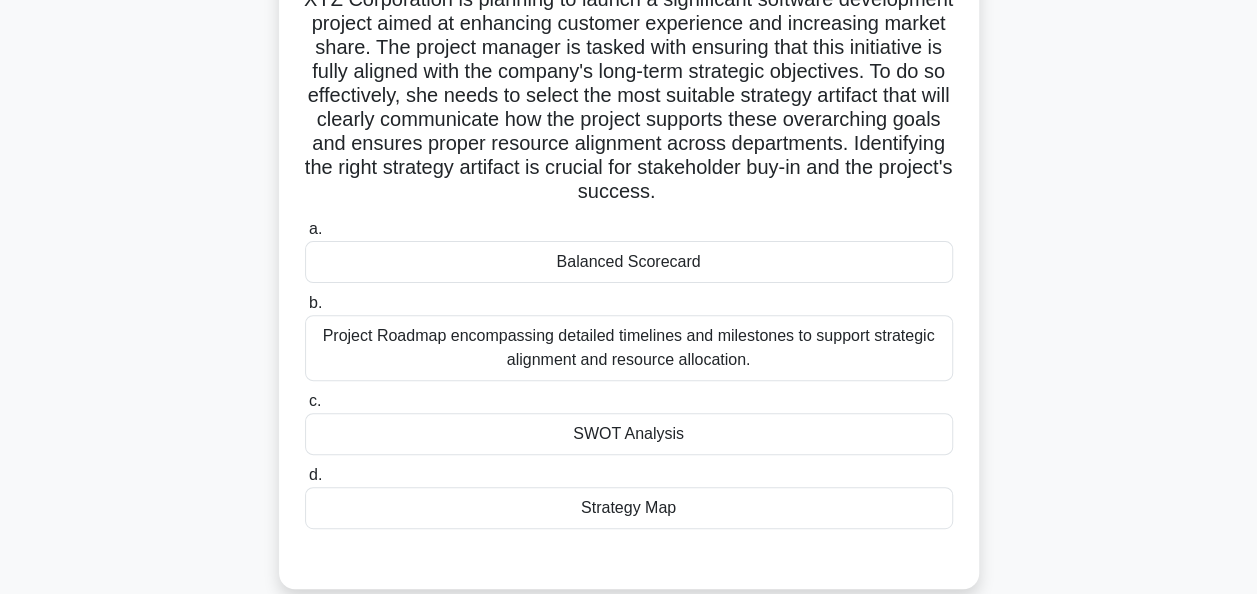 scroll, scrollTop: 186, scrollLeft: 0, axis: vertical 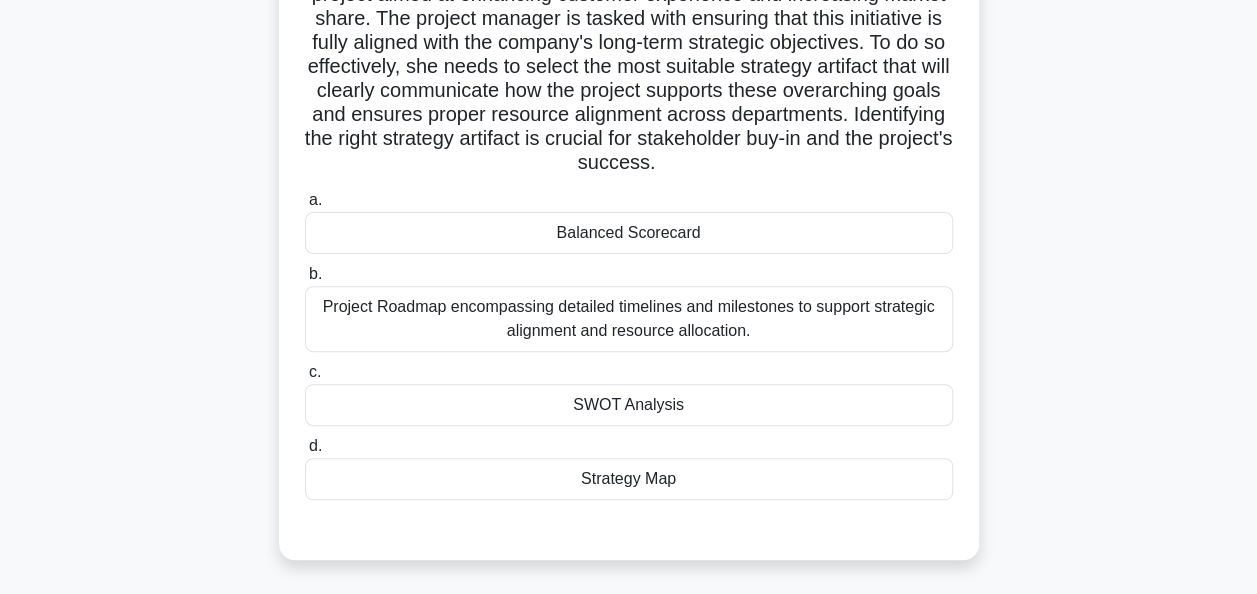 click on "Project Roadmap encompassing detailed timelines and milestones to support strategic alignment and resource allocation." at bounding box center [629, 319] 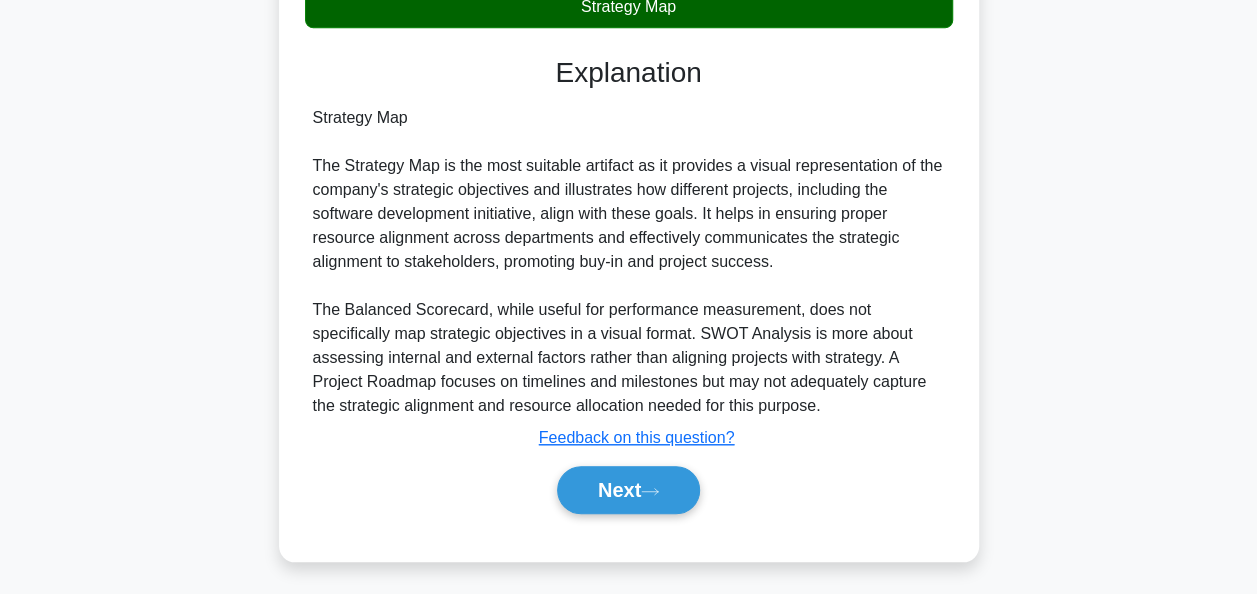 scroll, scrollTop: 663, scrollLeft: 0, axis: vertical 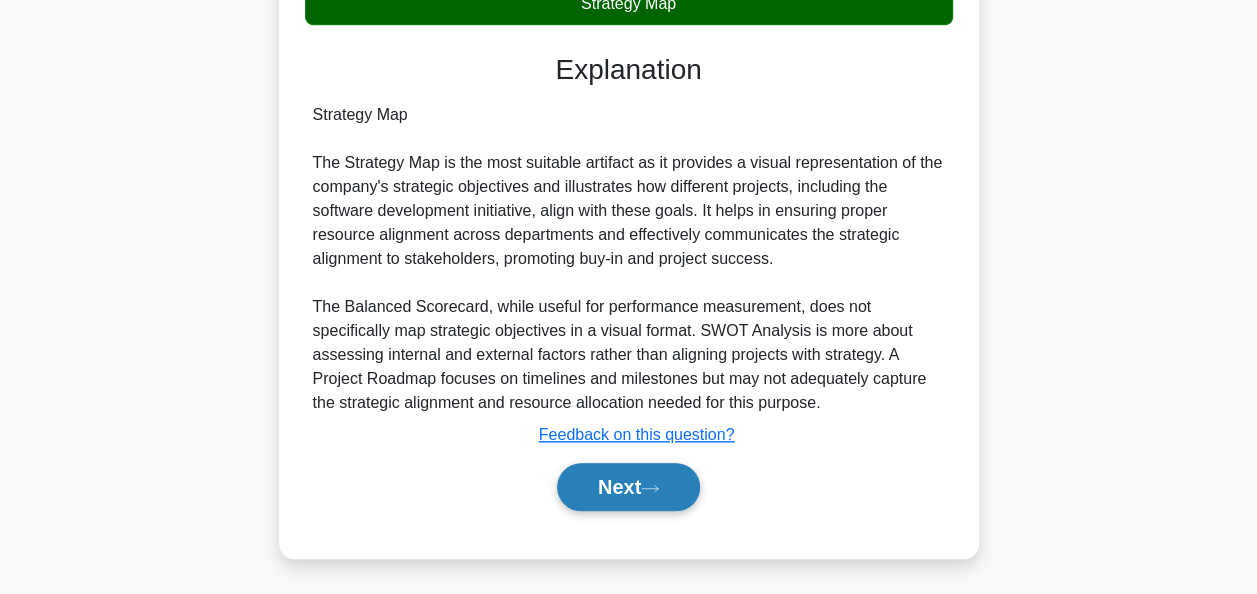 click on "Next" at bounding box center (628, 487) 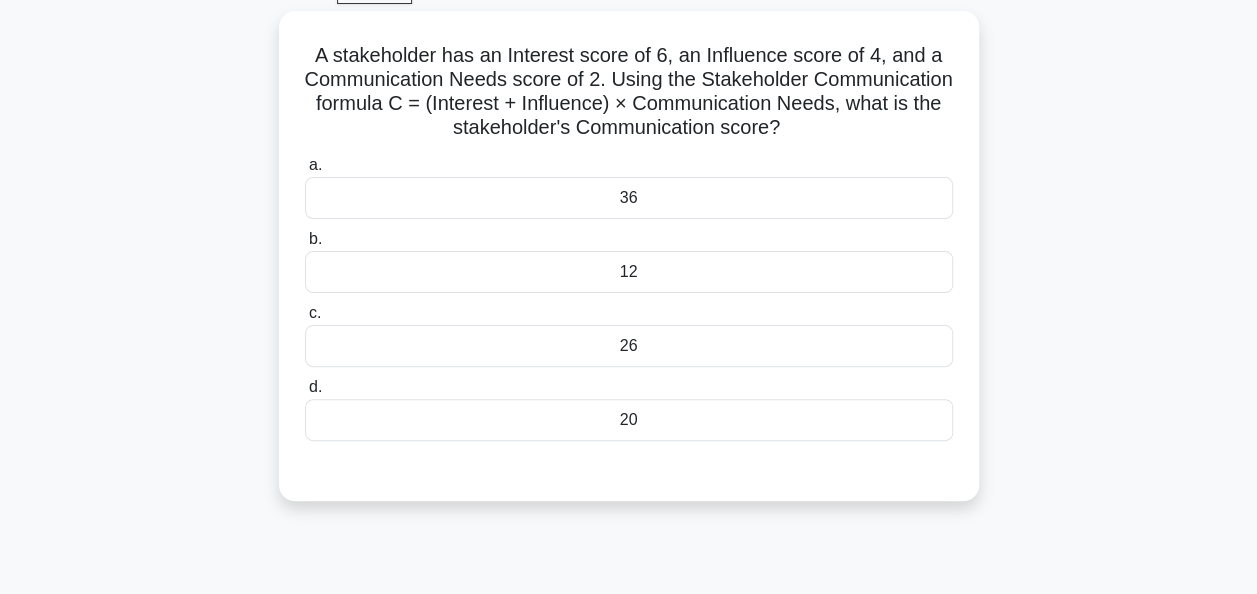 scroll, scrollTop: 0, scrollLeft: 0, axis: both 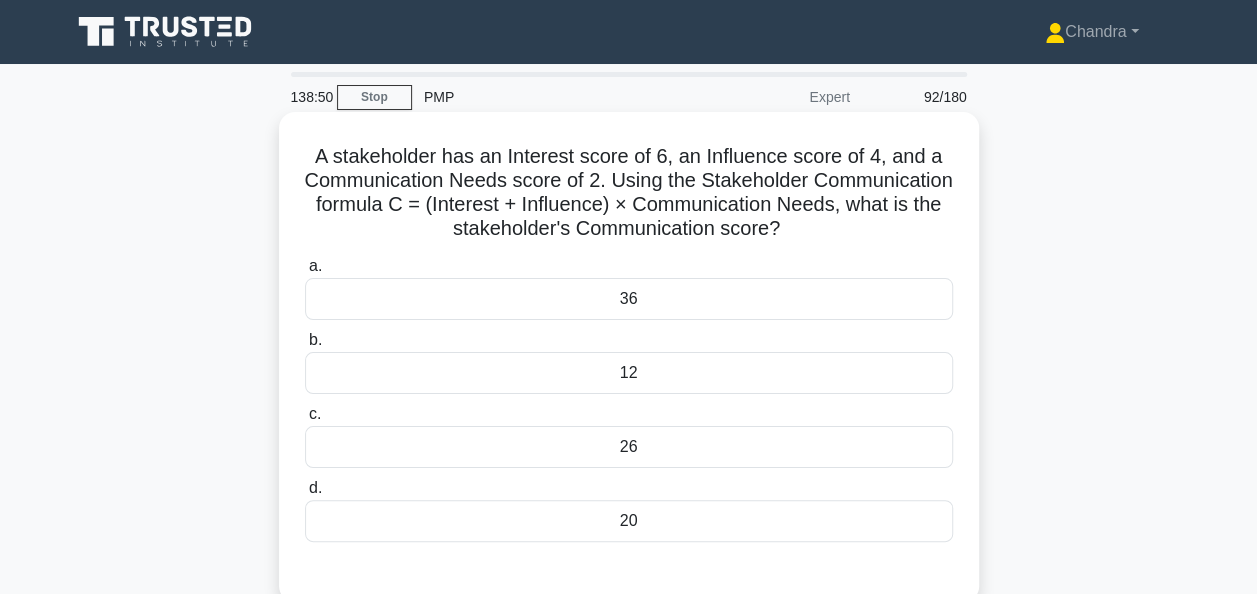 click on "20" at bounding box center (629, 521) 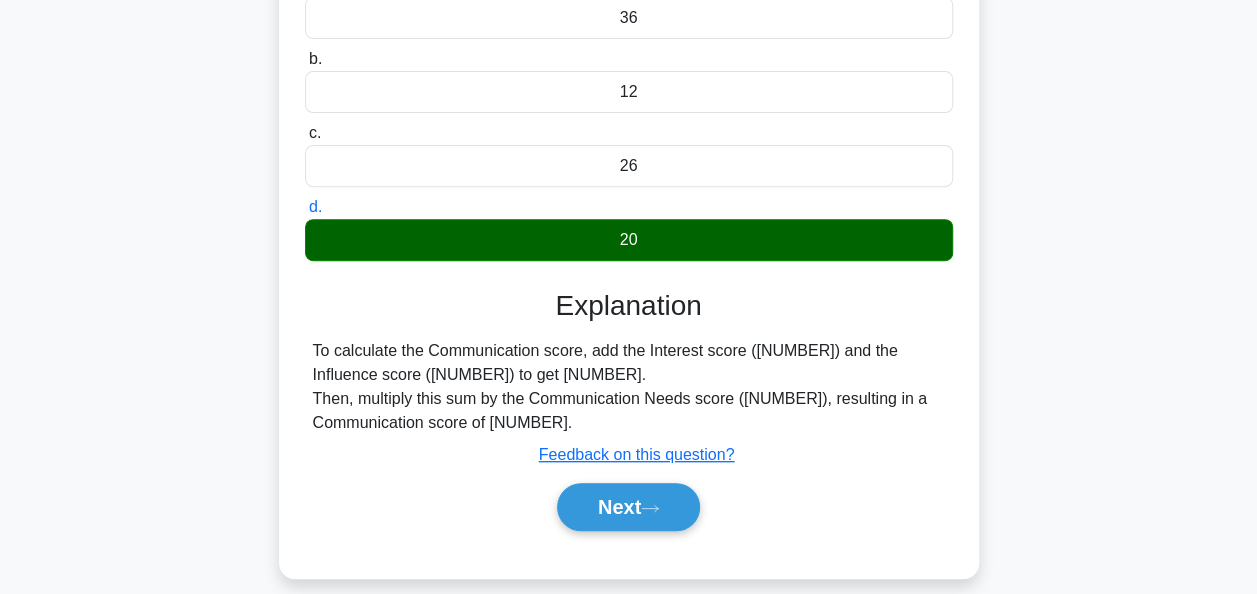 scroll, scrollTop: 486, scrollLeft: 0, axis: vertical 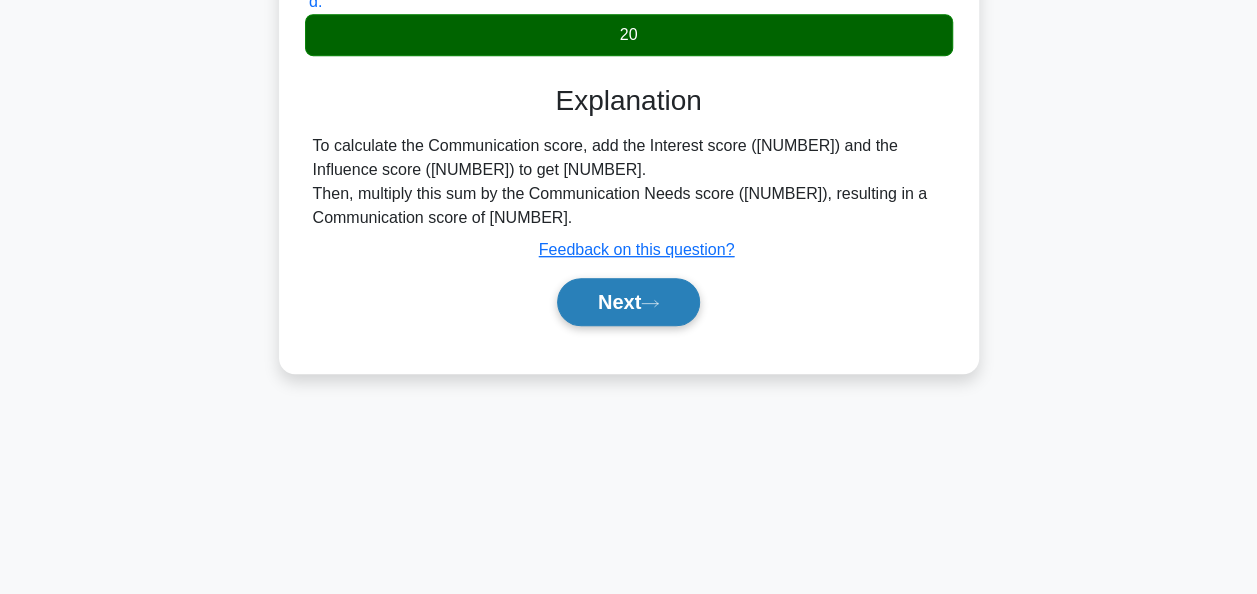 click on "Next" at bounding box center [628, 302] 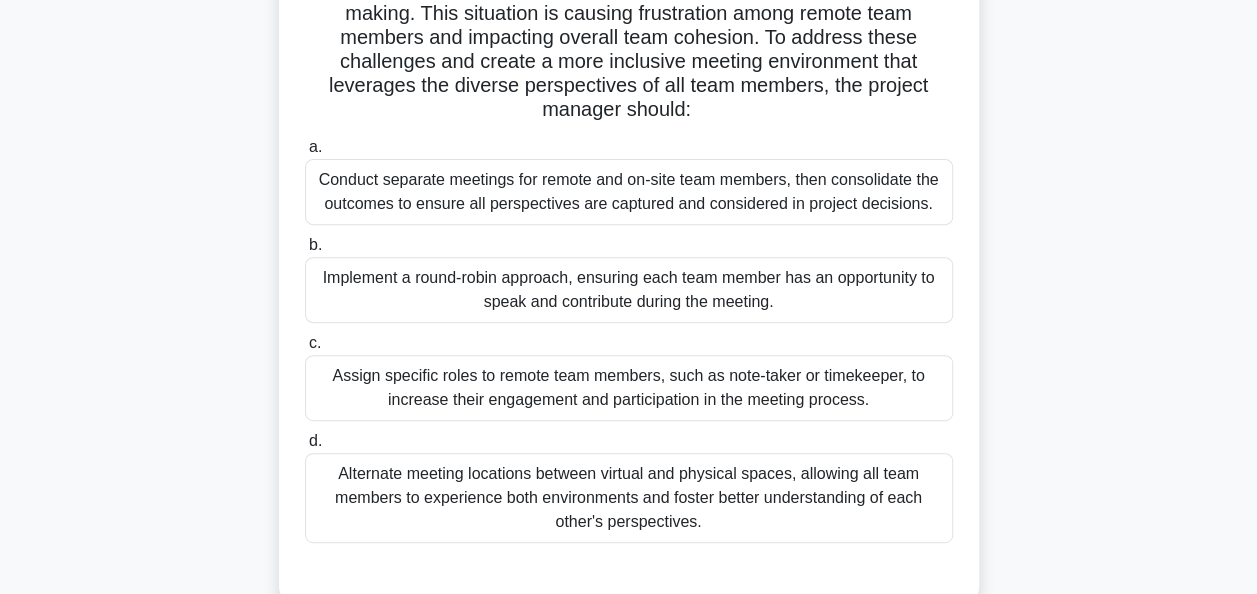 scroll, scrollTop: 286, scrollLeft: 0, axis: vertical 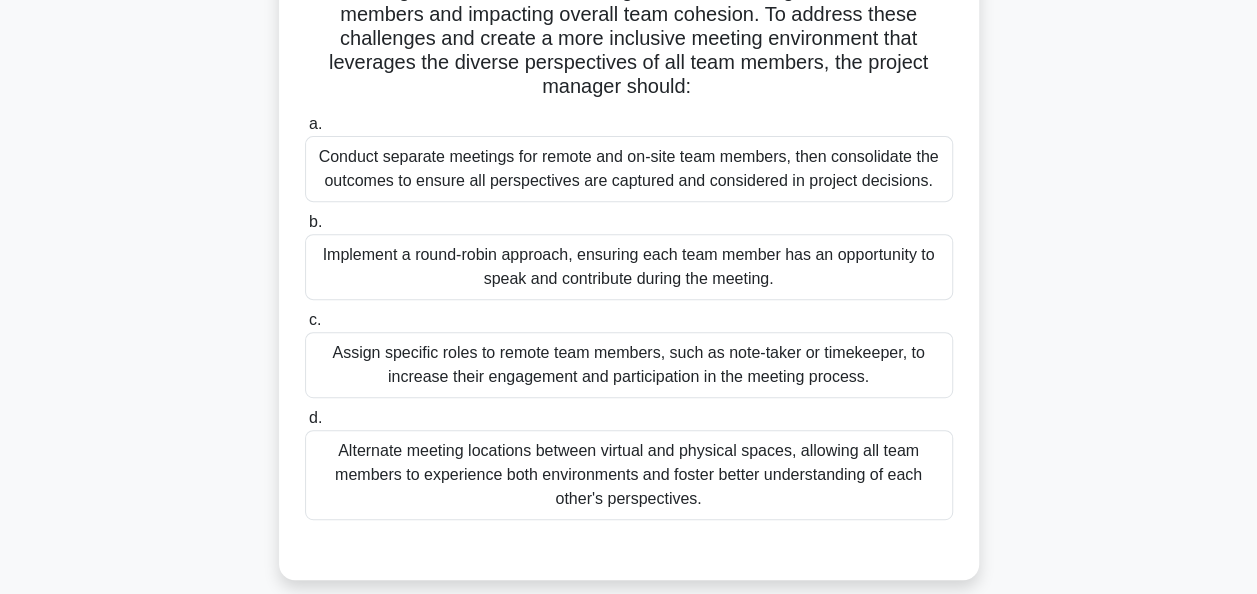 click on "Implement a round-robin approach, ensuring each team member has an opportunity to speak and contribute during the meeting." at bounding box center (629, 267) 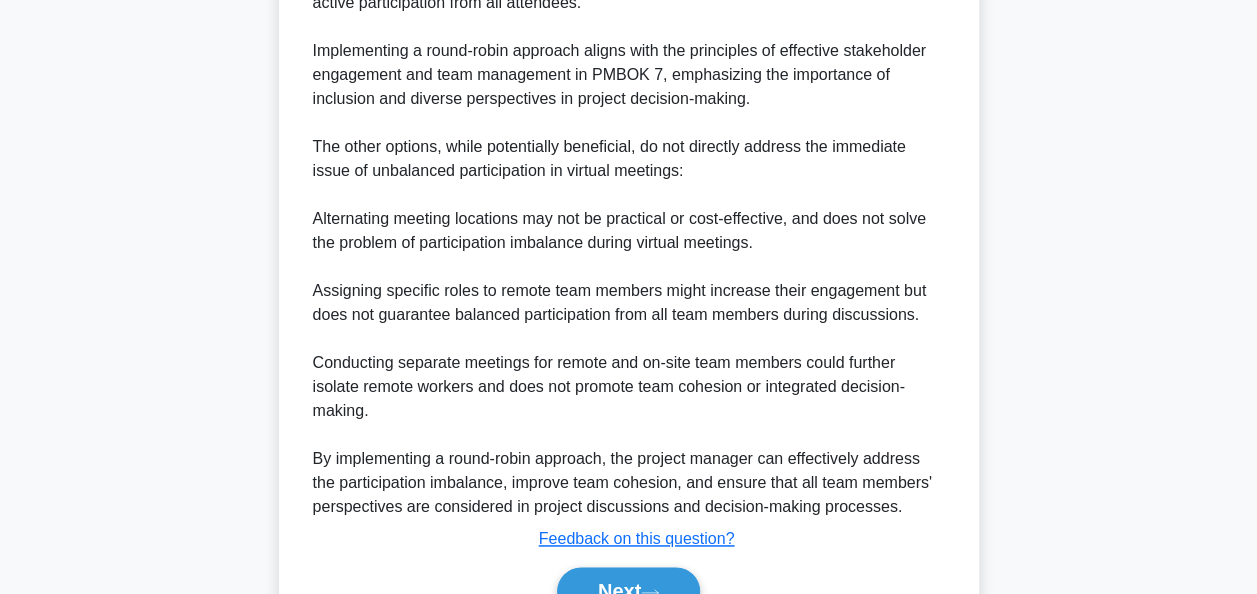 scroll, scrollTop: 1212, scrollLeft: 0, axis: vertical 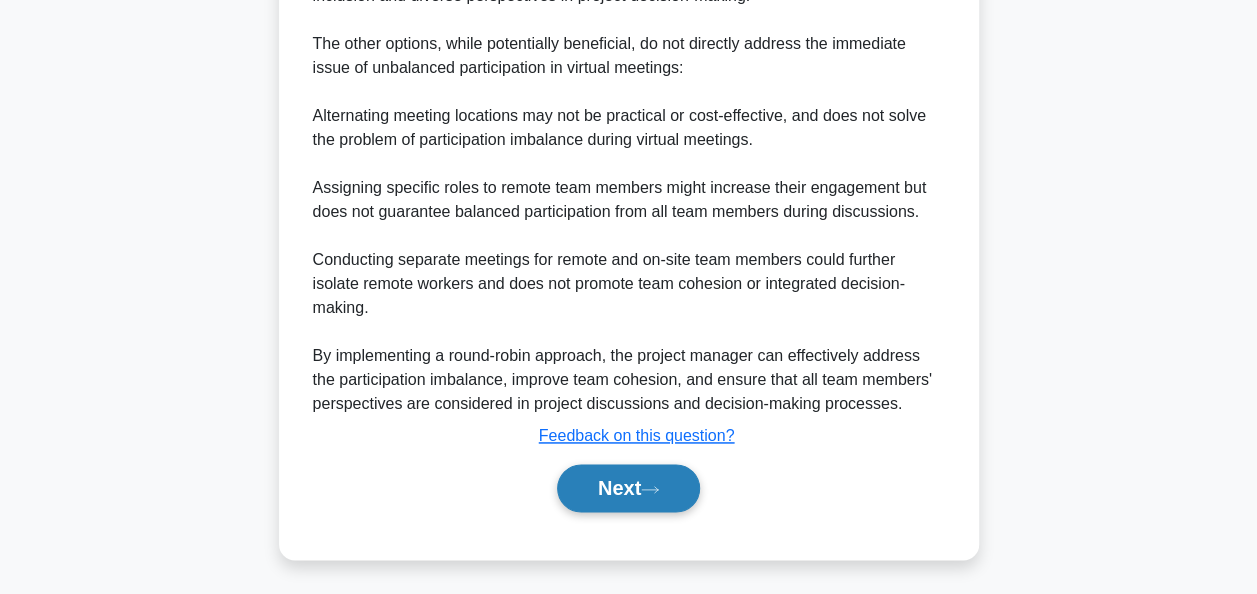 click on "Next" at bounding box center (628, 488) 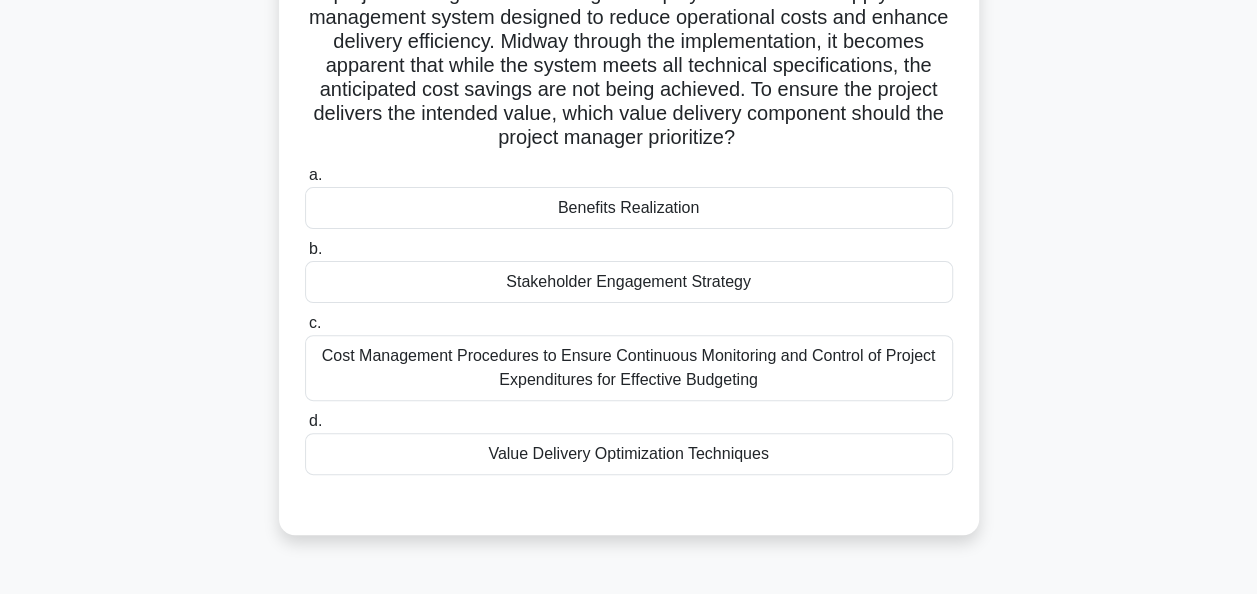 scroll, scrollTop: 186, scrollLeft: 0, axis: vertical 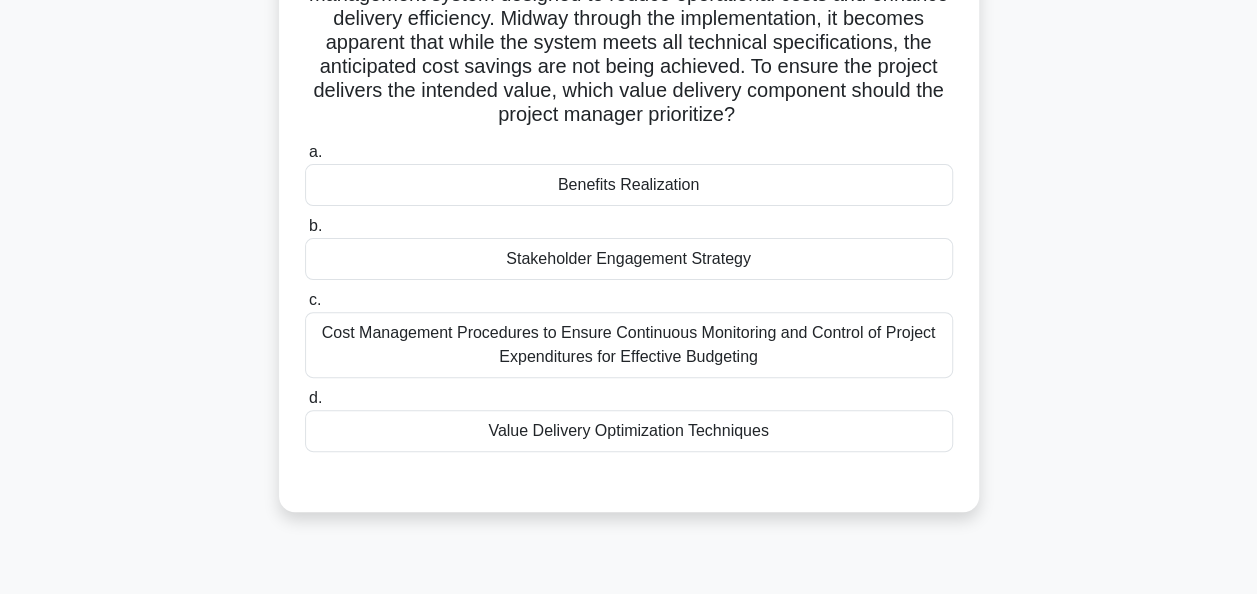 click on "Value Delivery Optimization Techniques" at bounding box center [629, 431] 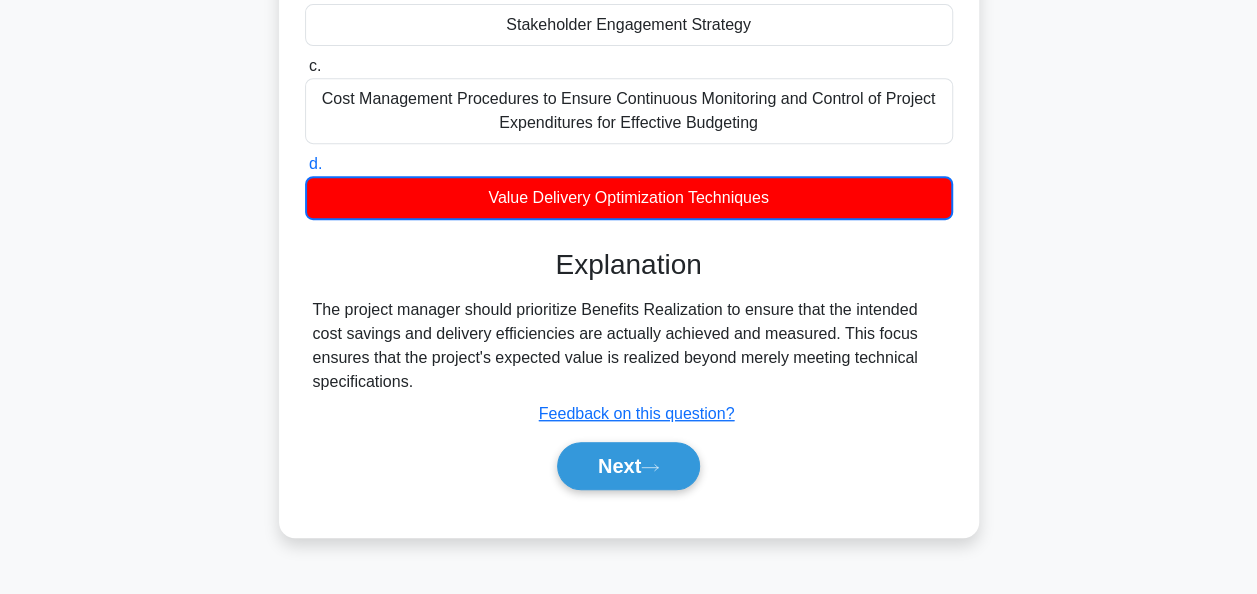 scroll, scrollTop: 486, scrollLeft: 0, axis: vertical 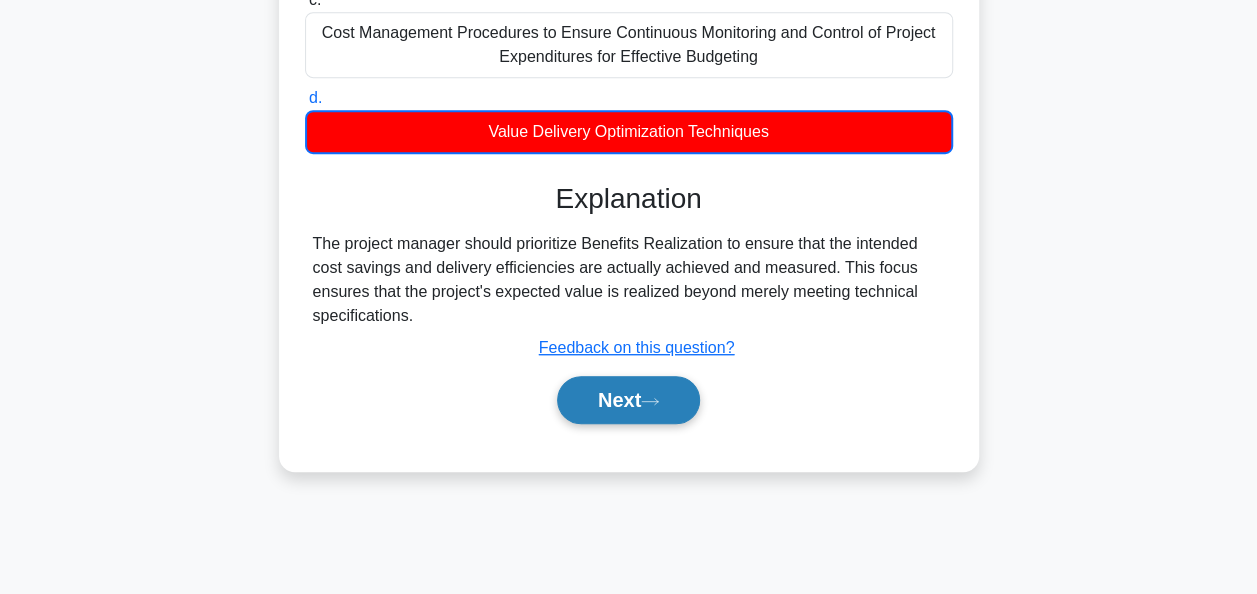 click on "Next" at bounding box center (628, 400) 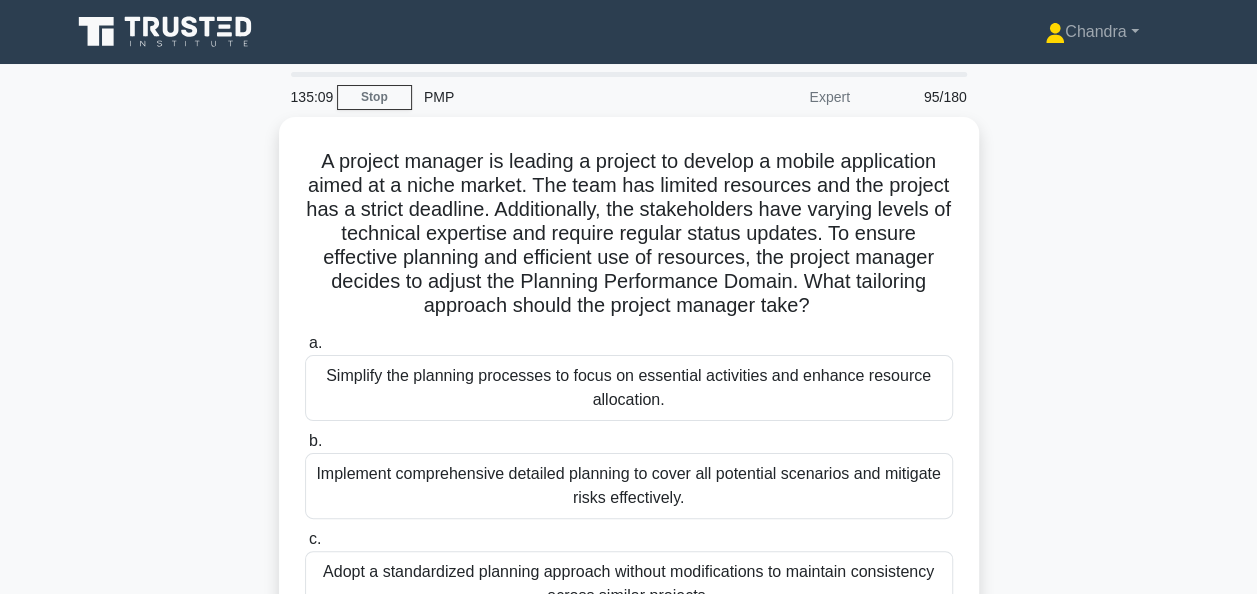 scroll, scrollTop: 100, scrollLeft: 0, axis: vertical 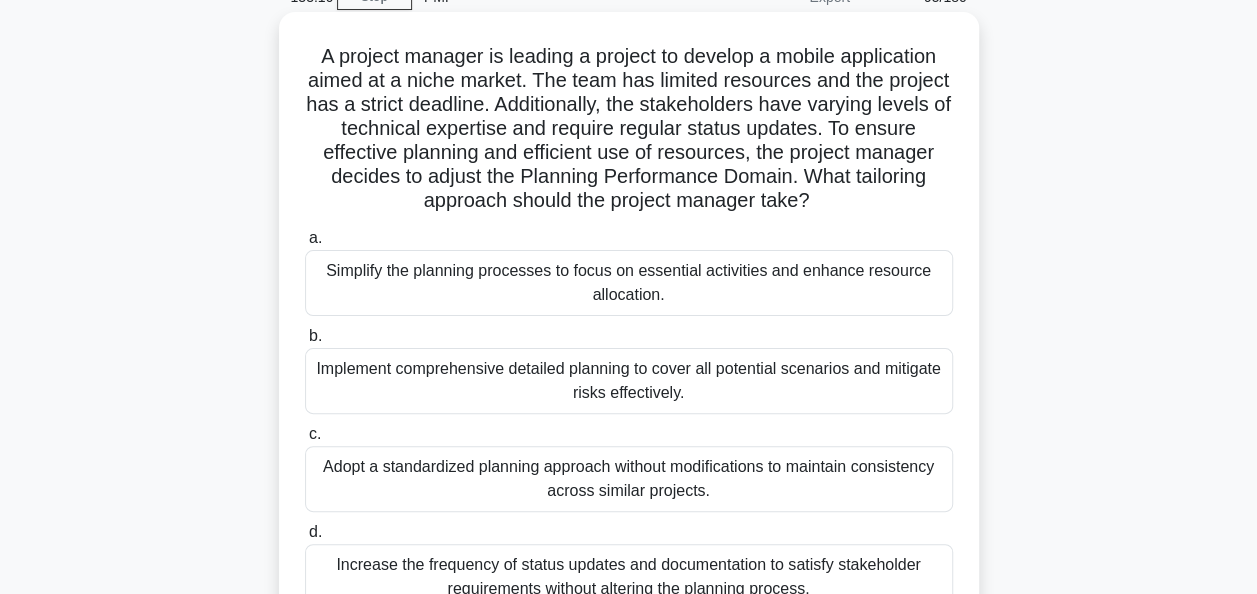 click on "Implement comprehensive detailed planning to cover all potential scenarios and mitigate risks effectively." at bounding box center (629, 381) 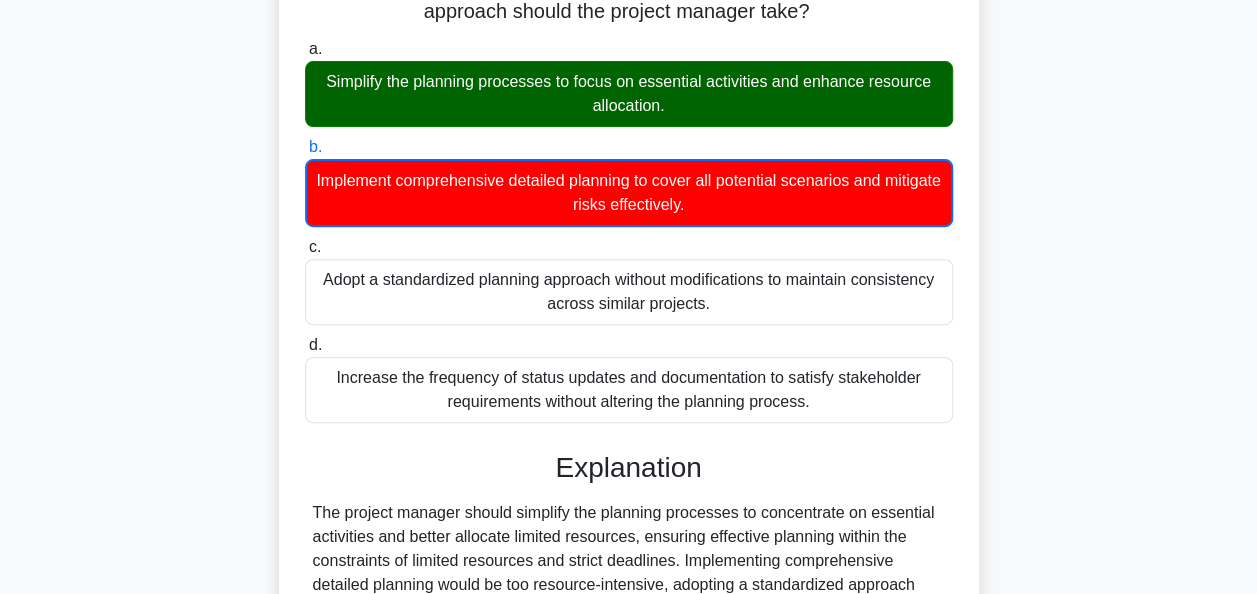 scroll, scrollTop: 500, scrollLeft: 0, axis: vertical 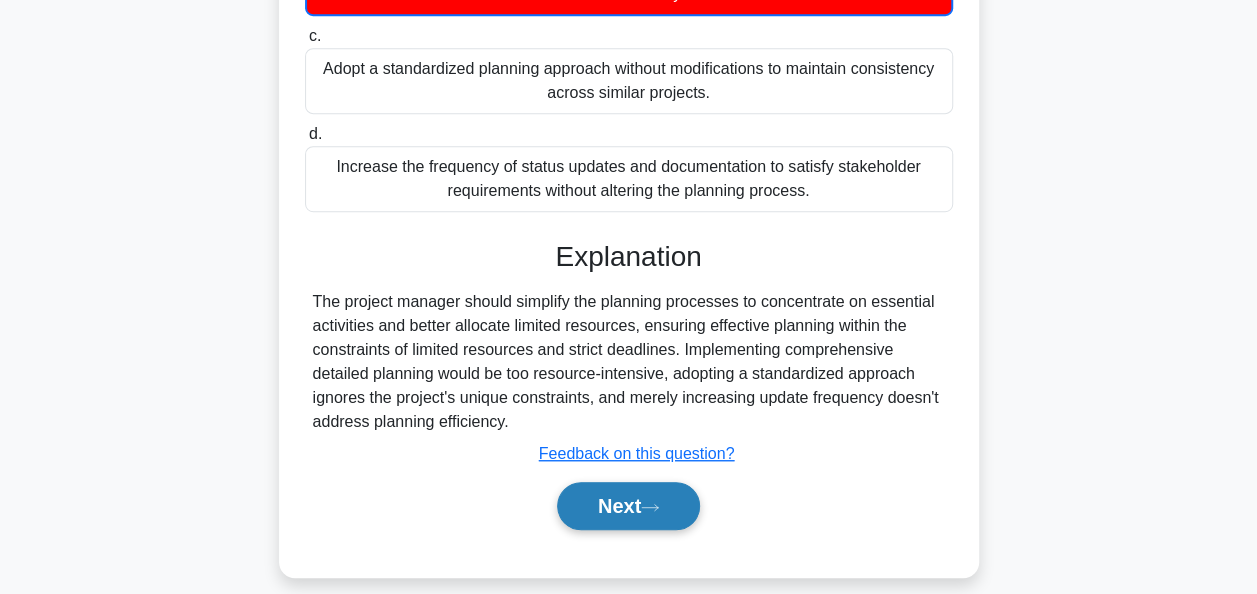 click on "Next" at bounding box center [628, 506] 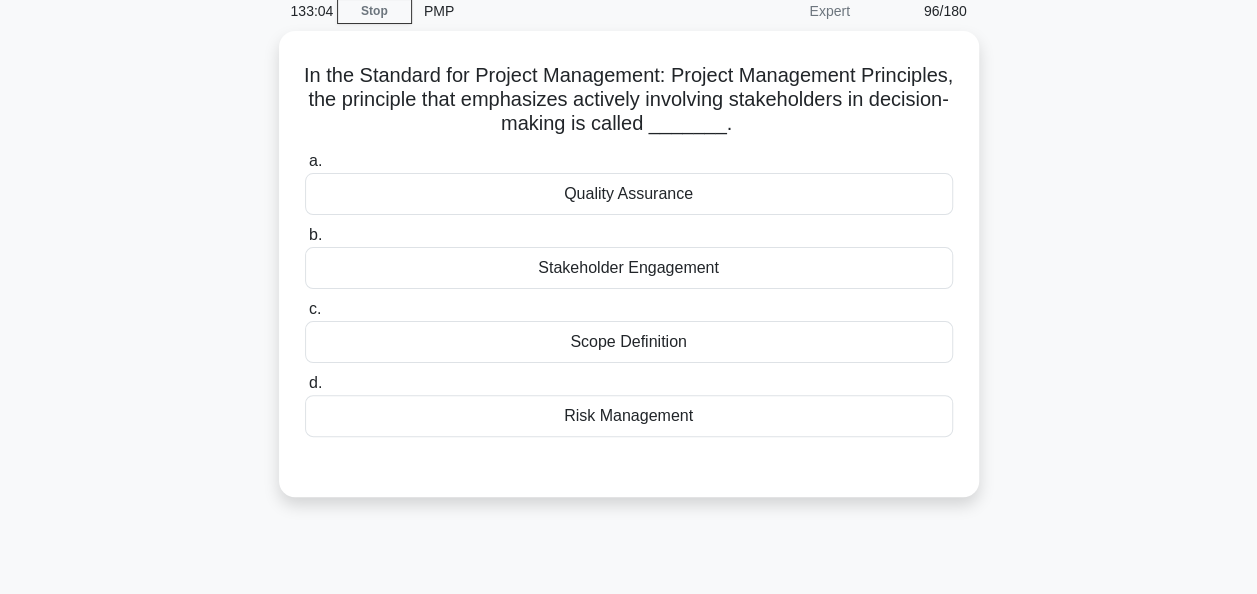 scroll, scrollTop: 0, scrollLeft: 0, axis: both 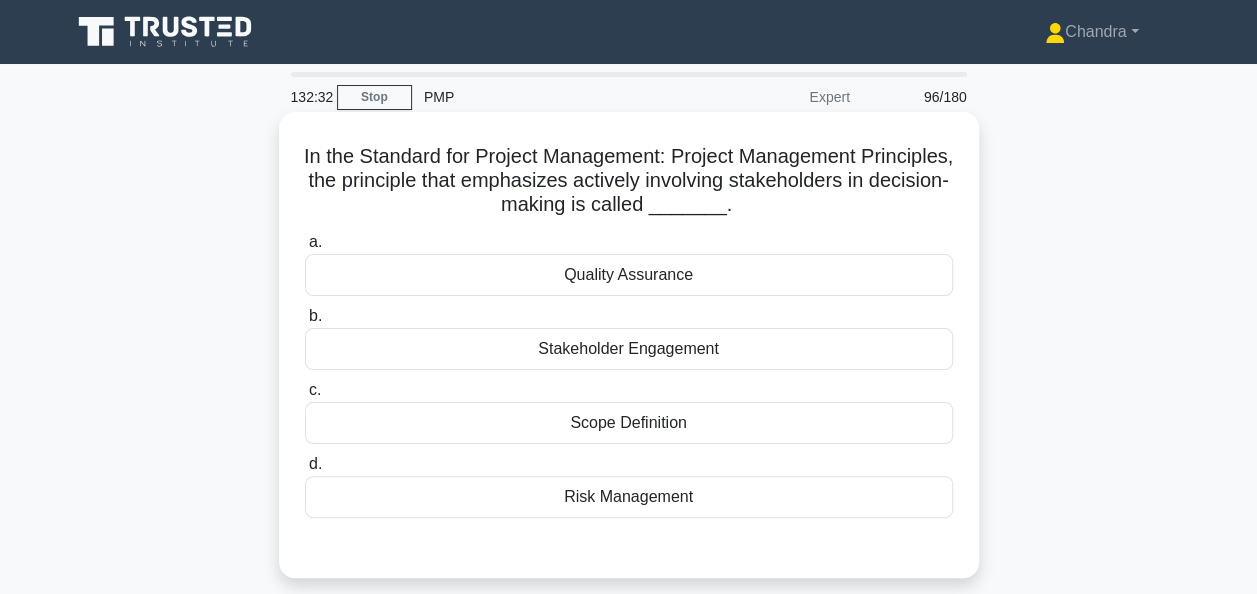 click on "Stakeholder Engagement" at bounding box center [629, 349] 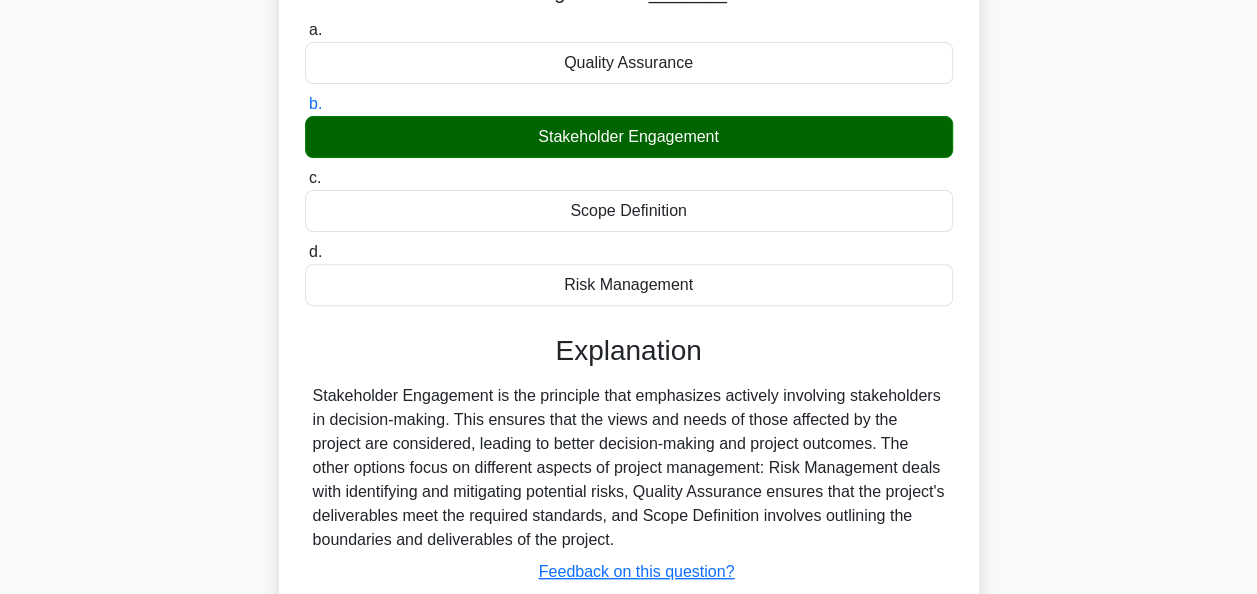 scroll, scrollTop: 486, scrollLeft: 0, axis: vertical 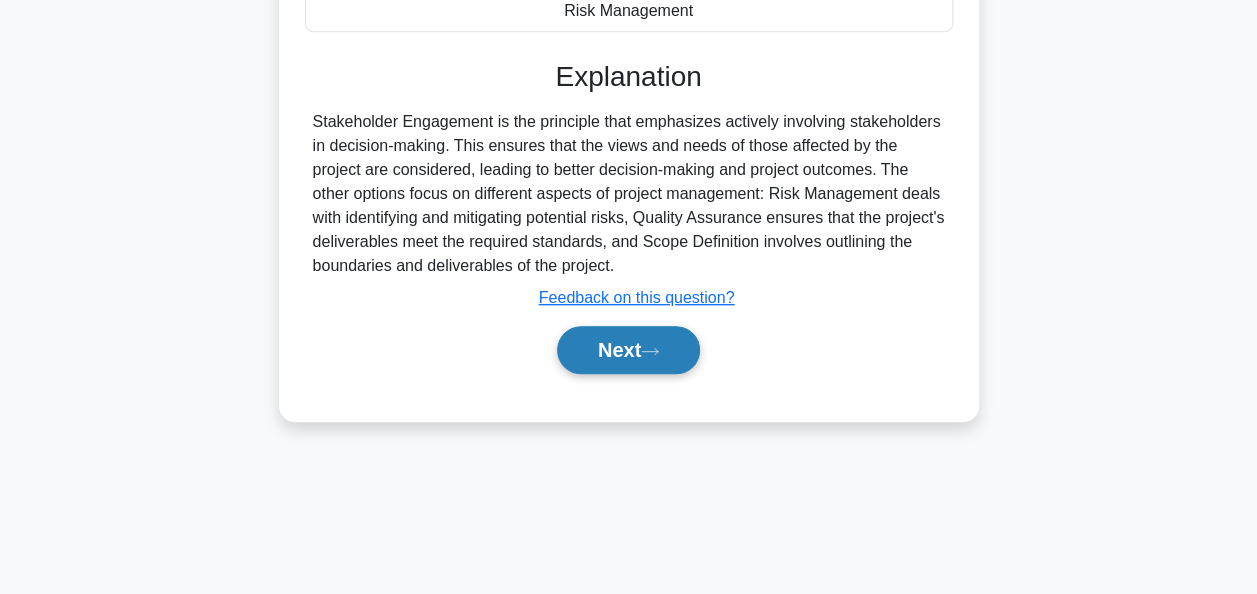 click on "Next" at bounding box center (628, 350) 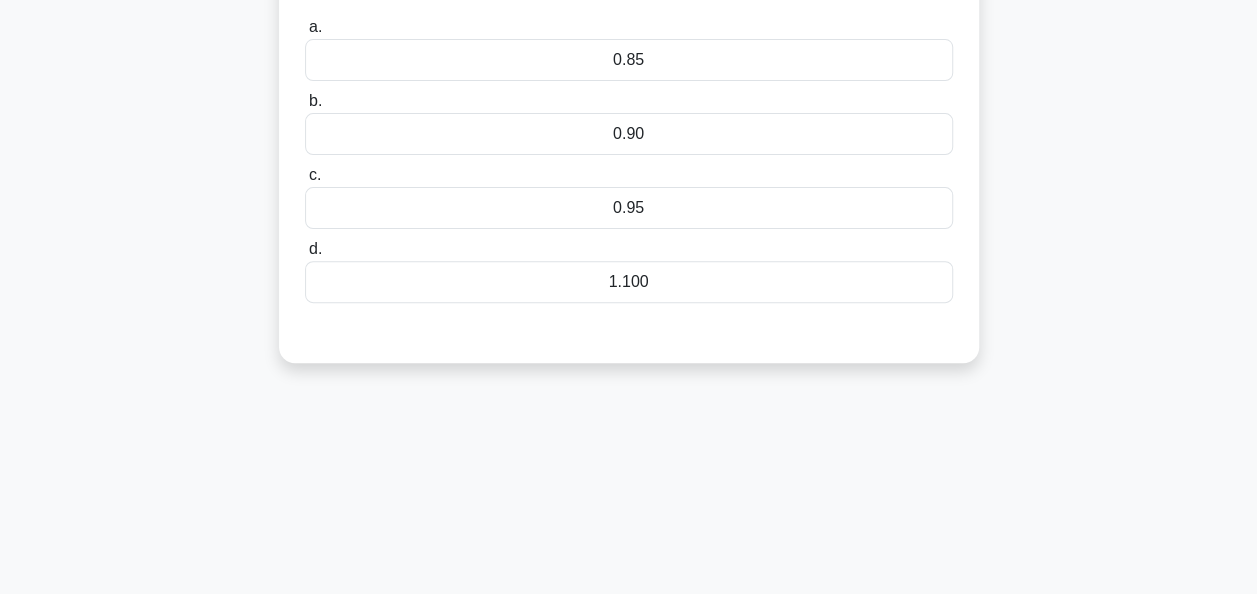 scroll, scrollTop: 0, scrollLeft: 0, axis: both 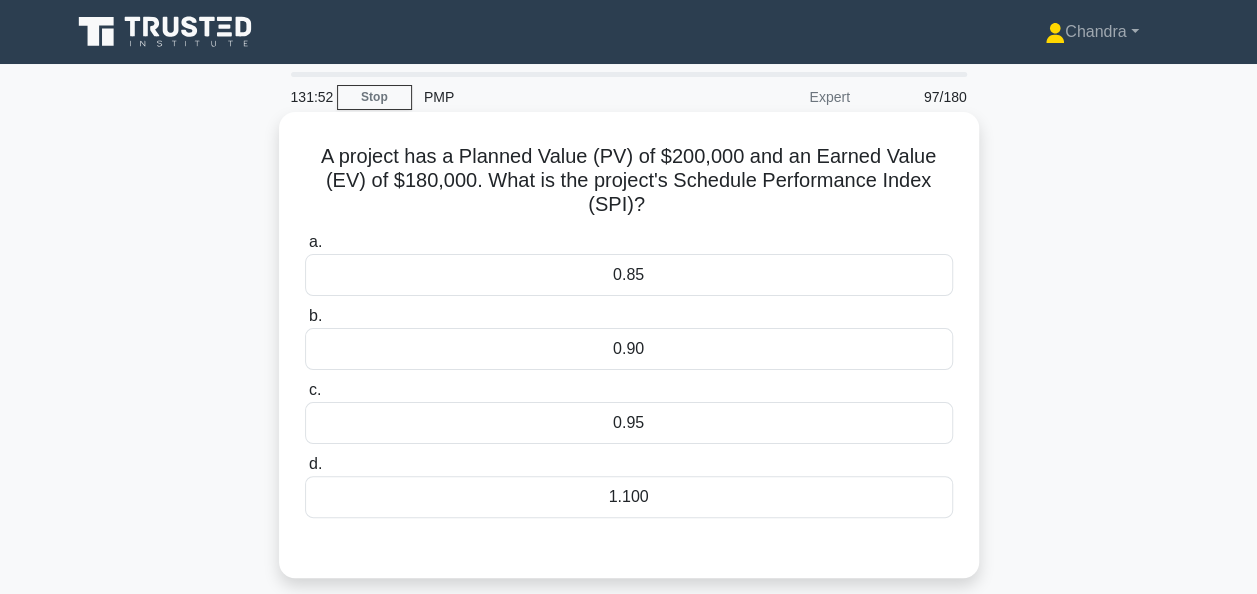 click on "0.90" at bounding box center [629, 349] 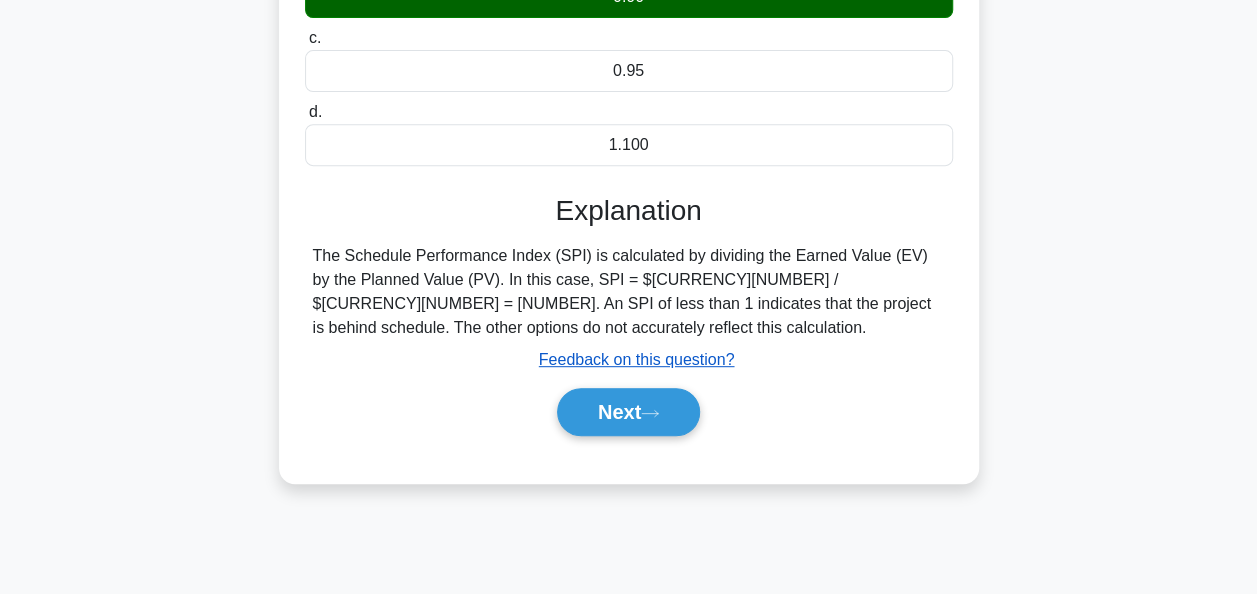 scroll, scrollTop: 400, scrollLeft: 0, axis: vertical 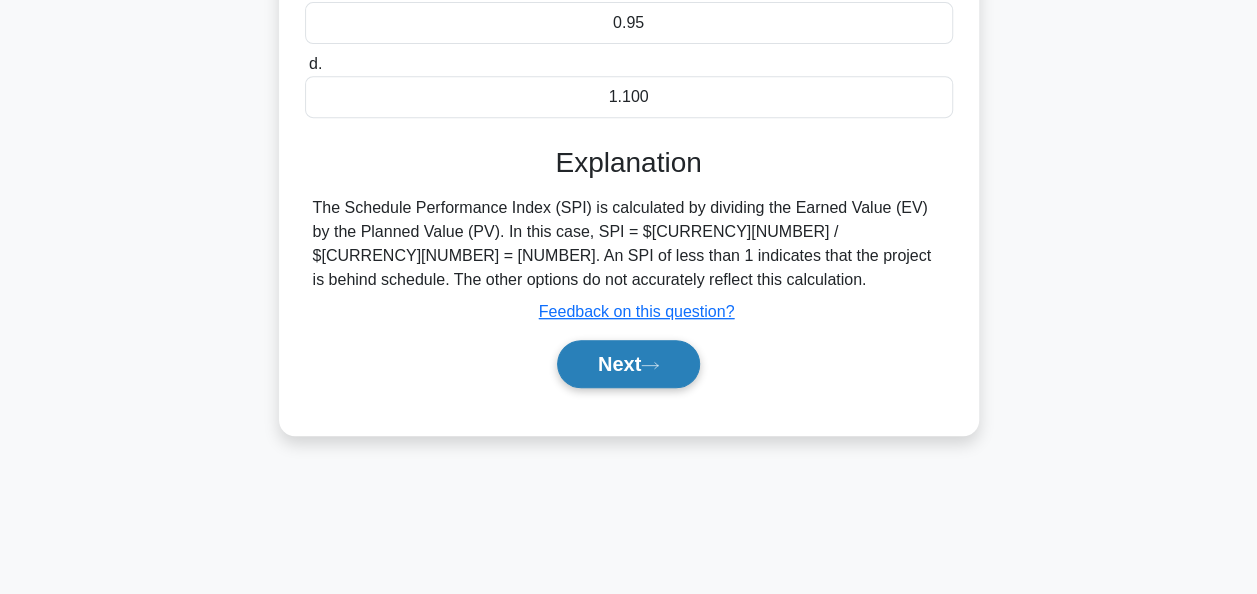 click on "Next" at bounding box center (628, 364) 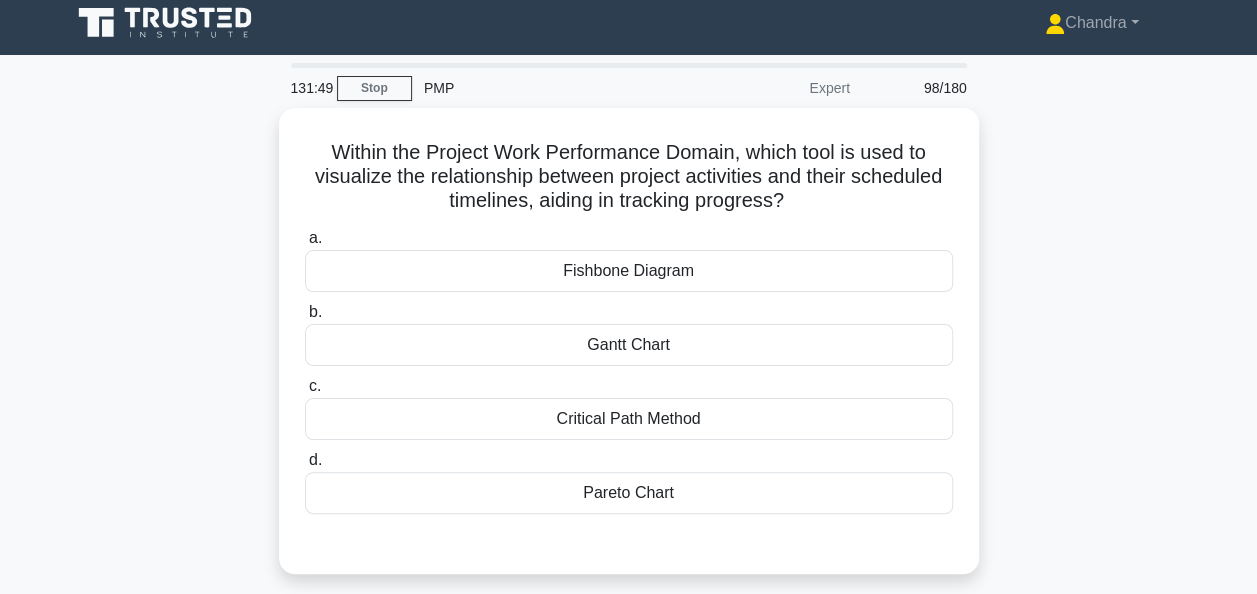 scroll, scrollTop: 0, scrollLeft: 0, axis: both 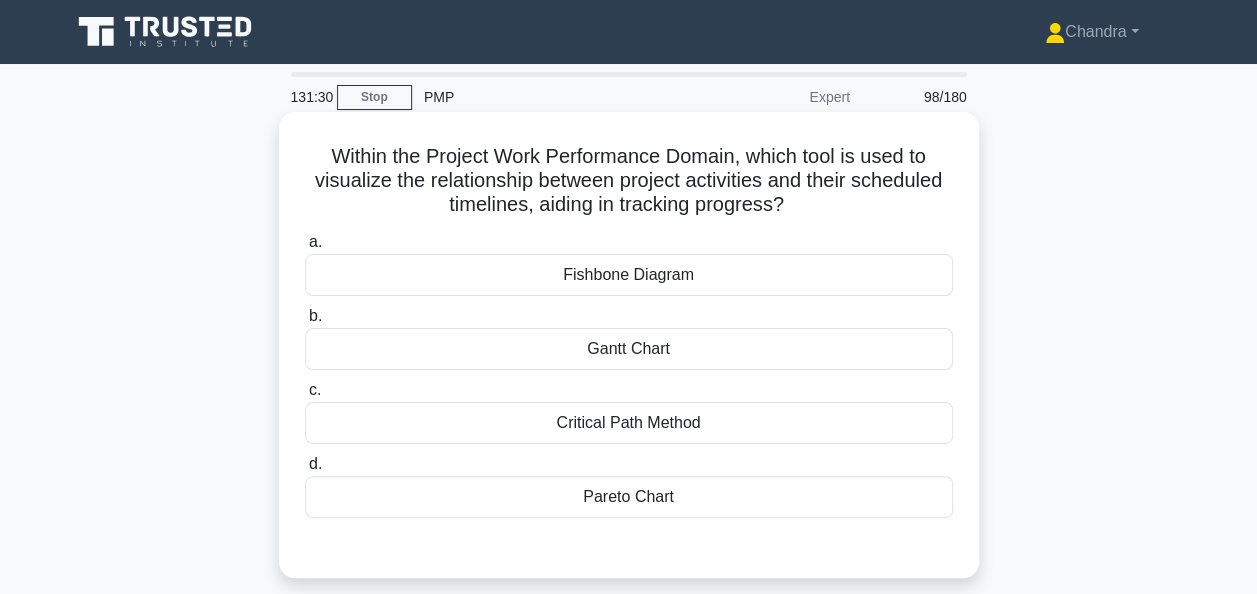 click on "Gantt Chart" at bounding box center [629, 349] 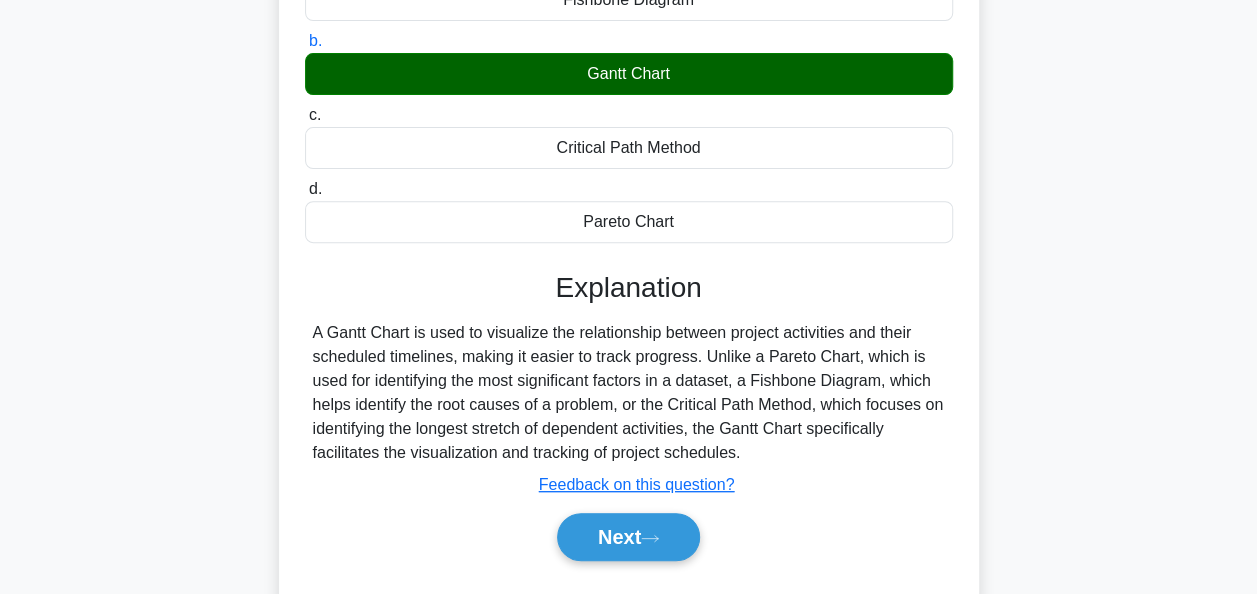 scroll, scrollTop: 400, scrollLeft: 0, axis: vertical 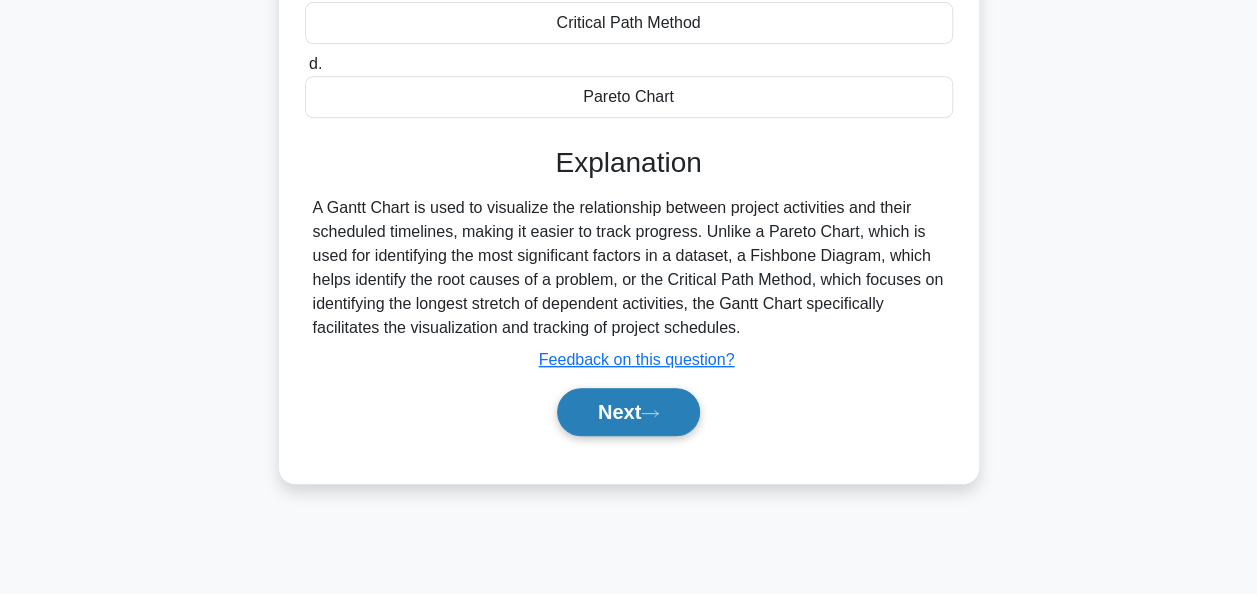 click on "Next" at bounding box center [628, 412] 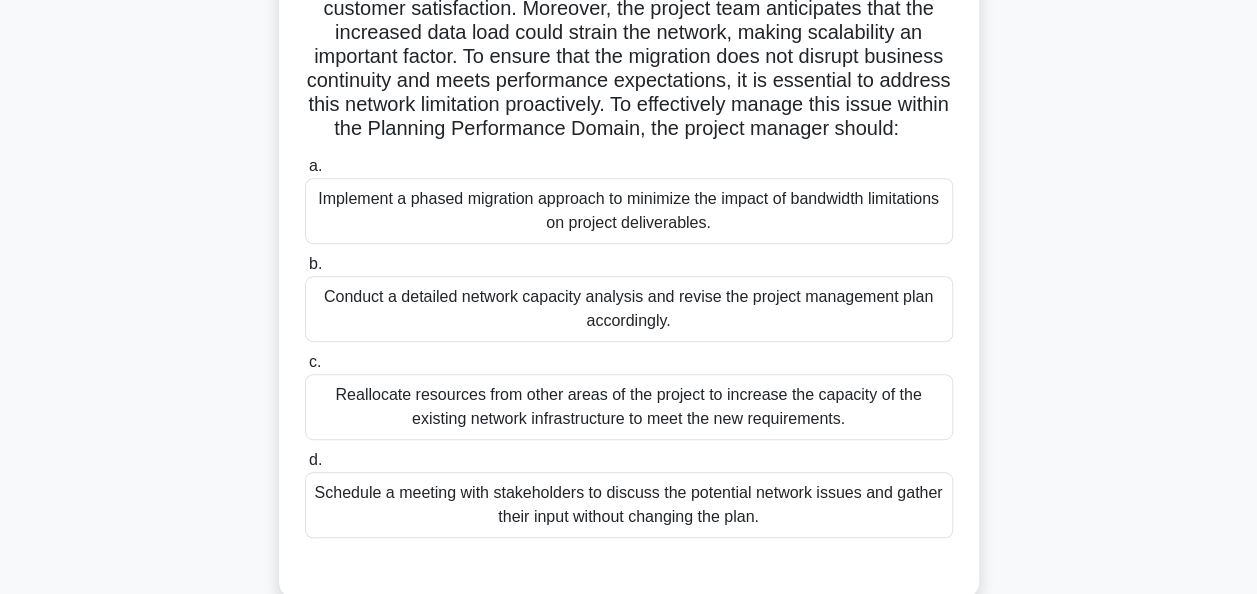 scroll, scrollTop: 400, scrollLeft: 0, axis: vertical 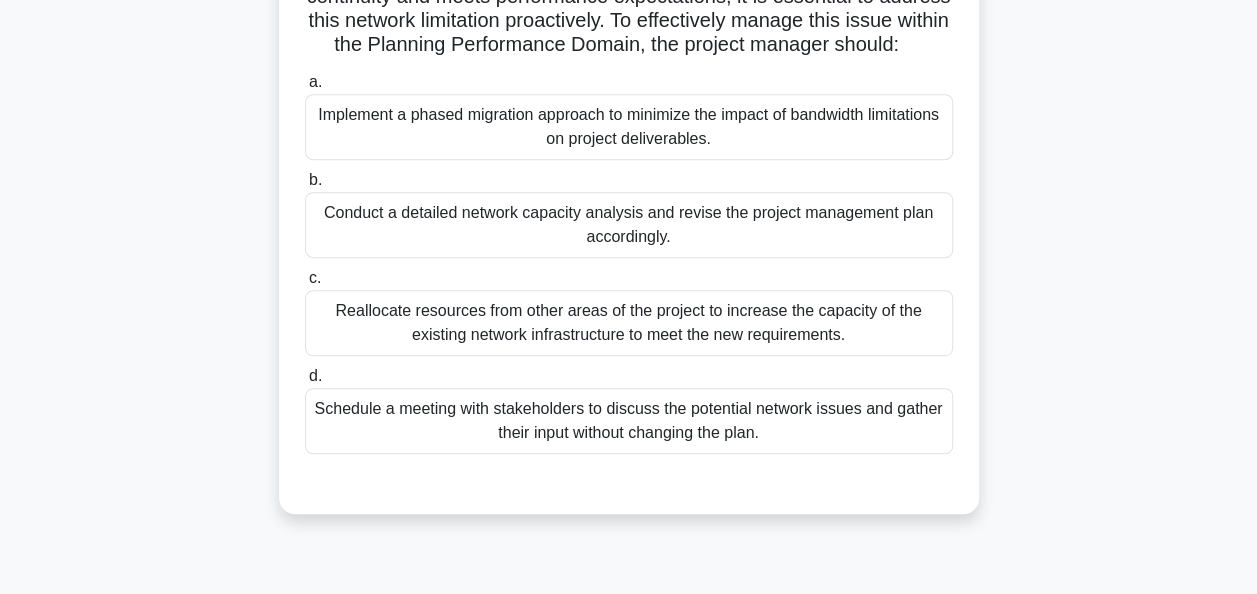 click on "Conduct a detailed network capacity analysis and revise the project management plan accordingly." at bounding box center [629, 225] 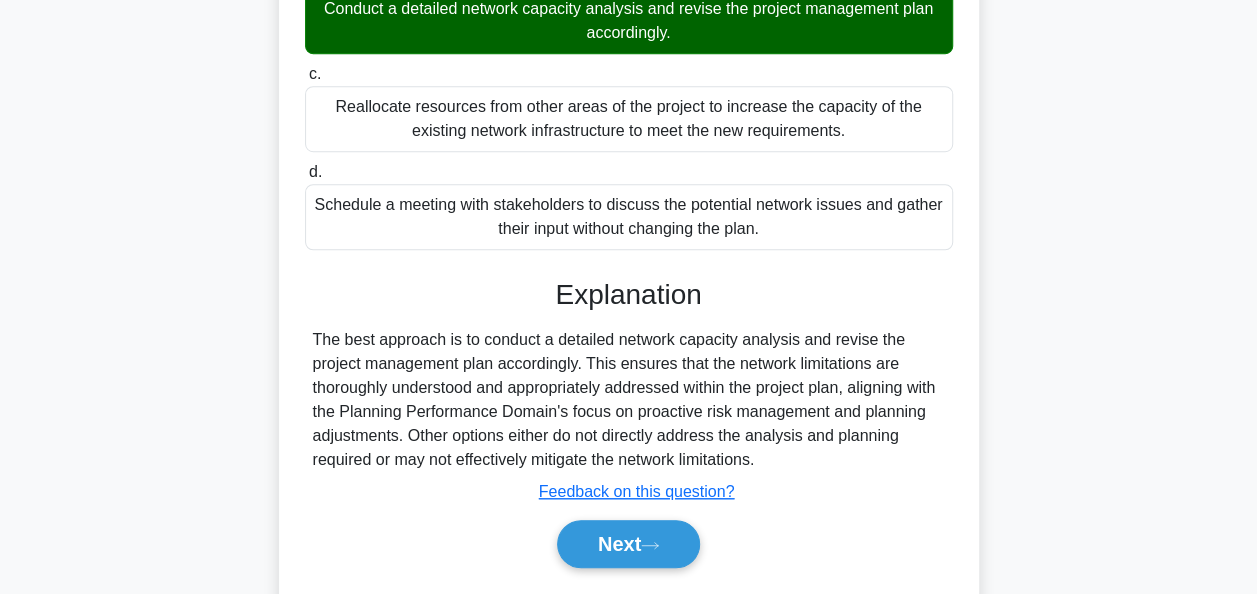 scroll, scrollTop: 684, scrollLeft: 0, axis: vertical 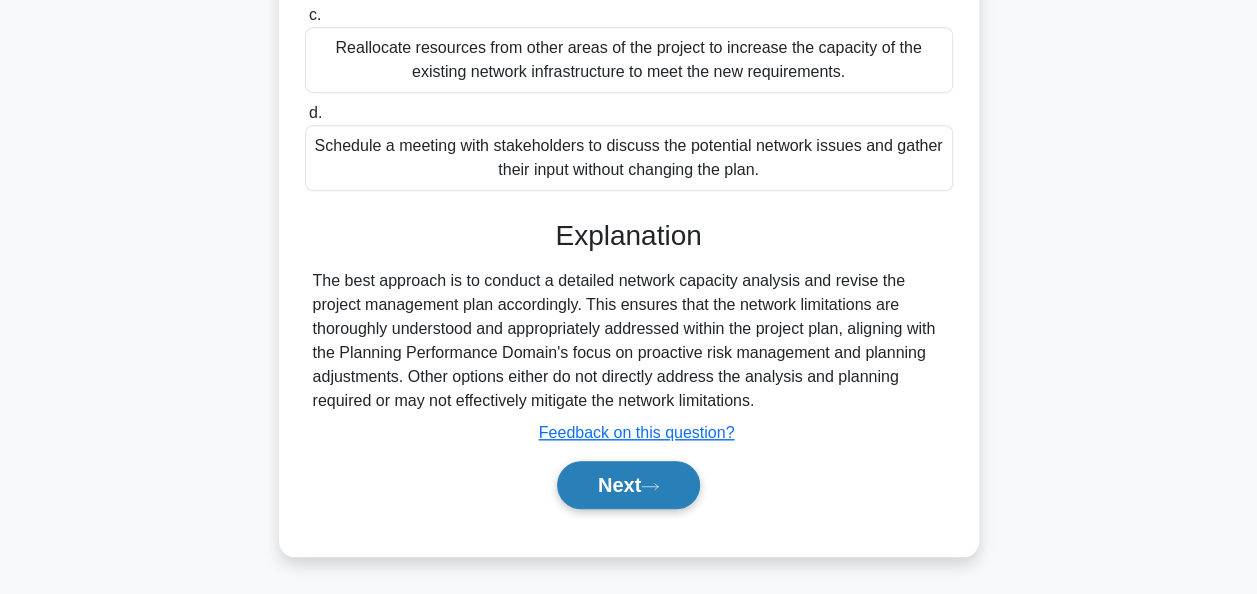 click on "Next" at bounding box center (628, 485) 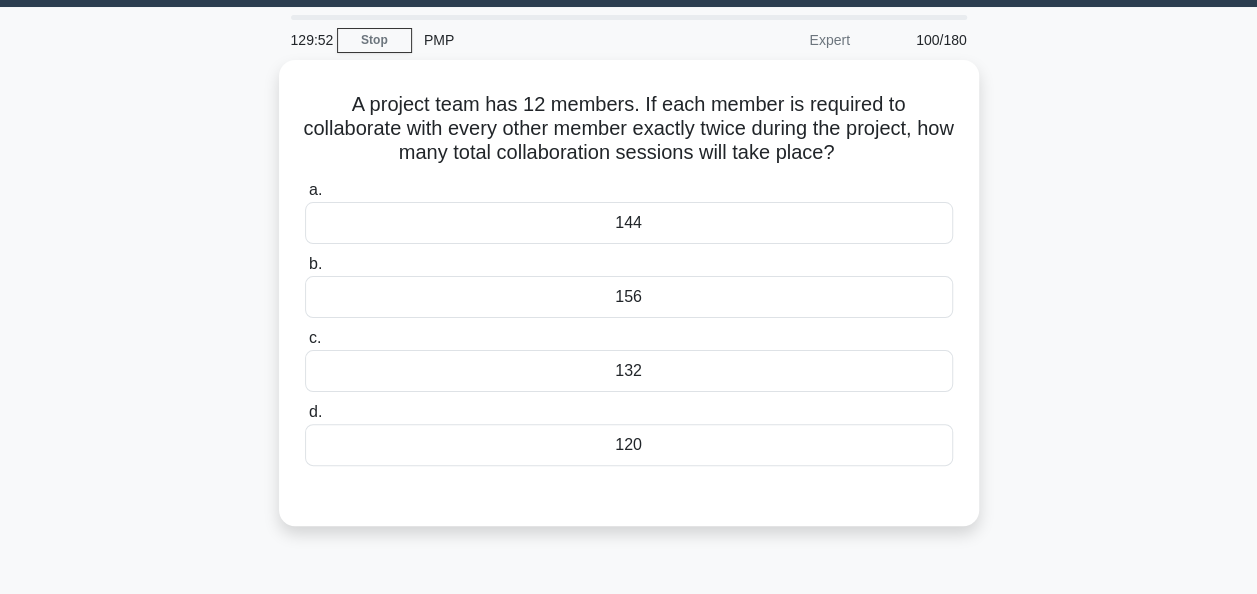 scroll, scrollTop: 0, scrollLeft: 0, axis: both 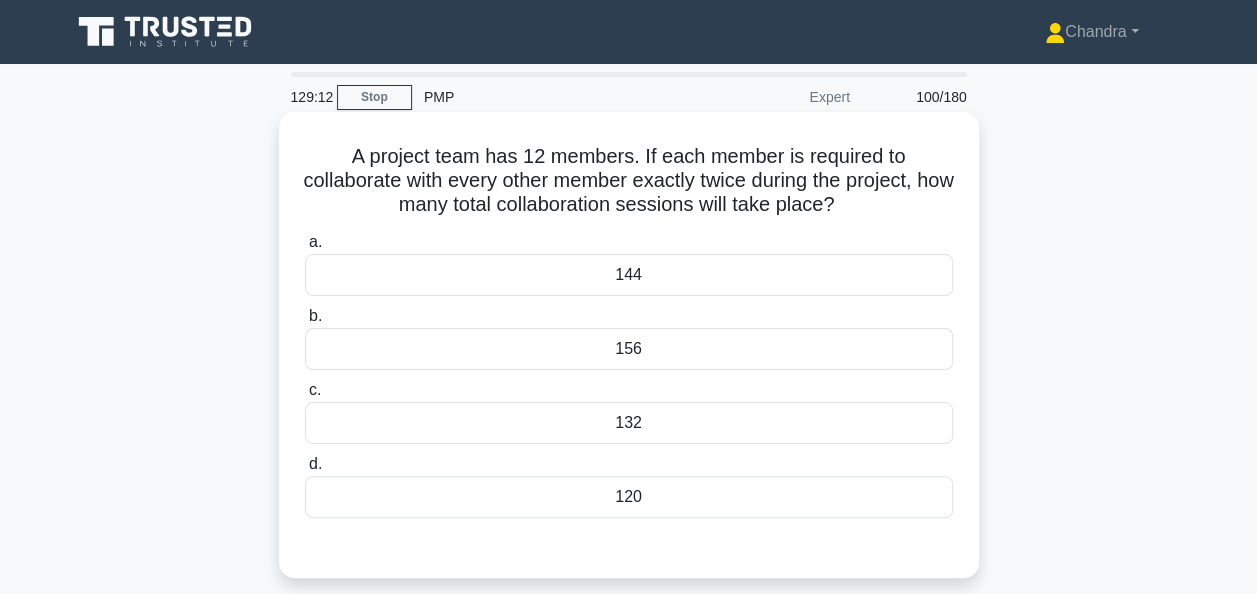click on "132" at bounding box center [629, 423] 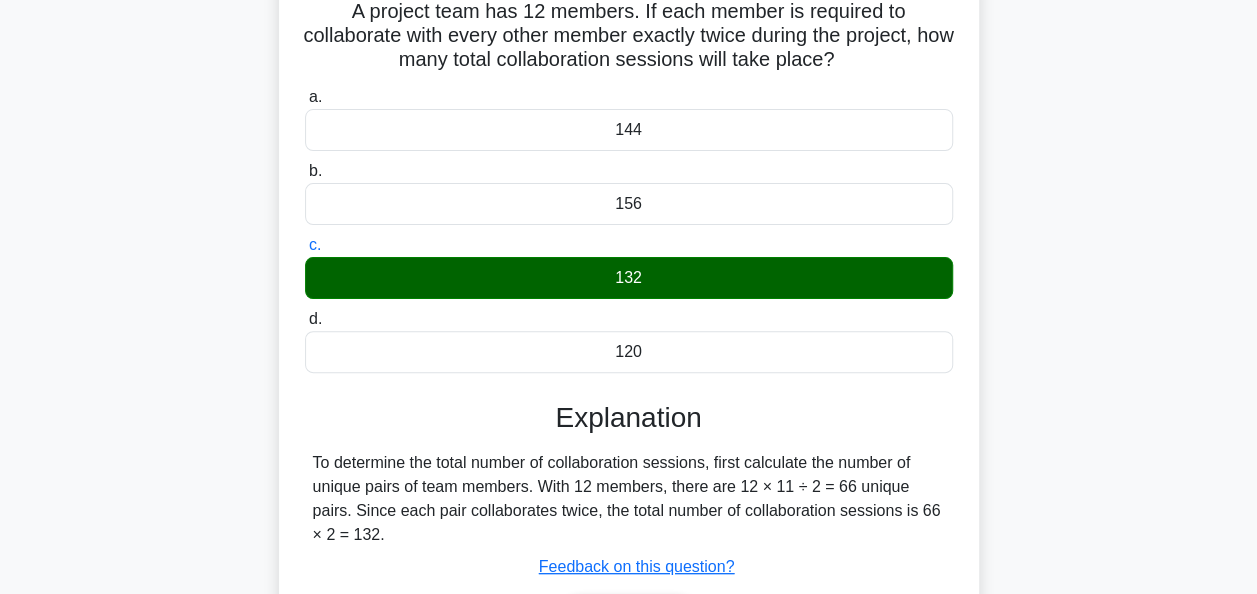 scroll, scrollTop: 400, scrollLeft: 0, axis: vertical 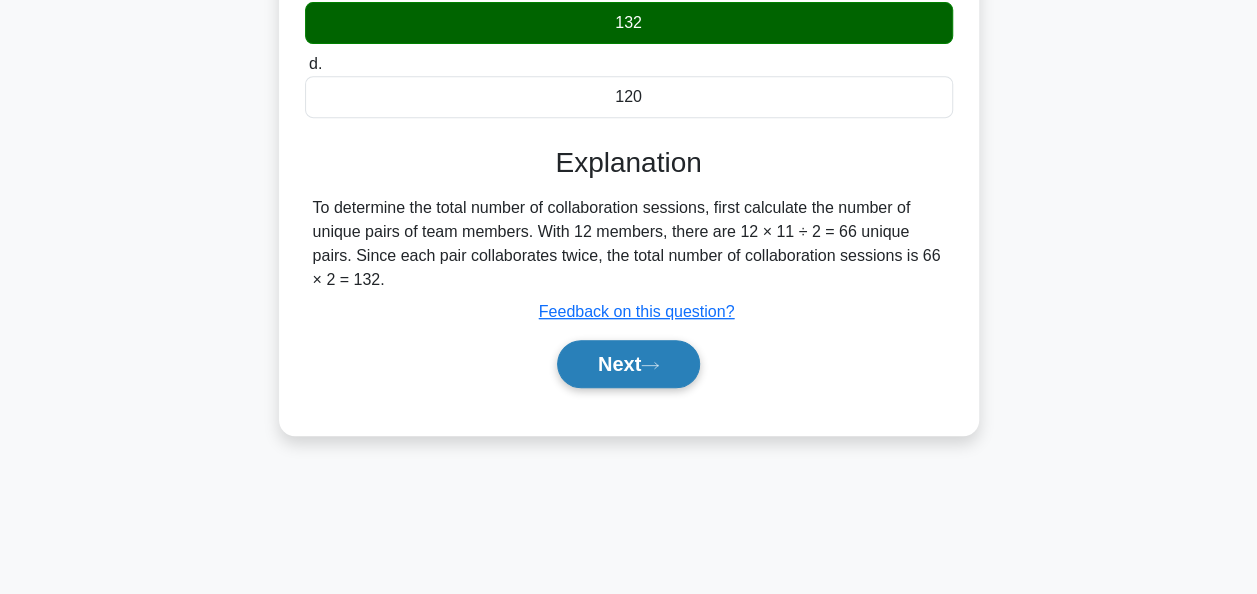 click on "Next" at bounding box center [628, 364] 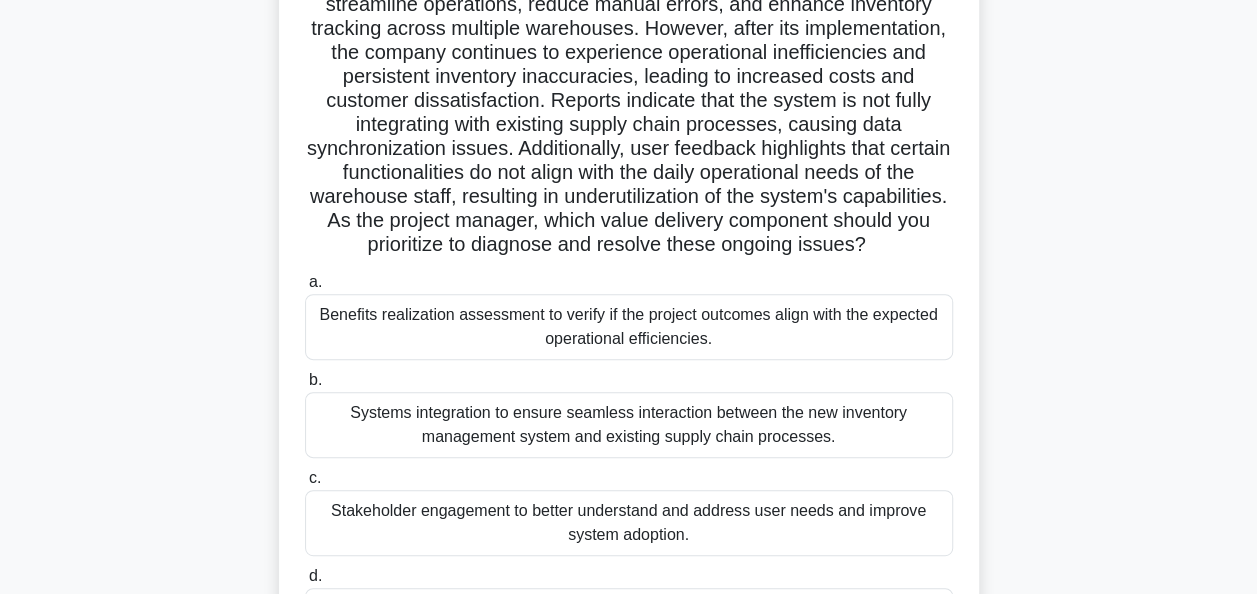 scroll, scrollTop: 400, scrollLeft: 0, axis: vertical 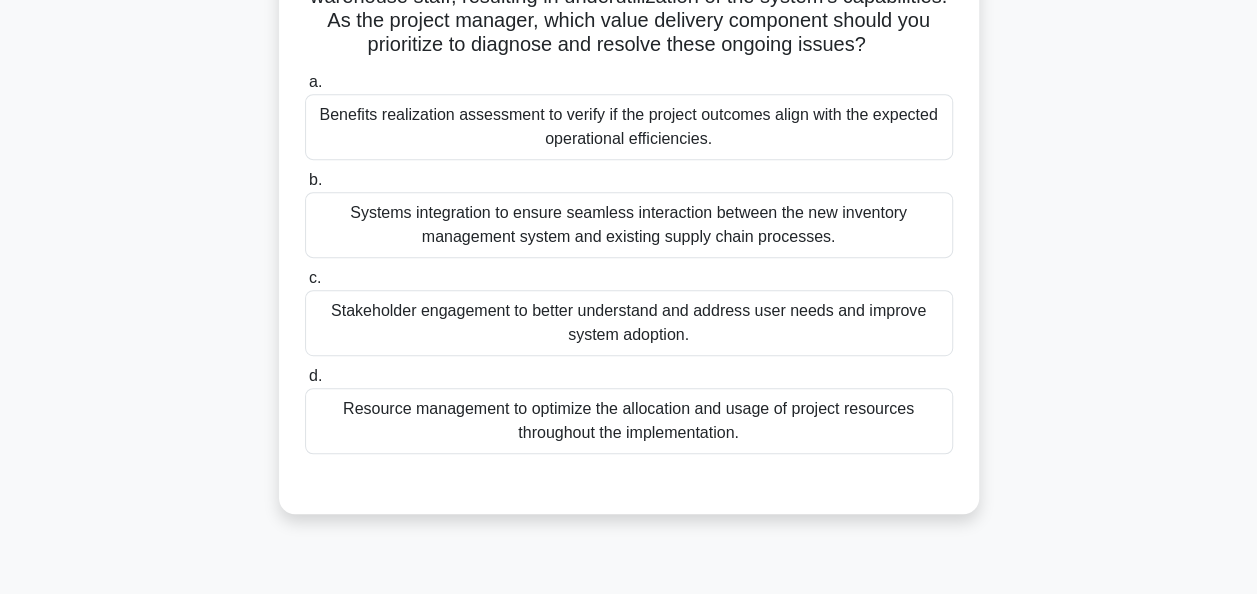 click on "Benefits realization assessment to verify if the project outcomes align with the expected operational efficiencies." at bounding box center [629, 127] 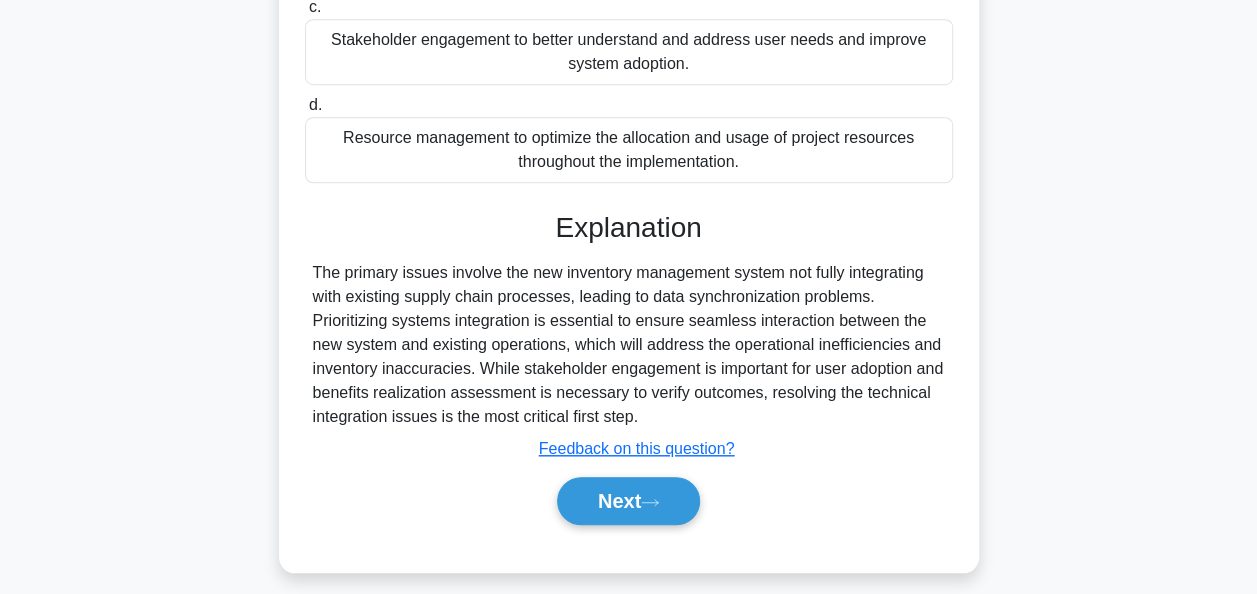 scroll, scrollTop: 687, scrollLeft: 0, axis: vertical 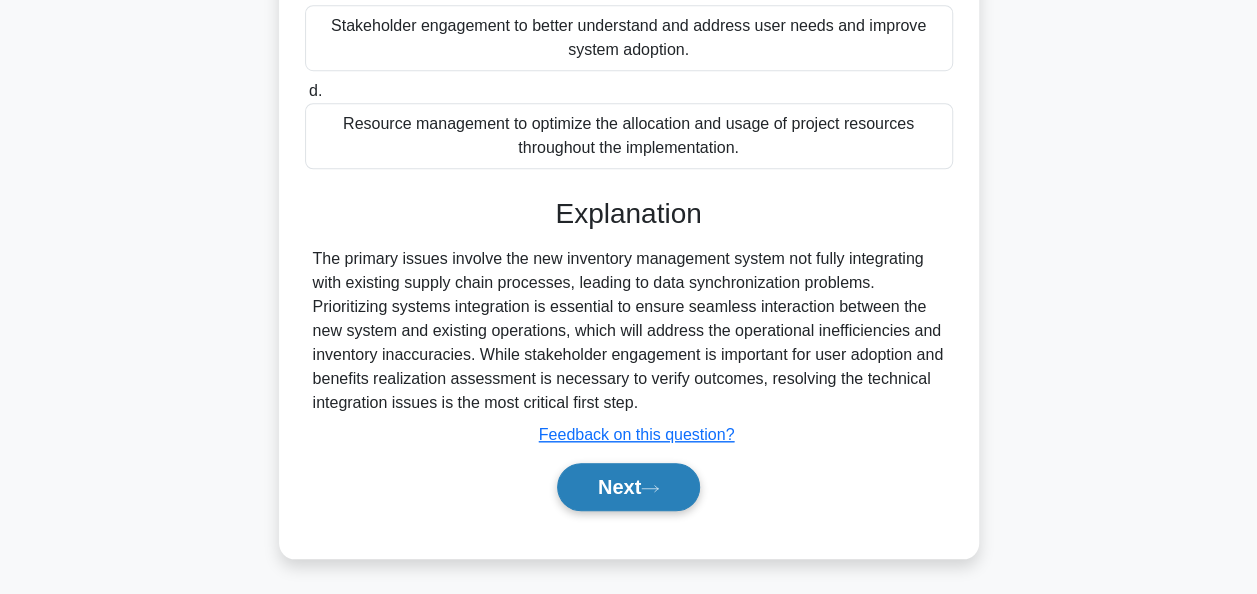 click on "Next" at bounding box center [628, 487] 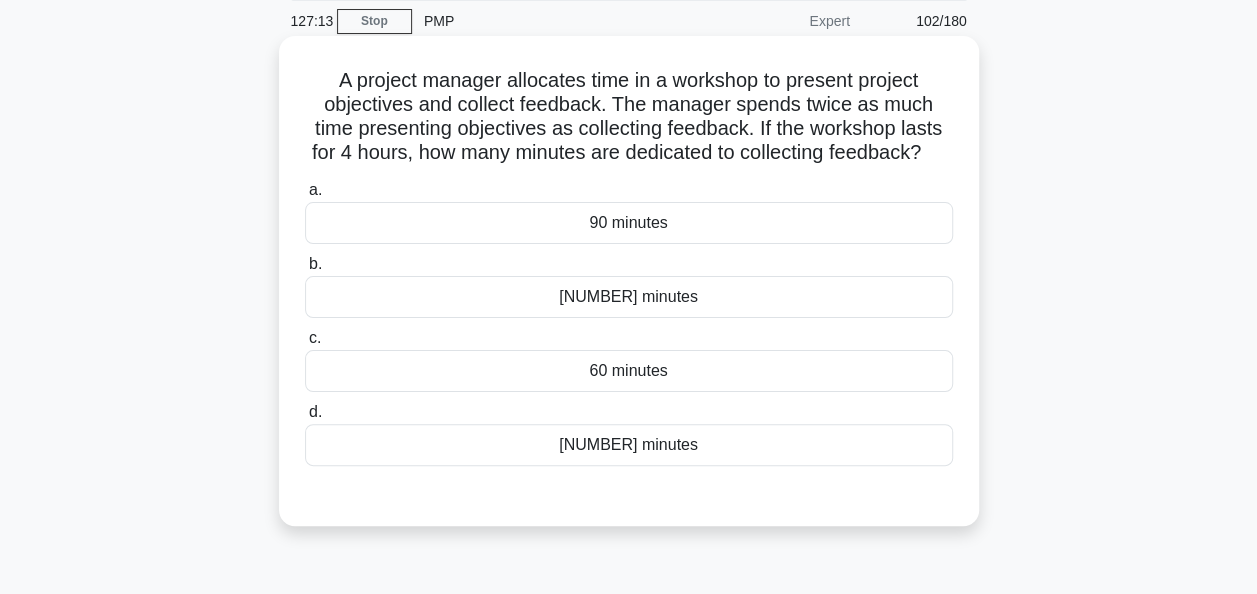scroll, scrollTop: 100, scrollLeft: 0, axis: vertical 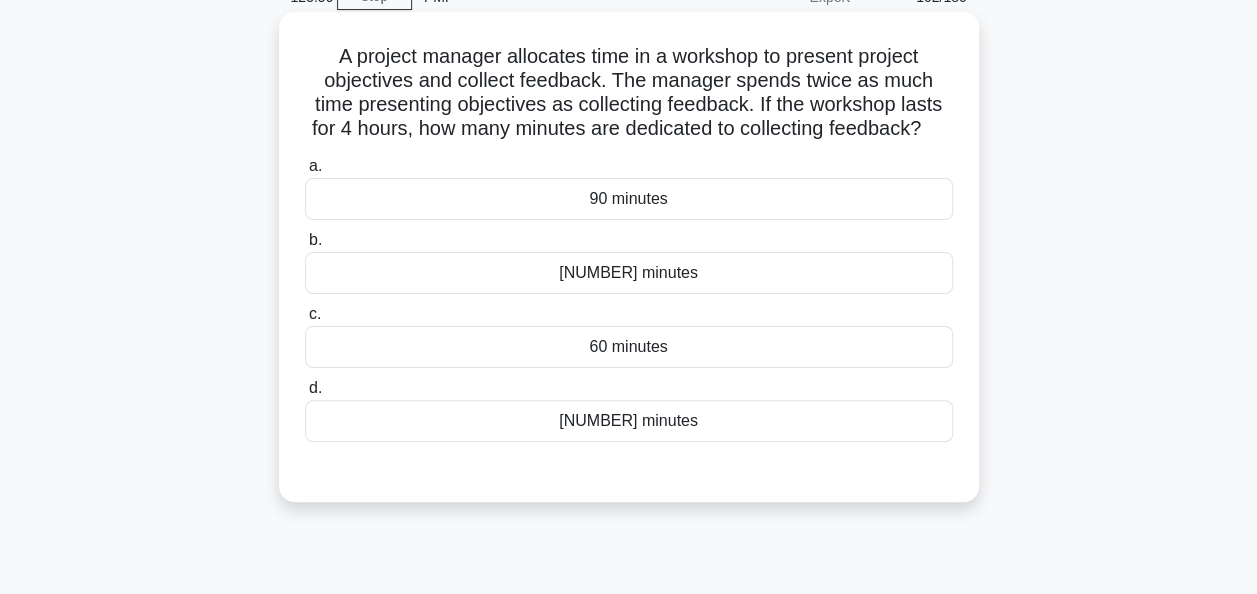 click on "80 minutes" at bounding box center (629, 421) 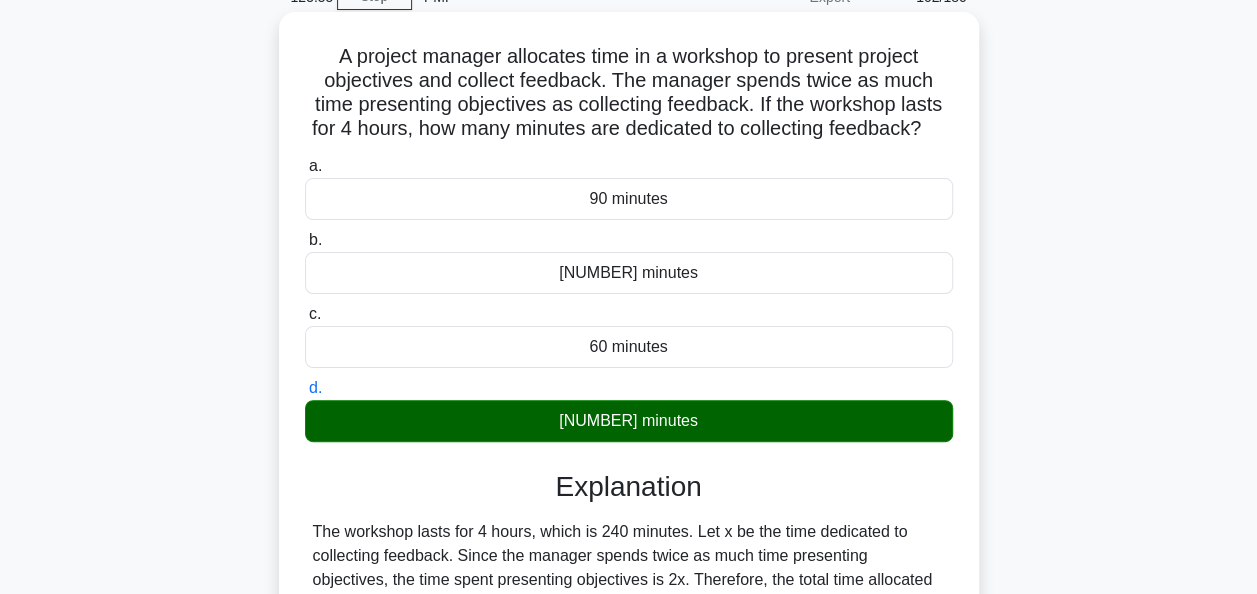 scroll, scrollTop: 486, scrollLeft: 0, axis: vertical 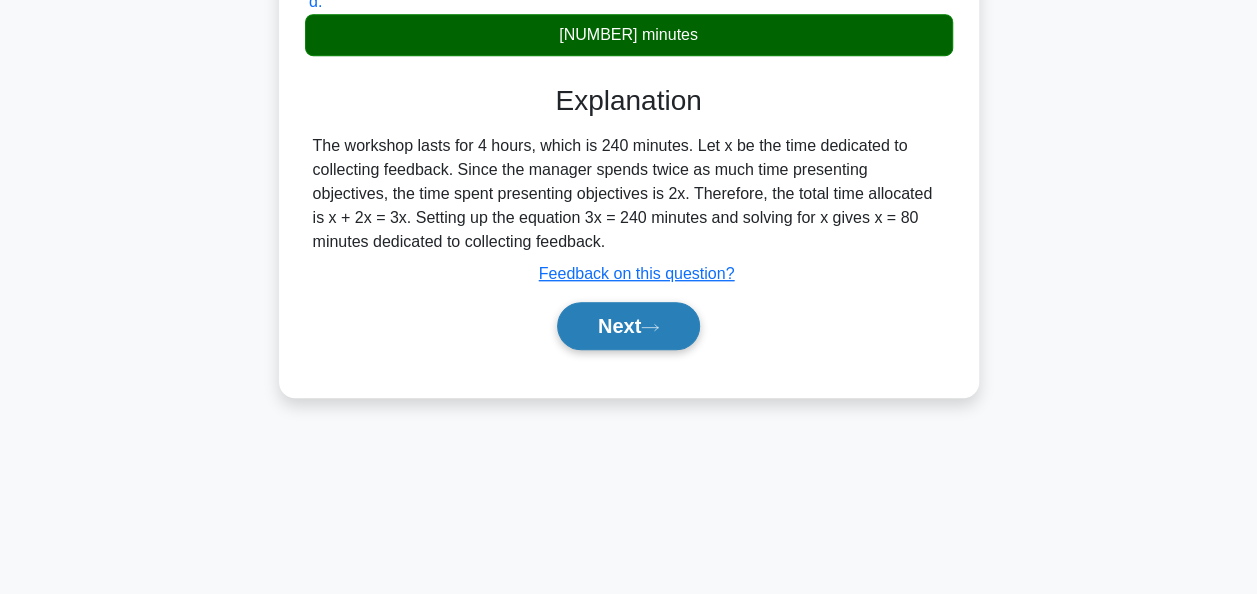 click on "Next" at bounding box center (628, 326) 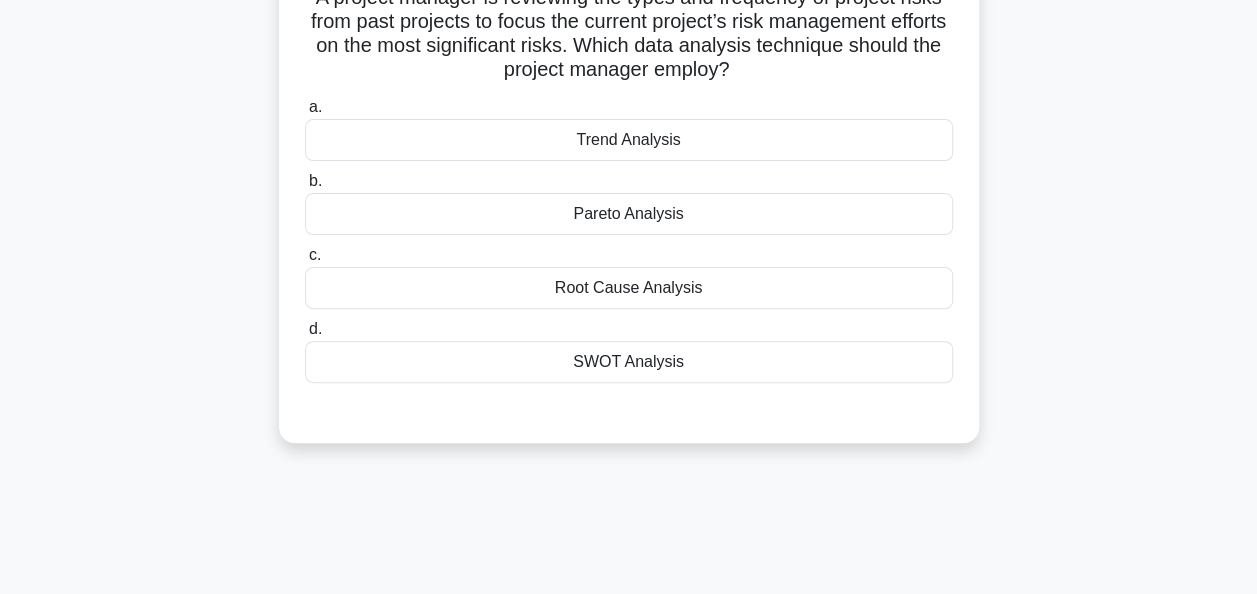 scroll, scrollTop: 86, scrollLeft: 0, axis: vertical 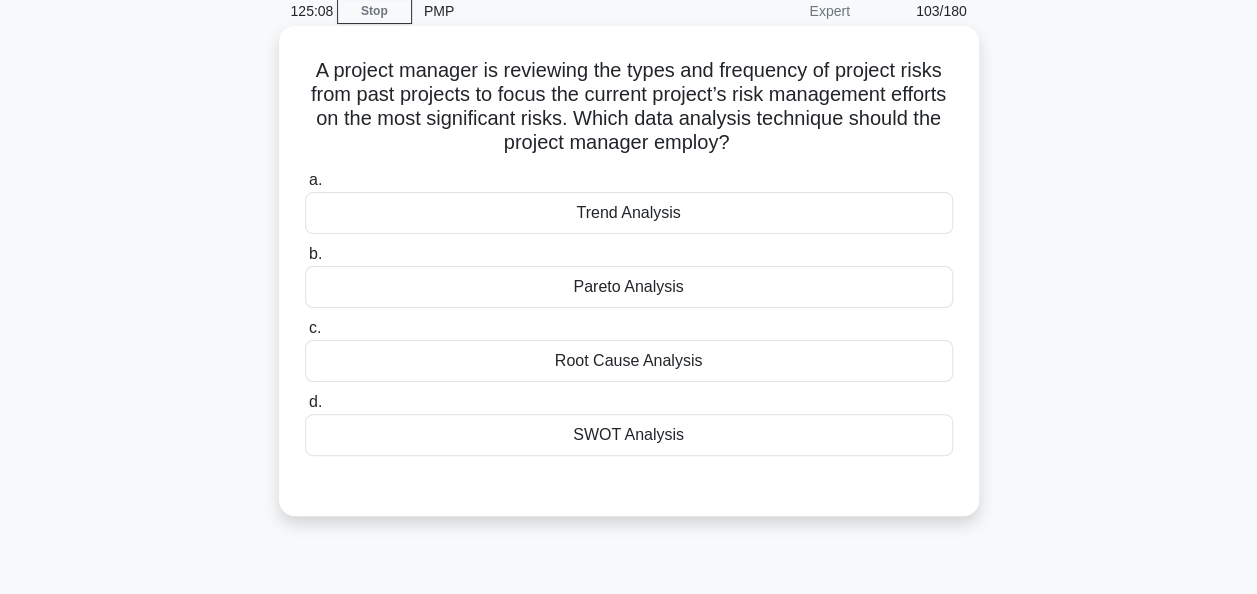 click on "Trend Analysis" at bounding box center (629, 213) 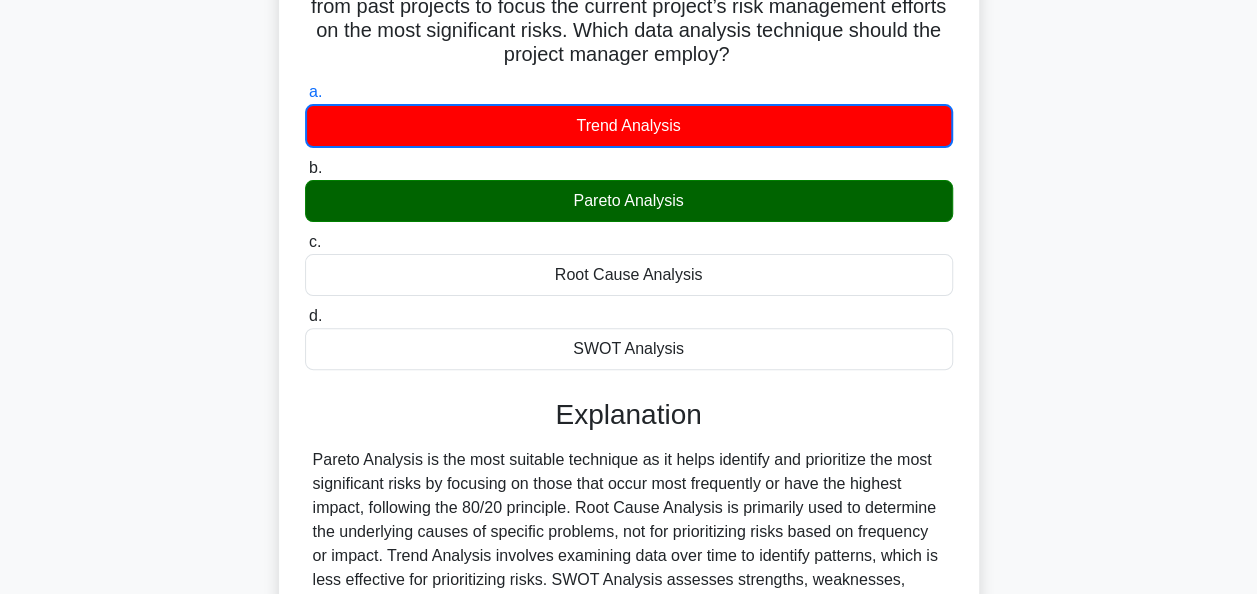 scroll, scrollTop: 386, scrollLeft: 0, axis: vertical 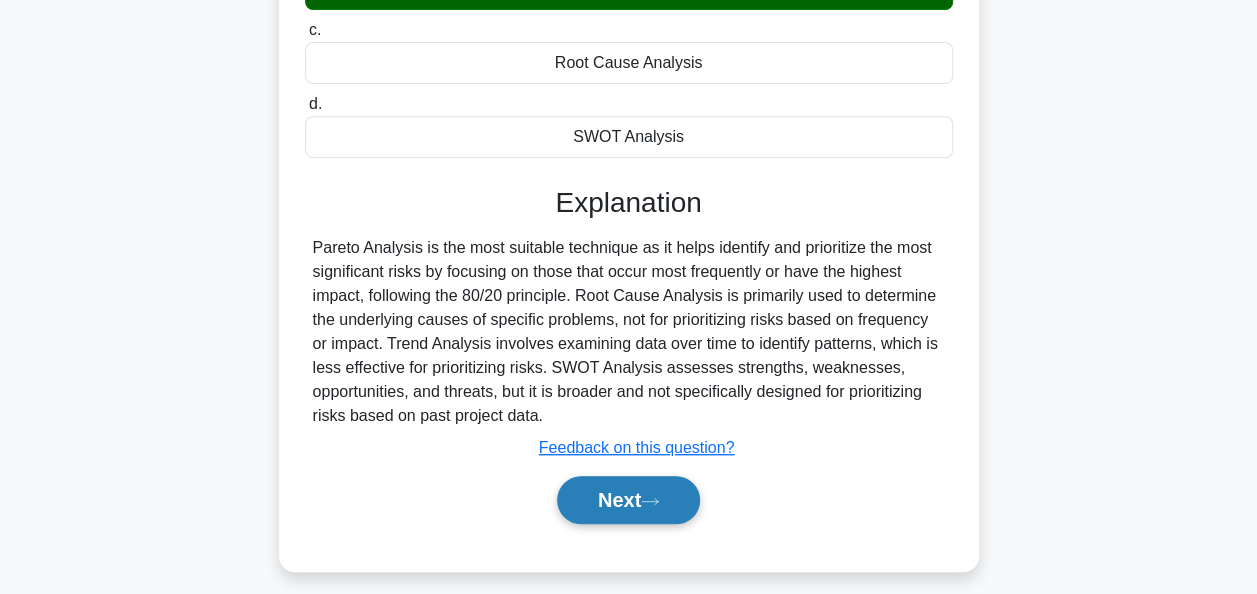 click on "Next" at bounding box center [628, 500] 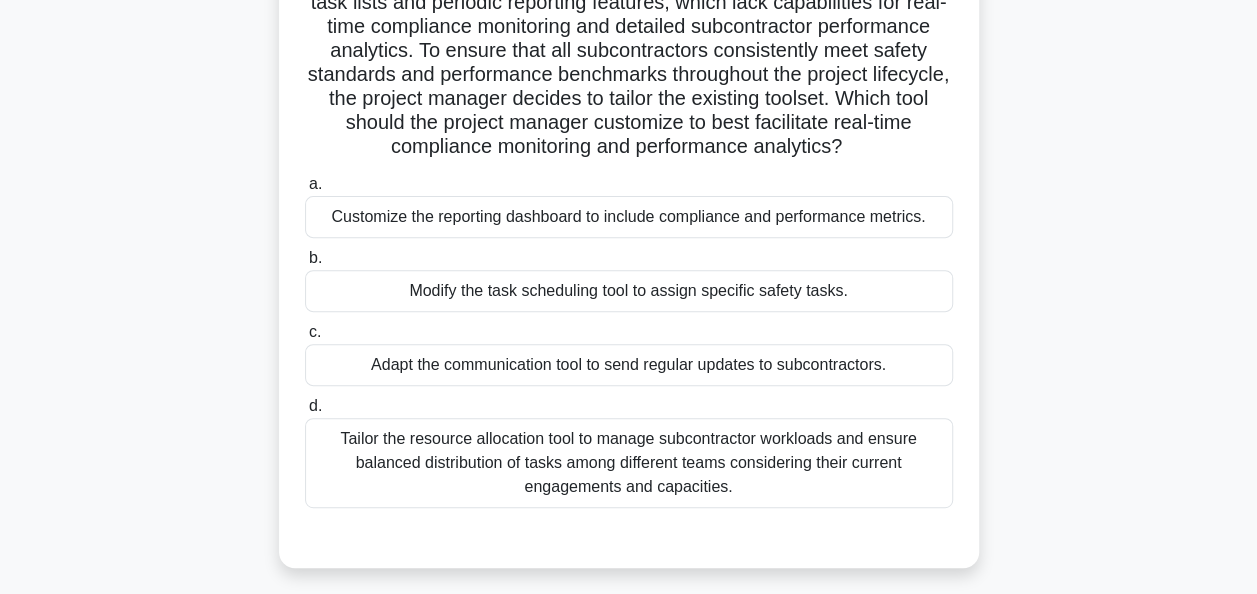 scroll, scrollTop: 300, scrollLeft: 0, axis: vertical 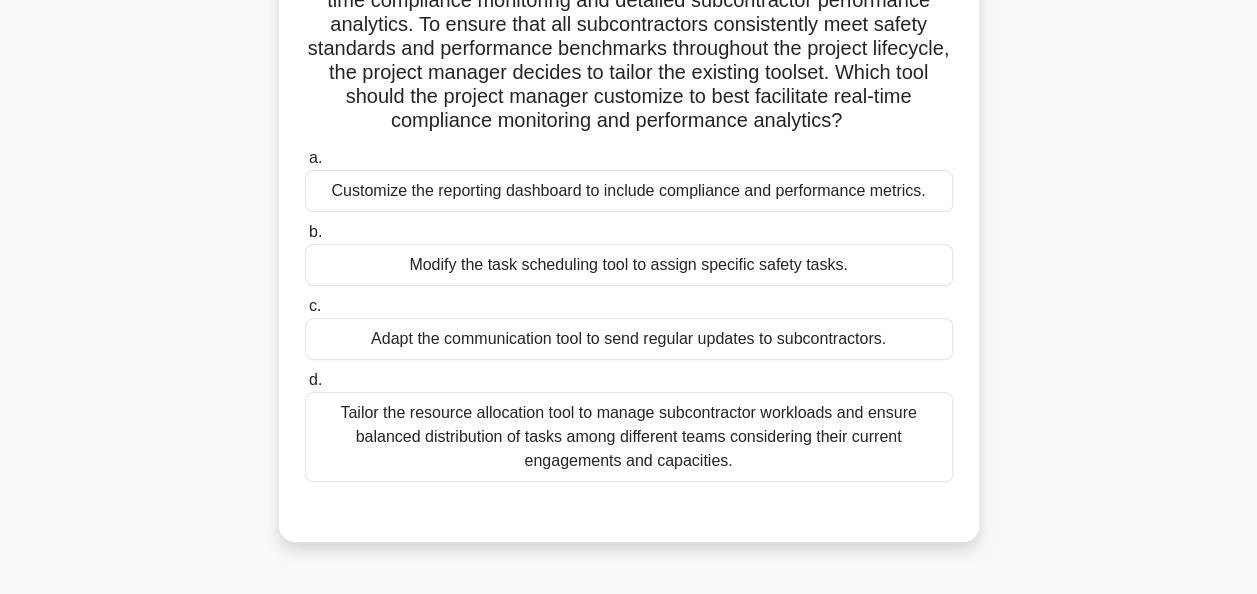 click on "Customize the reporting dashboard to include compliance and performance metrics." at bounding box center (629, 191) 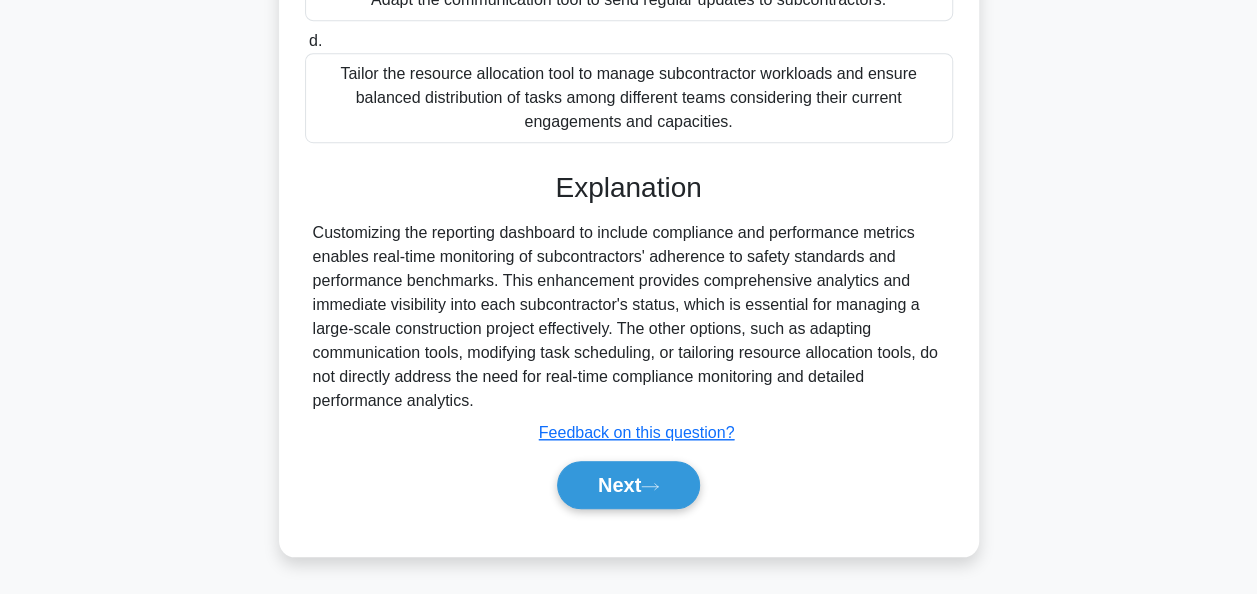 scroll, scrollTop: 660, scrollLeft: 0, axis: vertical 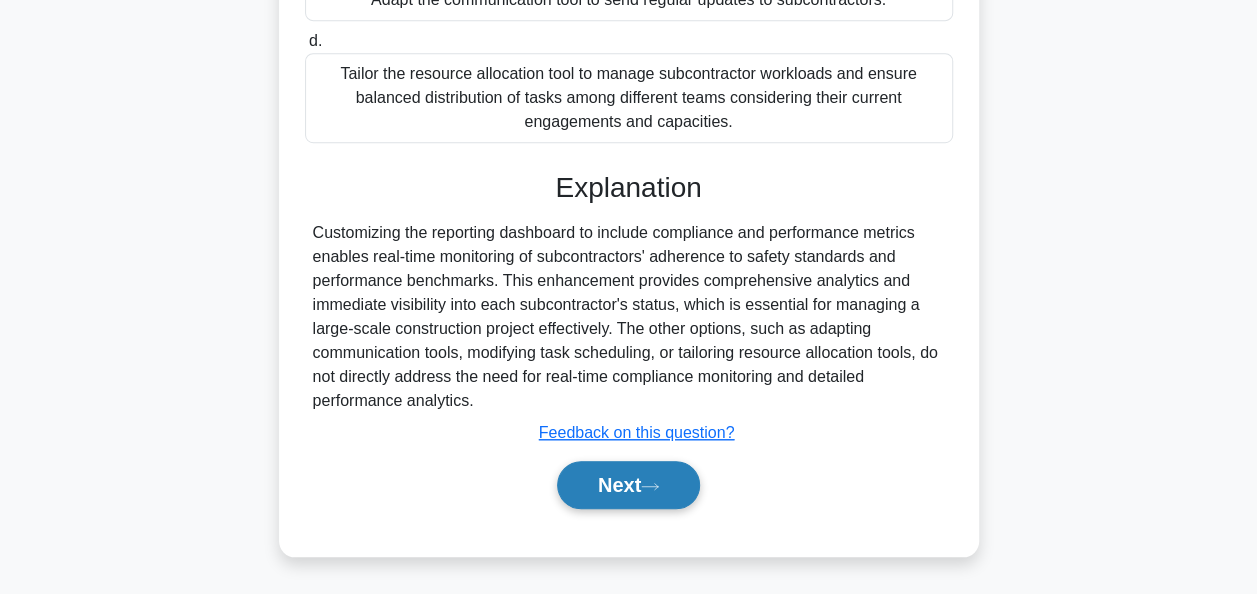 click on "Next" at bounding box center (628, 485) 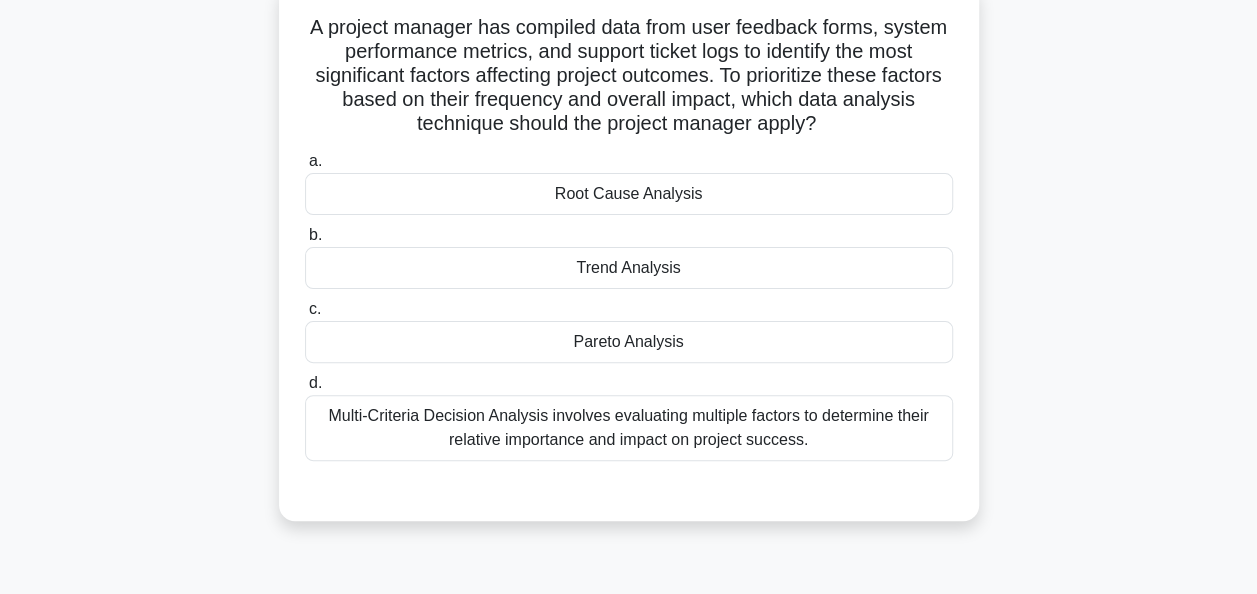 scroll, scrollTop: 200, scrollLeft: 0, axis: vertical 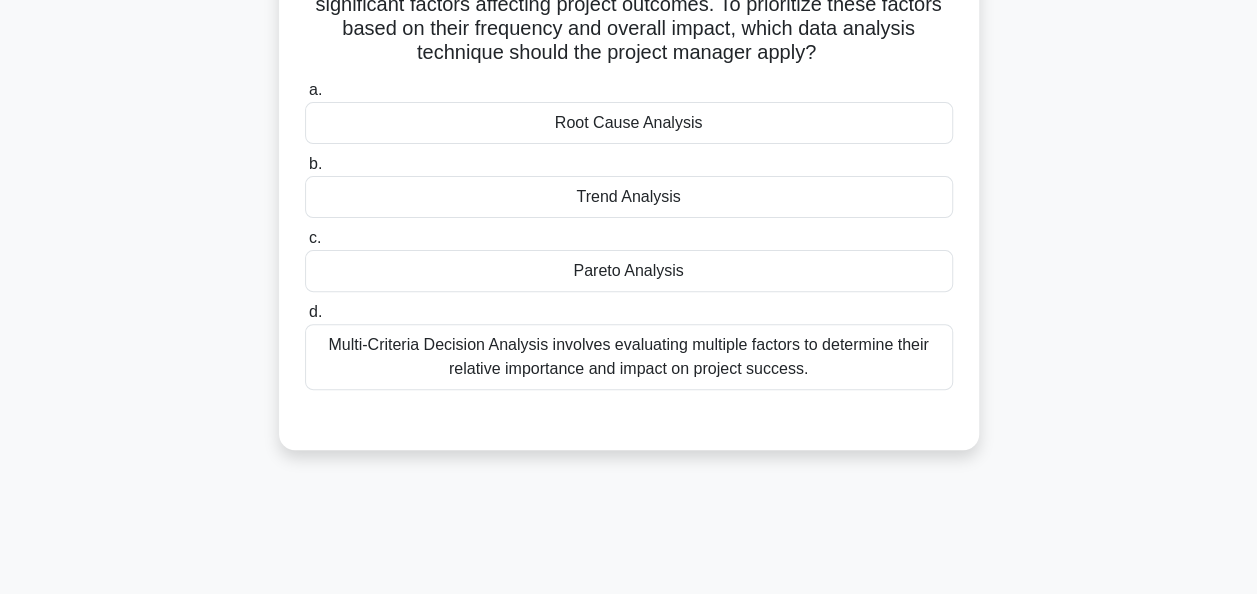 click on "Pareto Analysis" at bounding box center [629, 271] 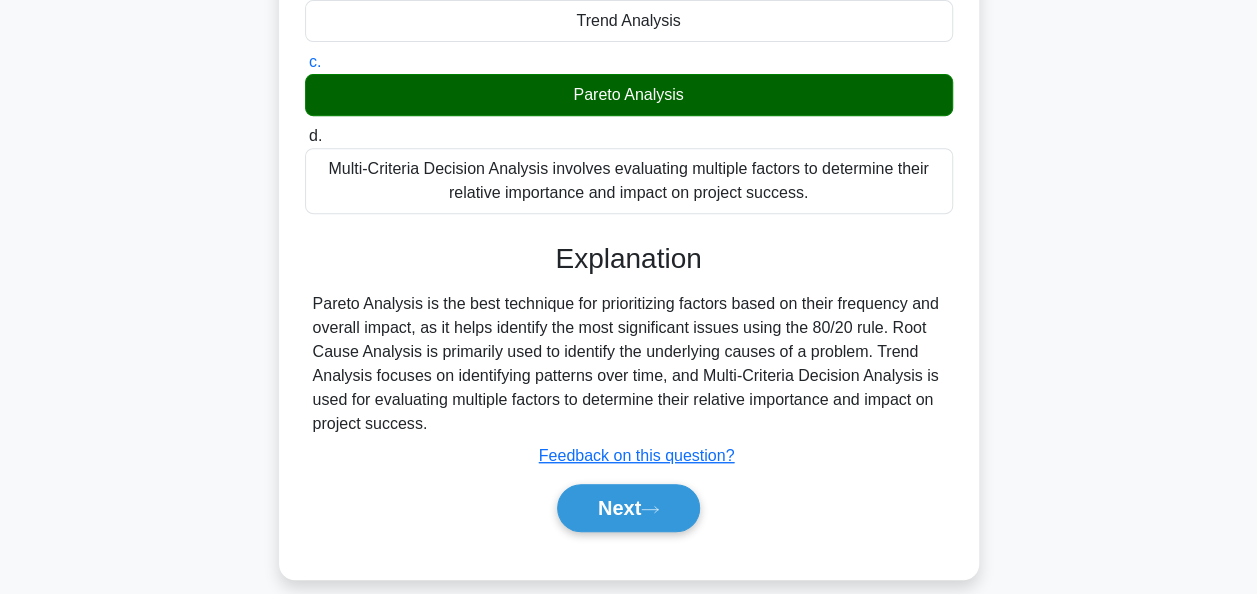 scroll, scrollTop: 486, scrollLeft: 0, axis: vertical 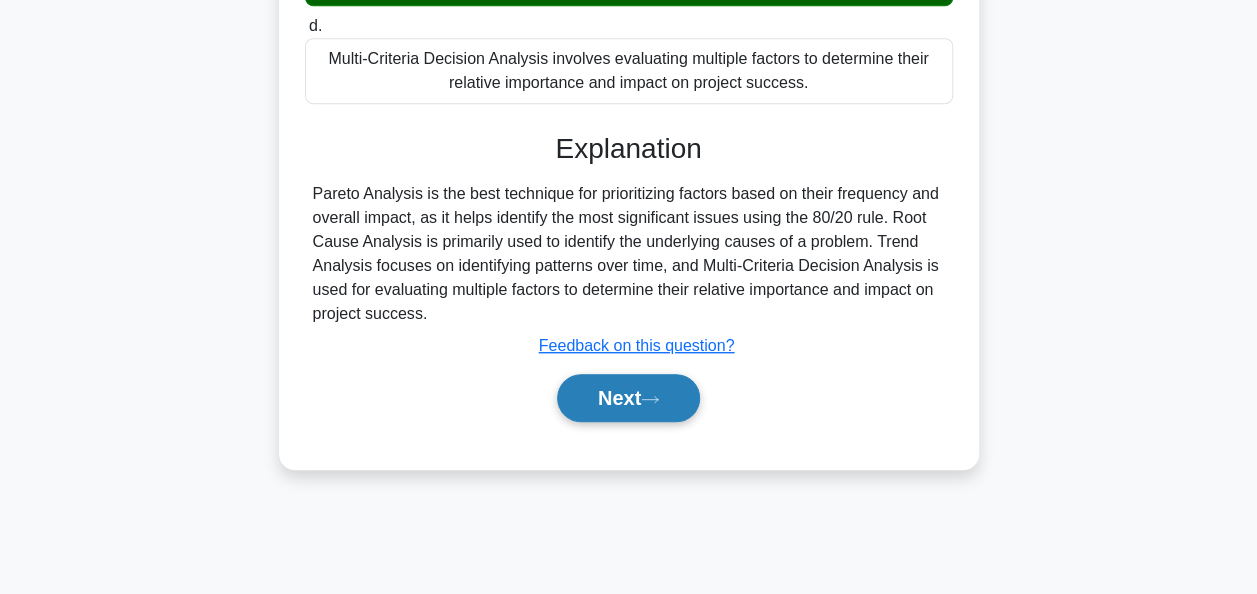 click on "Next" at bounding box center [628, 398] 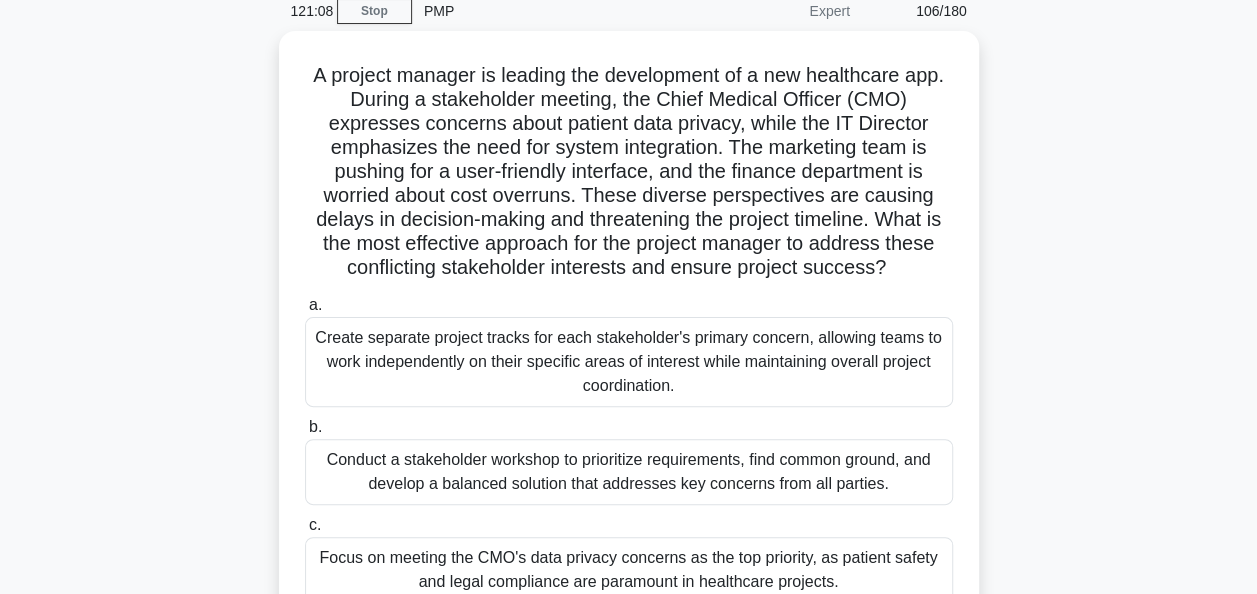 scroll, scrollTop: 186, scrollLeft: 0, axis: vertical 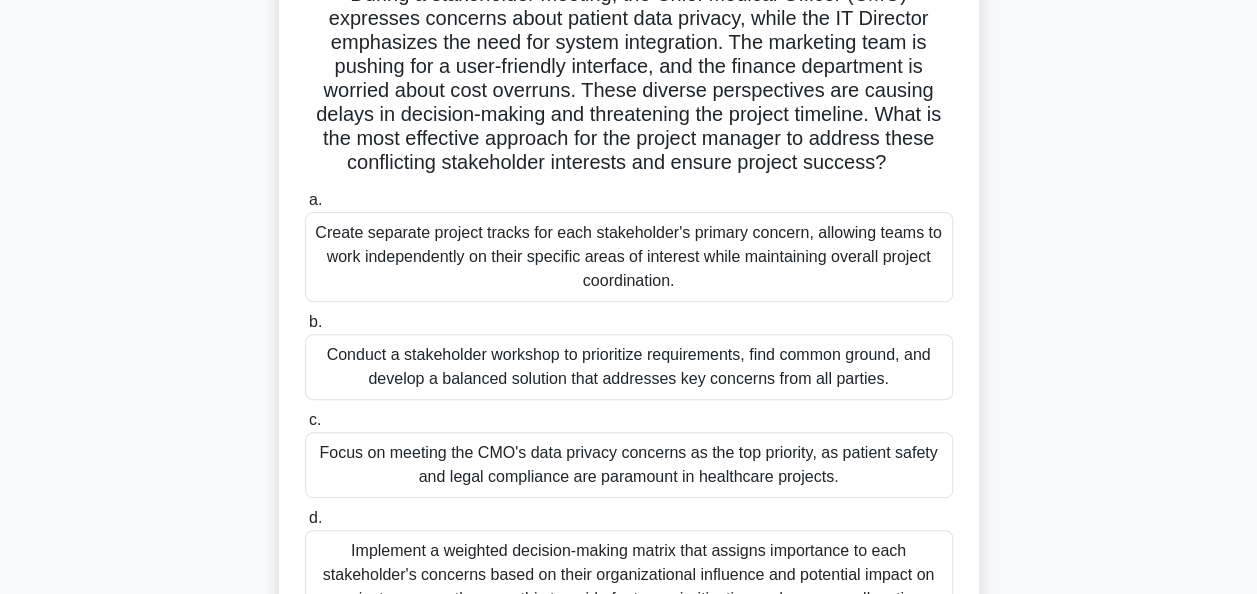 click on "Conduct a stakeholder workshop to prioritize requirements, find common ground, and develop a balanced solution that addresses key concerns from all parties." at bounding box center (629, 367) 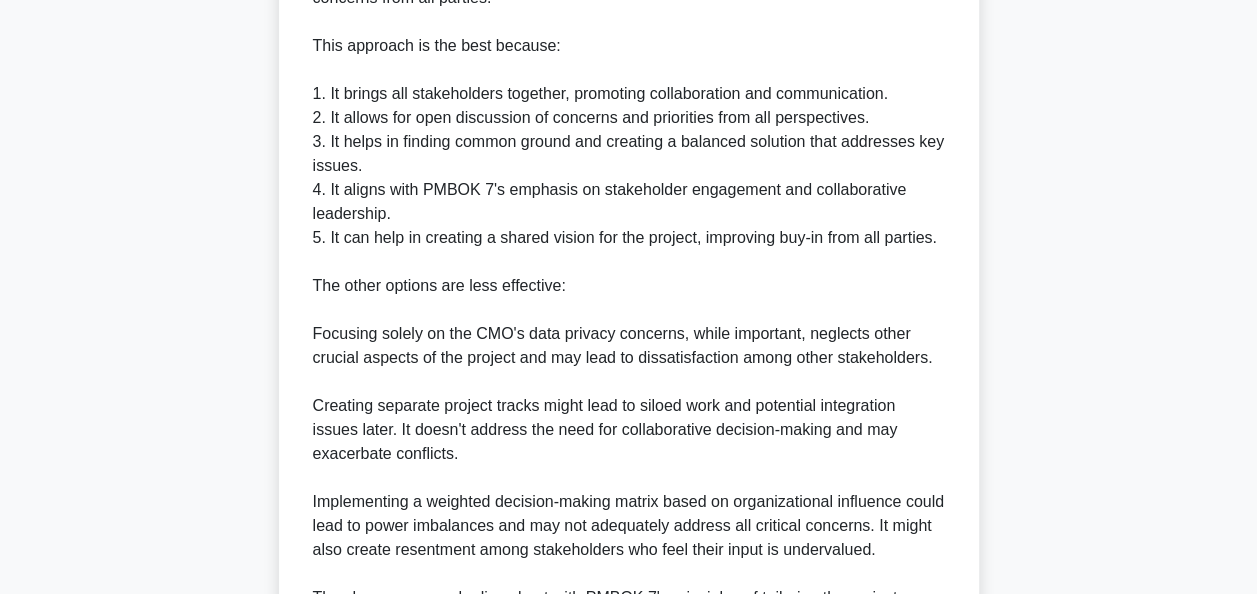 scroll, scrollTop: 1186, scrollLeft: 0, axis: vertical 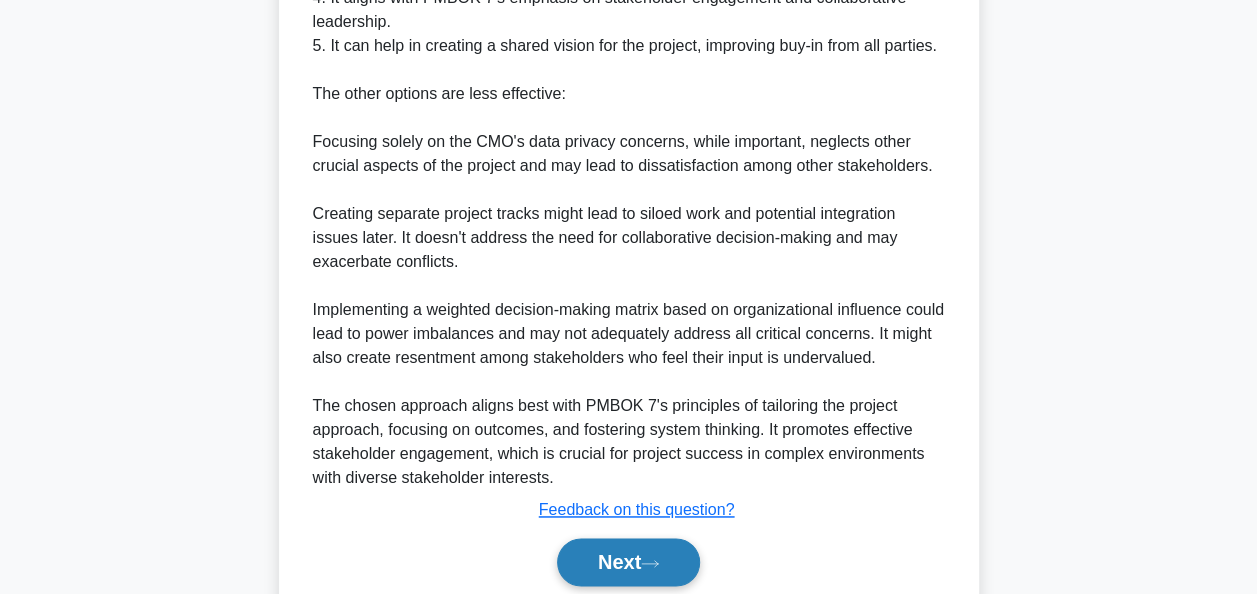 click on "Next" at bounding box center [628, 562] 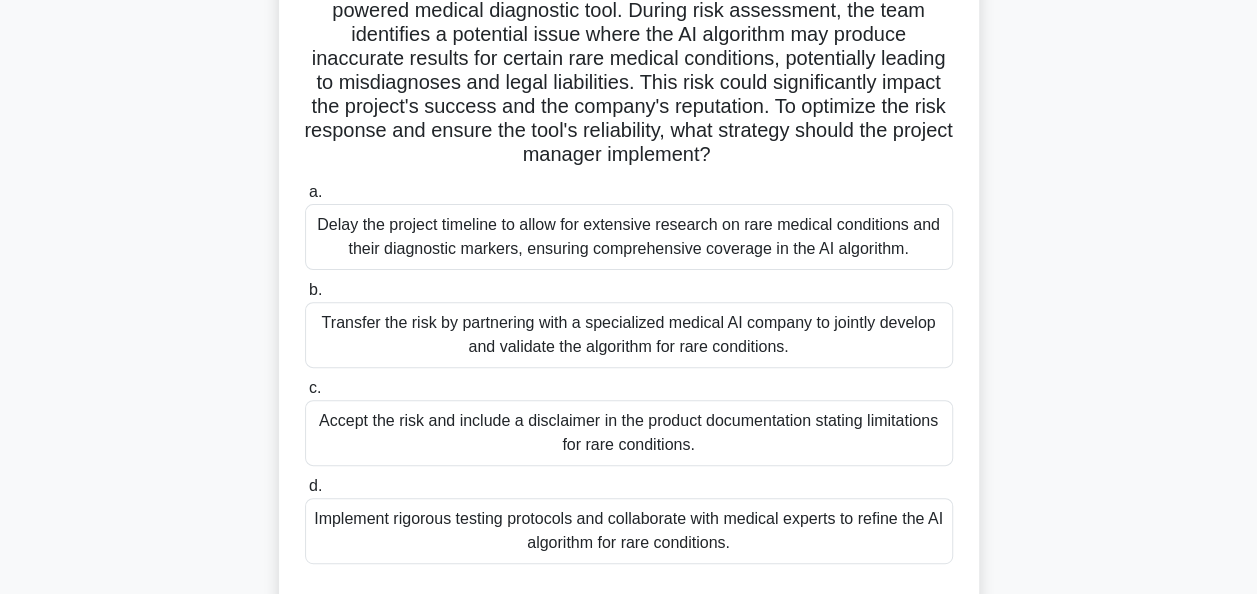scroll, scrollTop: 200, scrollLeft: 0, axis: vertical 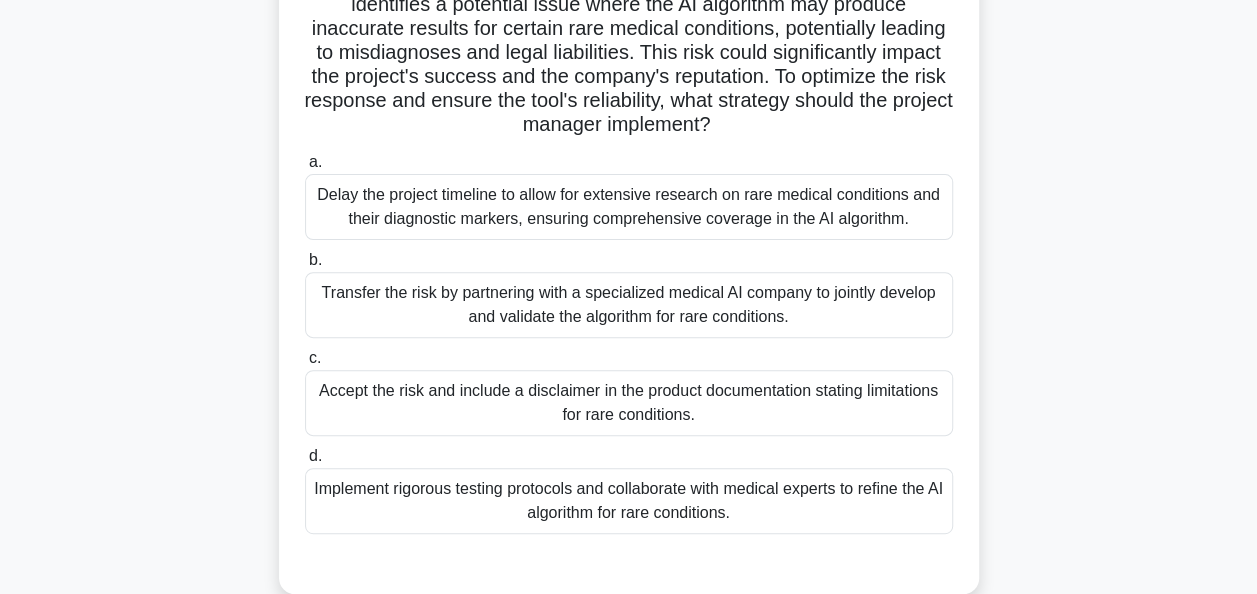 click on "Implement rigorous testing protocols and collaborate with medical experts to refine the AI algorithm for rare conditions." at bounding box center (629, 501) 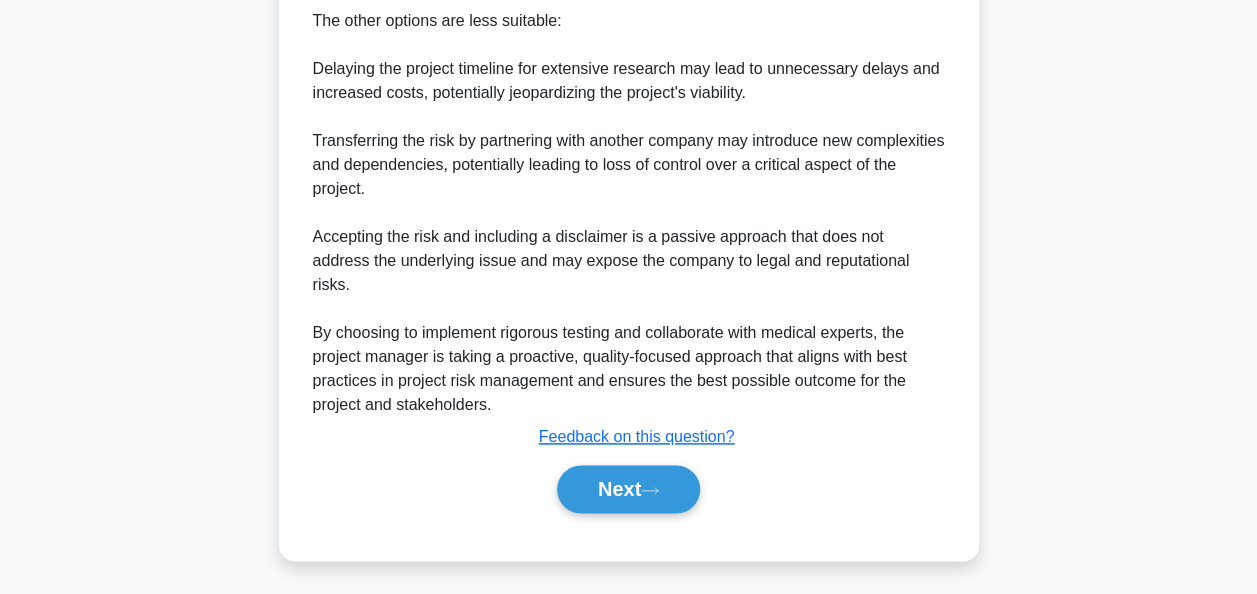 scroll, scrollTop: 1116, scrollLeft: 0, axis: vertical 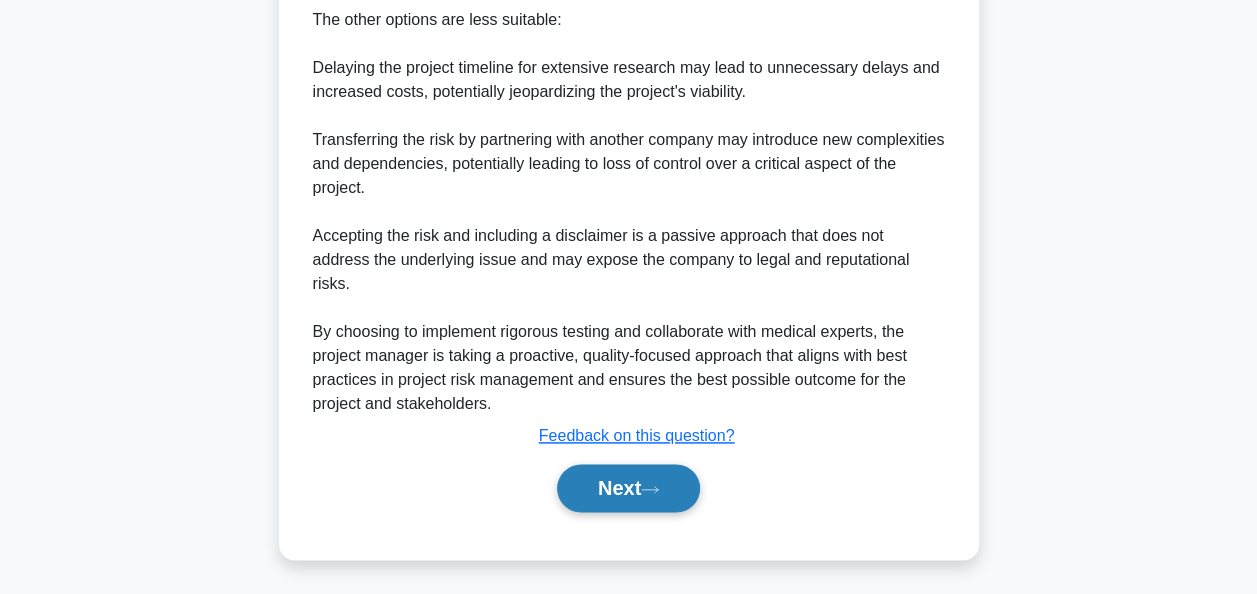 click on "Next" at bounding box center (628, 488) 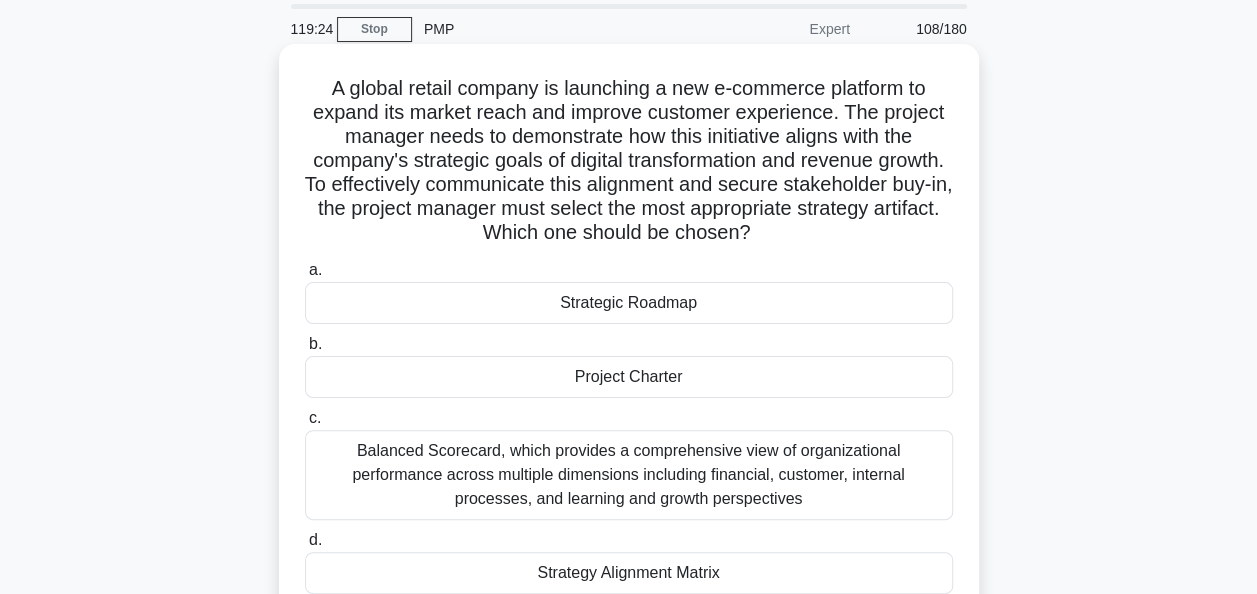 scroll, scrollTop: 0, scrollLeft: 0, axis: both 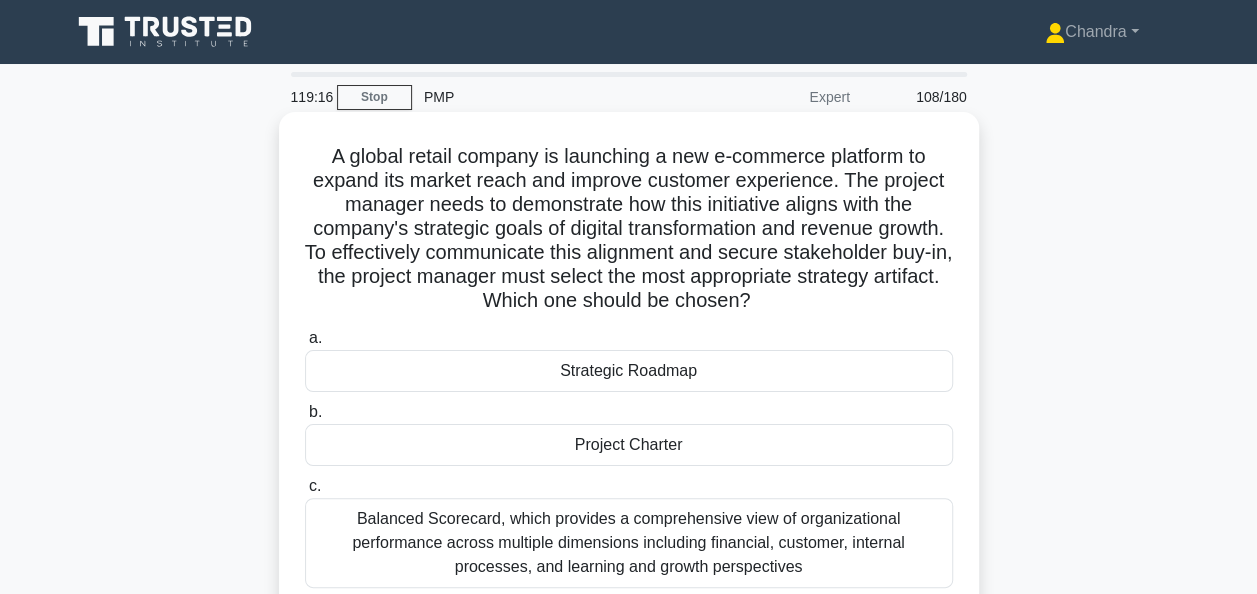 click on "Strategic Roadmap" at bounding box center [629, 371] 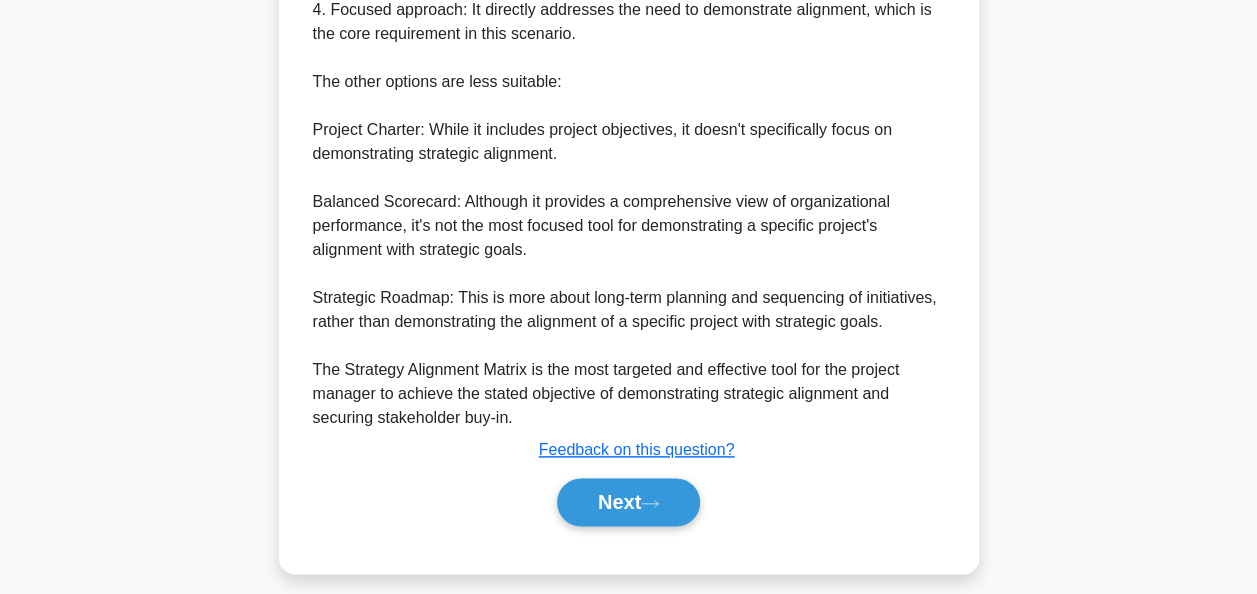scroll, scrollTop: 1047, scrollLeft: 0, axis: vertical 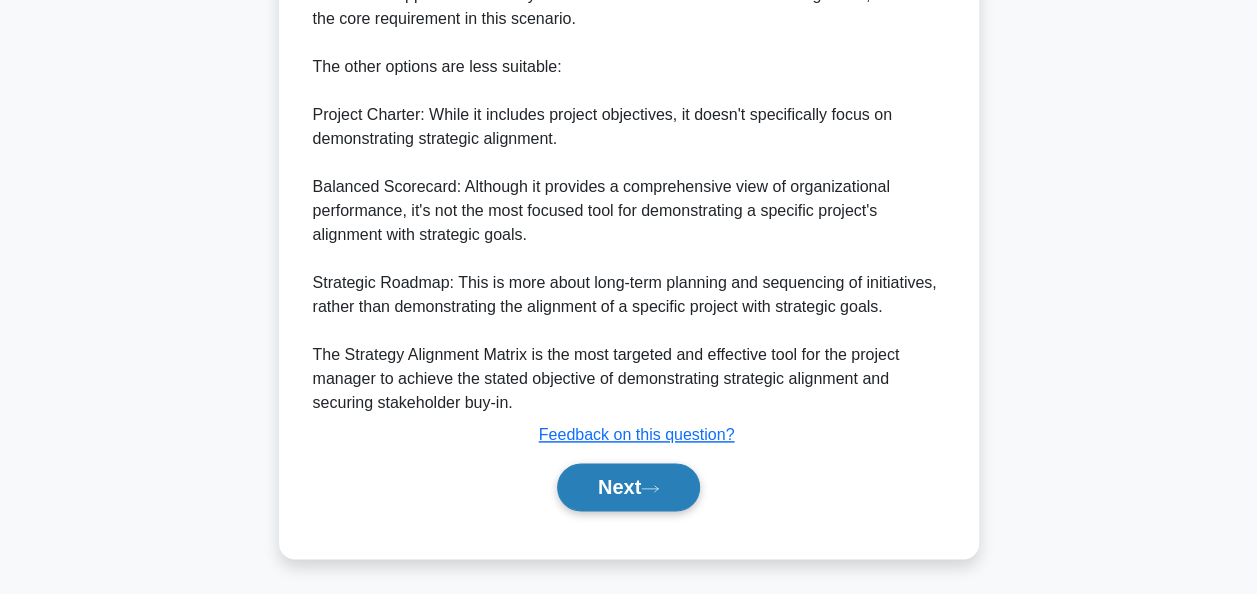 click on "Next" at bounding box center [628, 487] 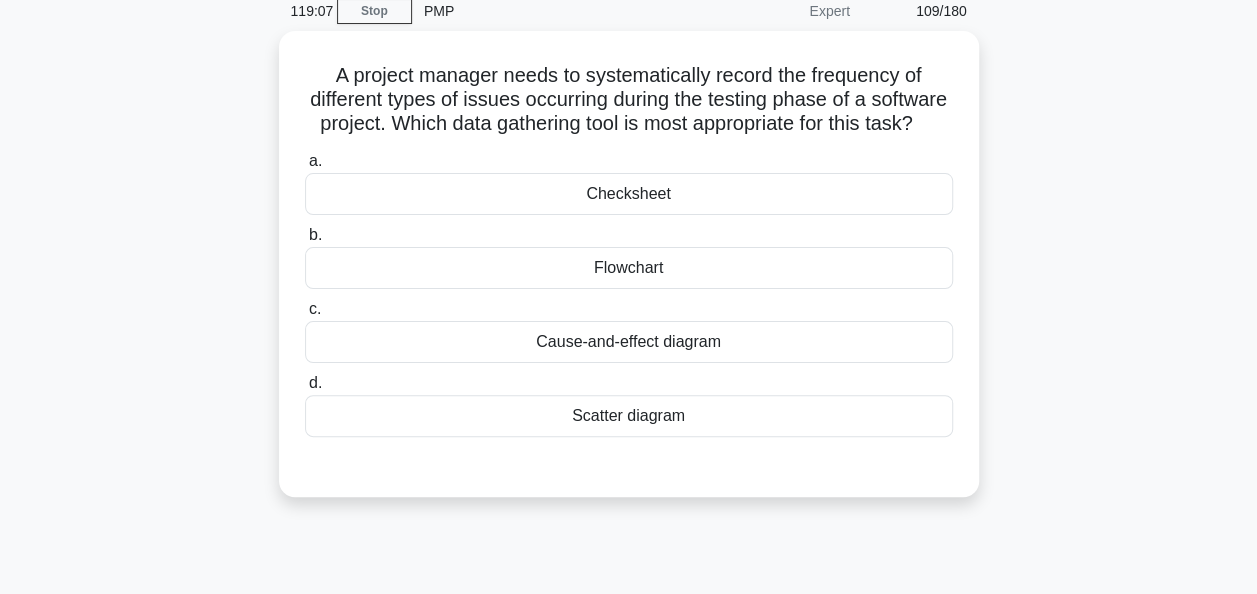 scroll, scrollTop: 0, scrollLeft: 0, axis: both 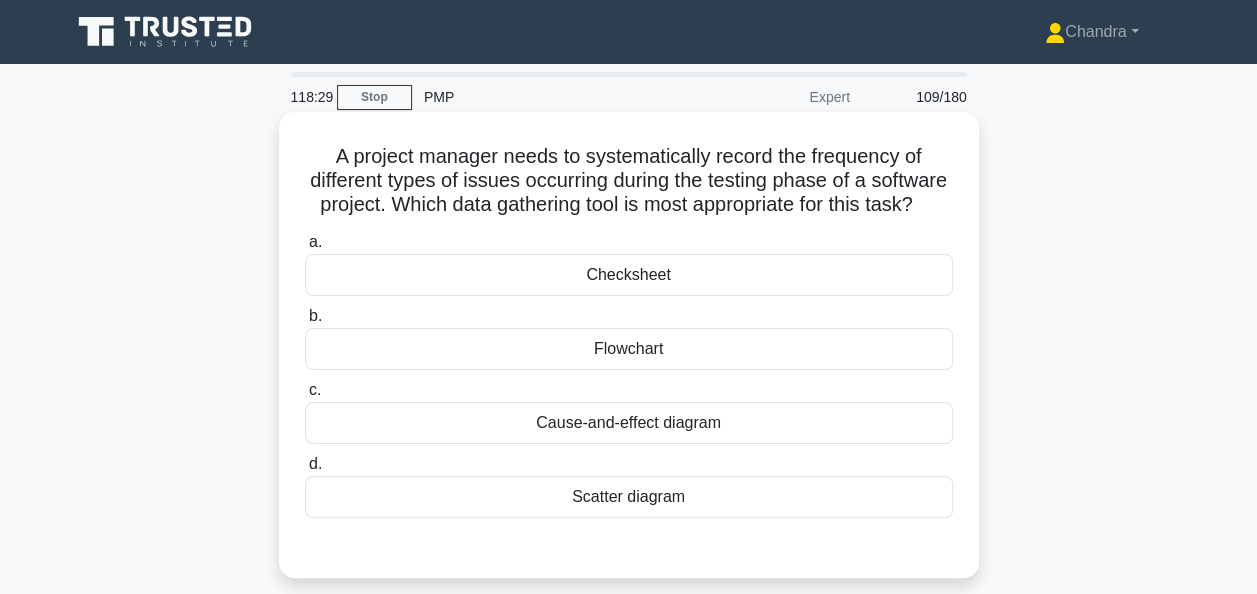 click on "Checksheet" at bounding box center (629, 275) 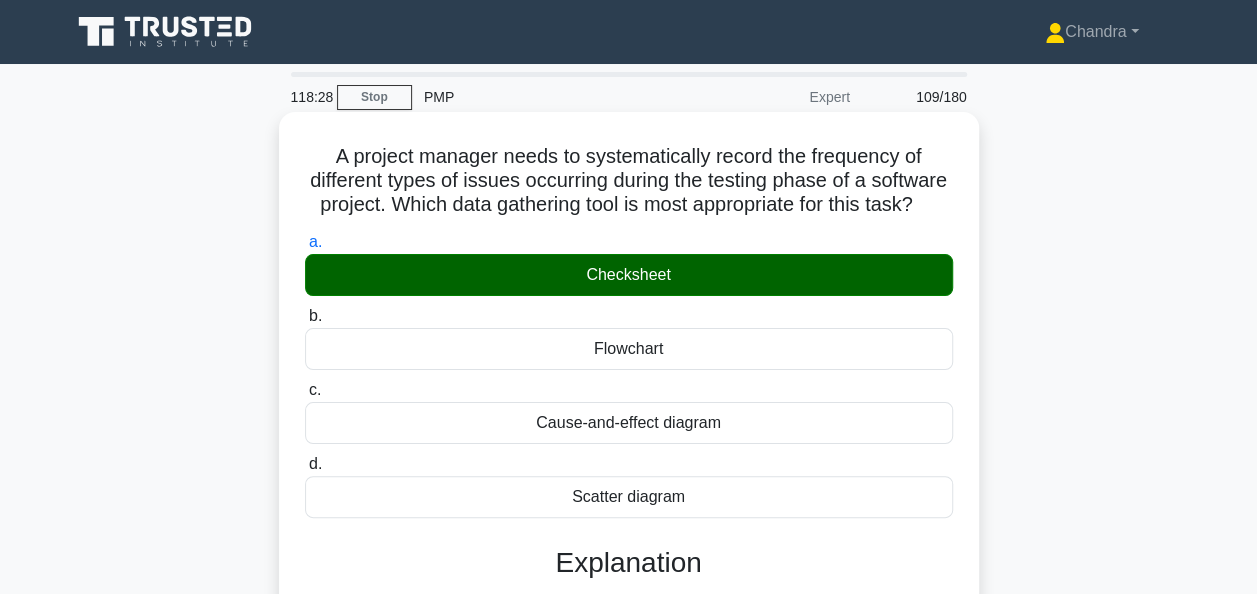 scroll, scrollTop: 400, scrollLeft: 0, axis: vertical 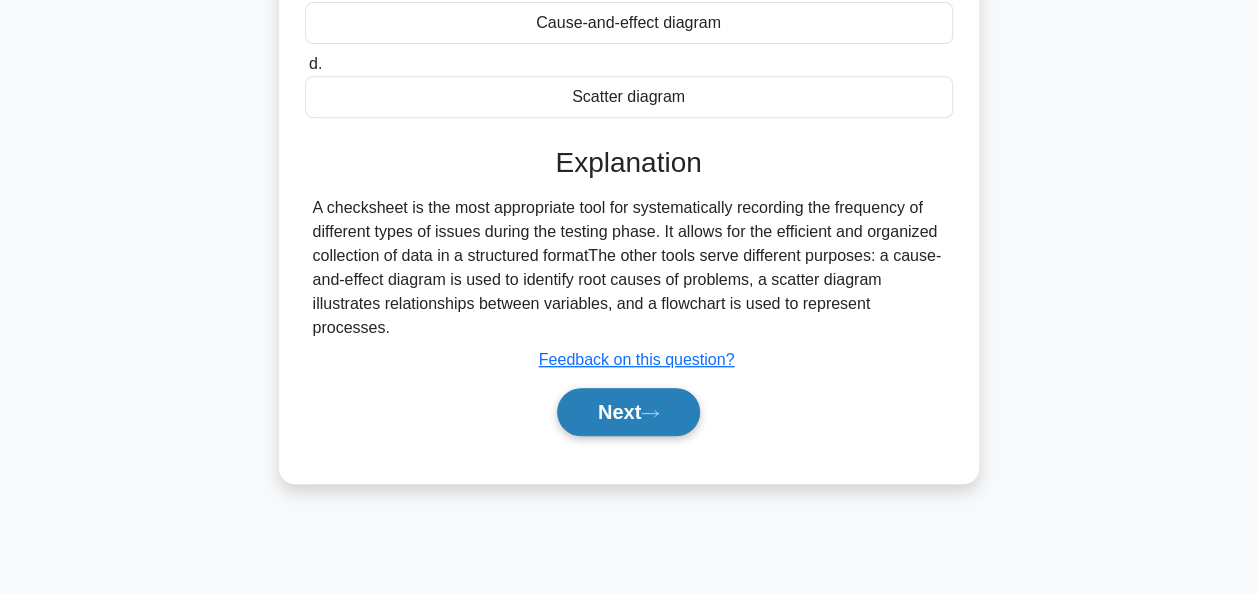 click 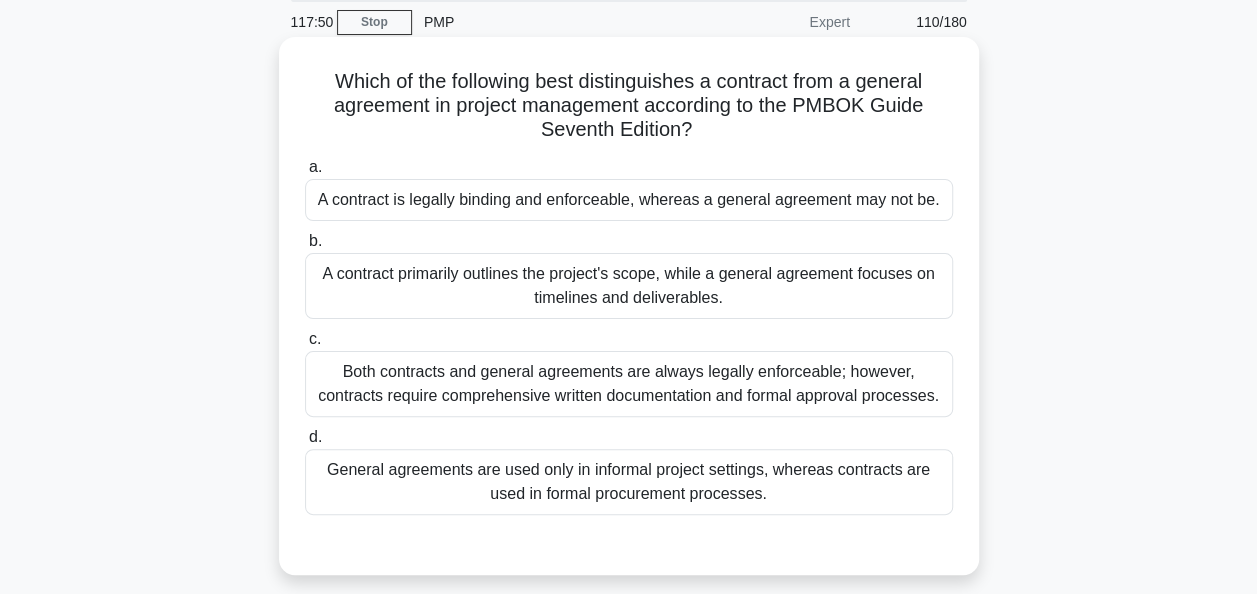 scroll, scrollTop: 100, scrollLeft: 0, axis: vertical 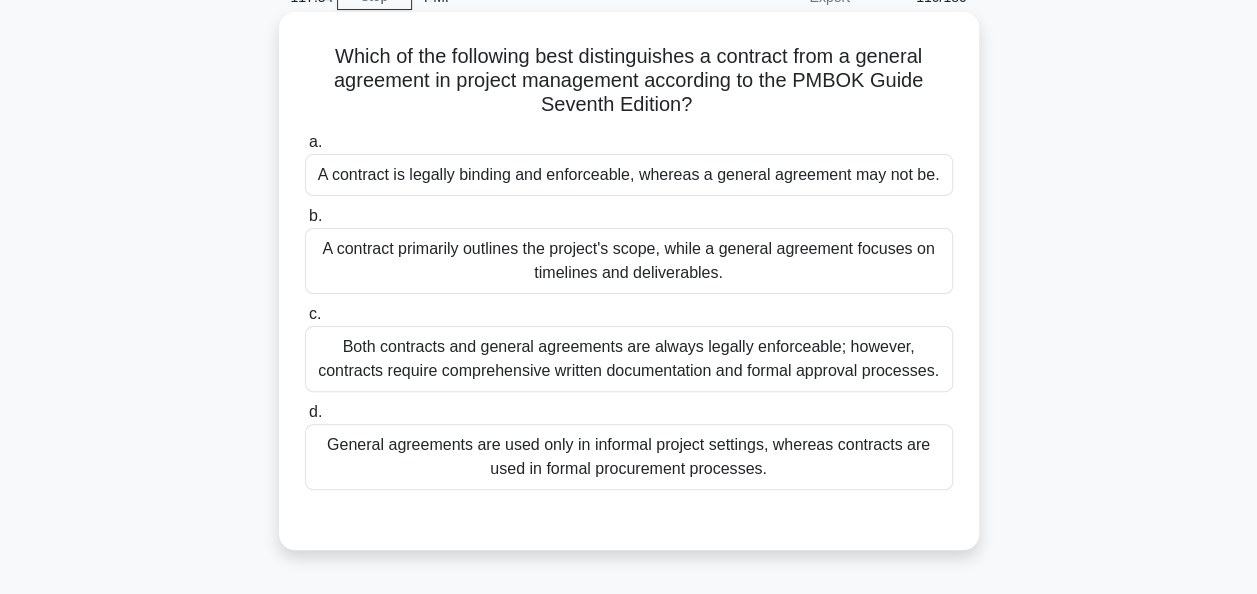 click on "A contract is legally binding and enforceable, whereas a general agreement may not be." at bounding box center (629, 175) 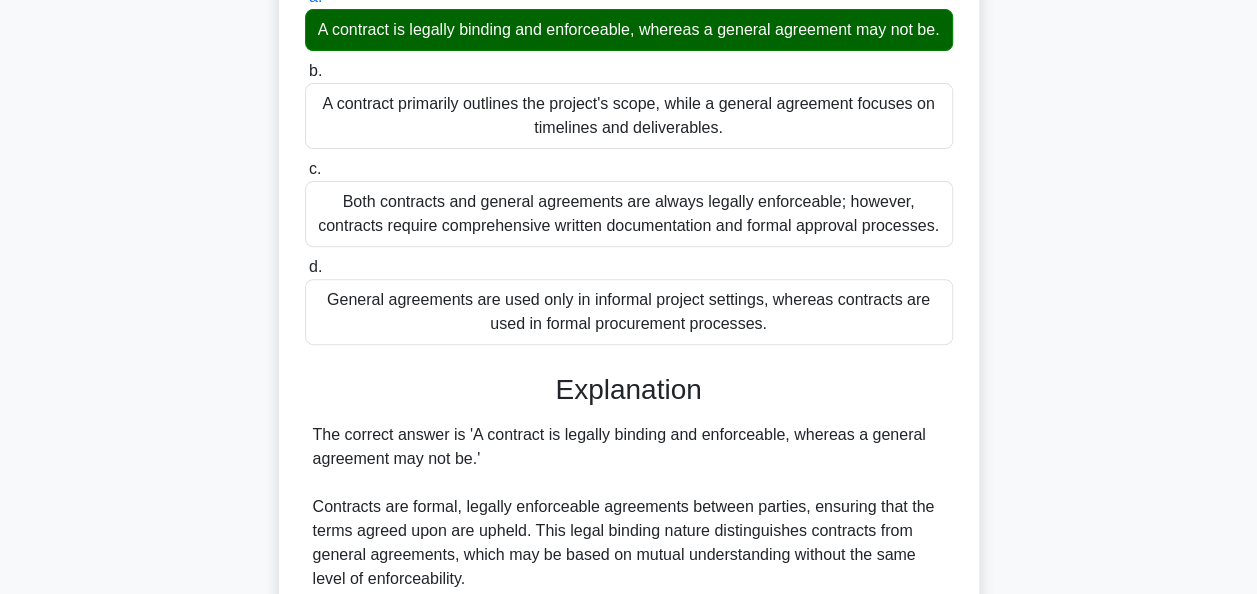 scroll, scrollTop: 540, scrollLeft: 0, axis: vertical 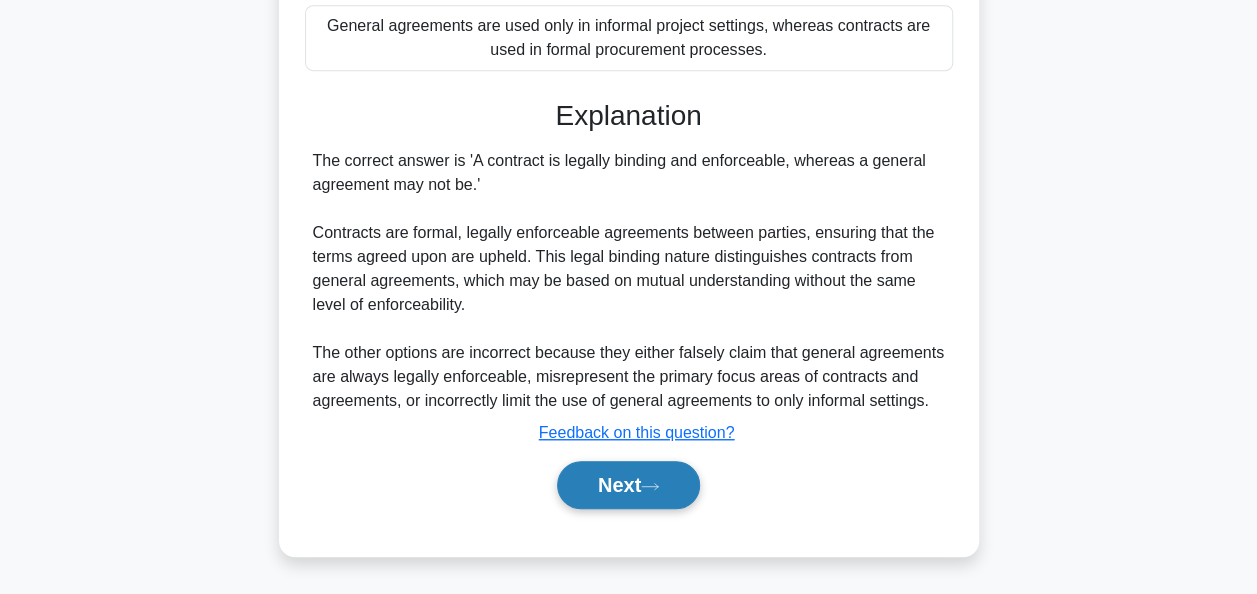 click on "Next" at bounding box center [628, 485] 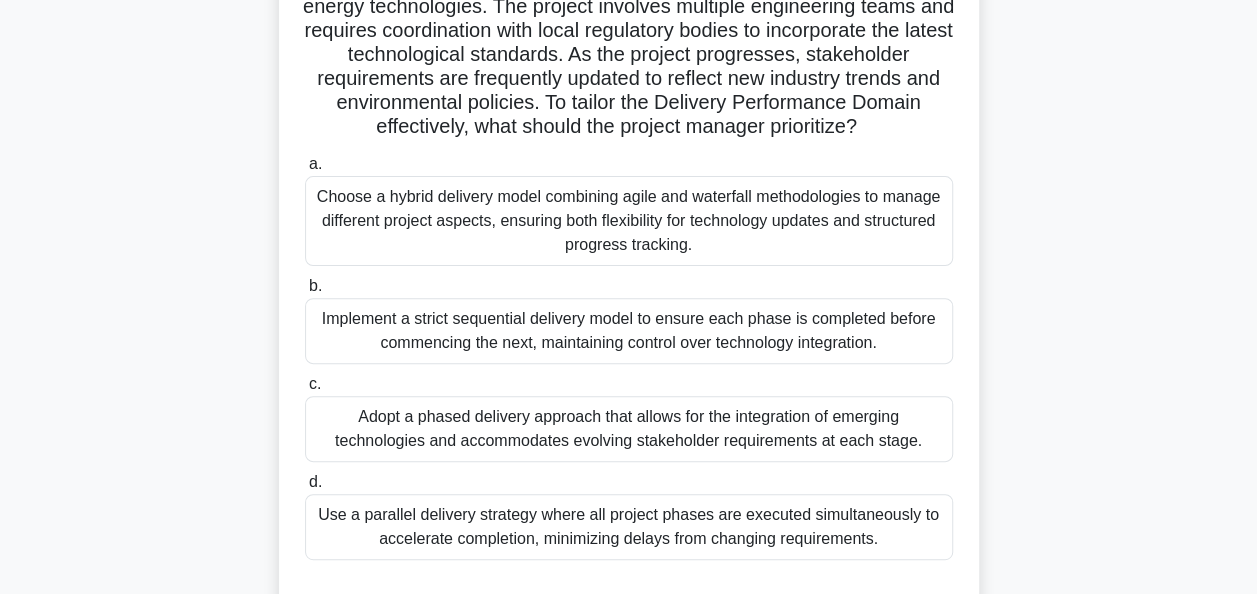 scroll, scrollTop: 200, scrollLeft: 0, axis: vertical 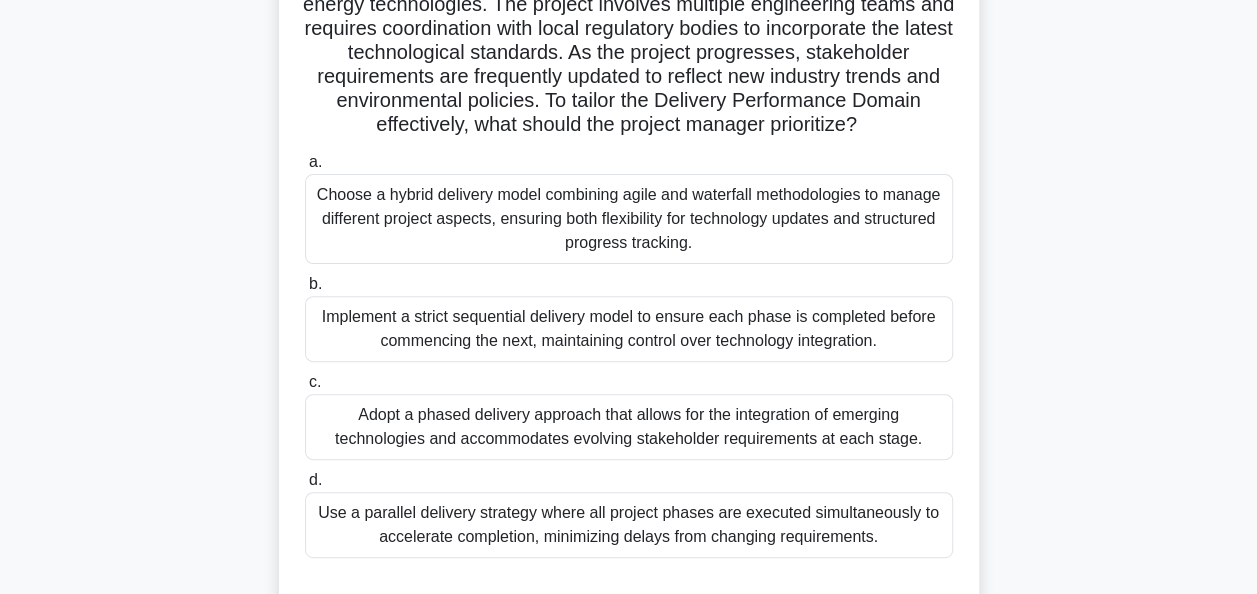 click on "Choose a hybrid delivery model combining agile and waterfall methodologies to manage different project aspects, ensuring both flexibility for technology updates and structured progress tracking." at bounding box center (629, 219) 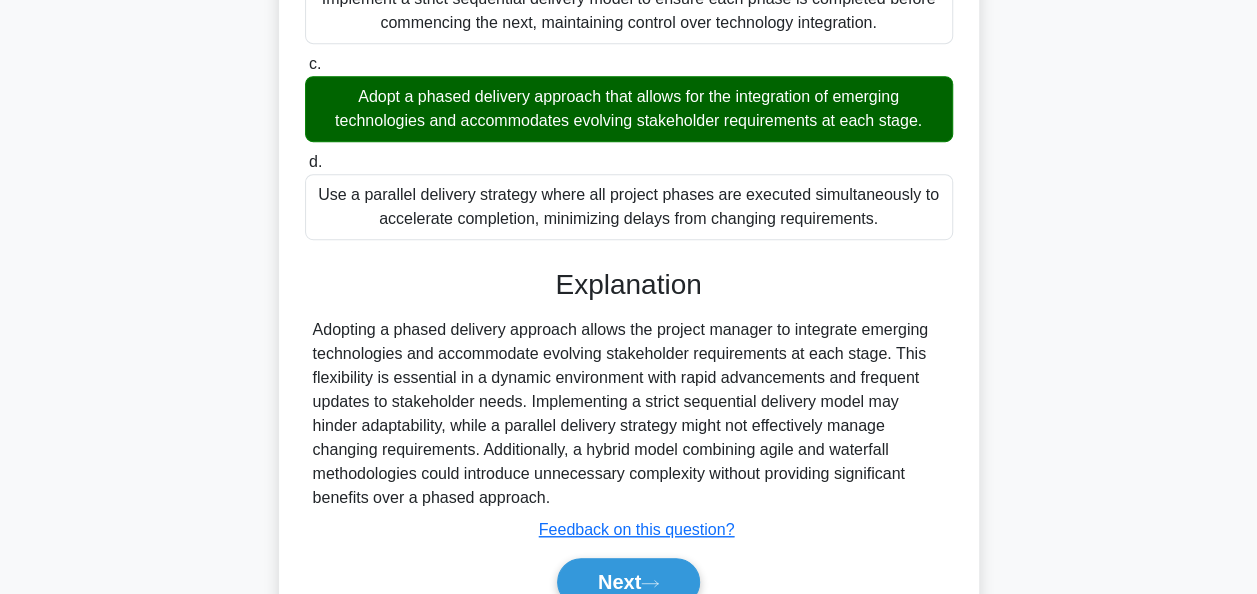 scroll, scrollTop: 639, scrollLeft: 0, axis: vertical 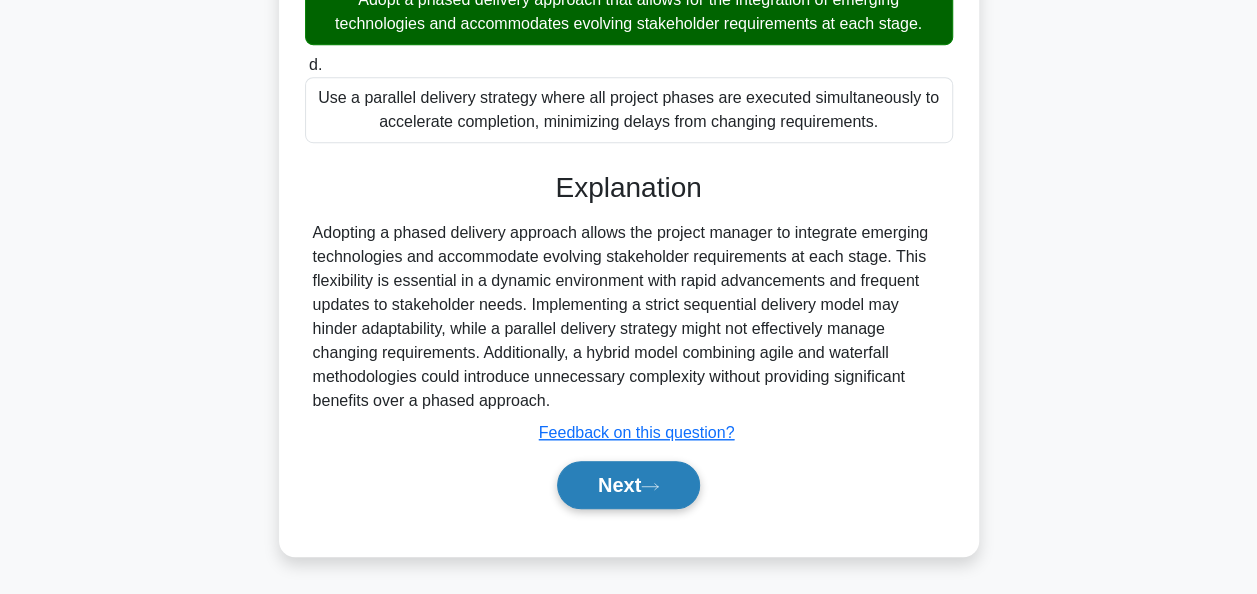 click on "Next" at bounding box center [628, 485] 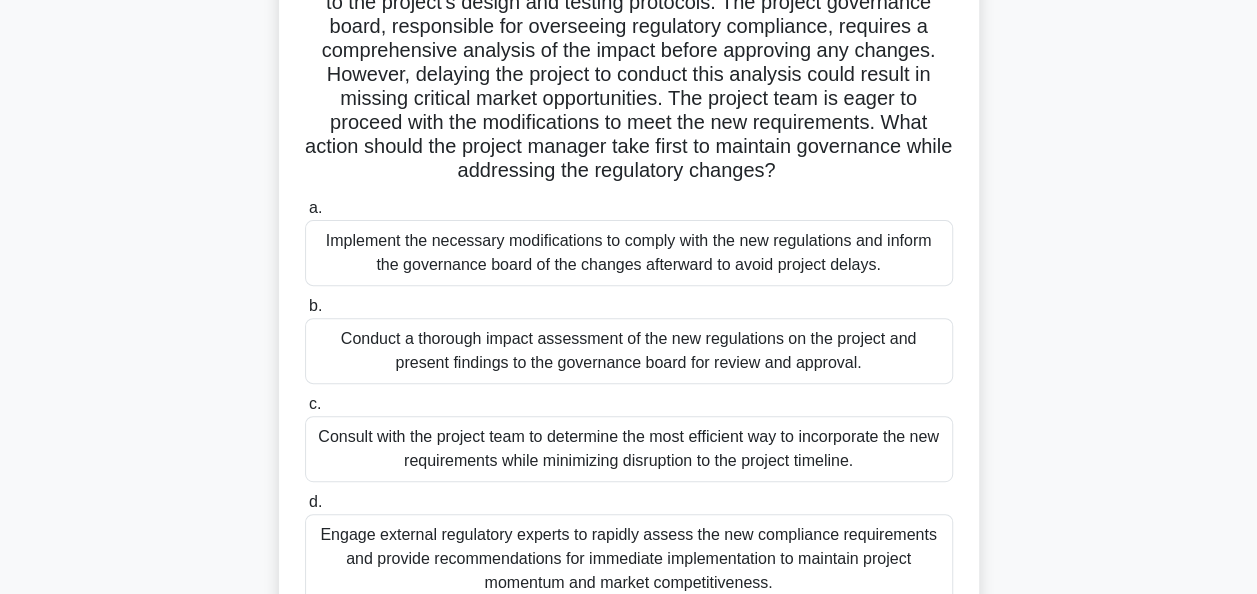 scroll, scrollTop: 300, scrollLeft: 0, axis: vertical 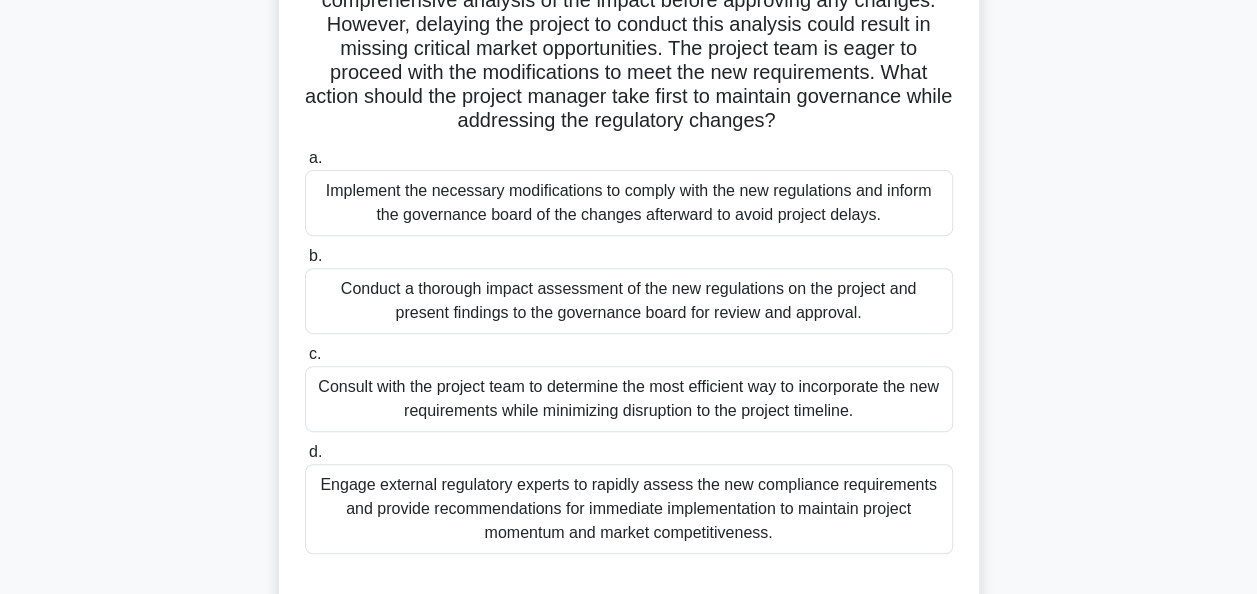 click on "Conduct a thorough impact assessment of the new regulations on the project and present findings to the governance board for review and approval." at bounding box center [629, 301] 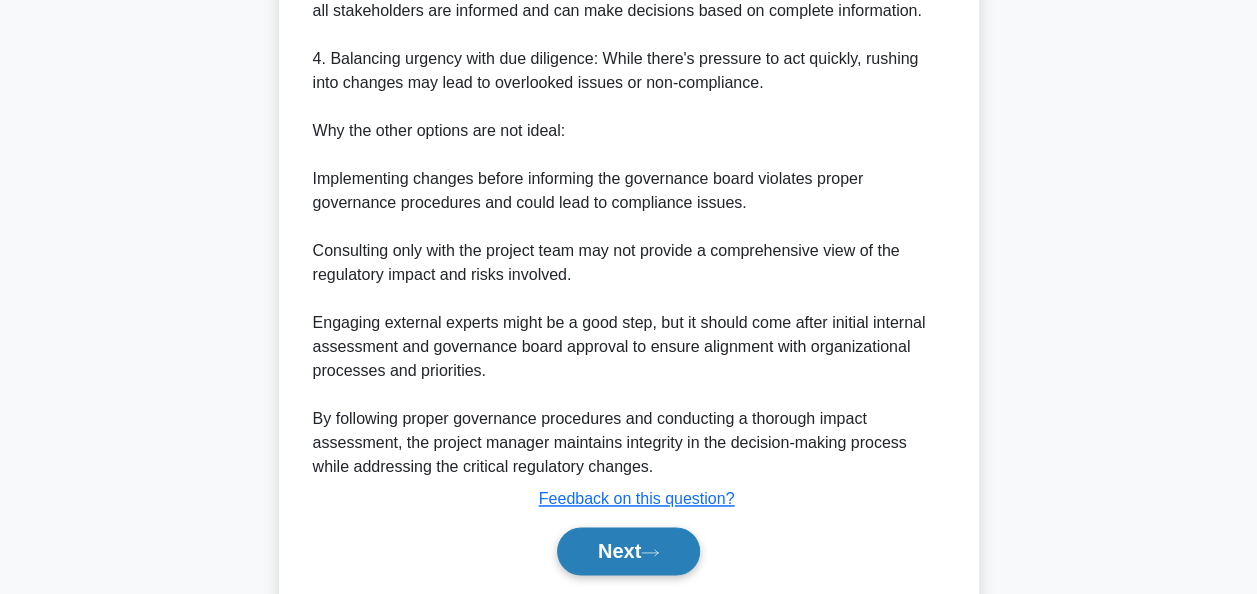 scroll, scrollTop: 1332, scrollLeft: 0, axis: vertical 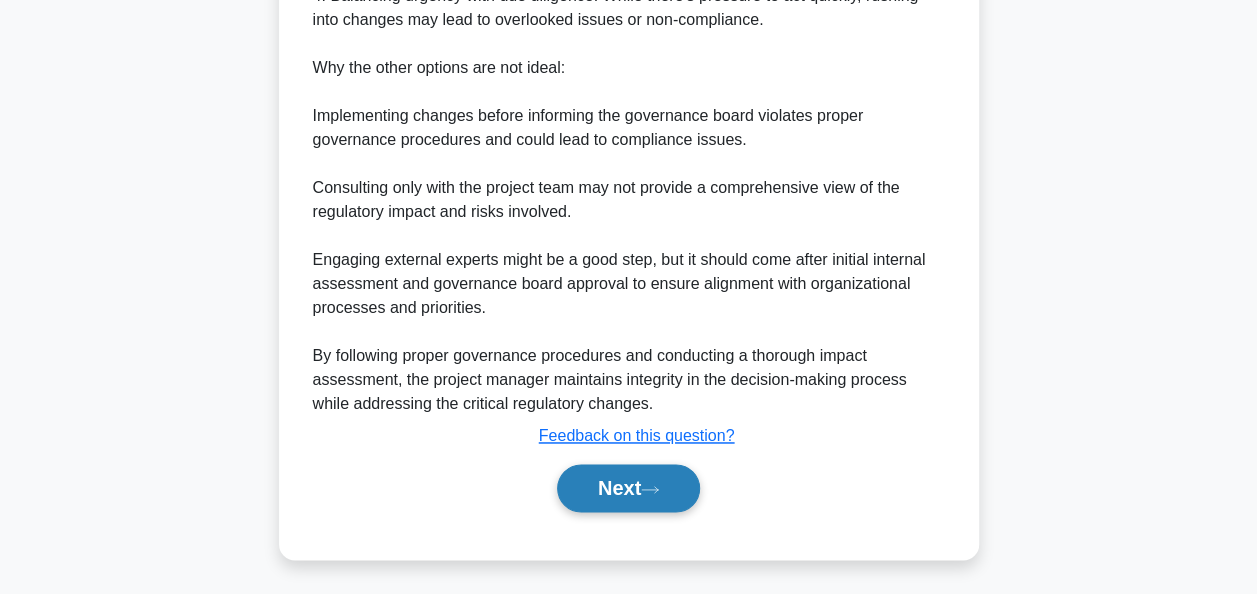 click on "Next" at bounding box center [628, 488] 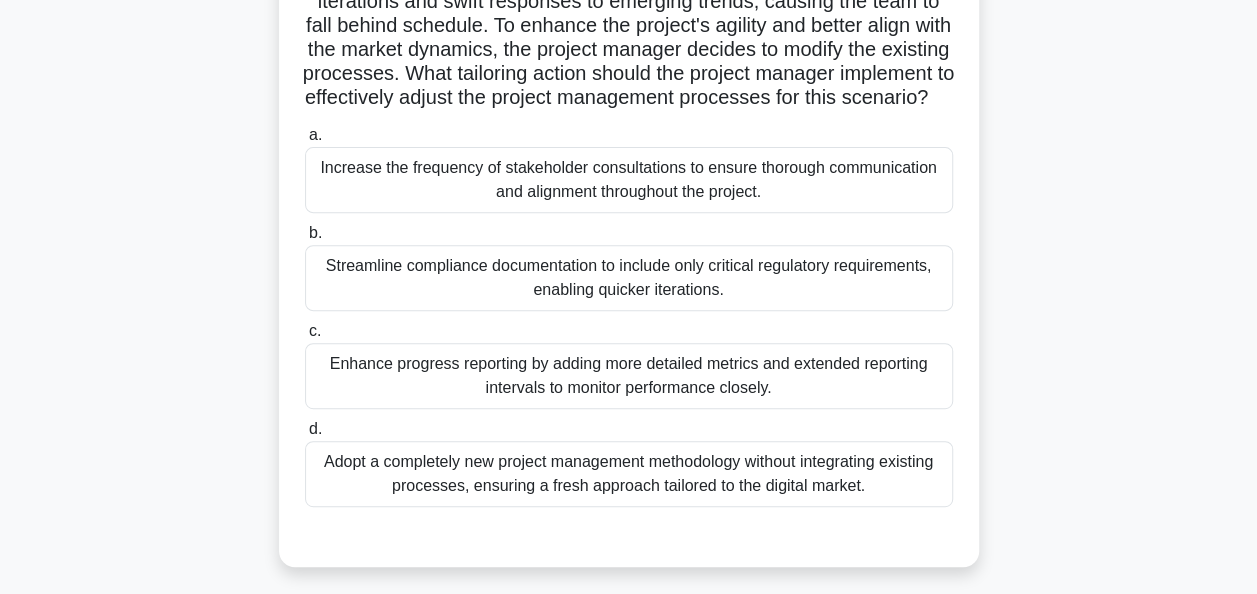 scroll, scrollTop: 300, scrollLeft: 0, axis: vertical 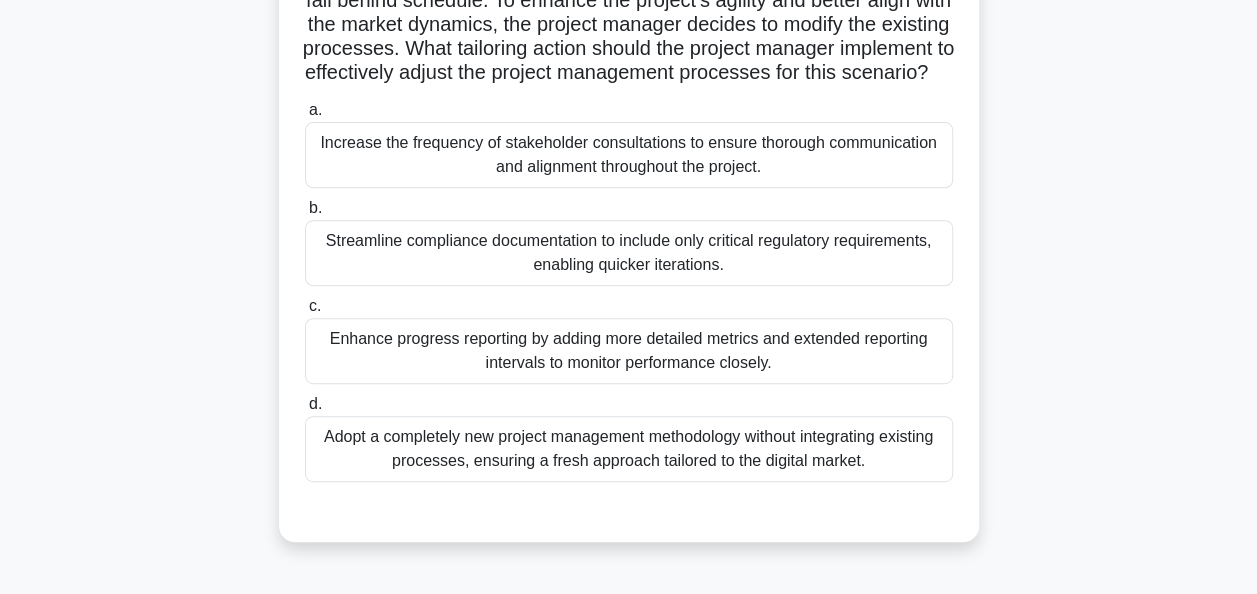 click on "Adopt a completely new project management methodology without integrating existing processes, ensuring a fresh approach tailored to the digital market." at bounding box center [629, 449] 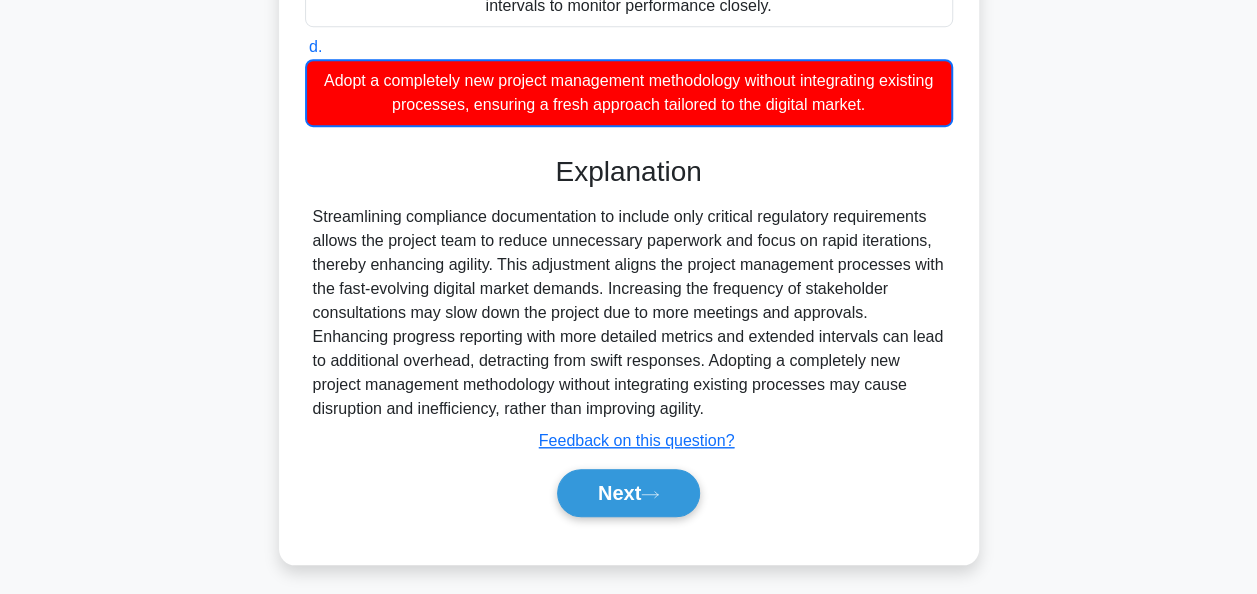 scroll, scrollTop: 687, scrollLeft: 0, axis: vertical 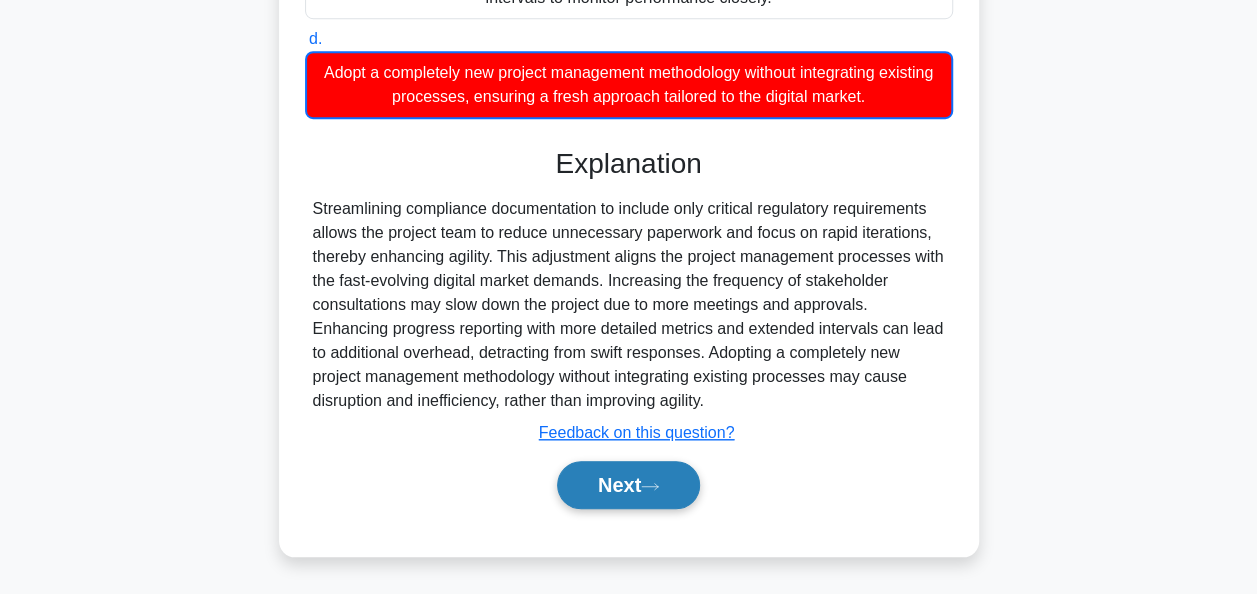click on "Next" at bounding box center [628, 485] 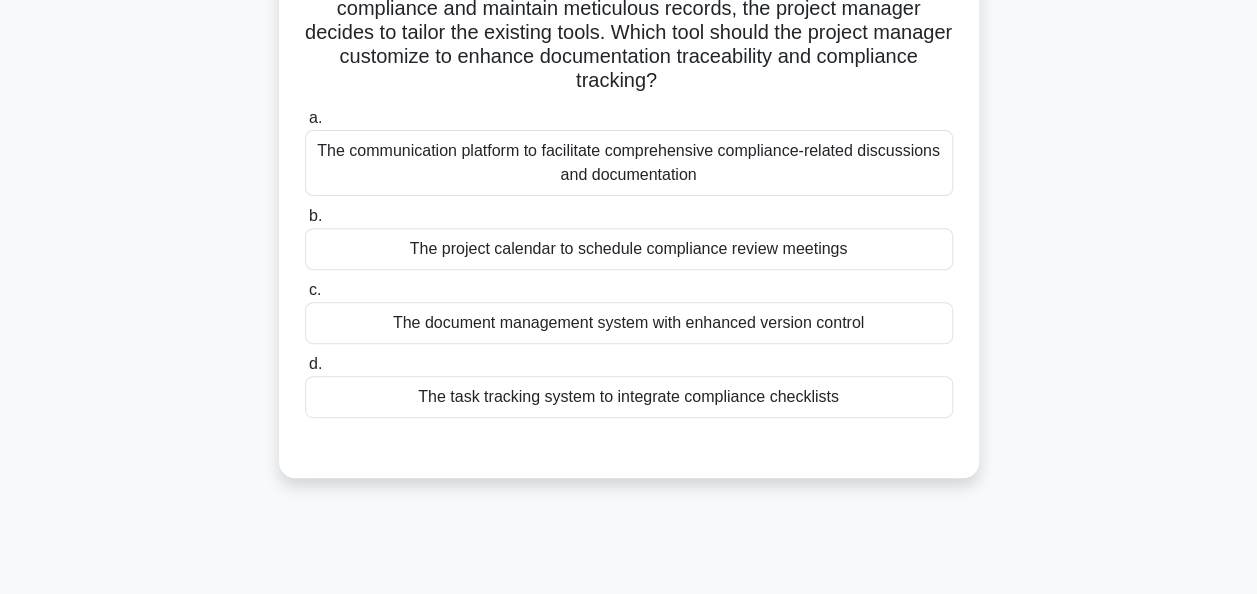scroll, scrollTop: 300, scrollLeft: 0, axis: vertical 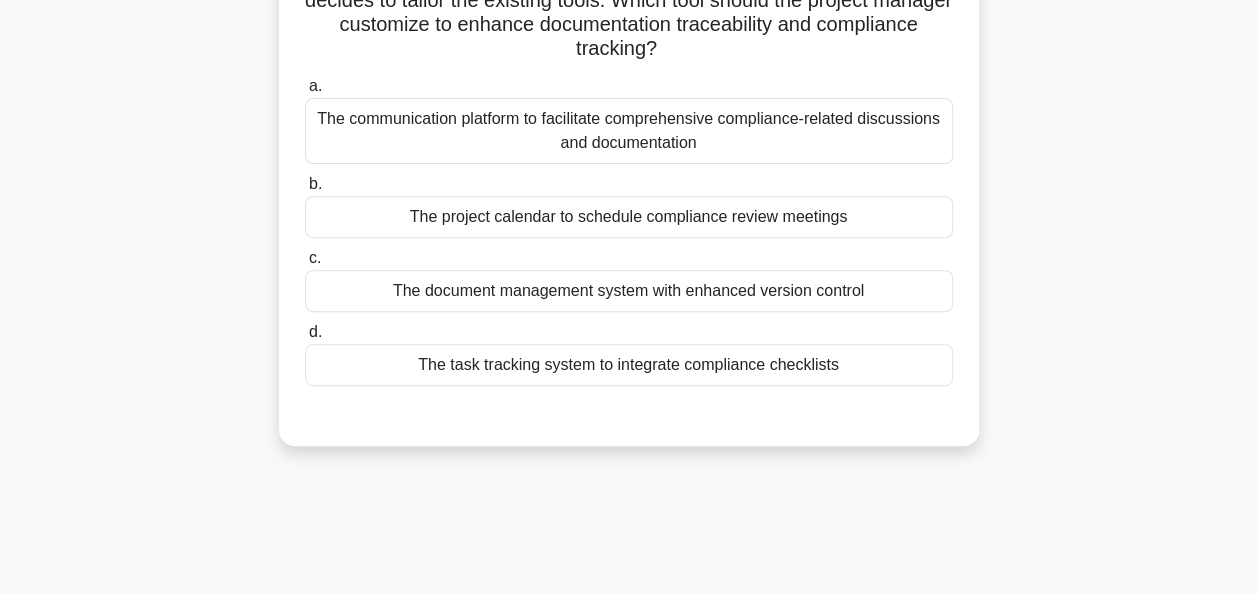 click on "The document management system with enhanced version control" at bounding box center [629, 291] 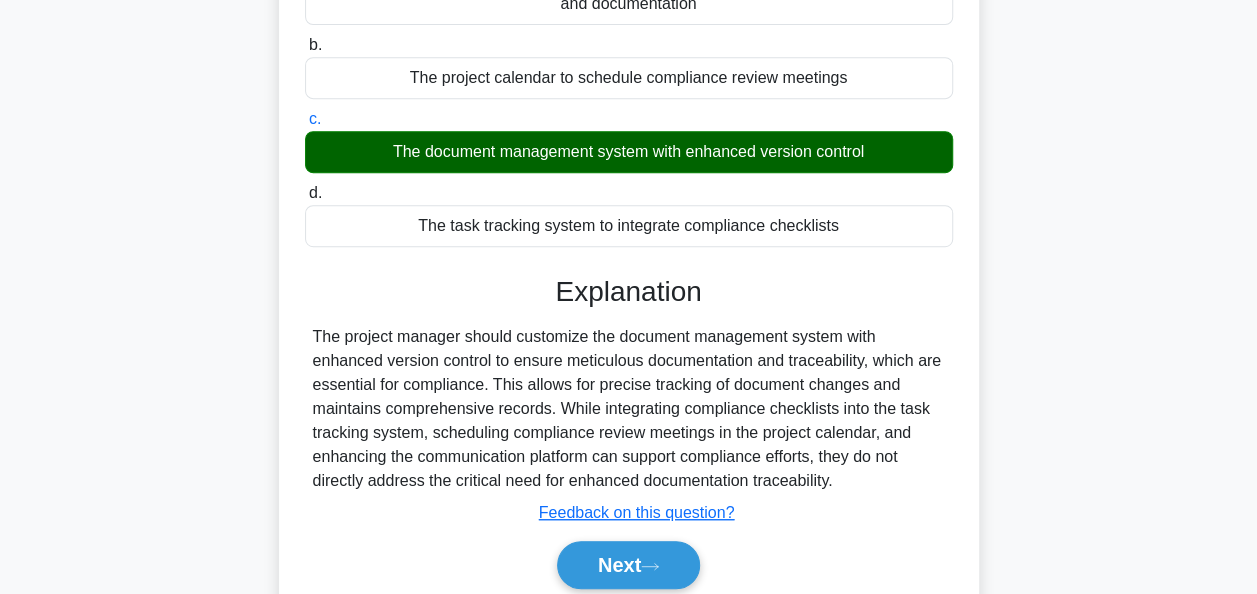 scroll, scrollTop: 516, scrollLeft: 0, axis: vertical 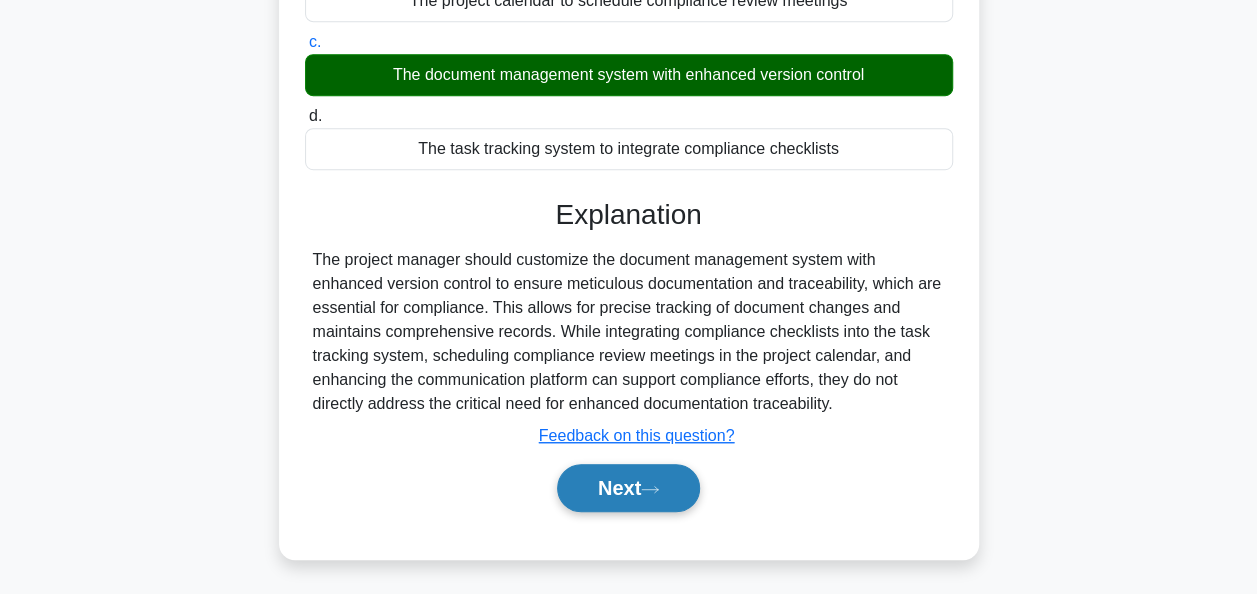 click on "Next" at bounding box center (628, 488) 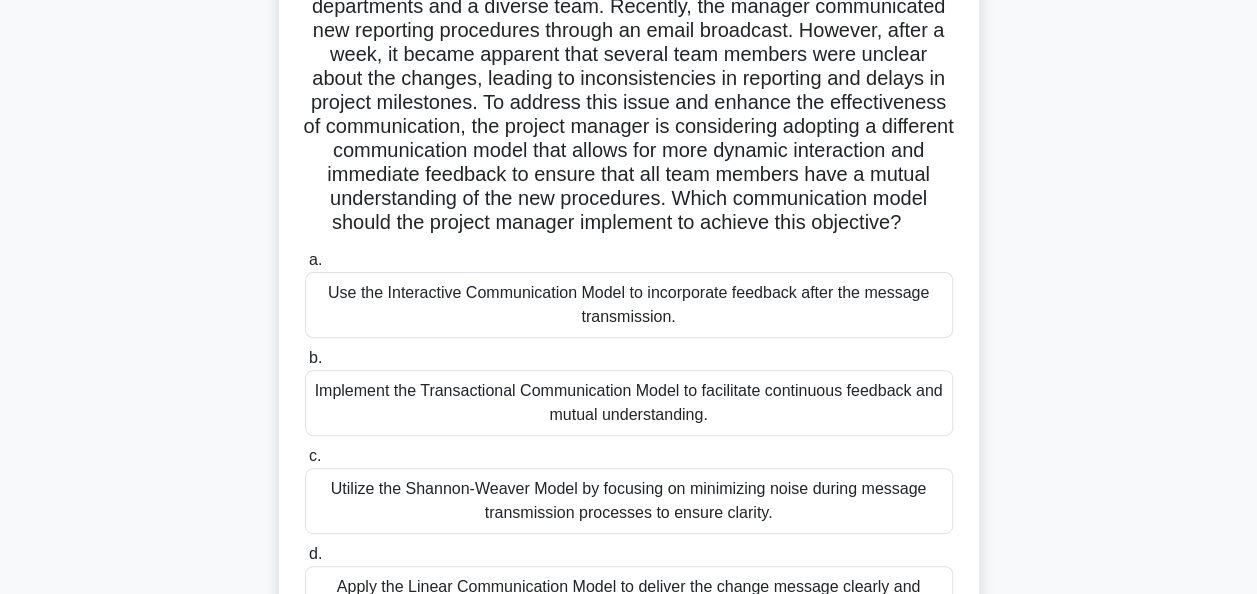 scroll, scrollTop: 286, scrollLeft: 0, axis: vertical 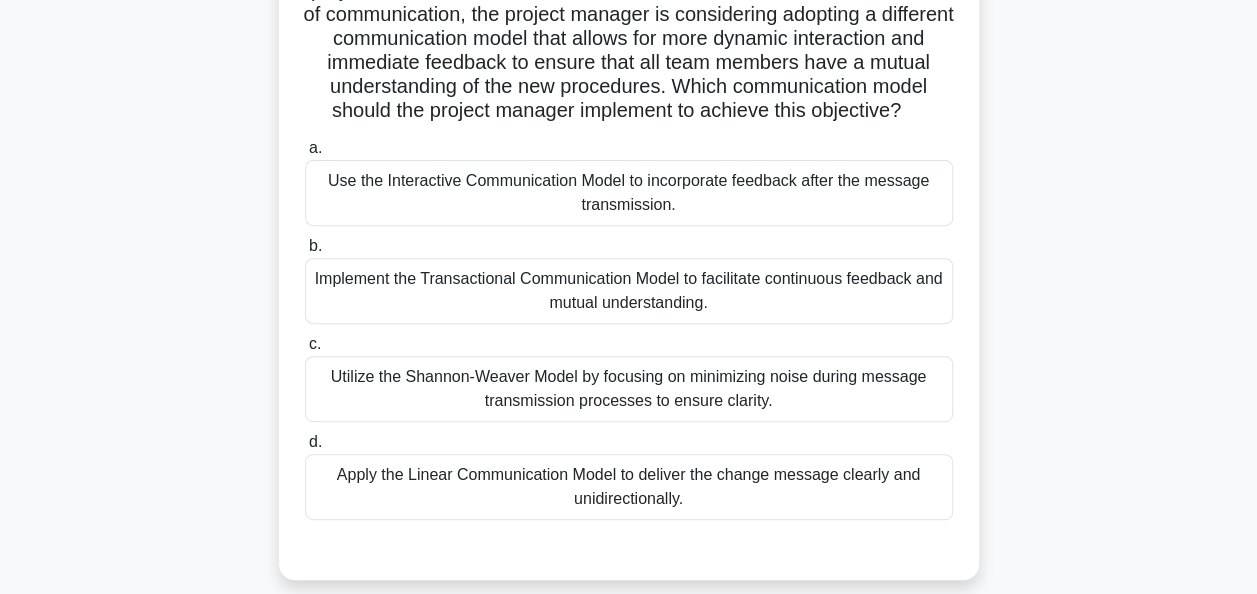 click on "Implement the Transactional Communication Model to facilitate continuous feedback and mutual understanding." at bounding box center [629, 291] 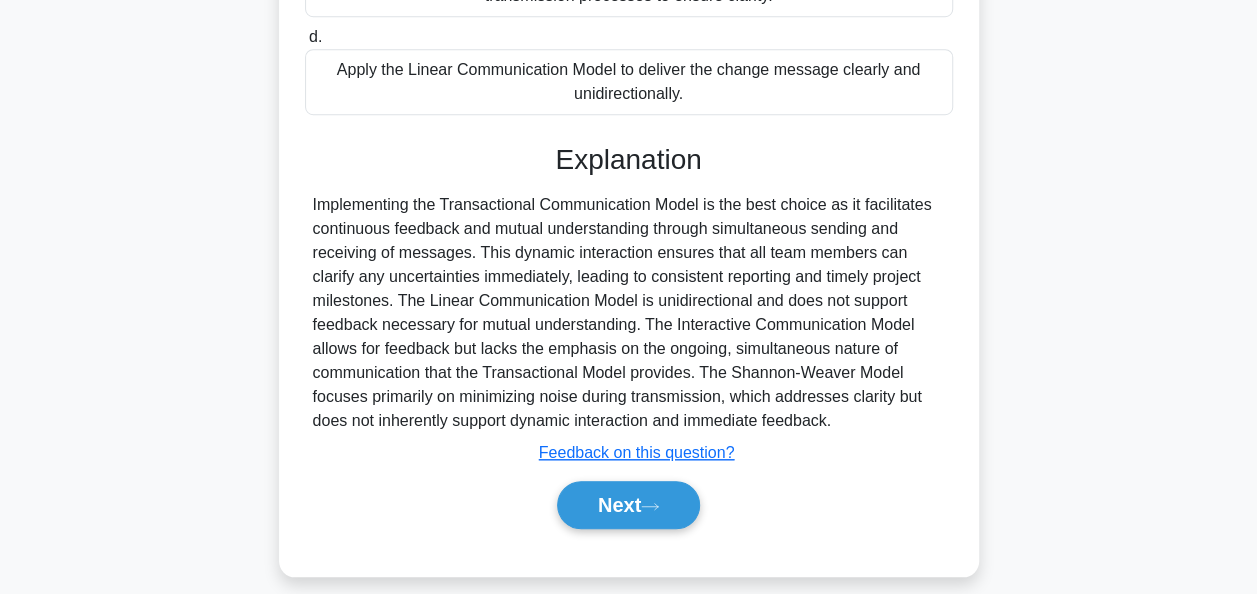 scroll, scrollTop: 732, scrollLeft: 0, axis: vertical 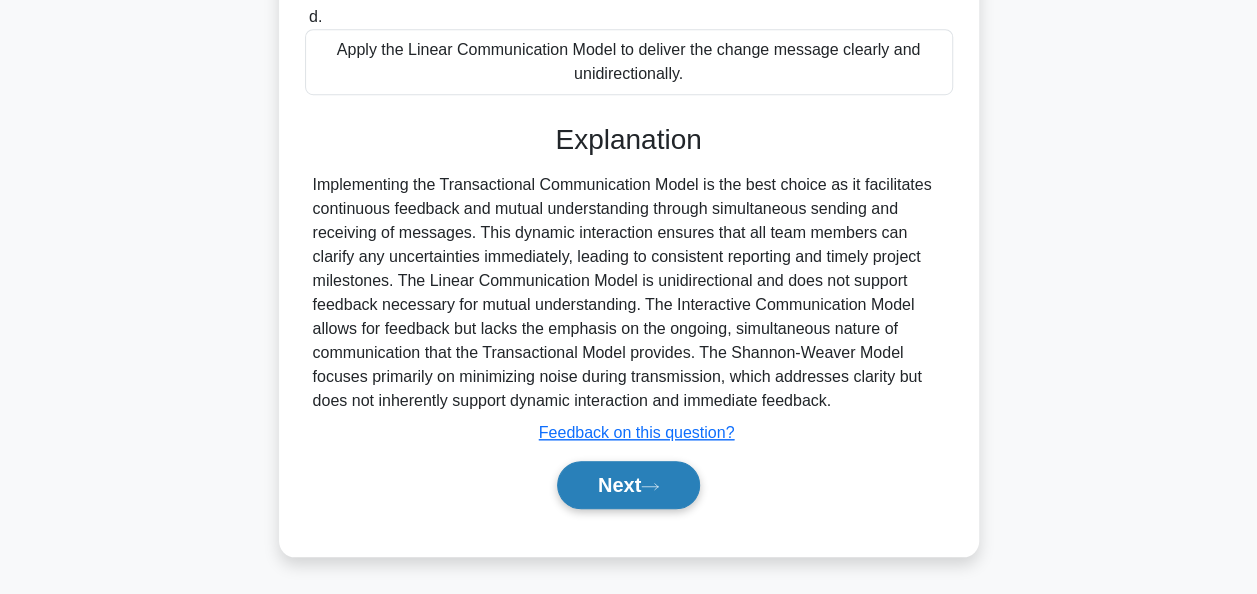 click on "Next" at bounding box center (628, 485) 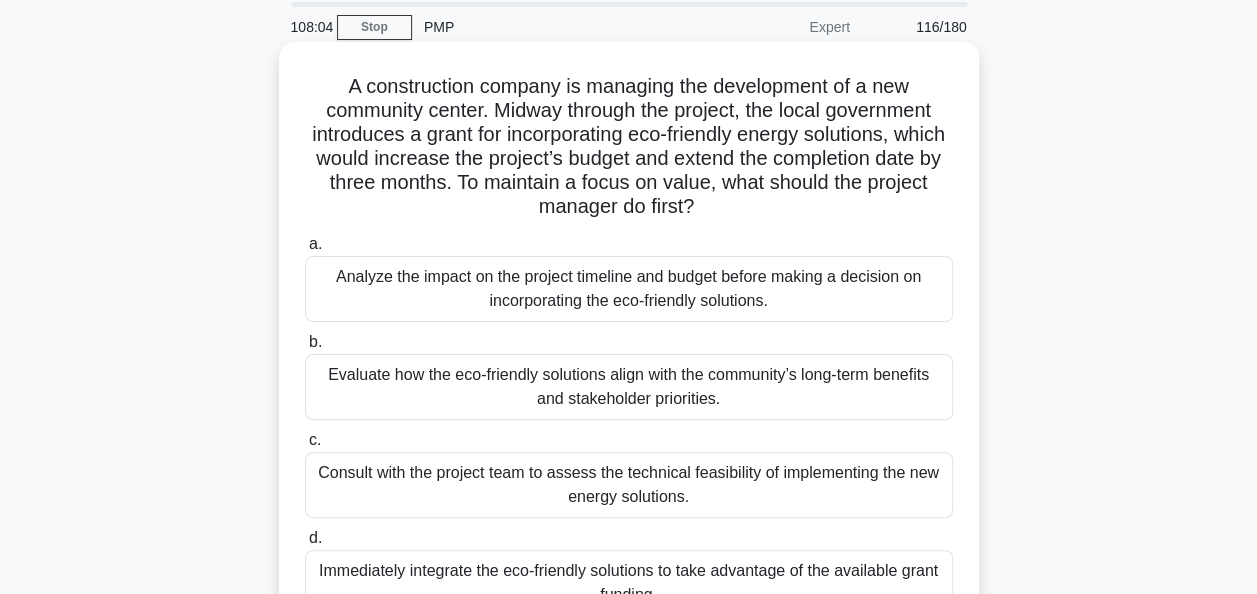 scroll, scrollTop: 100, scrollLeft: 0, axis: vertical 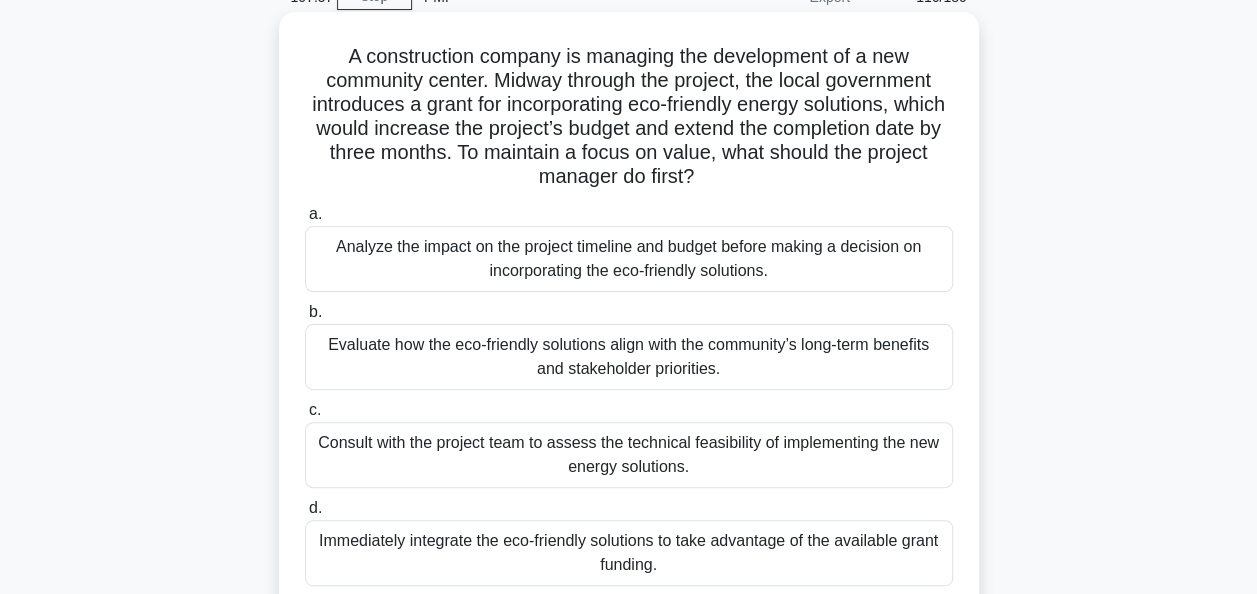 click on "Analyze the impact on the project timeline and budget before making a decision on incorporating the eco-friendly solutions." at bounding box center (629, 259) 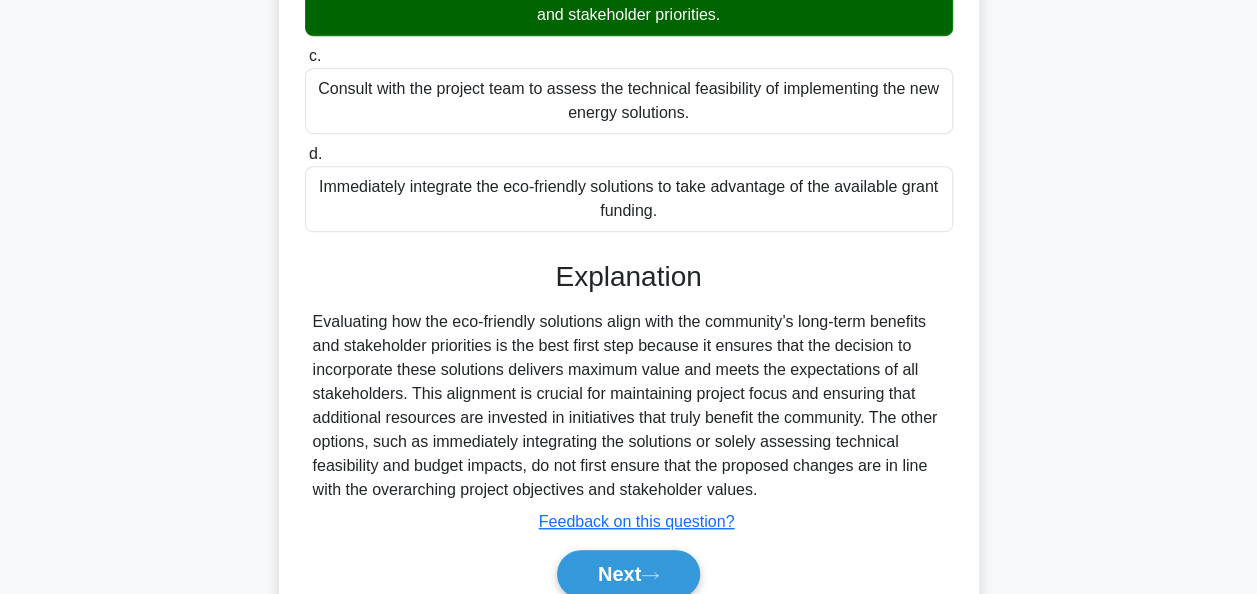 scroll, scrollTop: 500, scrollLeft: 0, axis: vertical 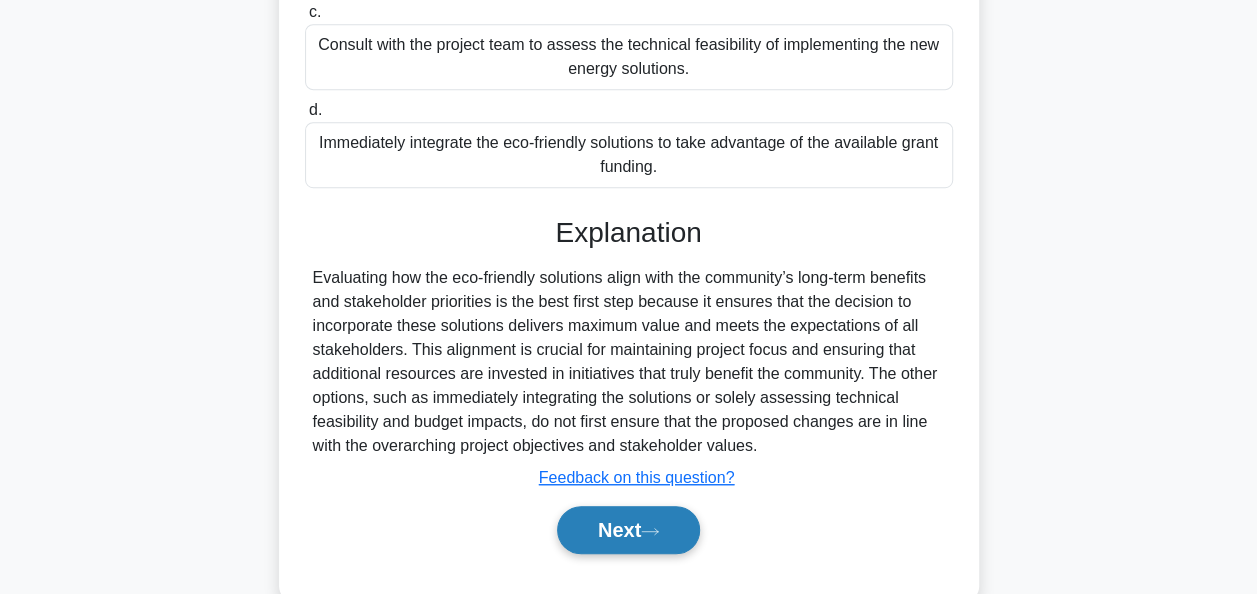 click on "Next" at bounding box center (628, 530) 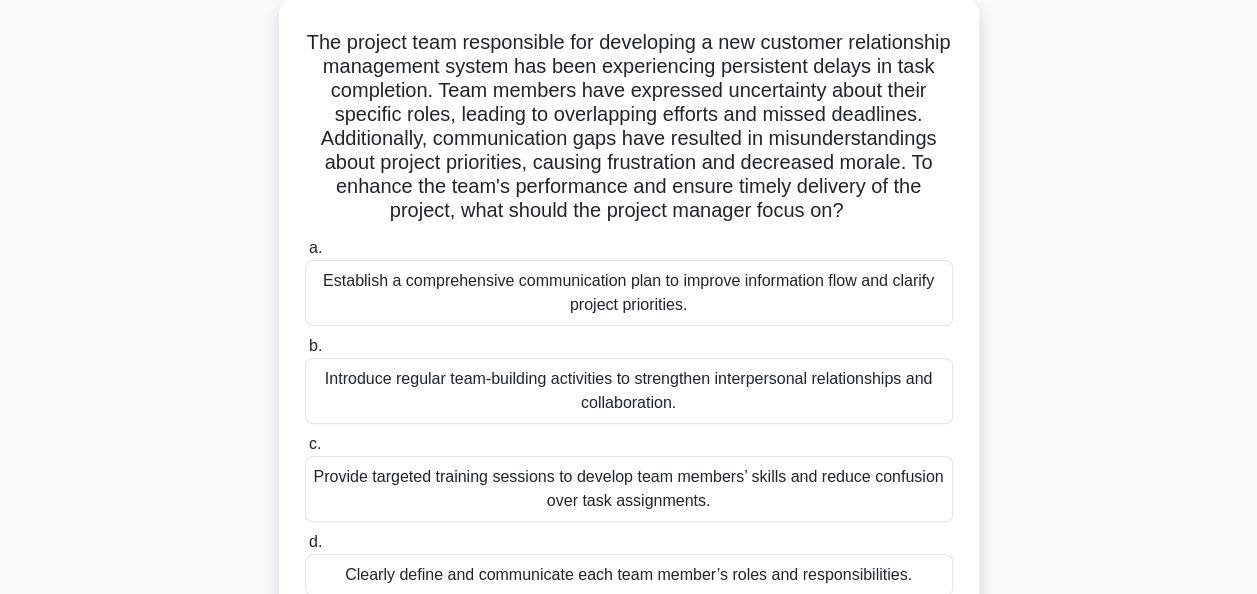 scroll, scrollTop: 86, scrollLeft: 0, axis: vertical 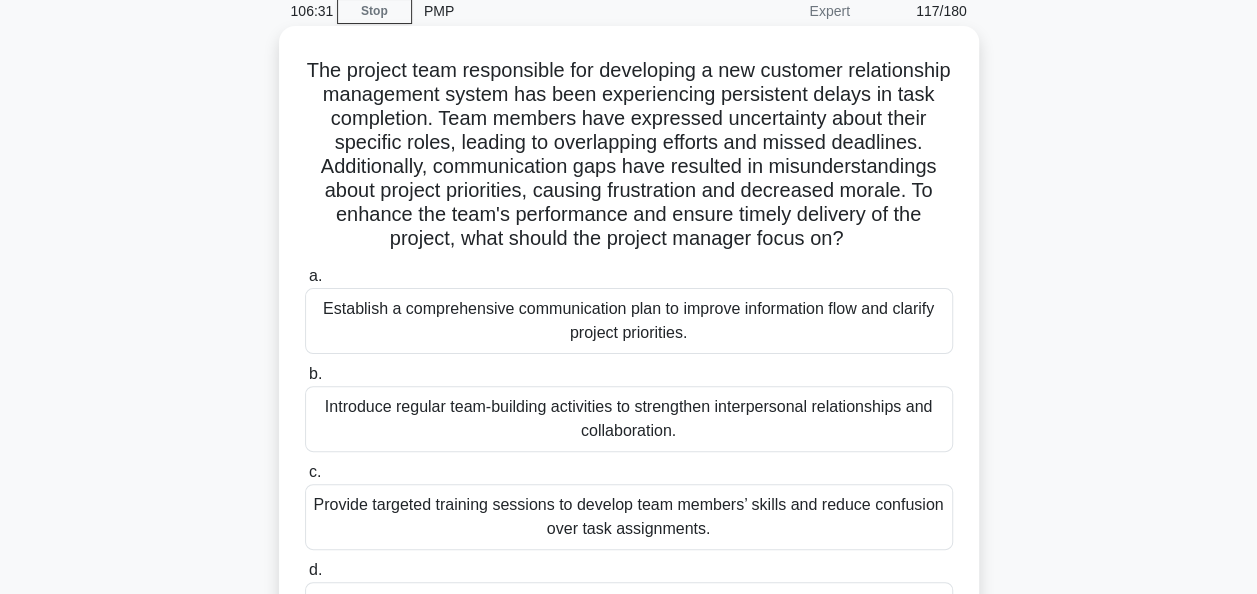 click on "Establish a comprehensive communication plan to improve information flow and clarify project priorities." at bounding box center (629, 321) 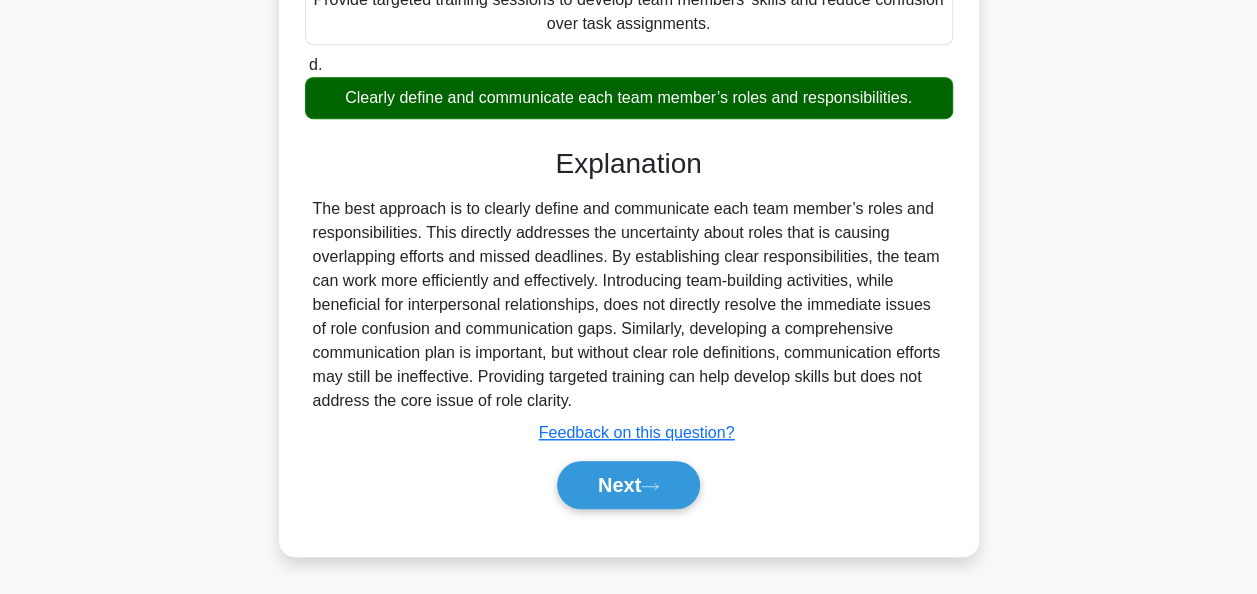 scroll, scrollTop: 615, scrollLeft: 0, axis: vertical 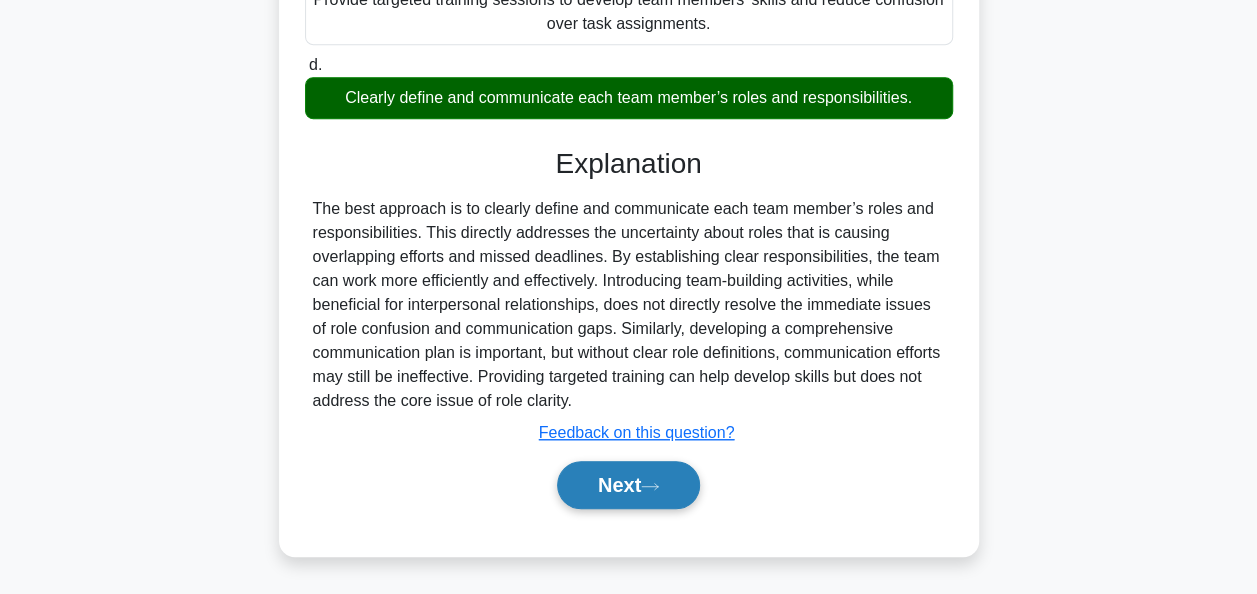 click on "Next" at bounding box center (628, 485) 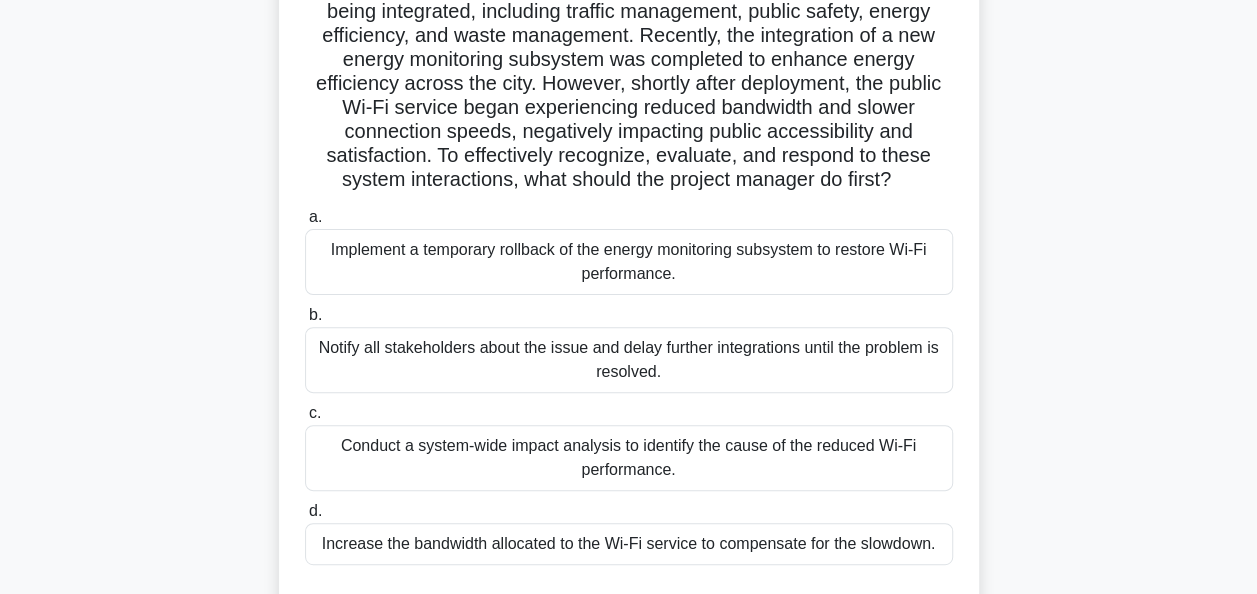 scroll, scrollTop: 300, scrollLeft: 0, axis: vertical 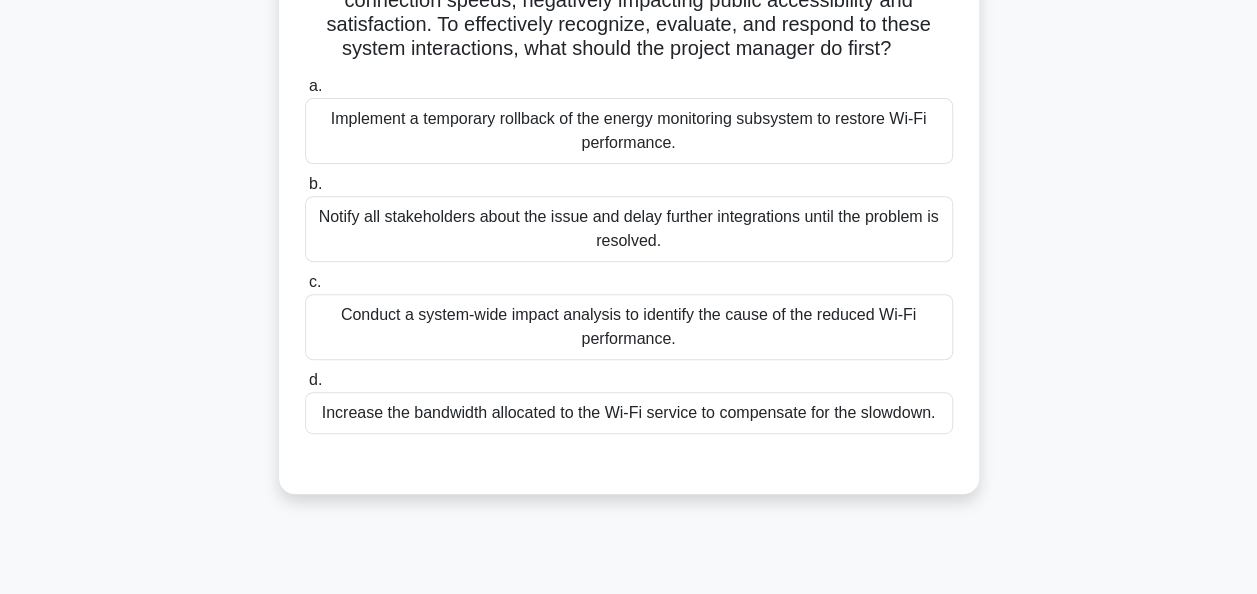 click on "Conduct a system-wide impact analysis to identify the cause of the reduced Wi-Fi performance." at bounding box center [629, 327] 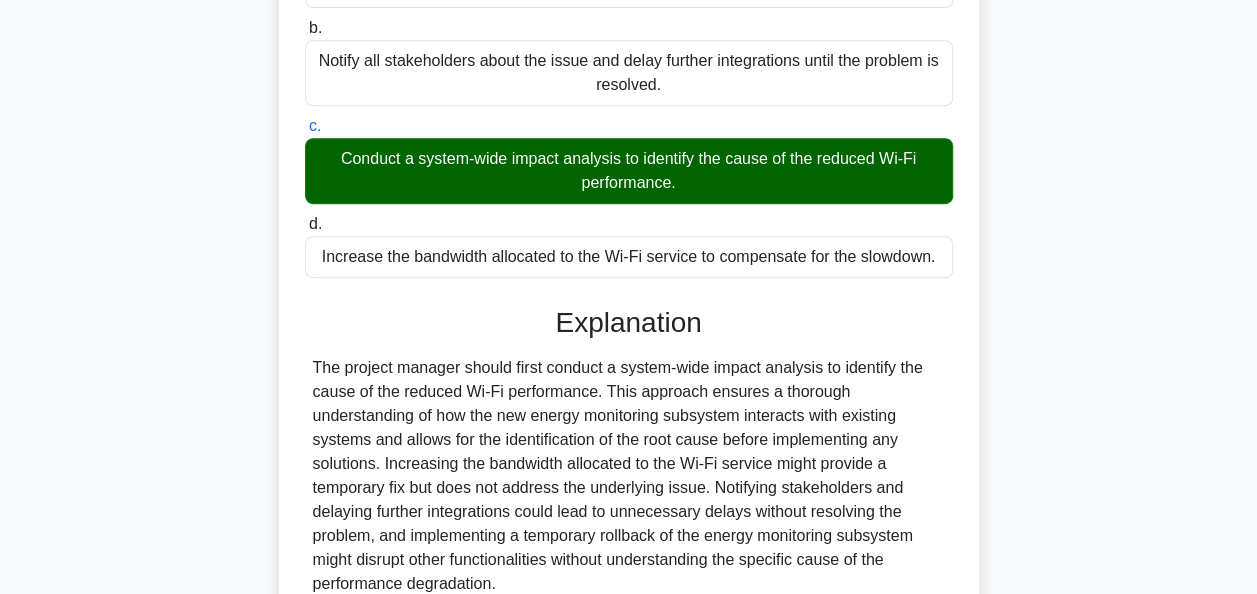 scroll, scrollTop: 636, scrollLeft: 0, axis: vertical 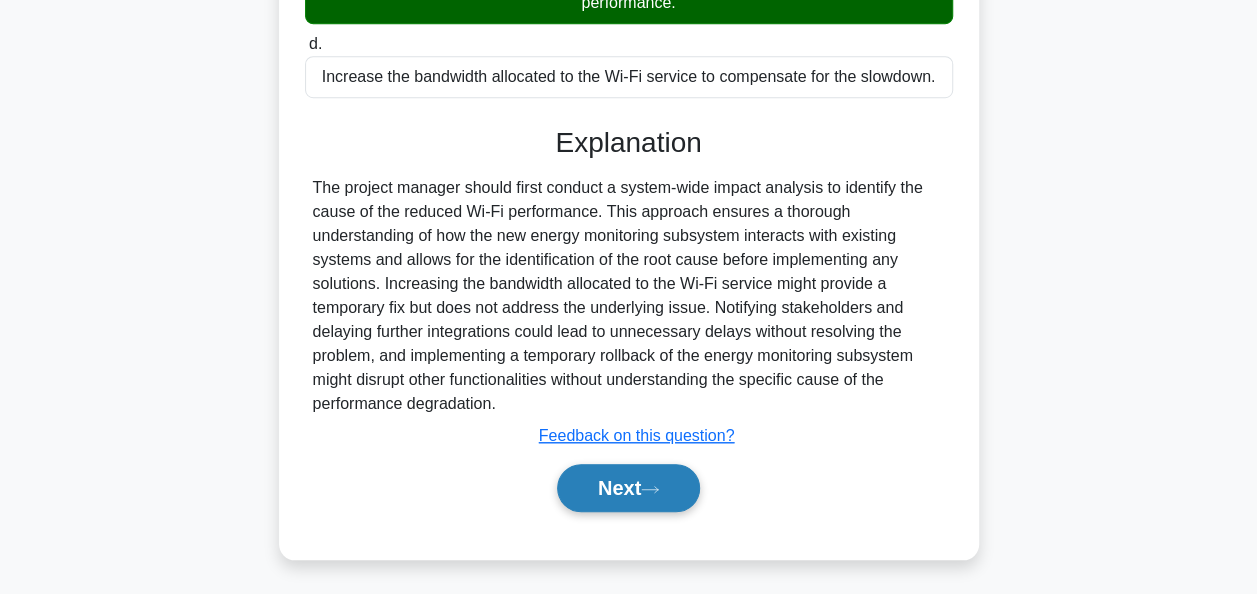 click on "Next" at bounding box center (628, 488) 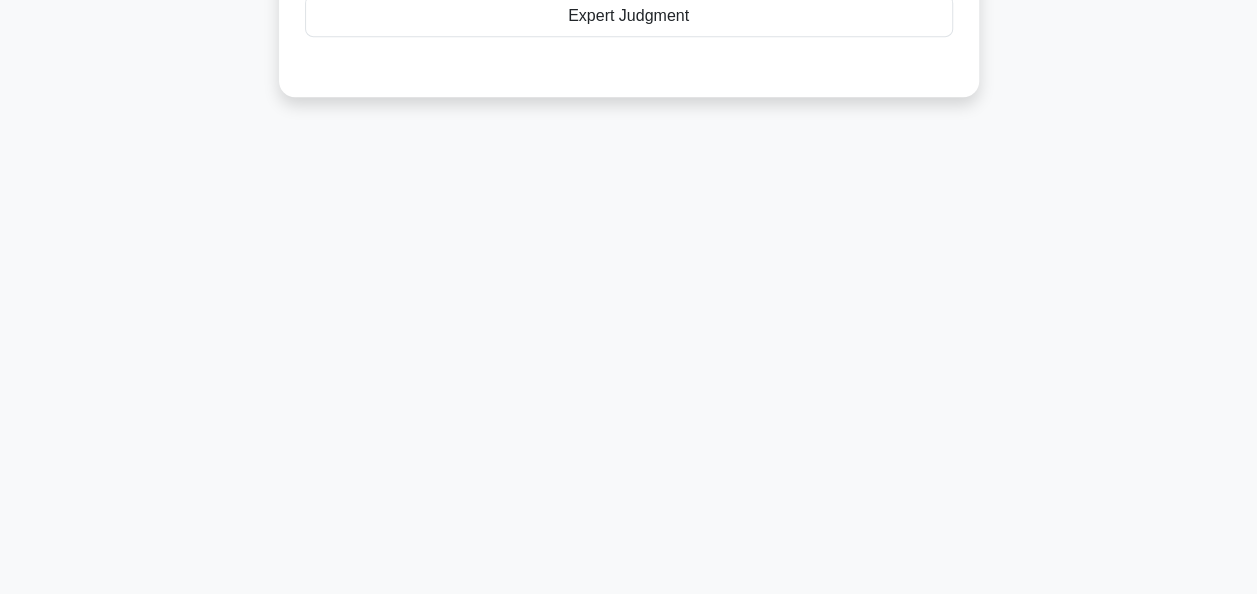 scroll, scrollTop: 0, scrollLeft: 0, axis: both 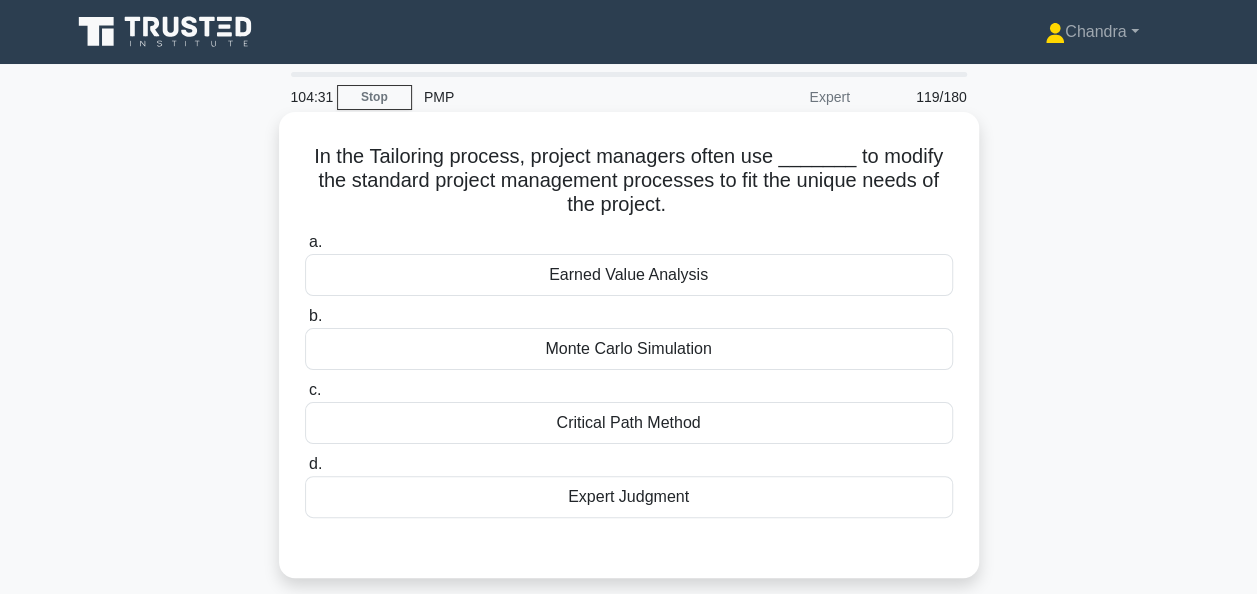 click on "Critical Path Method" at bounding box center [629, 423] 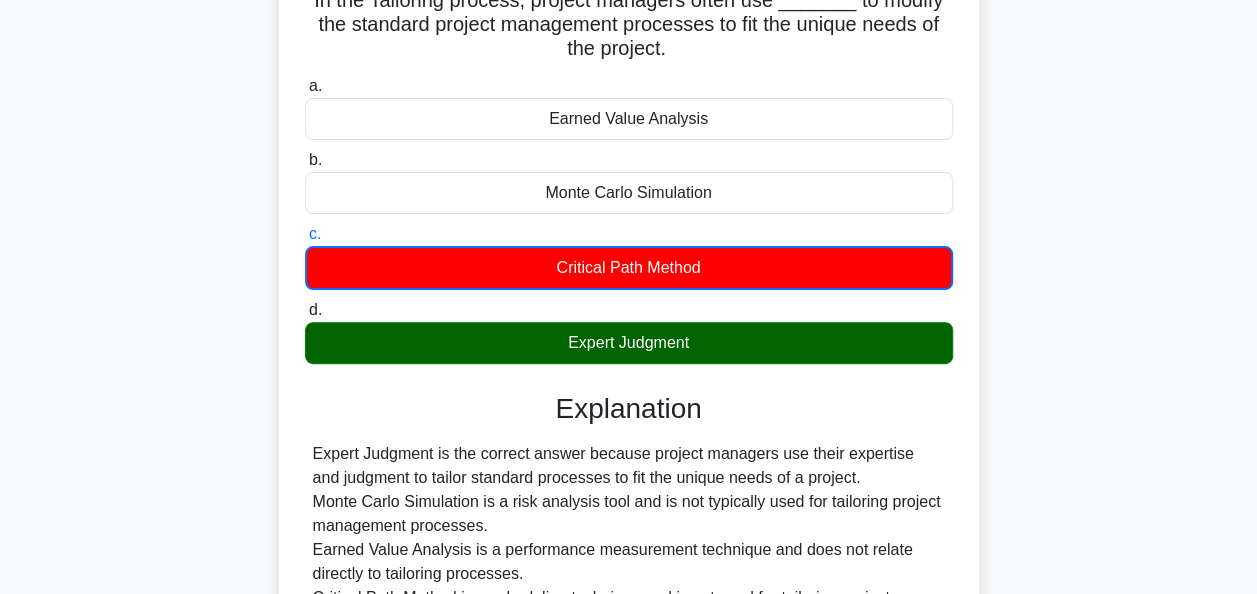 scroll, scrollTop: 400, scrollLeft: 0, axis: vertical 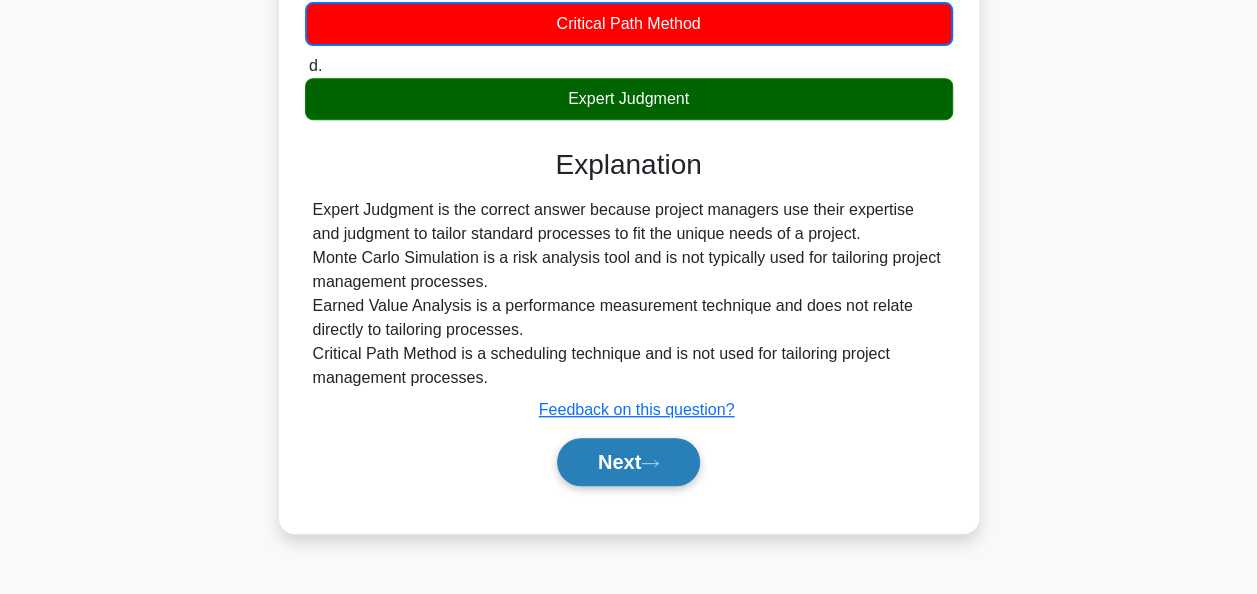 click on "Next" at bounding box center (628, 462) 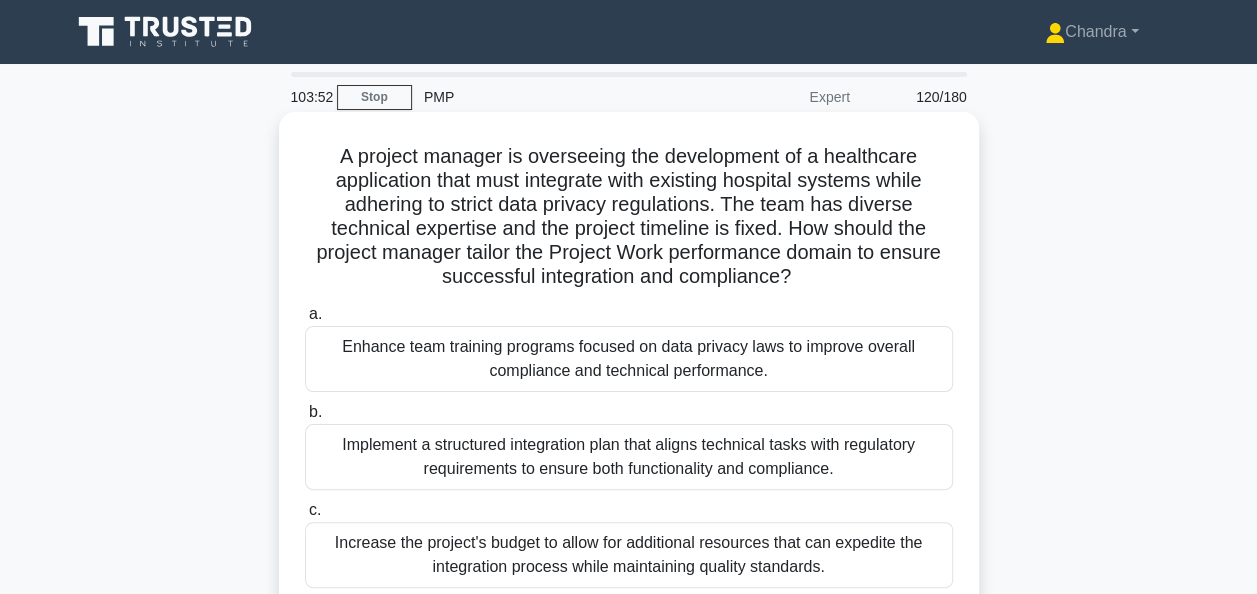 scroll, scrollTop: 100, scrollLeft: 0, axis: vertical 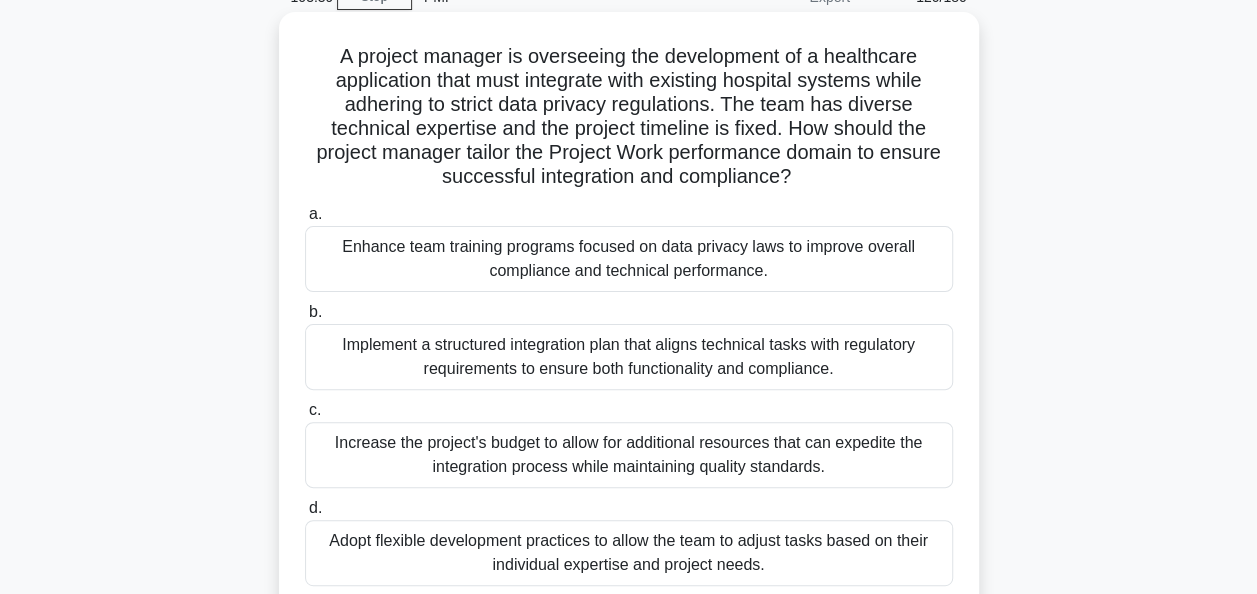 click on "Implement a structured integration plan that aligns technical tasks with regulatory requirements to ensure both functionality and compliance." at bounding box center (629, 357) 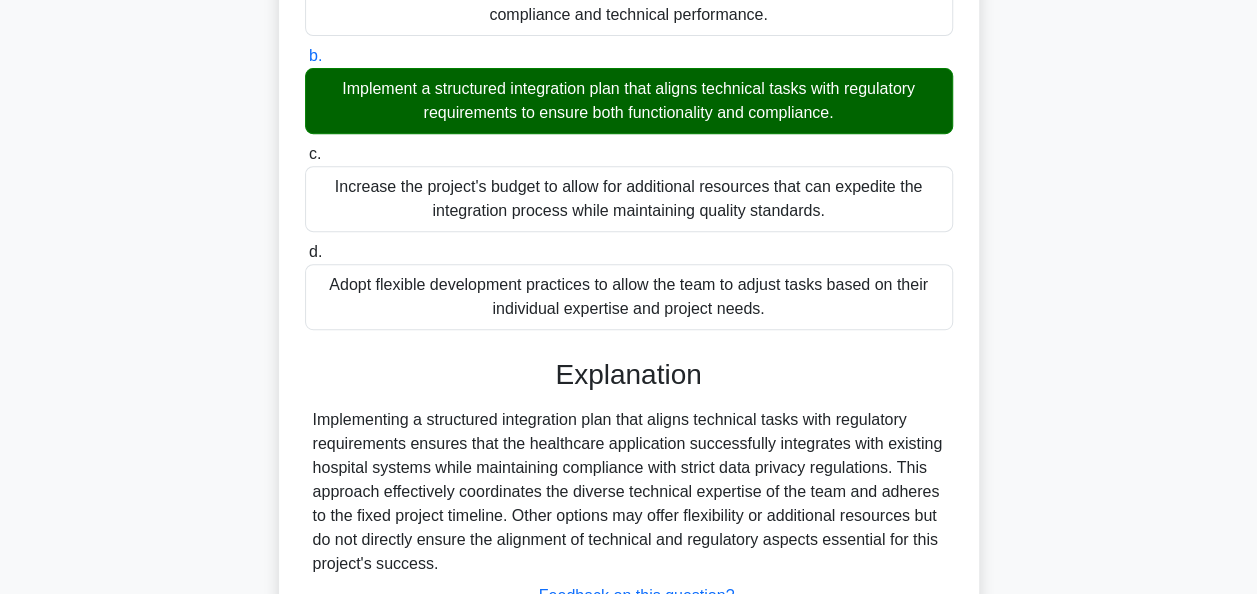 scroll, scrollTop: 516, scrollLeft: 0, axis: vertical 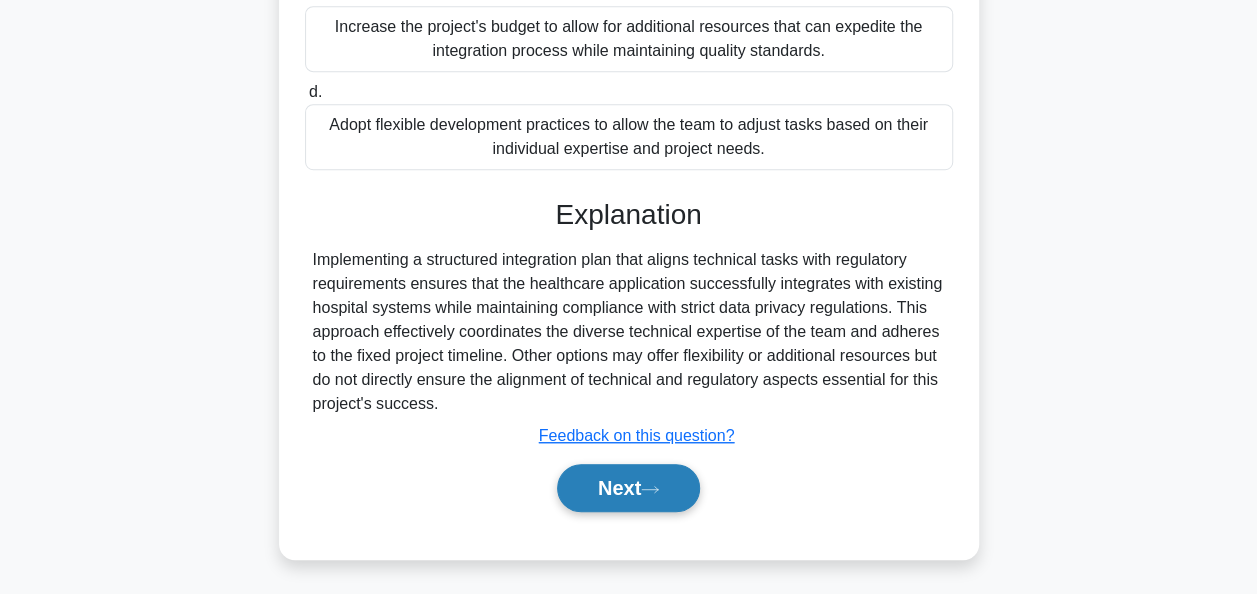click on "Next" at bounding box center [628, 488] 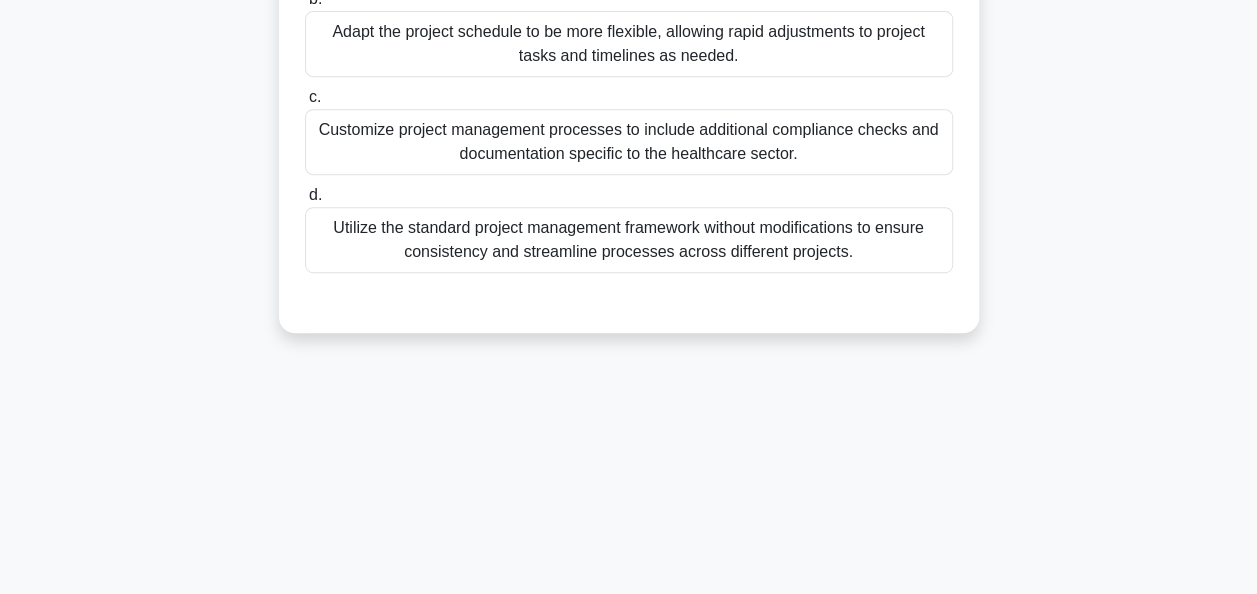 scroll, scrollTop: 386, scrollLeft: 0, axis: vertical 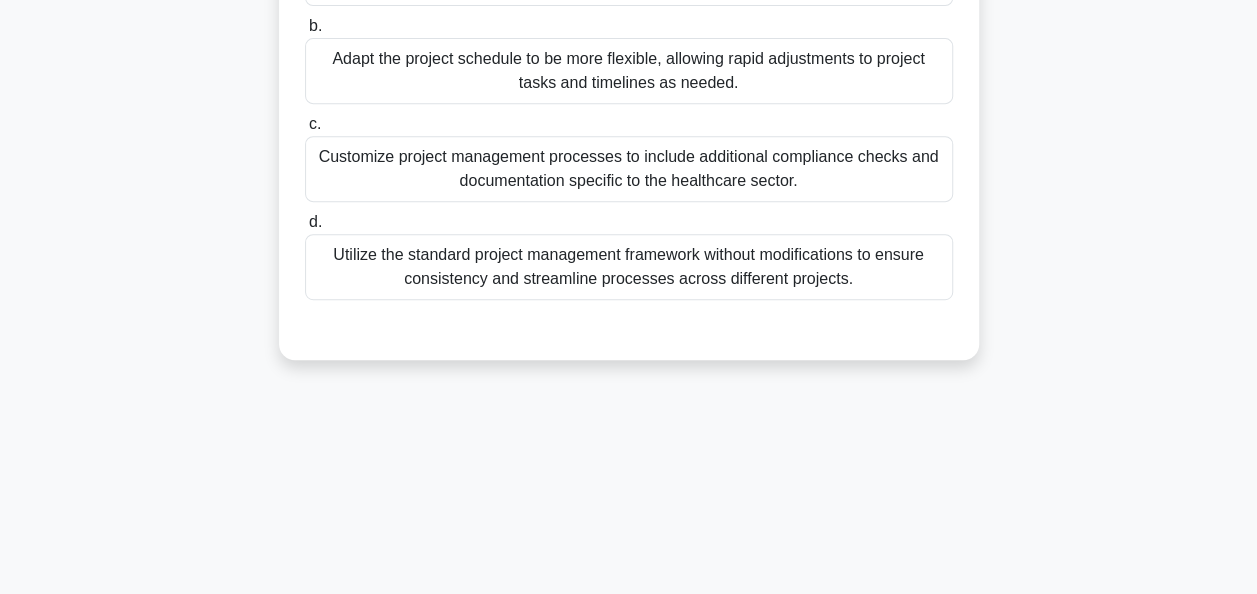click on "Customize project management processes to include additional compliance checks and documentation specific to the healthcare sector." at bounding box center (629, 169) 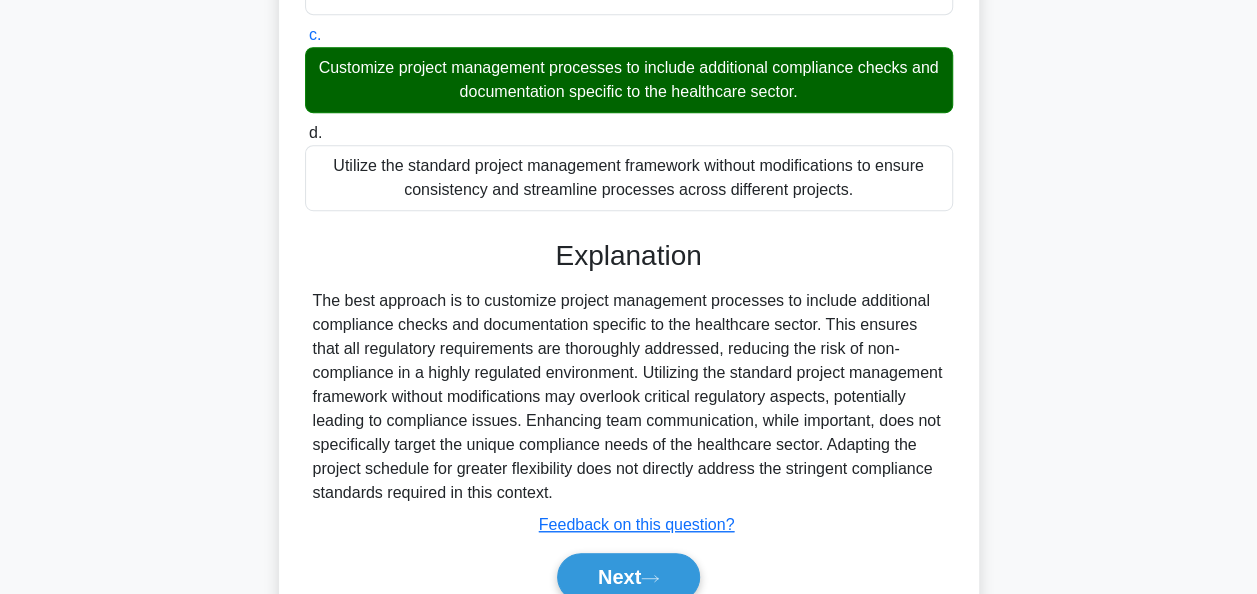 scroll, scrollTop: 564, scrollLeft: 0, axis: vertical 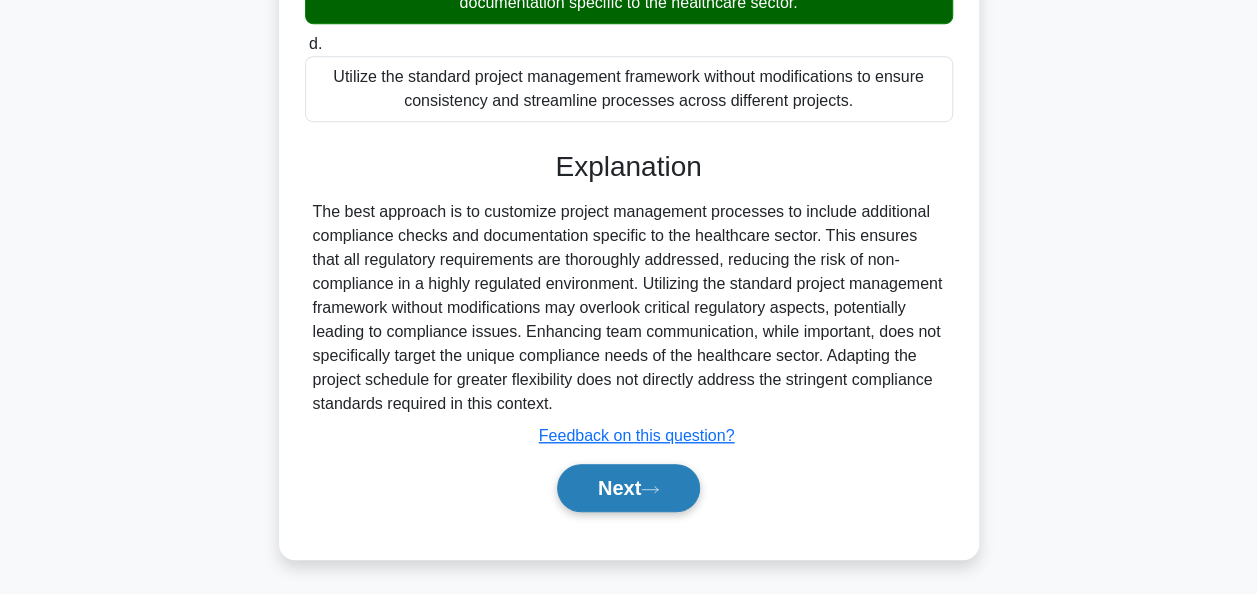 click on "Next" at bounding box center (628, 488) 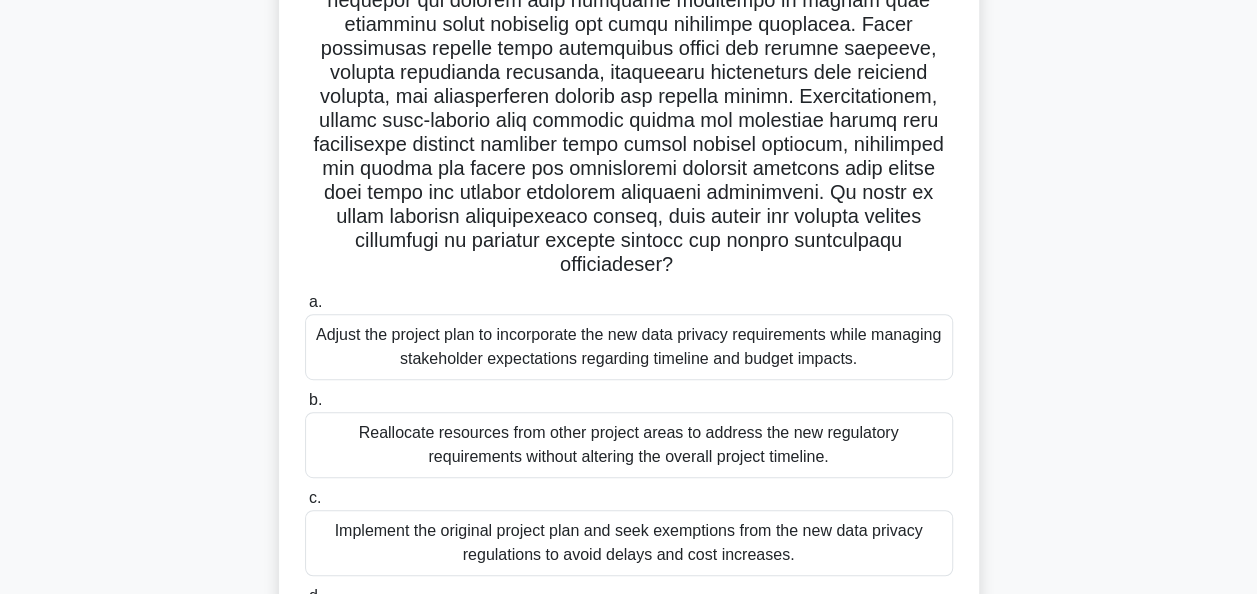 scroll, scrollTop: 500, scrollLeft: 0, axis: vertical 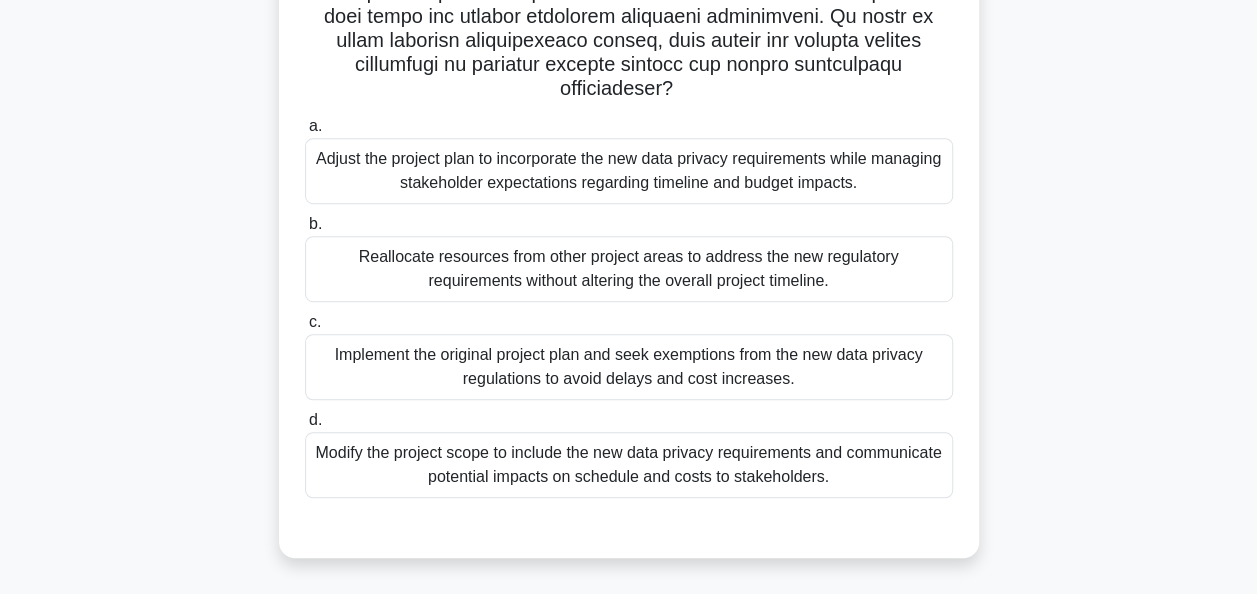 click on "Modify the project scope to include the new data privacy requirements and communicate potential impacts on schedule and costs to stakeholders." at bounding box center [629, 465] 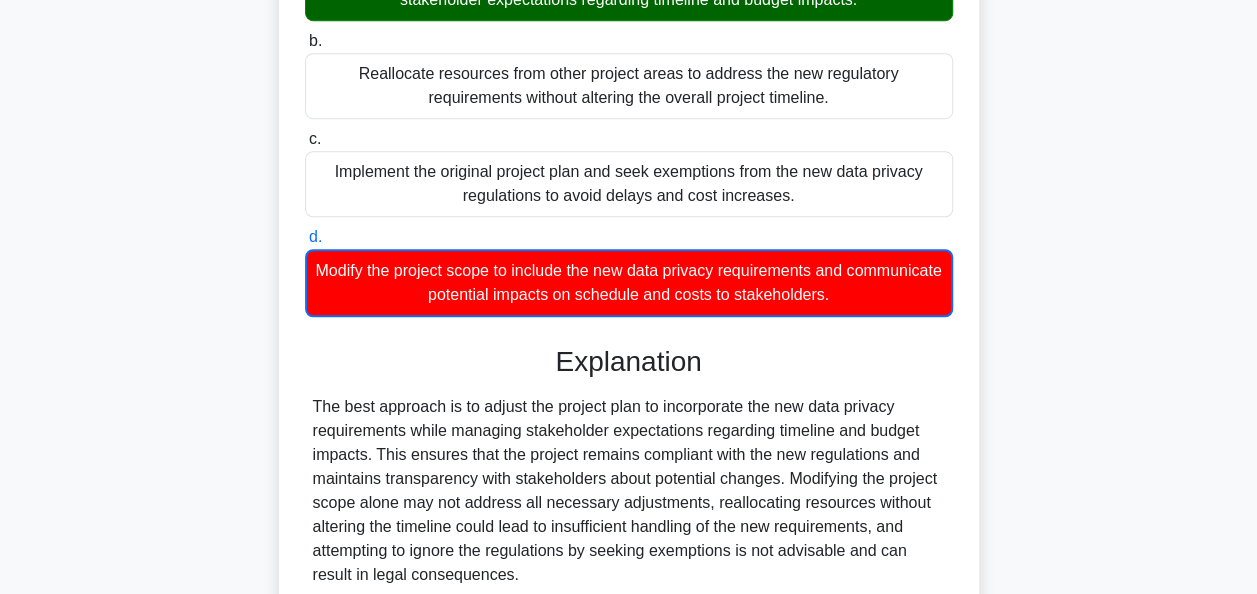scroll, scrollTop: 855, scrollLeft: 0, axis: vertical 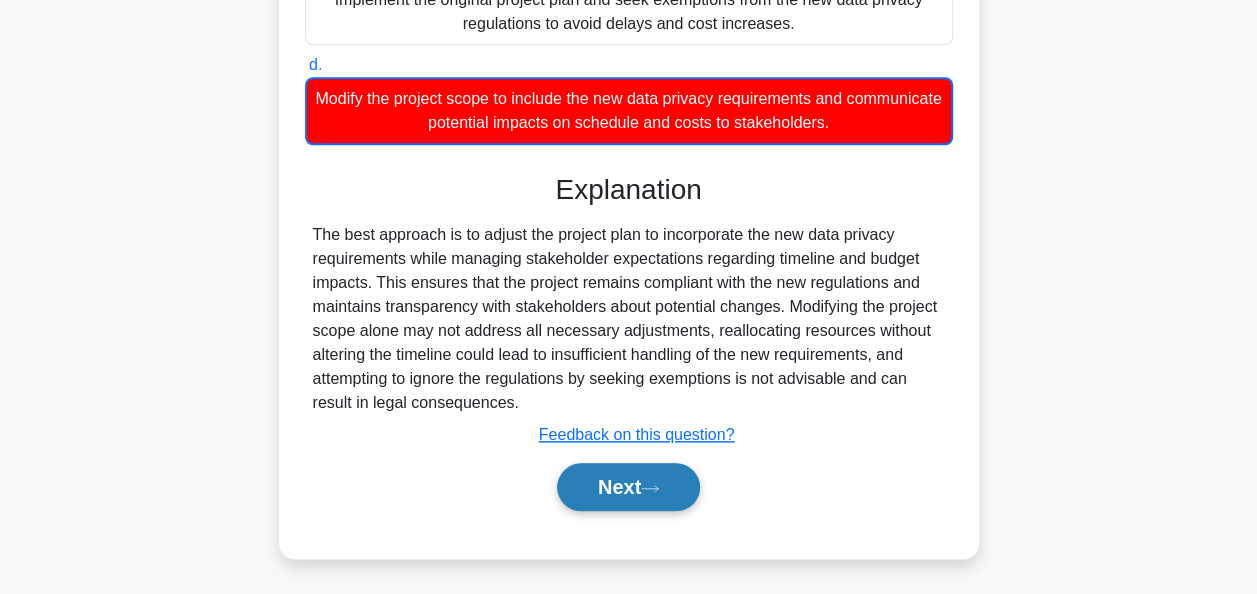click on "Next" at bounding box center (628, 487) 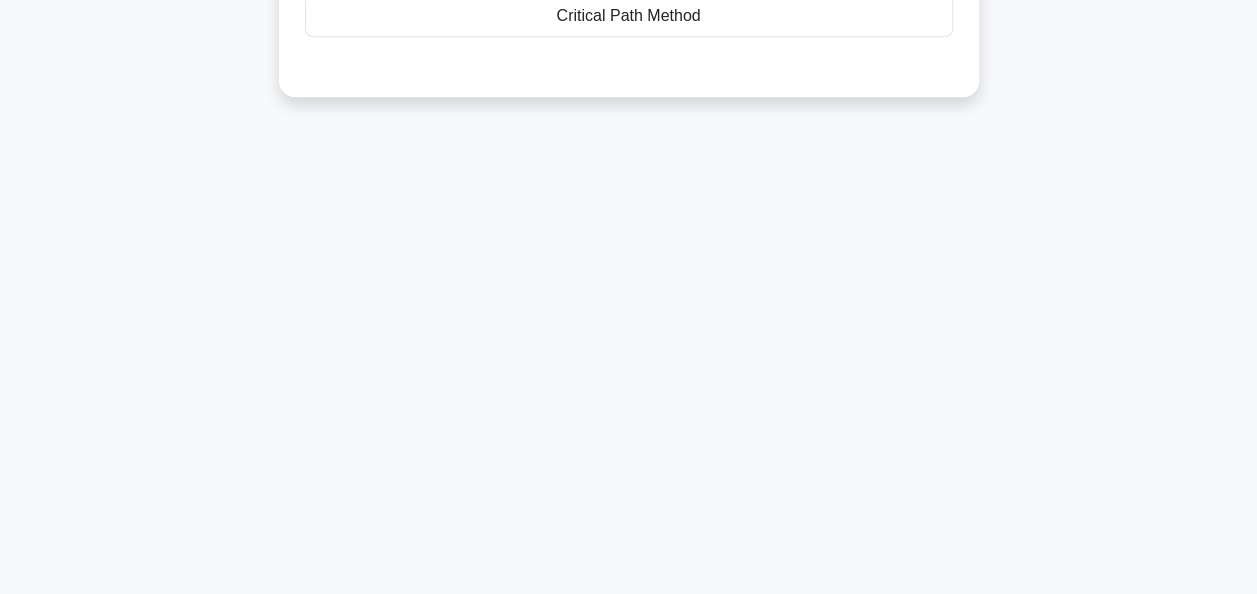 scroll, scrollTop: 0, scrollLeft: 0, axis: both 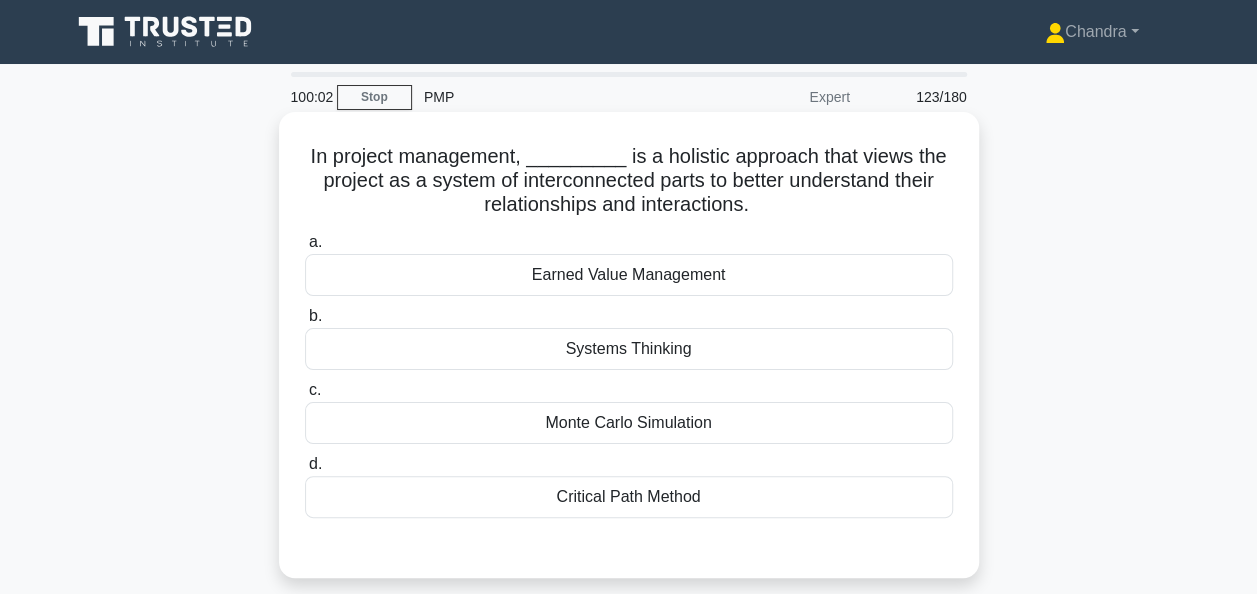 click on "Systems Thinking" at bounding box center (629, 349) 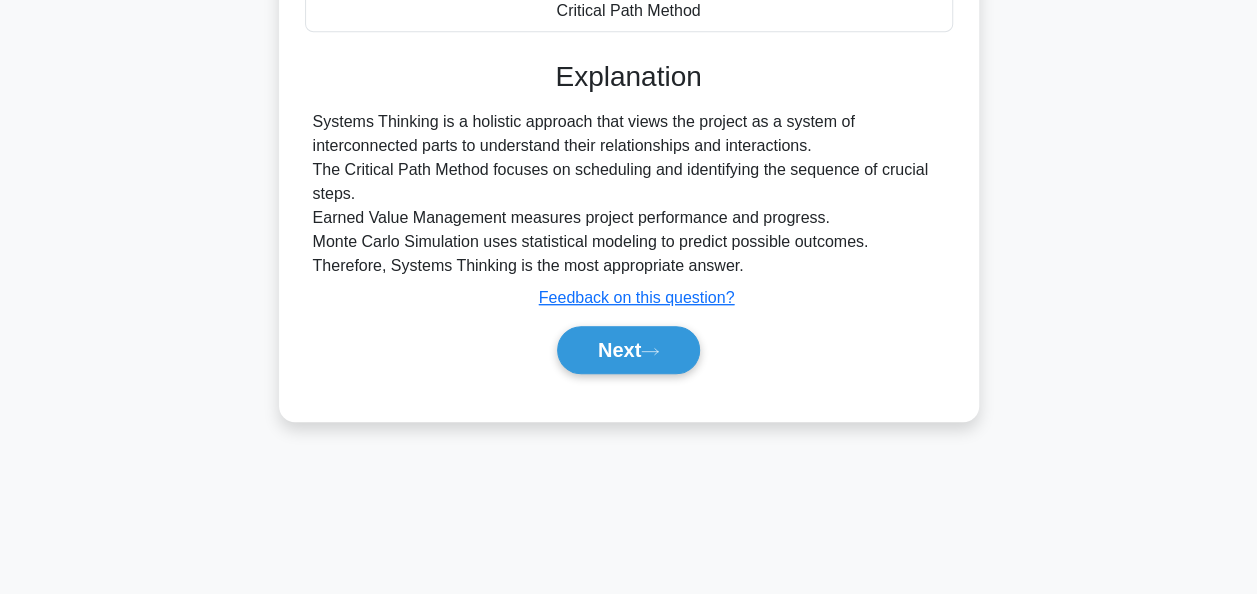 scroll, scrollTop: 486, scrollLeft: 0, axis: vertical 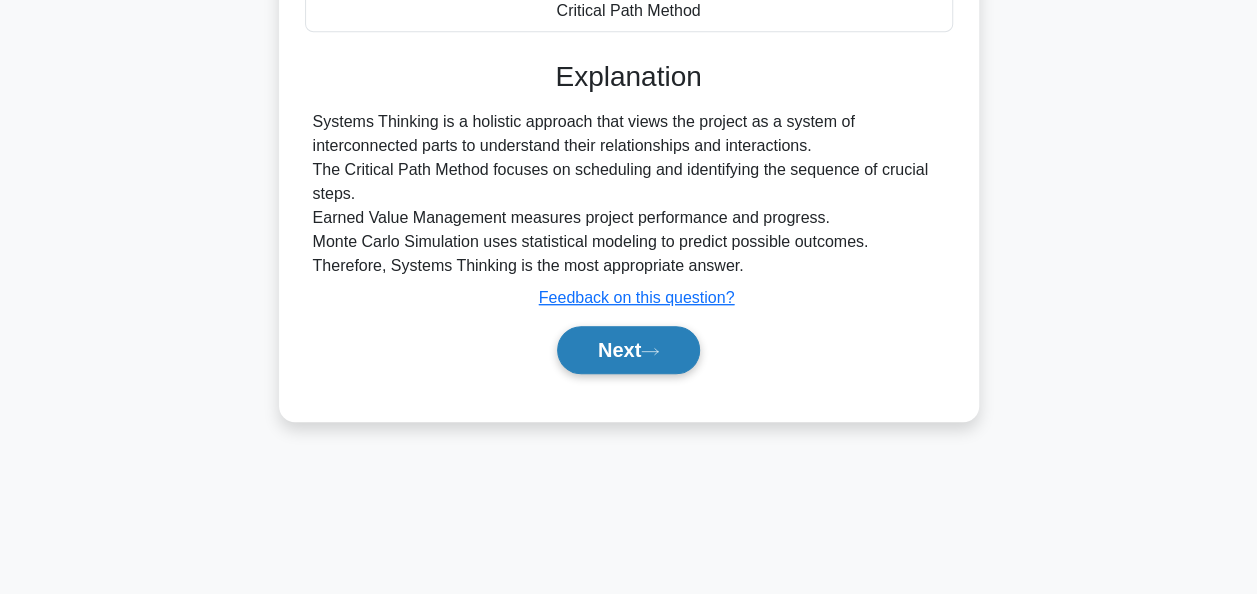 click on "Next" at bounding box center [628, 350] 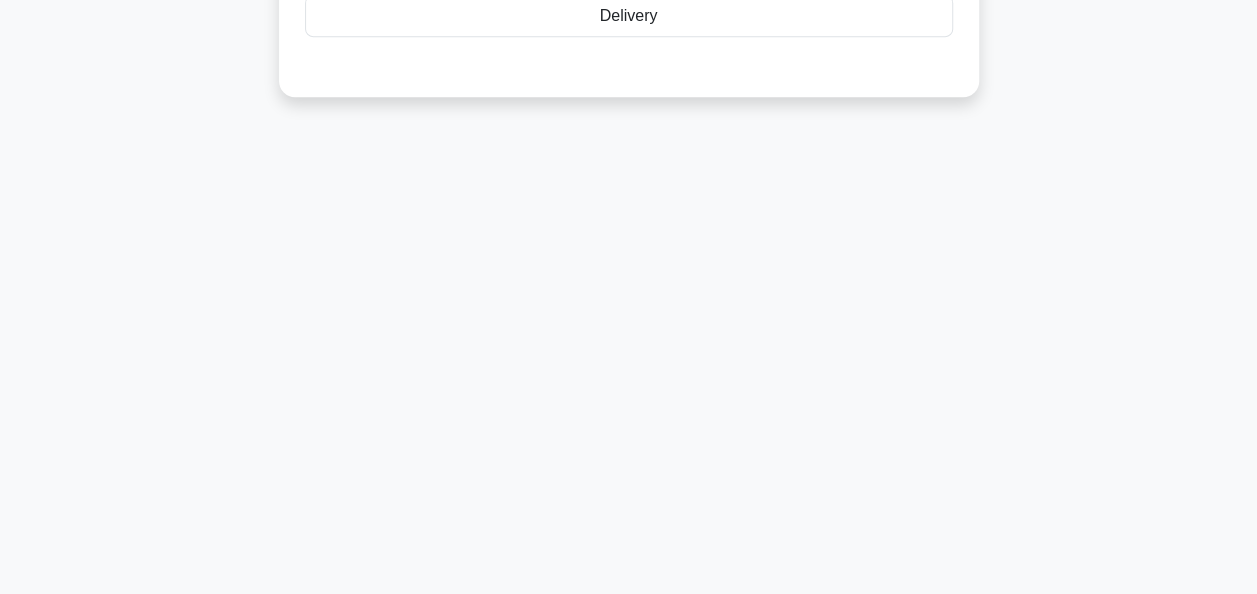 scroll, scrollTop: 0, scrollLeft: 0, axis: both 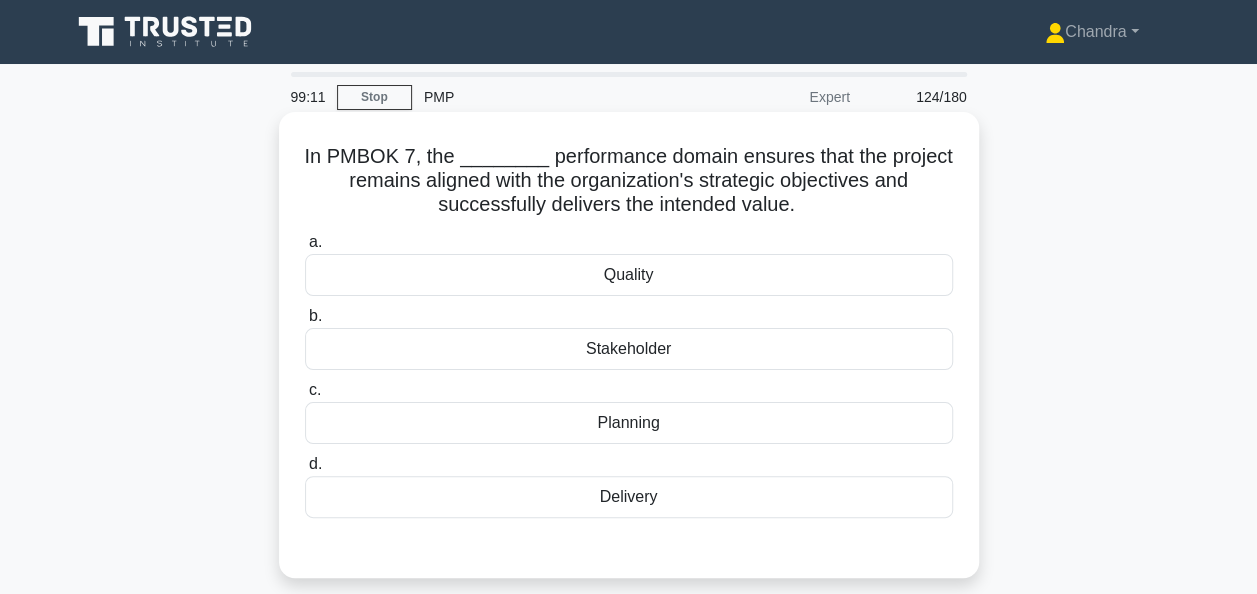 click on "Quality" at bounding box center (629, 275) 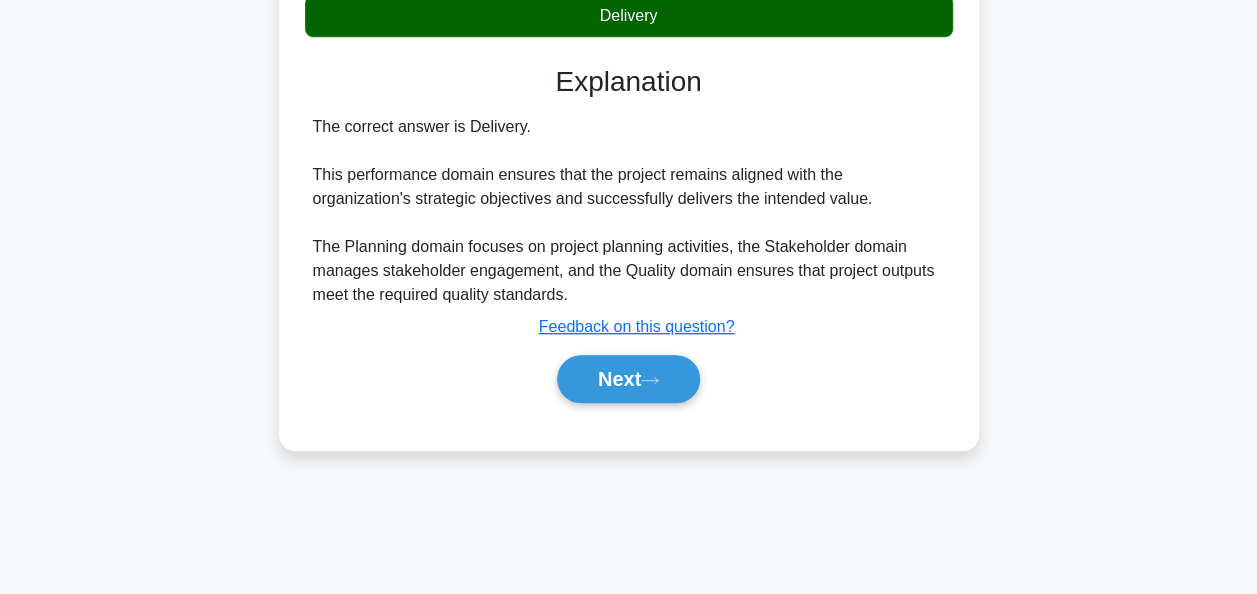scroll, scrollTop: 486, scrollLeft: 0, axis: vertical 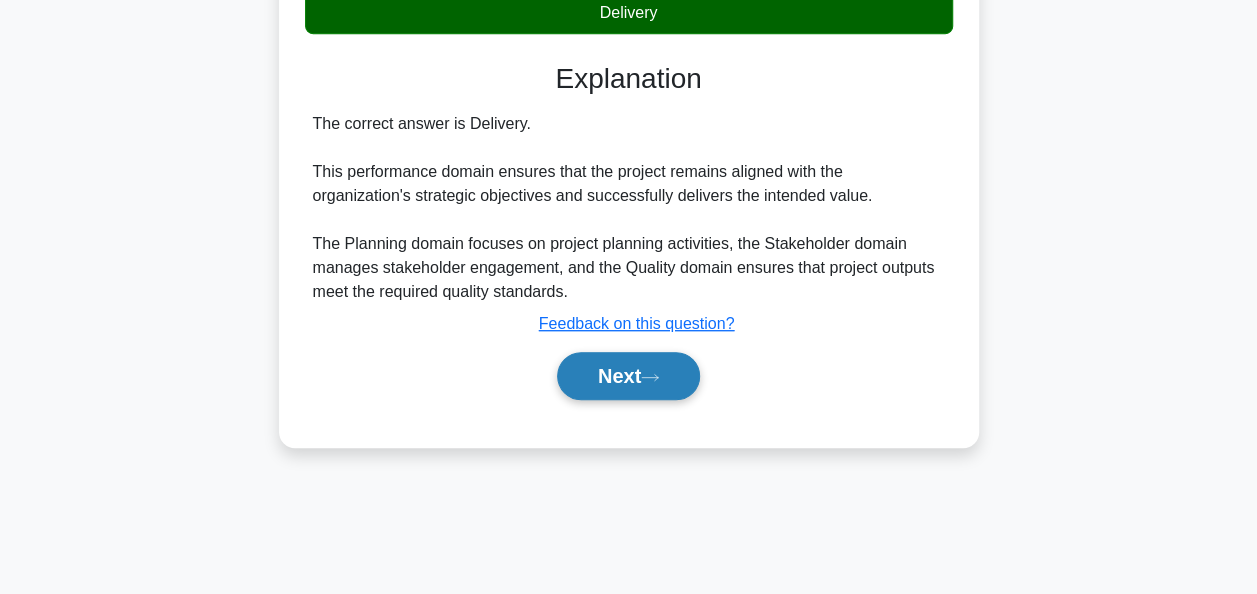 click on "Next" at bounding box center (628, 376) 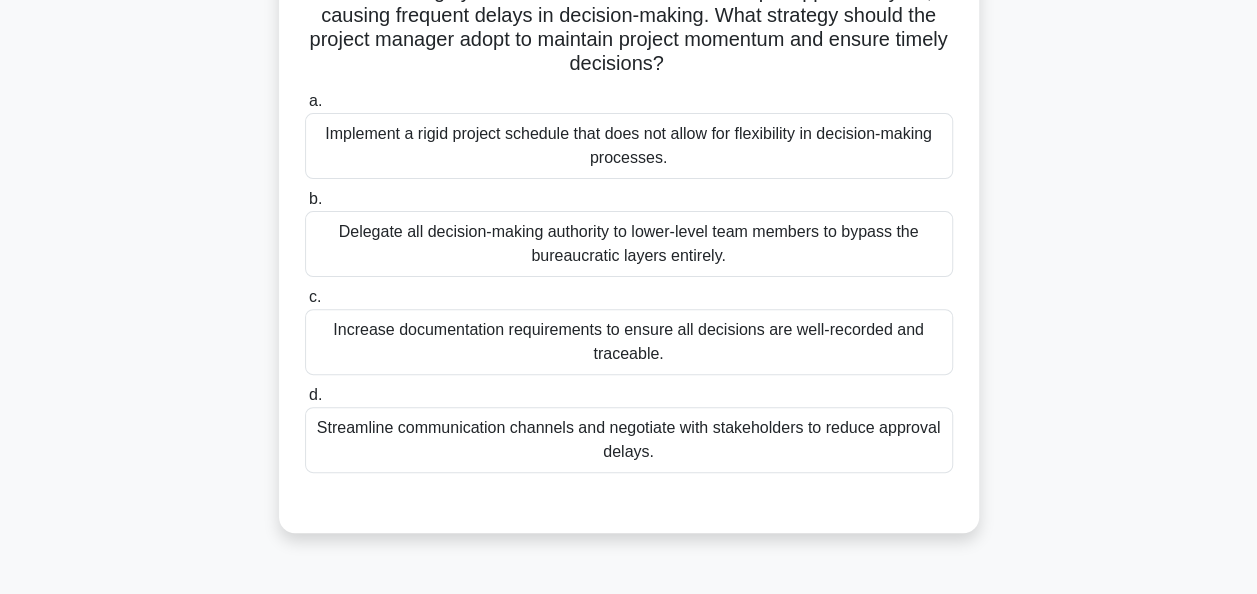 scroll, scrollTop: 300, scrollLeft: 0, axis: vertical 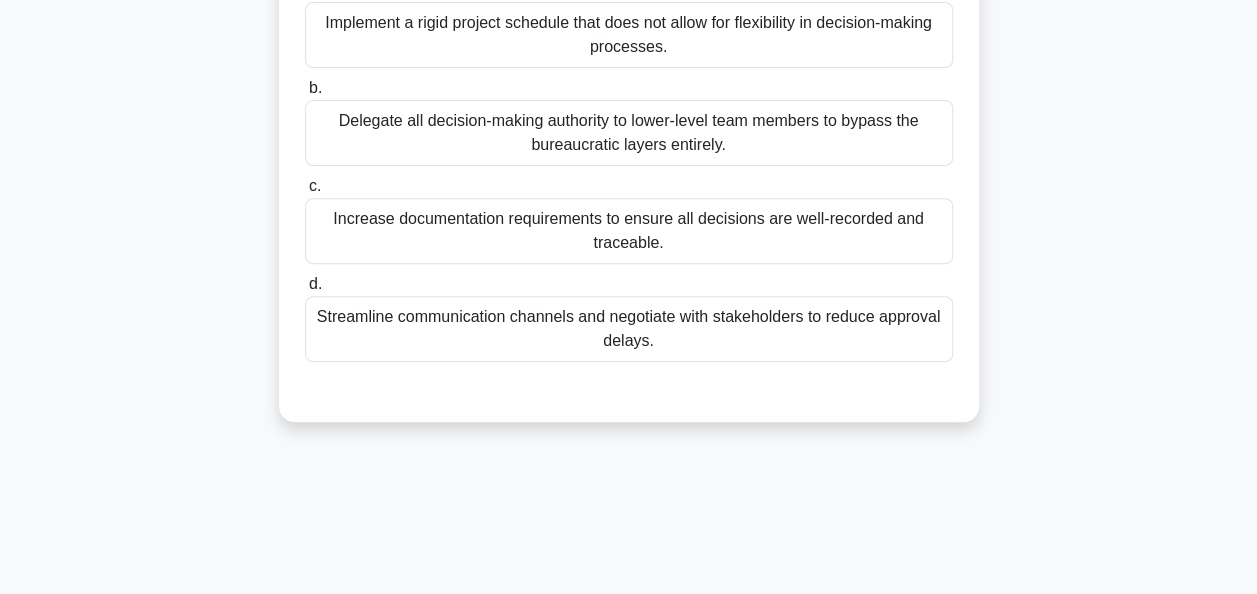 click on "Streamline communication channels and negotiate with stakeholders to reduce approval delays." at bounding box center [629, 329] 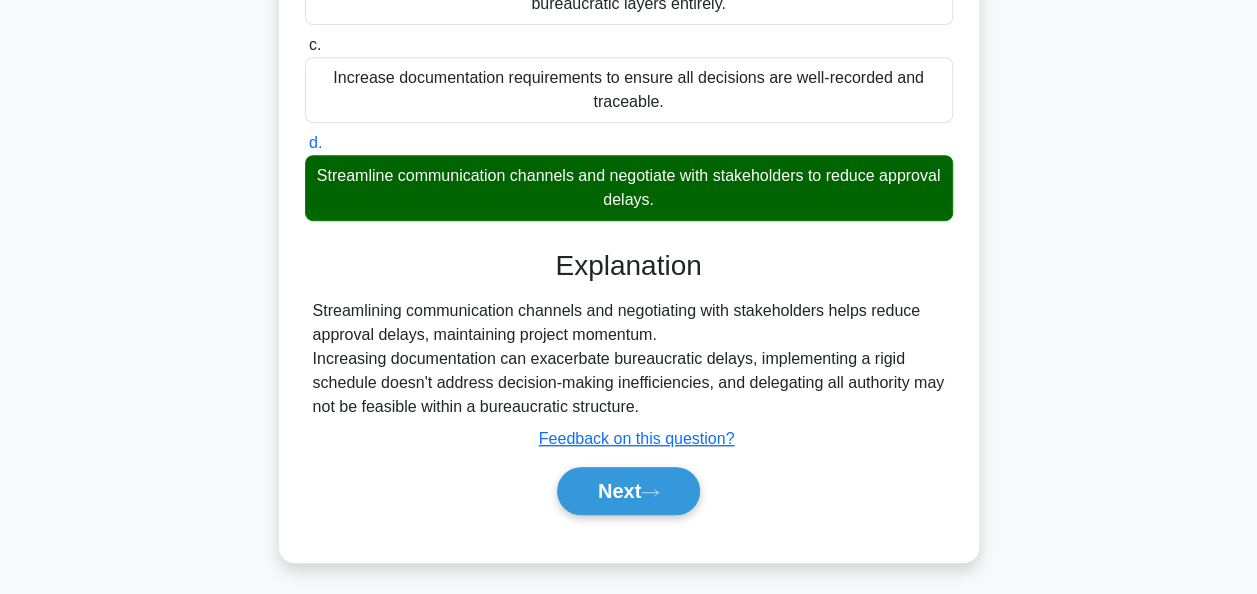 scroll, scrollTop: 486, scrollLeft: 0, axis: vertical 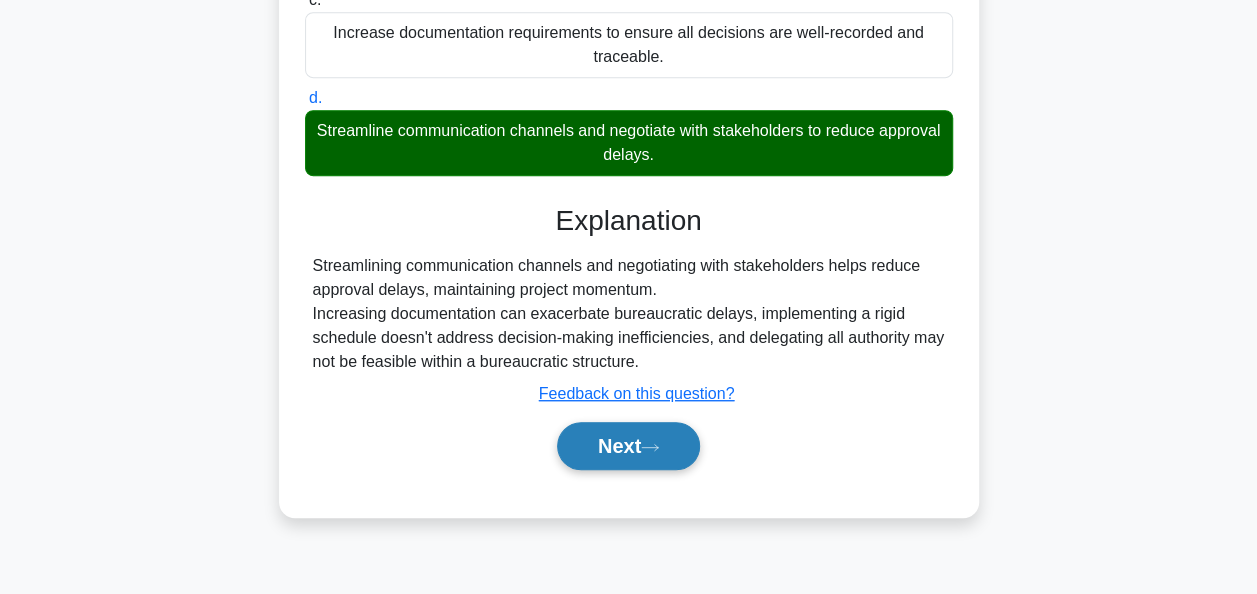 click on "Next" at bounding box center [628, 446] 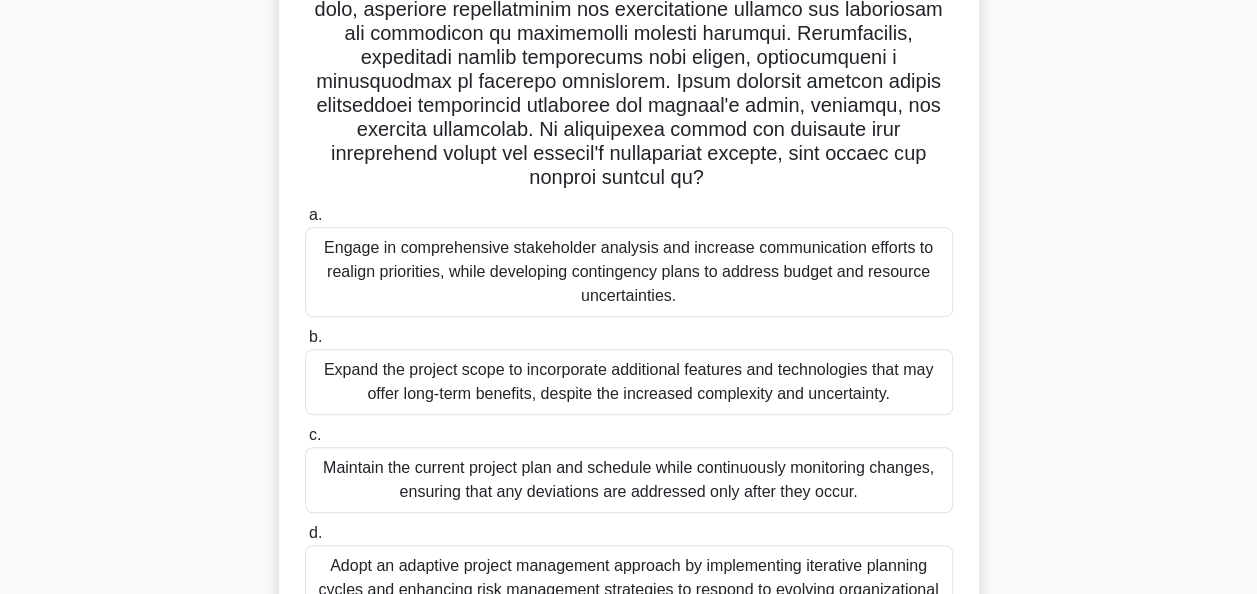 scroll, scrollTop: 500, scrollLeft: 0, axis: vertical 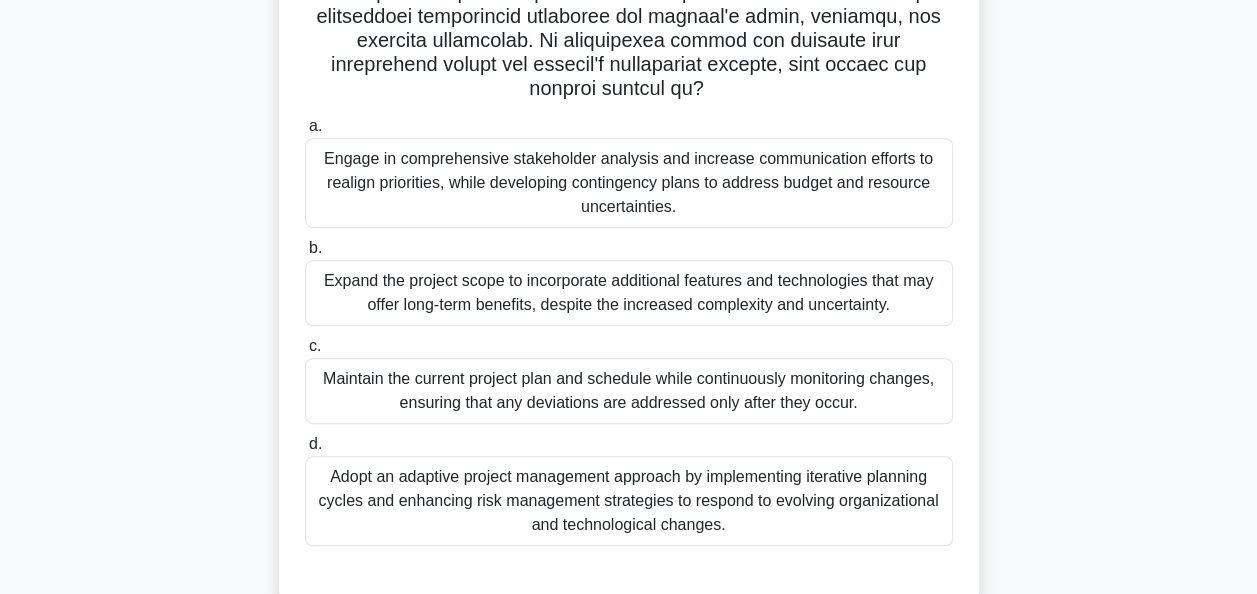 click on "Adopt an adaptive project management approach by implementing iterative planning cycles and enhancing risk management strategies to respond to evolving organizational and technological changes." at bounding box center [629, 501] 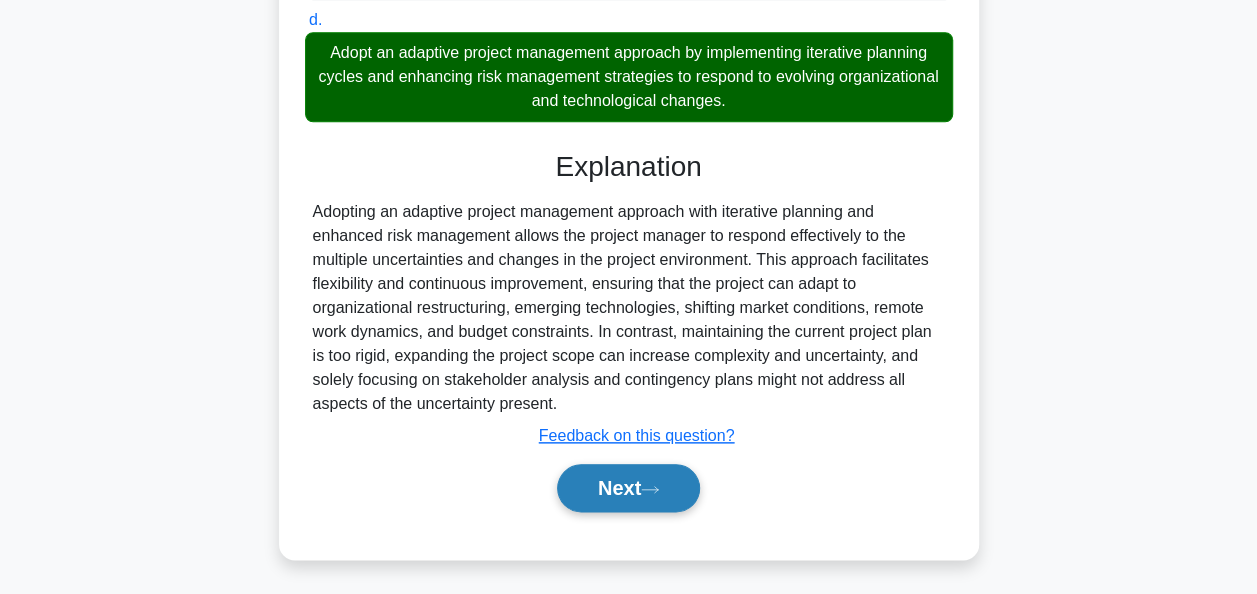 click on "Next" at bounding box center [628, 488] 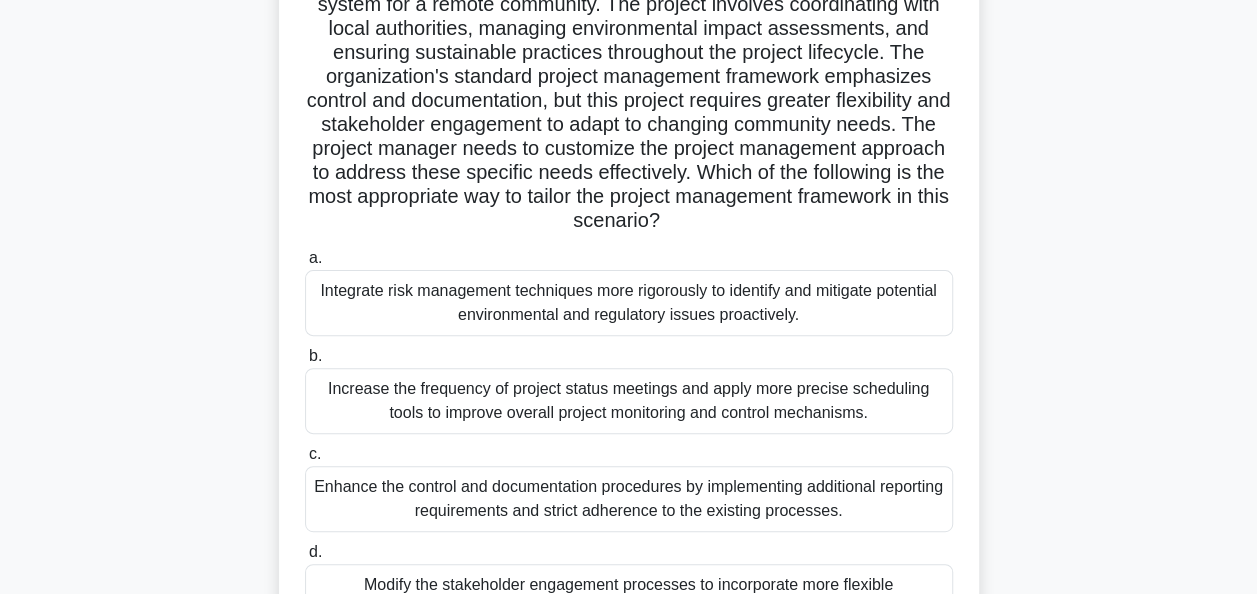 scroll, scrollTop: 400, scrollLeft: 0, axis: vertical 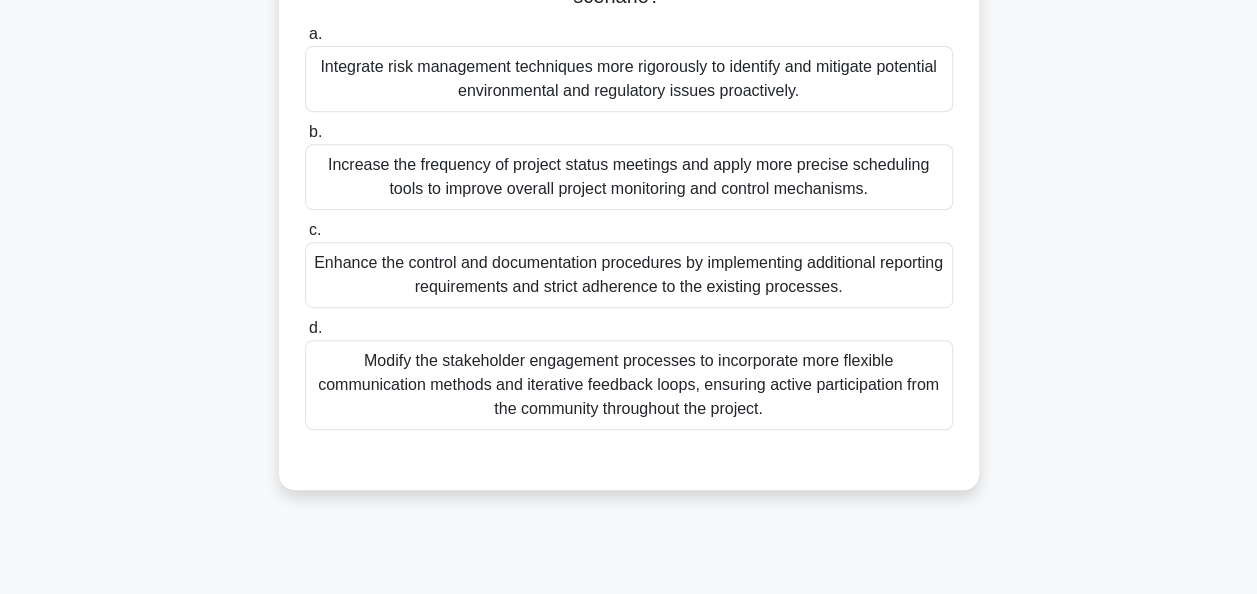 click on "Modify the stakeholder engagement processes to incorporate more flexible communication methods and iterative feedback loops, ensuring active participation from the community throughout the project." at bounding box center (629, 385) 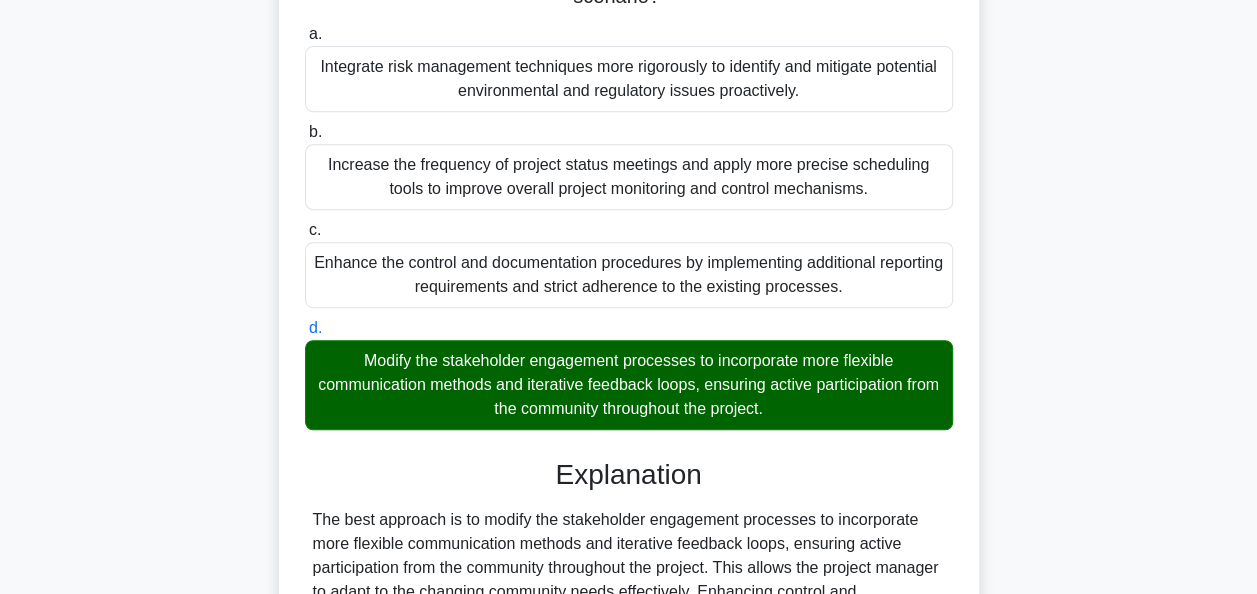 scroll, scrollTop: 684, scrollLeft: 0, axis: vertical 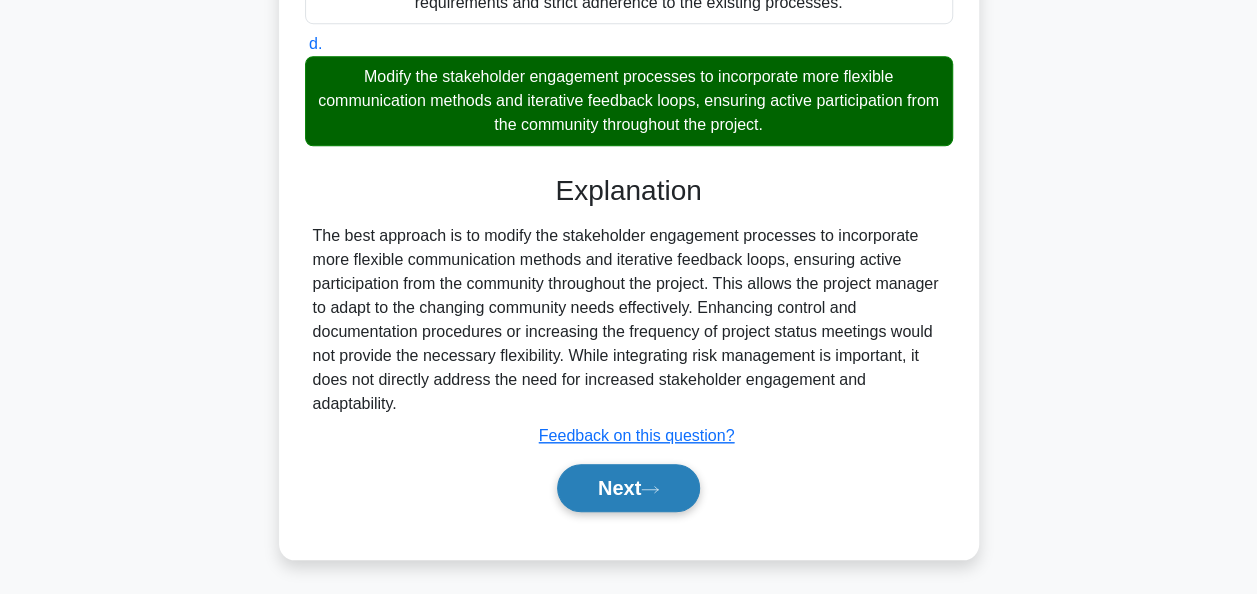 click on "Next" at bounding box center (628, 488) 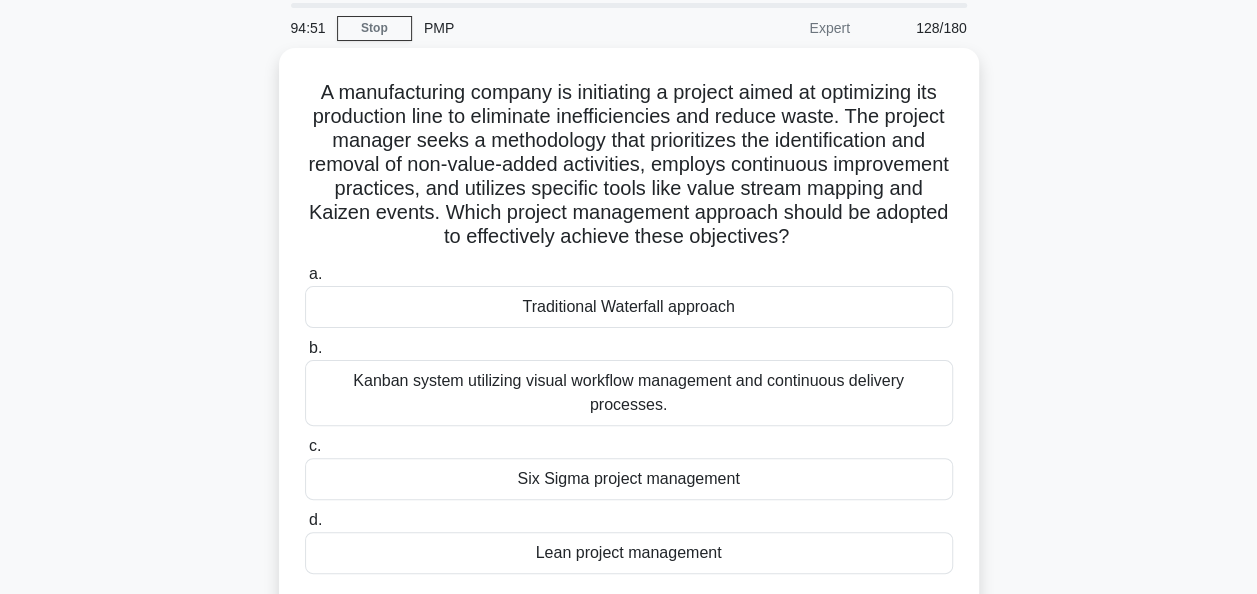 scroll, scrollTop: 100, scrollLeft: 0, axis: vertical 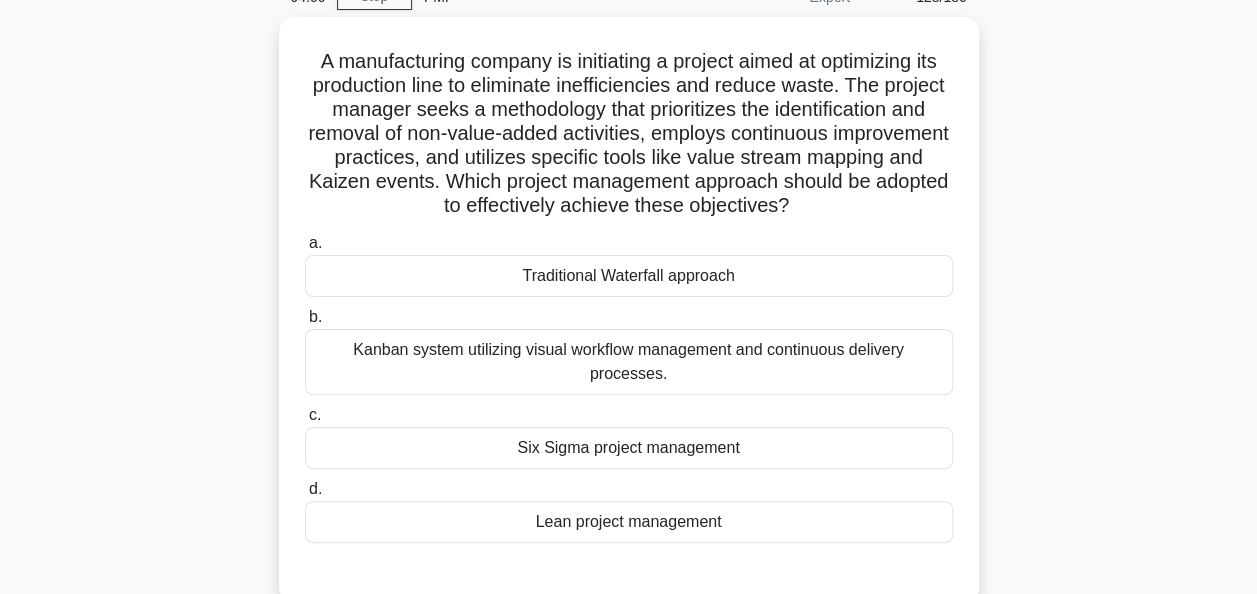 click on "Lean project management" at bounding box center (629, 522) 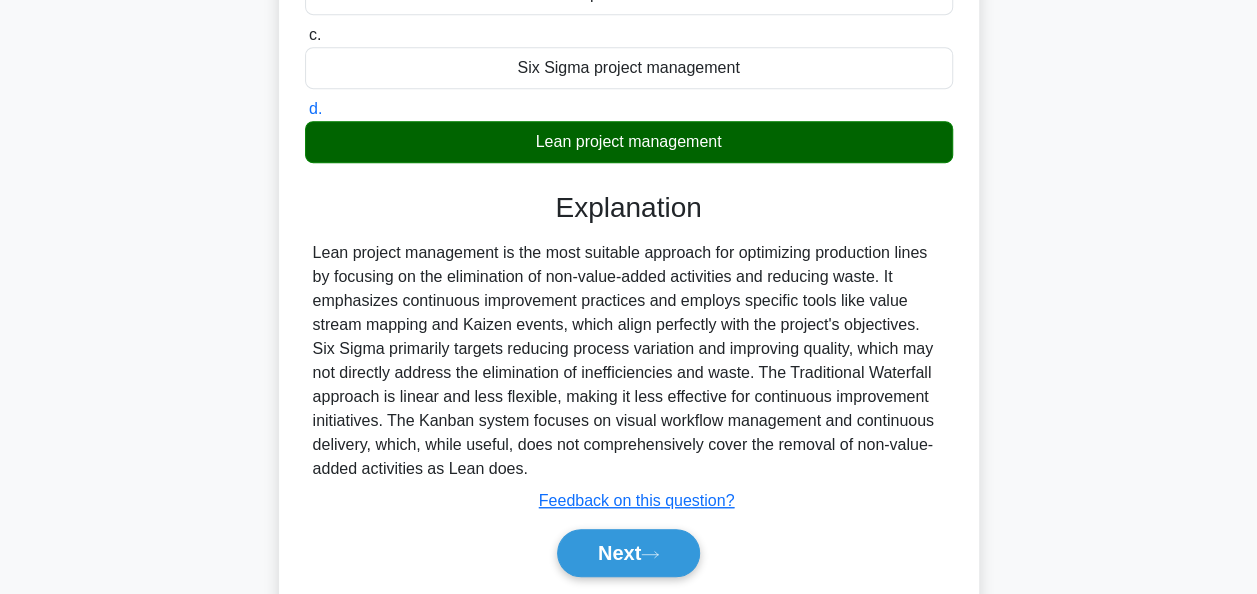 scroll, scrollTop: 516, scrollLeft: 0, axis: vertical 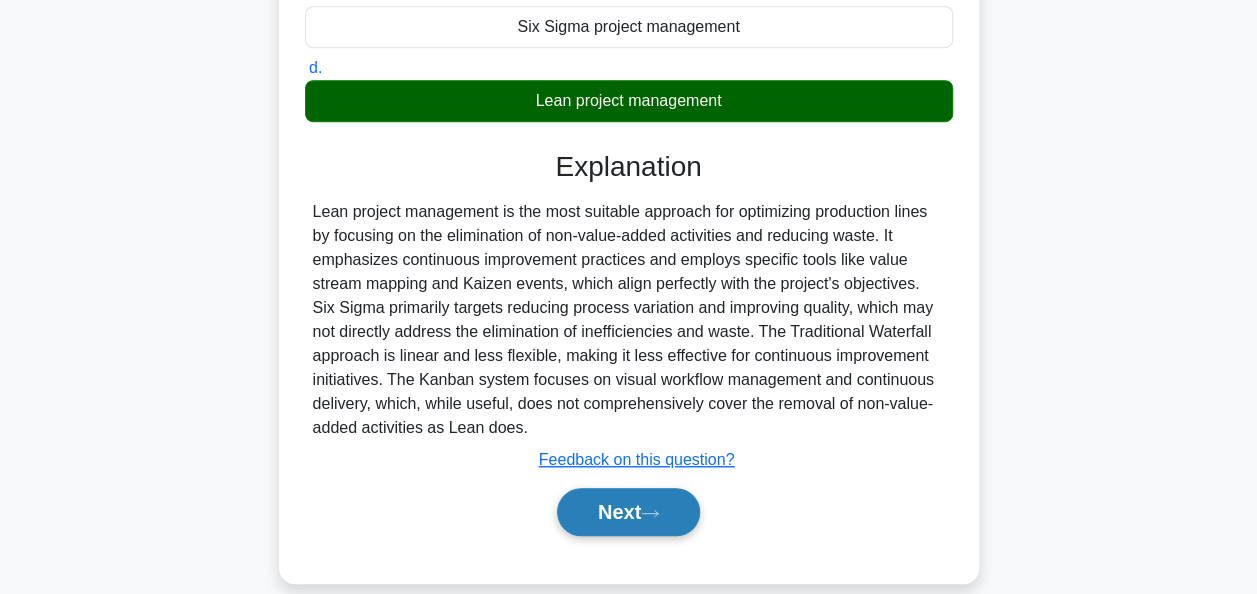 click on "Next" at bounding box center (628, 512) 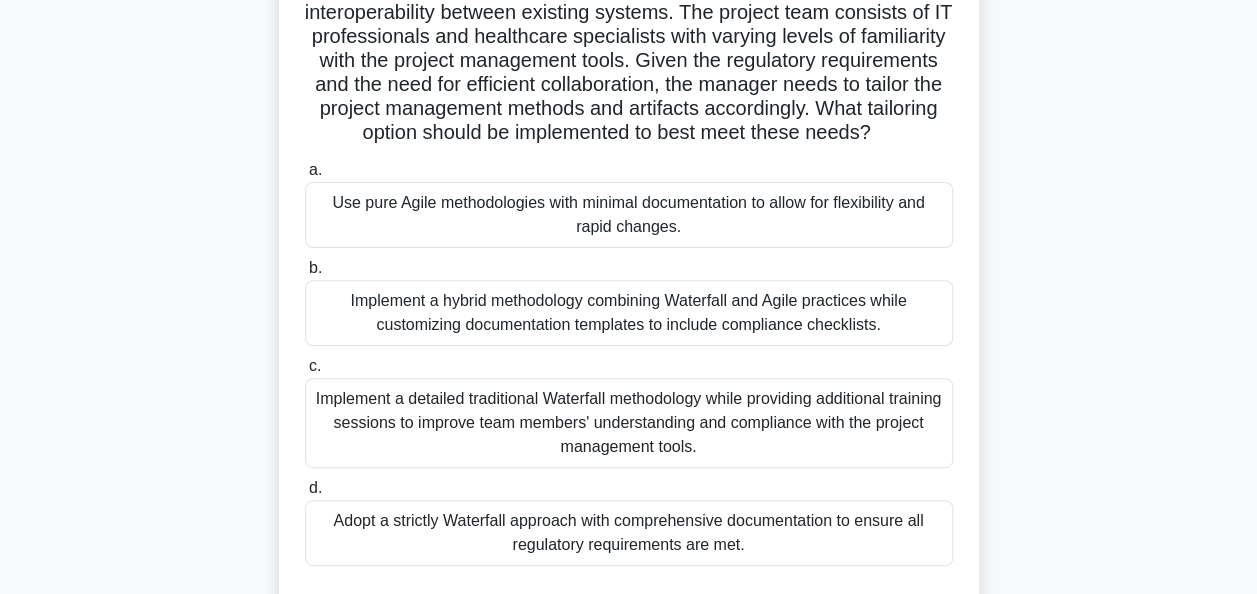 scroll, scrollTop: 0, scrollLeft: 0, axis: both 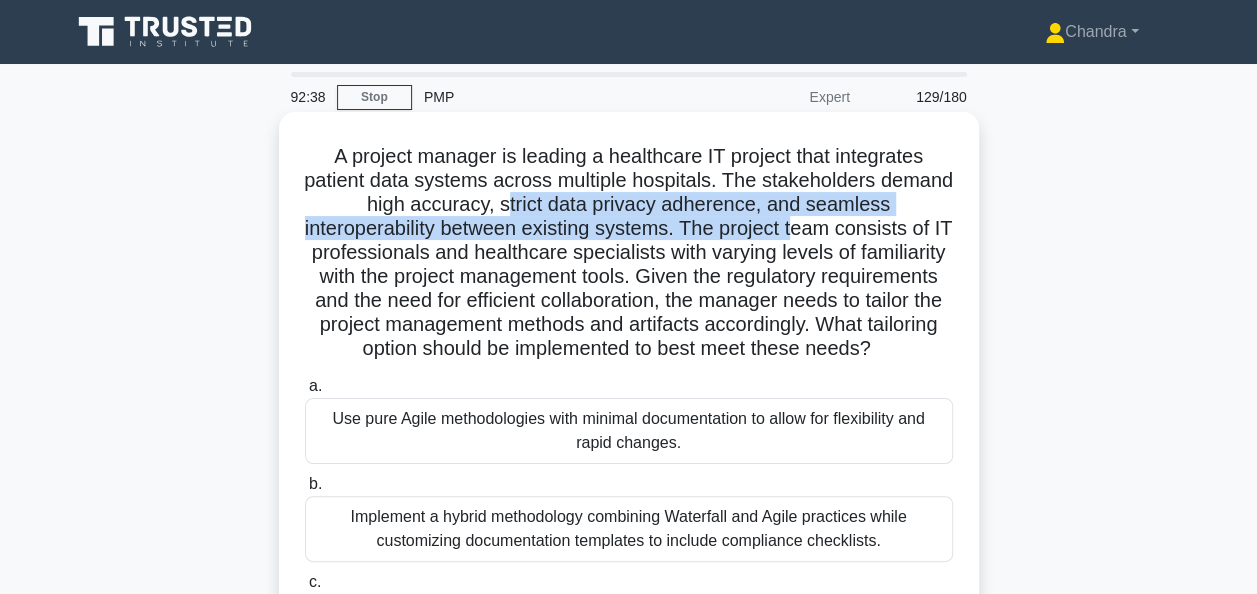 drag, startPoint x: 544, startPoint y: 211, endPoint x: 807, endPoint y: 219, distance: 263.12164 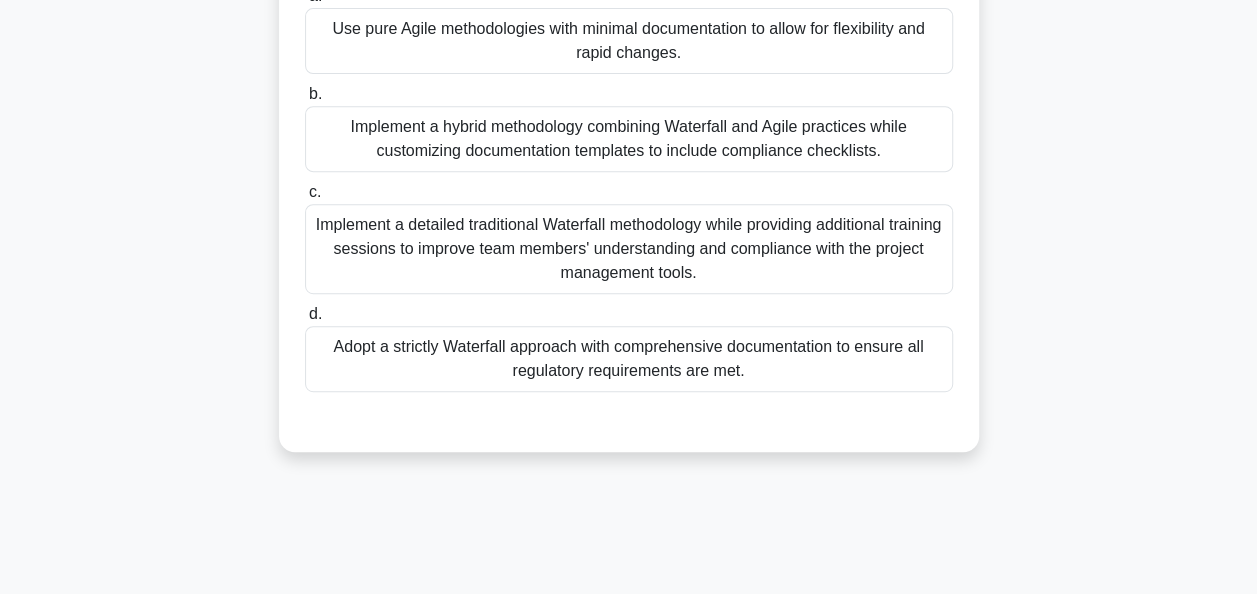 scroll, scrollTop: 400, scrollLeft: 0, axis: vertical 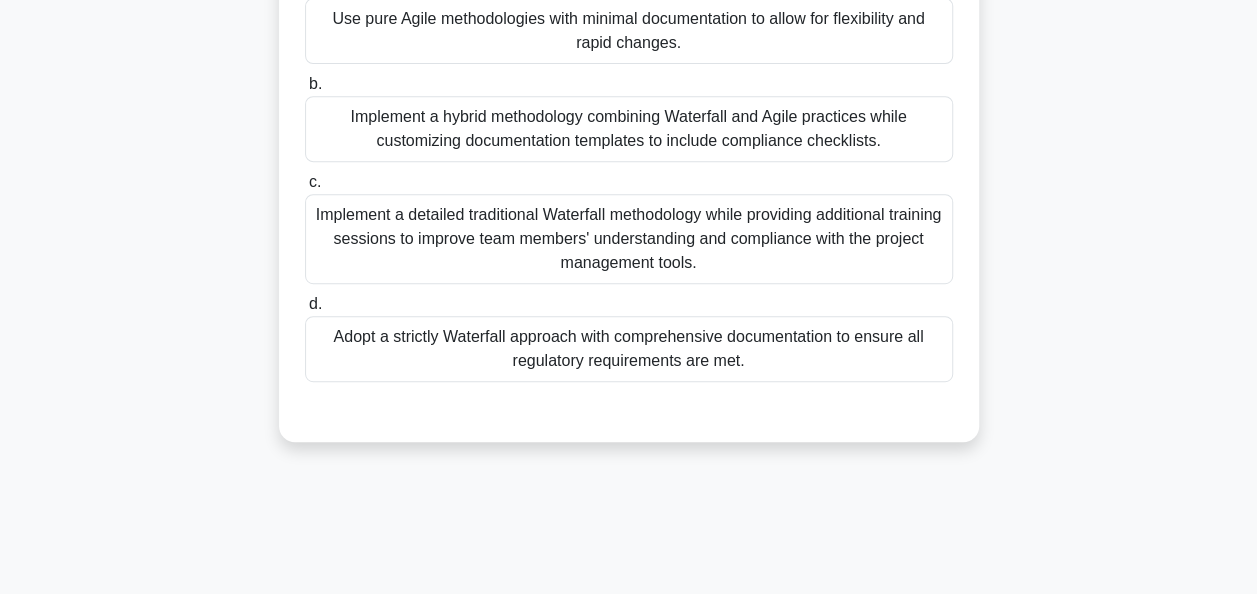 click on "Implement a hybrid methodology combining Waterfall and Agile practices while customizing documentation templates to include compliance checklists." at bounding box center (629, 129) 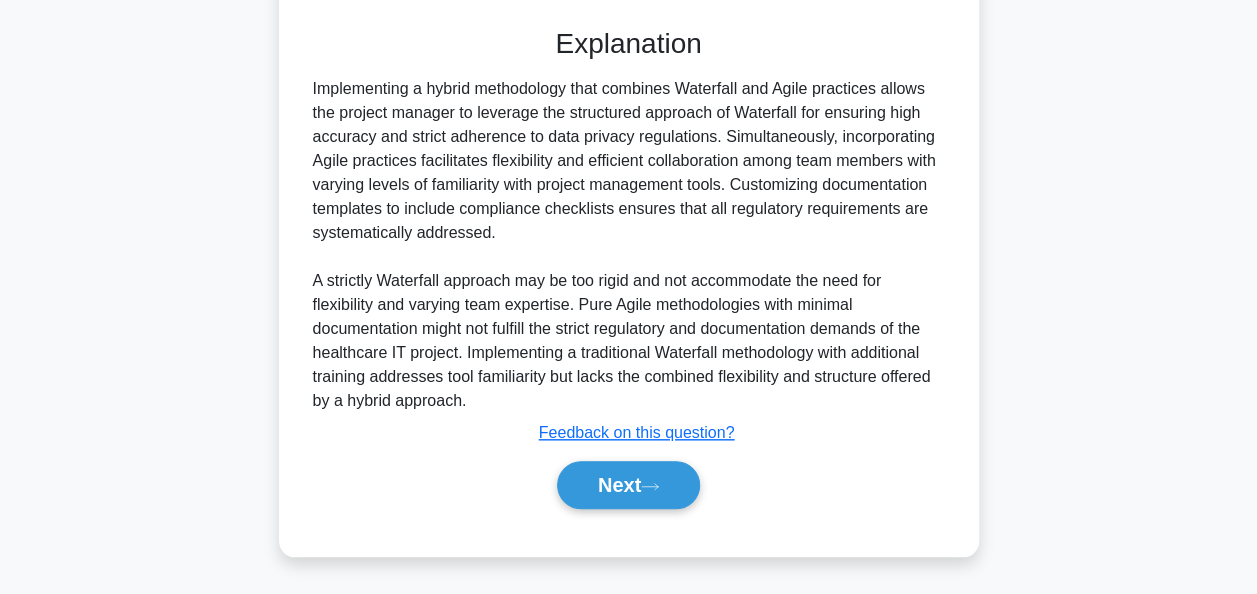 scroll, scrollTop: 804, scrollLeft: 0, axis: vertical 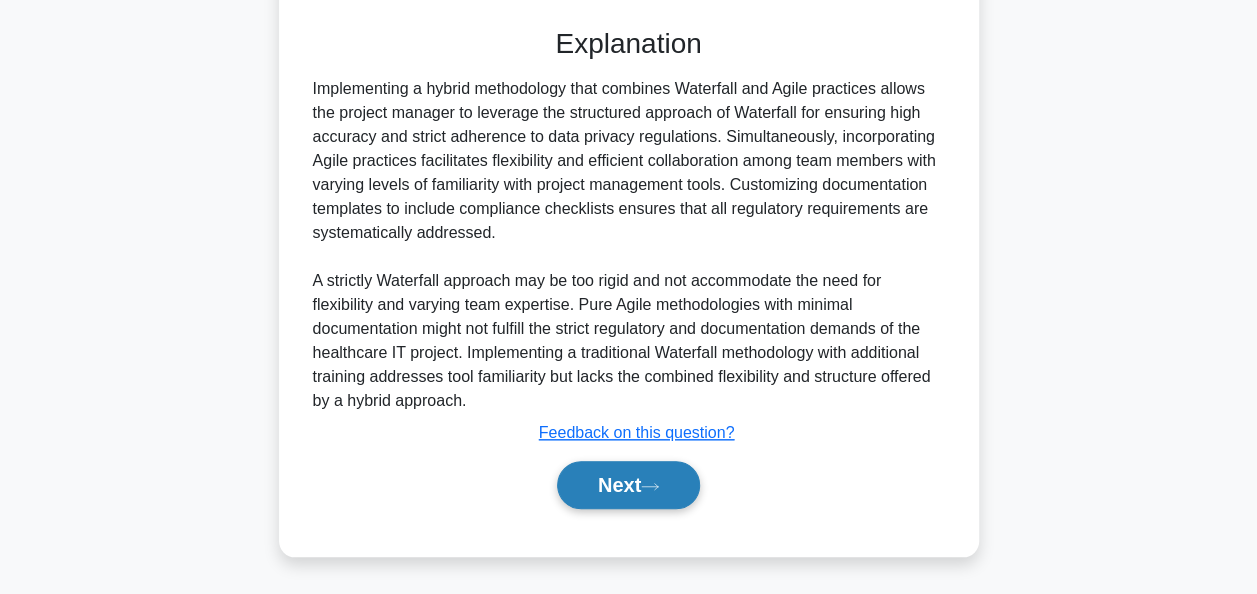 click on "Next" at bounding box center [628, 485] 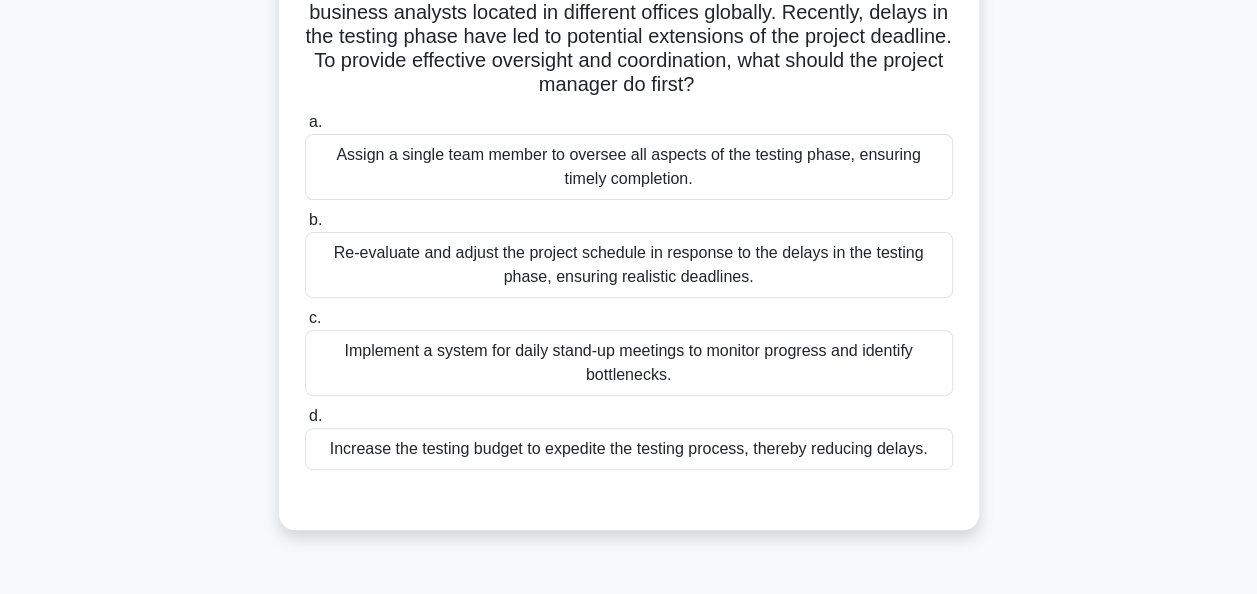 scroll, scrollTop: 200, scrollLeft: 0, axis: vertical 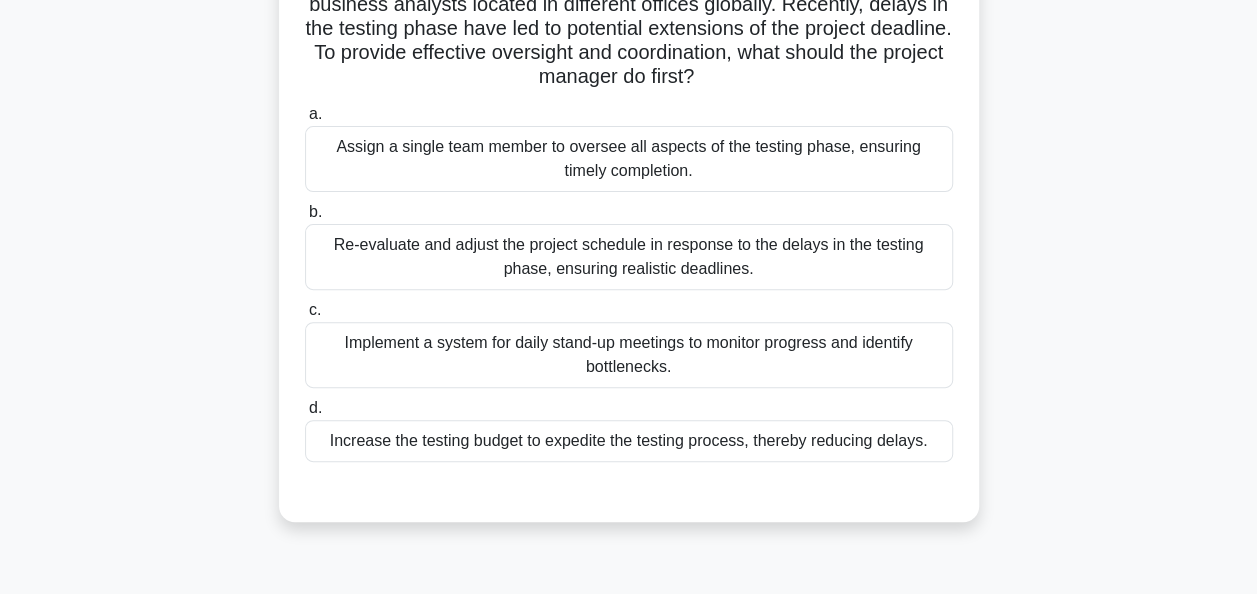 click on "Re-evaluate and adjust the project schedule in response to the delays in the testing phase, ensuring realistic deadlines." at bounding box center (629, 257) 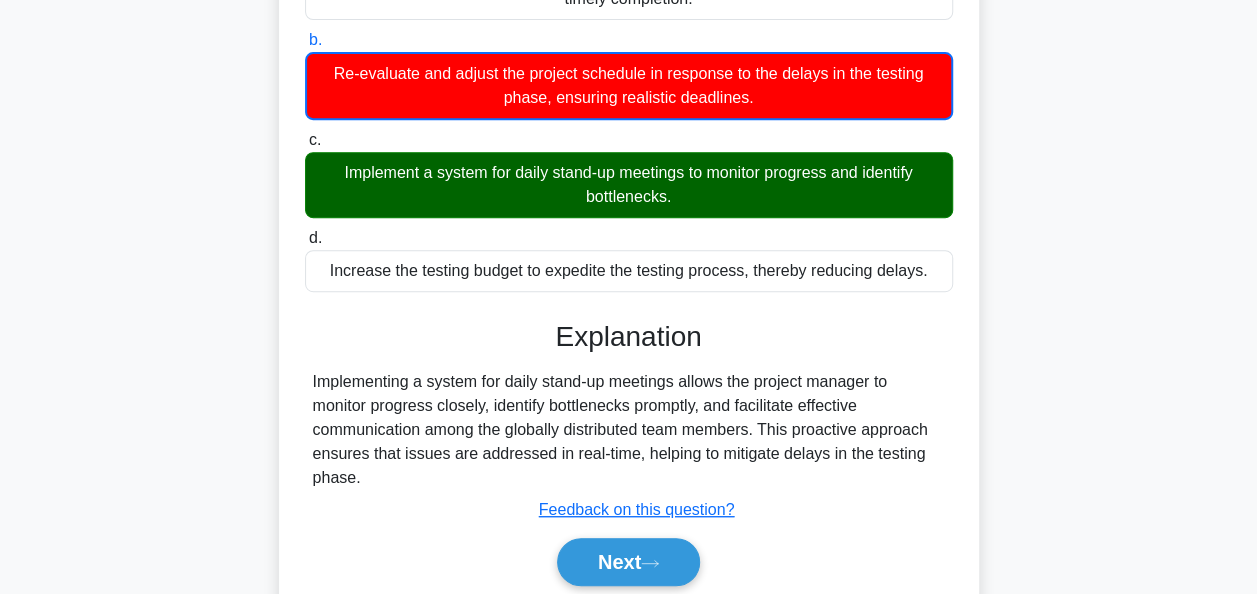 scroll, scrollTop: 486, scrollLeft: 0, axis: vertical 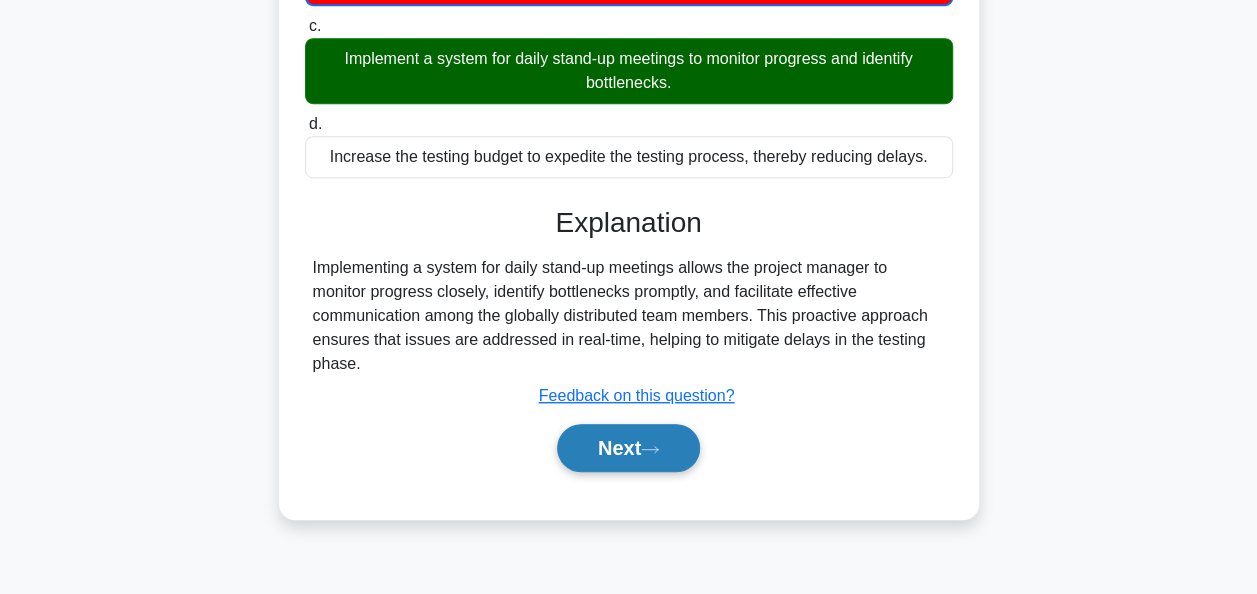 click 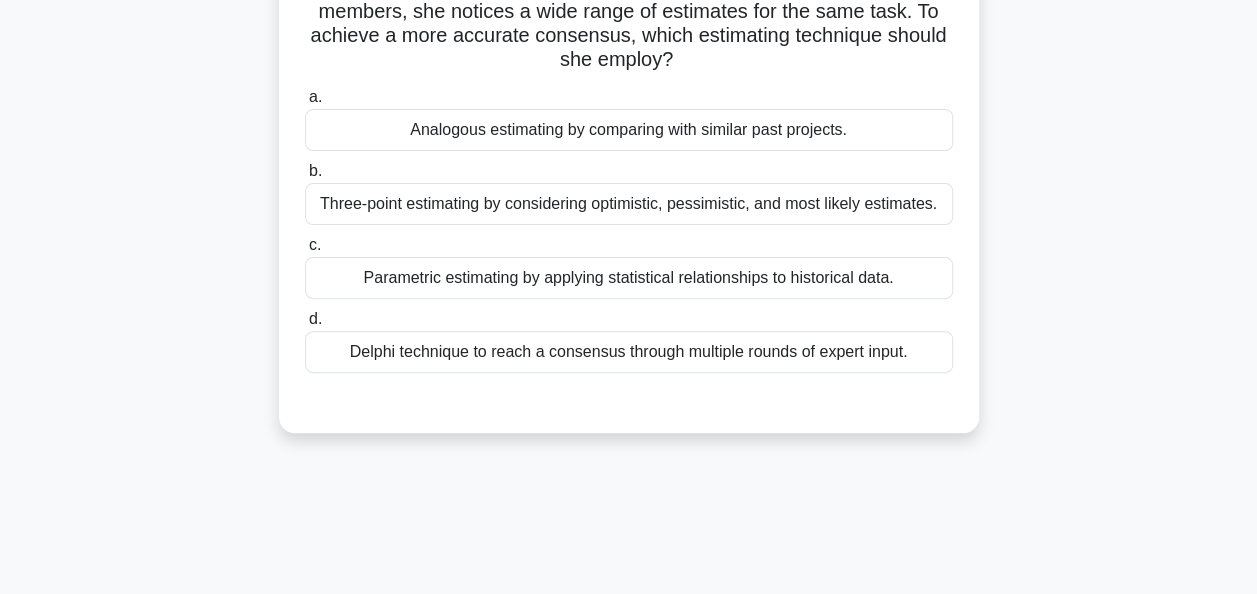 scroll, scrollTop: 200, scrollLeft: 0, axis: vertical 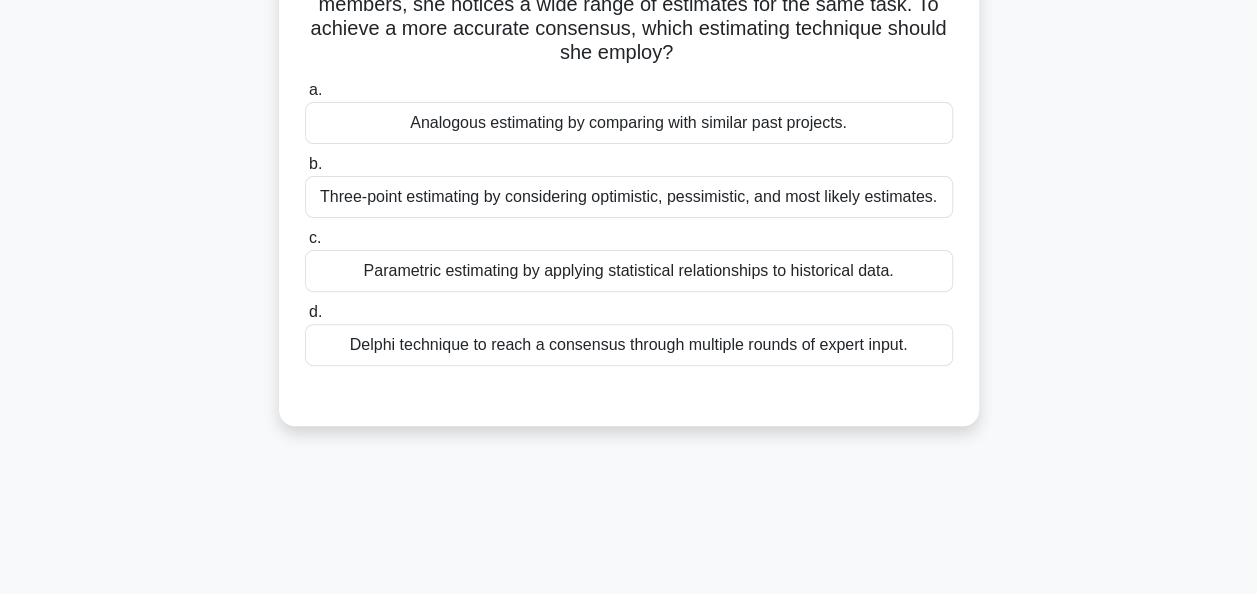 click on "Delphi technique to reach a consensus through multiple rounds of expert input." at bounding box center [629, 345] 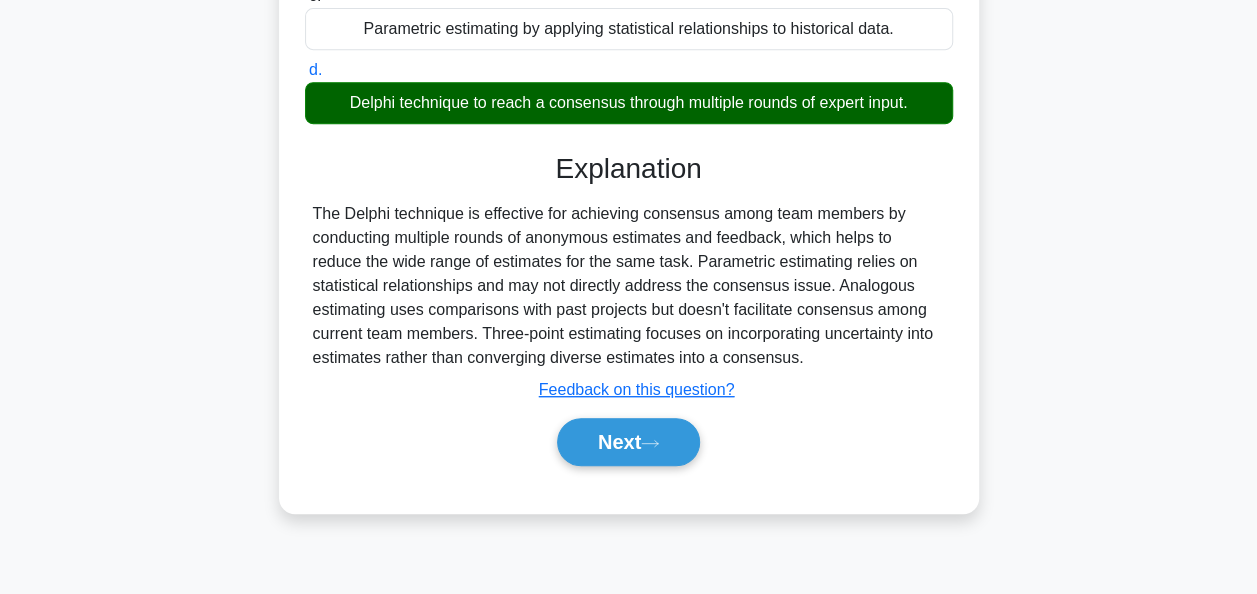 scroll, scrollTop: 486, scrollLeft: 0, axis: vertical 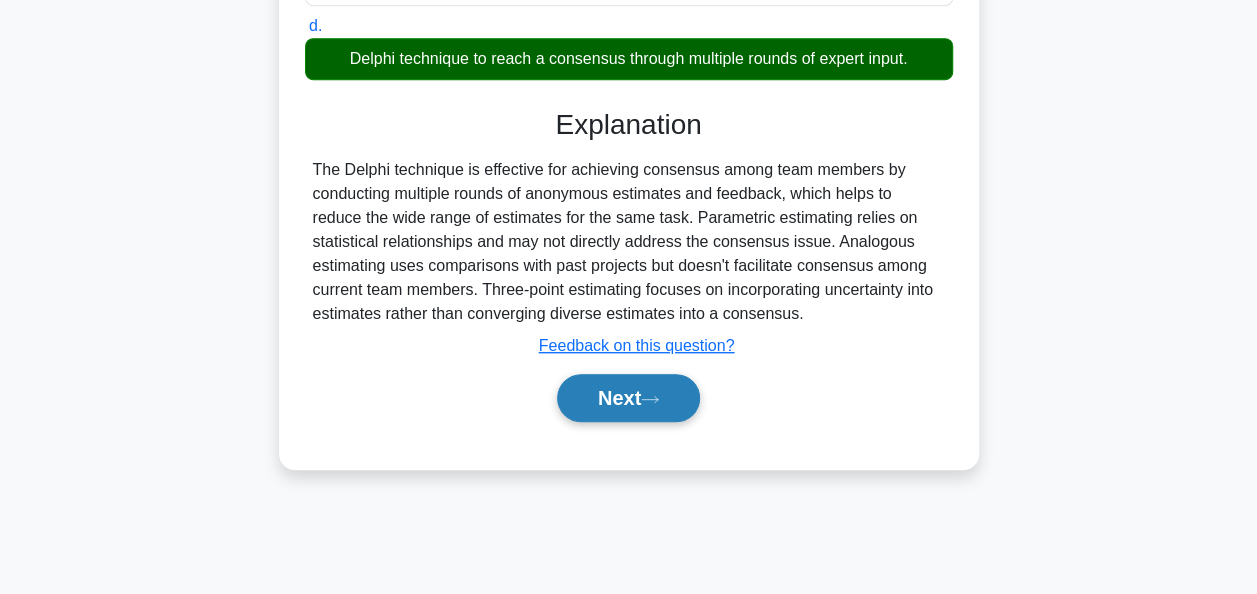 click on "Next" at bounding box center (628, 398) 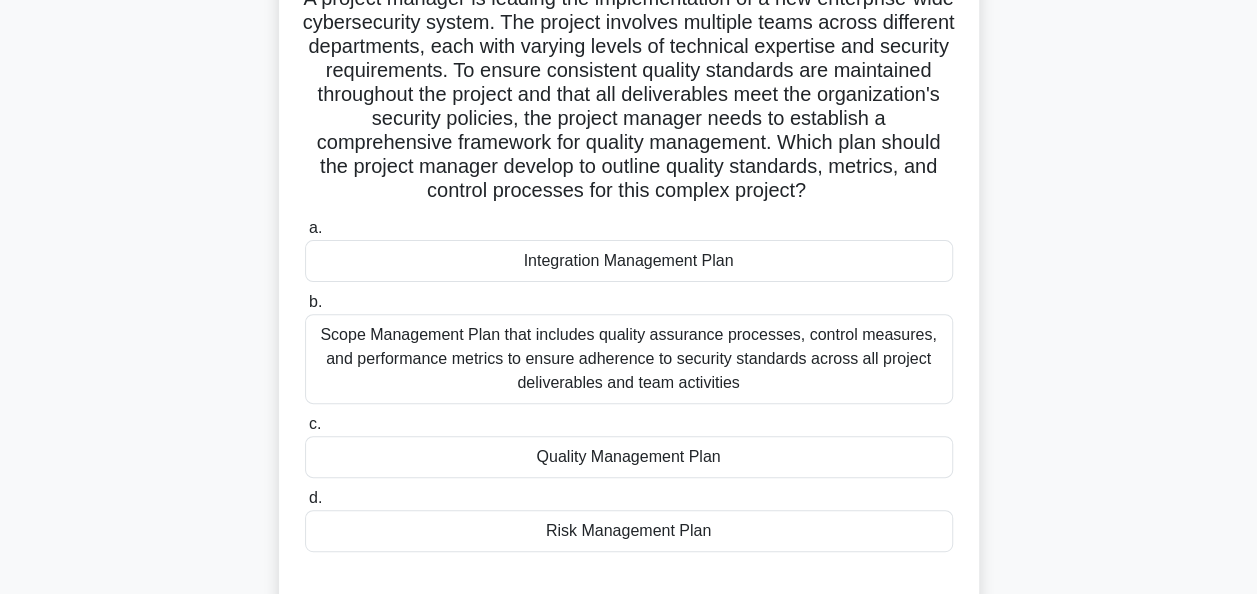 scroll, scrollTop: 200, scrollLeft: 0, axis: vertical 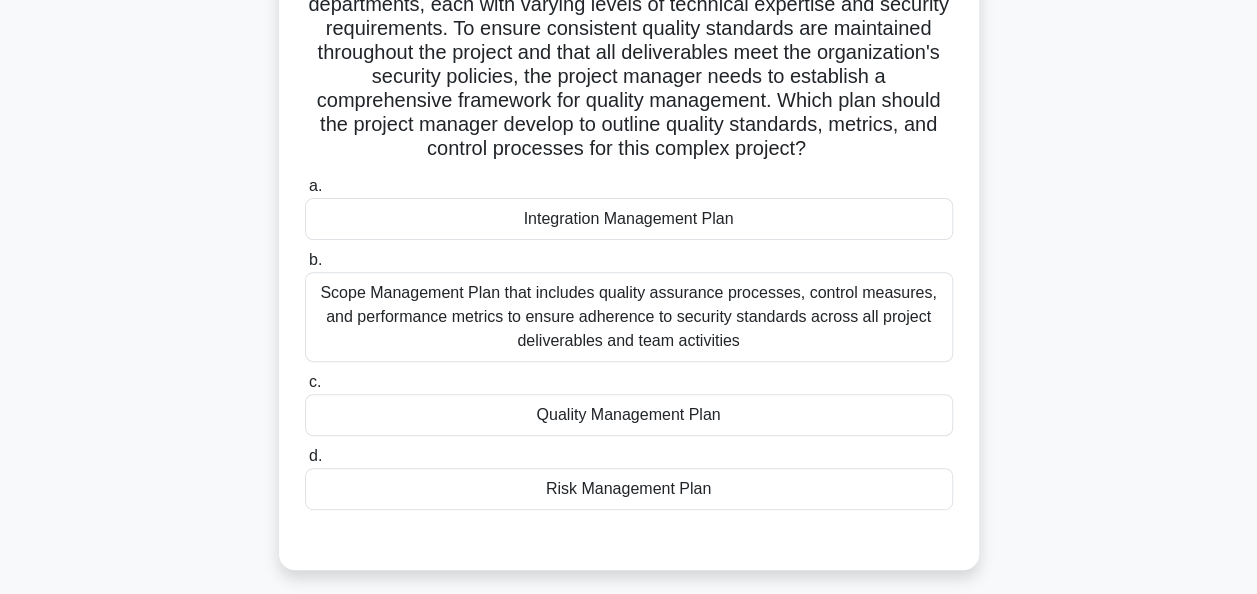 click on "Scope Management Plan that includes quality assurance processes, control measures, and performance metrics to ensure adherence to security standards across all project deliverables and team activities" at bounding box center [629, 317] 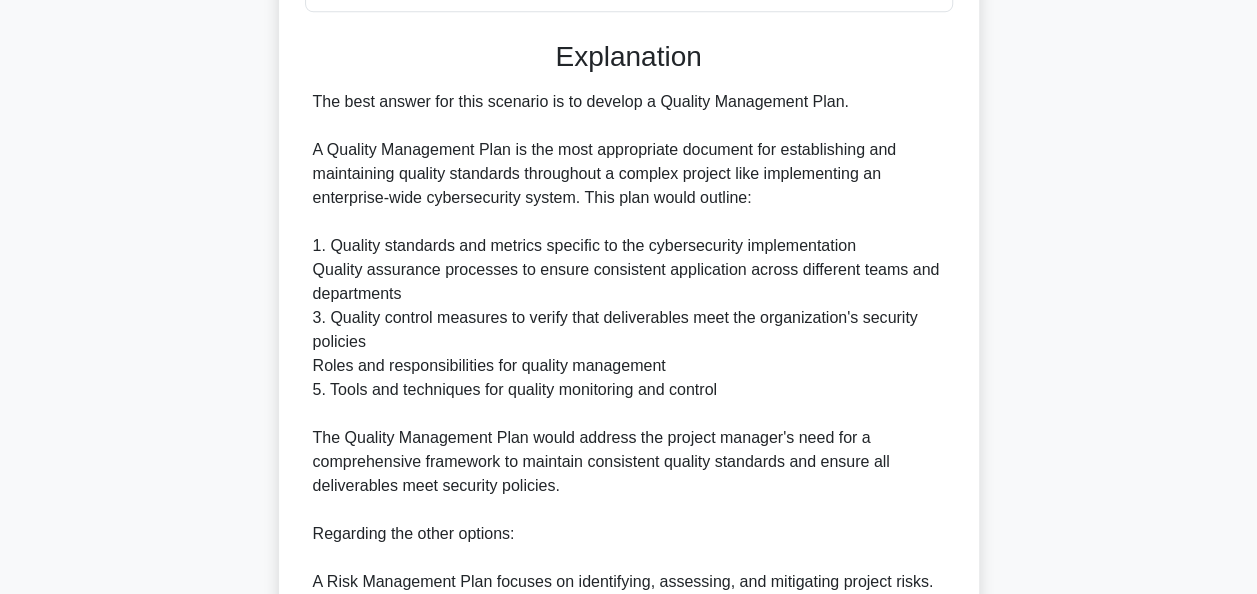 scroll, scrollTop: 1100, scrollLeft: 0, axis: vertical 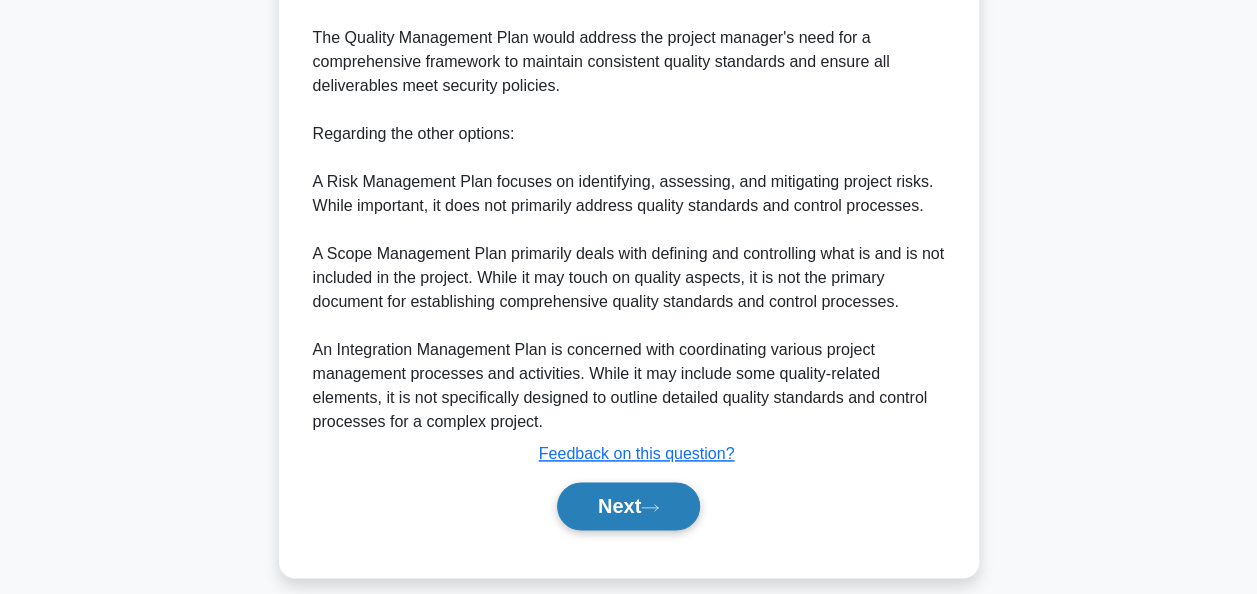 click on "Next" at bounding box center [628, 506] 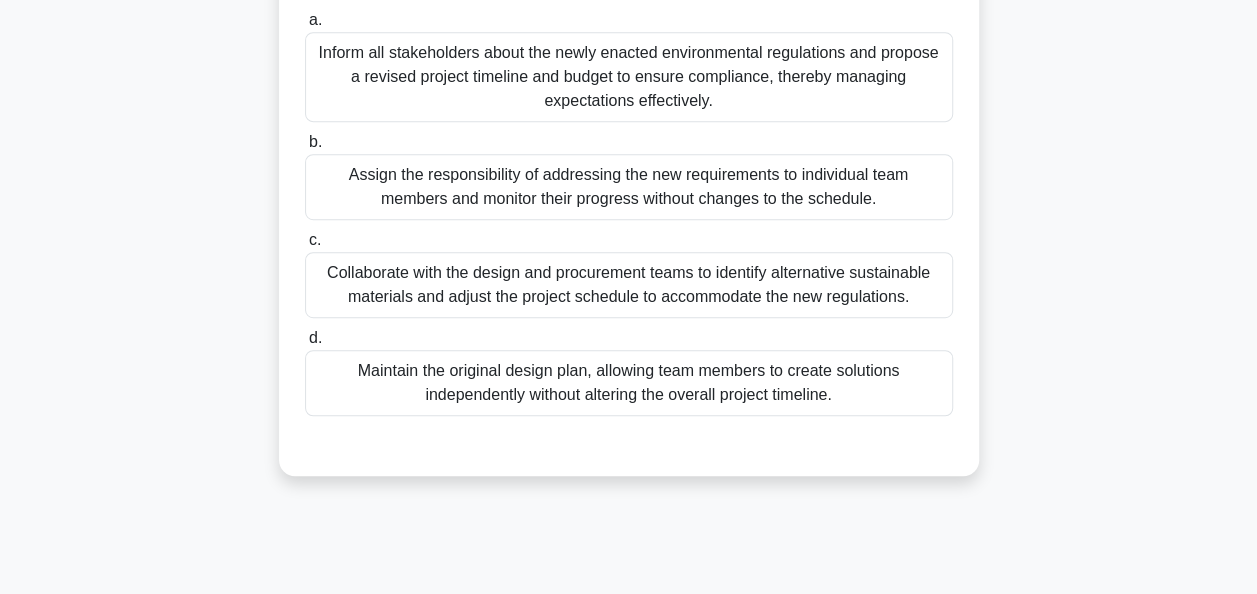 scroll, scrollTop: 486, scrollLeft: 0, axis: vertical 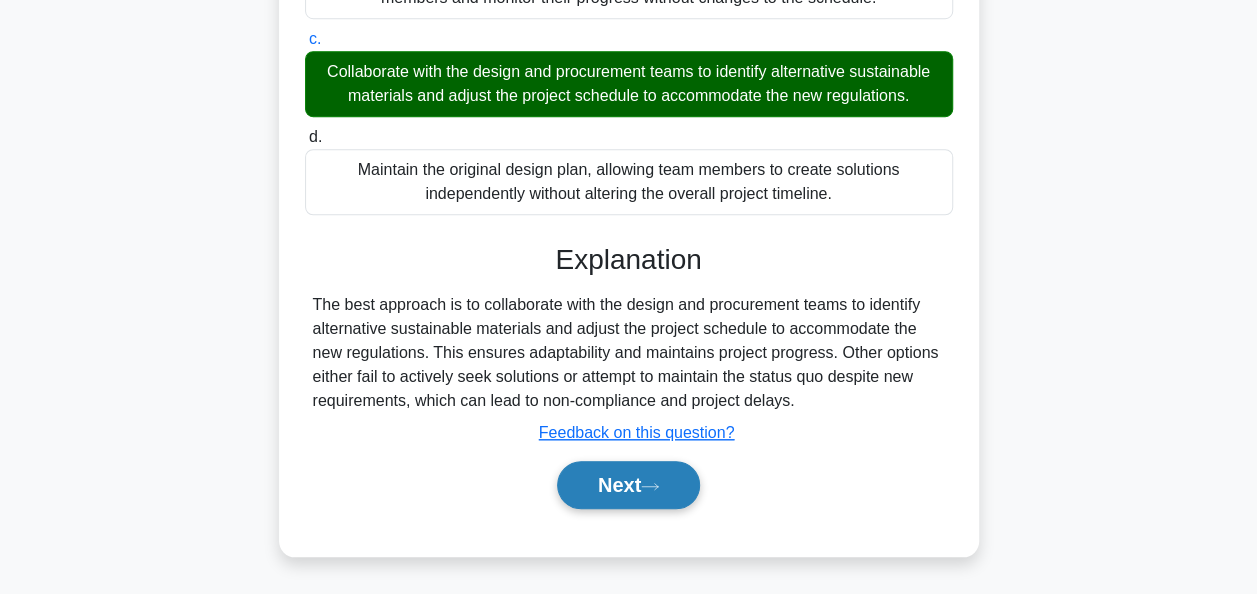 click on "Next" at bounding box center [628, 485] 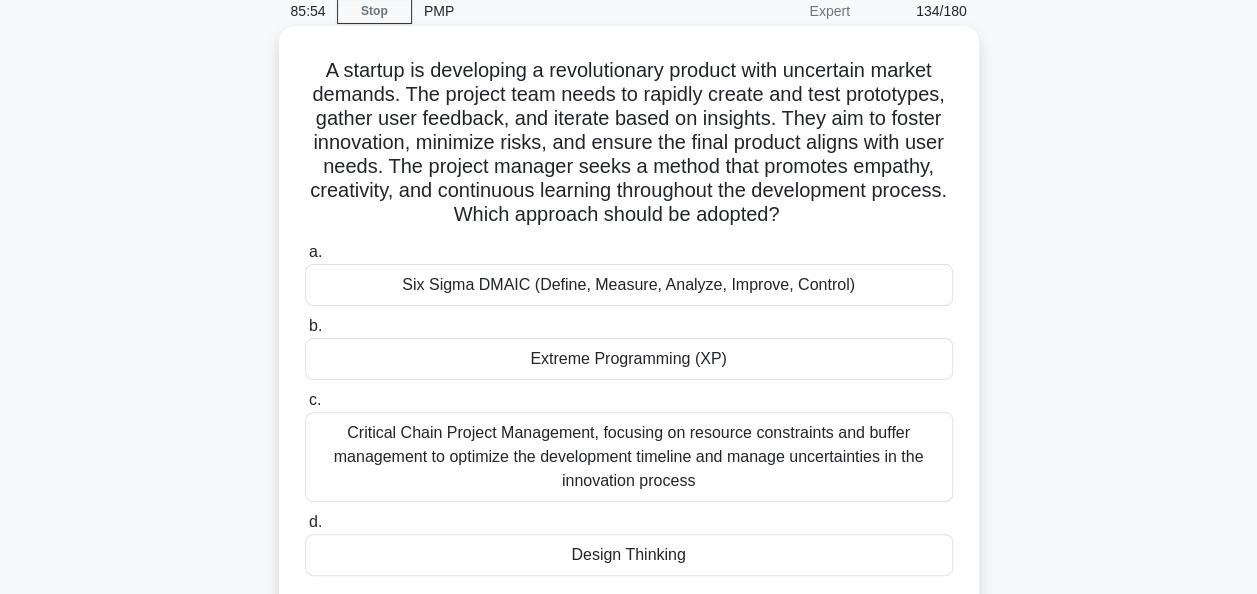 scroll, scrollTop: 186, scrollLeft: 0, axis: vertical 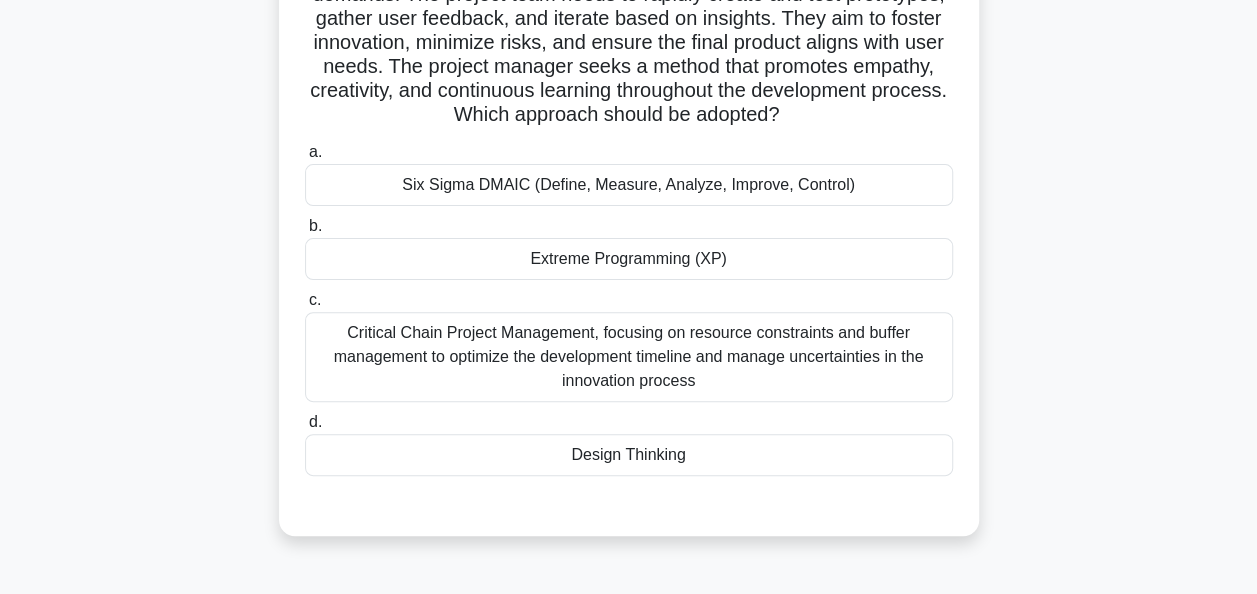 click on "Design Thinking" at bounding box center [629, 455] 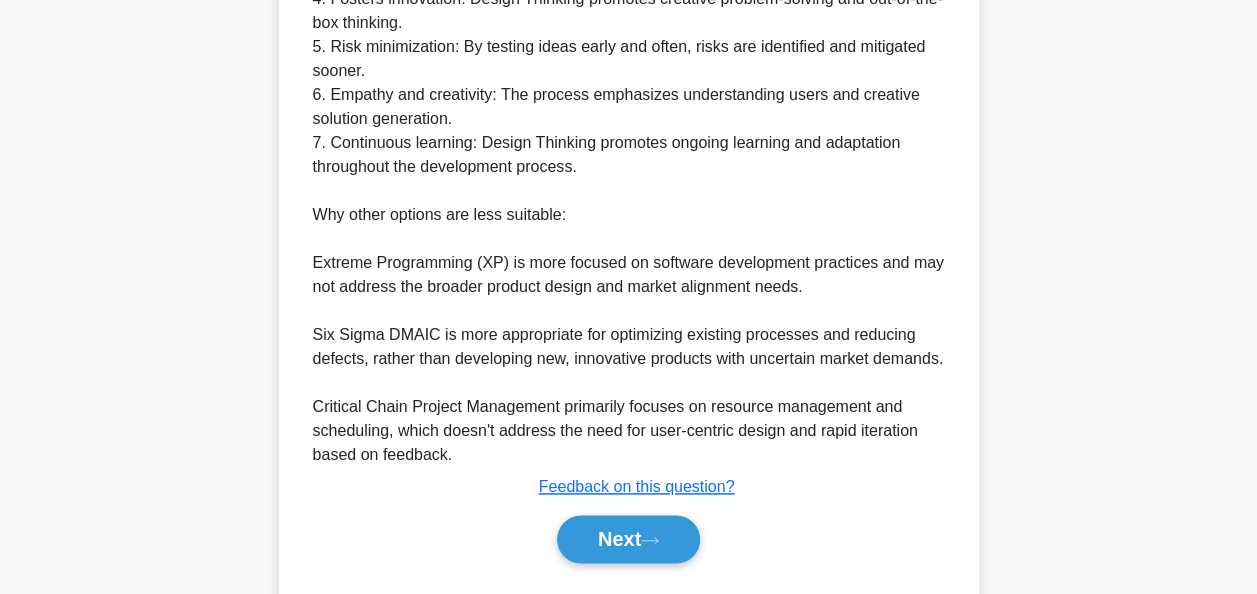 scroll, scrollTop: 1116, scrollLeft: 0, axis: vertical 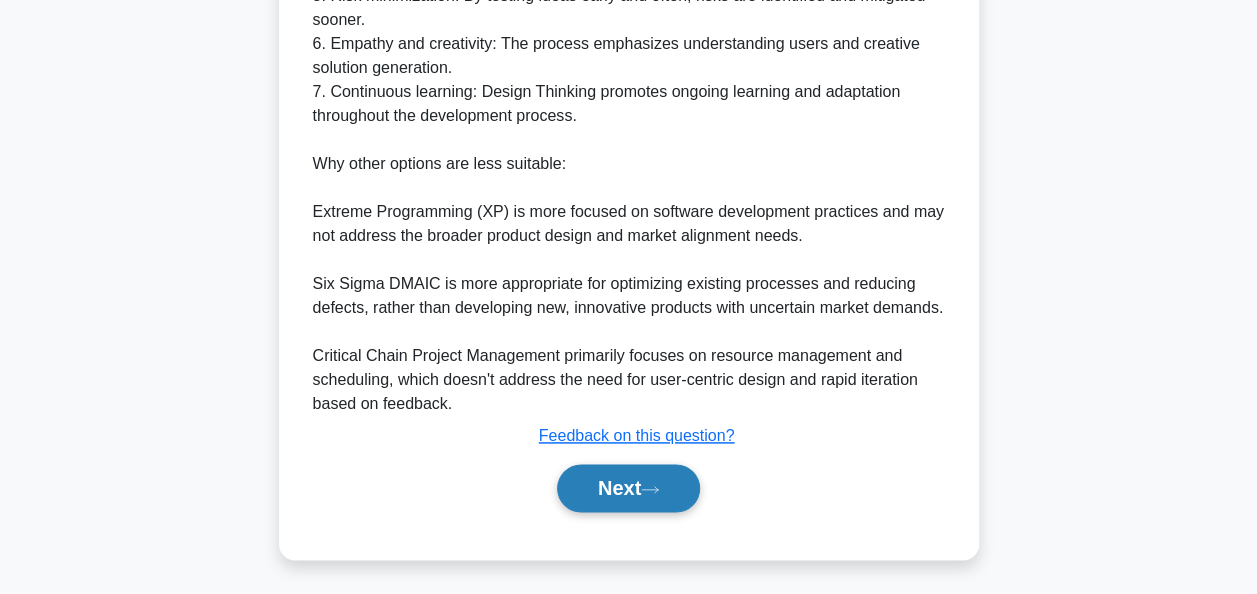click on "Next" at bounding box center (628, 488) 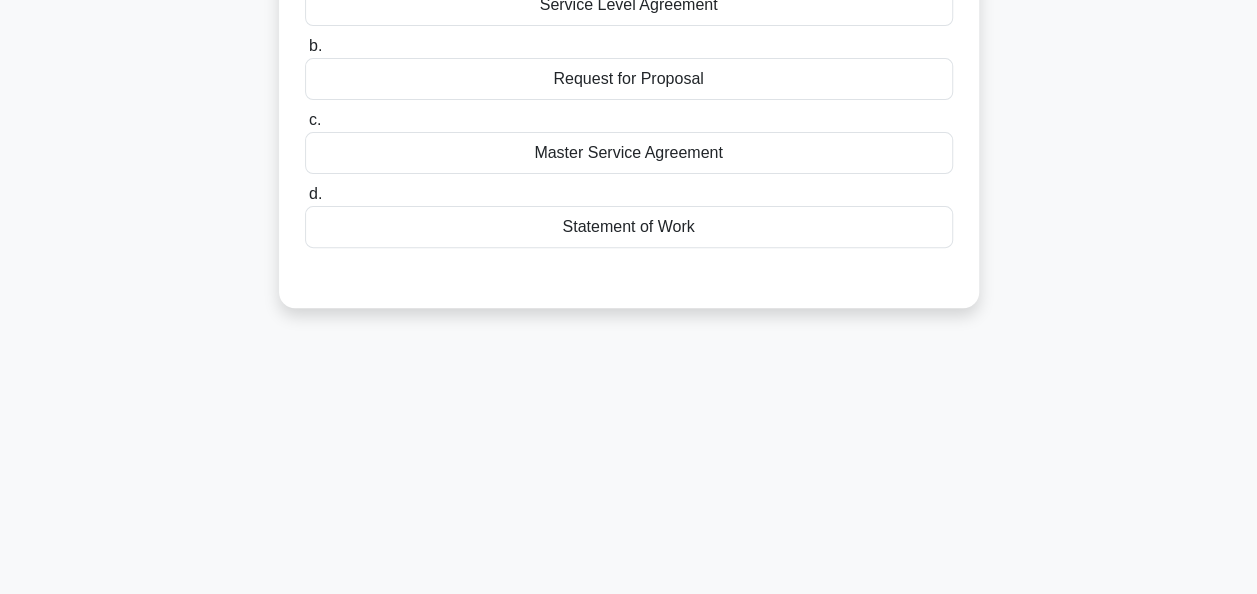 scroll, scrollTop: 0, scrollLeft: 0, axis: both 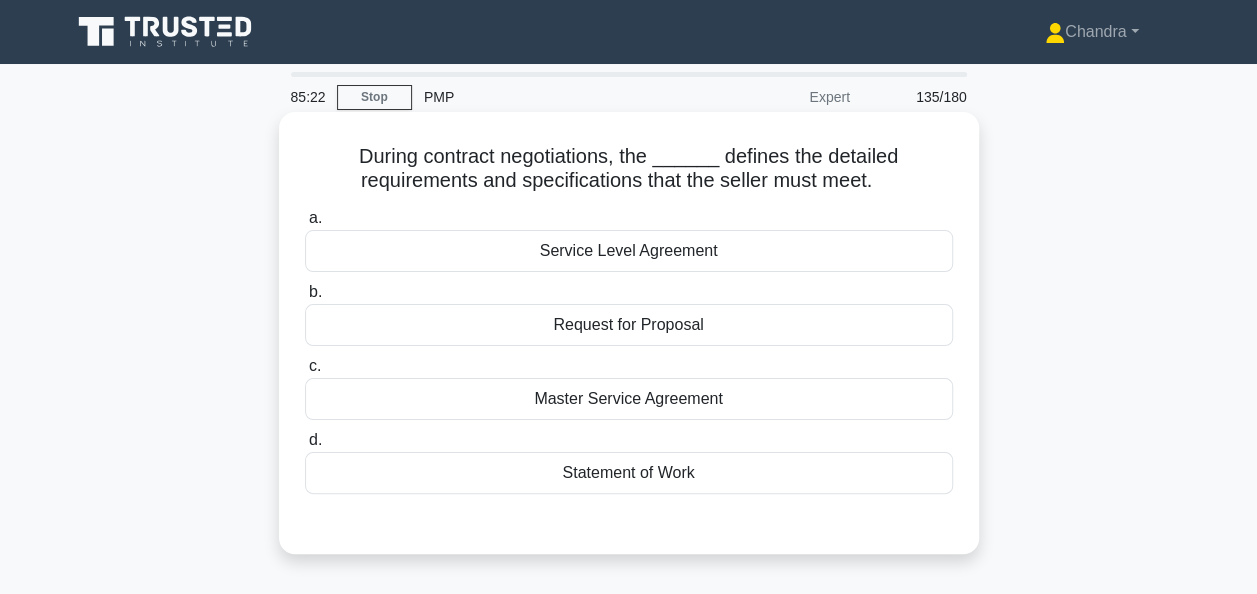 click on "Statement of Work" at bounding box center (629, 473) 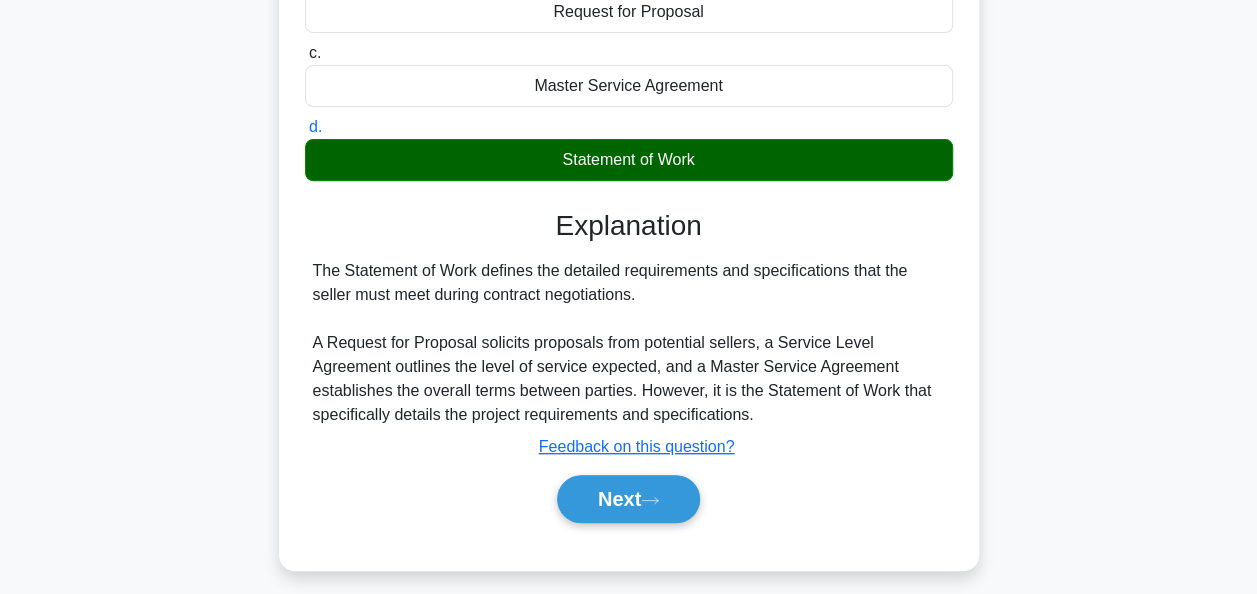 scroll, scrollTop: 400, scrollLeft: 0, axis: vertical 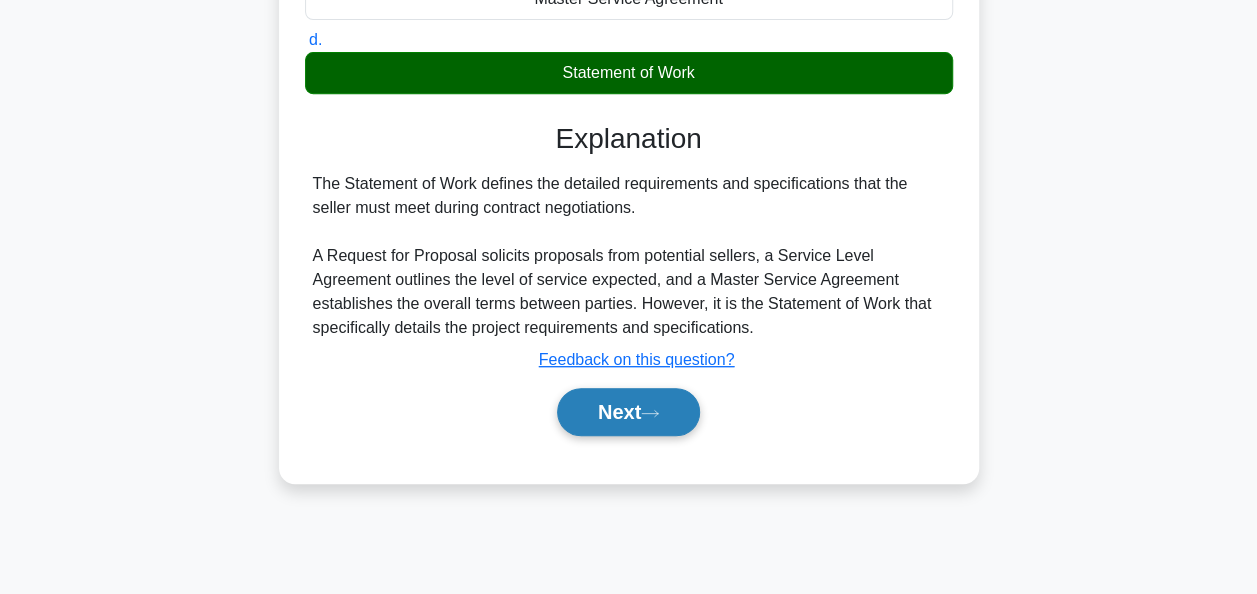 click on "Next" at bounding box center [628, 412] 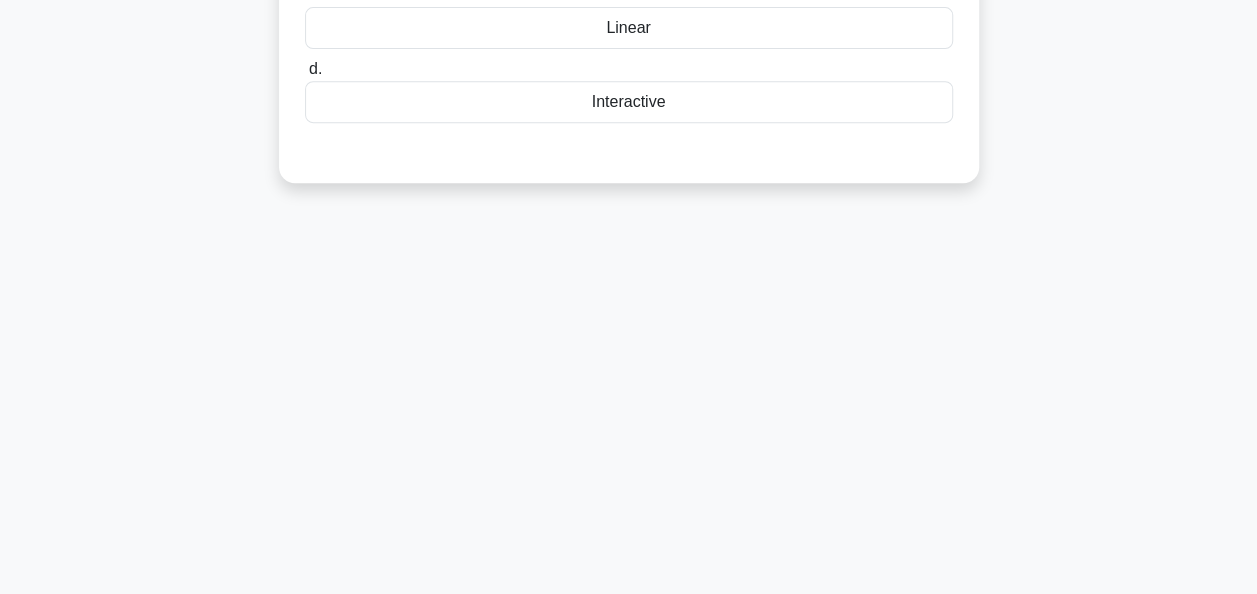 scroll, scrollTop: 0, scrollLeft: 0, axis: both 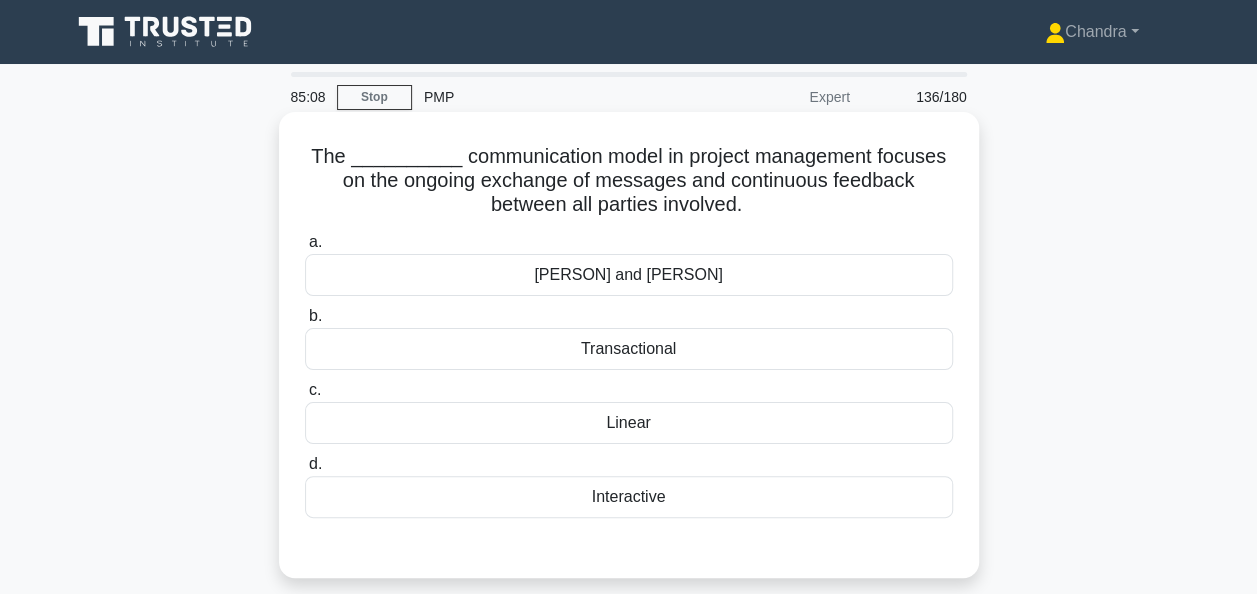 click on "Transactional" at bounding box center [629, 349] 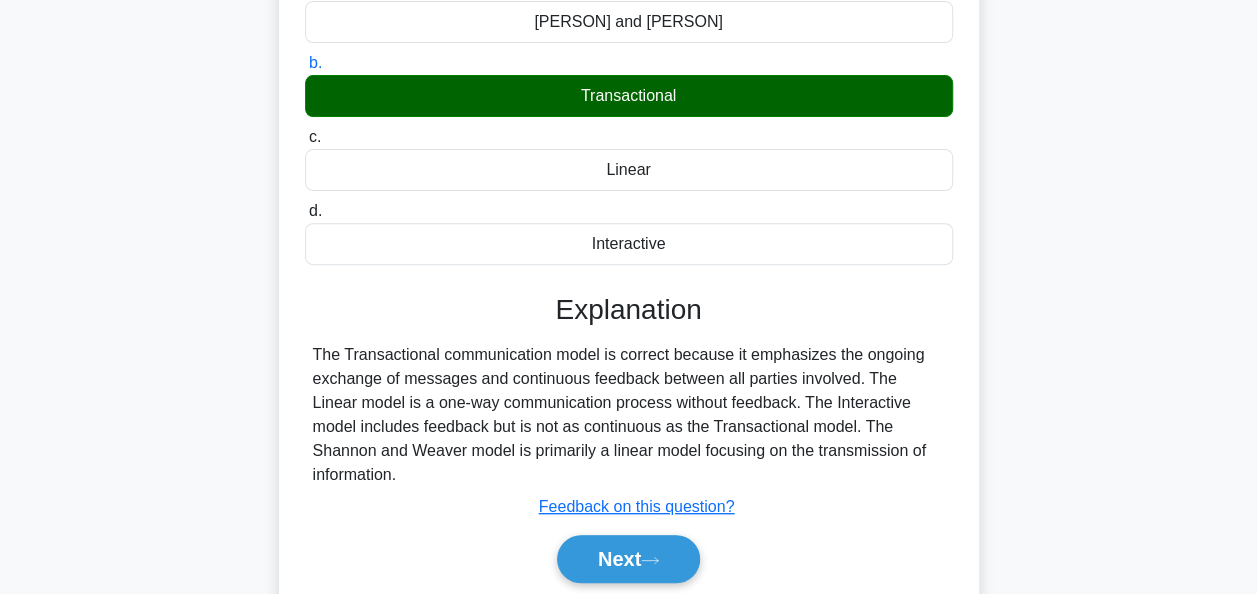 scroll, scrollTop: 486, scrollLeft: 0, axis: vertical 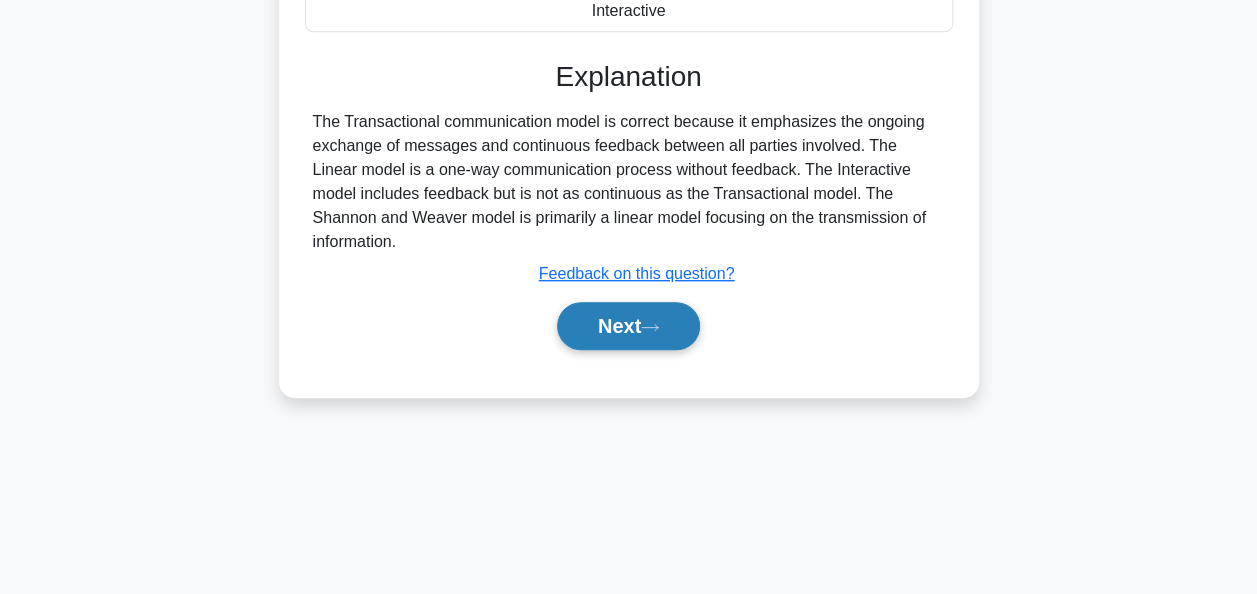 click on "Next" at bounding box center [628, 326] 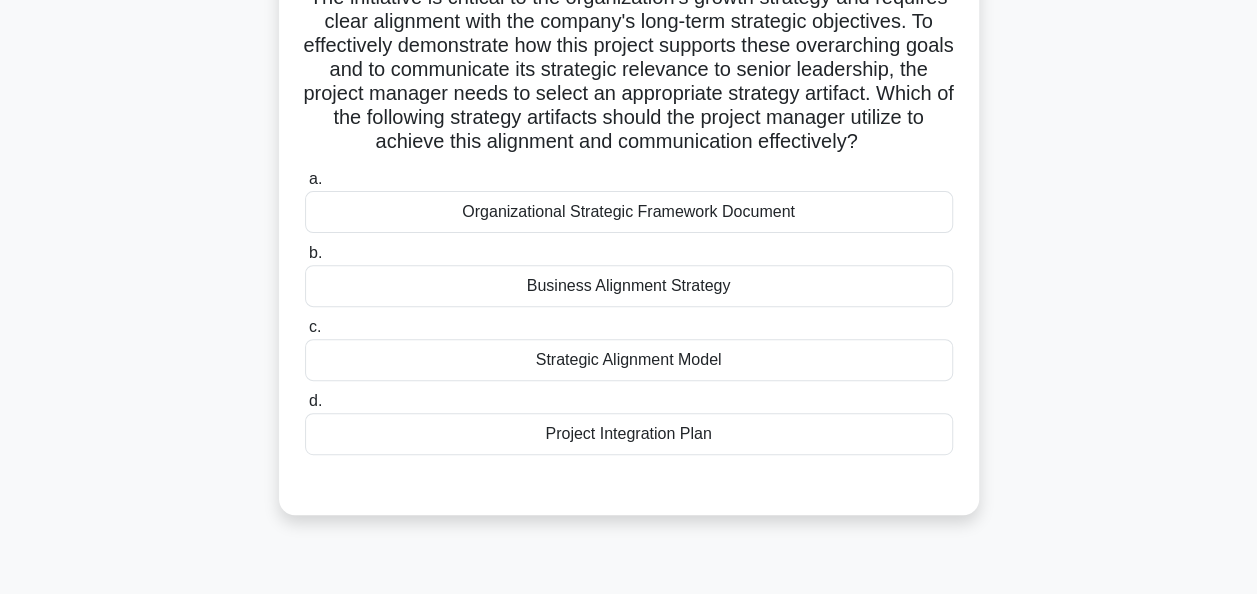 scroll, scrollTop: 200, scrollLeft: 0, axis: vertical 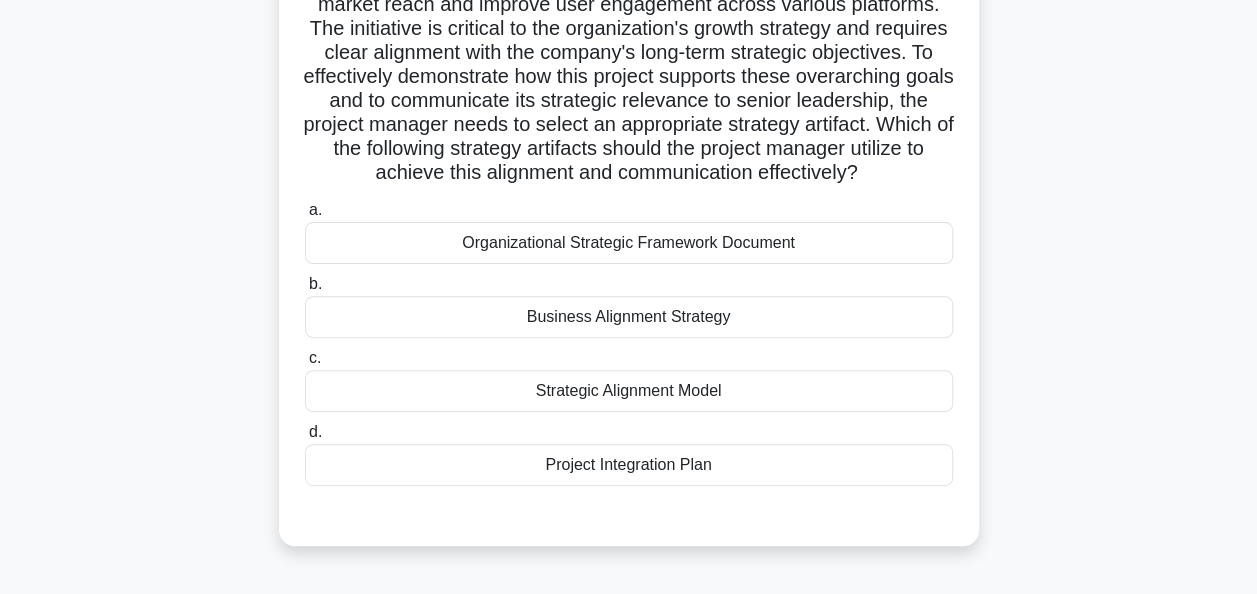 click on "Business Alignment Strategy" at bounding box center [629, 317] 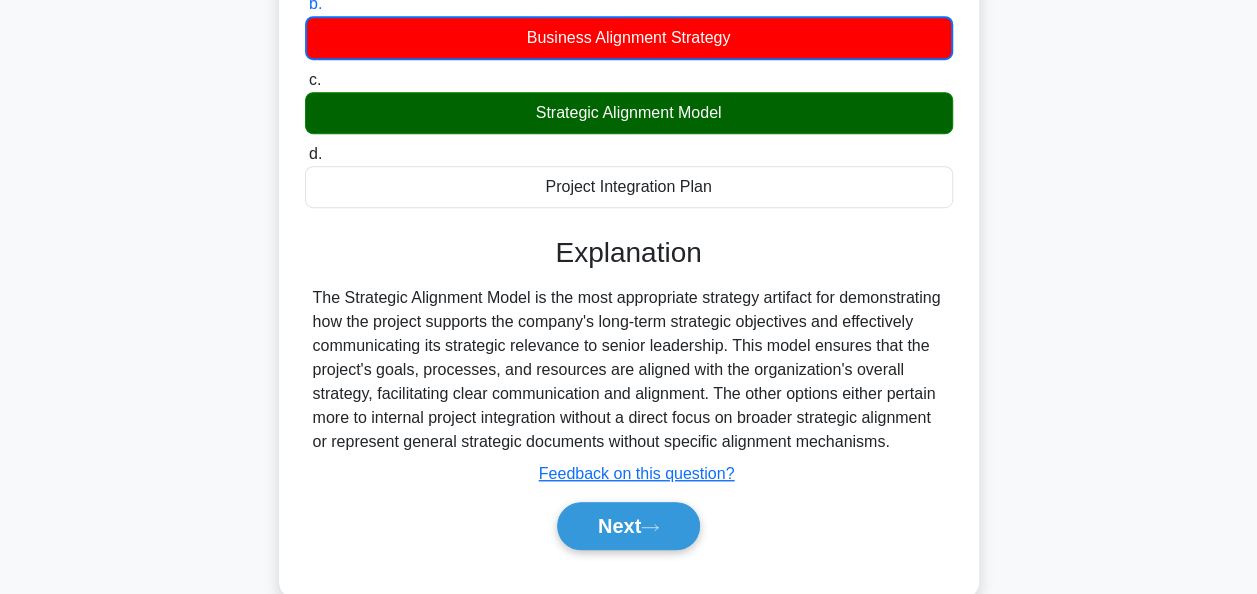 scroll, scrollTop: 567, scrollLeft: 0, axis: vertical 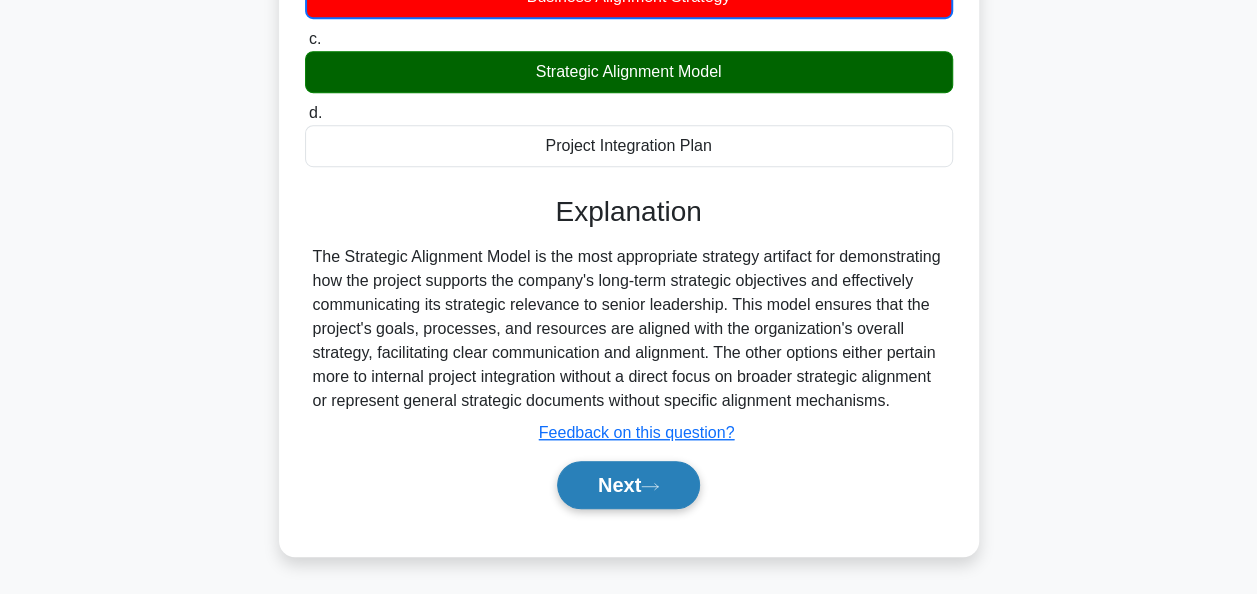 click on "Next" at bounding box center (628, 485) 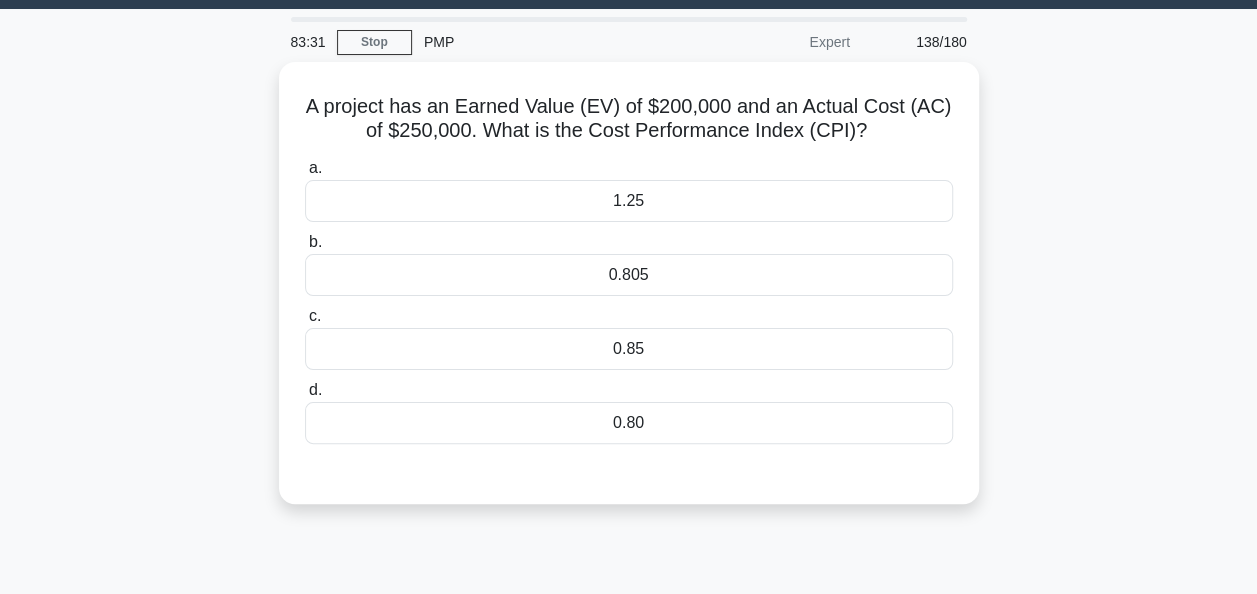 scroll, scrollTop: 0, scrollLeft: 0, axis: both 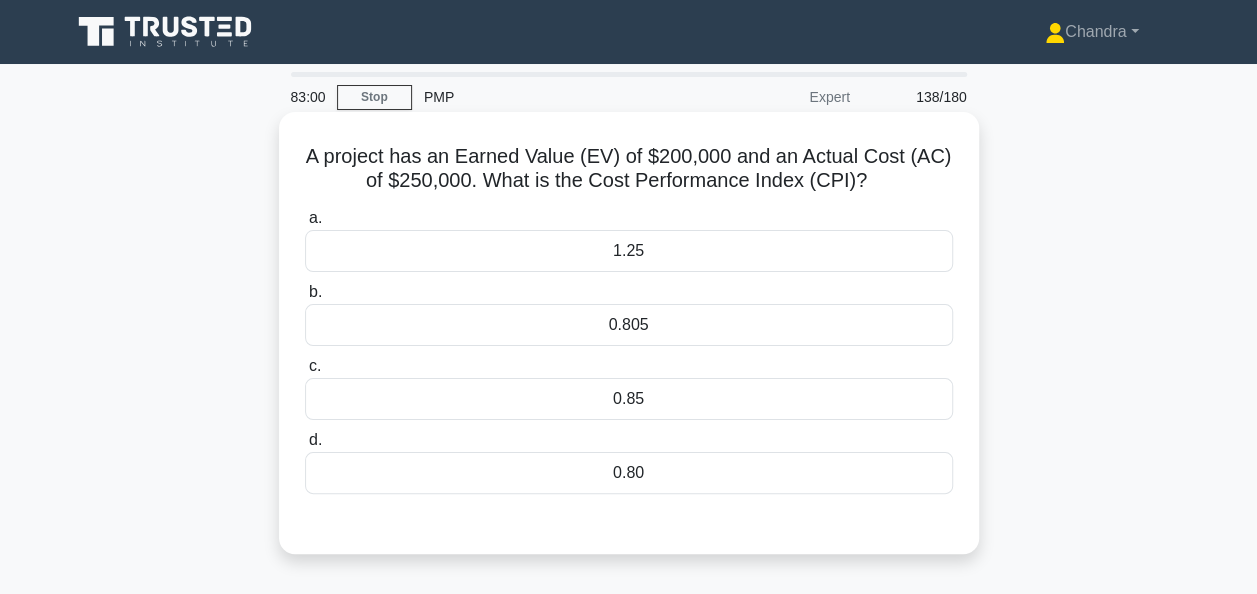 click on "0.80" at bounding box center (629, 473) 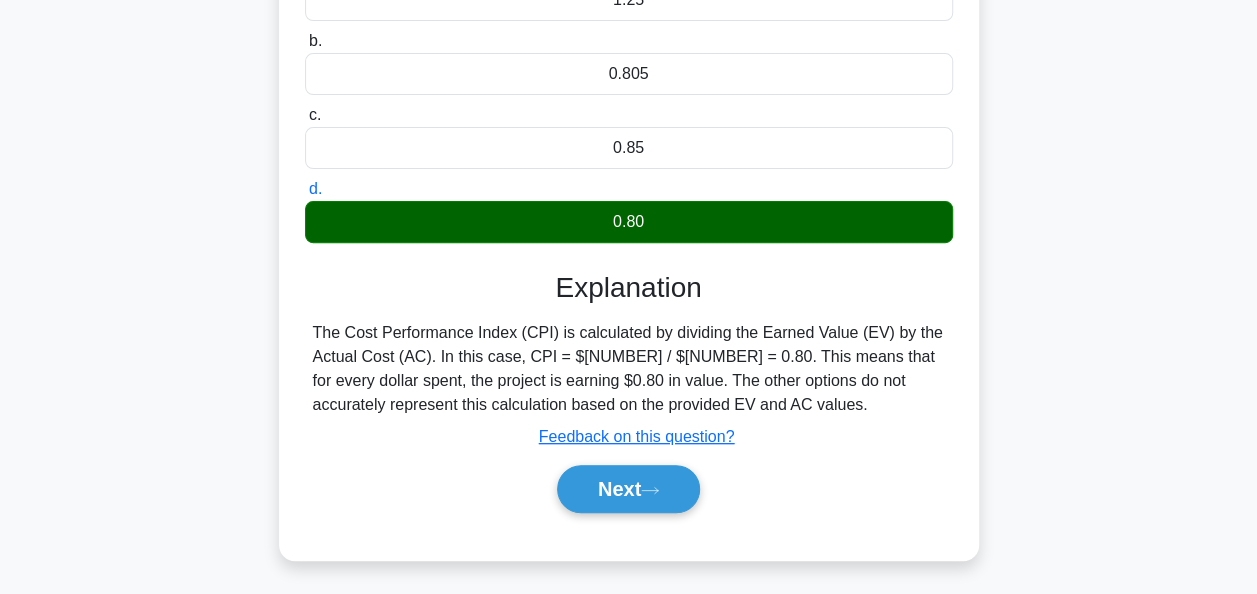 scroll, scrollTop: 400, scrollLeft: 0, axis: vertical 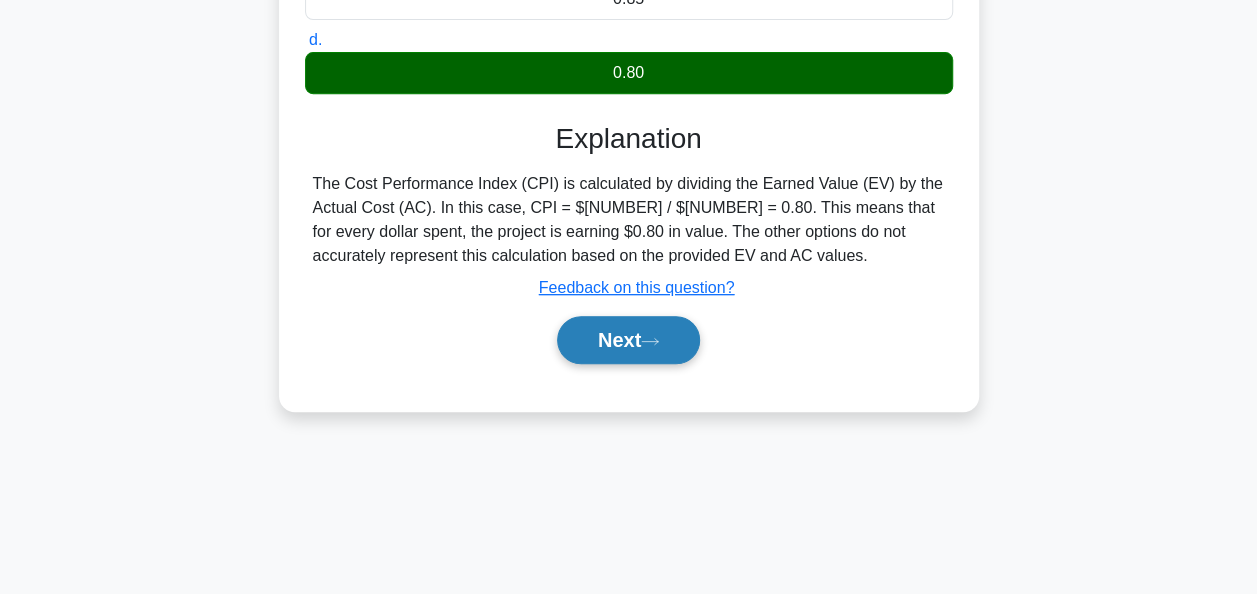 click on "Next" at bounding box center (628, 340) 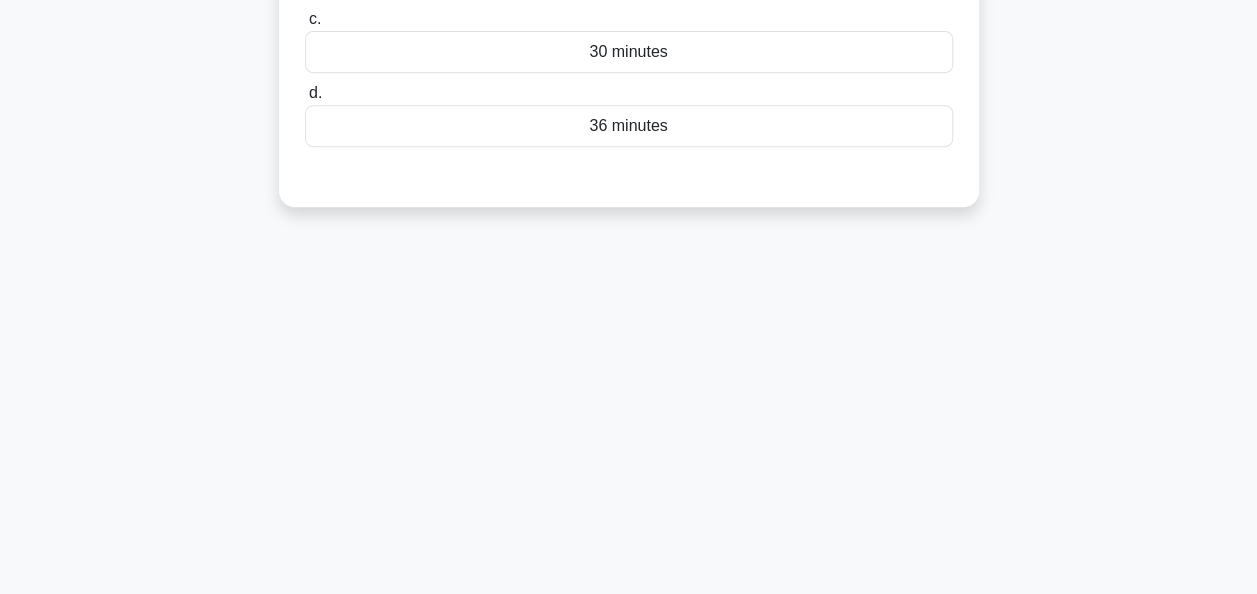 scroll, scrollTop: 0, scrollLeft: 0, axis: both 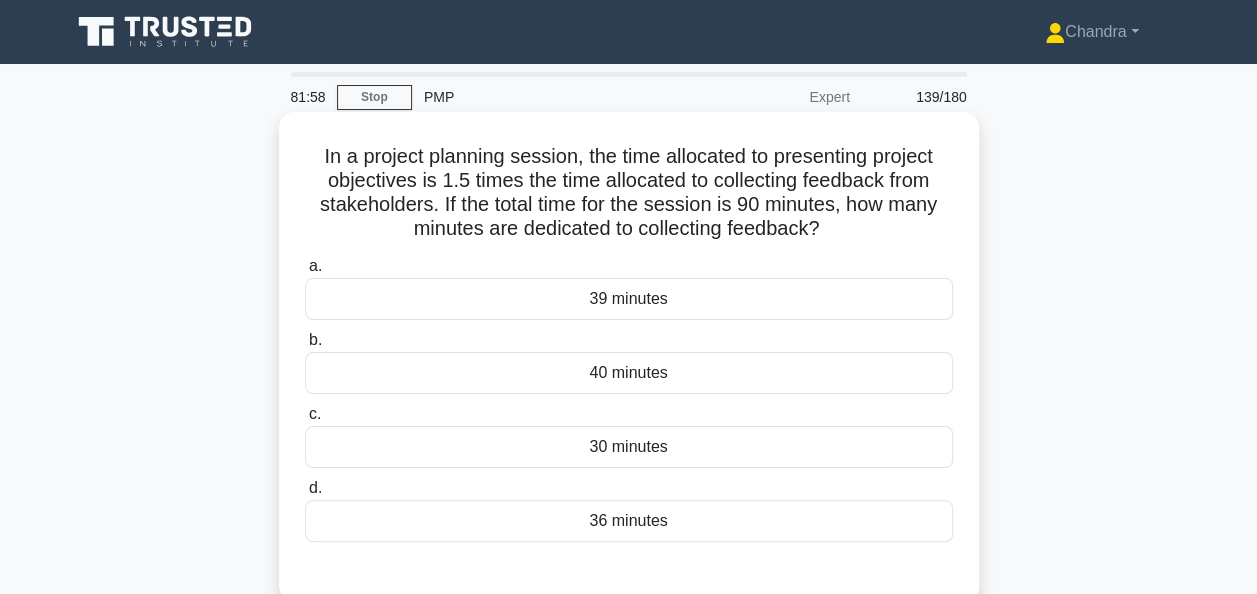 click on "30 minutes" at bounding box center (629, 447) 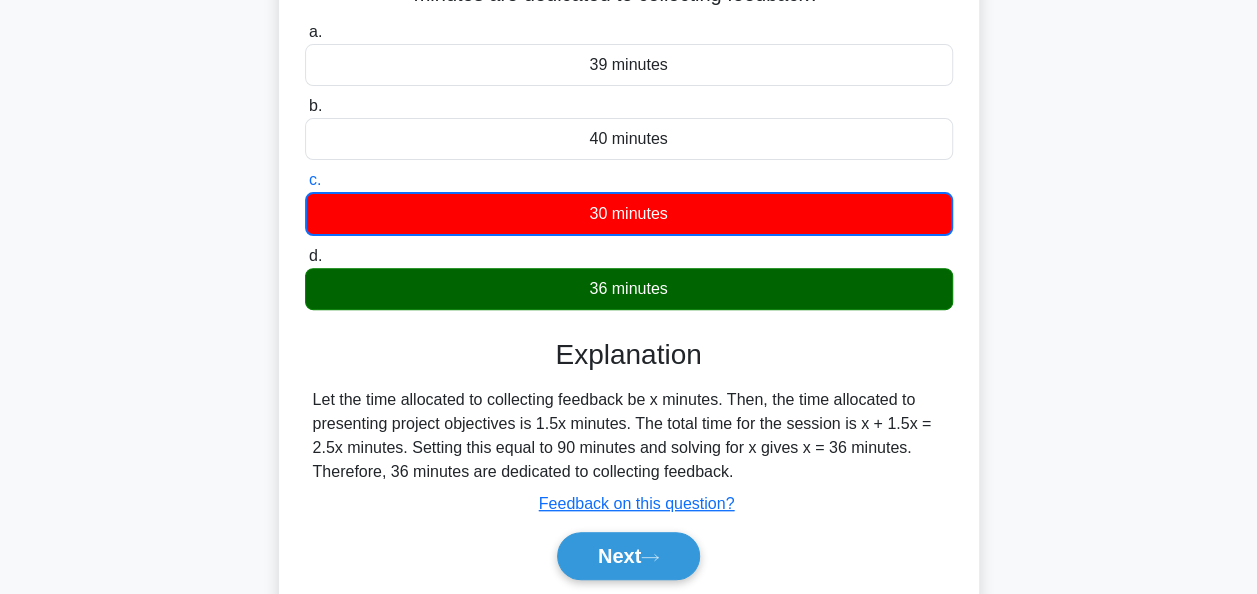 scroll, scrollTop: 400, scrollLeft: 0, axis: vertical 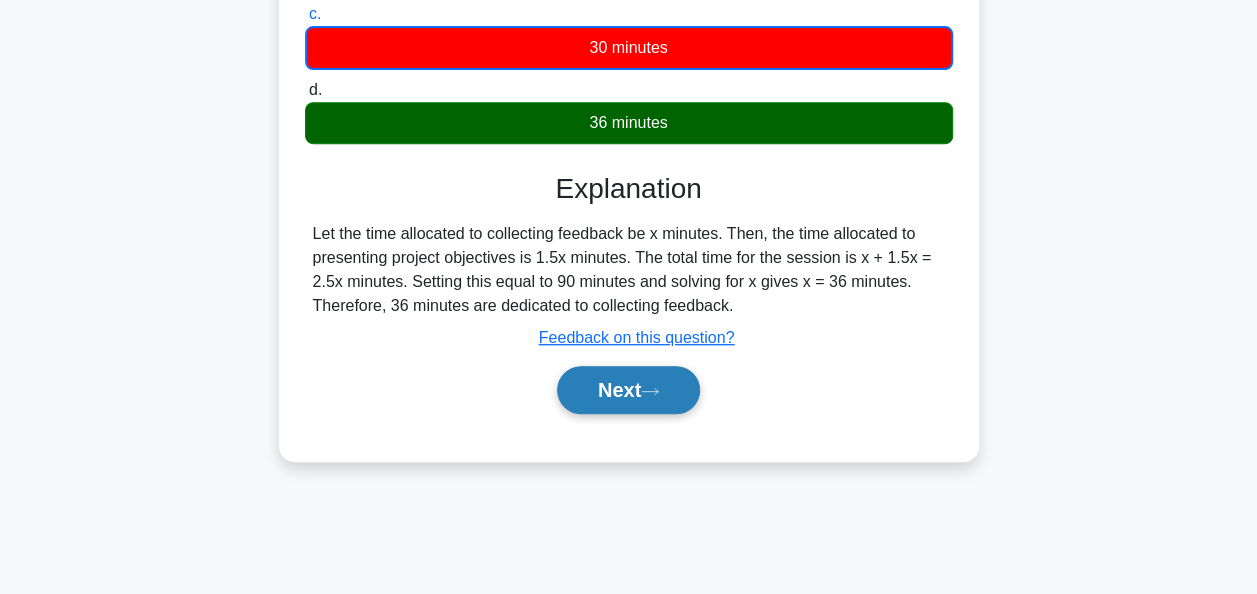 click on "Next" at bounding box center [628, 390] 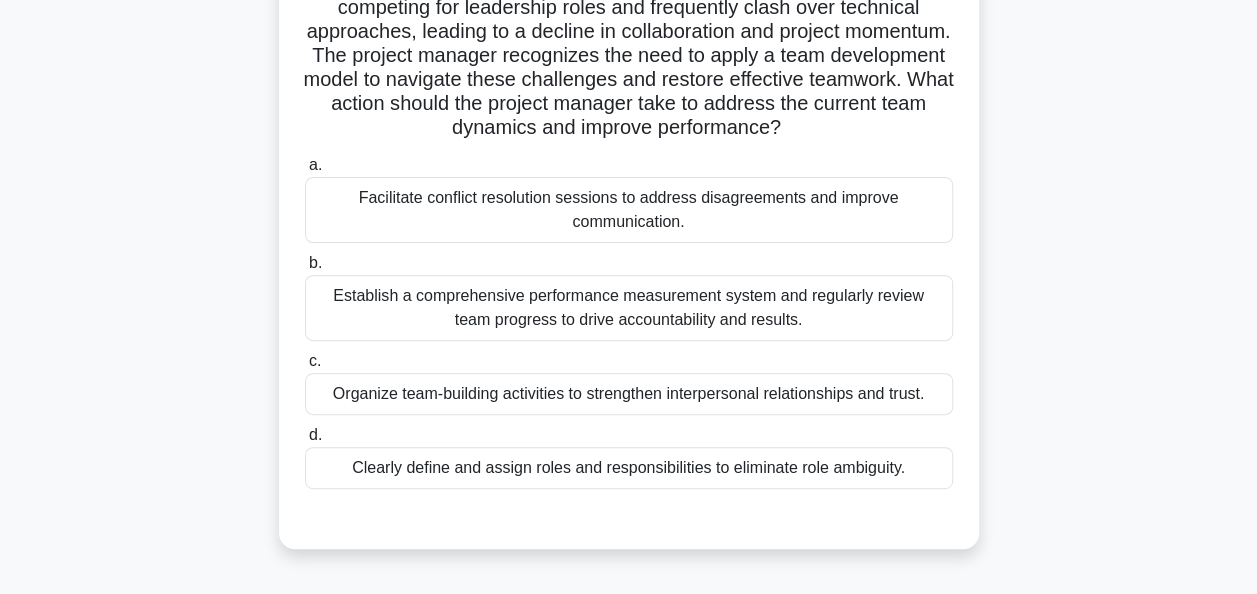 scroll, scrollTop: 200, scrollLeft: 0, axis: vertical 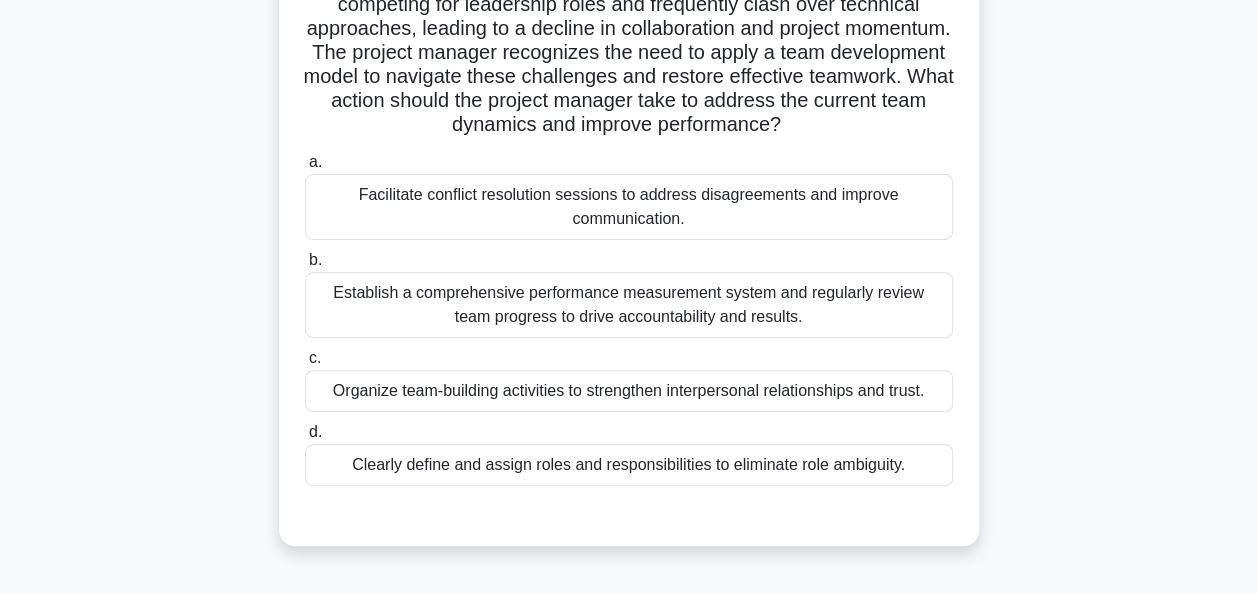 click on "Establish a comprehensive performance measurement system and regularly review team progress to drive accountability and results." at bounding box center (629, 305) 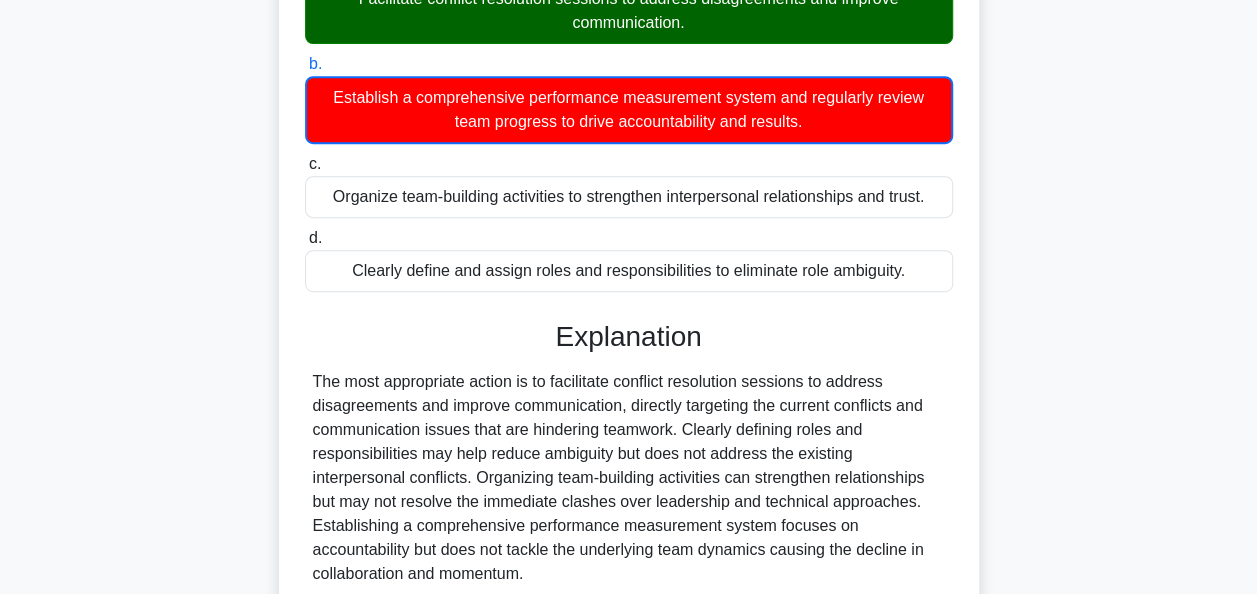 scroll, scrollTop: 567, scrollLeft: 0, axis: vertical 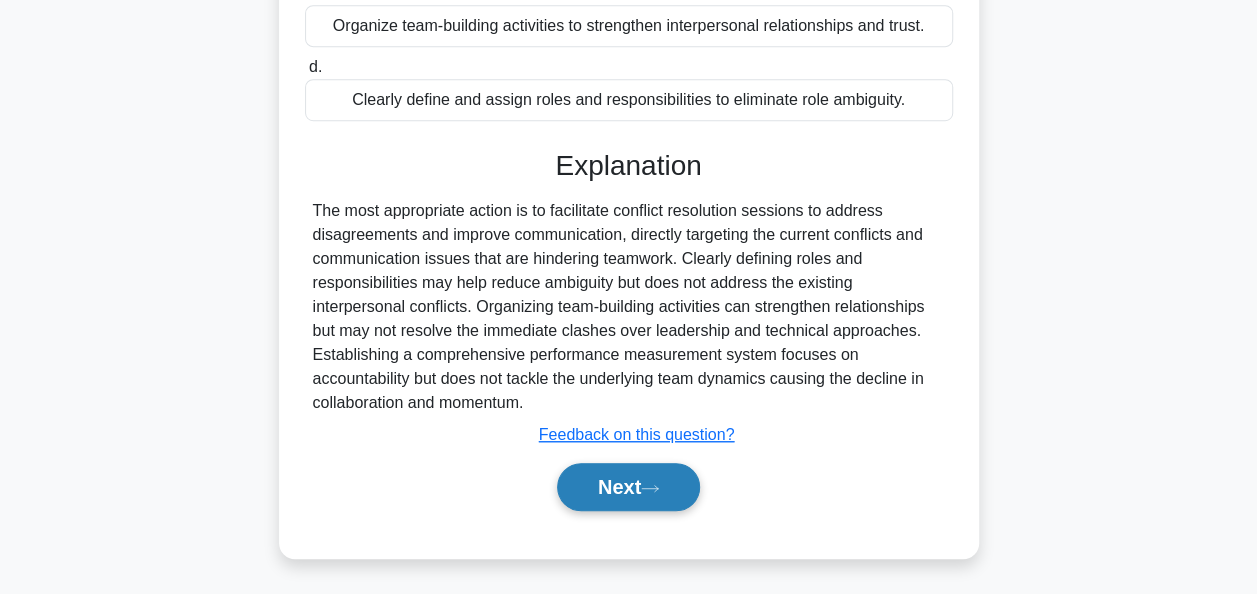 click on "Next" at bounding box center (628, 487) 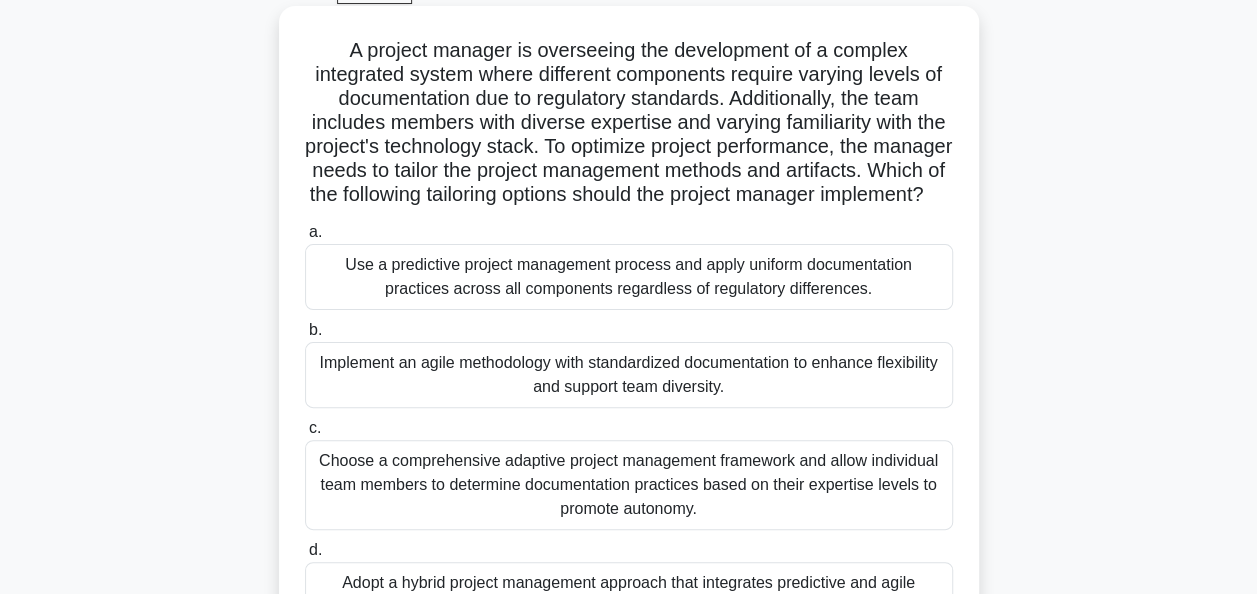 scroll, scrollTop: 200, scrollLeft: 0, axis: vertical 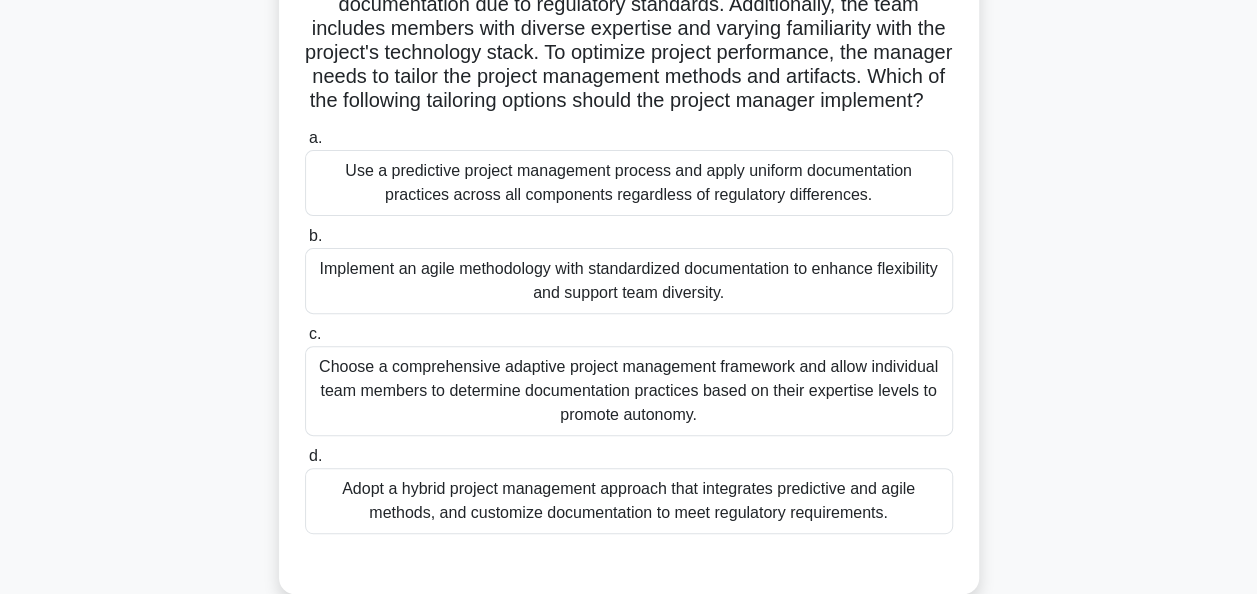 click on "Adopt a hybrid project management approach that integrates predictive and agile methods, and customize documentation to meet regulatory requirements." at bounding box center [629, 501] 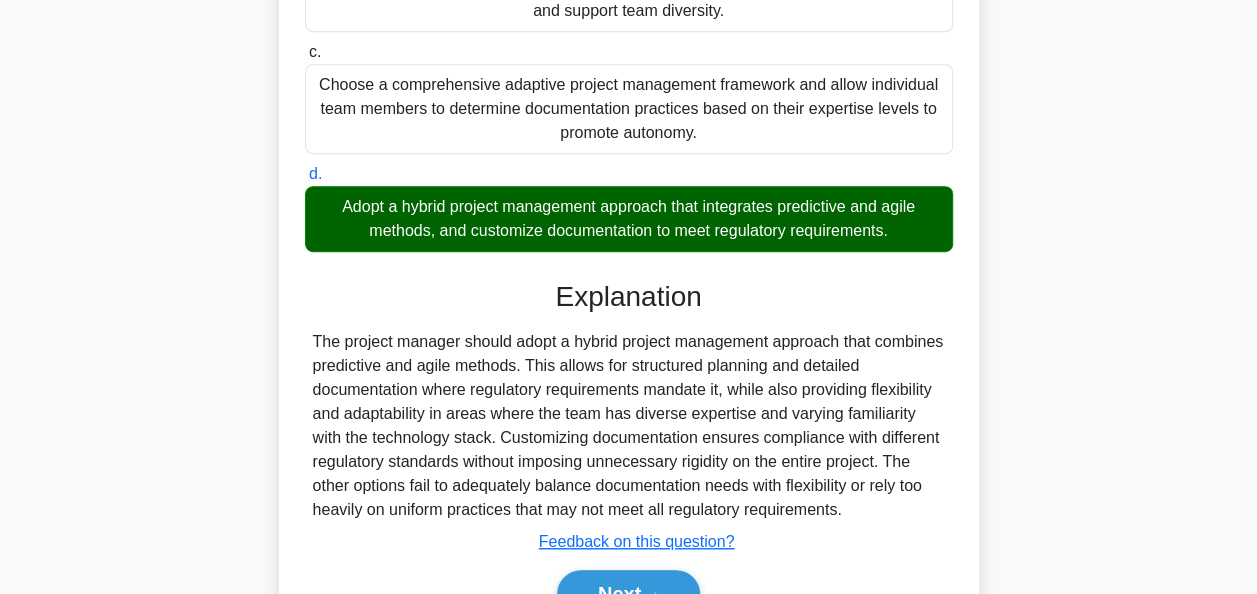 scroll, scrollTop: 612, scrollLeft: 0, axis: vertical 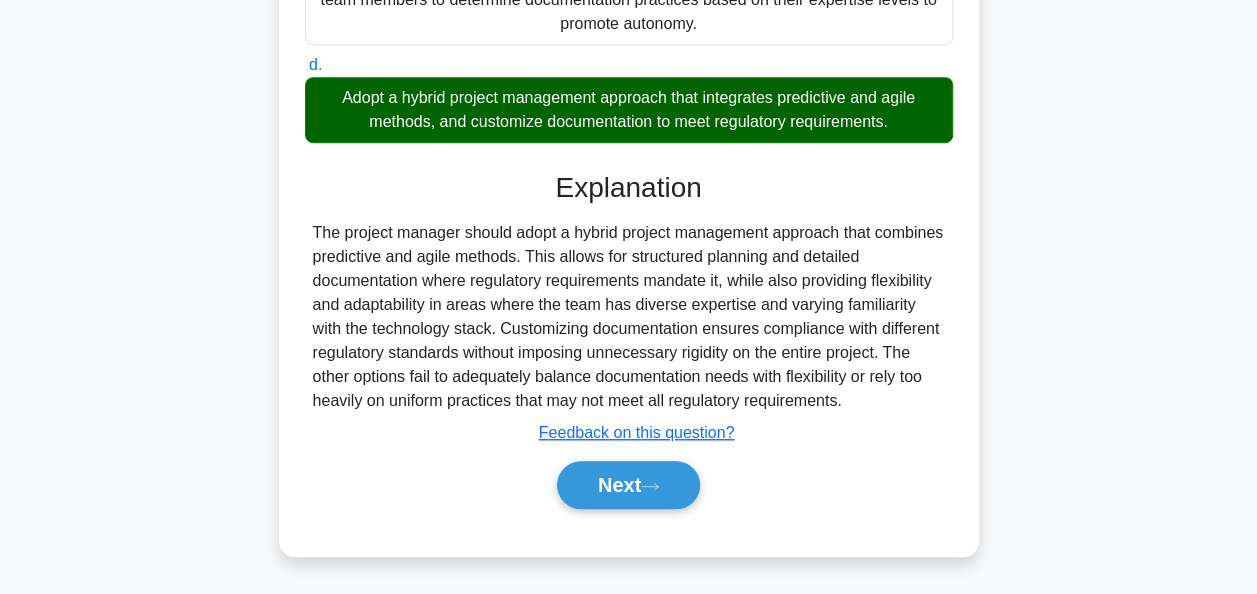 click on "Next" at bounding box center (629, 485) 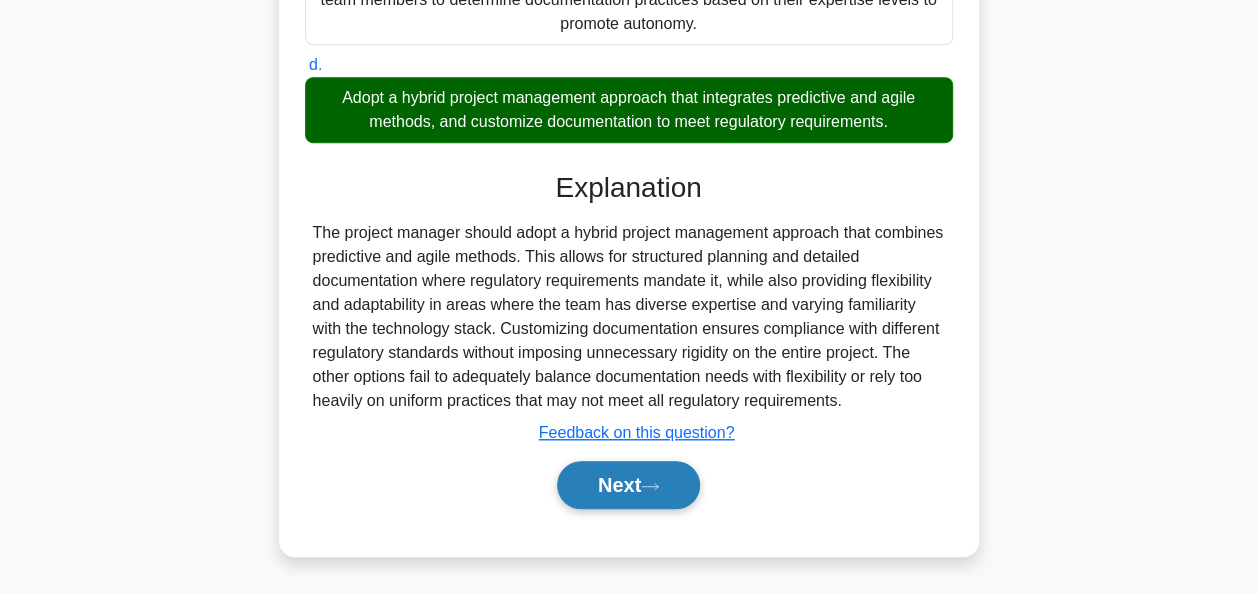 click on "Next" at bounding box center [628, 485] 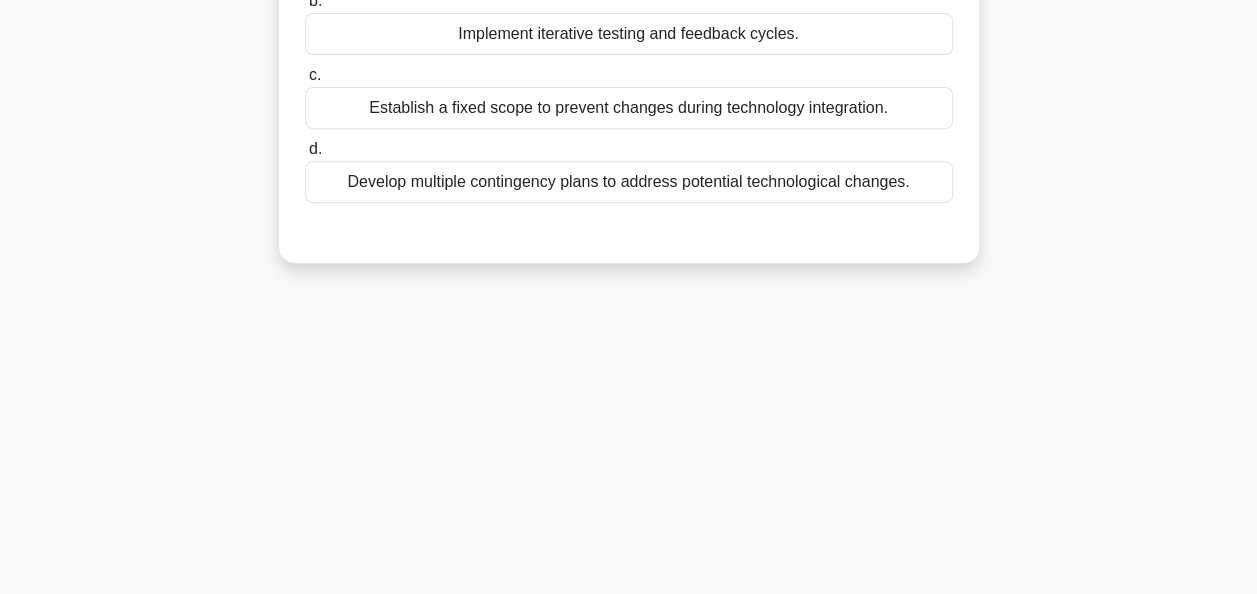scroll, scrollTop: 86, scrollLeft: 0, axis: vertical 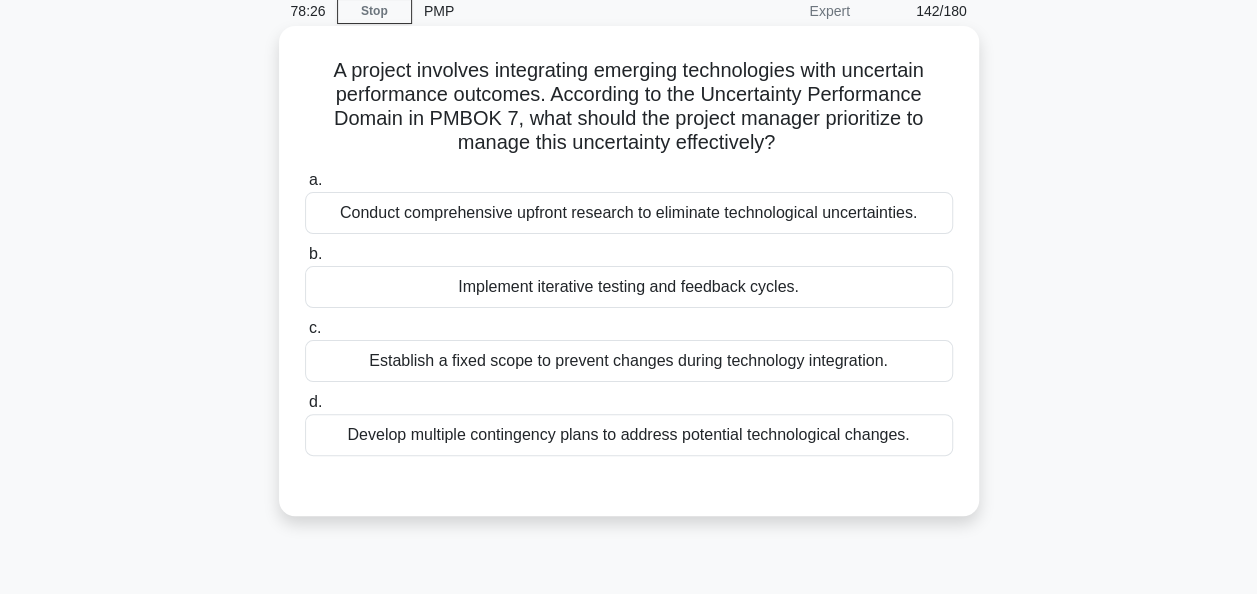 click on "Implement iterative testing and feedback cycles." at bounding box center (629, 287) 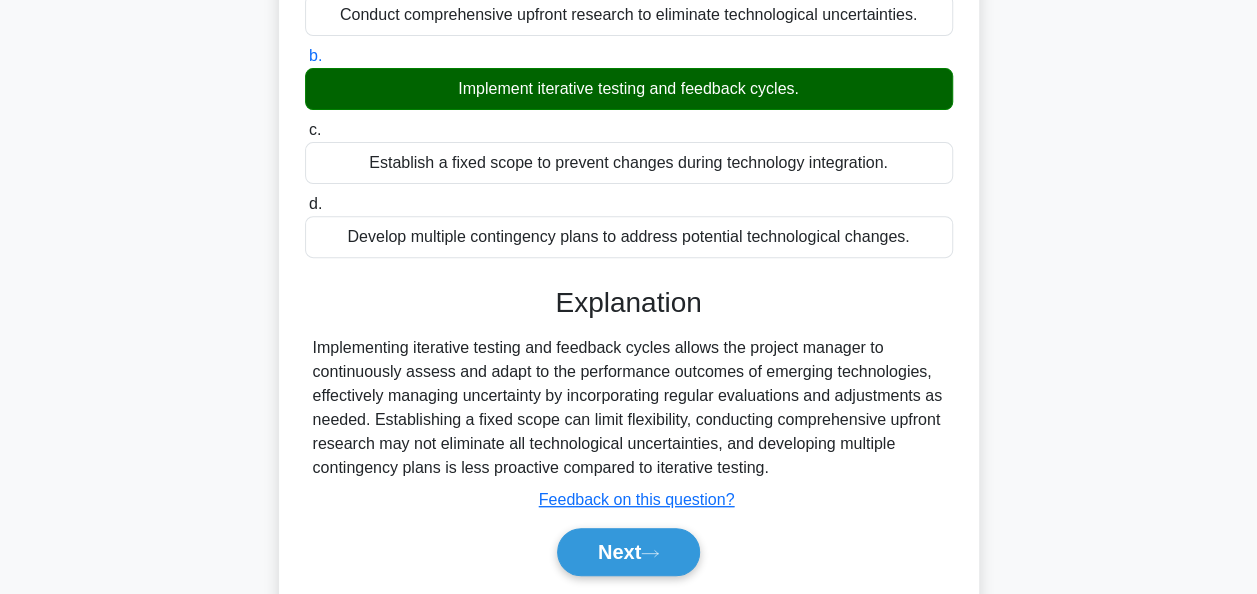 scroll, scrollTop: 486, scrollLeft: 0, axis: vertical 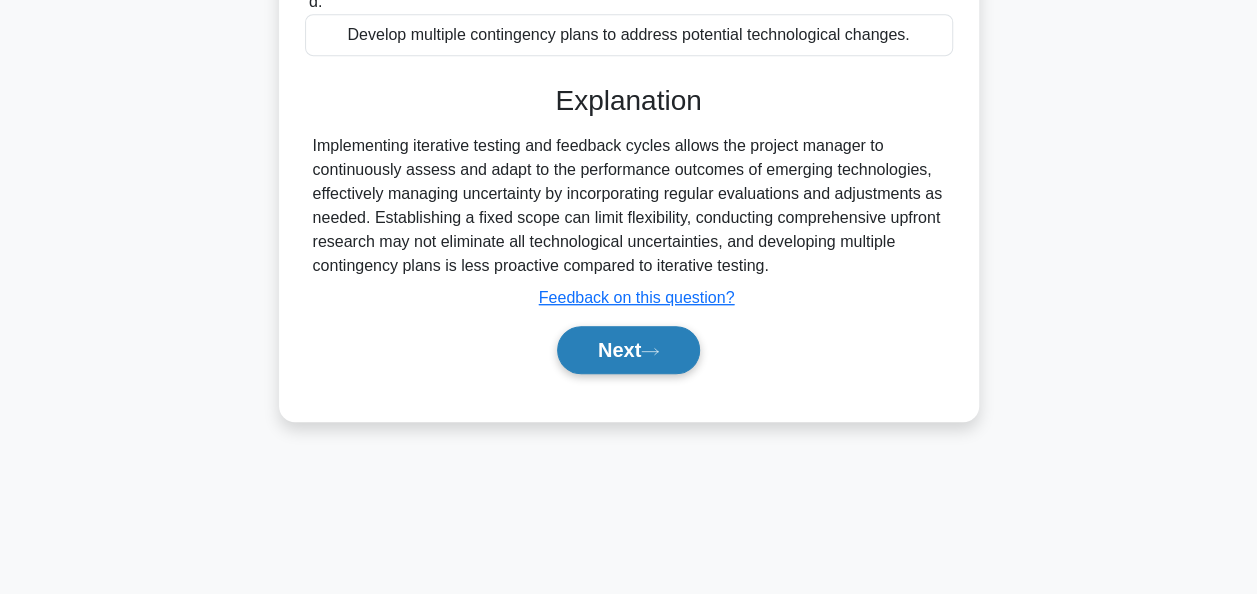 click on "Next" at bounding box center (628, 350) 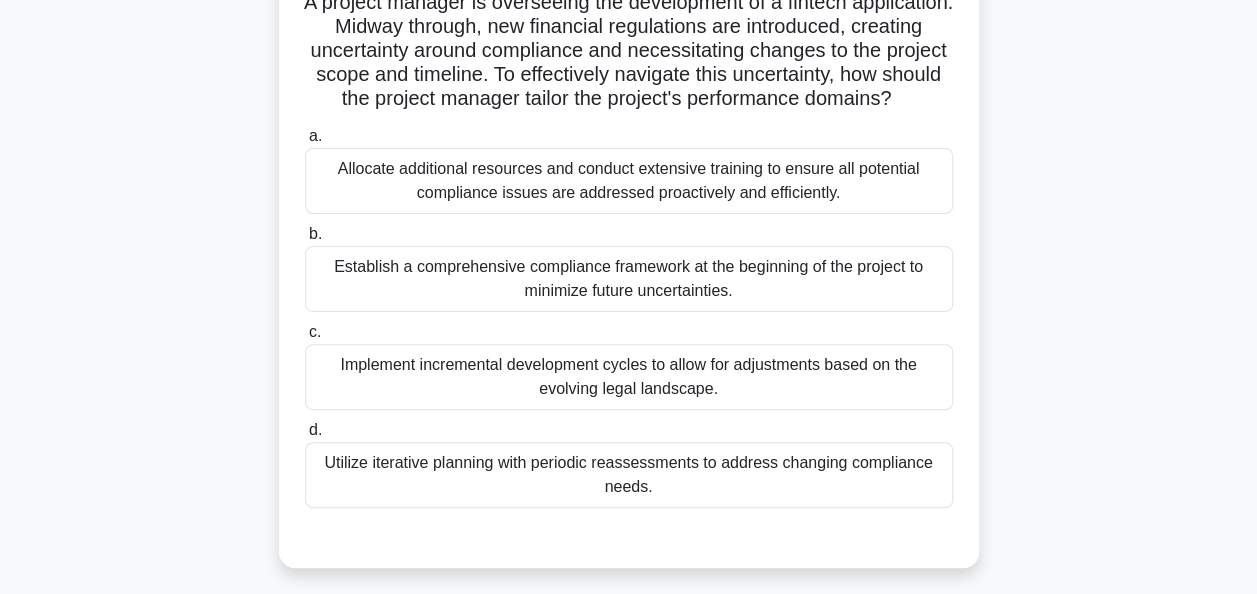 scroll, scrollTop: 200, scrollLeft: 0, axis: vertical 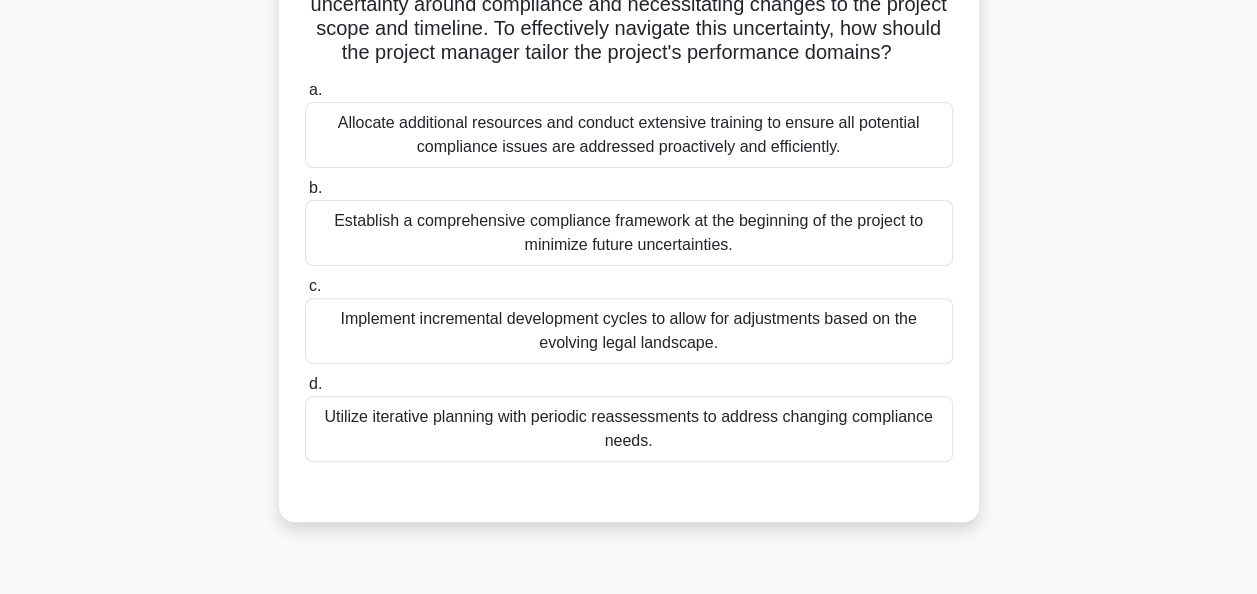 click on "Utilize iterative planning with periodic reassessments to address changing compliance needs." at bounding box center [629, 429] 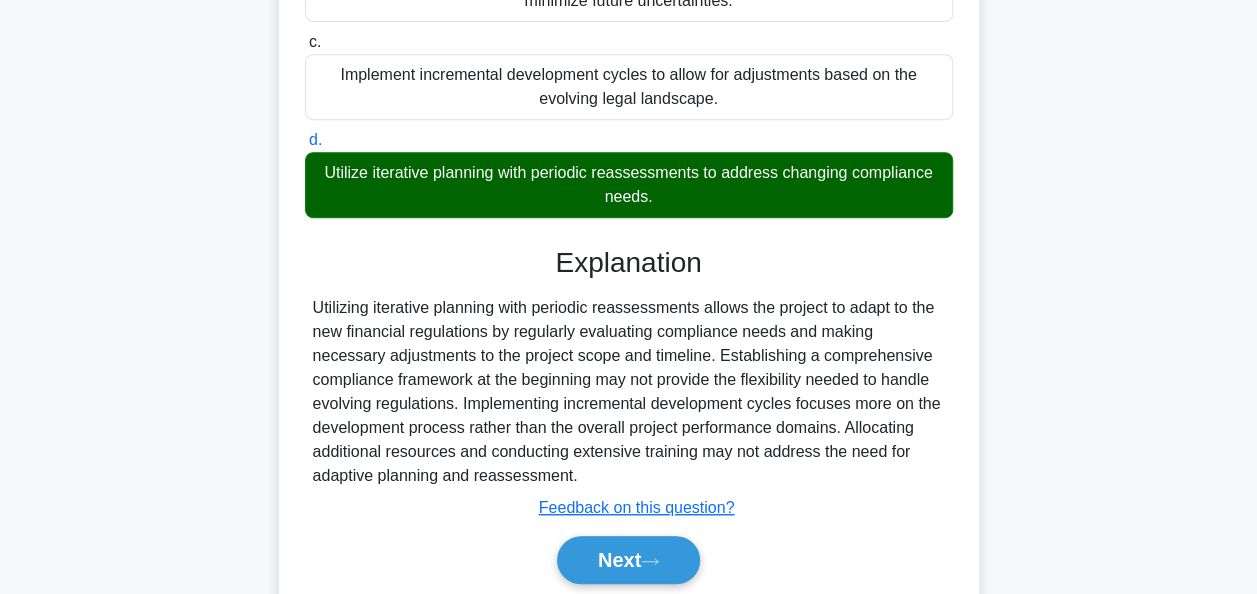 scroll, scrollTop: 540, scrollLeft: 0, axis: vertical 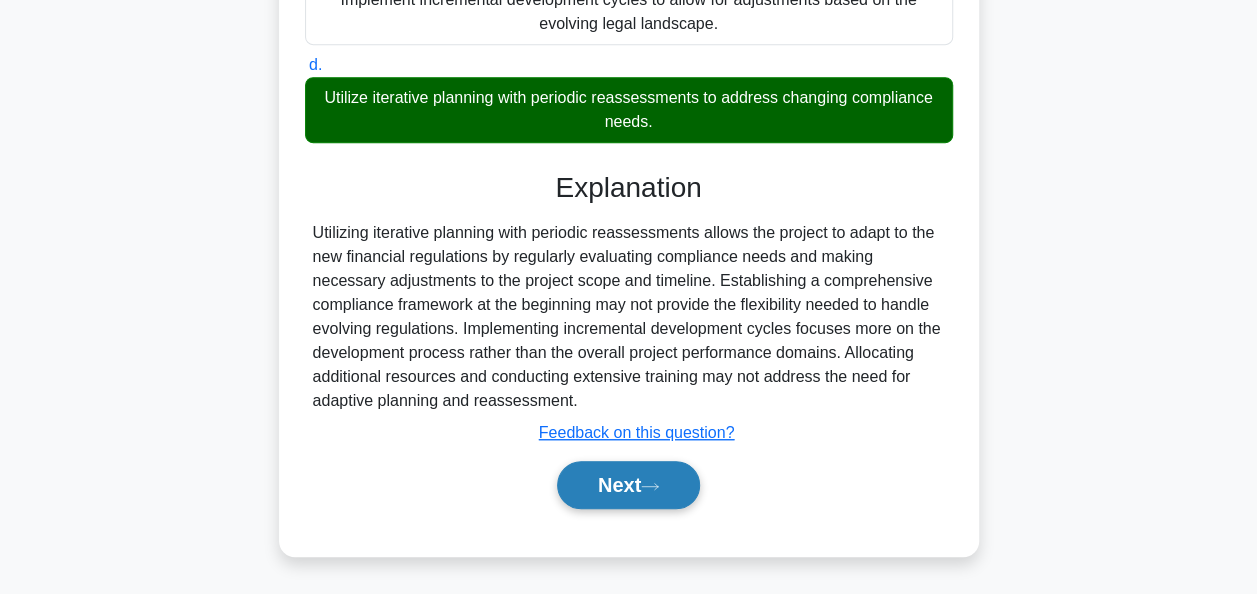 click on "Next" at bounding box center [628, 485] 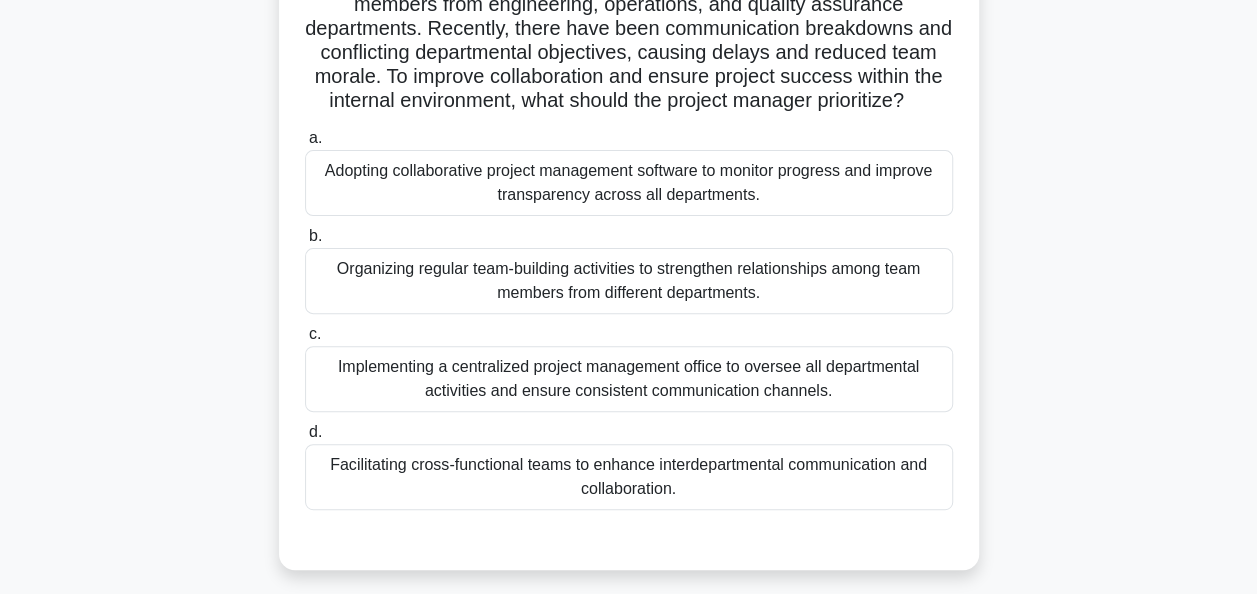 scroll, scrollTop: 300, scrollLeft: 0, axis: vertical 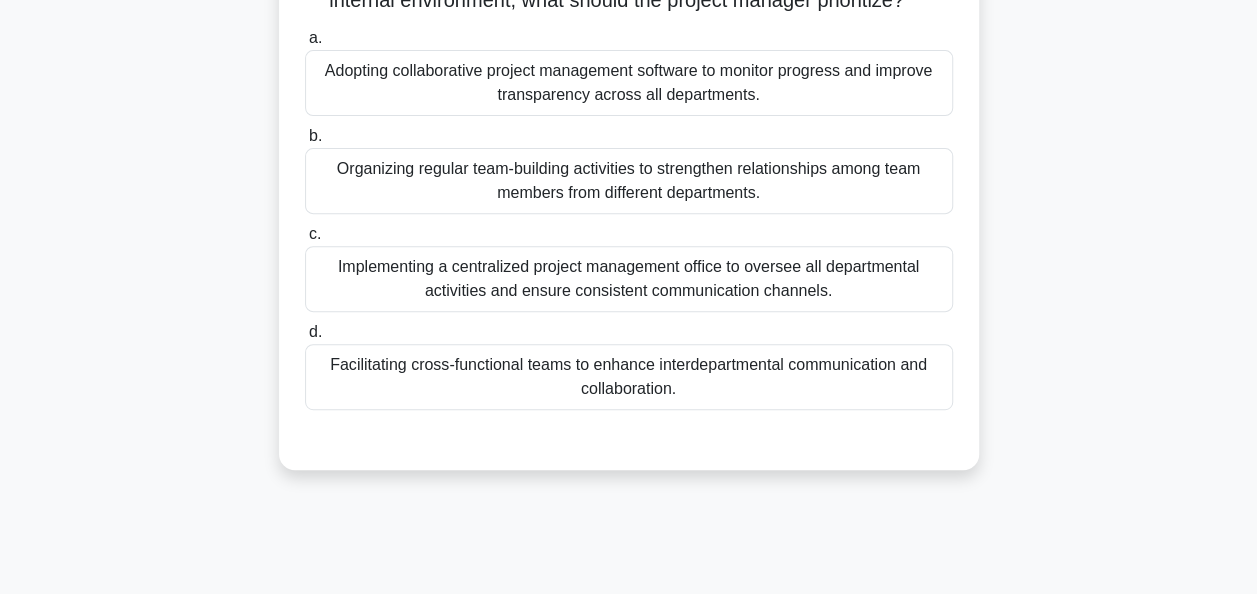 click on "Facilitating cross-functional teams to enhance interdepartmental communication and collaboration." at bounding box center [629, 377] 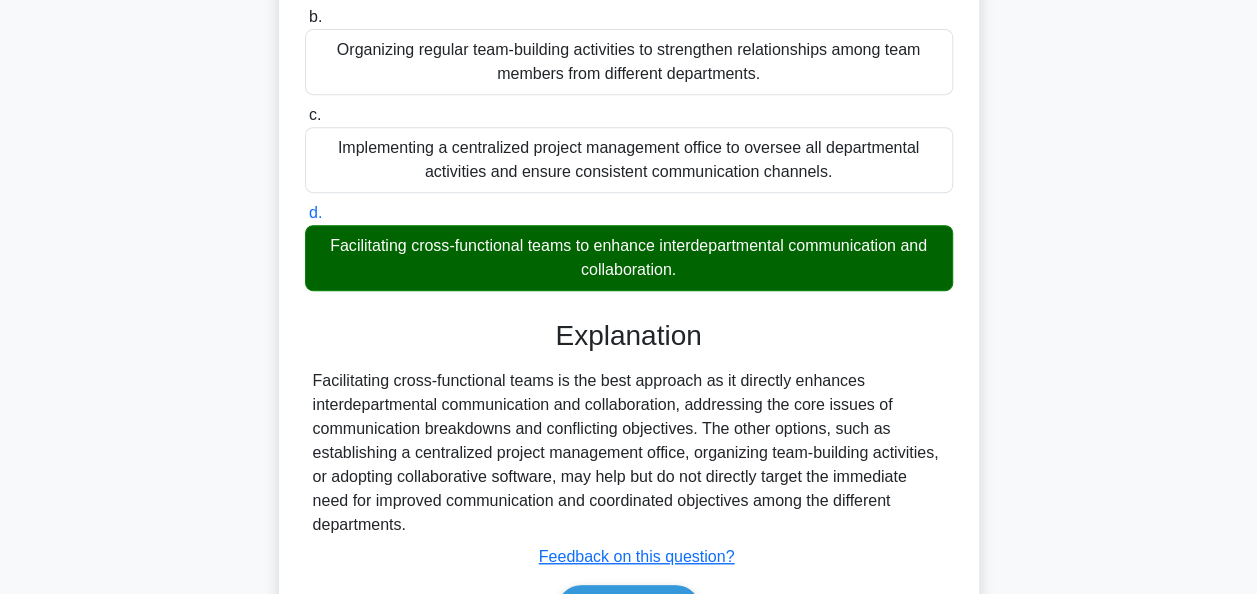 scroll, scrollTop: 564, scrollLeft: 0, axis: vertical 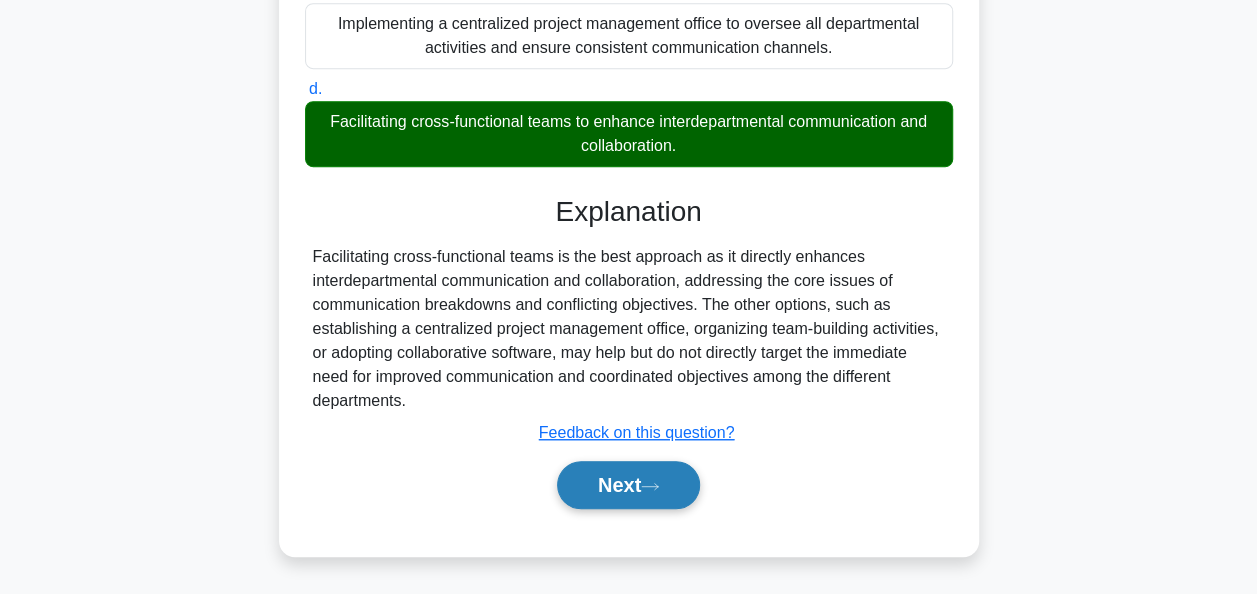 click on "Next" at bounding box center [628, 485] 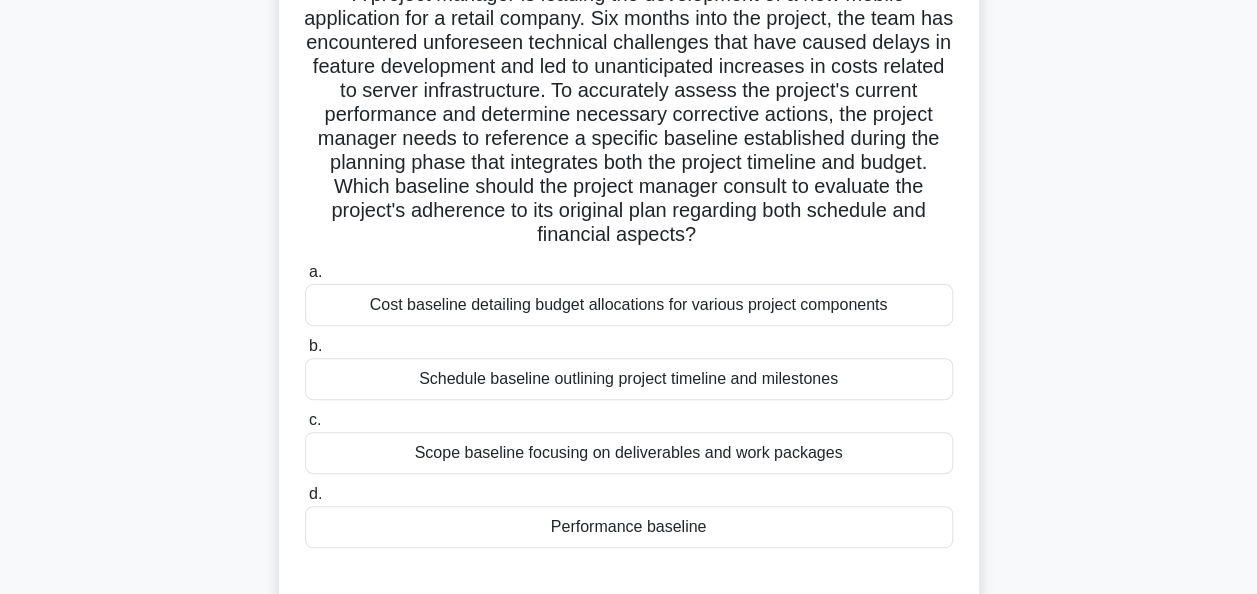 scroll, scrollTop: 186, scrollLeft: 0, axis: vertical 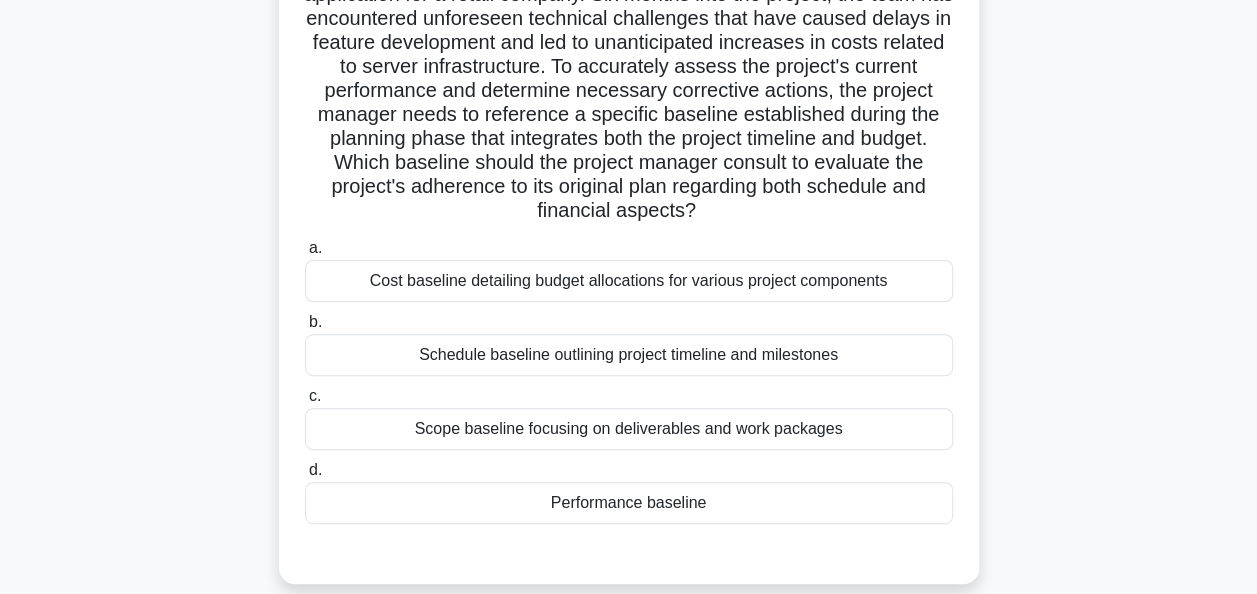 click on "Performance baseline" at bounding box center (629, 503) 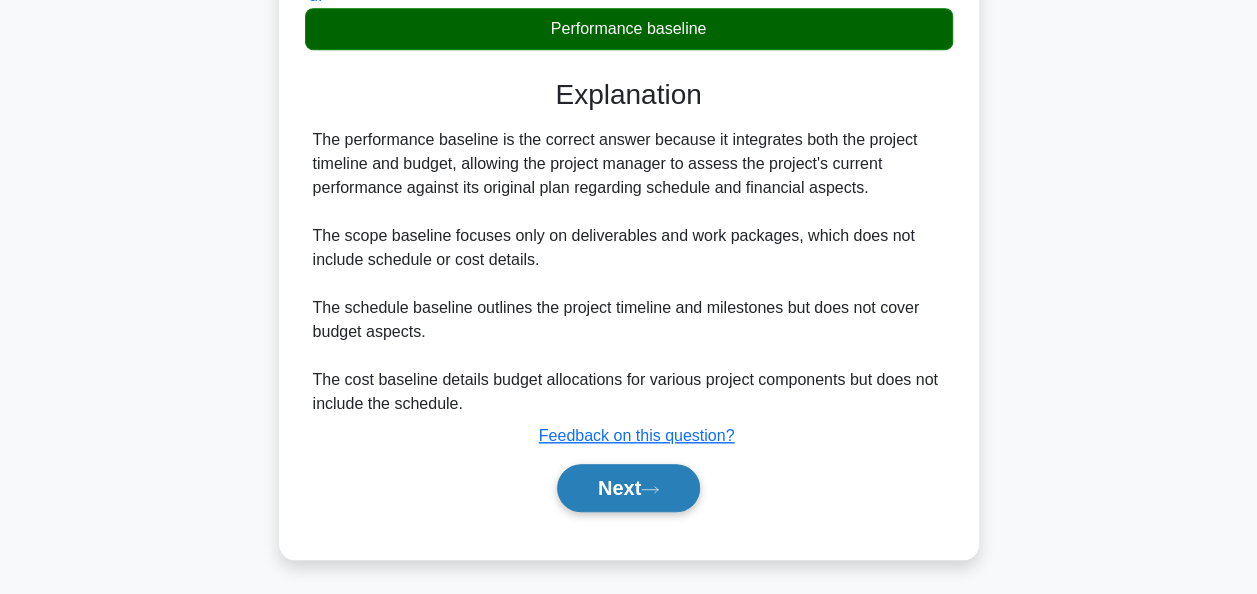 scroll, scrollTop: 660, scrollLeft: 0, axis: vertical 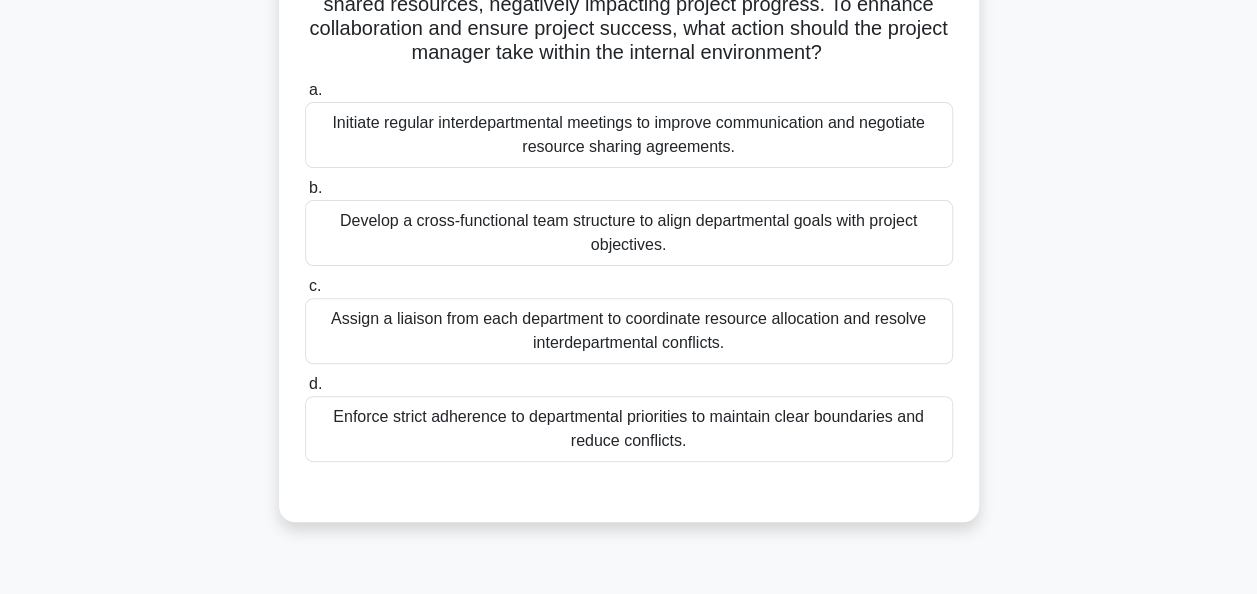 click on "Develop a cross-functional team structure to align departmental goals with project objectives." at bounding box center [629, 233] 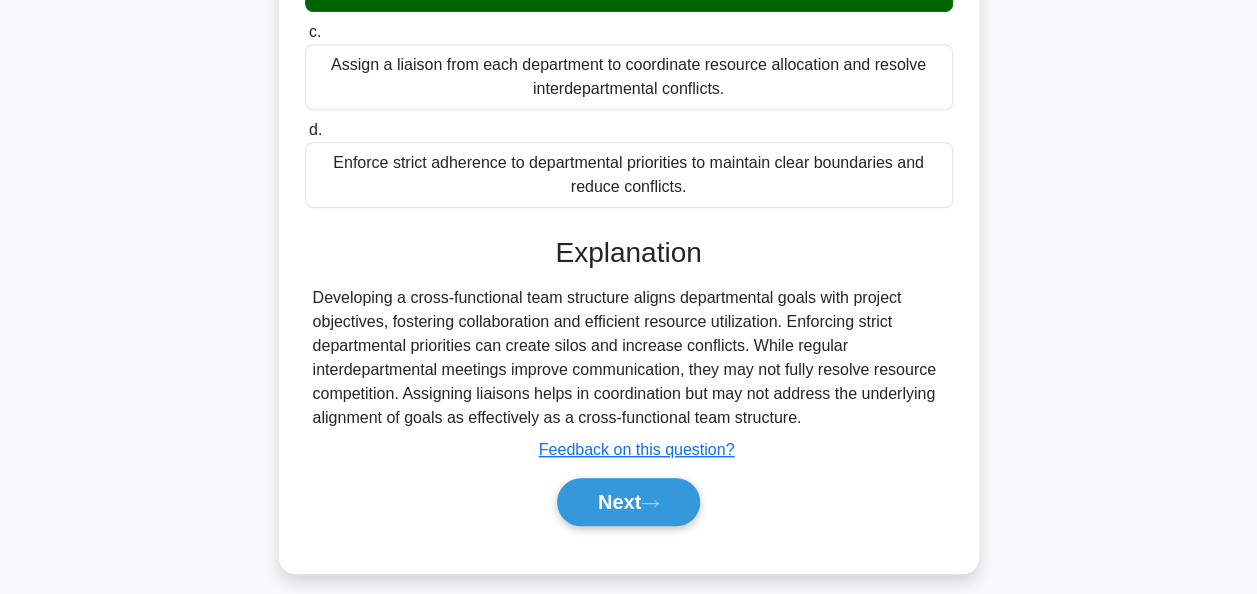 scroll, scrollTop: 486, scrollLeft: 0, axis: vertical 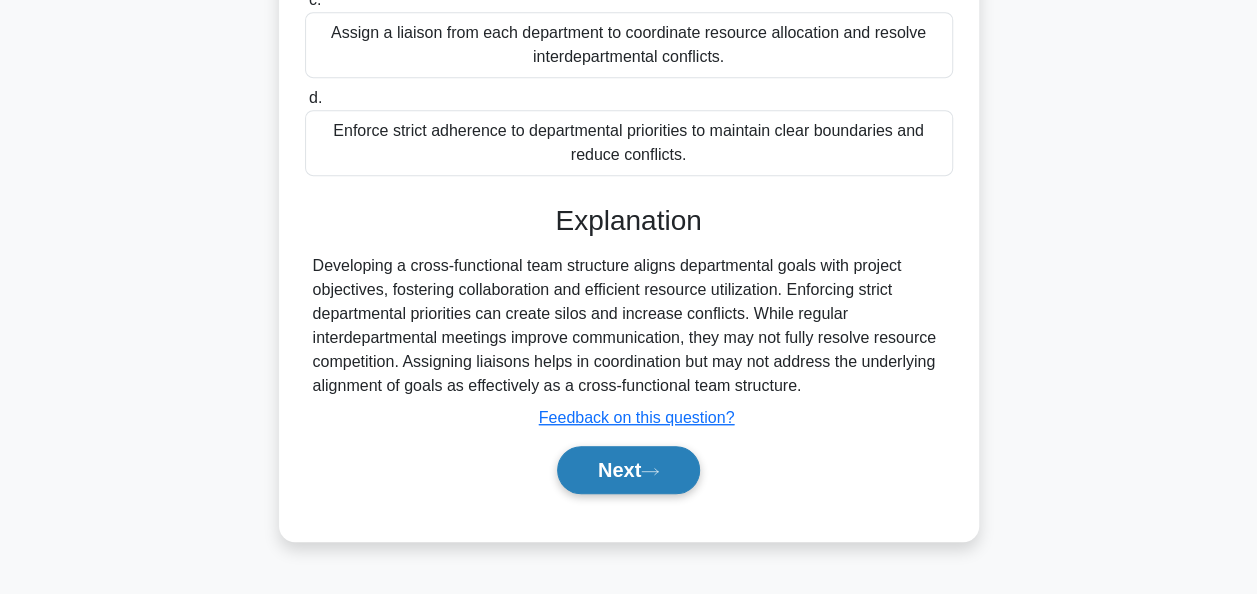 click on "Next" at bounding box center (628, 470) 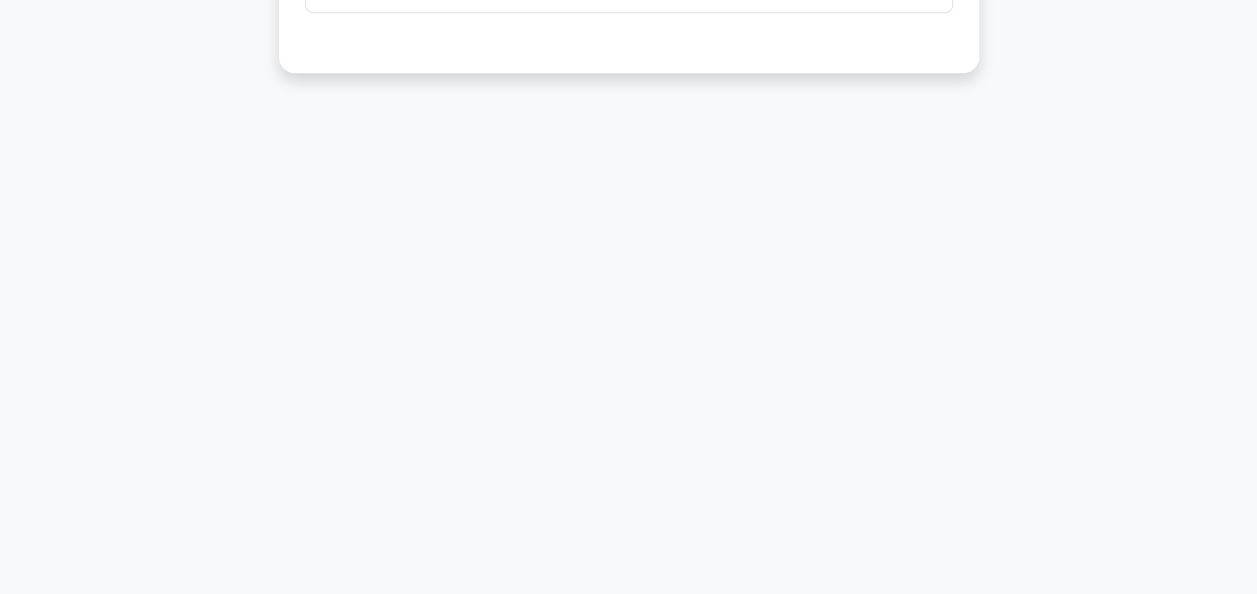 scroll, scrollTop: 0, scrollLeft: 0, axis: both 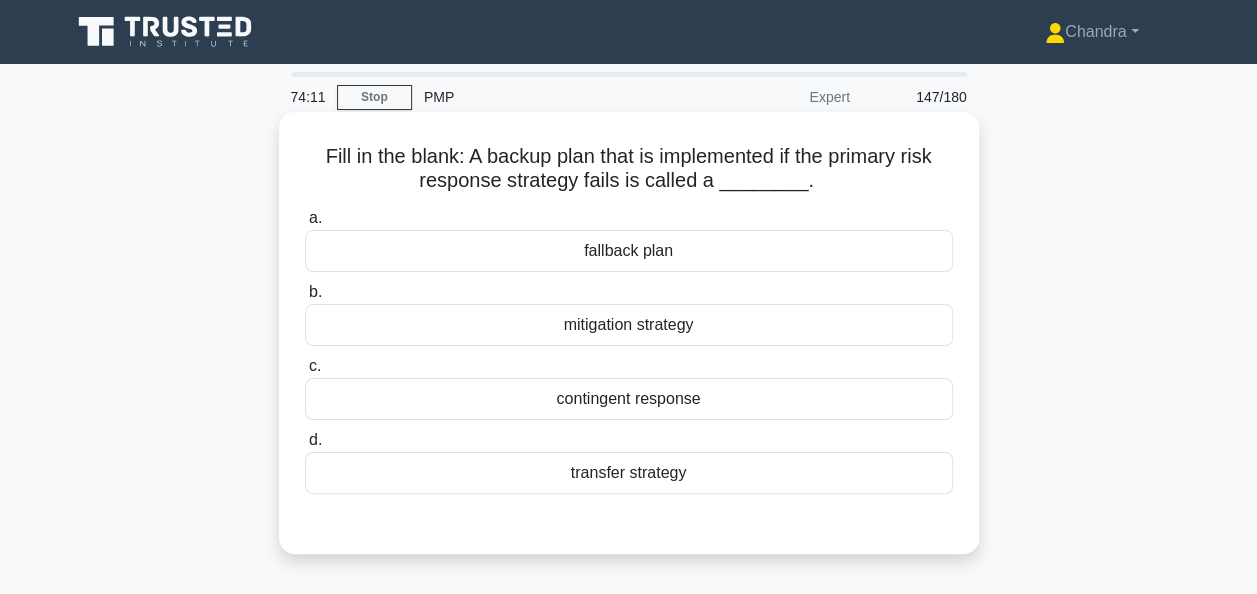click on "fallback plan" at bounding box center (629, 251) 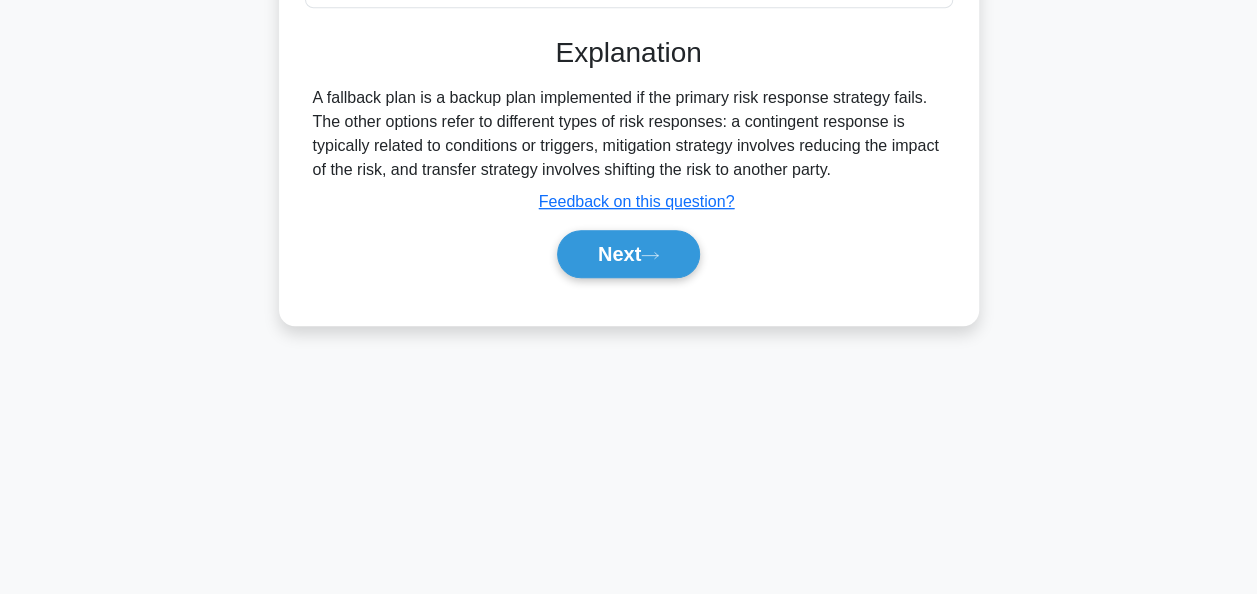scroll, scrollTop: 486, scrollLeft: 0, axis: vertical 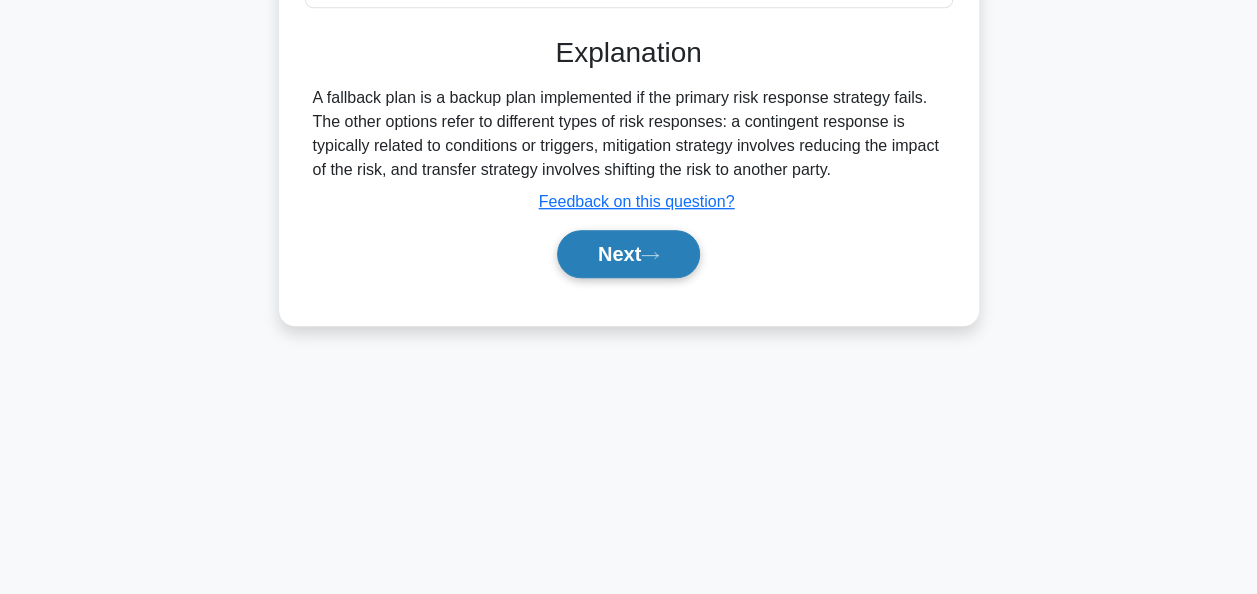 click on "Next" at bounding box center [628, 254] 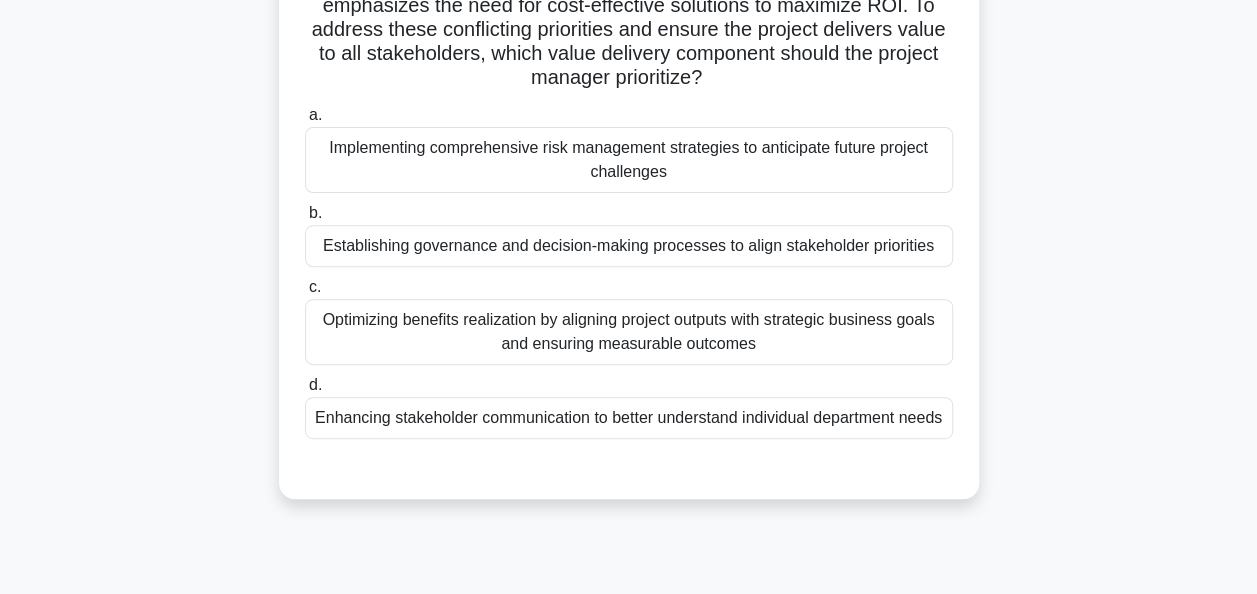 scroll, scrollTop: 300, scrollLeft: 0, axis: vertical 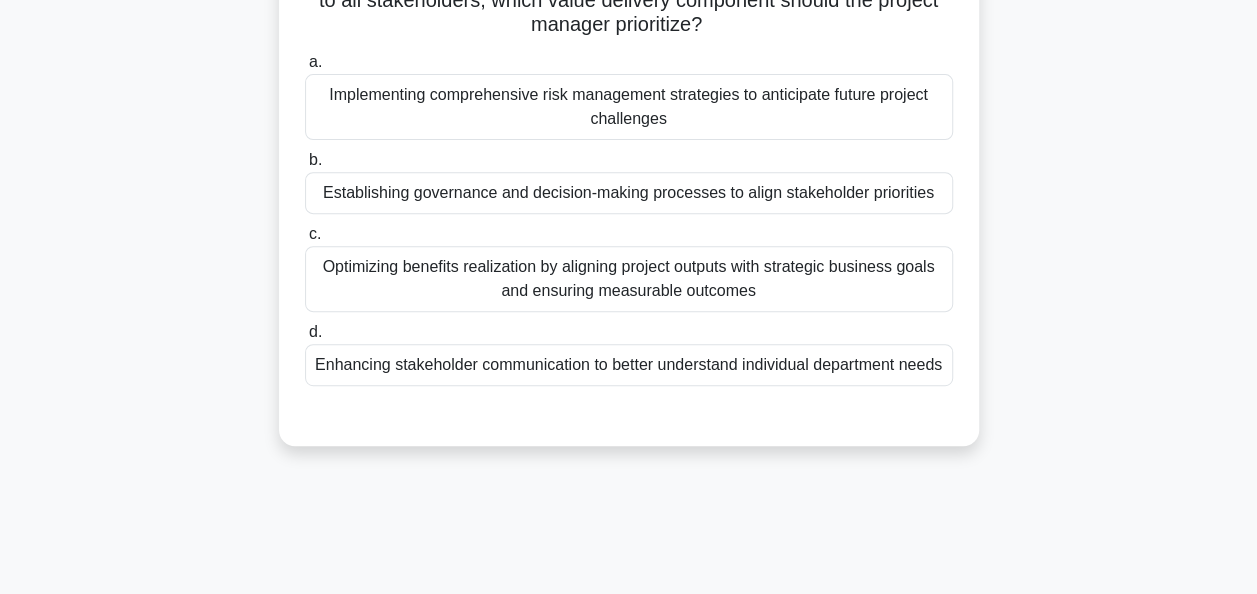 click on "Optimizing benefits realization by aligning project outputs with strategic business goals and ensuring measurable outcomes" at bounding box center [629, 279] 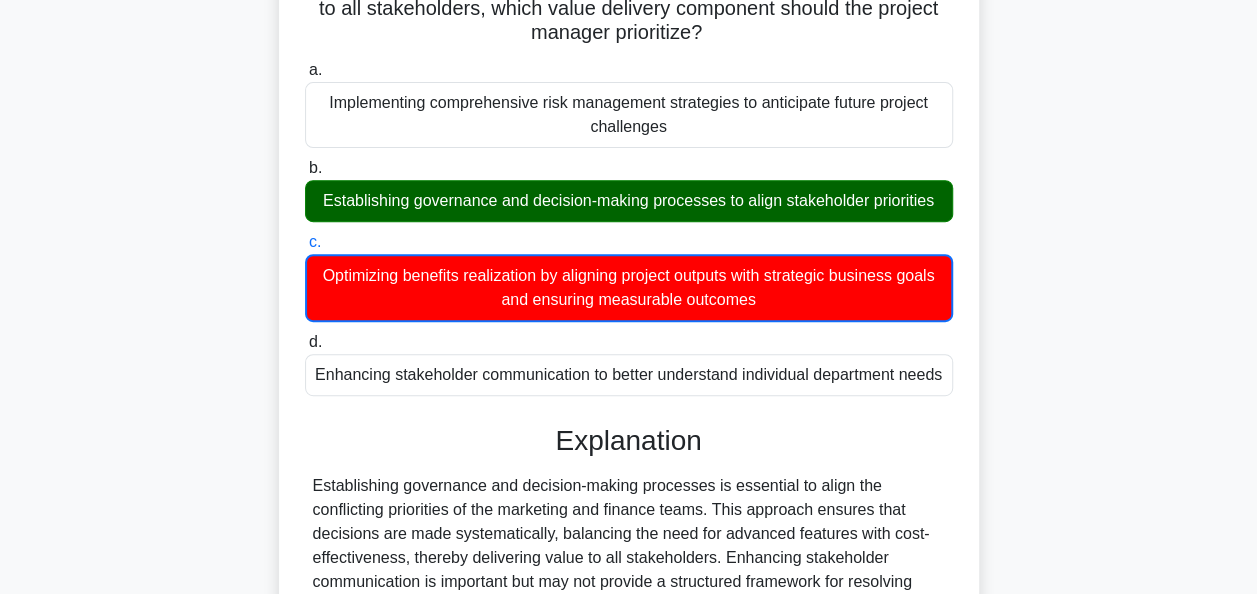 scroll, scrollTop: 591, scrollLeft: 0, axis: vertical 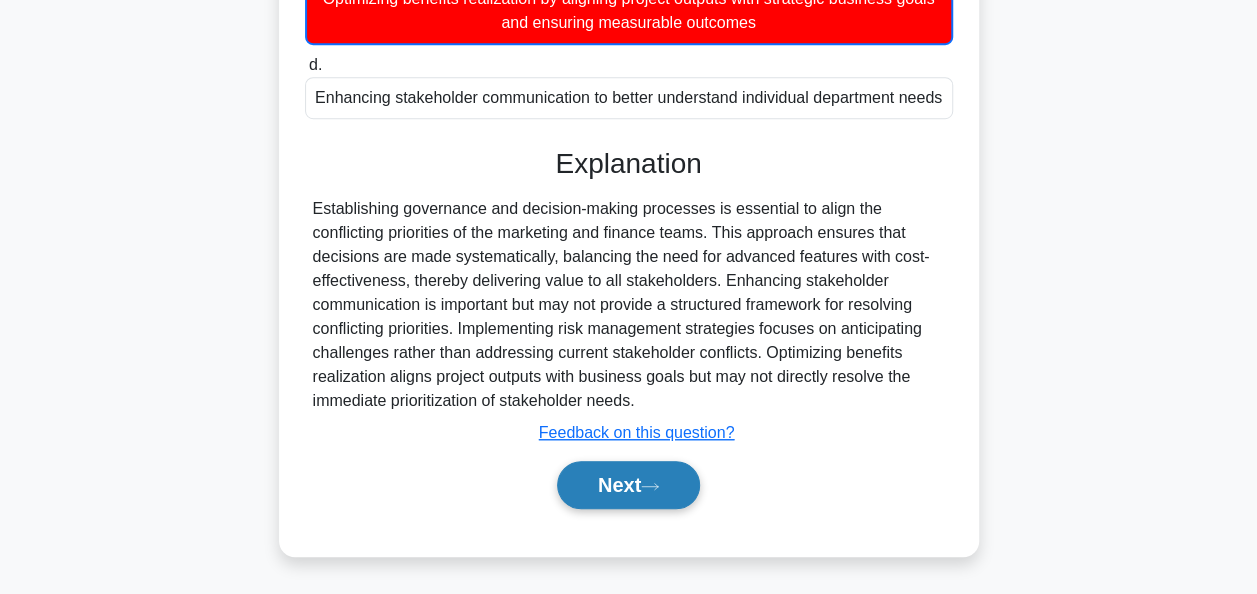 click on "Next" at bounding box center (628, 485) 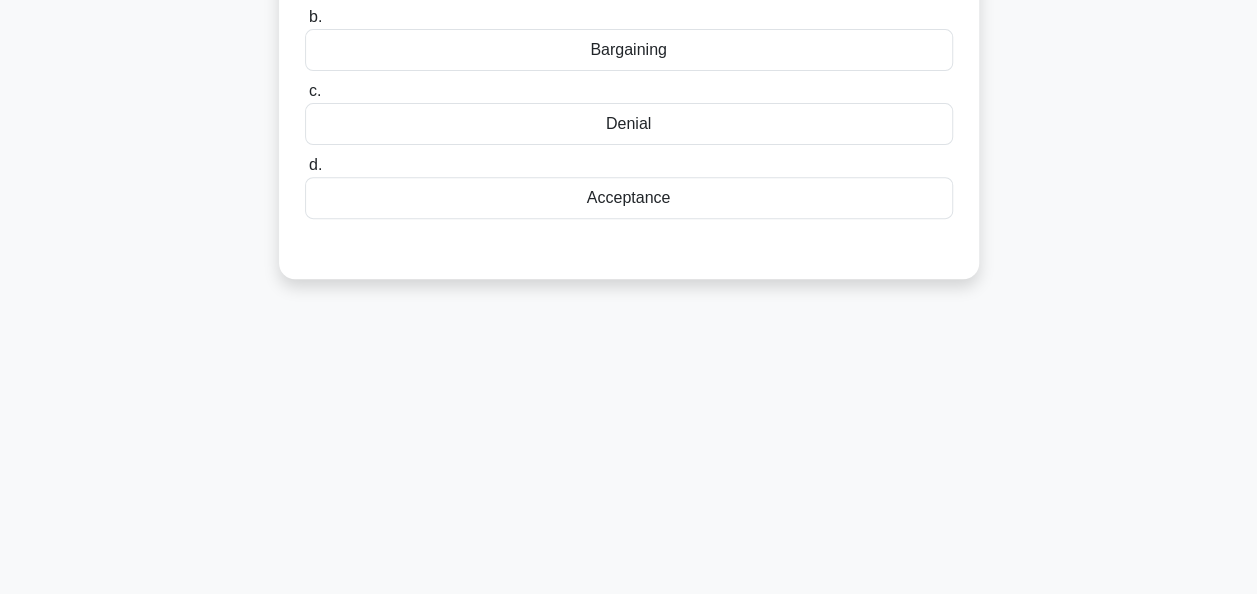 scroll, scrollTop: 0, scrollLeft: 0, axis: both 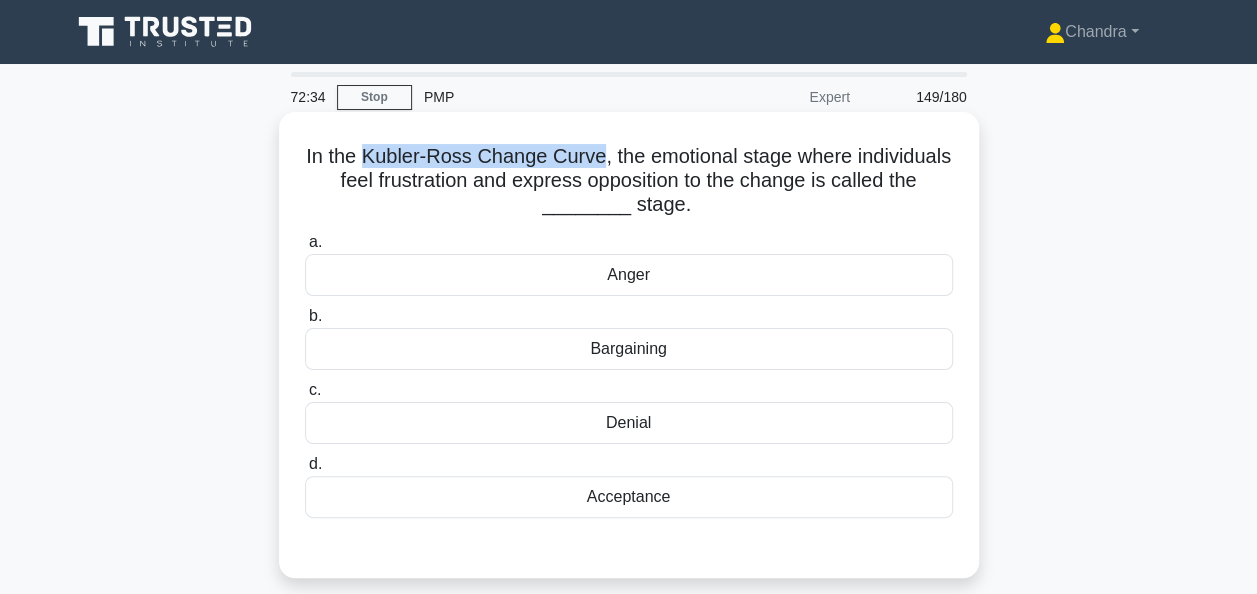 drag, startPoint x: 412, startPoint y: 159, endPoint x: 648, endPoint y: 160, distance: 236.00212 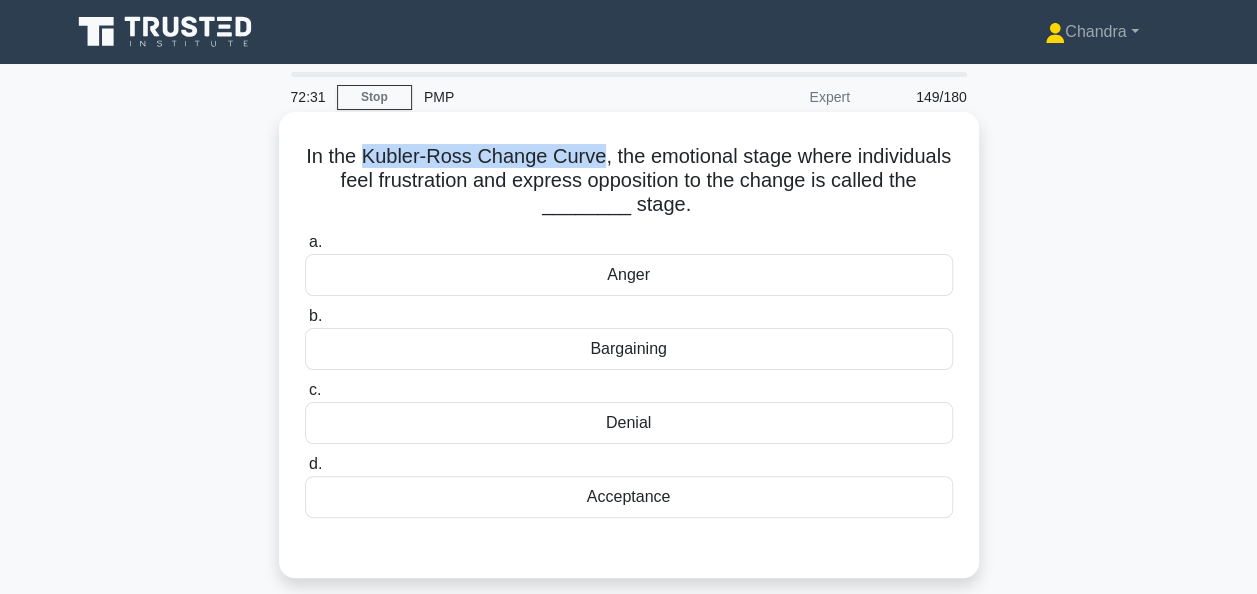 copy on "Kubler-Ross Change Curve" 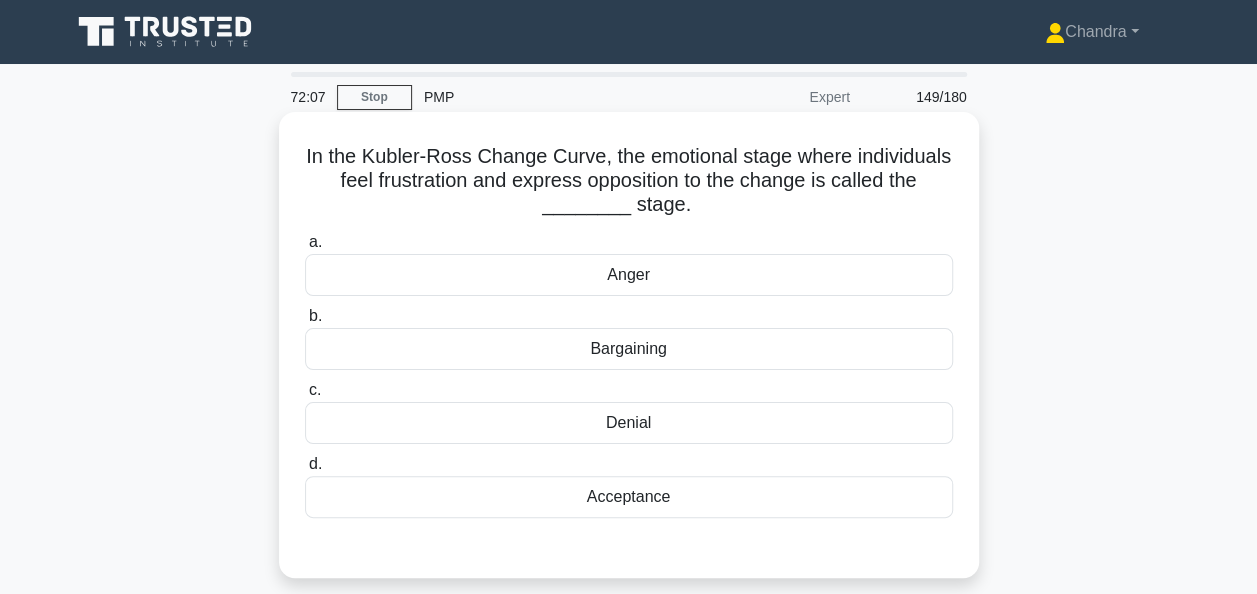 click on "Anger" at bounding box center [629, 275] 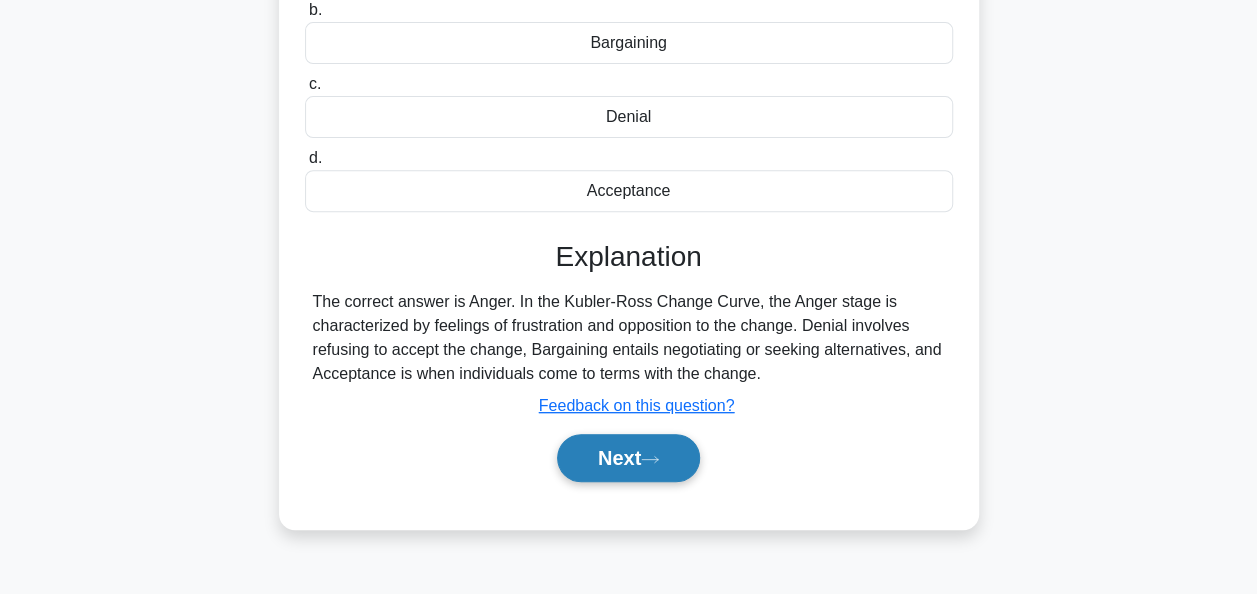 scroll, scrollTop: 486, scrollLeft: 0, axis: vertical 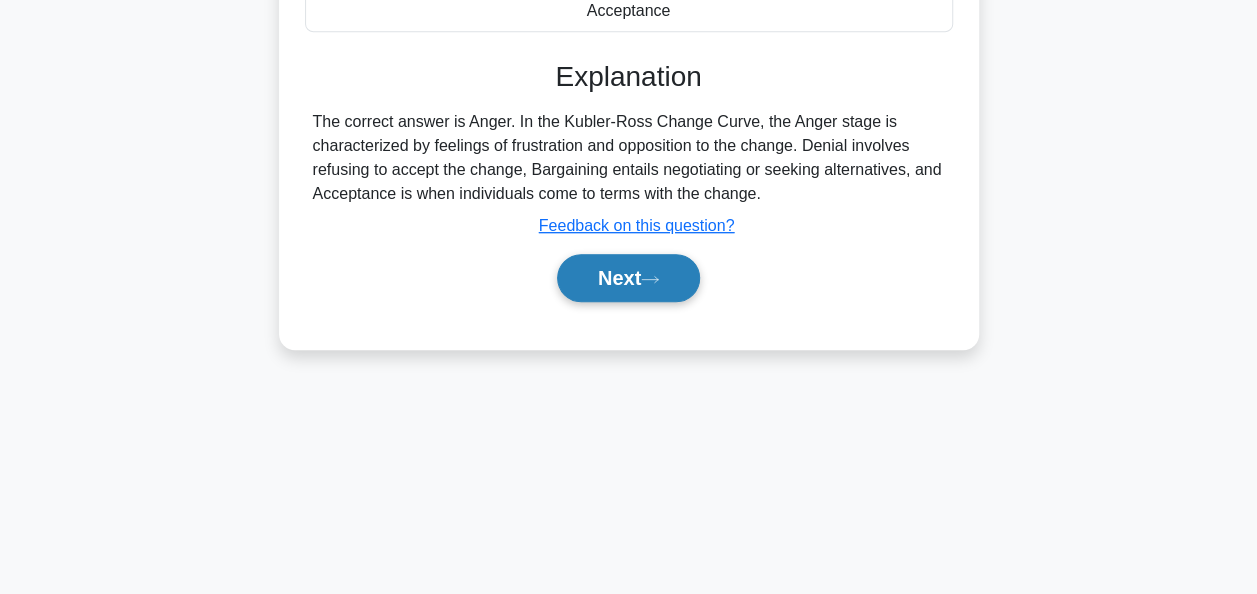 click on "Next" at bounding box center [628, 278] 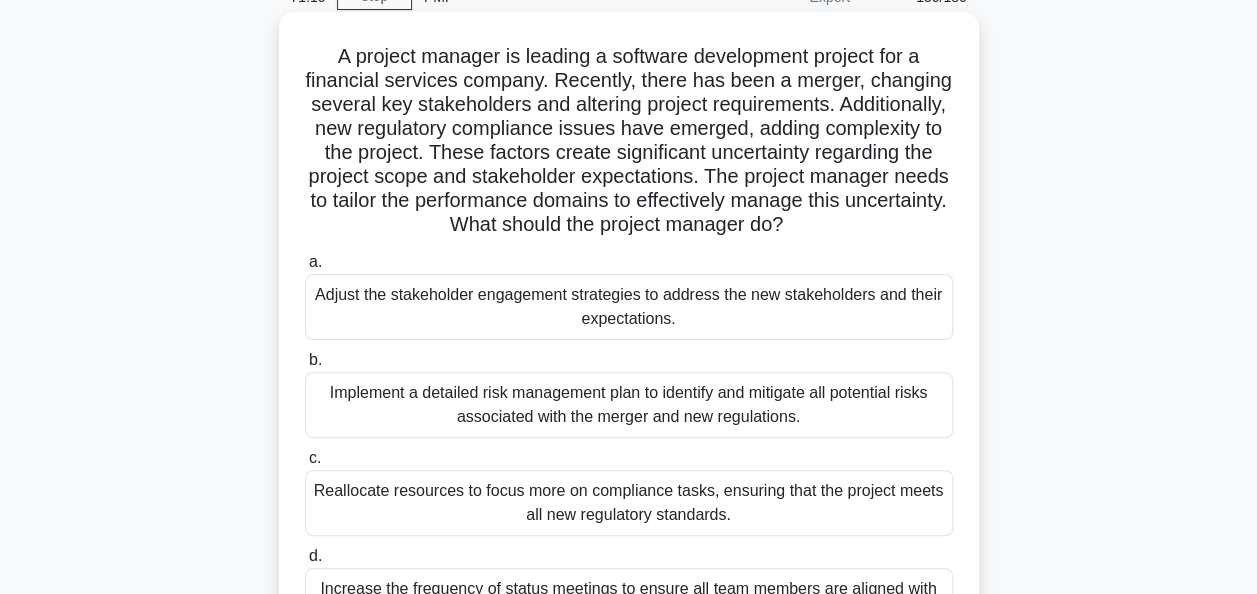 scroll, scrollTop: 200, scrollLeft: 0, axis: vertical 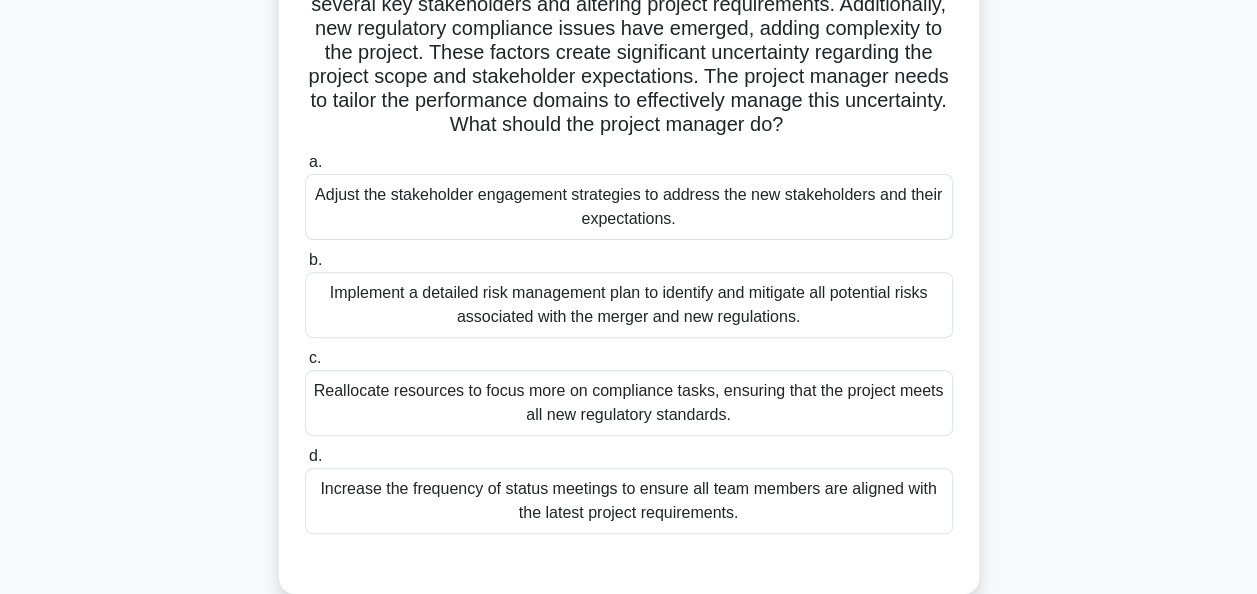 click on "Implement a detailed risk management plan to identify and mitigate all potential risks associated with the merger and new regulations." at bounding box center (629, 305) 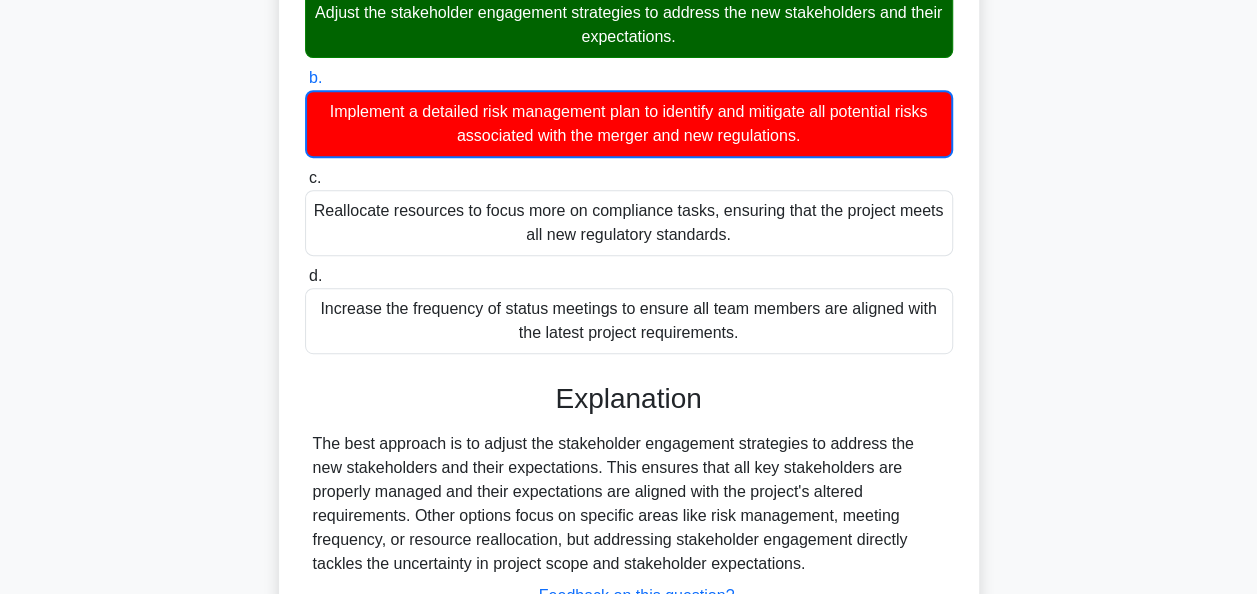 scroll, scrollTop: 543, scrollLeft: 0, axis: vertical 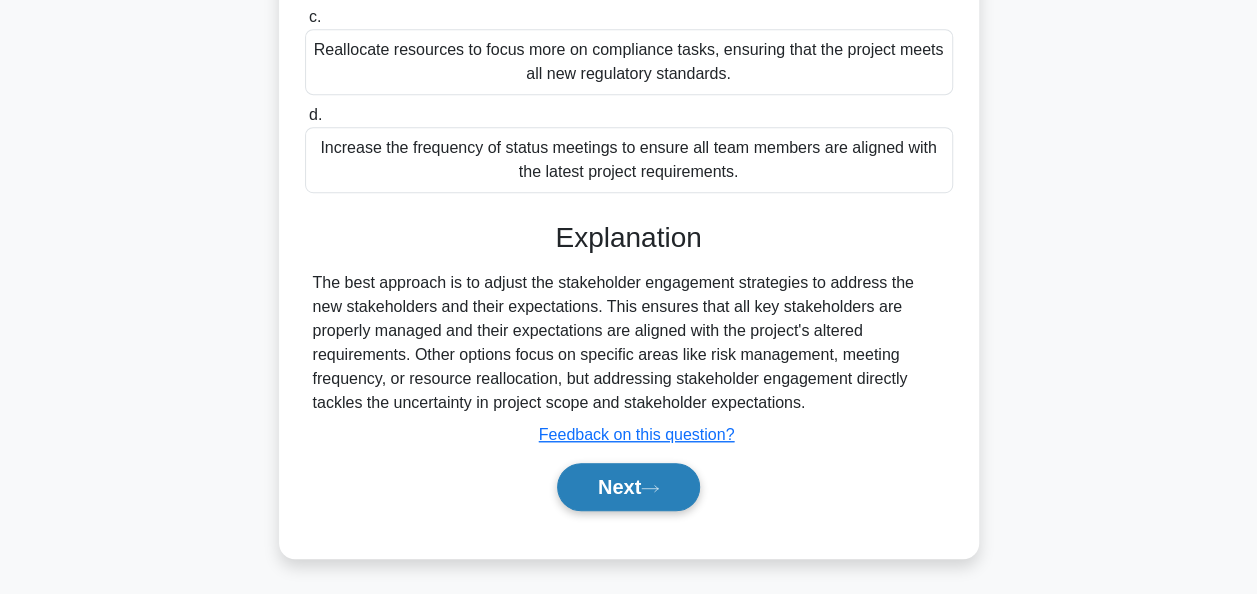 click on "Next" at bounding box center (628, 487) 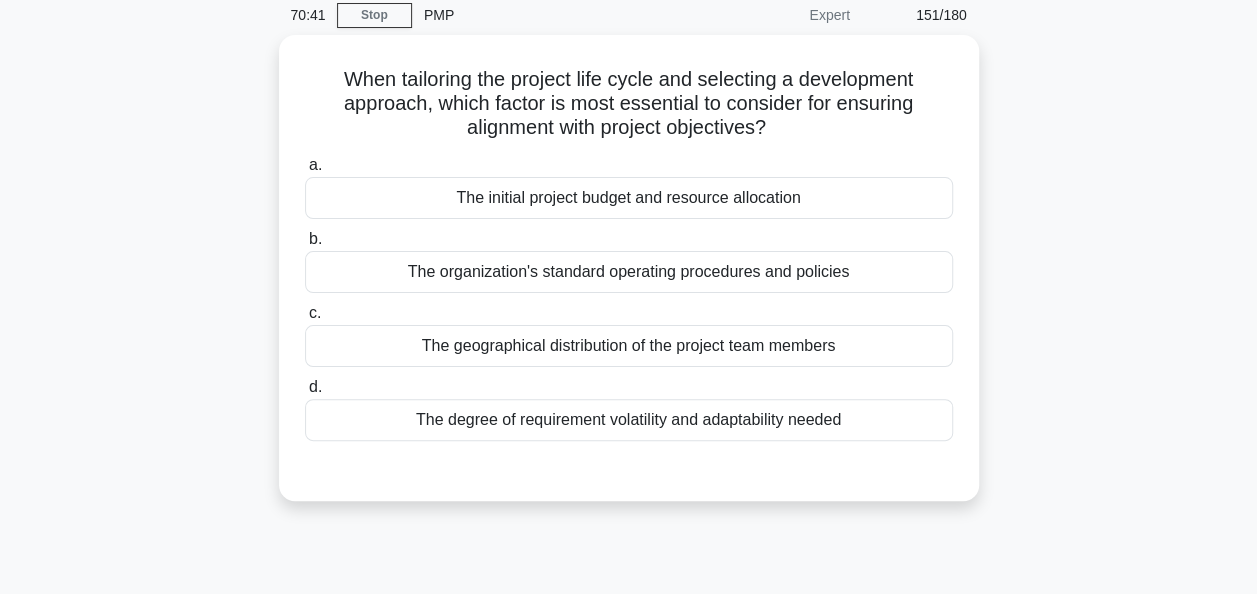 scroll, scrollTop: 0, scrollLeft: 0, axis: both 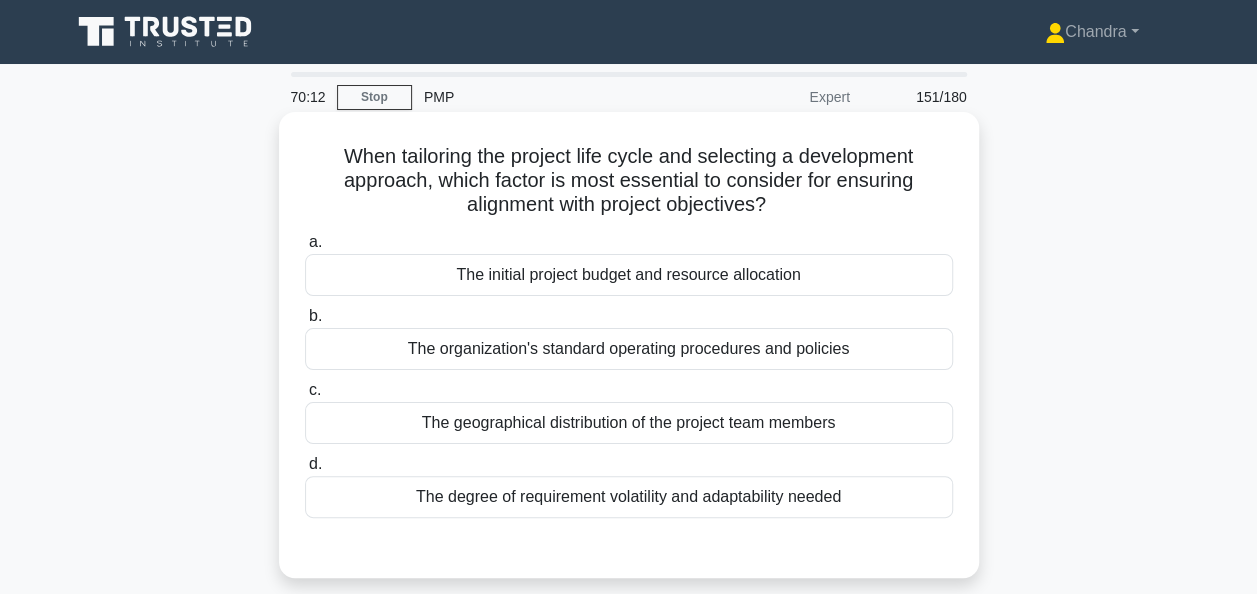 click on "The degree of requirement volatility and adaptability needed" at bounding box center [629, 497] 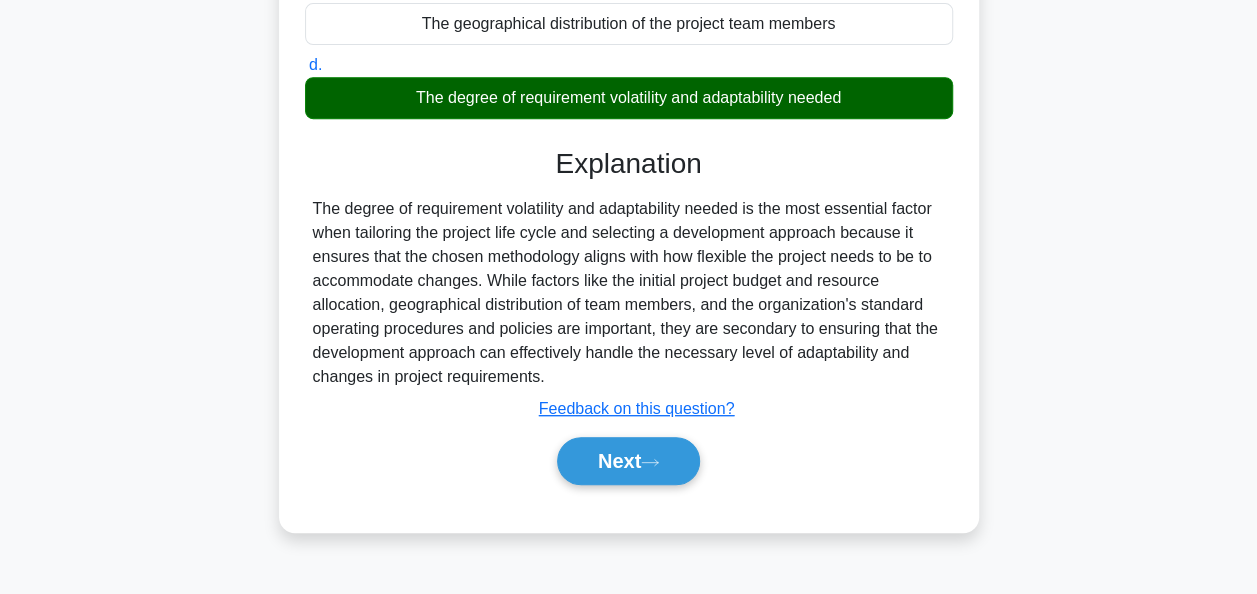 scroll, scrollTop: 400, scrollLeft: 0, axis: vertical 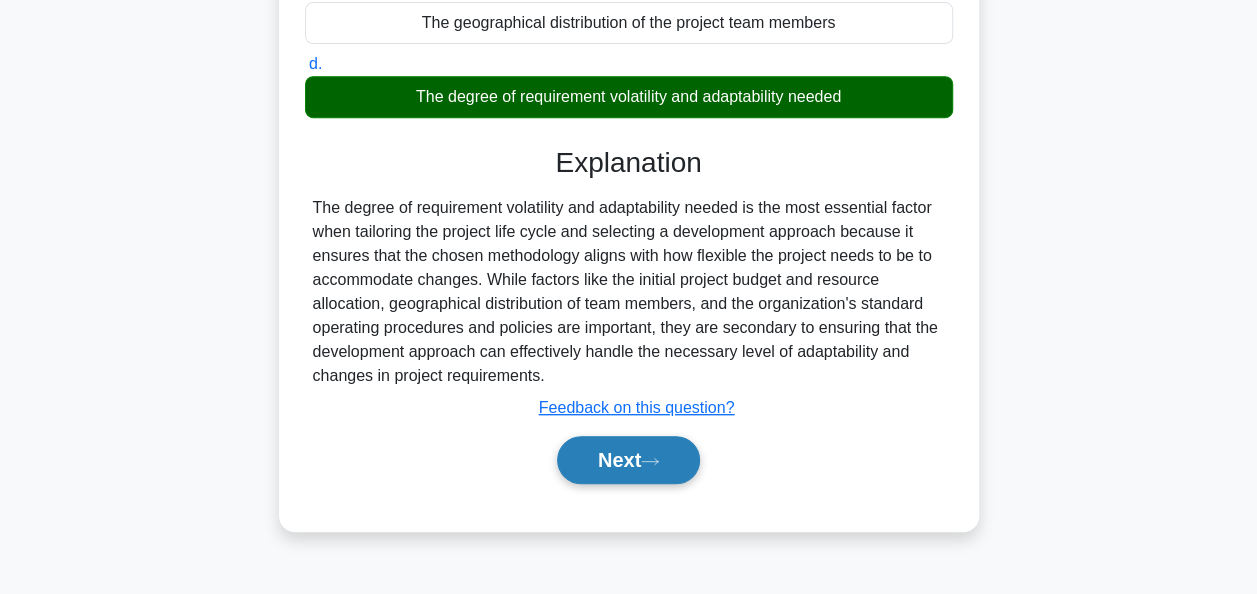 click on "Next" at bounding box center (628, 460) 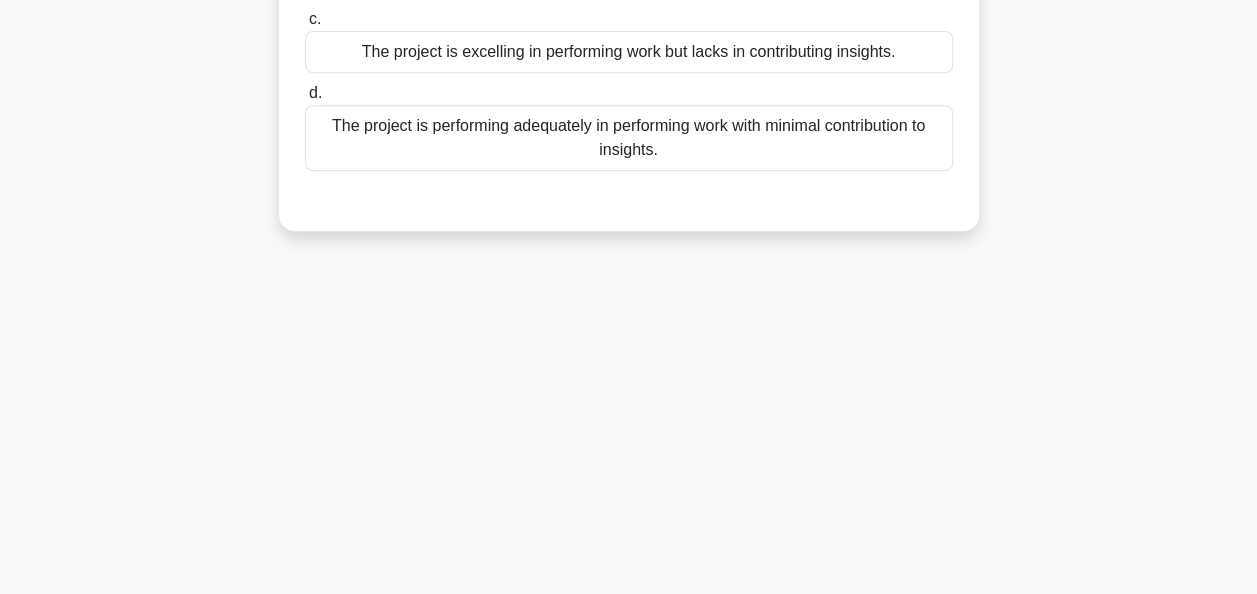 scroll, scrollTop: 0, scrollLeft: 0, axis: both 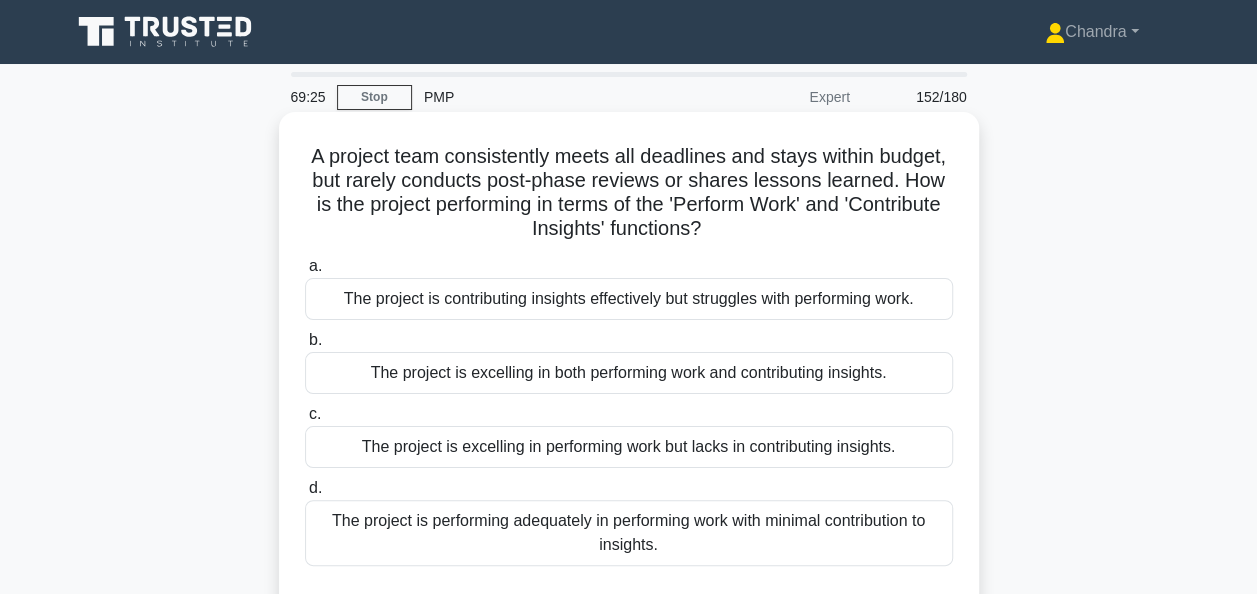 click on "The project is performing adequately in performing work with minimal contribution to insights." at bounding box center (629, 533) 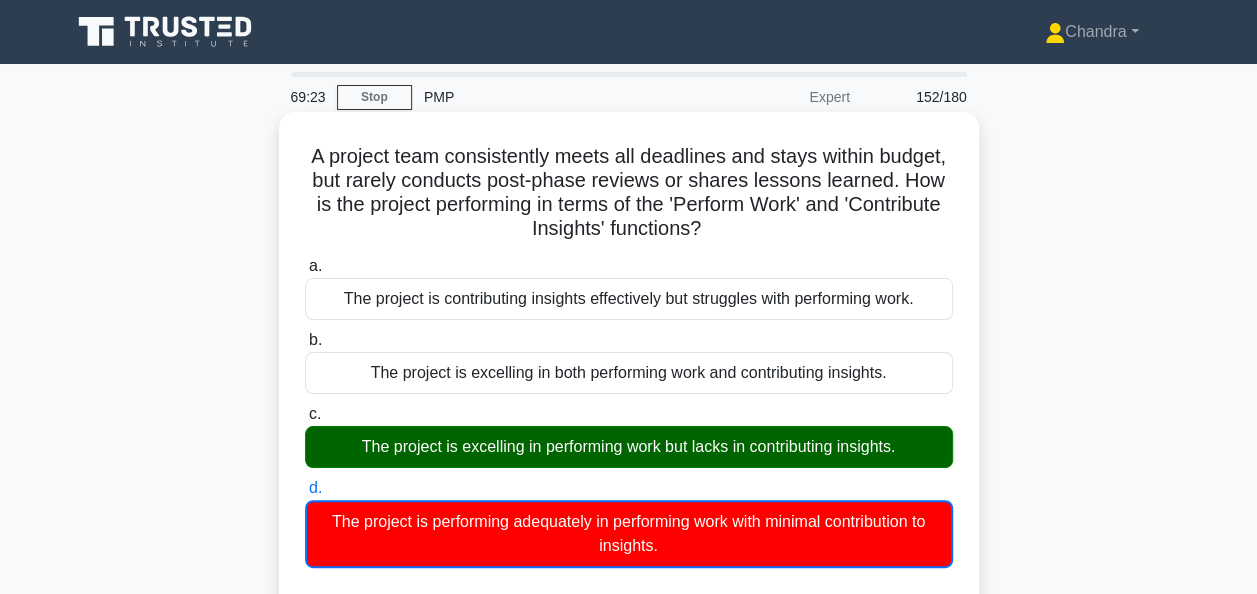 click on "The project is excelling in performing work but lacks in contributing insights." at bounding box center (629, 447) 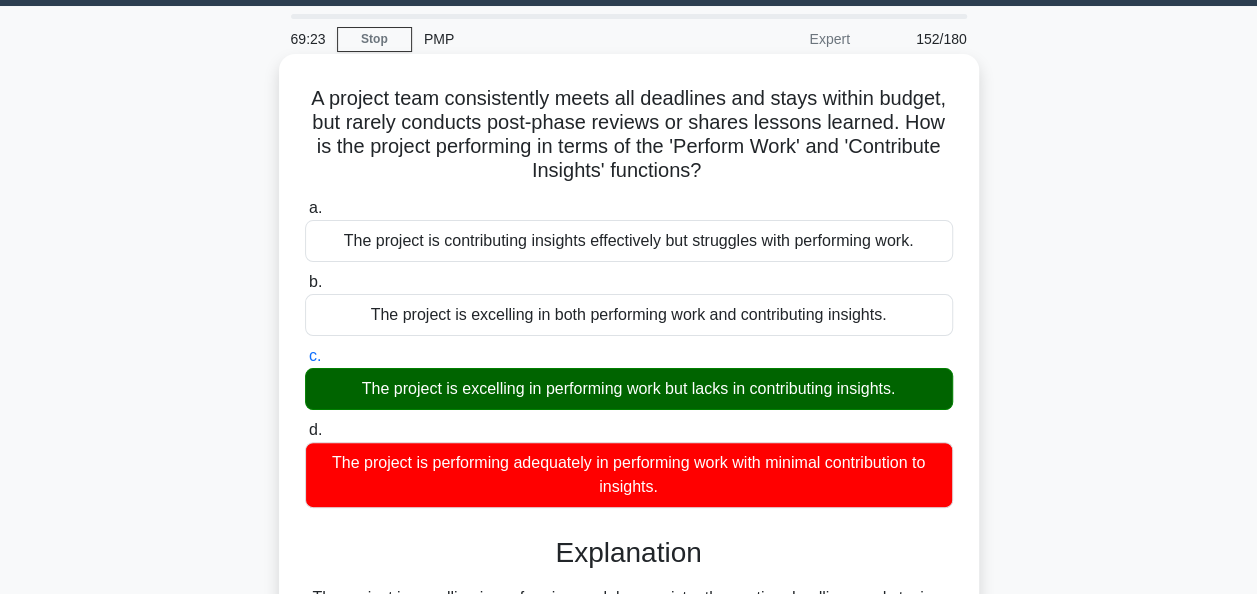 scroll, scrollTop: 300, scrollLeft: 0, axis: vertical 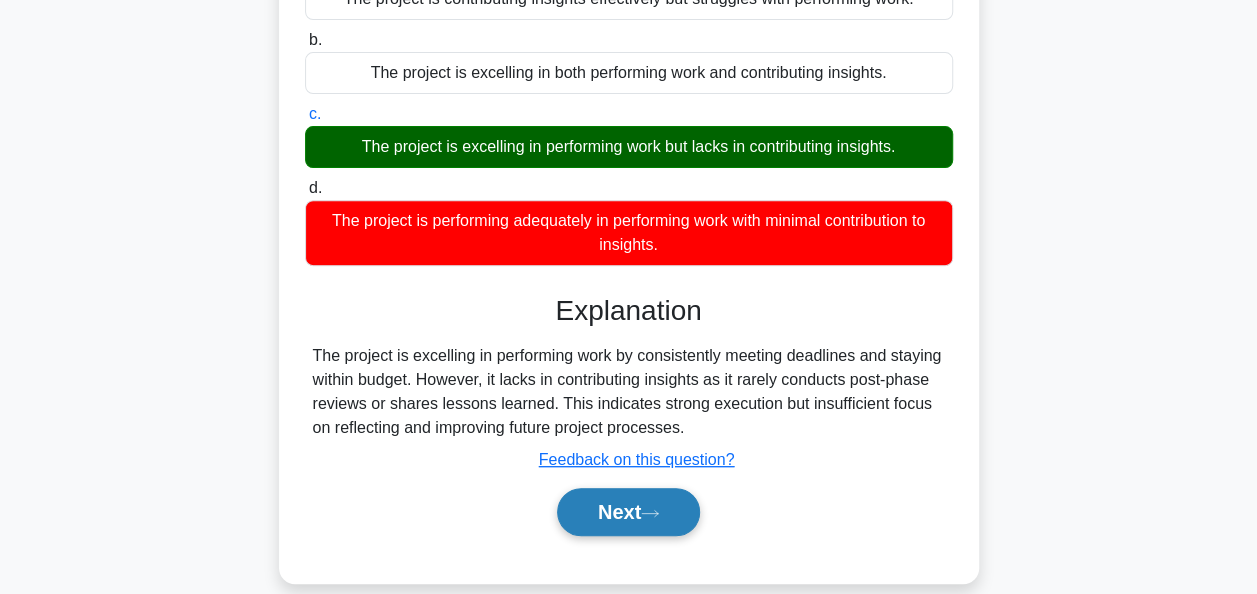 click on "Next" at bounding box center [628, 512] 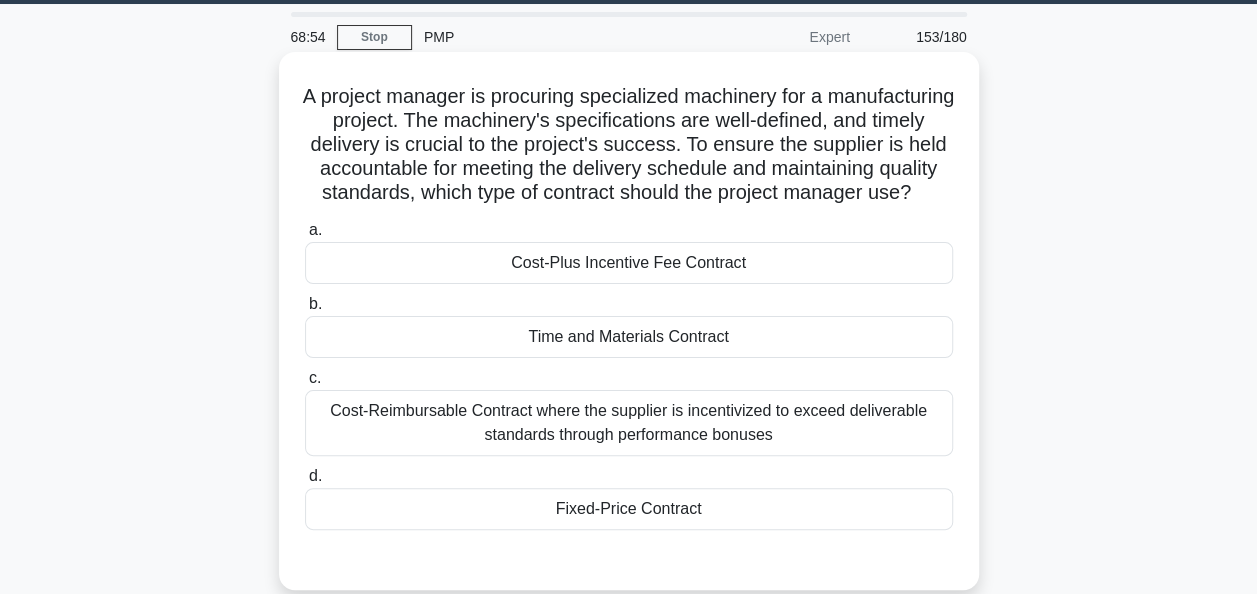 scroll, scrollTop: 100, scrollLeft: 0, axis: vertical 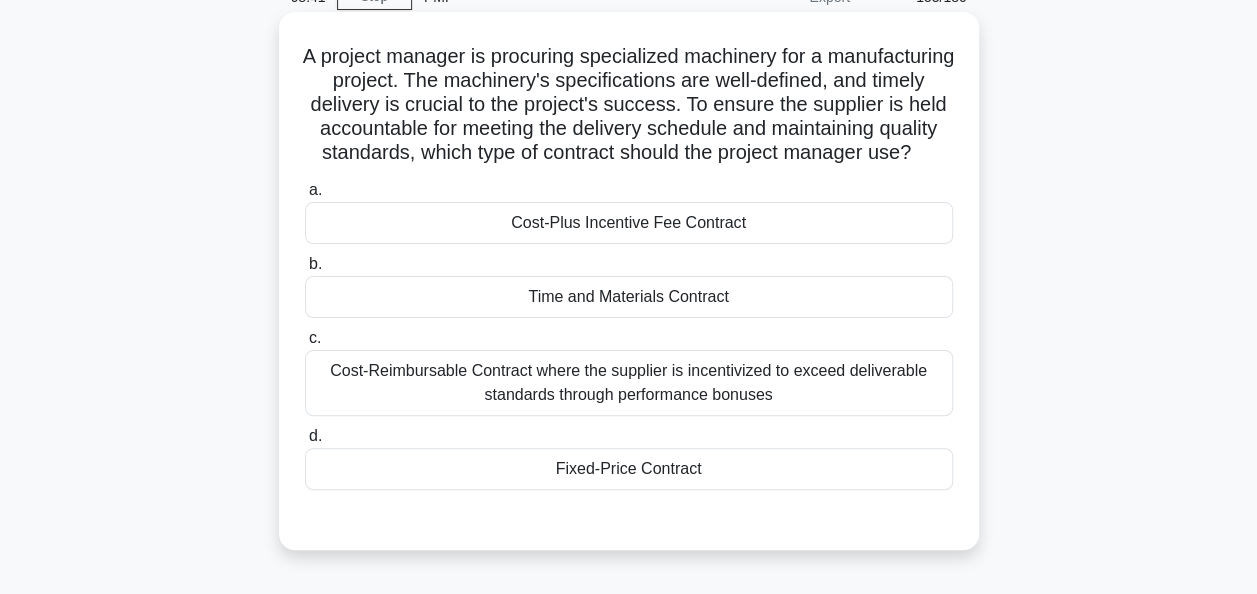 click on "Cost-Reimbursable Contract where the supplier is incentivized to exceed deliverable standards through performance bonuses" at bounding box center [629, 383] 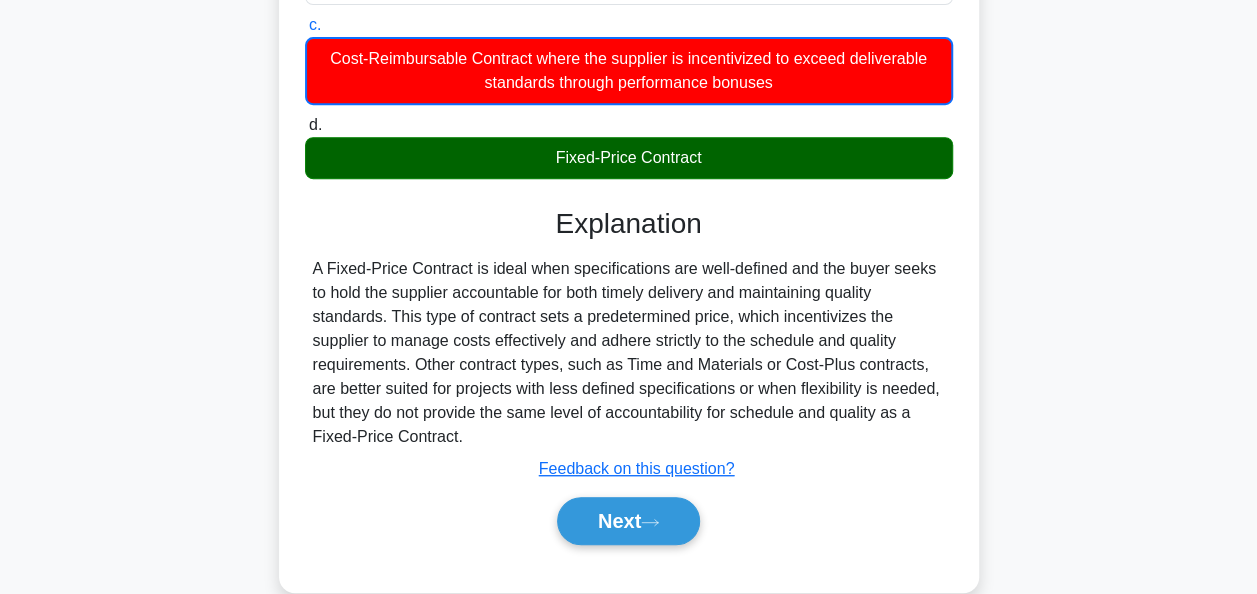scroll, scrollTop: 486, scrollLeft: 0, axis: vertical 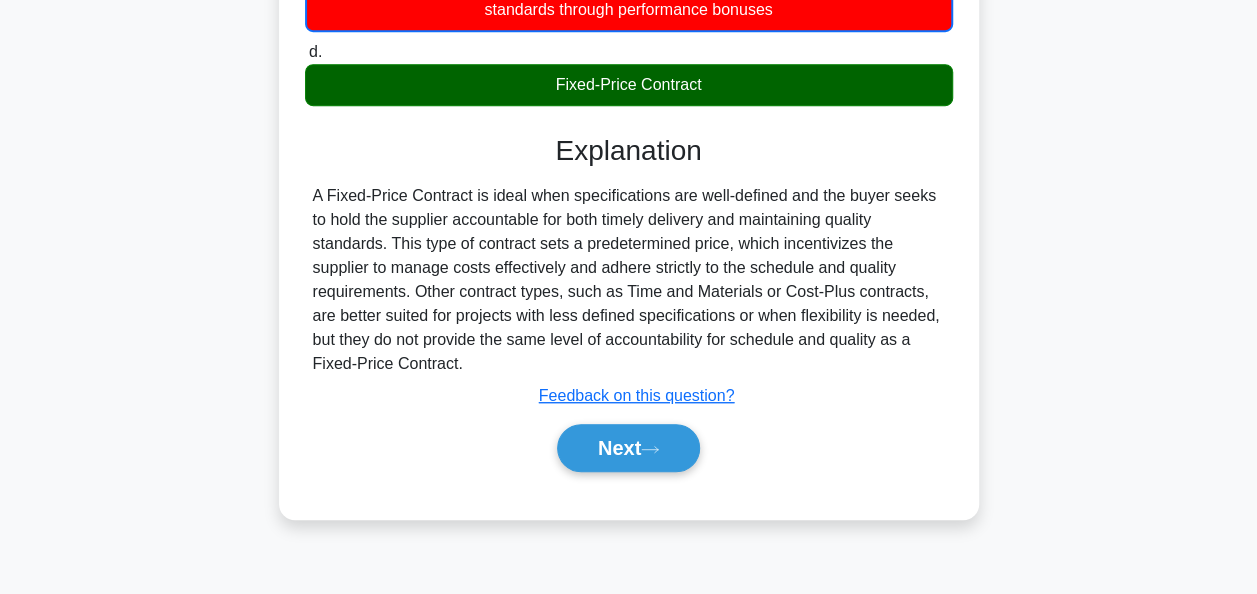 click on "Next" at bounding box center [629, 448] 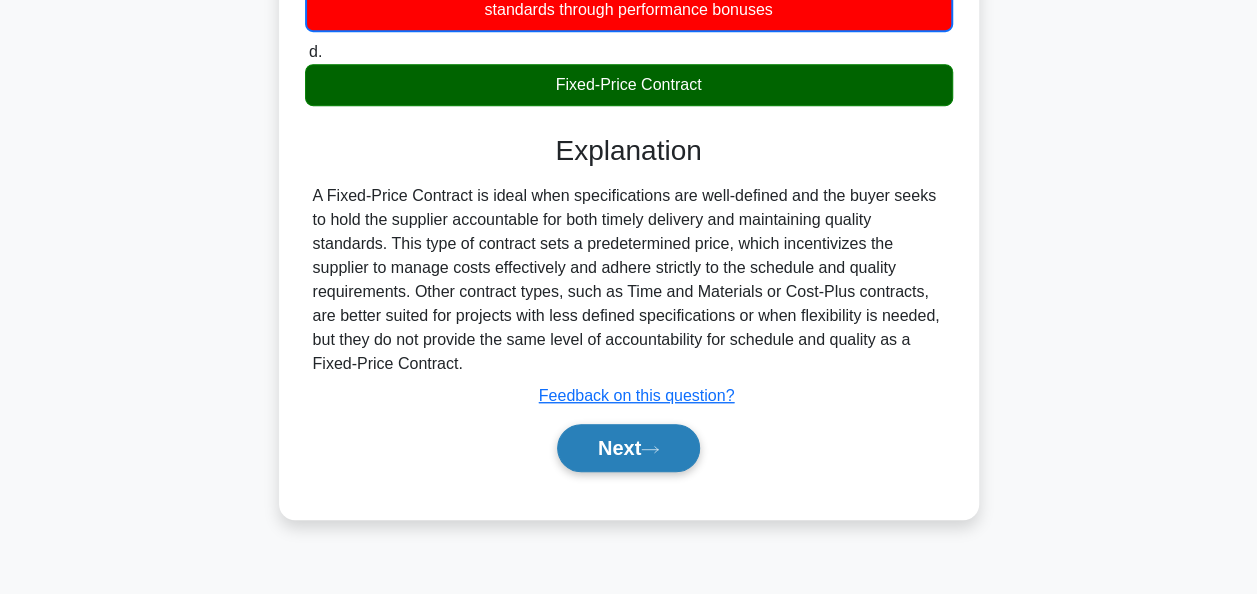 click on "Next" at bounding box center (628, 448) 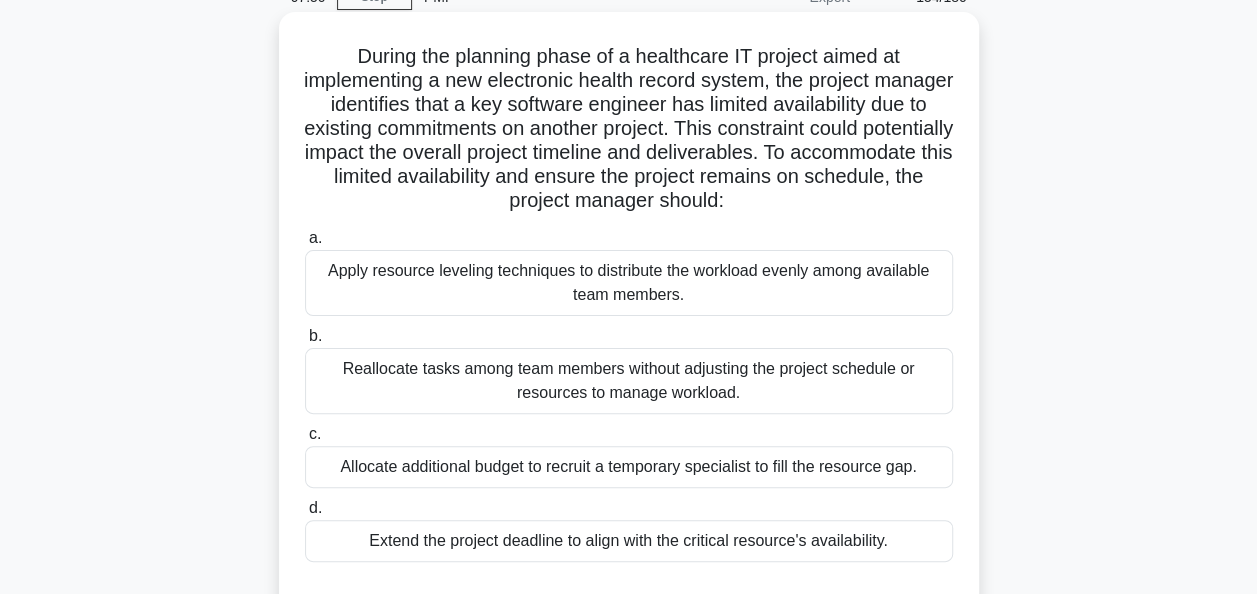scroll, scrollTop: 200, scrollLeft: 0, axis: vertical 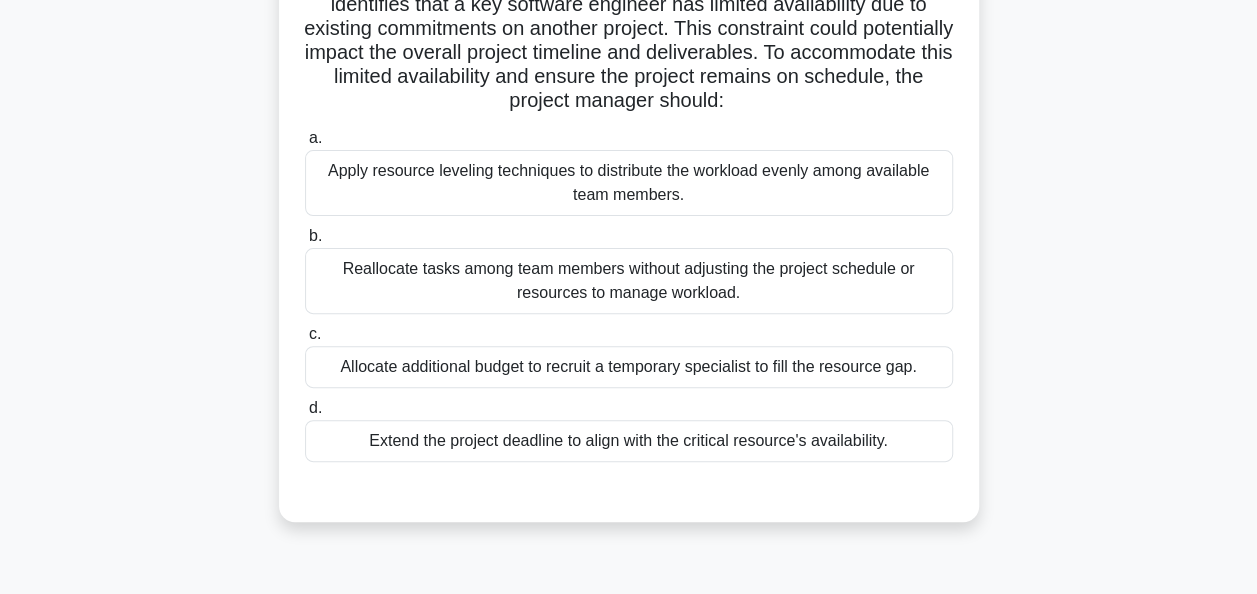 click on "Allocate additional budget to recruit a temporary specialist to fill the resource gap." at bounding box center [629, 367] 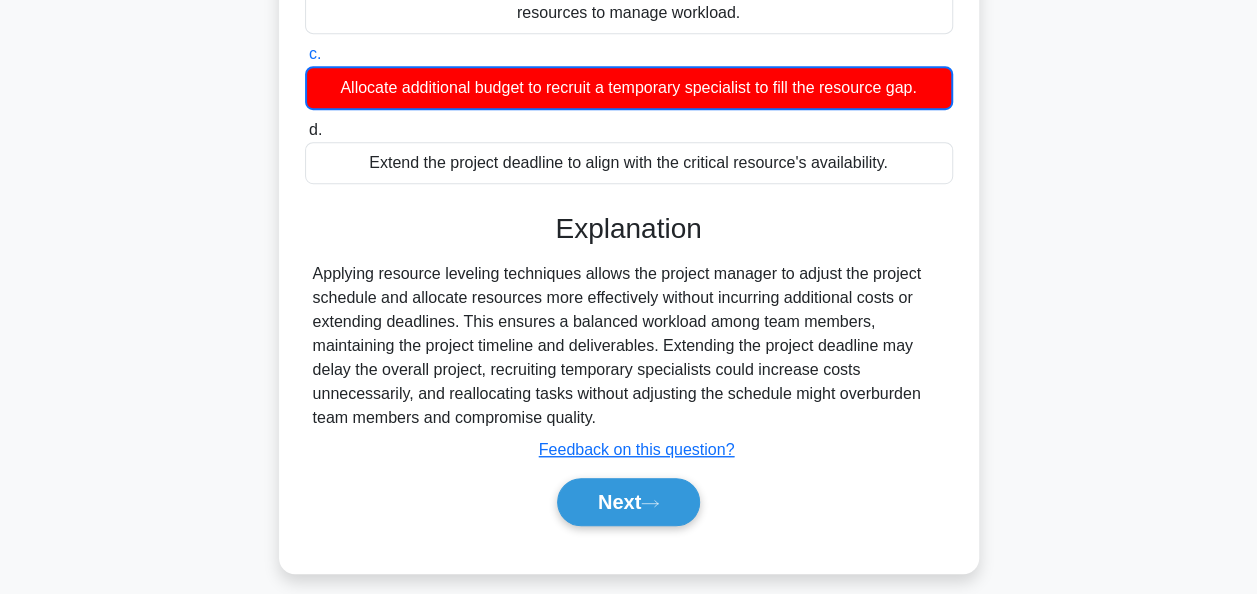 scroll, scrollTop: 495, scrollLeft: 0, axis: vertical 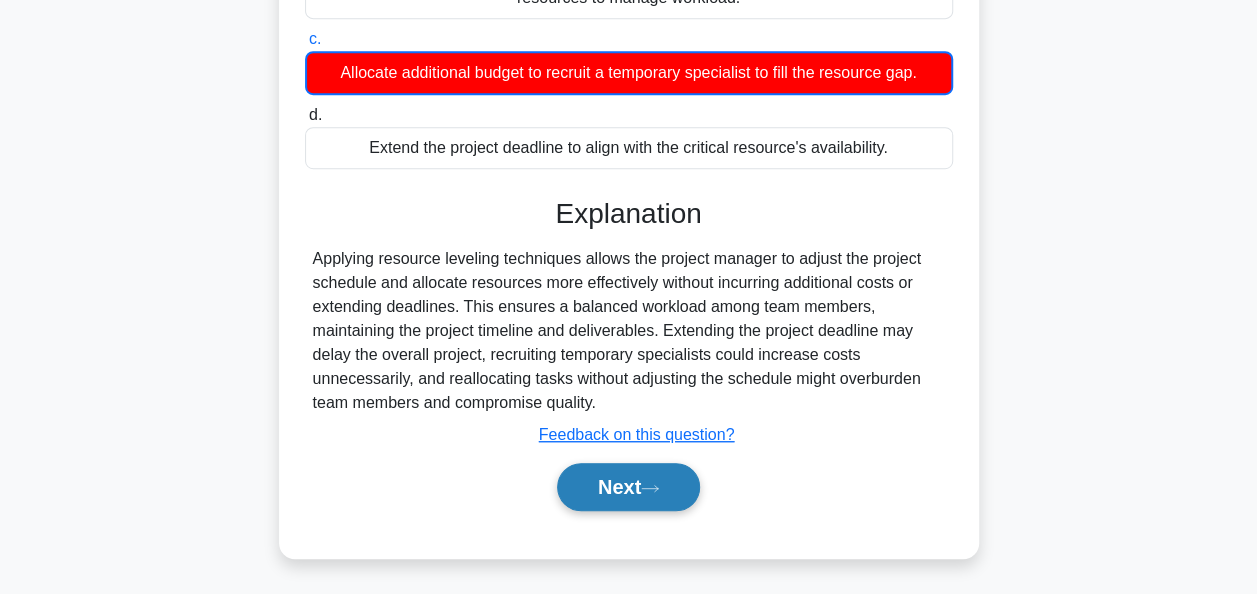 click 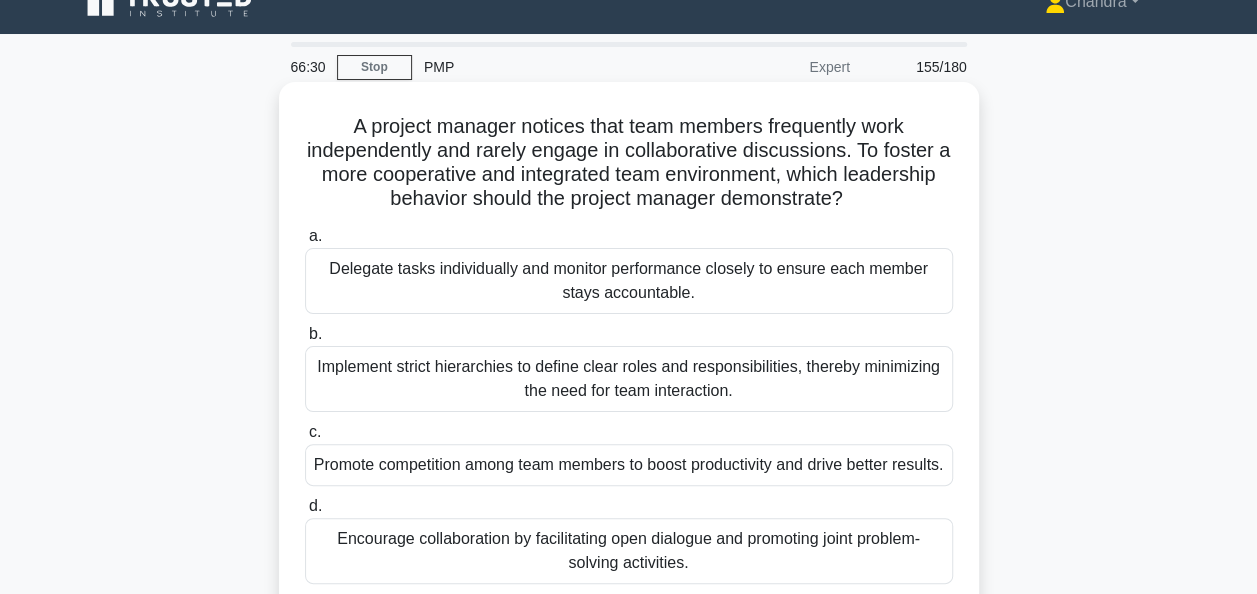 scroll, scrollTop: 100, scrollLeft: 0, axis: vertical 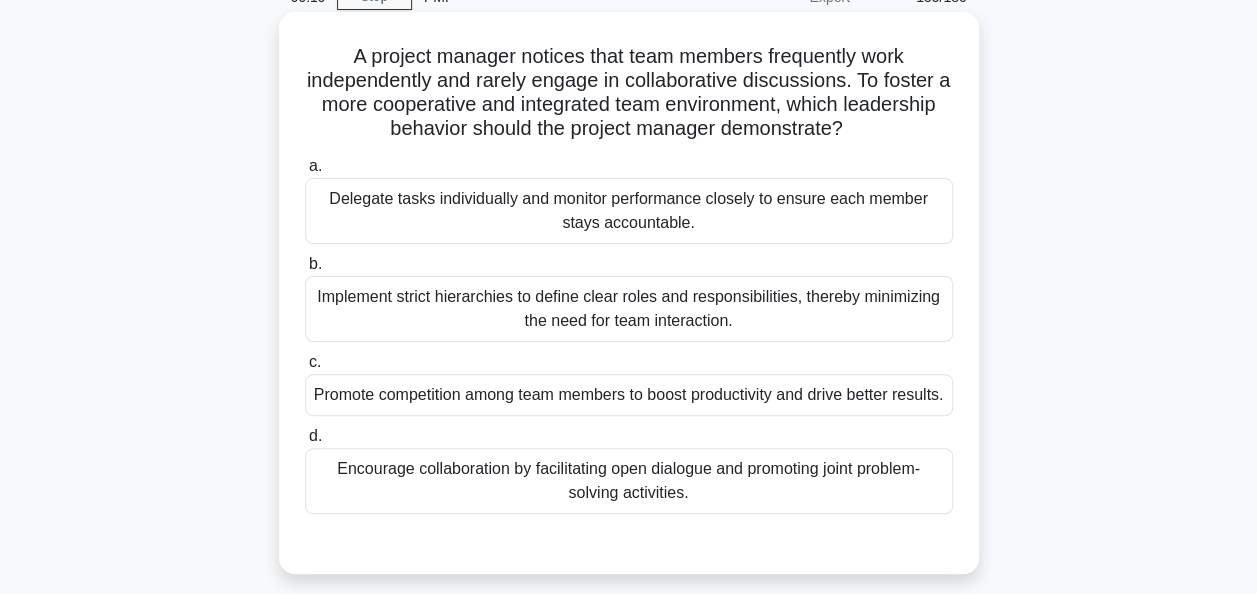 click on "Encourage collaboration by facilitating open dialogue and promoting joint problem-solving activities." at bounding box center (629, 481) 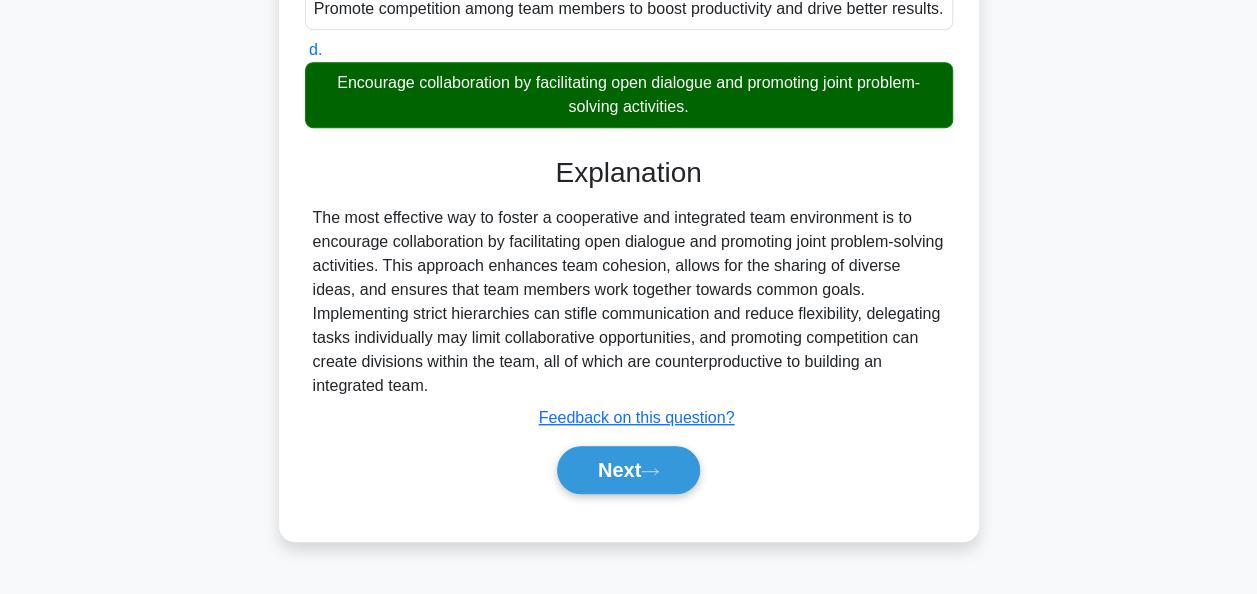 scroll, scrollTop: 492, scrollLeft: 0, axis: vertical 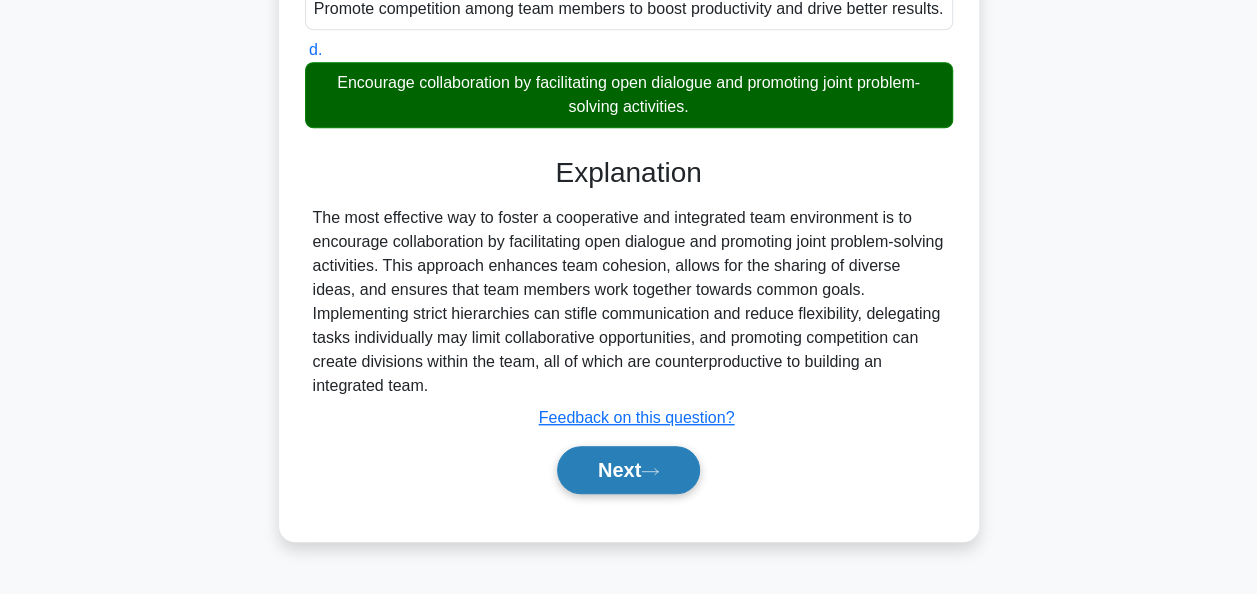 click on "Next" at bounding box center [628, 470] 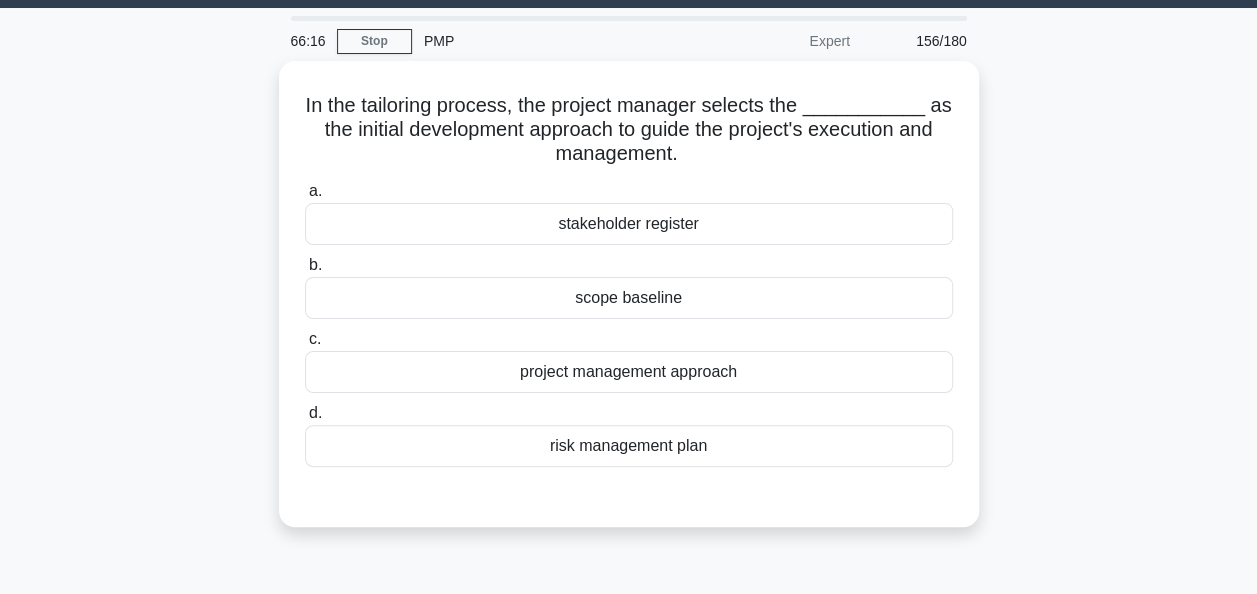 scroll, scrollTop: 0, scrollLeft: 0, axis: both 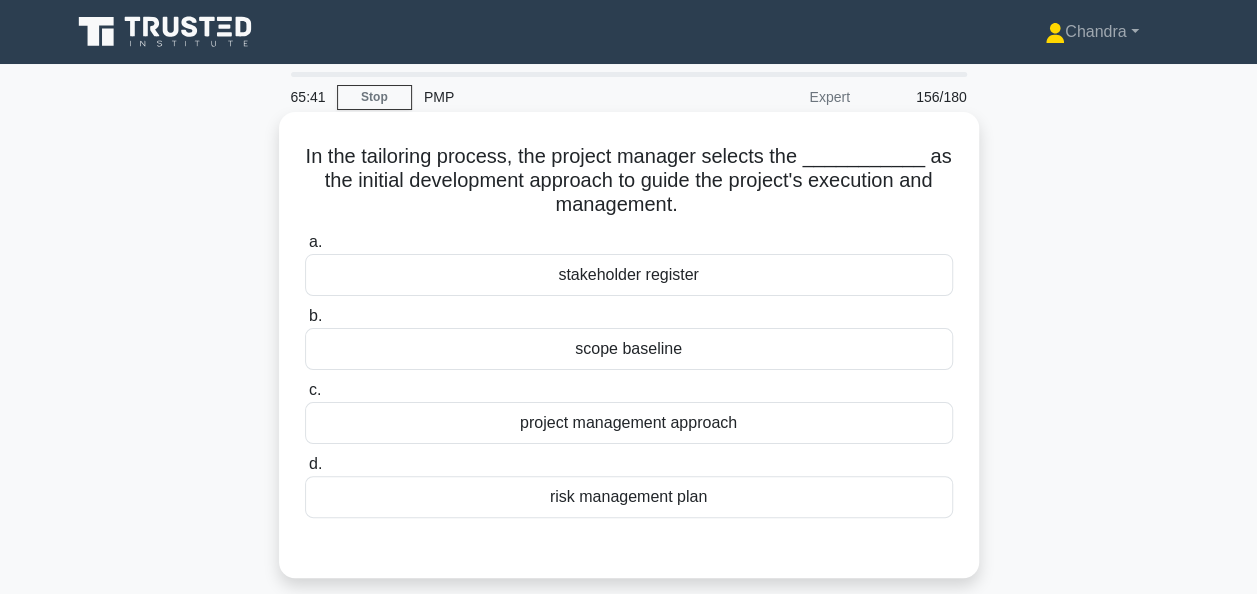 click on "project management approach" at bounding box center (629, 423) 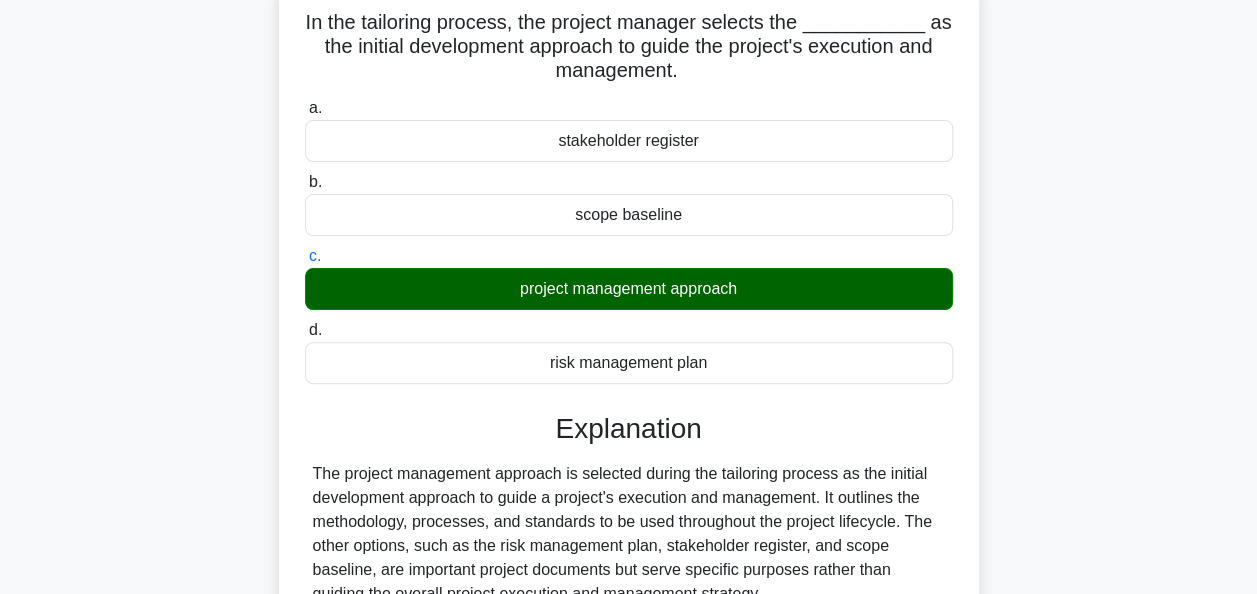 scroll, scrollTop: 400, scrollLeft: 0, axis: vertical 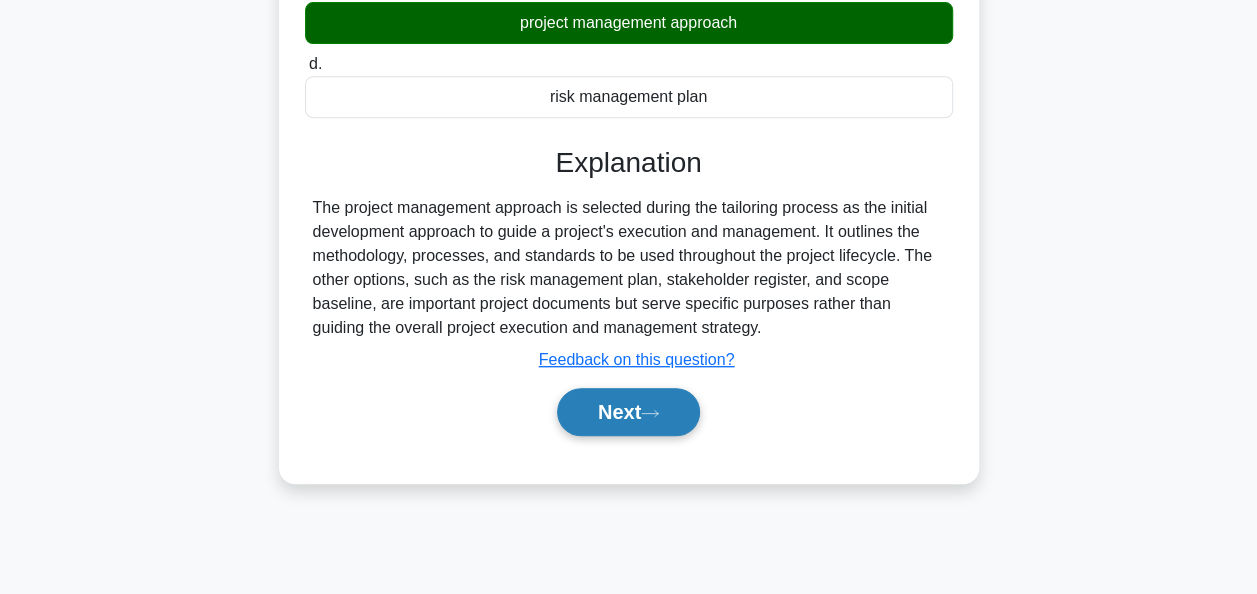 click on "Next" at bounding box center (628, 412) 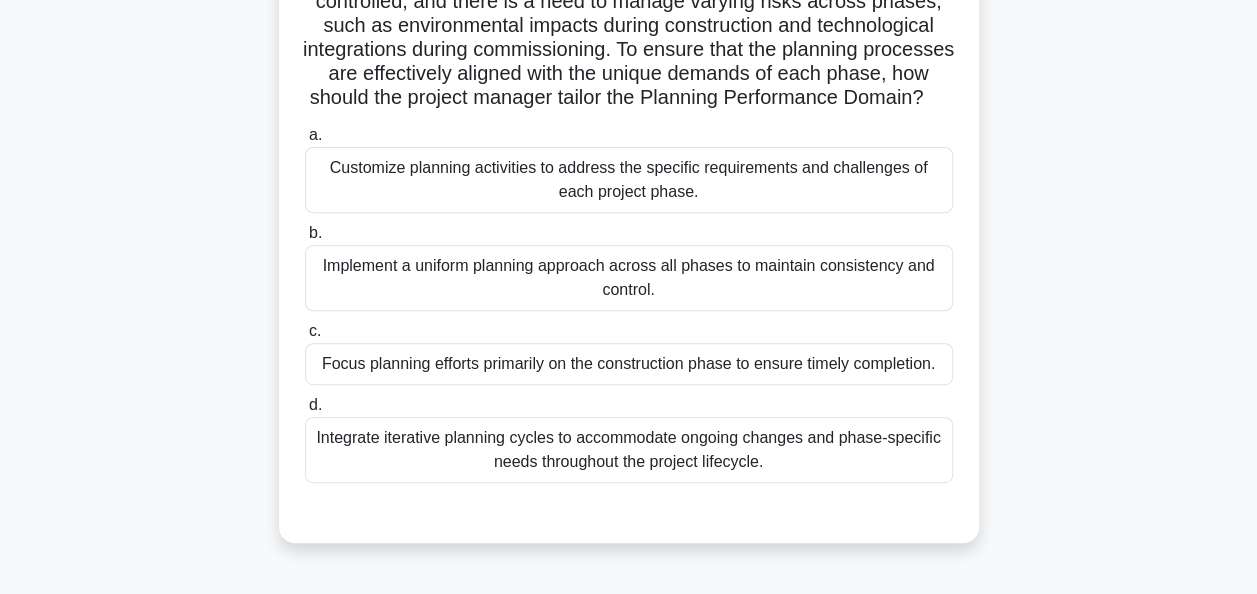 scroll, scrollTop: 400, scrollLeft: 0, axis: vertical 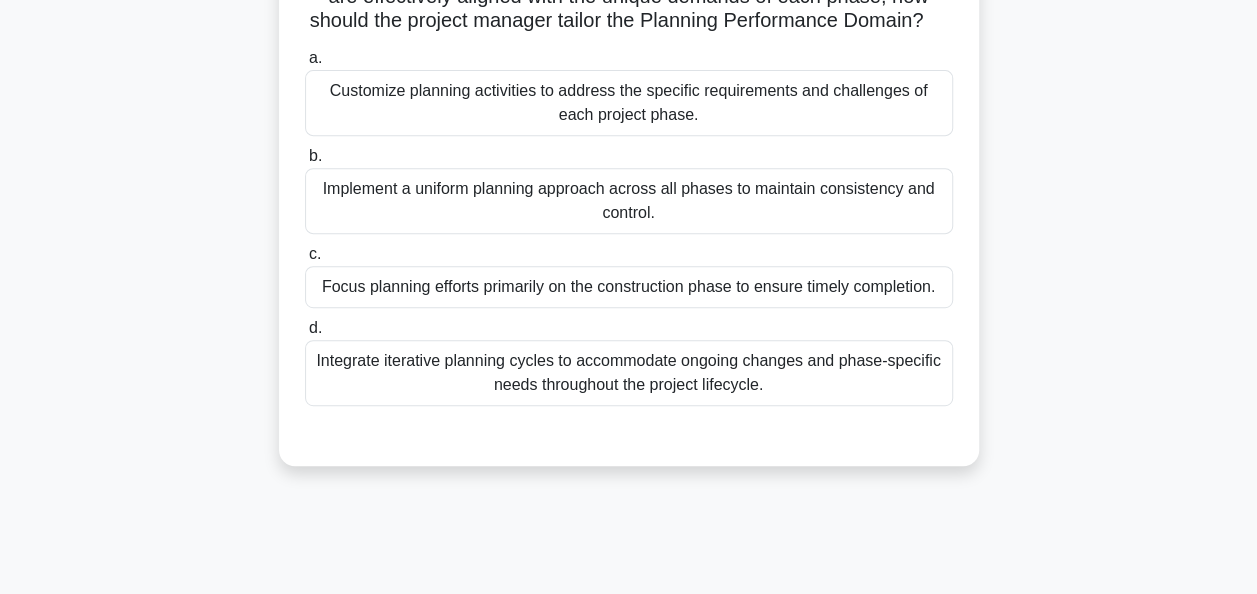 click on "Integrate iterative planning cycles to accommodate ongoing changes and phase-specific needs throughout the project lifecycle." at bounding box center [629, 373] 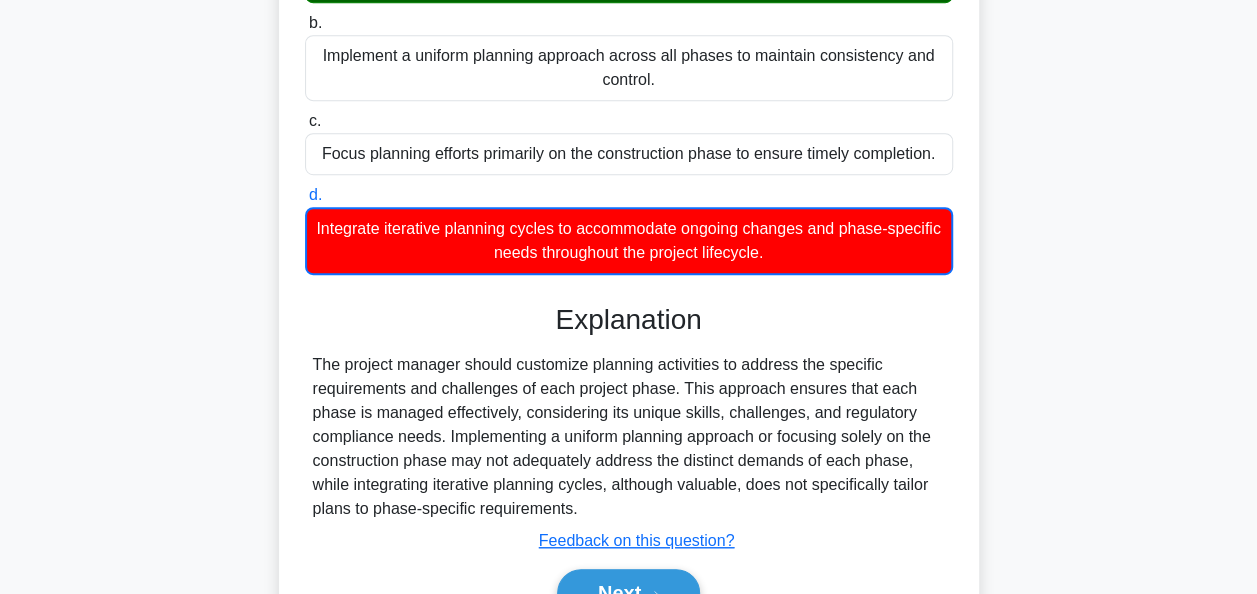 scroll, scrollTop: 663, scrollLeft: 0, axis: vertical 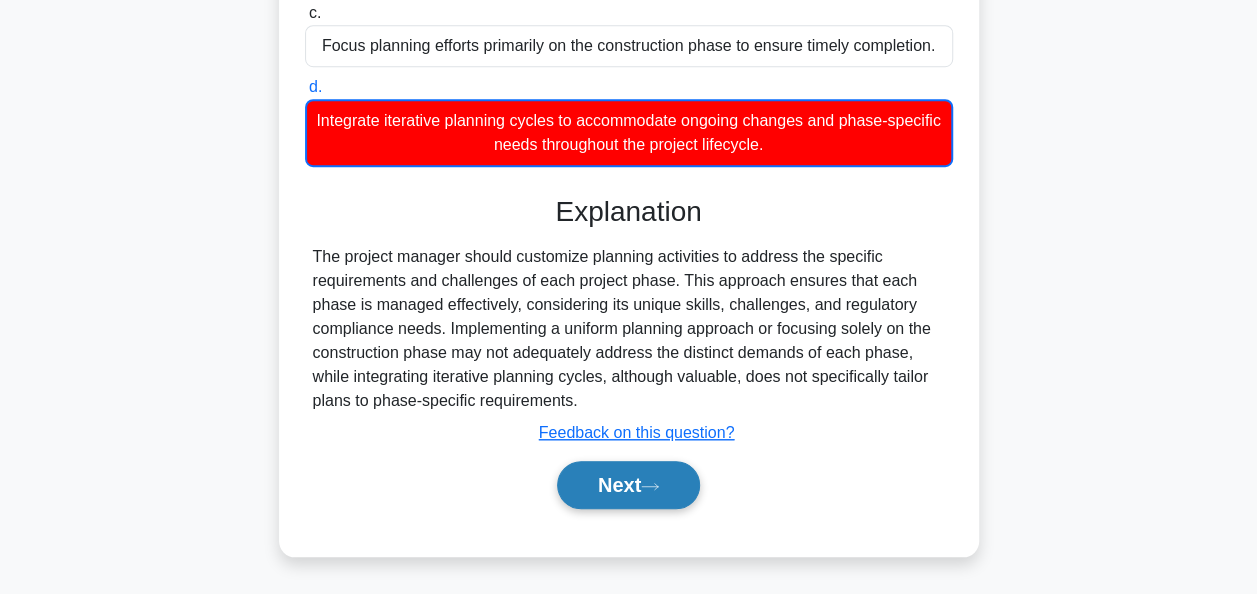 click on "Next" at bounding box center (628, 485) 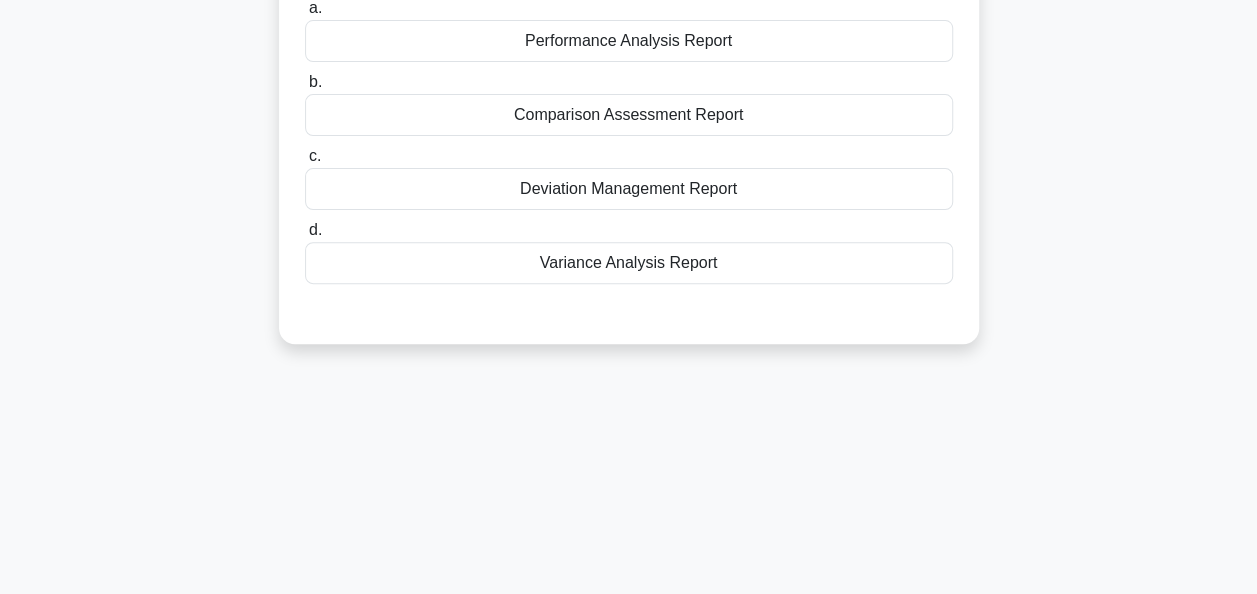 scroll, scrollTop: 0, scrollLeft: 0, axis: both 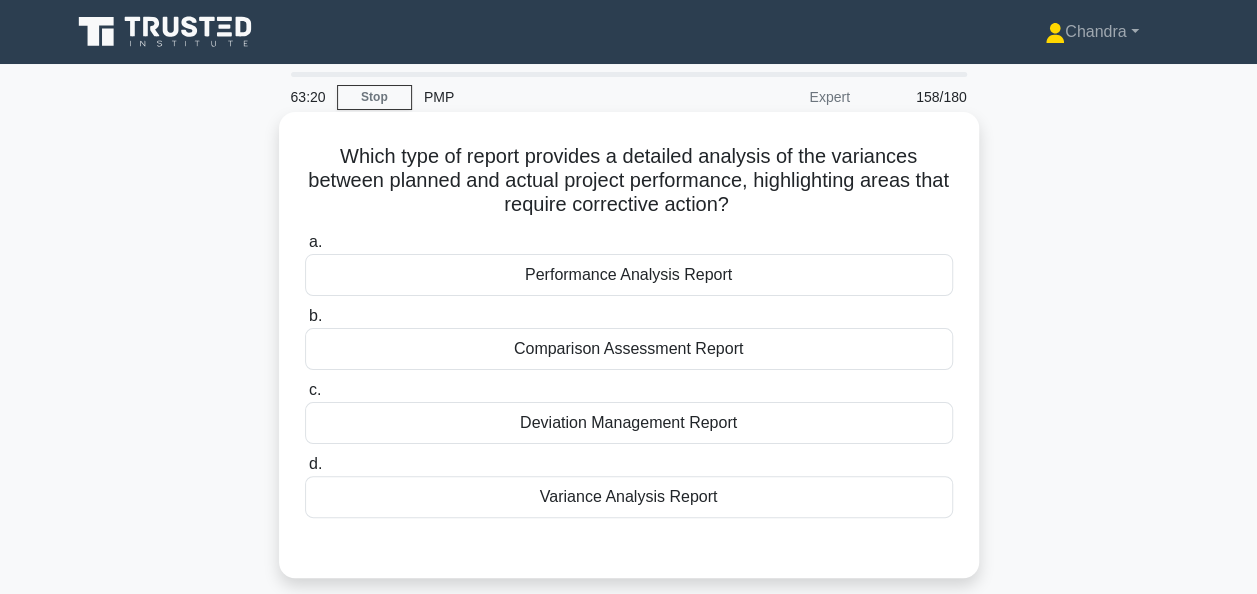 click on "Performance Analysis Report" at bounding box center (629, 275) 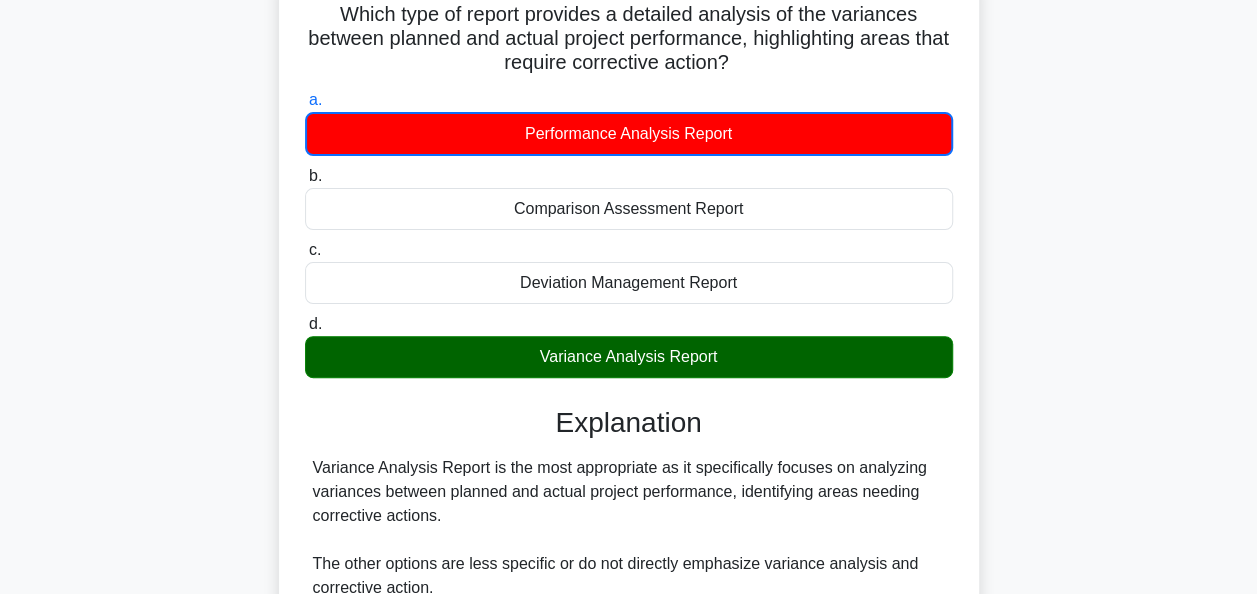 scroll, scrollTop: 300, scrollLeft: 0, axis: vertical 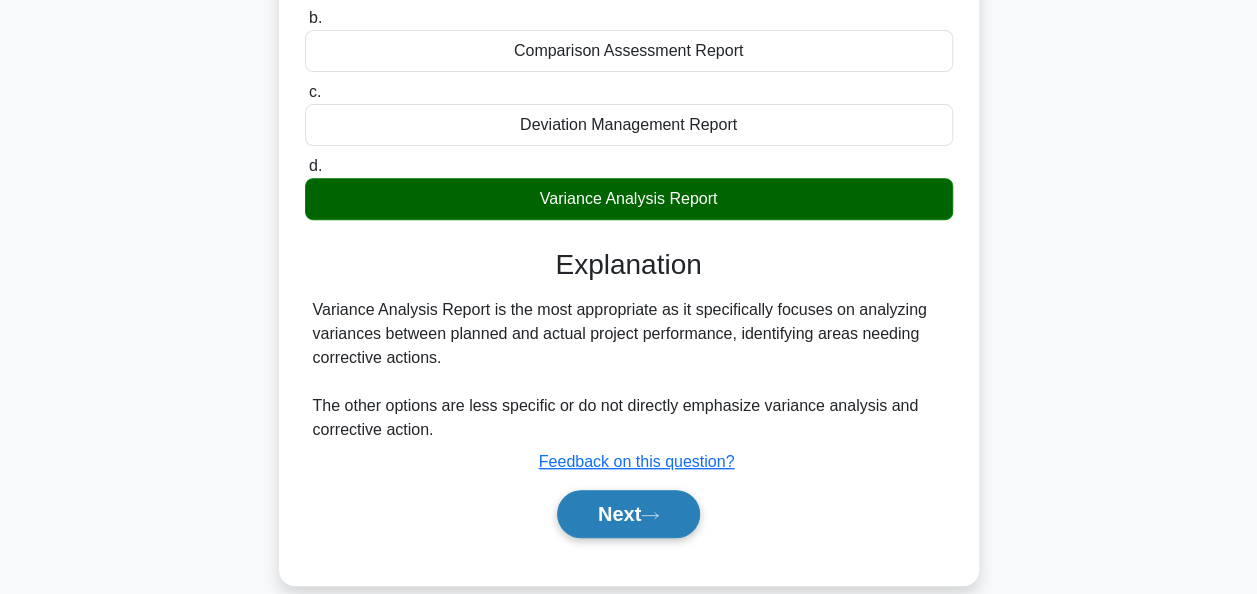 click on "Next" at bounding box center [628, 514] 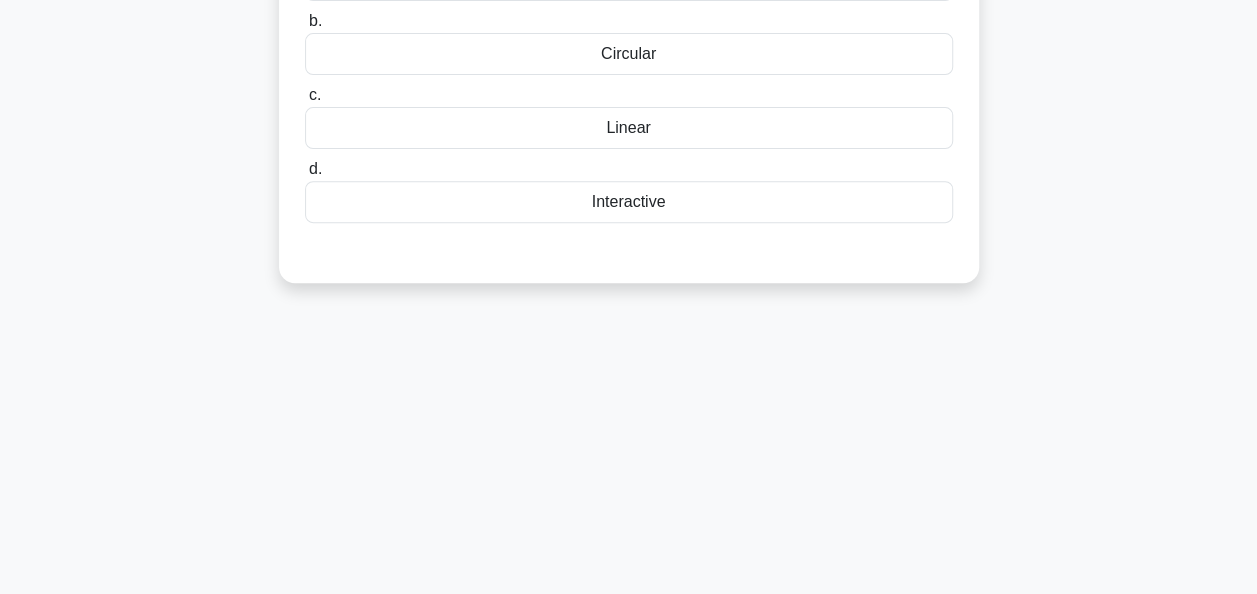 scroll, scrollTop: 0, scrollLeft: 0, axis: both 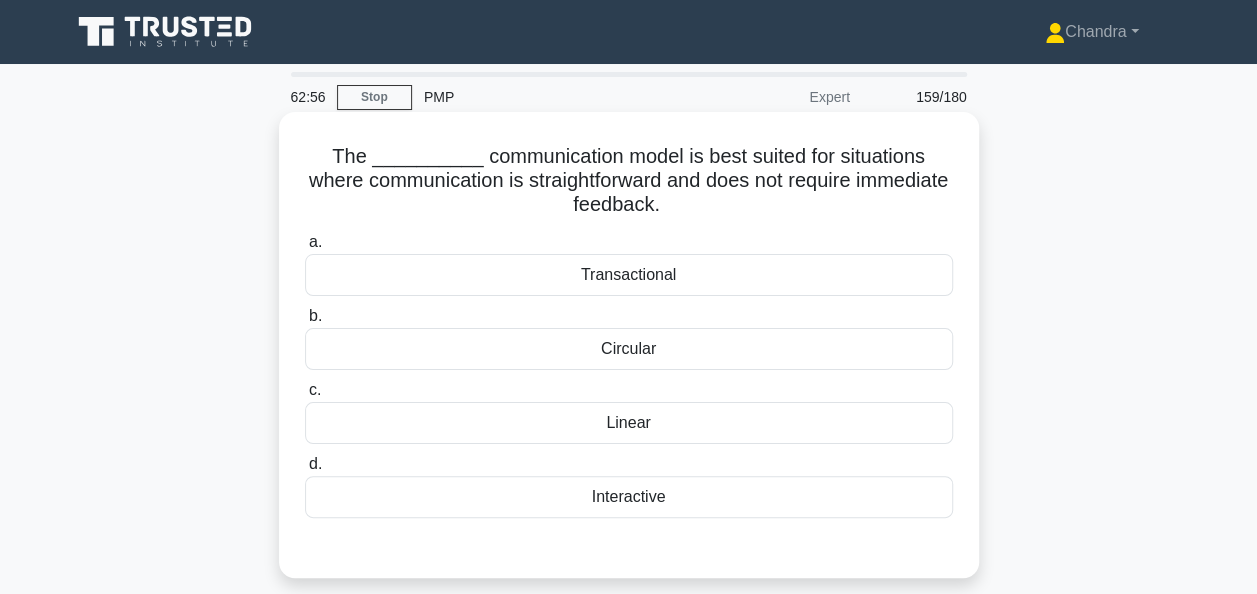 click on "Linear" at bounding box center (629, 423) 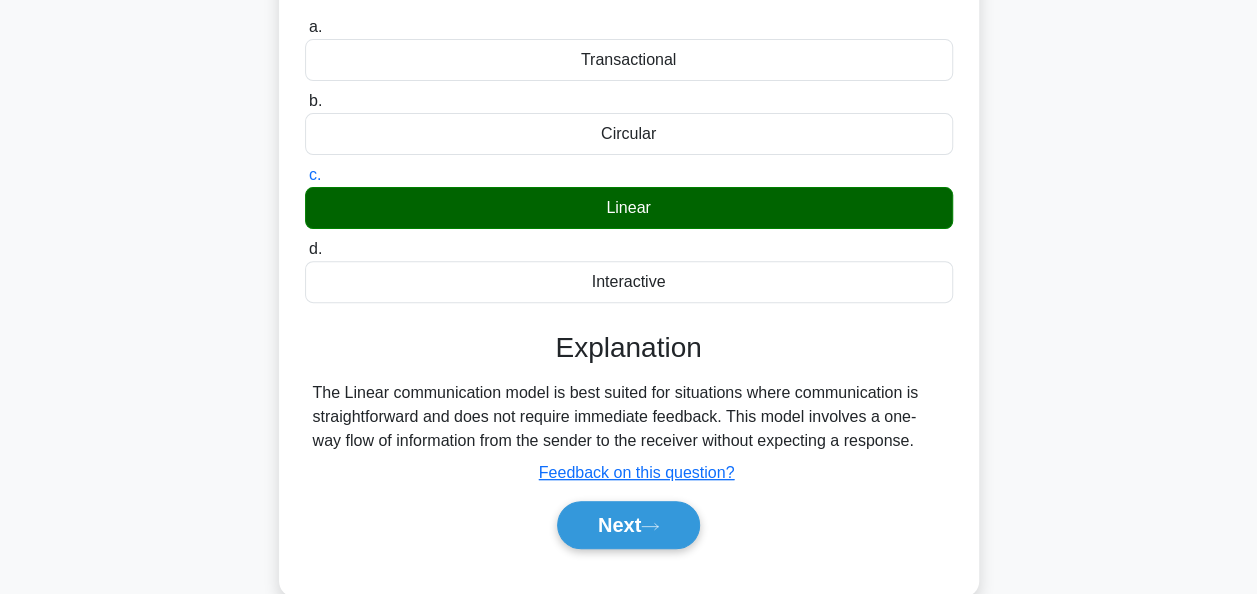 scroll, scrollTop: 400, scrollLeft: 0, axis: vertical 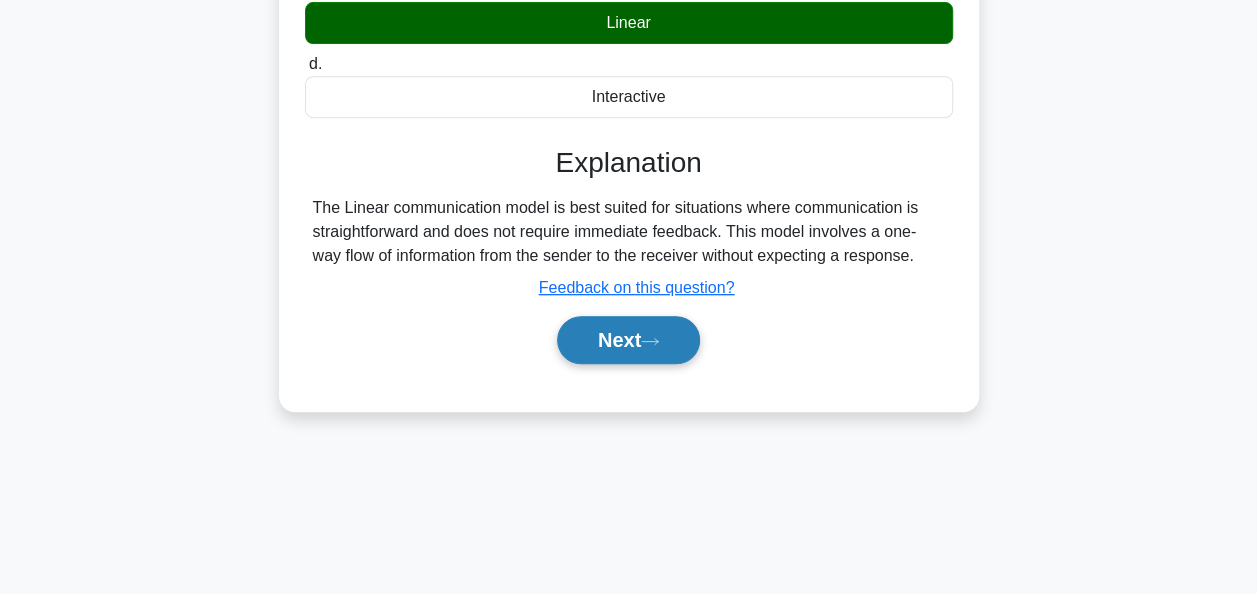 click on "Next" at bounding box center [628, 340] 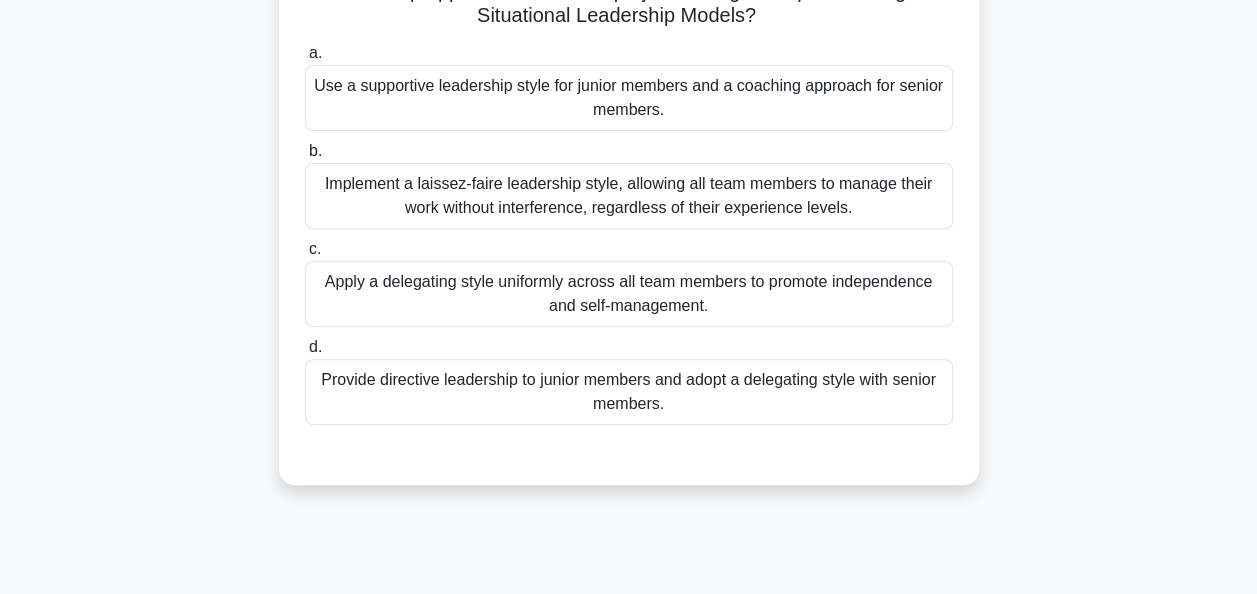 scroll, scrollTop: 300, scrollLeft: 0, axis: vertical 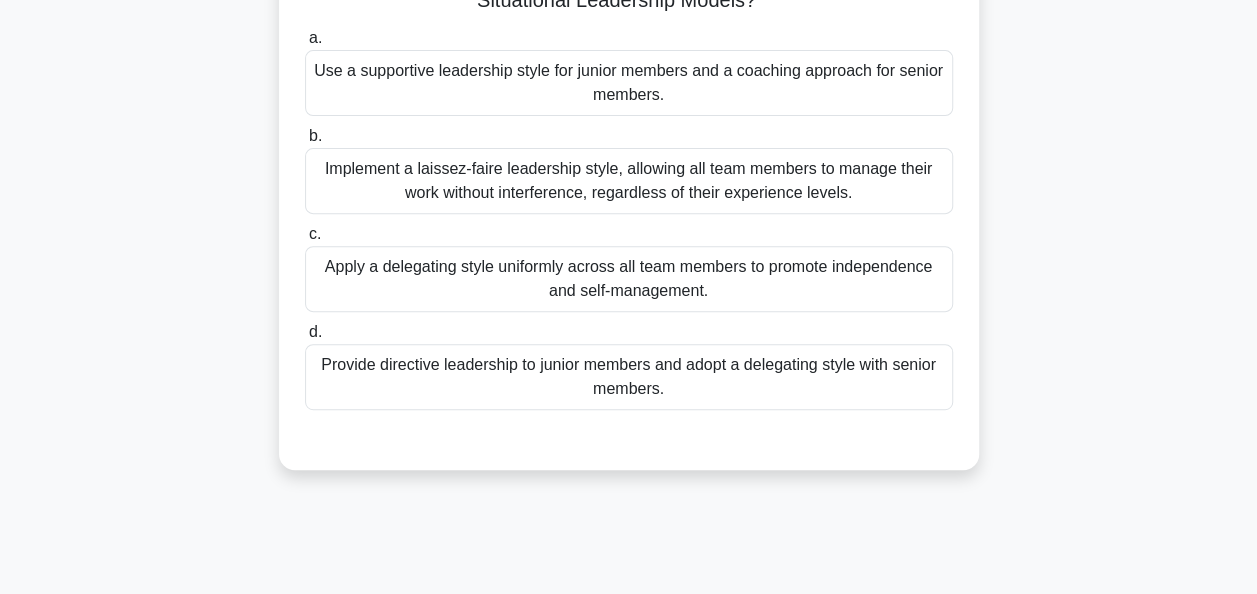 click on "Provide directive leadership to junior members and adopt a delegating style with senior members." at bounding box center [629, 377] 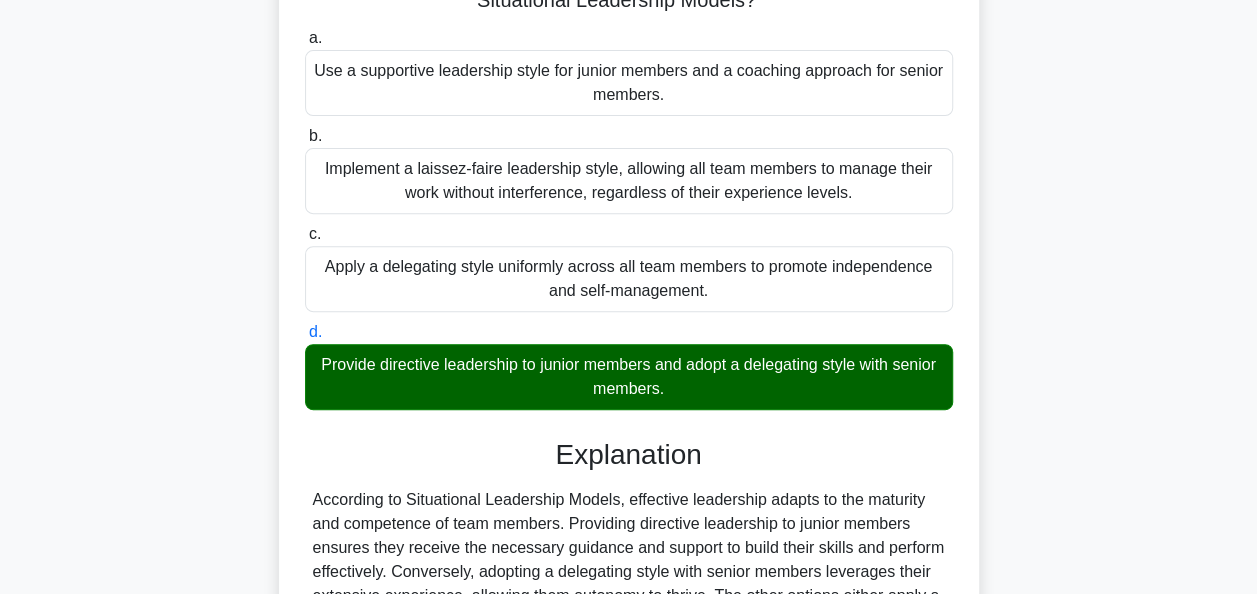 scroll, scrollTop: 540, scrollLeft: 0, axis: vertical 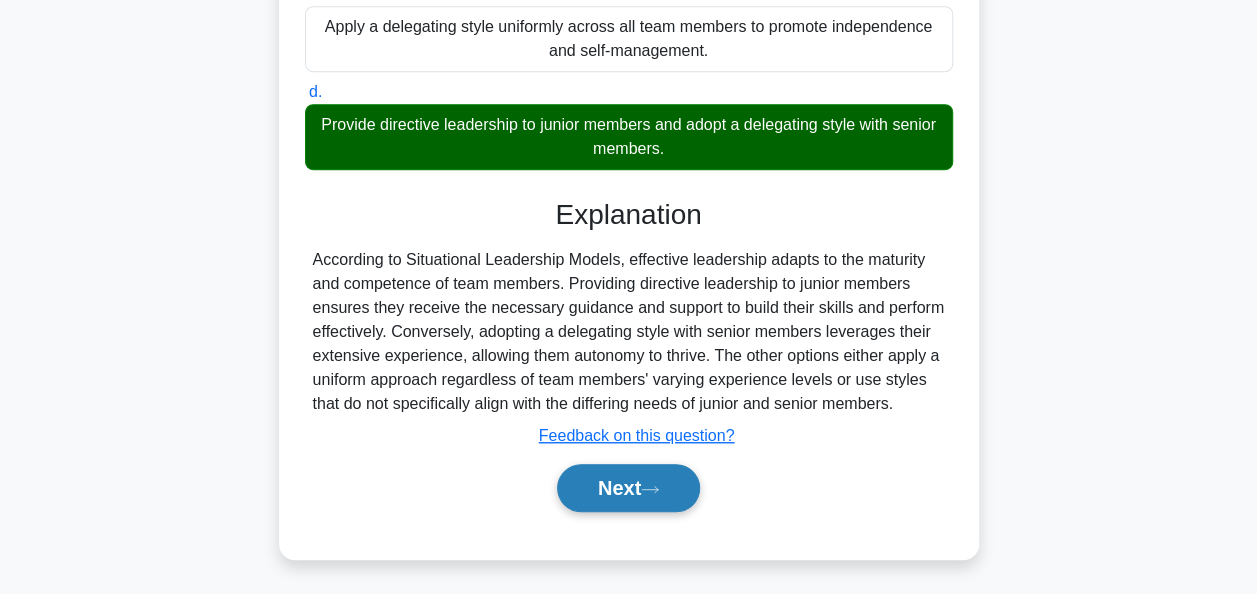 click on "Next" at bounding box center [628, 488] 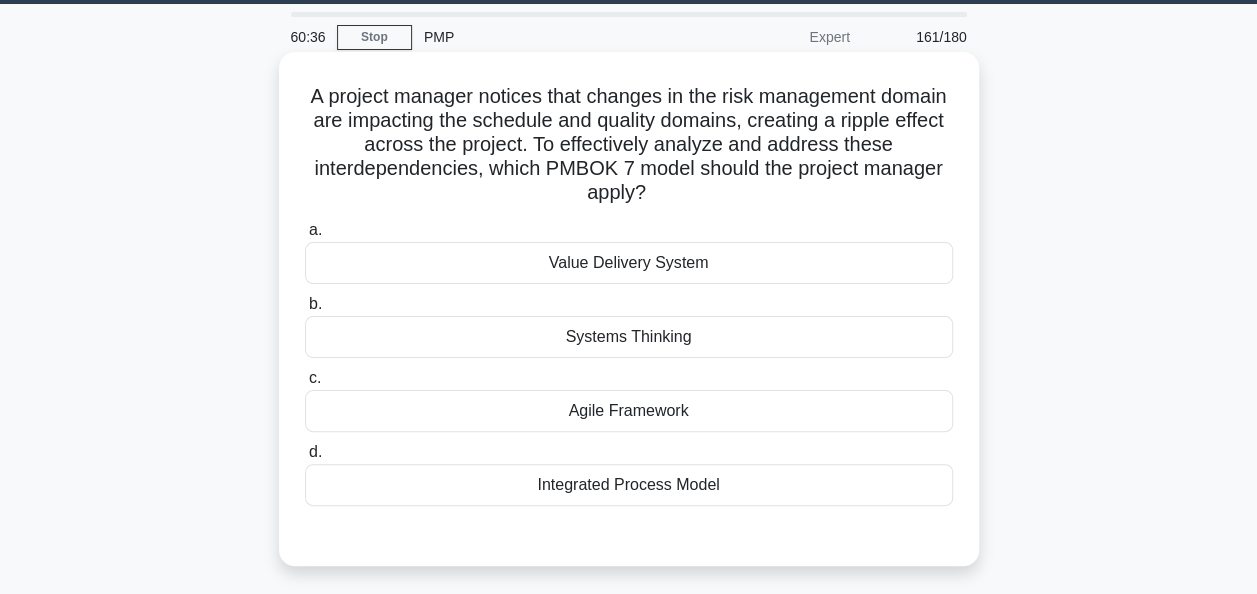 scroll, scrollTop: 100, scrollLeft: 0, axis: vertical 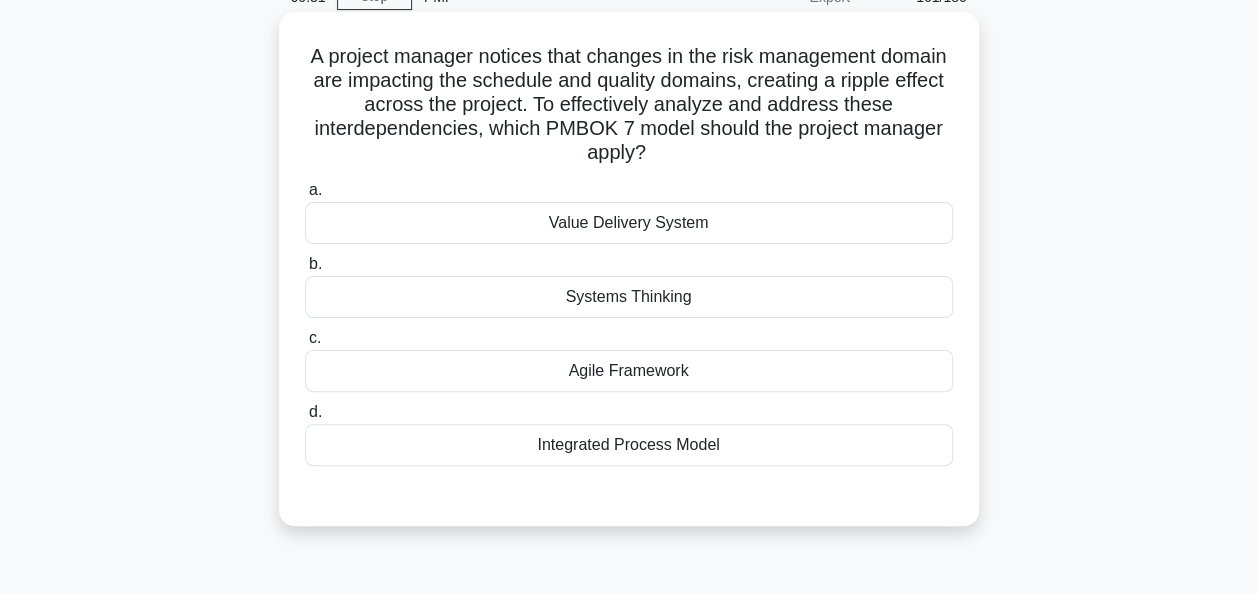 click on "Integrated Process Model" at bounding box center [629, 445] 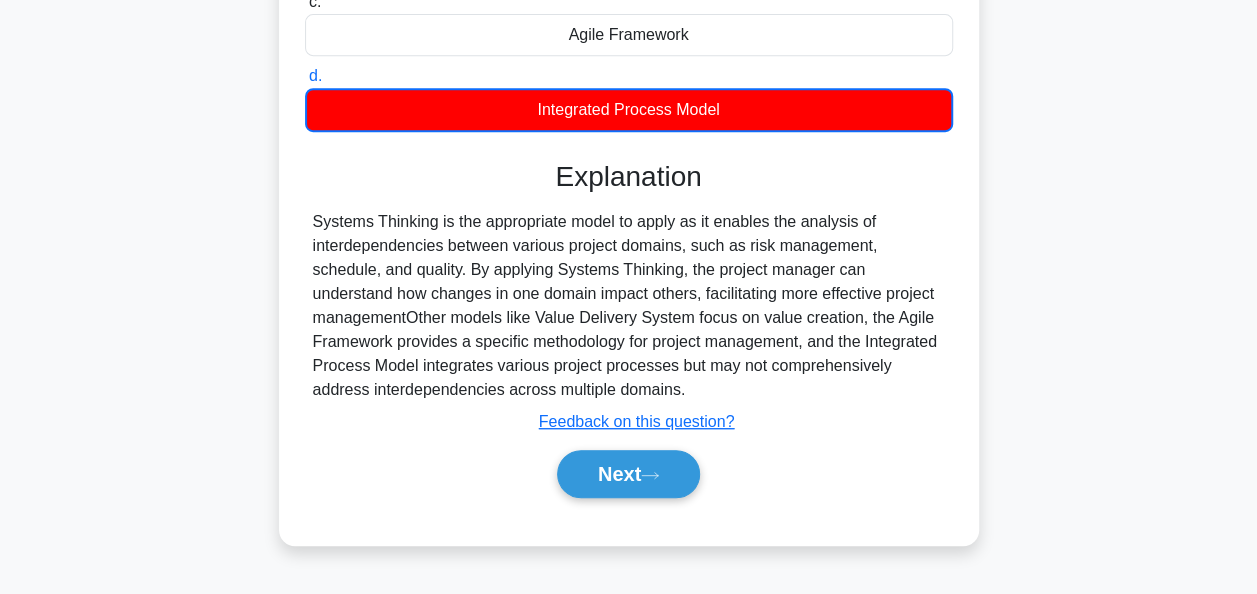 scroll, scrollTop: 486, scrollLeft: 0, axis: vertical 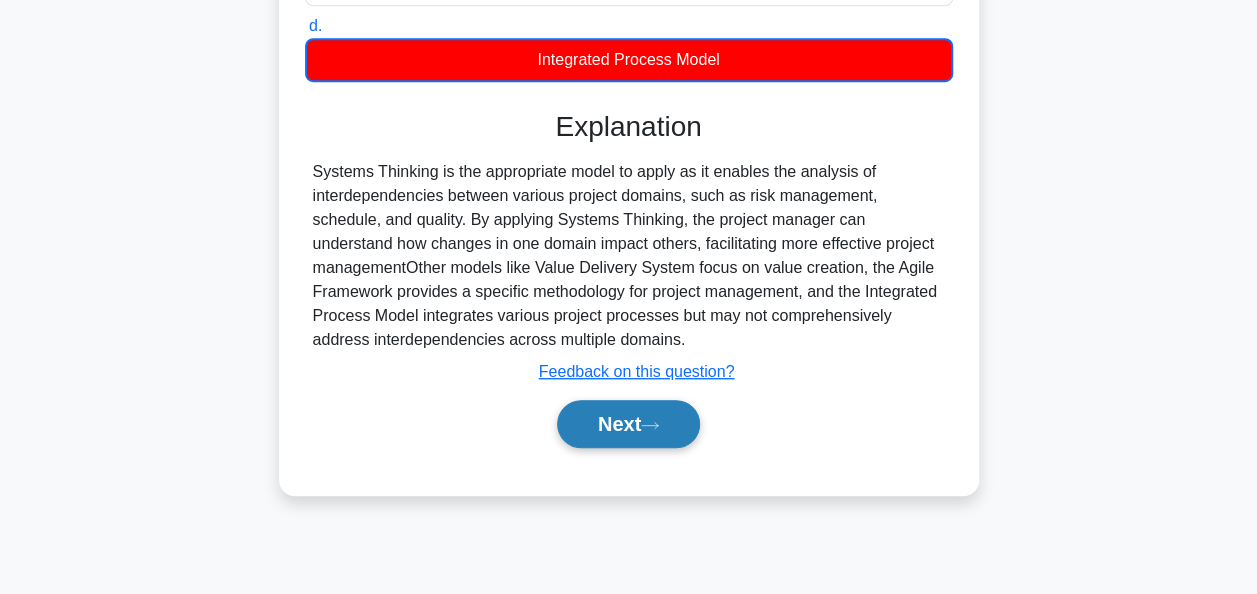 click on "Next" at bounding box center (628, 424) 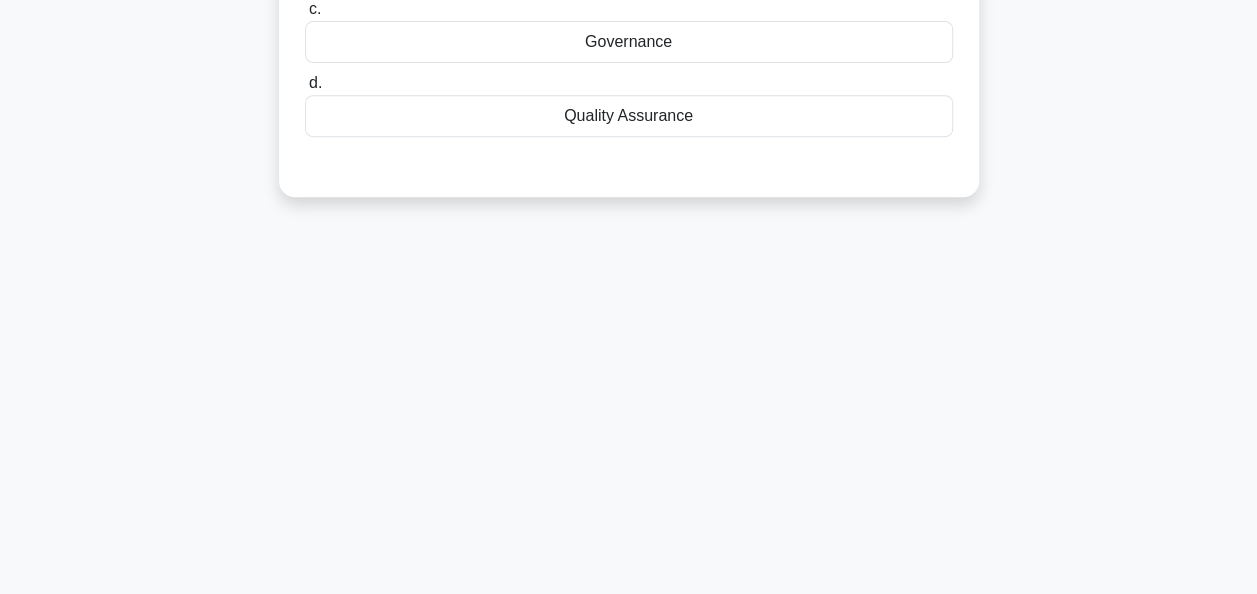 scroll, scrollTop: 0, scrollLeft: 0, axis: both 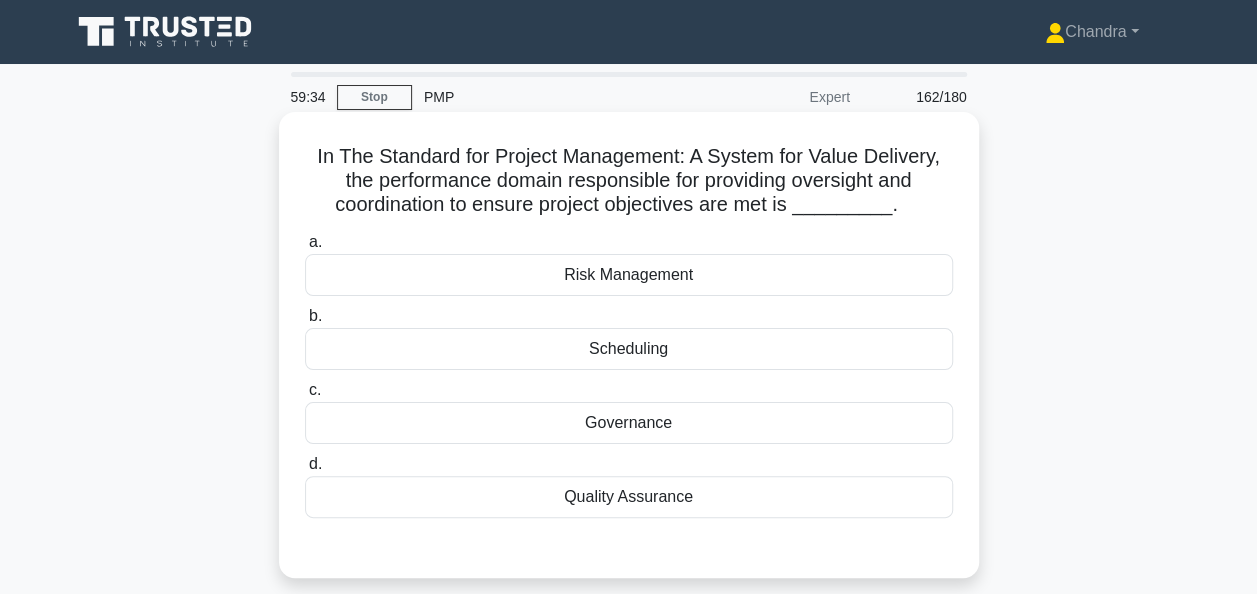 click on "Quality Assurance" at bounding box center [629, 497] 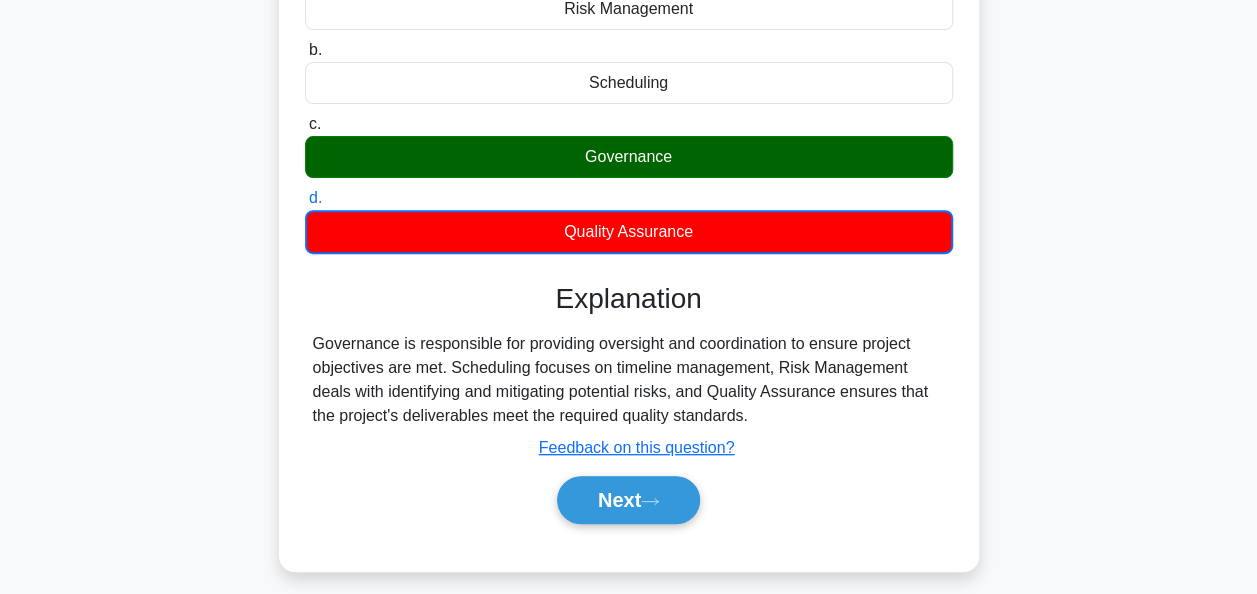 scroll, scrollTop: 300, scrollLeft: 0, axis: vertical 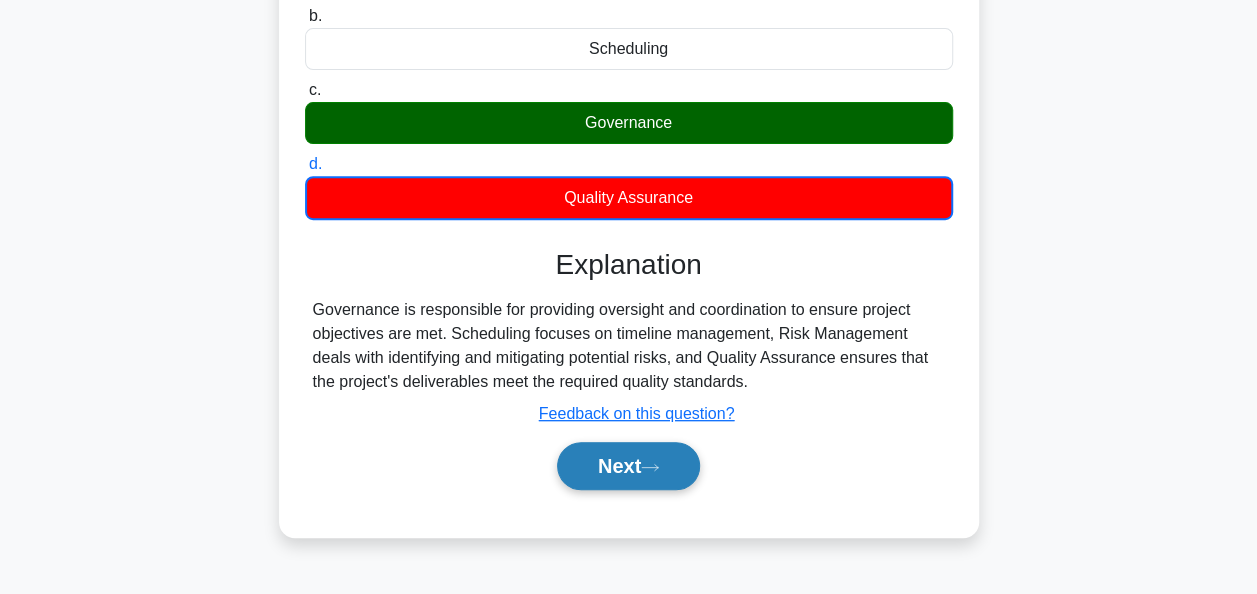 click on "Next" at bounding box center (628, 466) 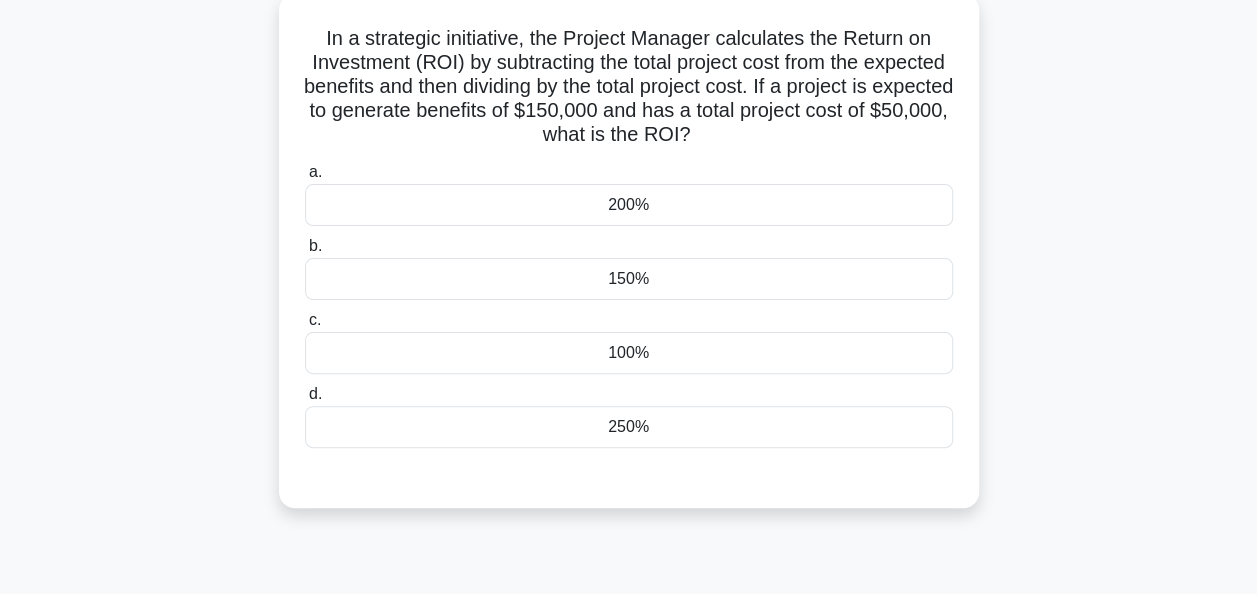 scroll, scrollTop: 0, scrollLeft: 0, axis: both 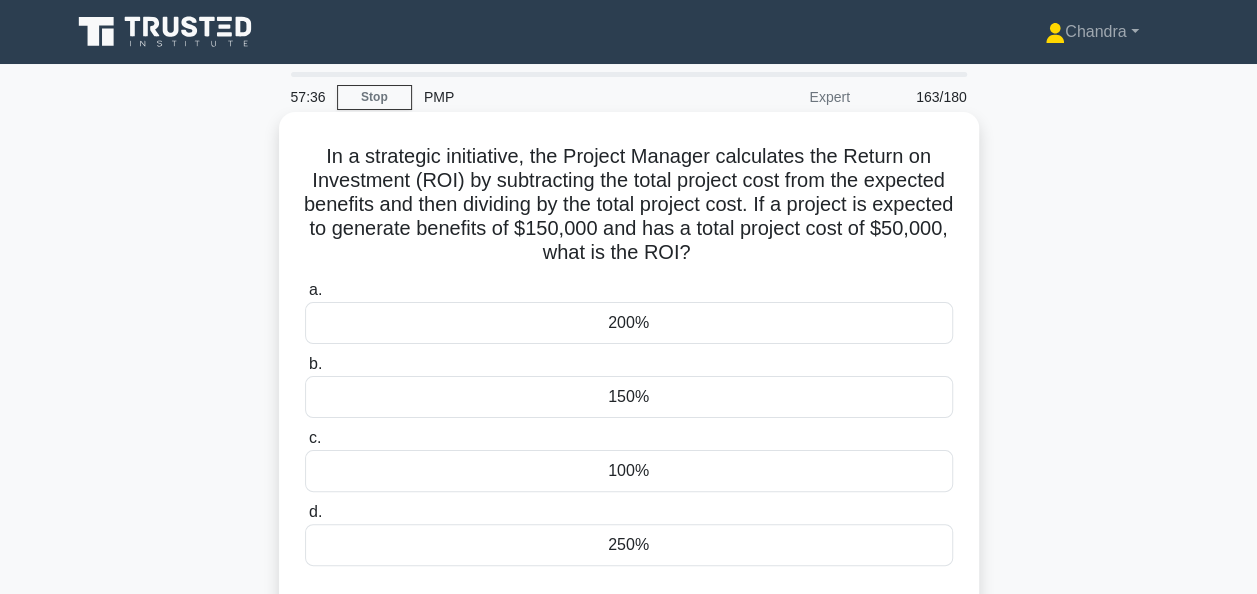 click on "200%" at bounding box center (629, 323) 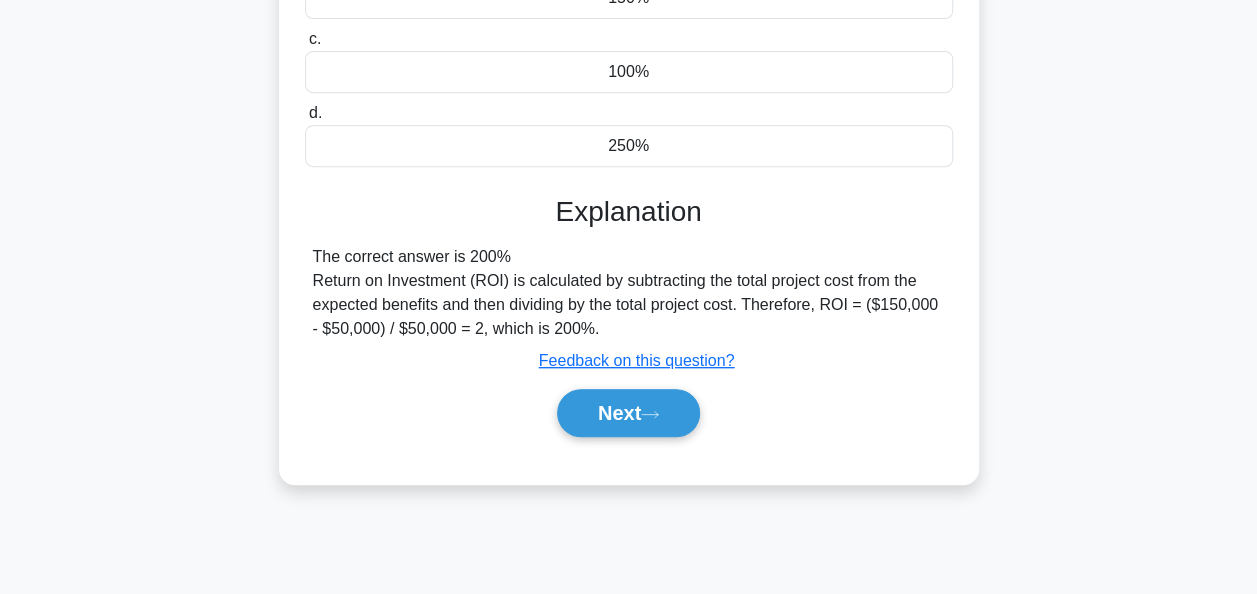 scroll, scrollTop: 400, scrollLeft: 0, axis: vertical 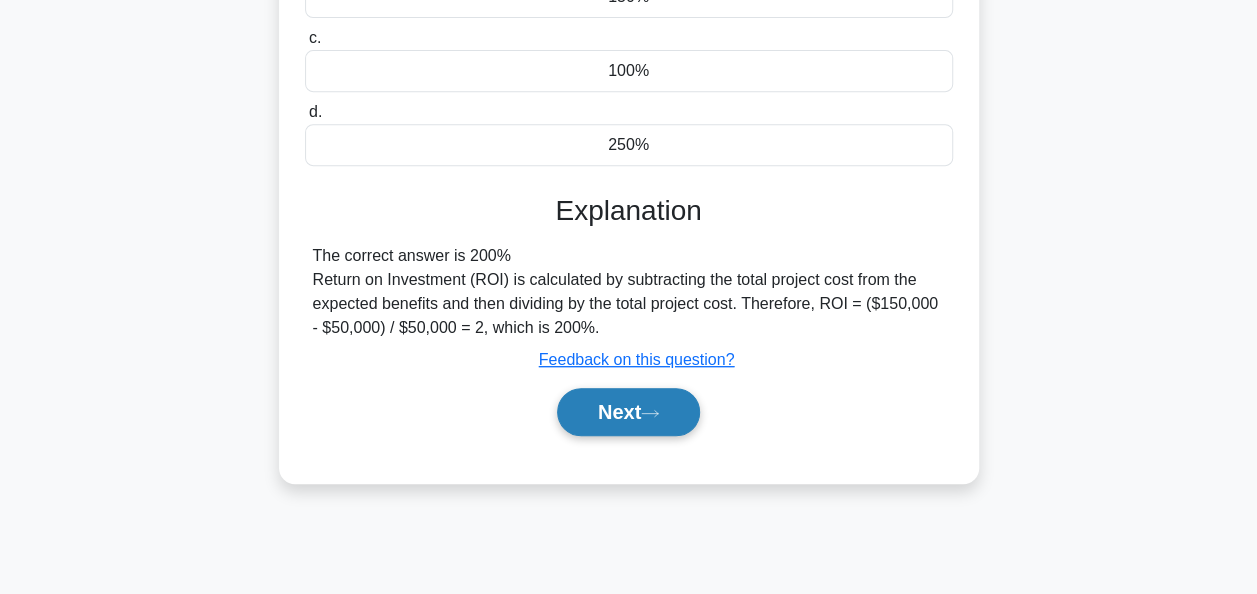 click on "Next" at bounding box center [628, 412] 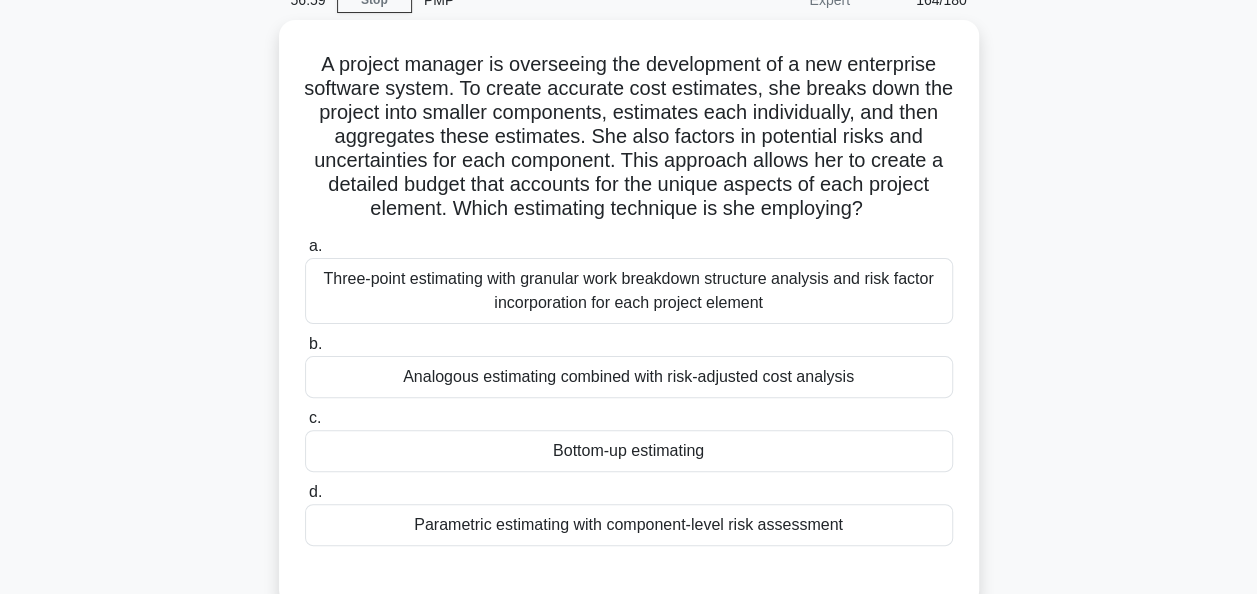 scroll, scrollTop: 300, scrollLeft: 0, axis: vertical 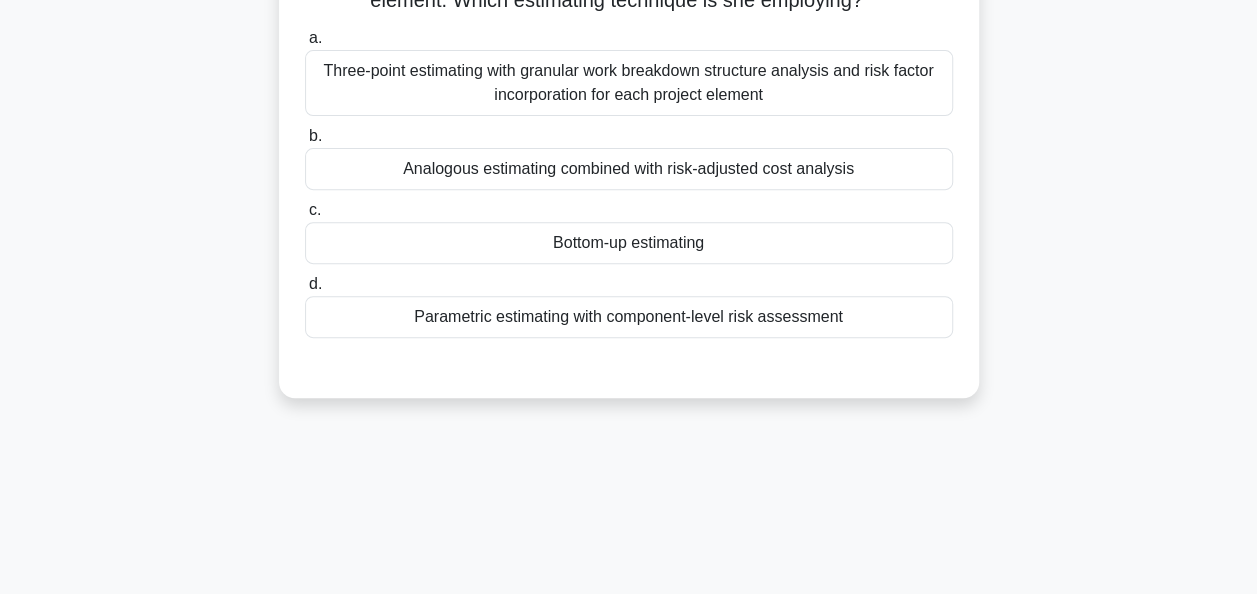 click on "c.
Bottom-up estimating" at bounding box center [629, 231] 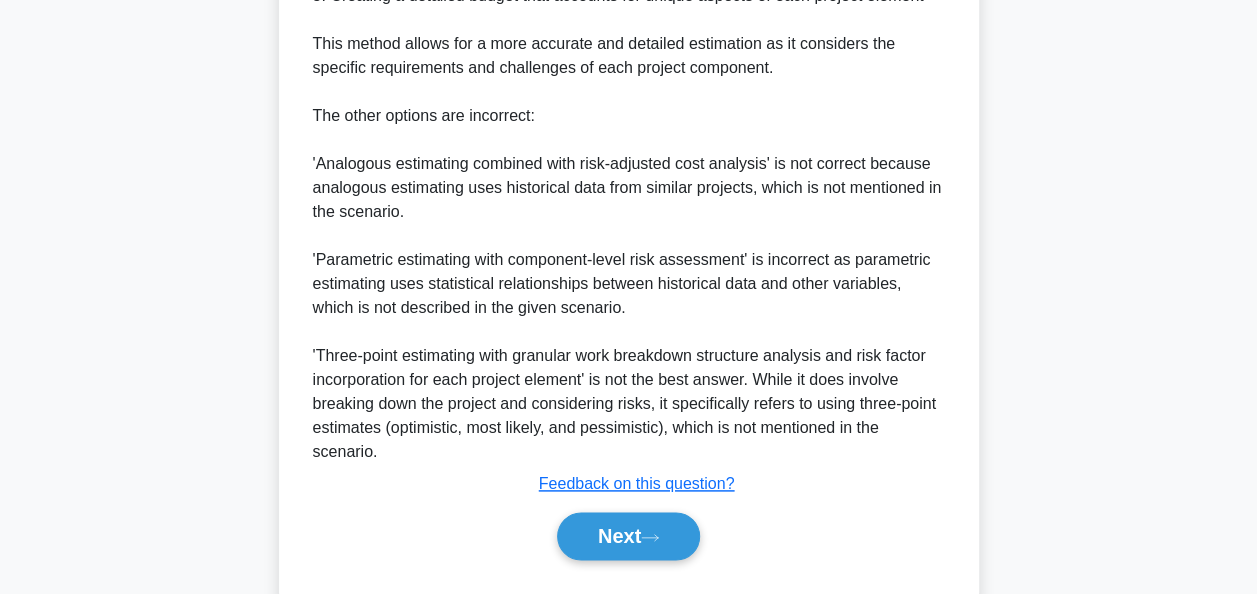 scroll, scrollTop: 1068, scrollLeft: 0, axis: vertical 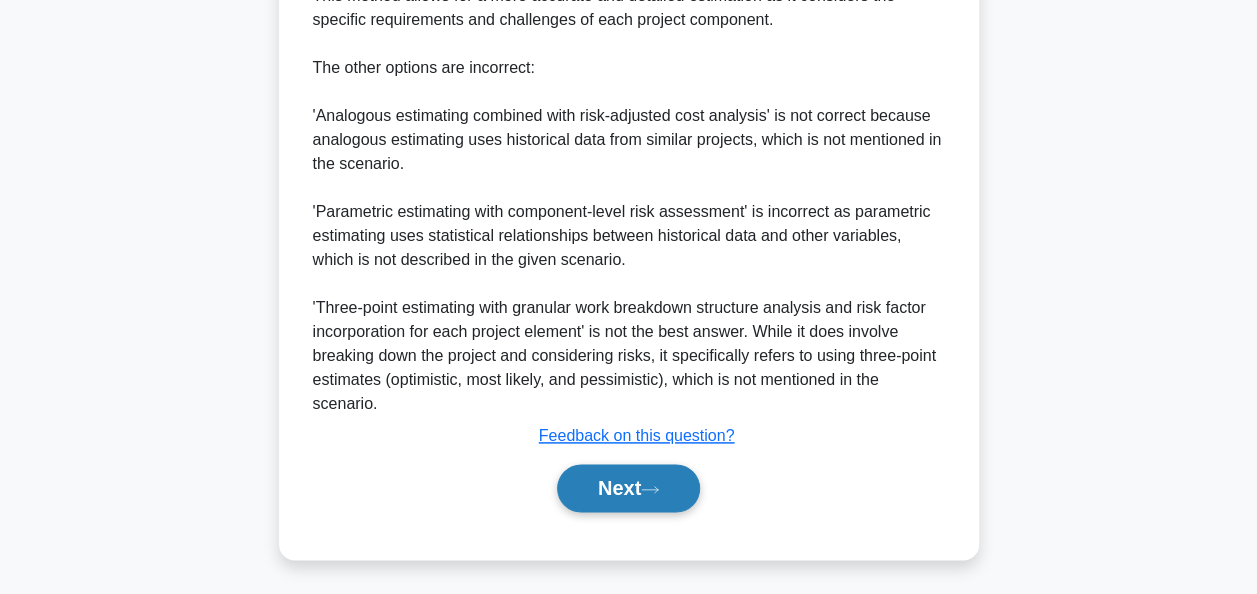 click on "Next" at bounding box center [628, 488] 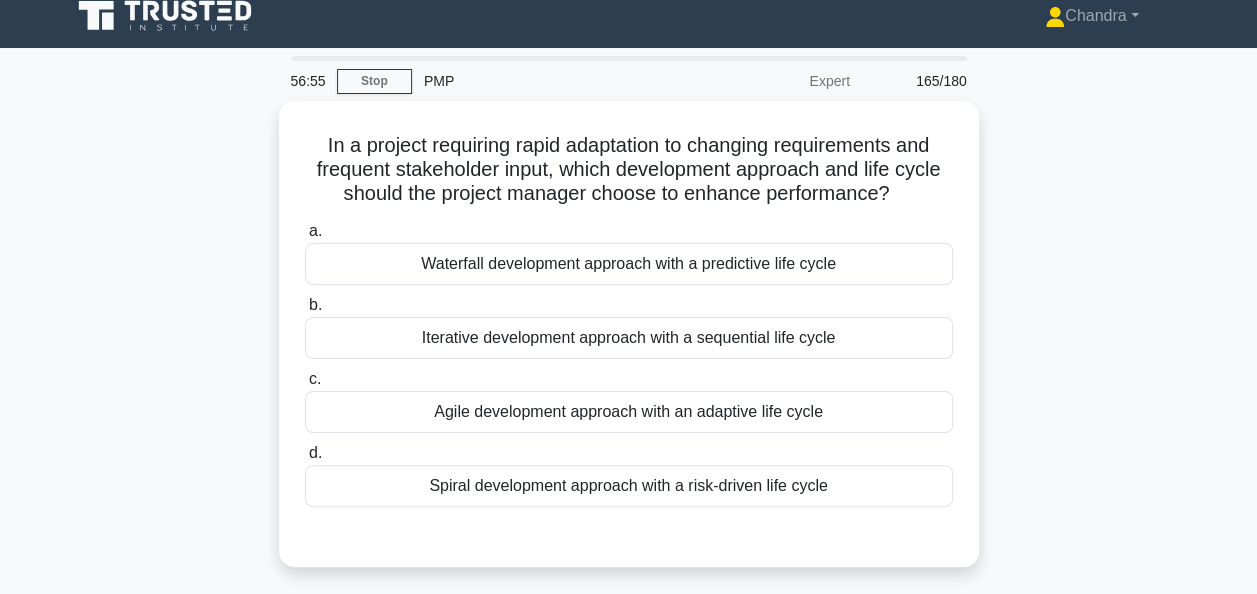 scroll, scrollTop: 0, scrollLeft: 0, axis: both 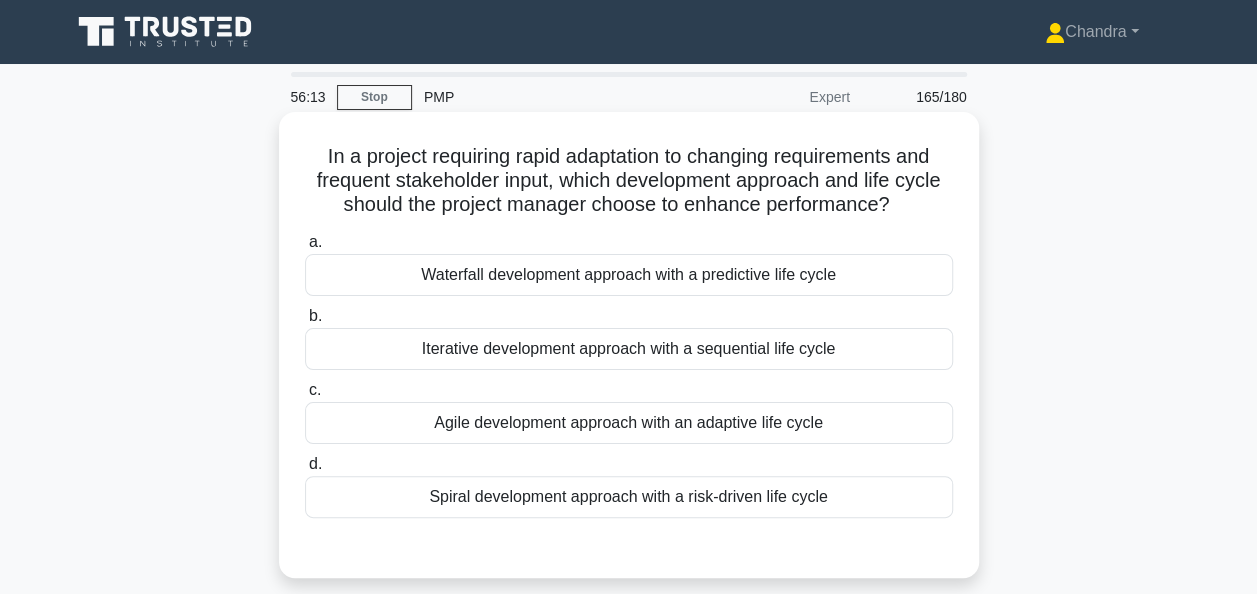 click on "Agile development approach with an adaptive life cycle" at bounding box center (629, 423) 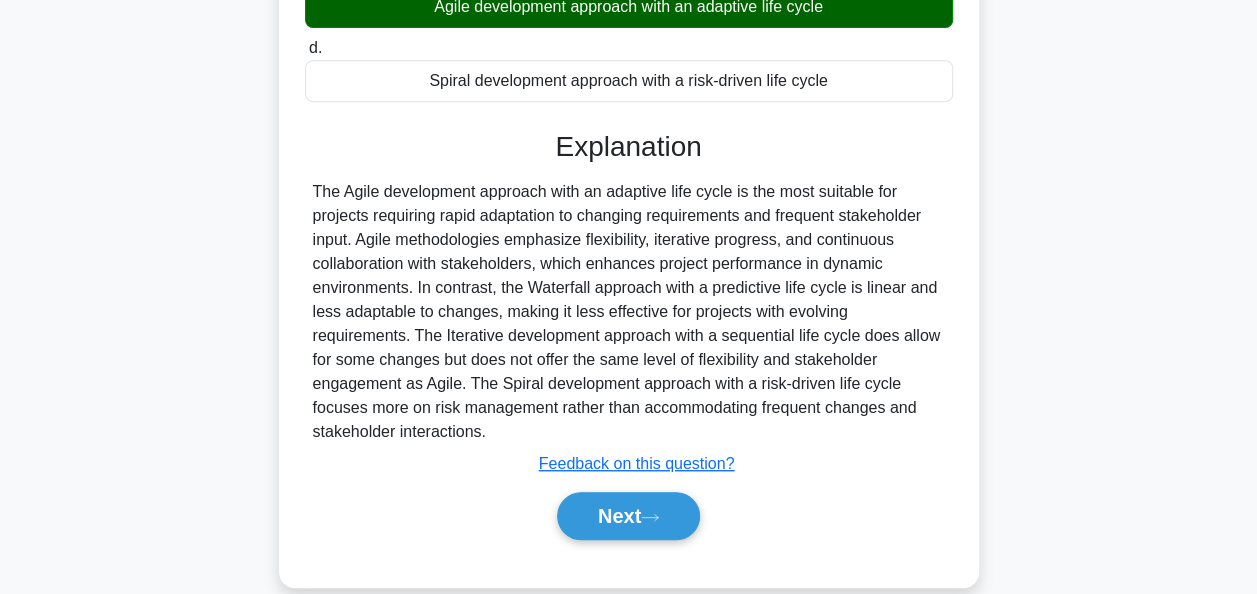 scroll, scrollTop: 486, scrollLeft: 0, axis: vertical 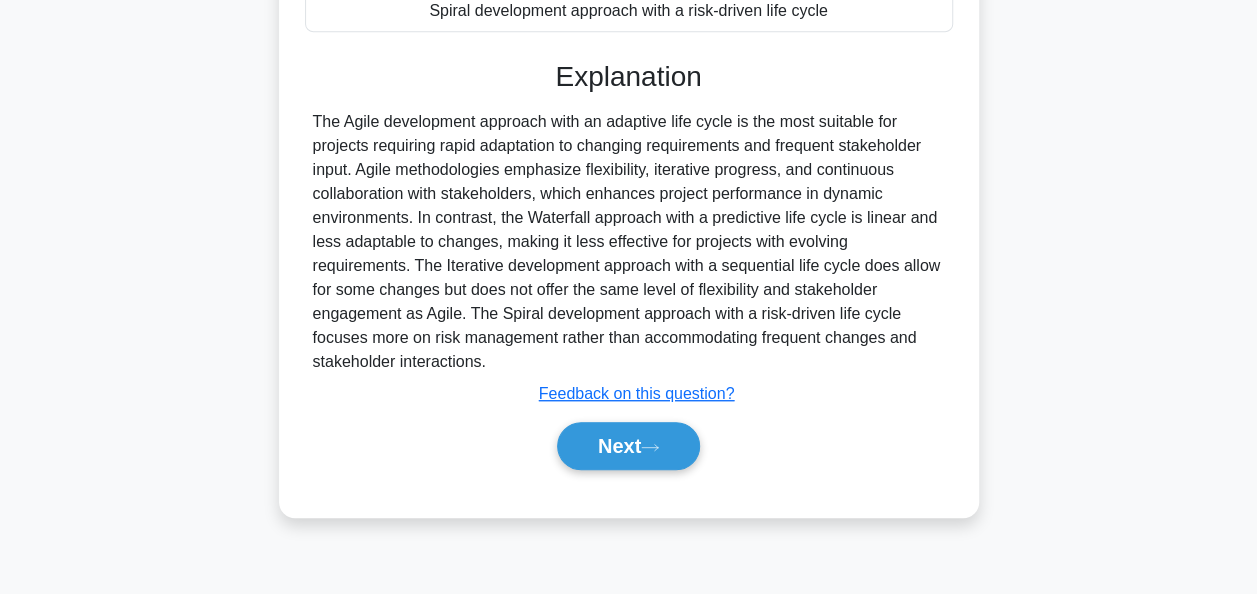 click on "a.
Waterfall development approach with a predictive life cycle
b.
Iterative development approach with a sequential life cycle
c. d." at bounding box center (629, 117) 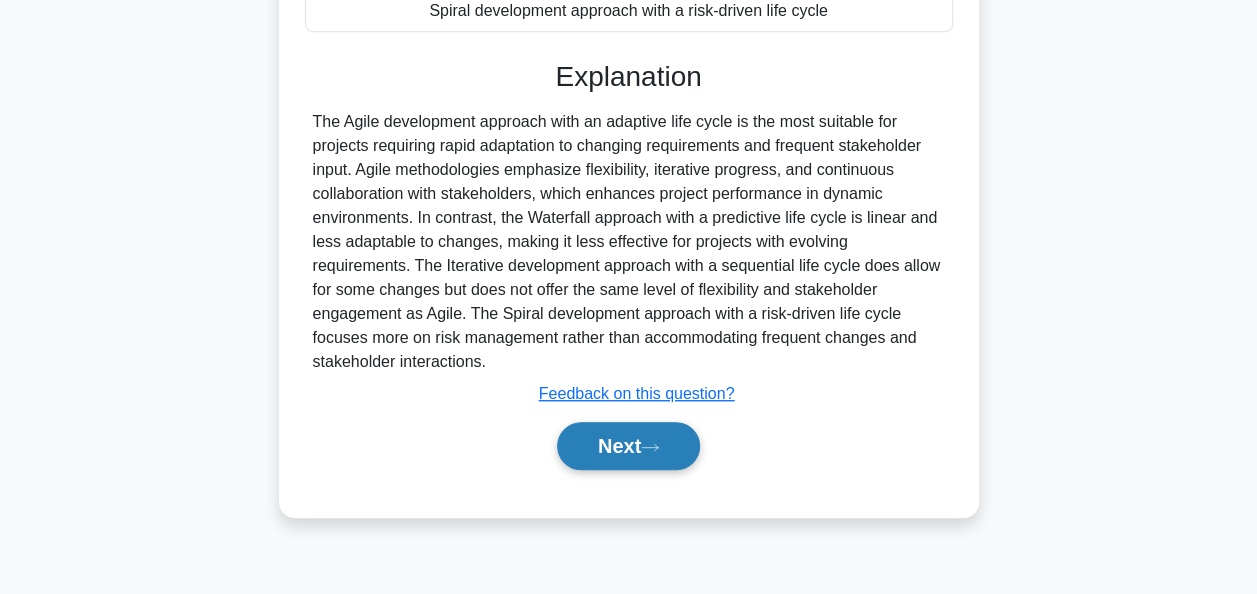 click on "Next" at bounding box center [628, 446] 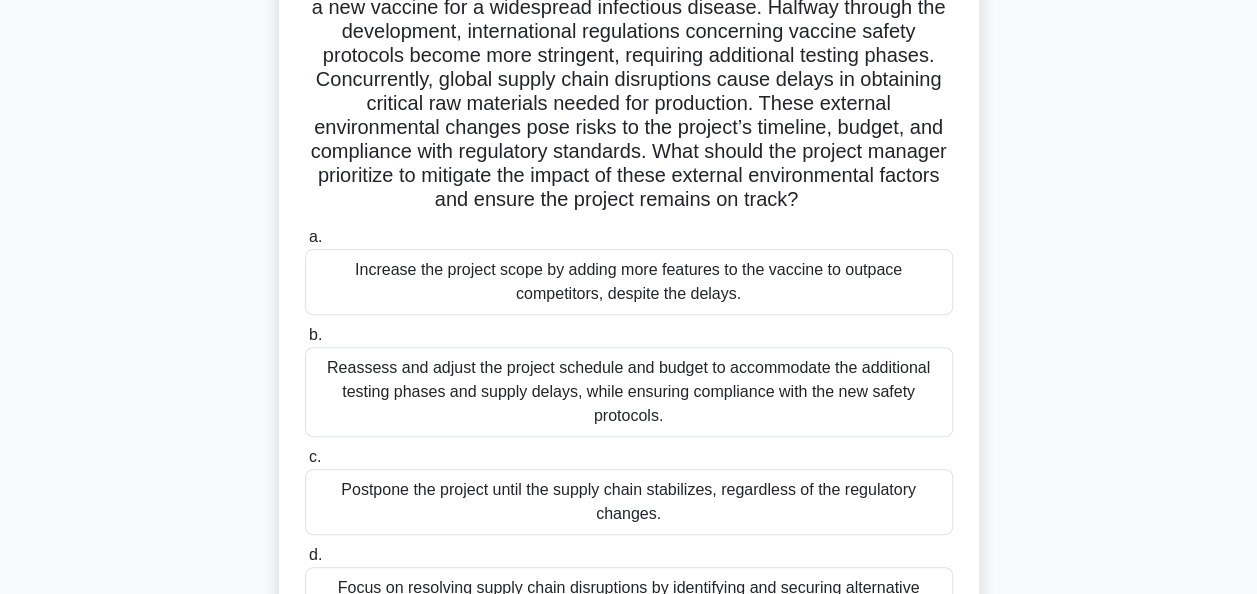 scroll, scrollTop: 300, scrollLeft: 0, axis: vertical 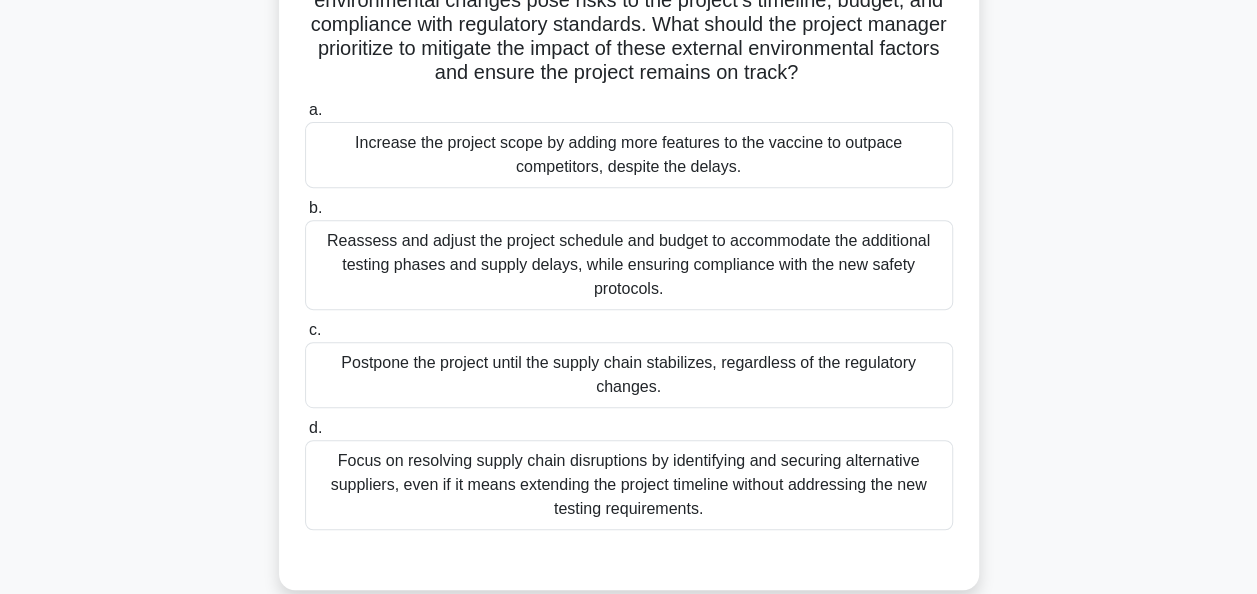 click on "Reassess and adjust the project schedule and budget to accommodate the additional testing phases and supply delays, while ensuring compliance with the new safety protocols." at bounding box center [629, 265] 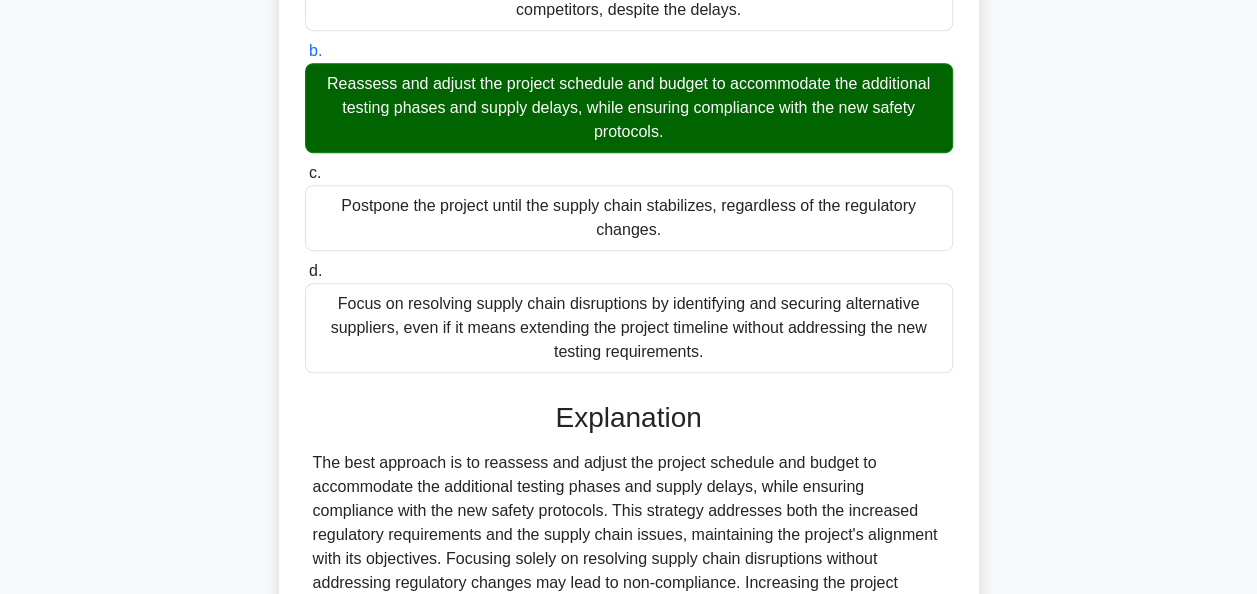 scroll, scrollTop: 684, scrollLeft: 0, axis: vertical 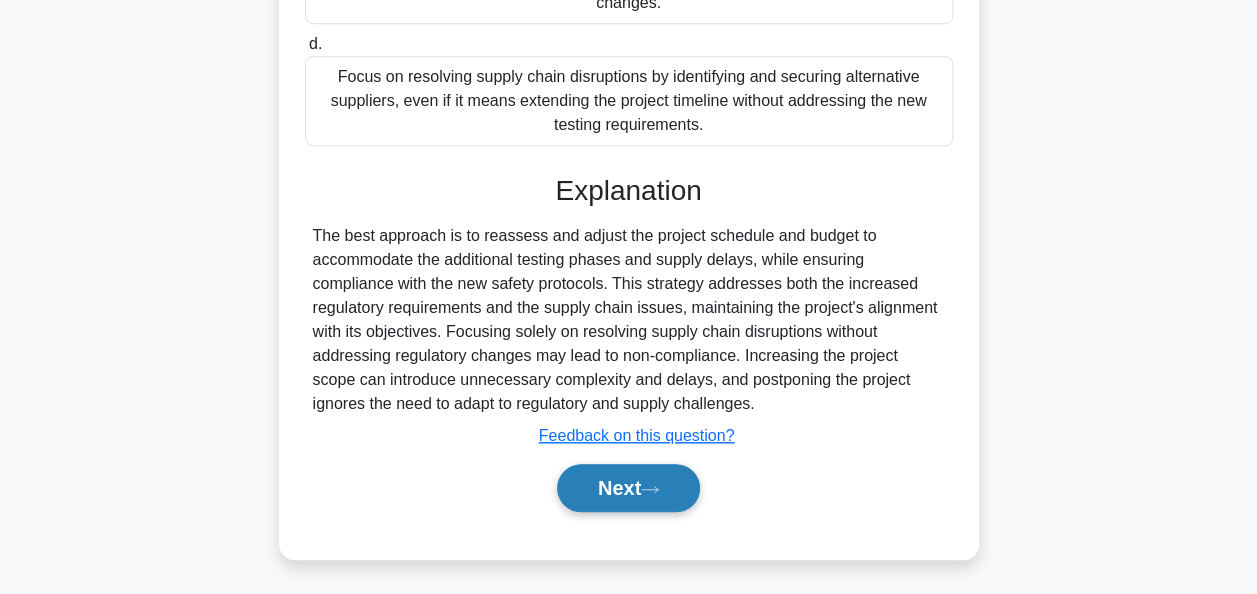 click on "Next" at bounding box center [628, 488] 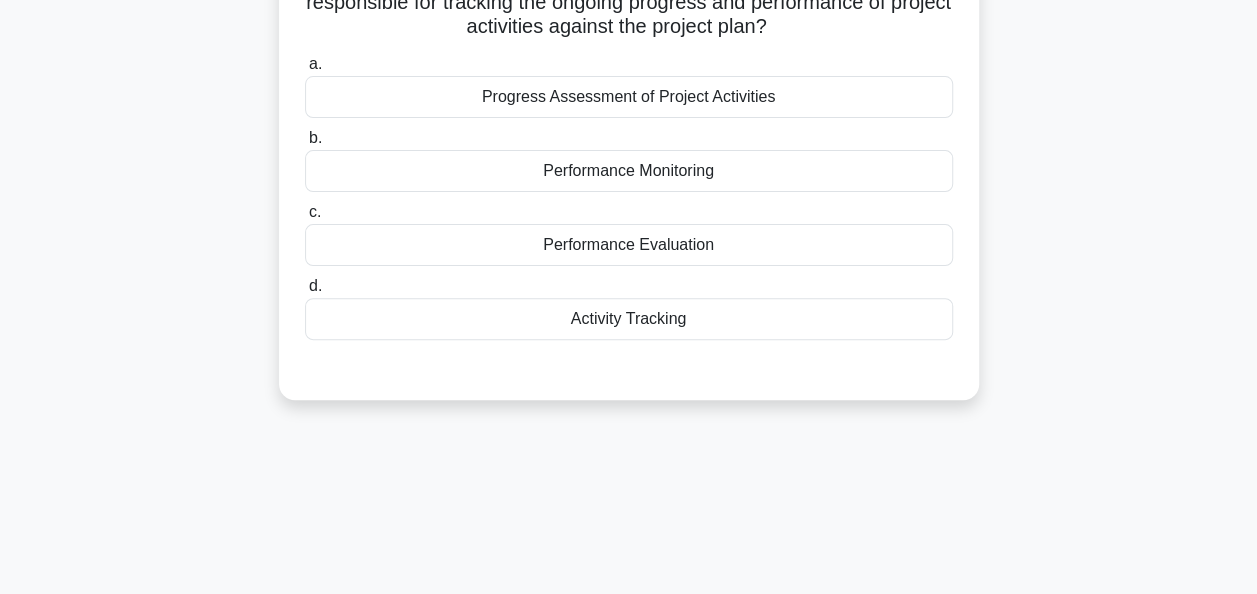 scroll, scrollTop: 86, scrollLeft: 0, axis: vertical 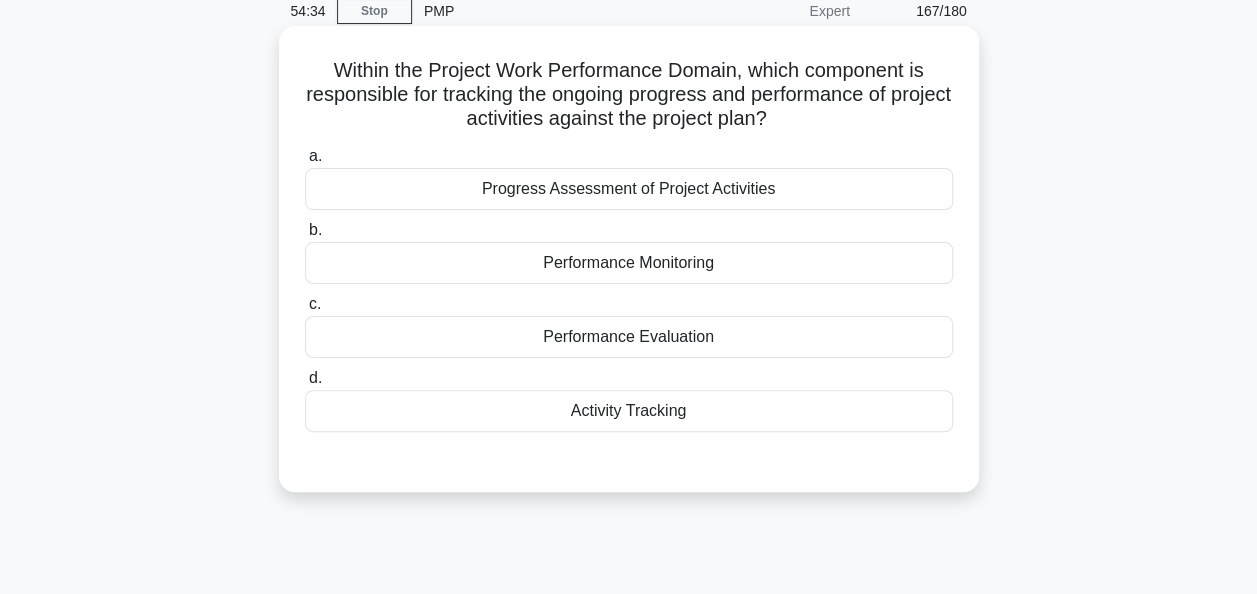 click on "Performance Evaluation" at bounding box center (629, 337) 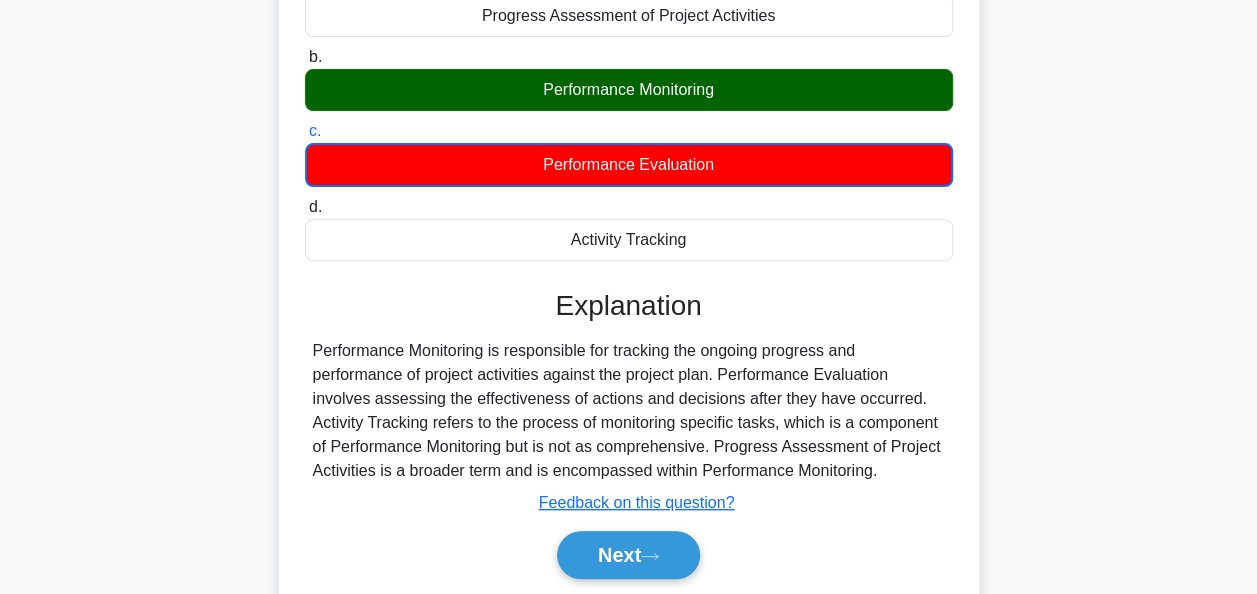 scroll, scrollTop: 486, scrollLeft: 0, axis: vertical 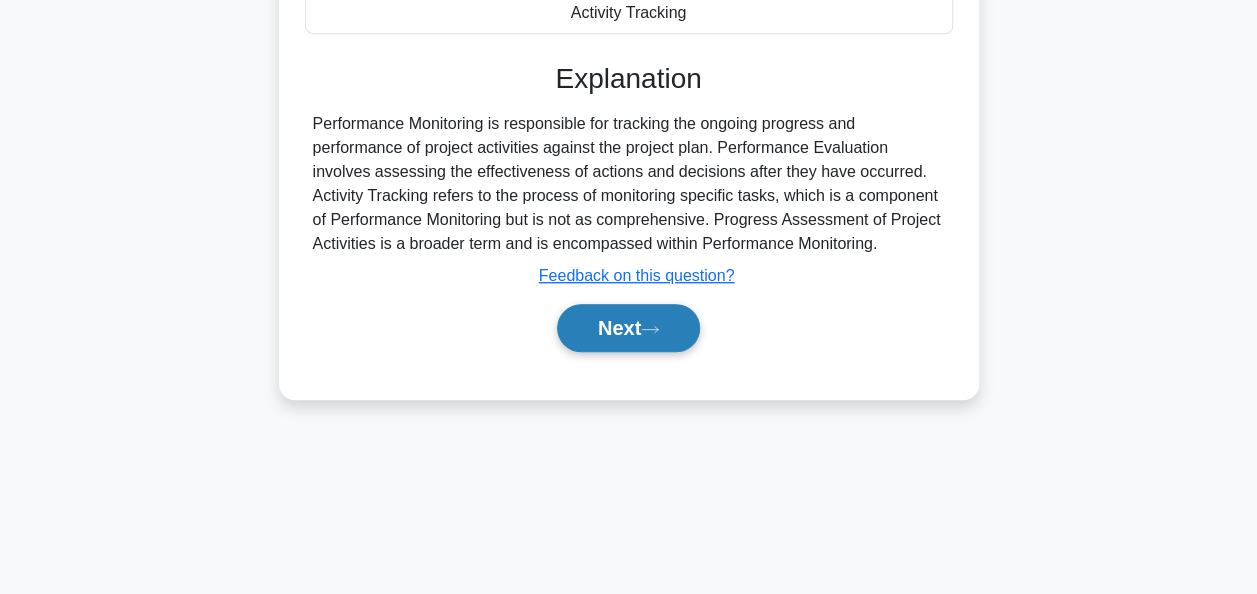 click on "Next" at bounding box center (628, 328) 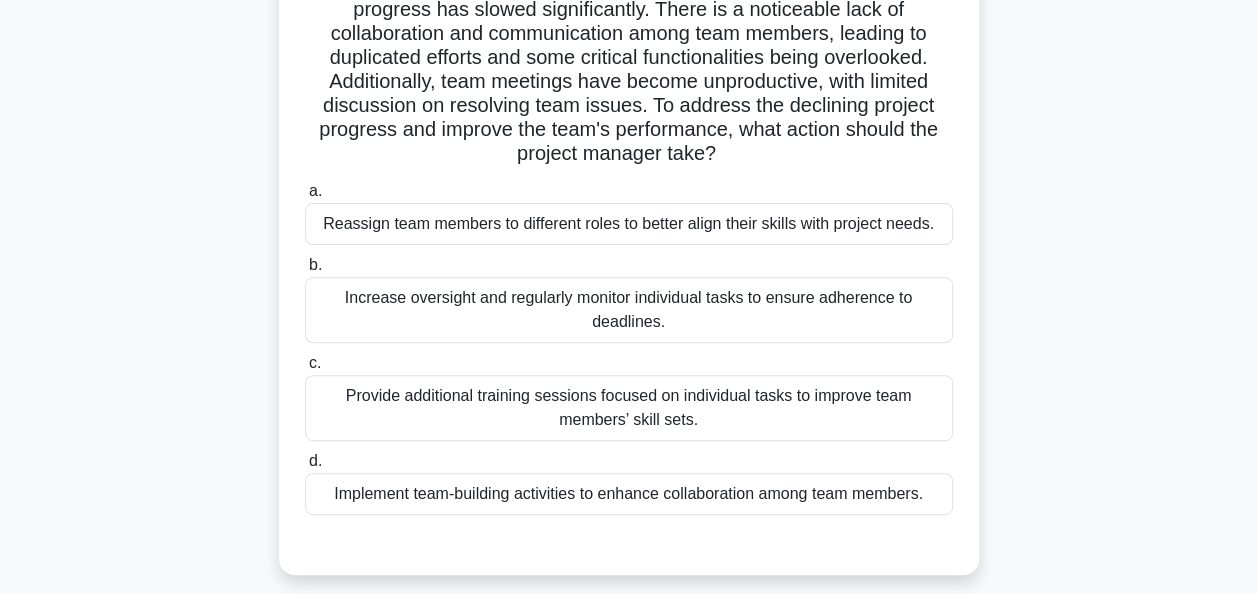 scroll, scrollTop: 0, scrollLeft: 0, axis: both 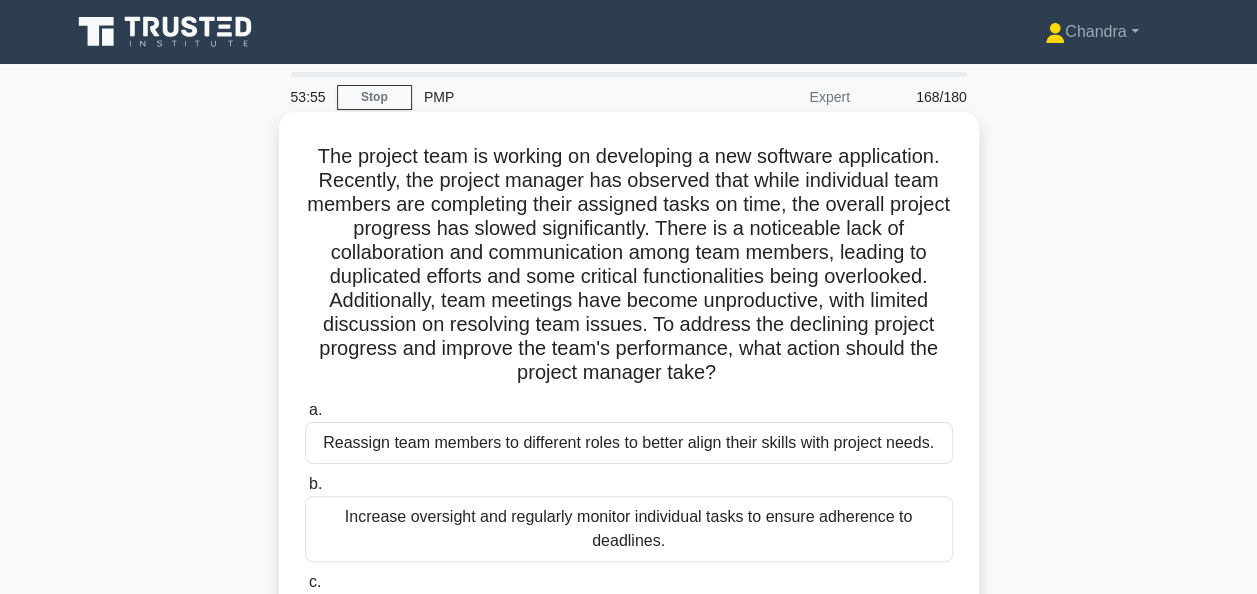 drag, startPoint x: 413, startPoint y: 209, endPoint x: 934, endPoint y: 378, distance: 547.72437 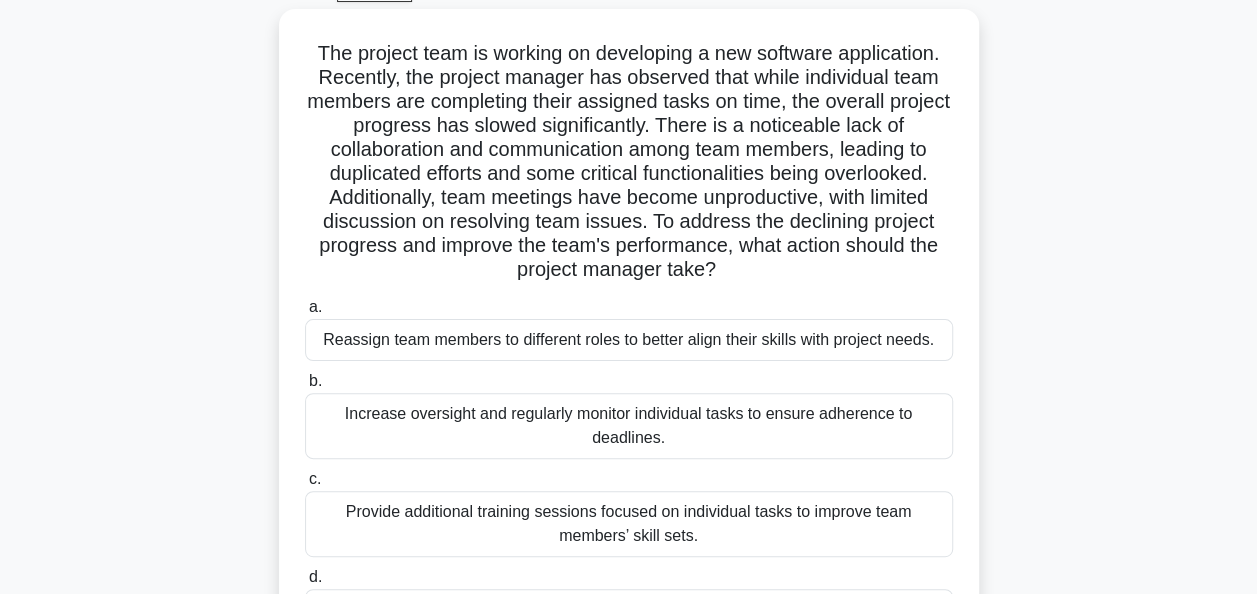 scroll, scrollTop: 200, scrollLeft: 0, axis: vertical 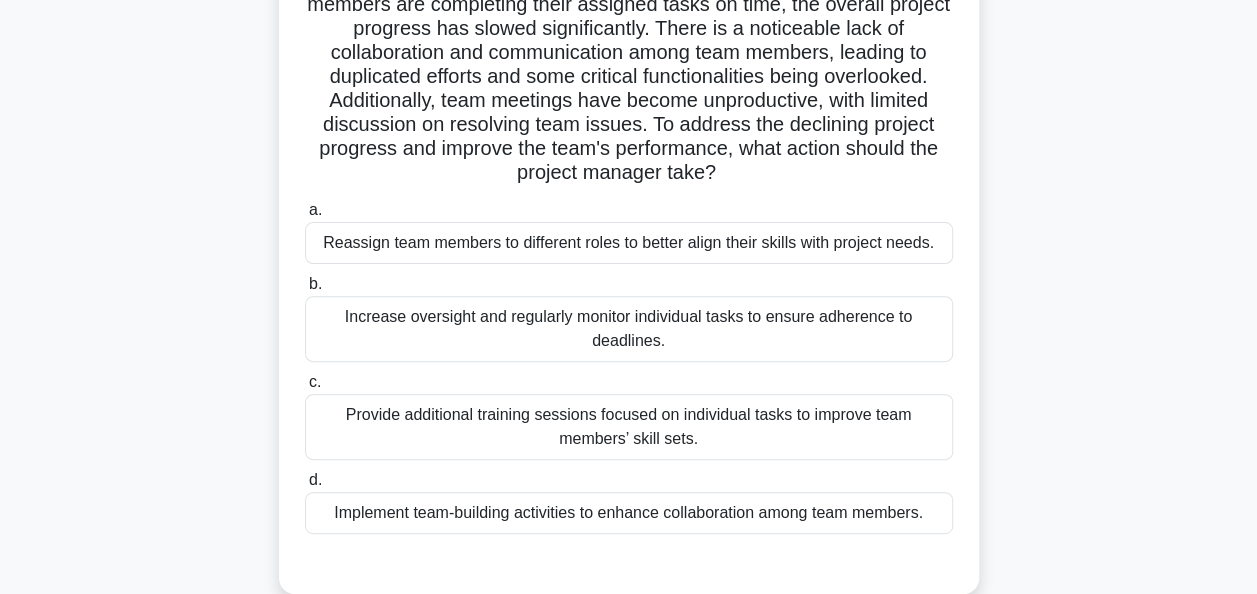 click on "Reassign team members to different roles to better align their skills with project needs." at bounding box center [629, 243] 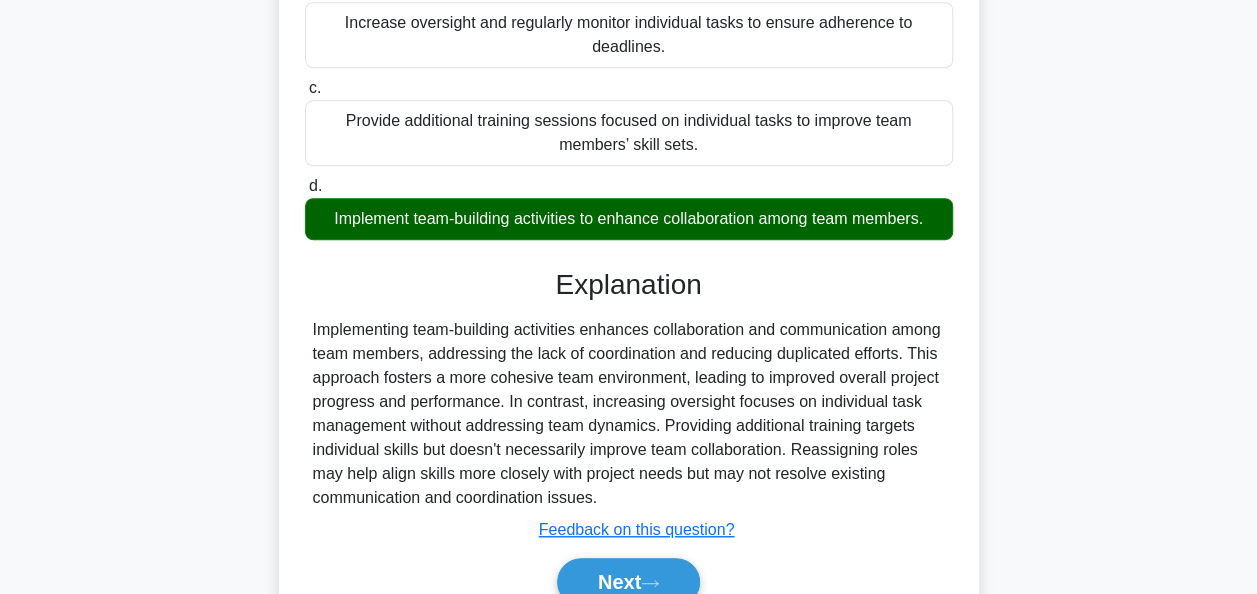 scroll, scrollTop: 615, scrollLeft: 0, axis: vertical 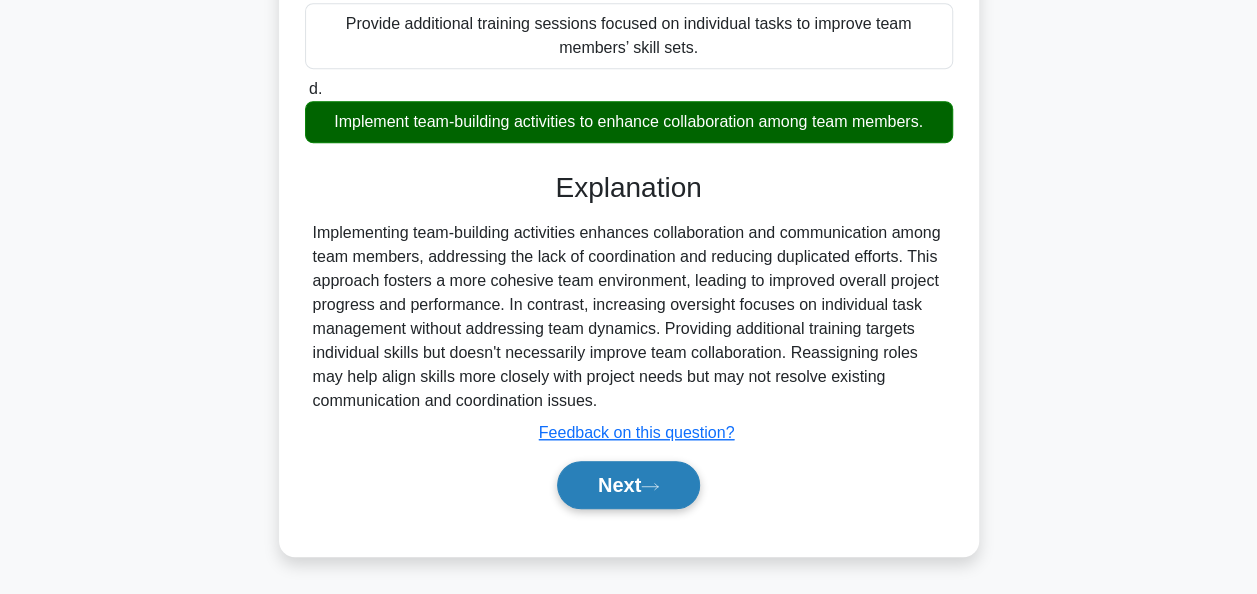 click on "Next" at bounding box center [628, 485] 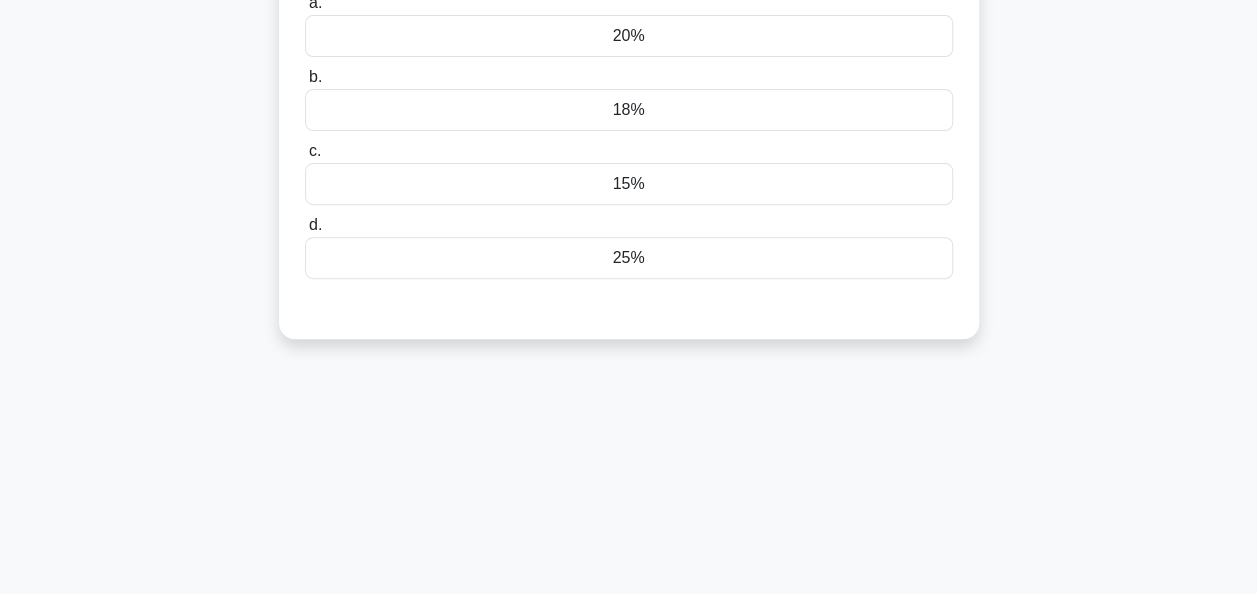 scroll, scrollTop: 0, scrollLeft: 0, axis: both 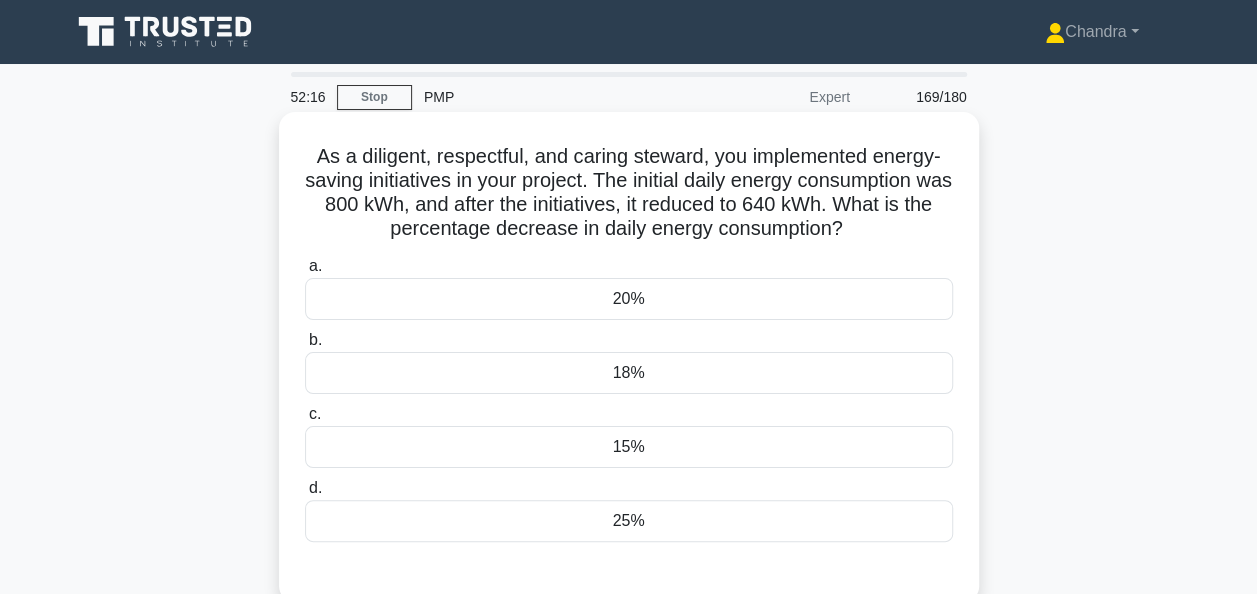 click on "20%" at bounding box center (629, 299) 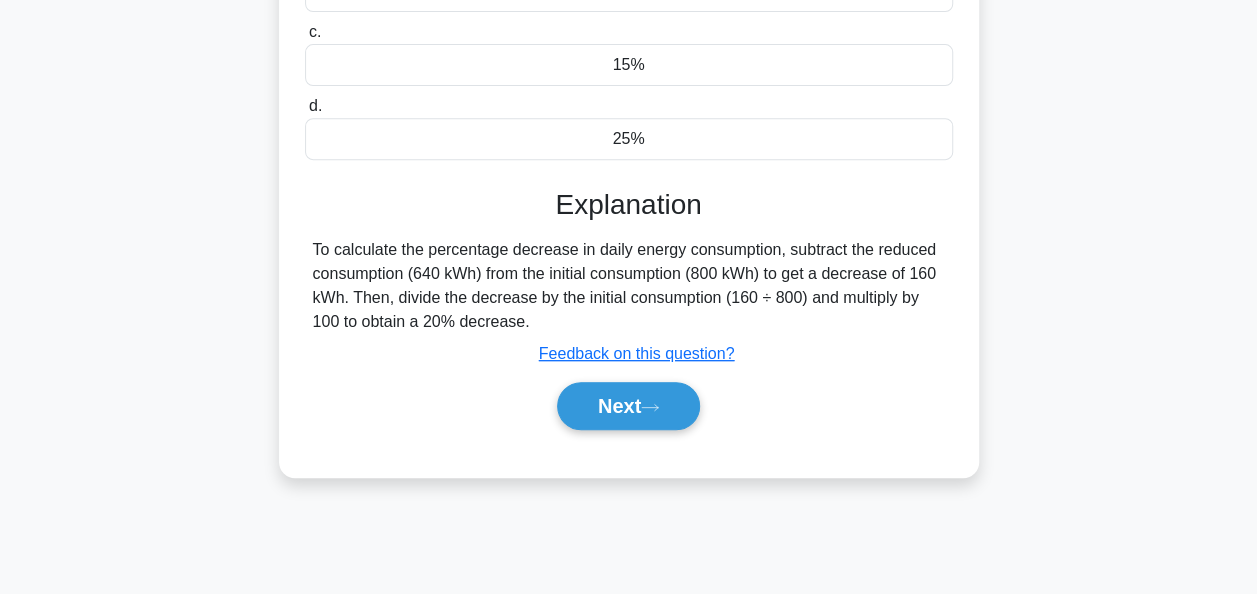 scroll, scrollTop: 400, scrollLeft: 0, axis: vertical 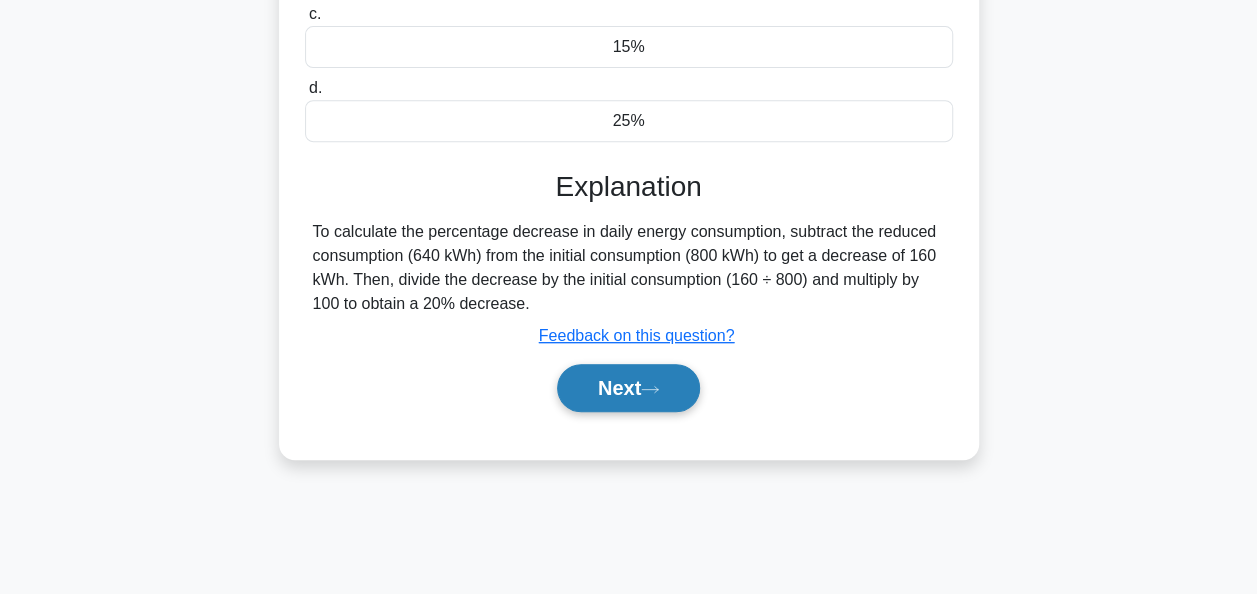 click on "Next" at bounding box center [628, 388] 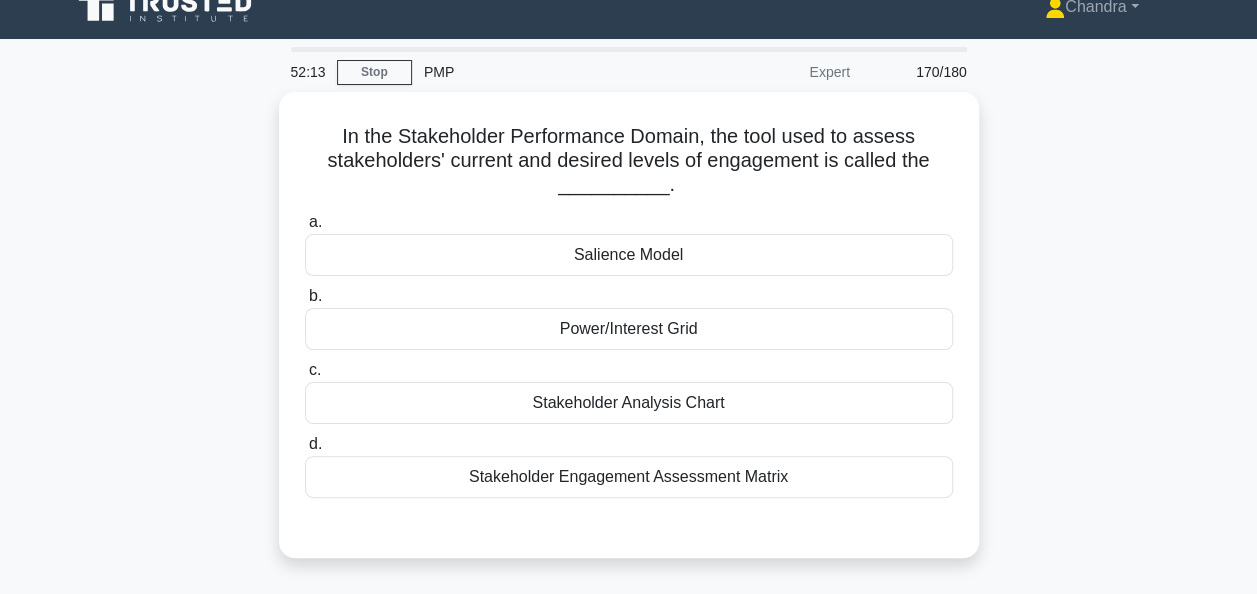 scroll, scrollTop: 0, scrollLeft: 0, axis: both 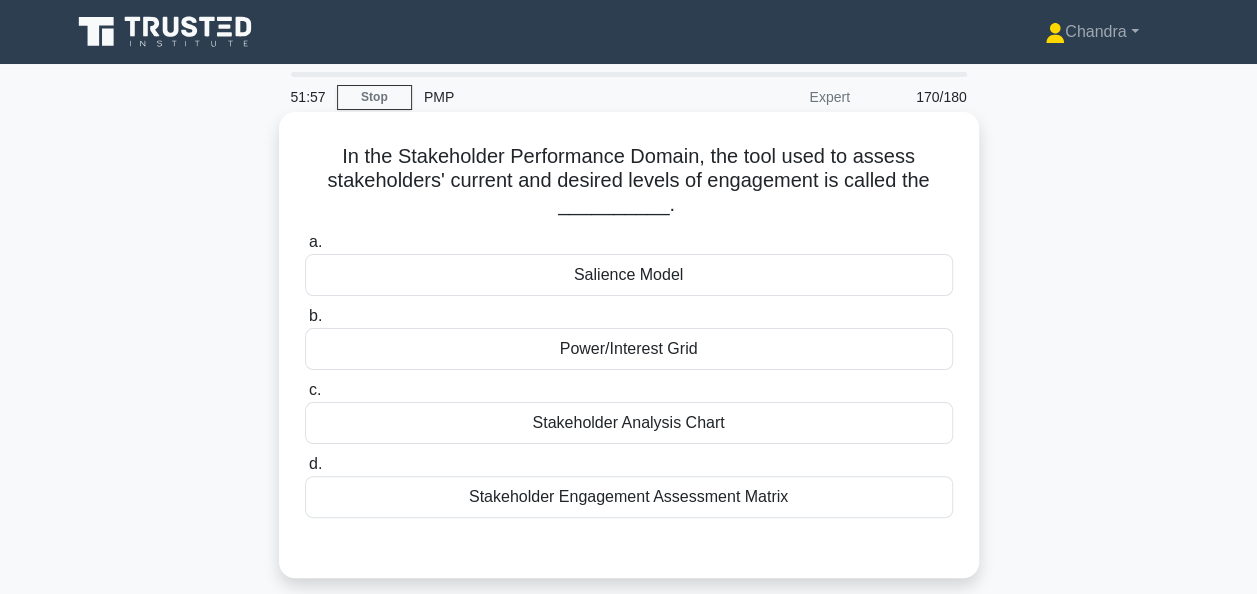 click on "Power/Interest Grid" at bounding box center [629, 349] 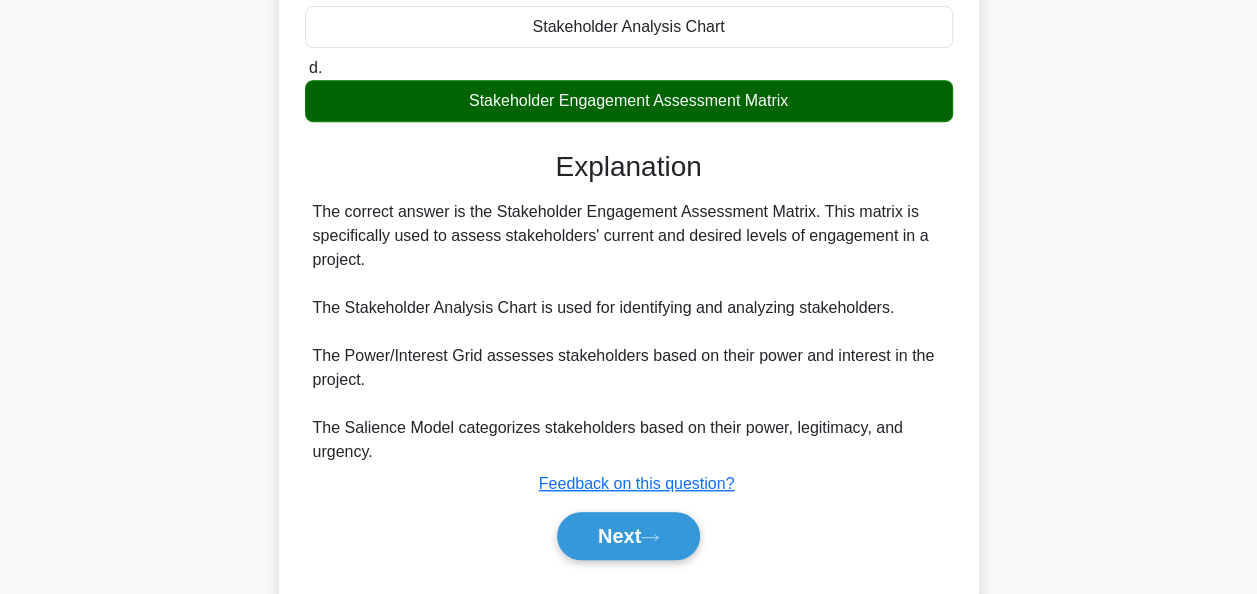 scroll, scrollTop: 400, scrollLeft: 0, axis: vertical 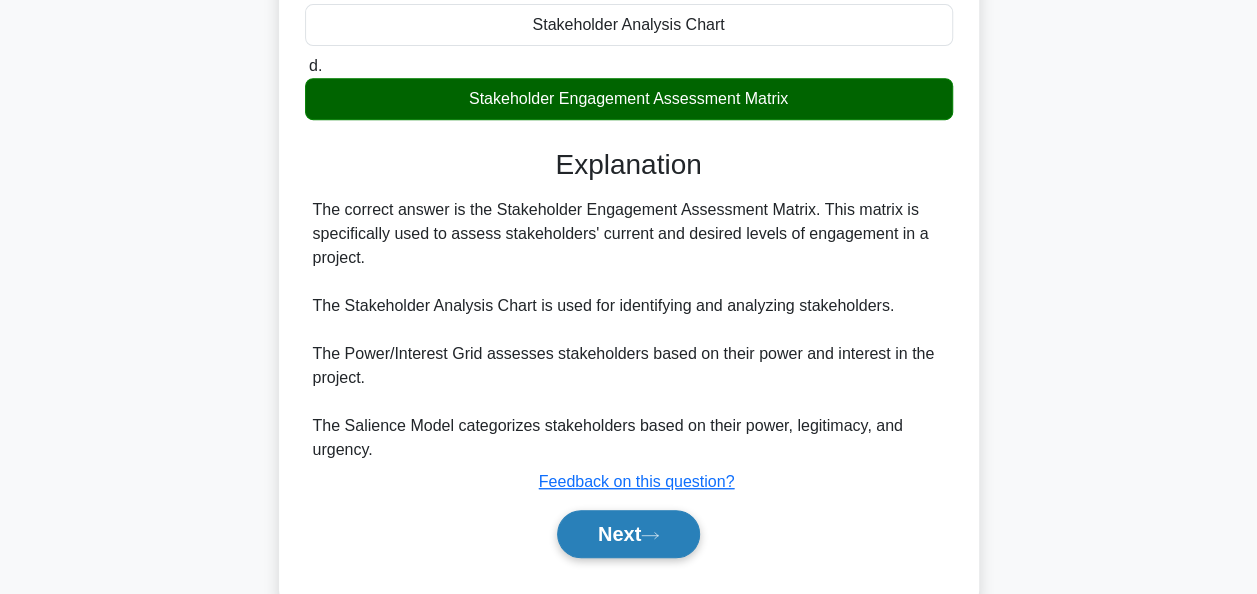 click on "Next" at bounding box center (628, 534) 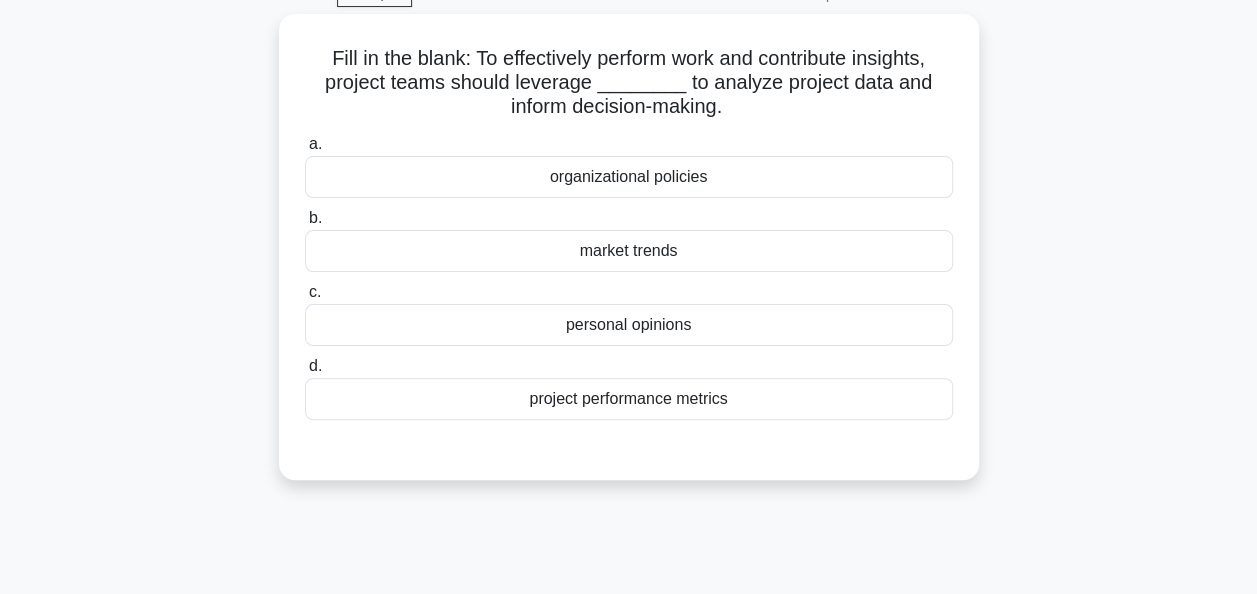 scroll, scrollTop: 0, scrollLeft: 0, axis: both 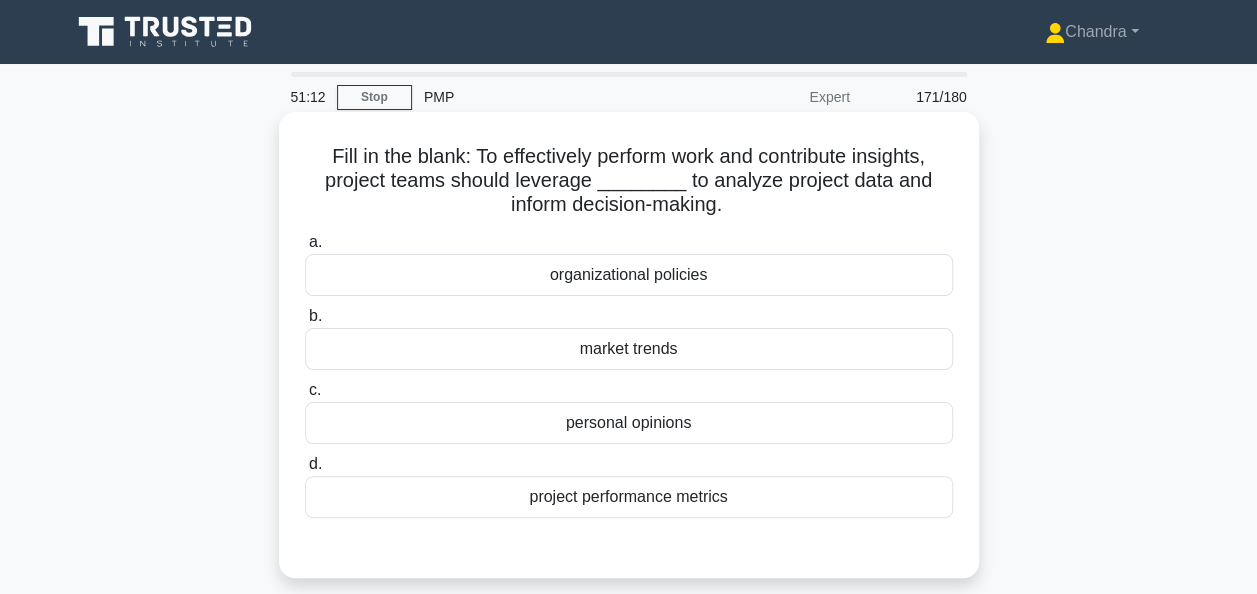 click on "project performance metrics" at bounding box center (629, 497) 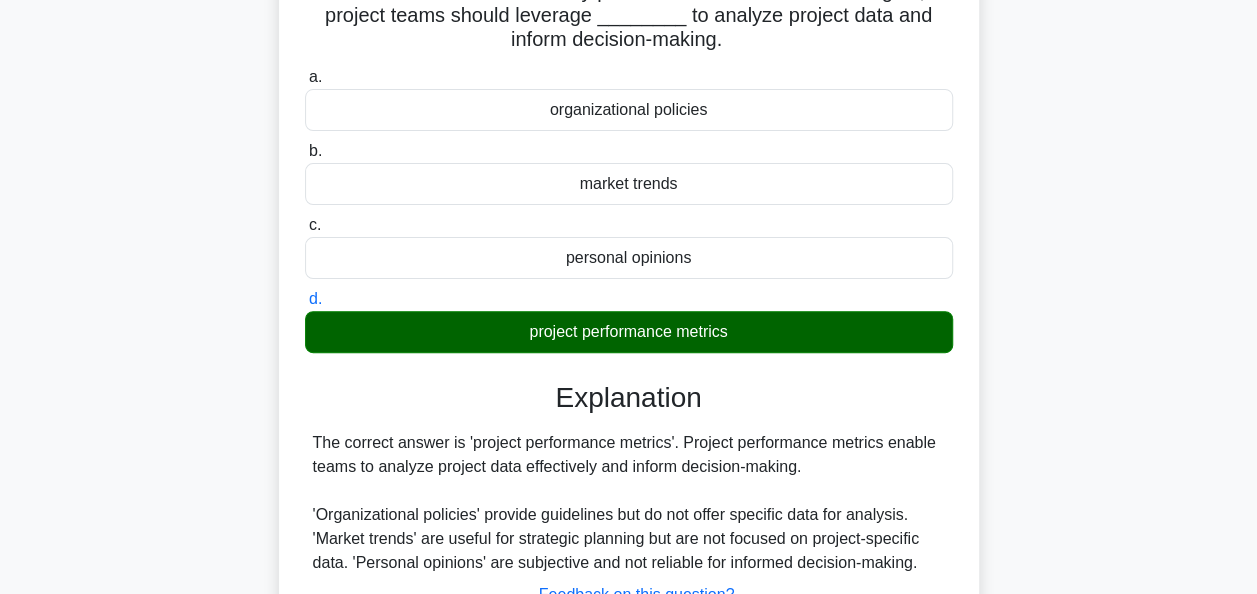scroll, scrollTop: 400, scrollLeft: 0, axis: vertical 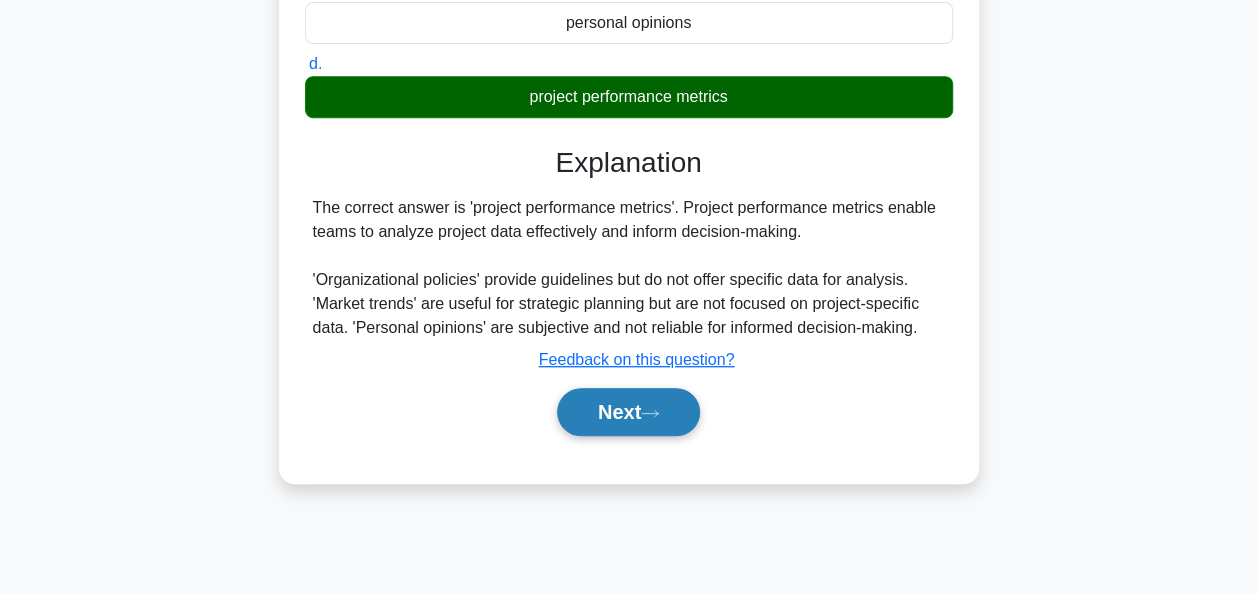click on "Next" at bounding box center (628, 412) 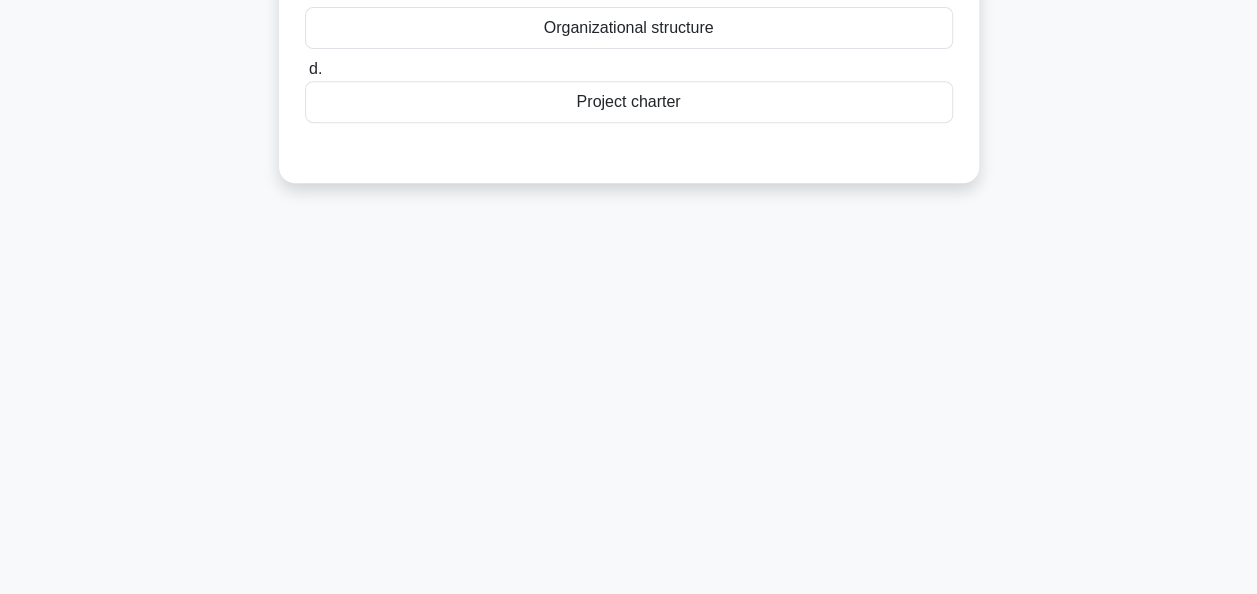 scroll, scrollTop: 0, scrollLeft: 0, axis: both 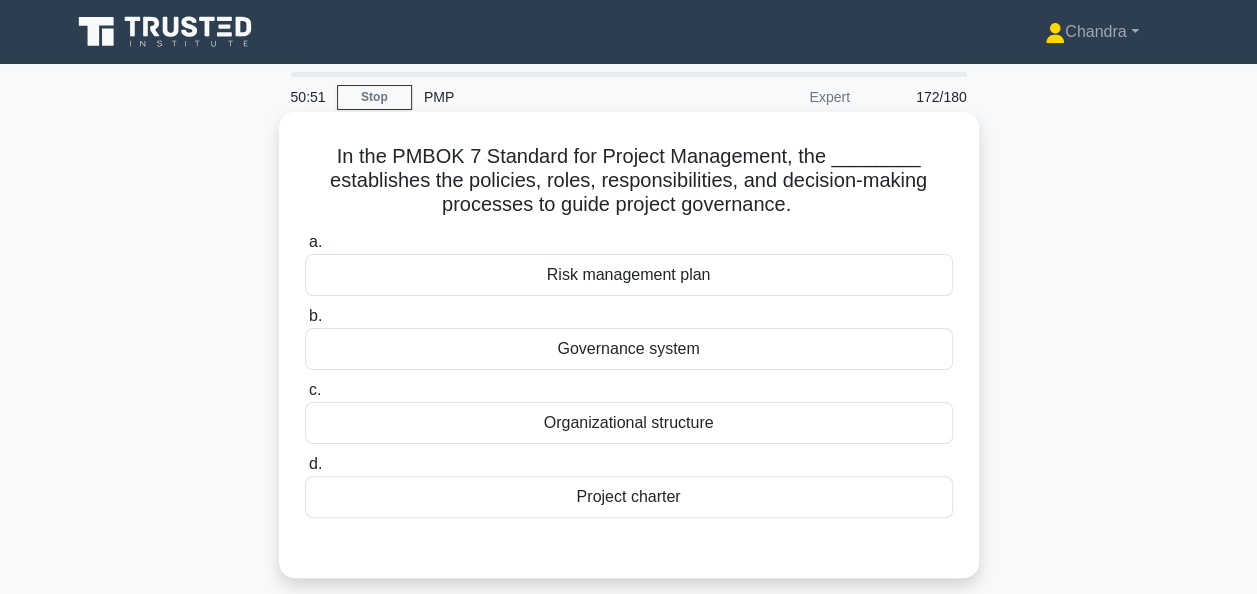 click on "Governance system" at bounding box center [629, 349] 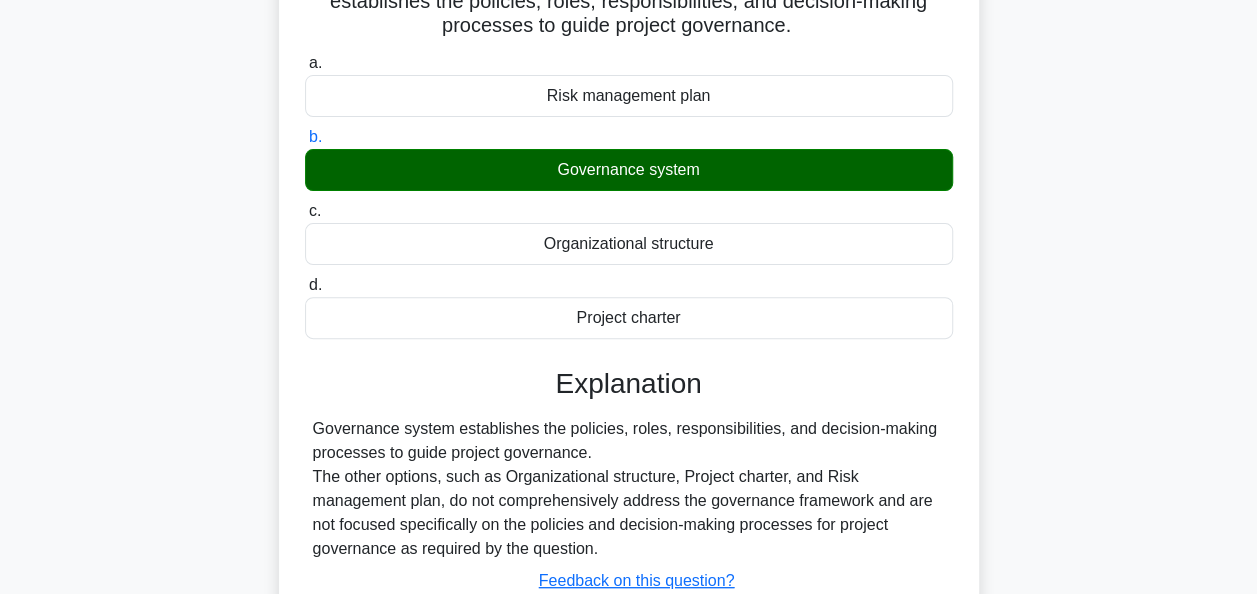 scroll, scrollTop: 400, scrollLeft: 0, axis: vertical 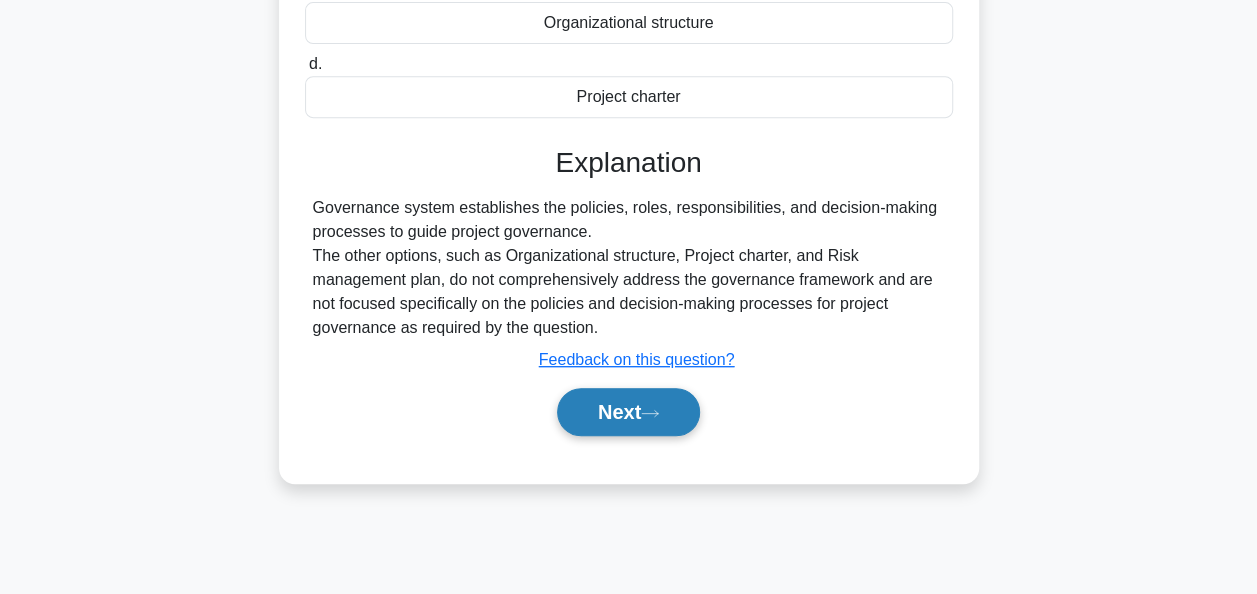 click on "Next" at bounding box center [628, 412] 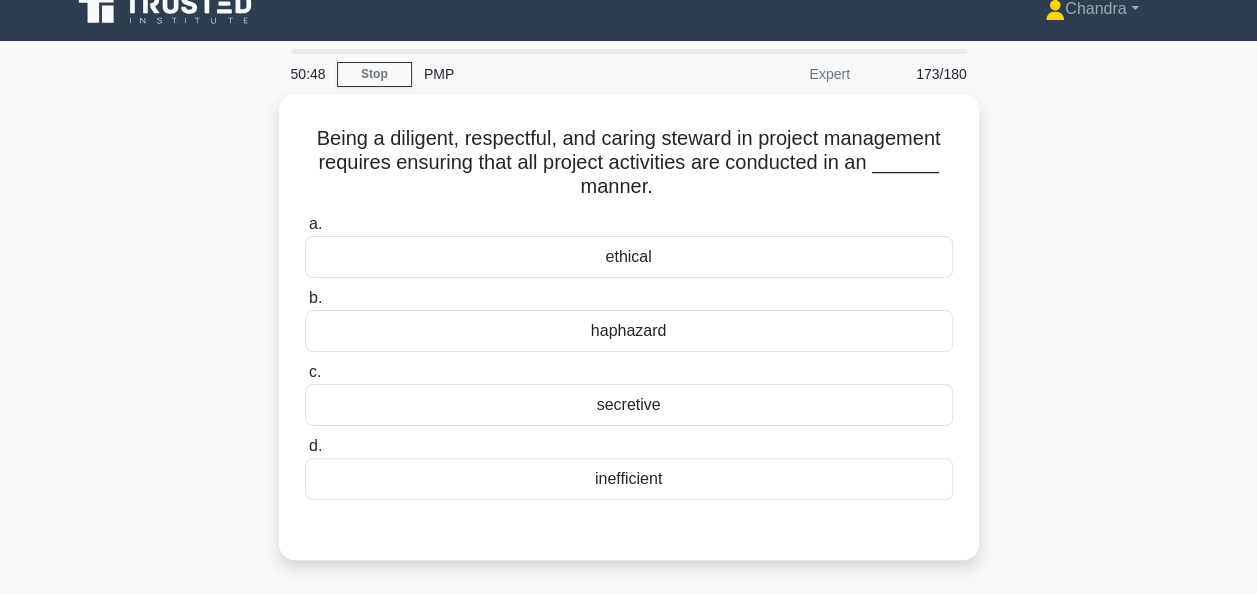 scroll, scrollTop: 0, scrollLeft: 0, axis: both 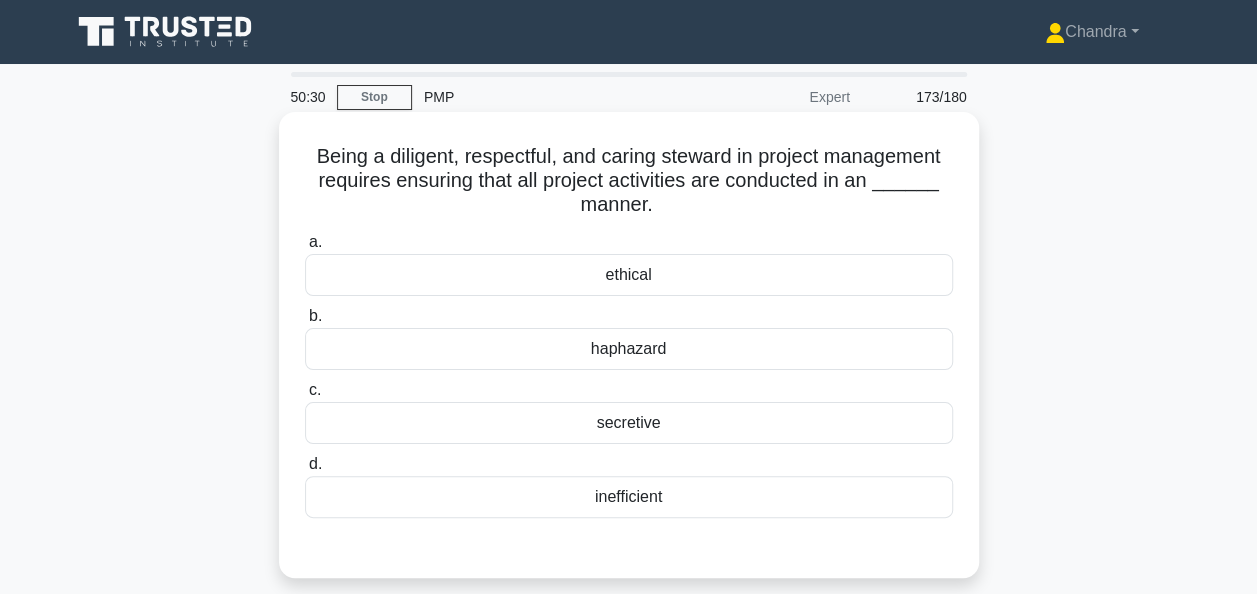 click on "ethical" at bounding box center [629, 275] 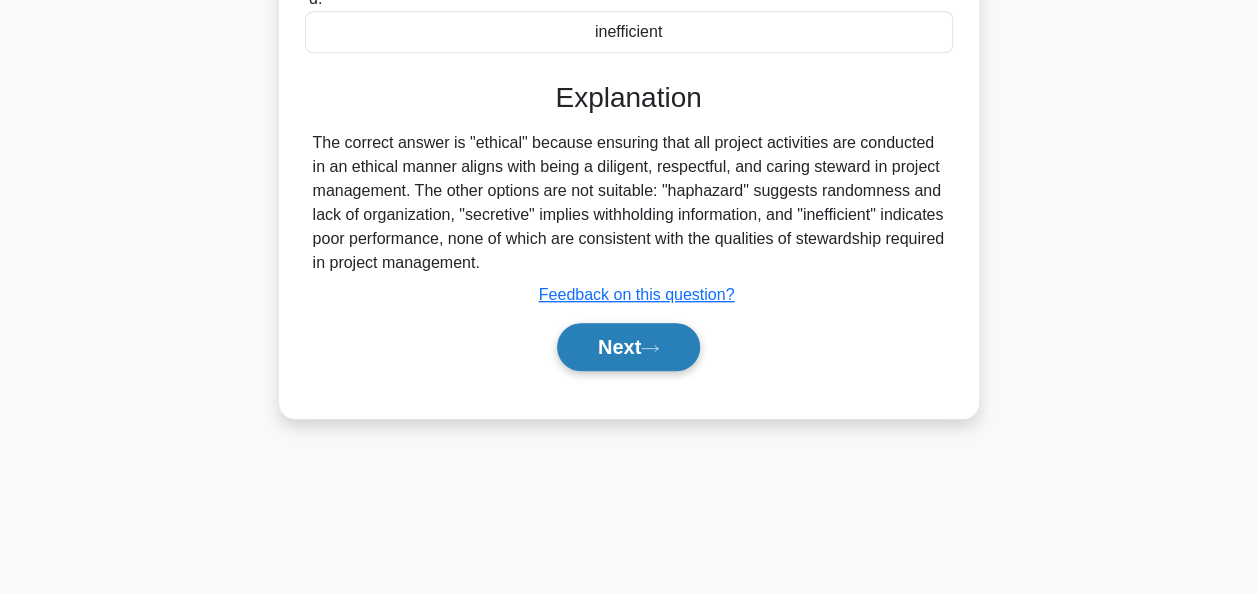 scroll, scrollTop: 486, scrollLeft: 0, axis: vertical 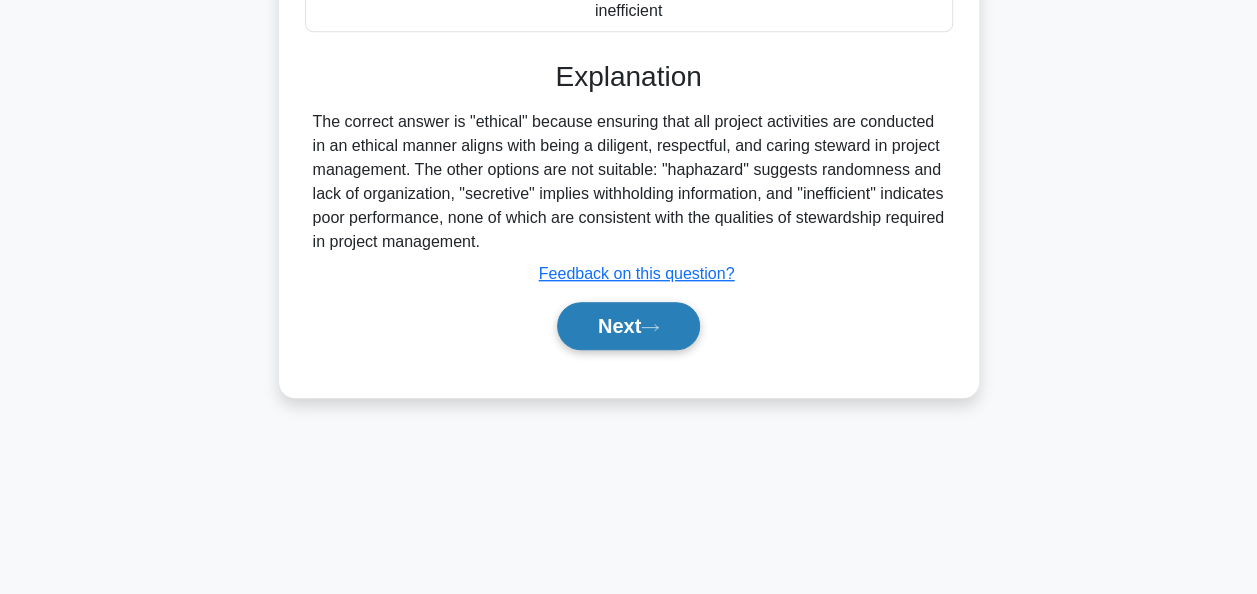 click on "Next" at bounding box center [628, 326] 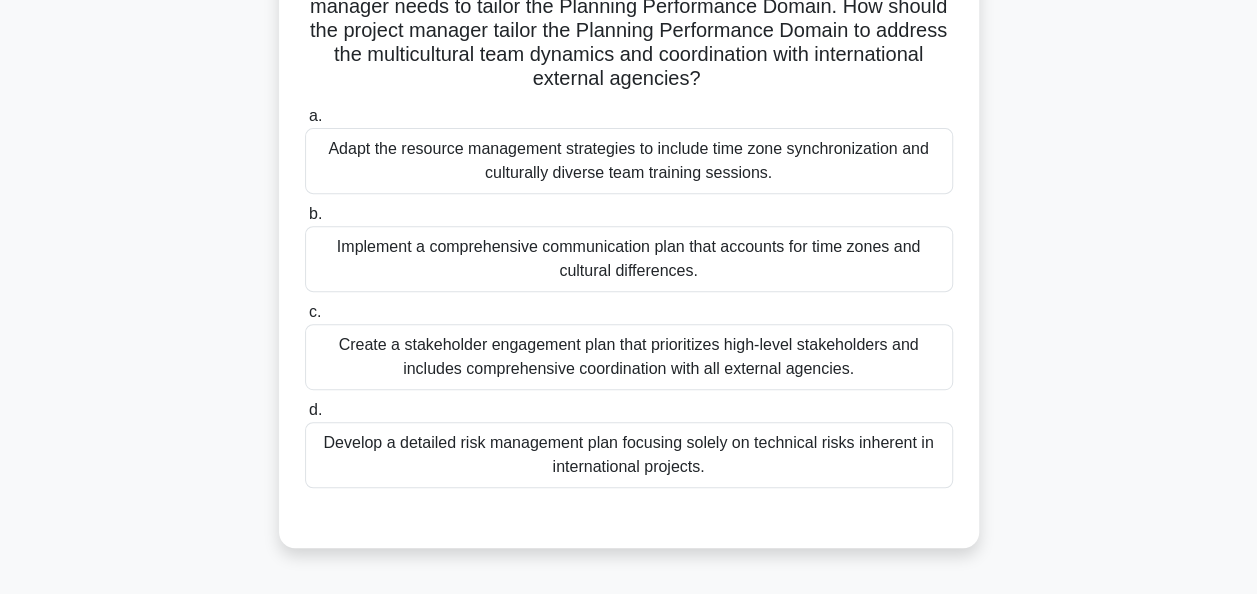 scroll, scrollTop: 386, scrollLeft: 0, axis: vertical 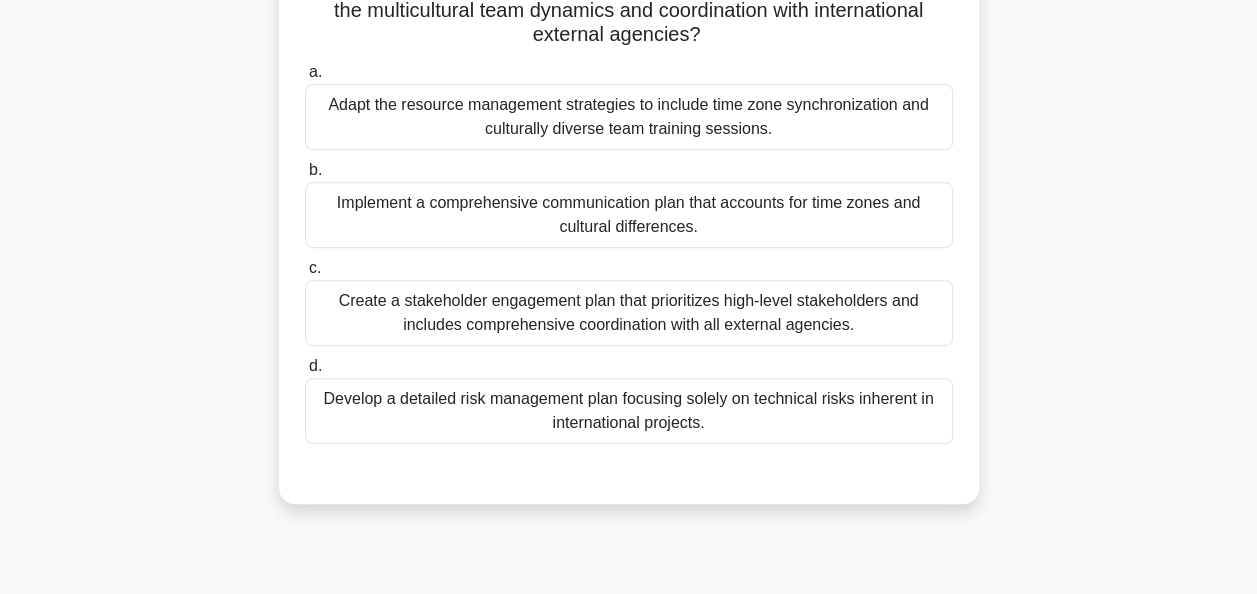 click on "Implement a comprehensive communication plan that accounts for time zones and cultural differences." at bounding box center [629, 215] 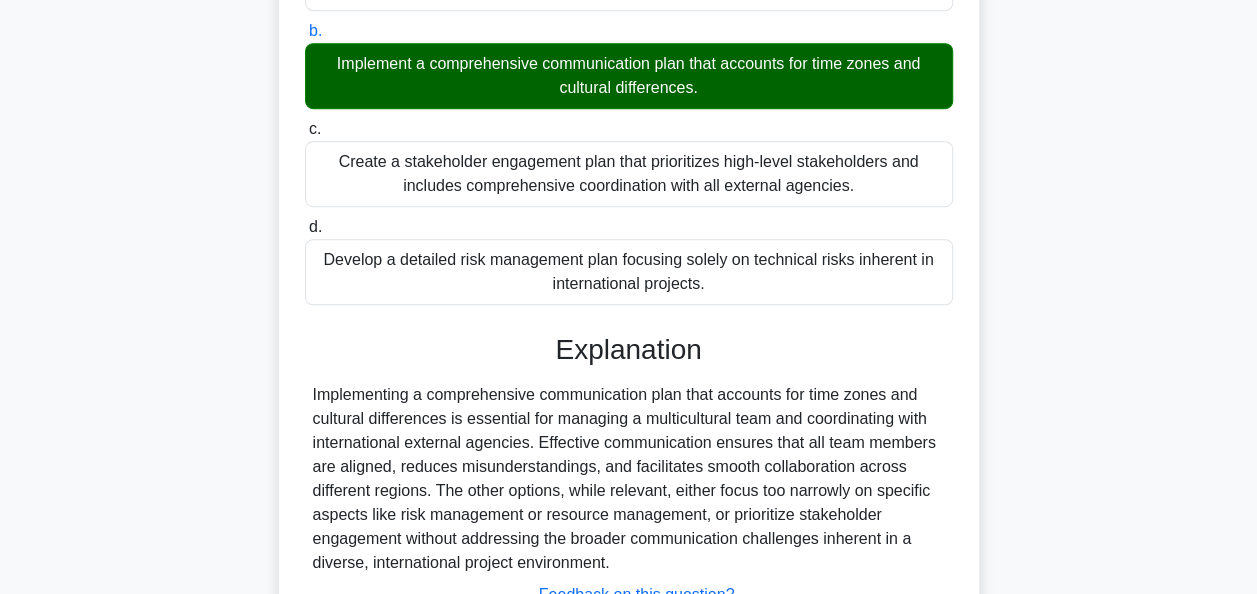scroll, scrollTop: 684, scrollLeft: 0, axis: vertical 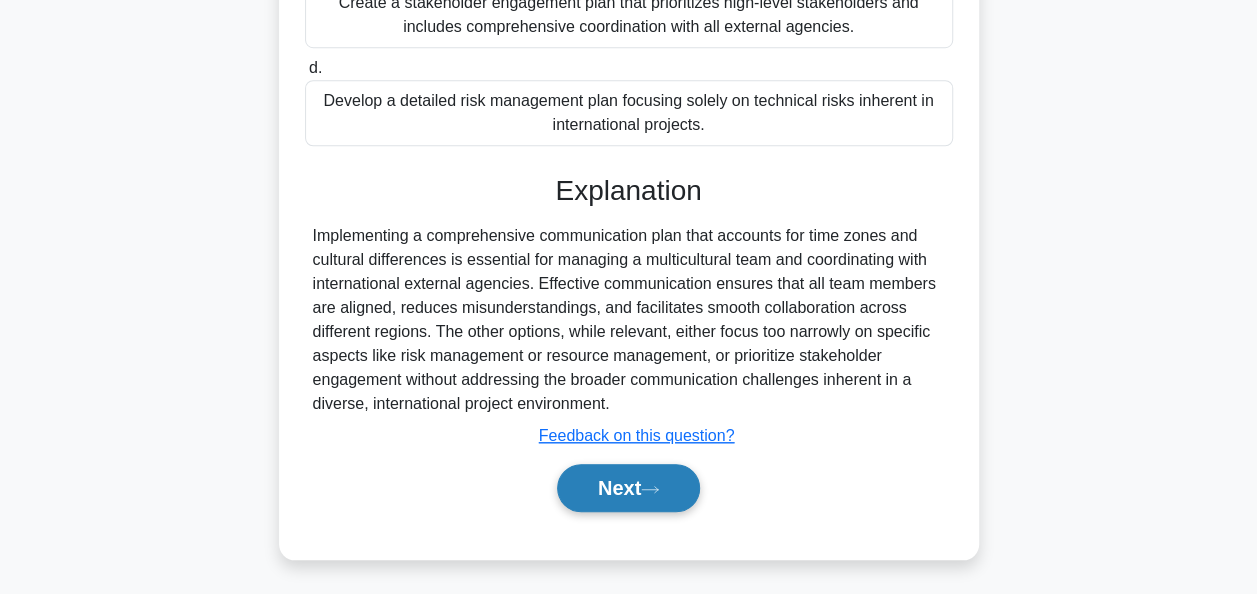 click on "Next" at bounding box center (628, 488) 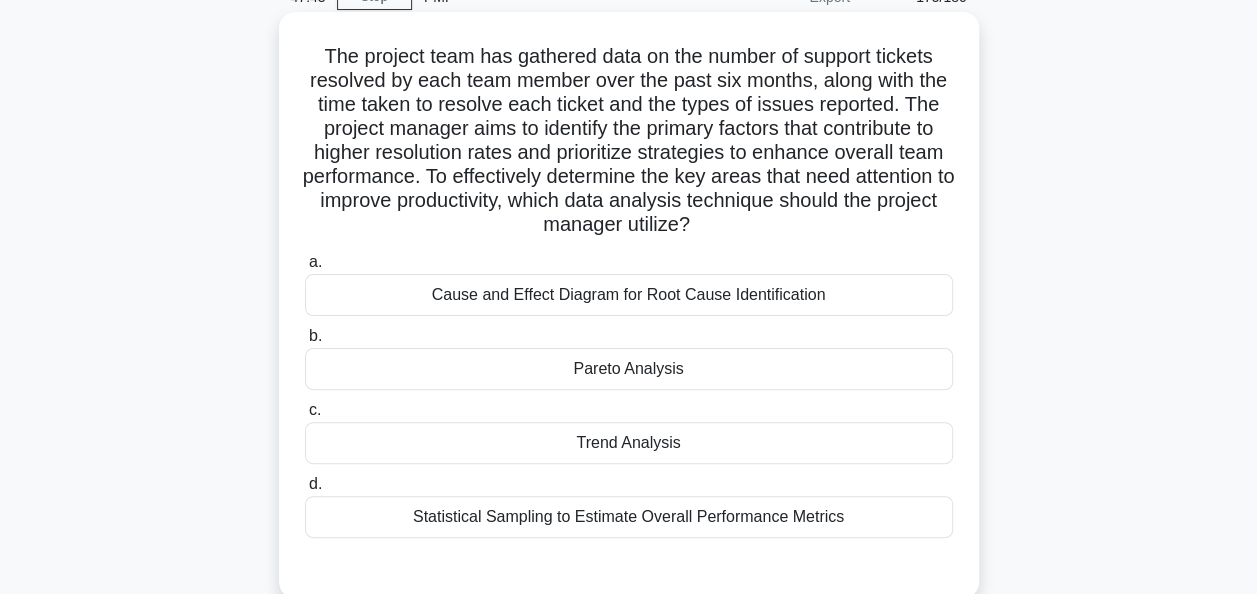 scroll, scrollTop: 200, scrollLeft: 0, axis: vertical 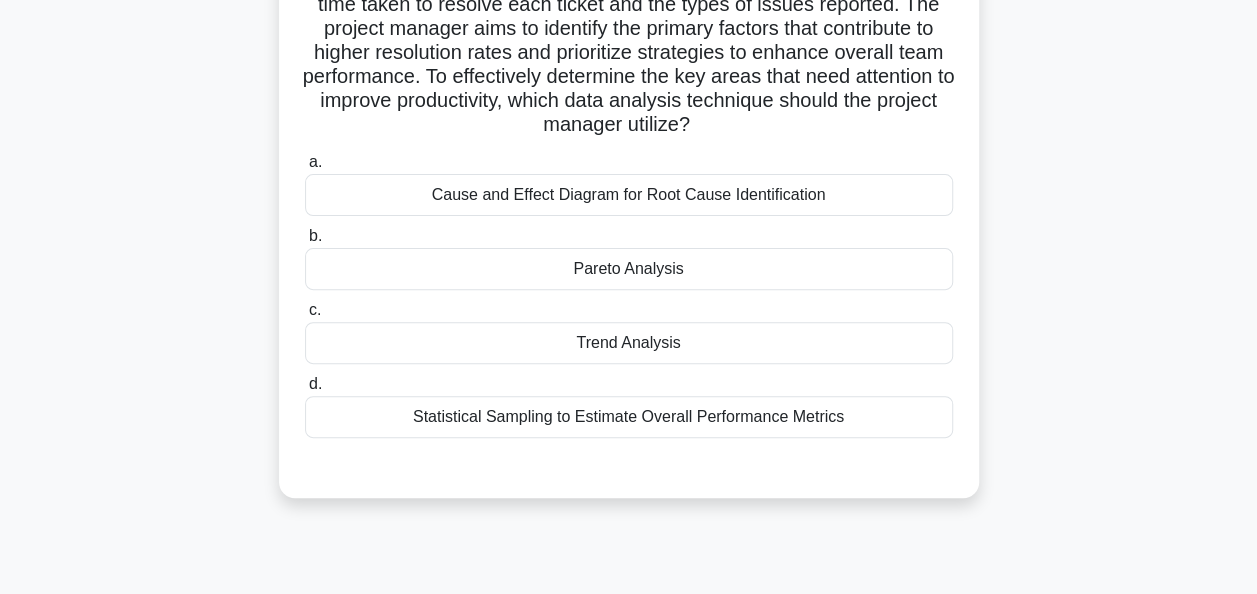 click on "Statistical Sampling to Estimate Overall Performance Metrics" at bounding box center [629, 417] 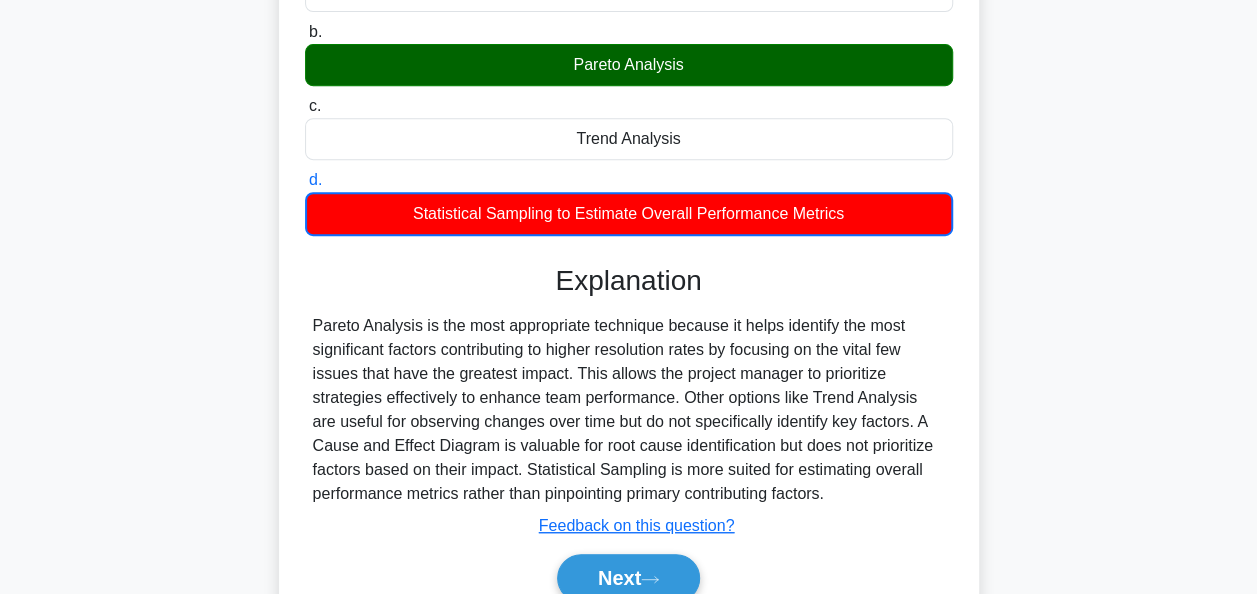 scroll, scrollTop: 495, scrollLeft: 0, axis: vertical 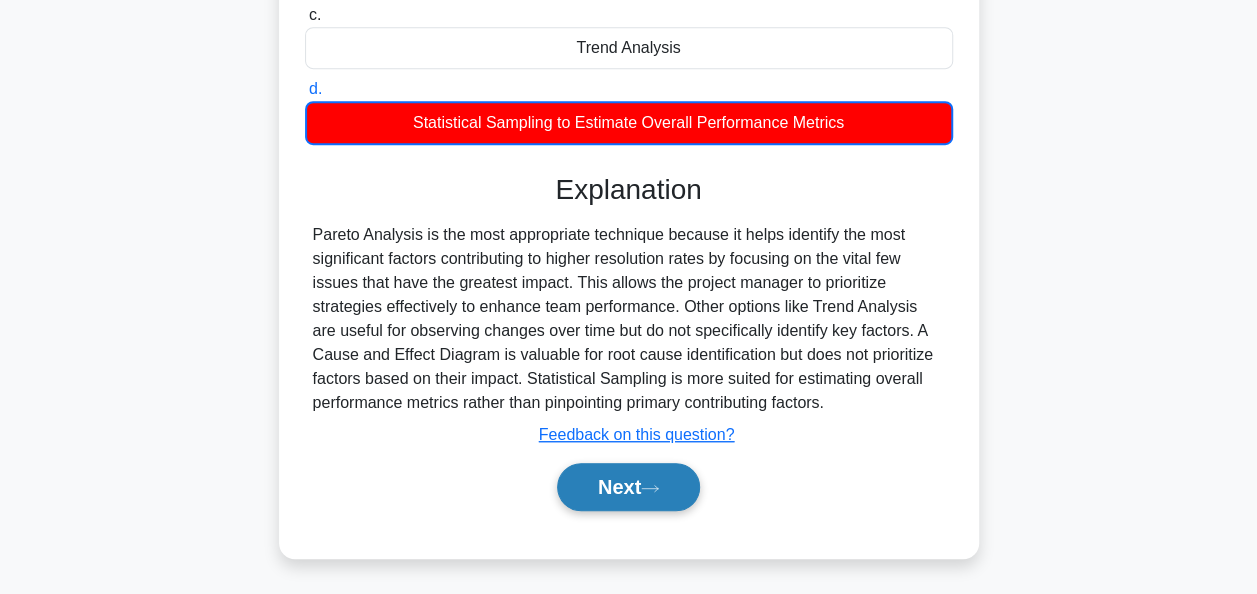 click on "Next" at bounding box center (628, 487) 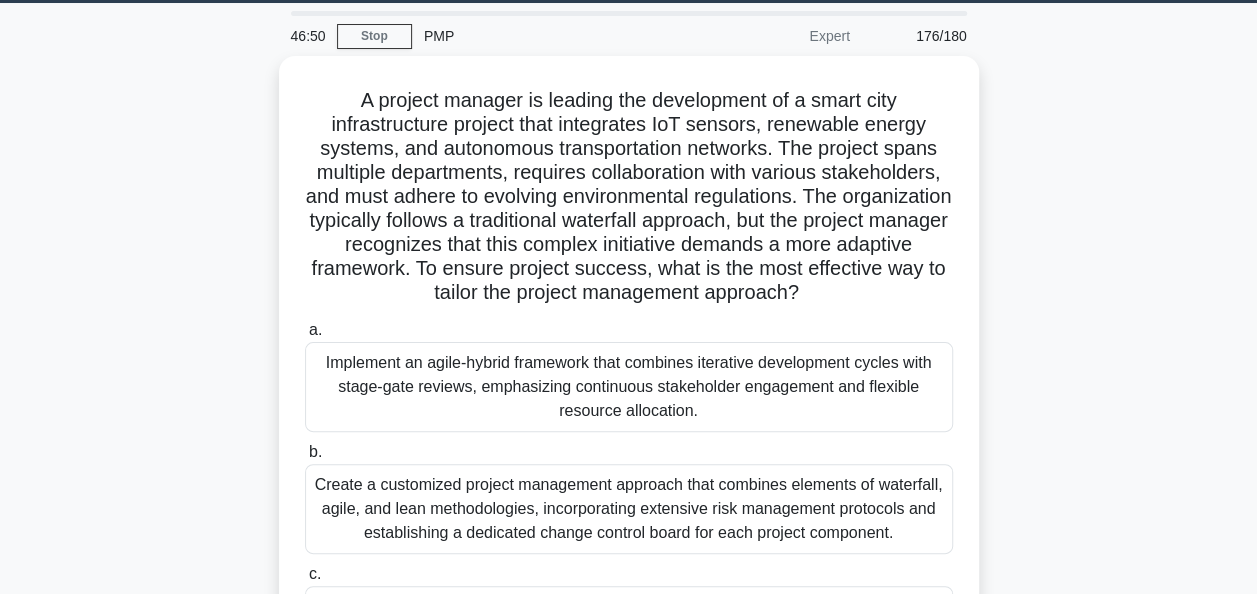 scroll, scrollTop: 100, scrollLeft: 0, axis: vertical 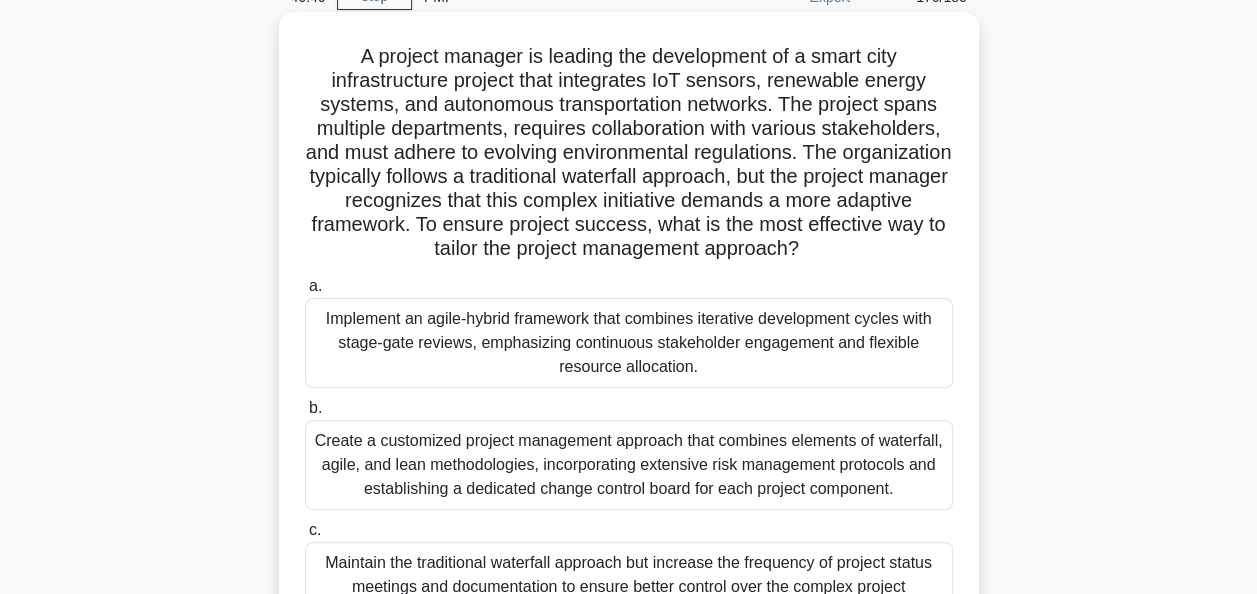 click on "Implement an agile-hybrid framework that combines iterative development cycles with stage-gate reviews, emphasizing continuous stakeholder engagement and flexible resource allocation." at bounding box center (629, 343) 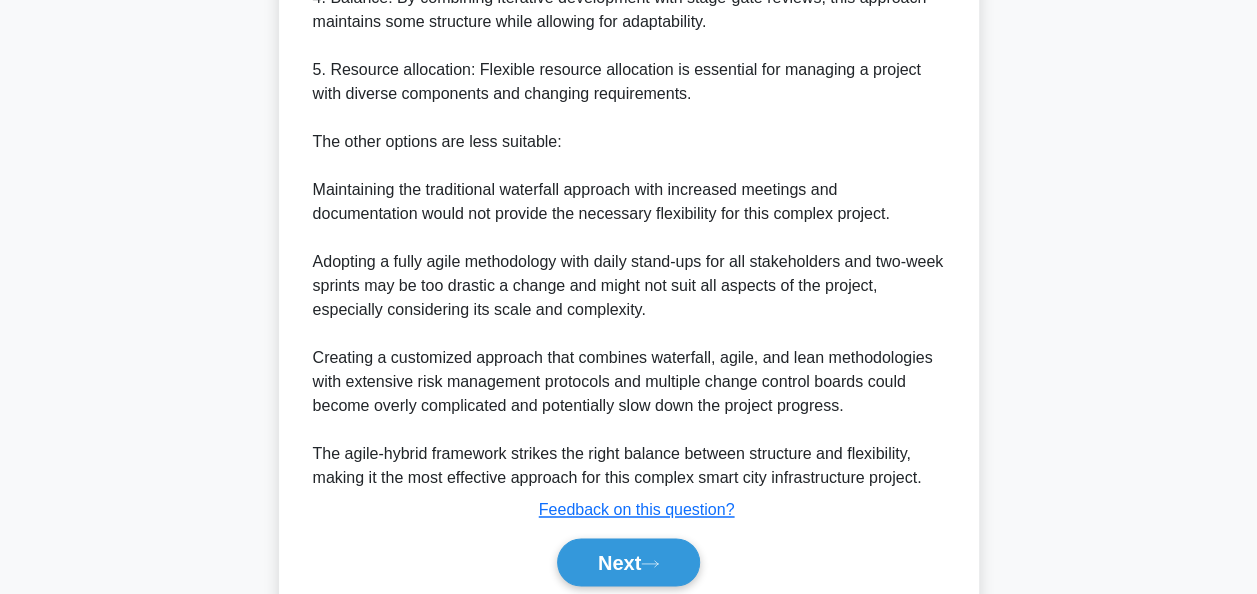 scroll, scrollTop: 1428, scrollLeft: 0, axis: vertical 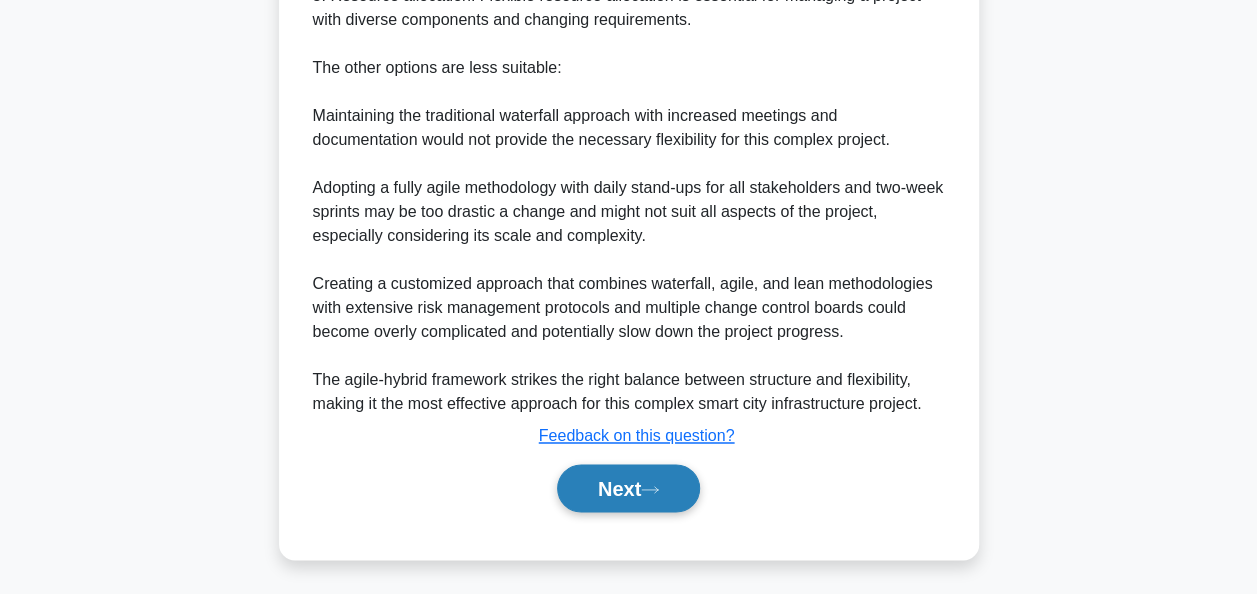 click on "Next" at bounding box center (628, 488) 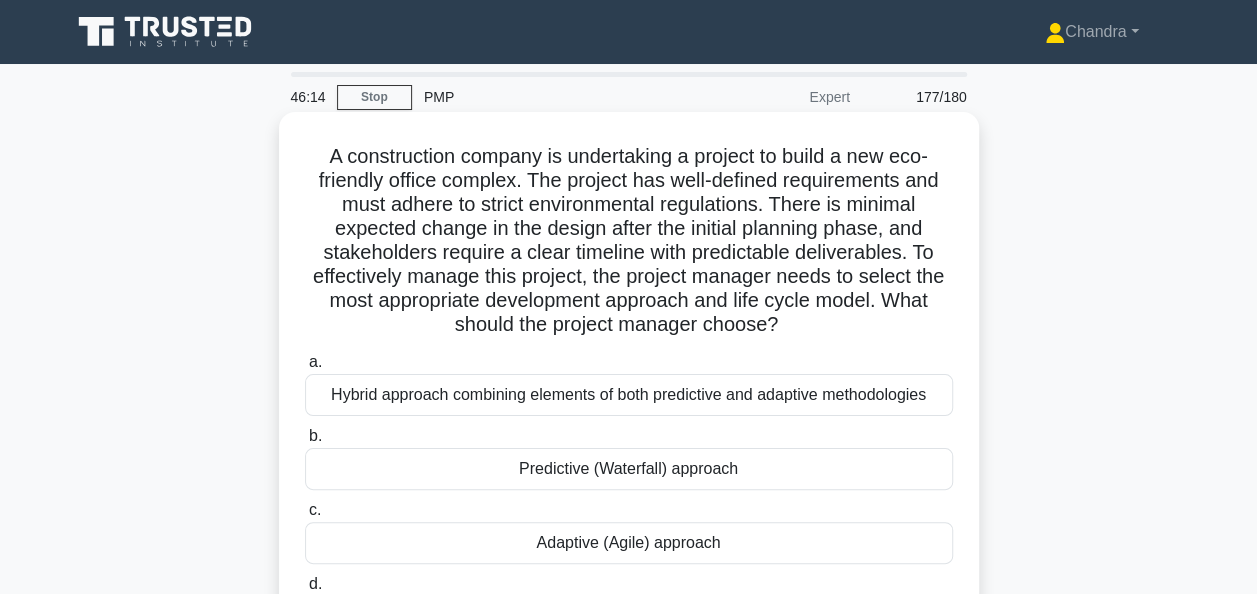 scroll, scrollTop: 100, scrollLeft: 0, axis: vertical 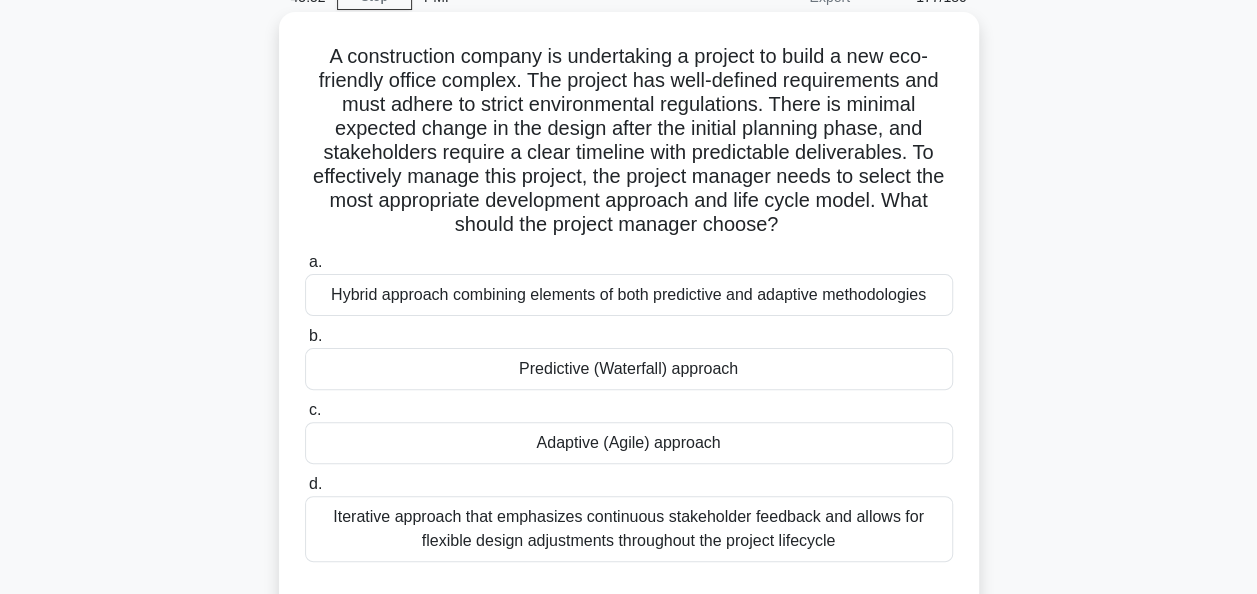 click on "Predictive (Waterfall) approach" at bounding box center [629, 369] 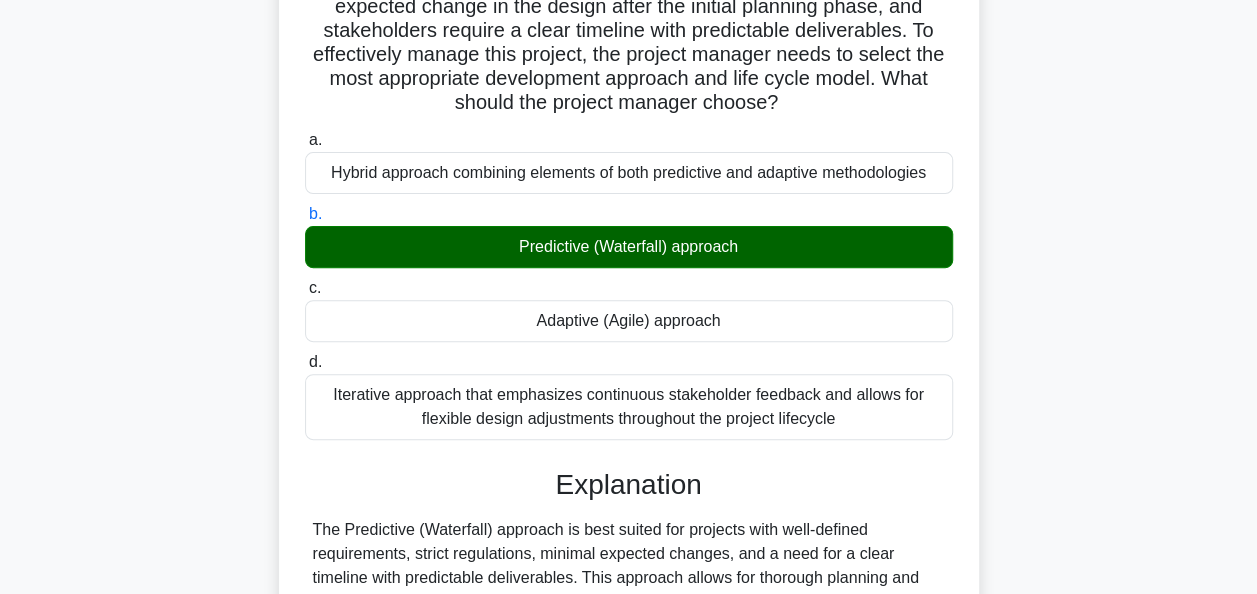 scroll, scrollTop: 516, scrollLeft: 0, axis: vertical 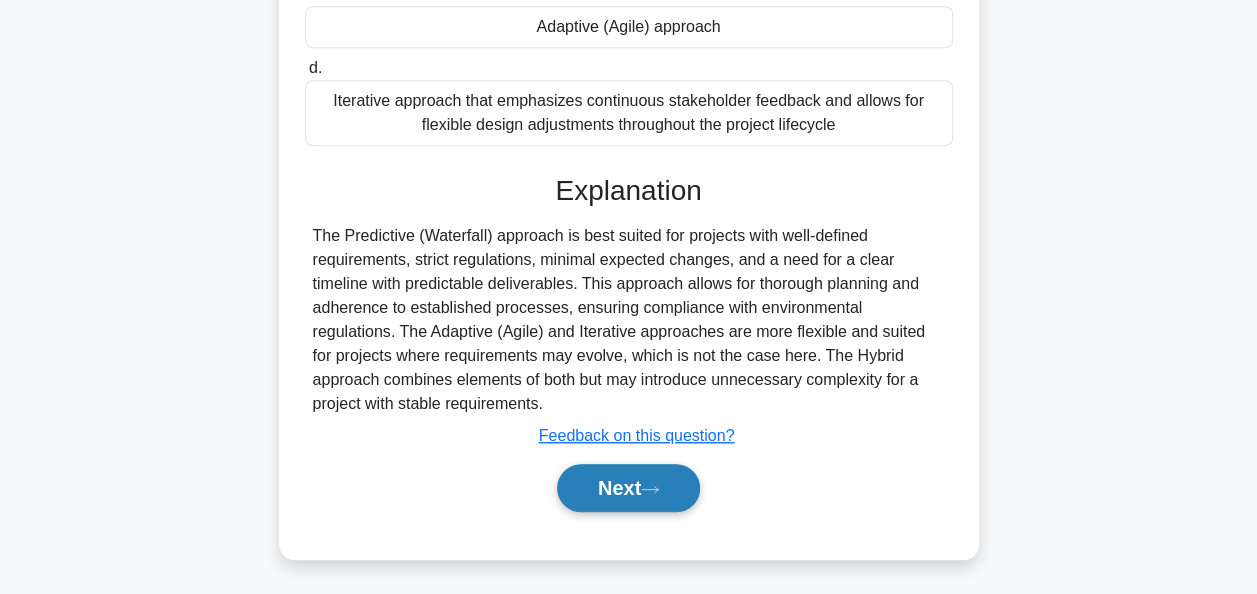 click on "Next" at bounding box center [628, 488] 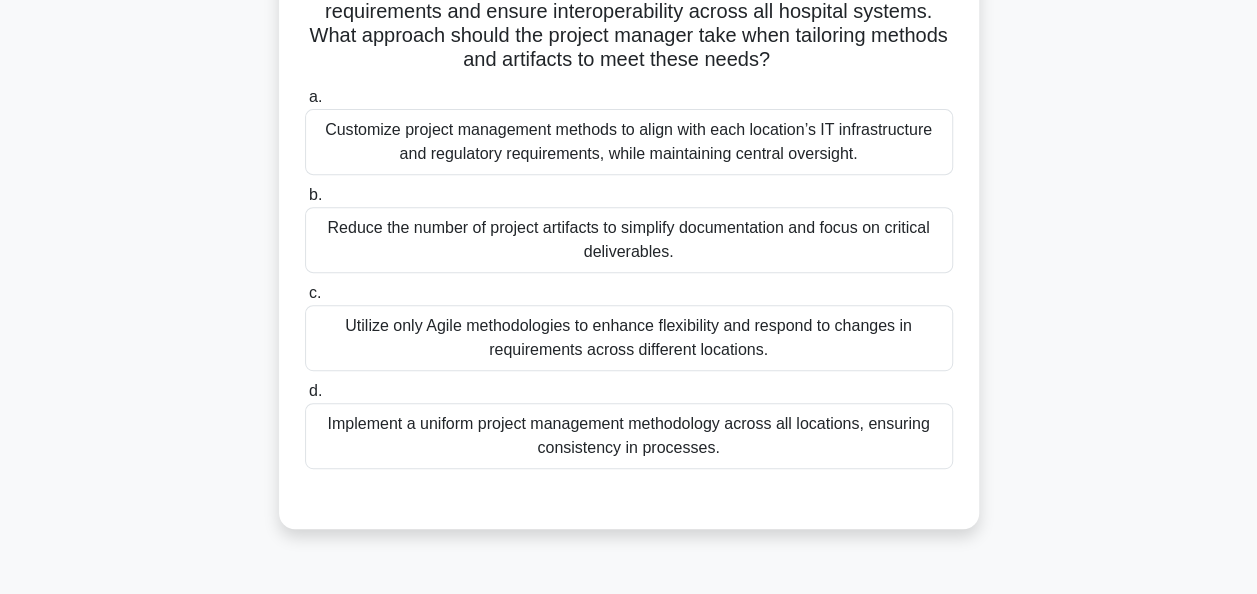 scroll, scrollTop: 400, scrollLeft: 0, axis: vertical 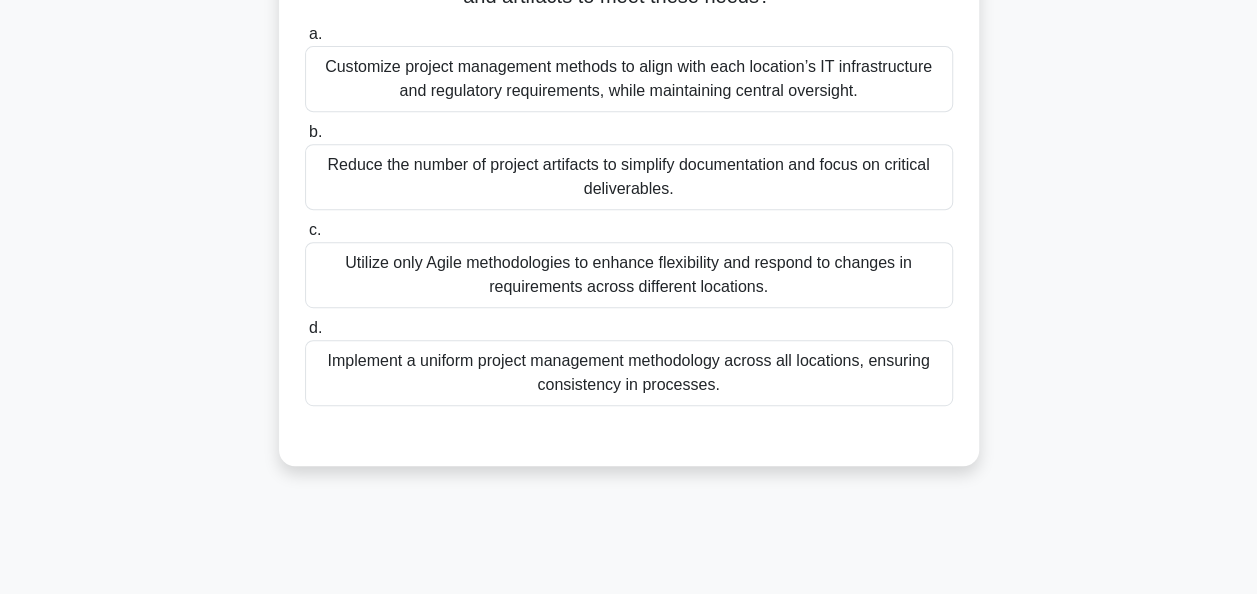 click on "Customize project management methods to align with each location’s IT infrastructure and regulatory requirements, while maintaining central oversight." at bounding box center [629, 79] 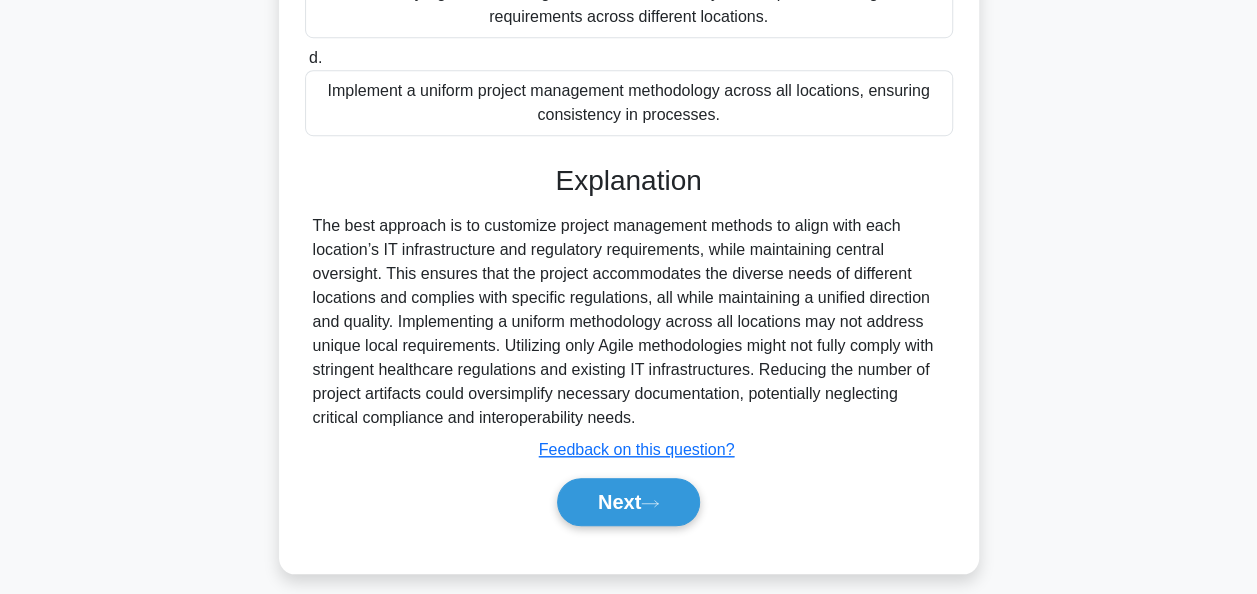 scroll, scrollTop: 684, scrollLeft: 0, axis: vertical 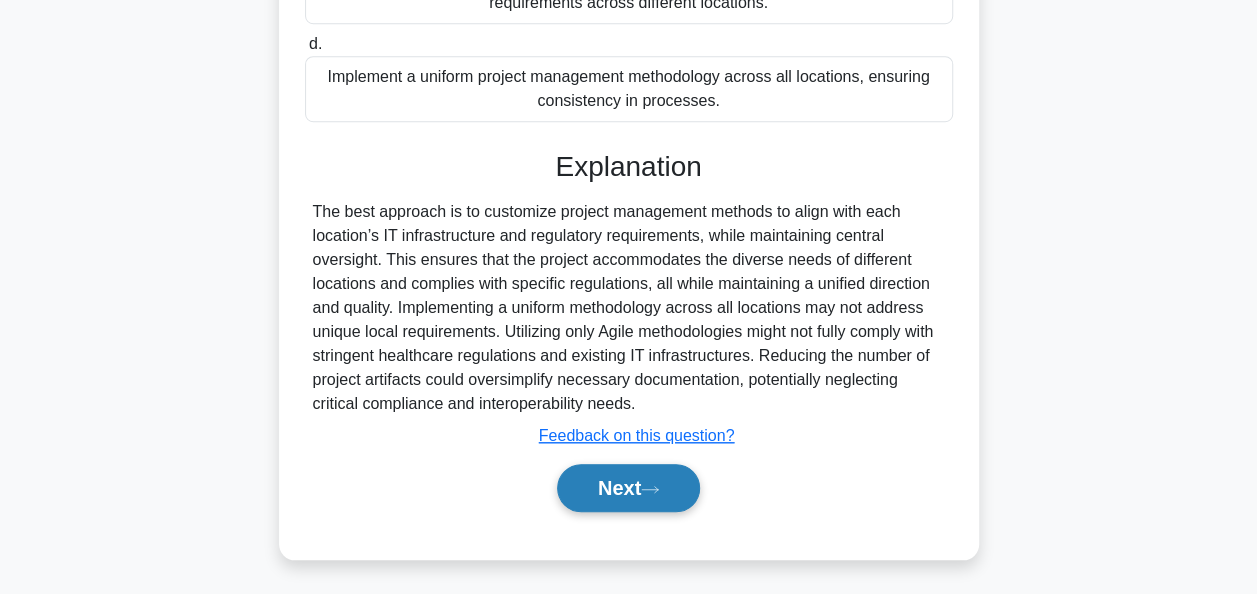 click on "Next" at bounding box center (628, 488) 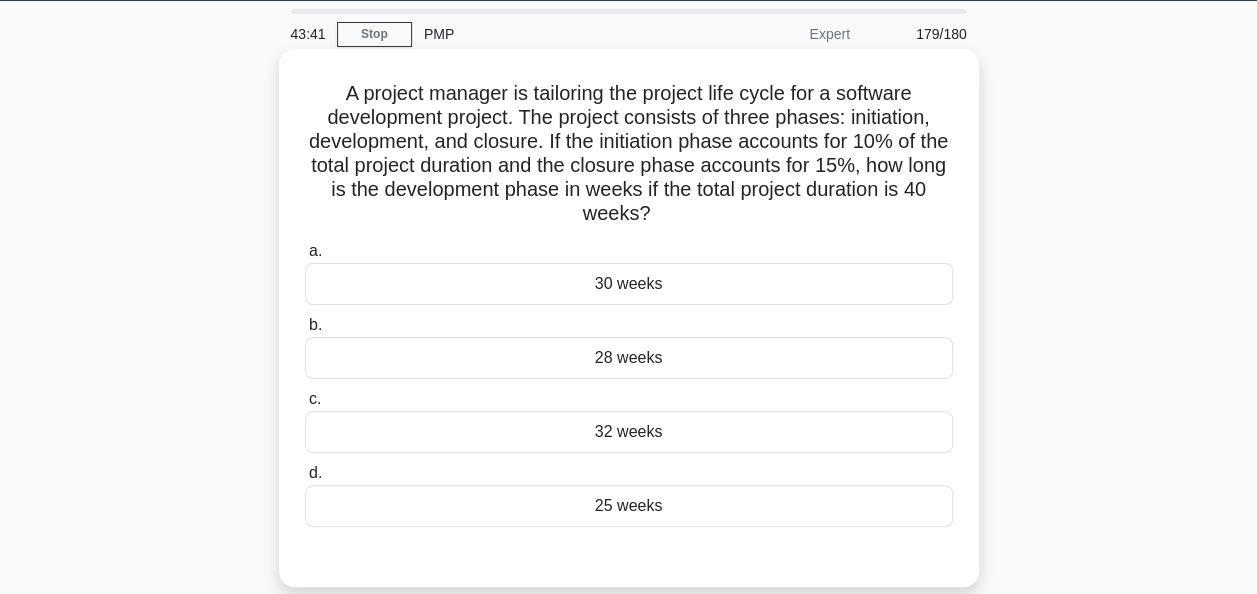 scroll, scrollTop: 100, scrollLeft: 0, axis: vertical 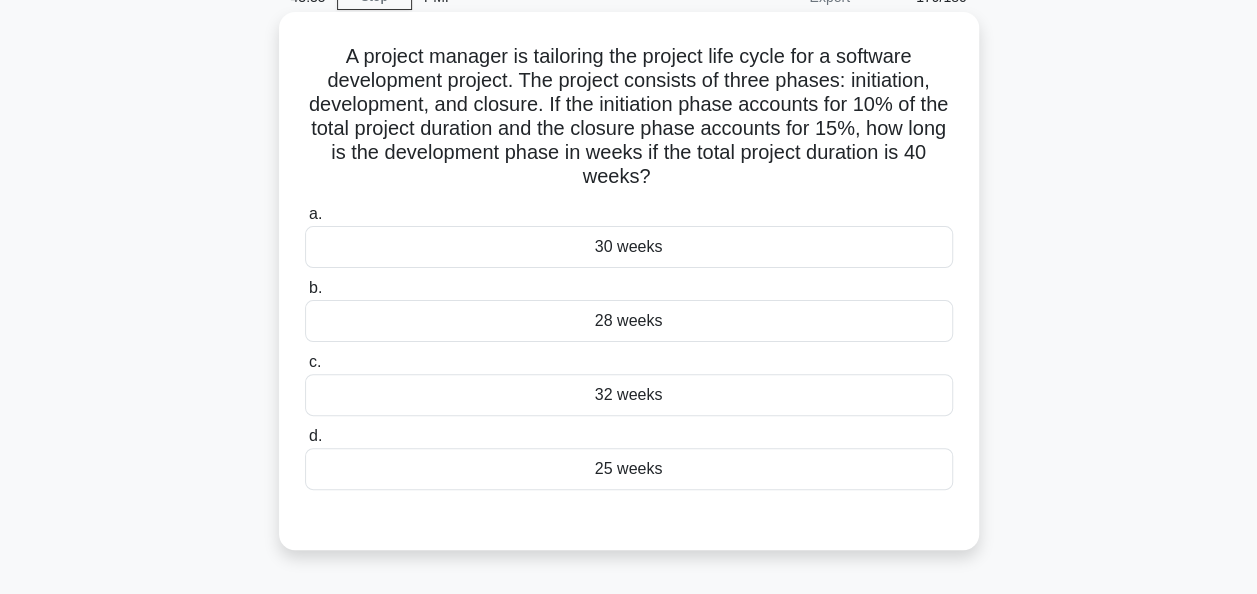 click on "30 weeks" at bounding box center [629, 247] 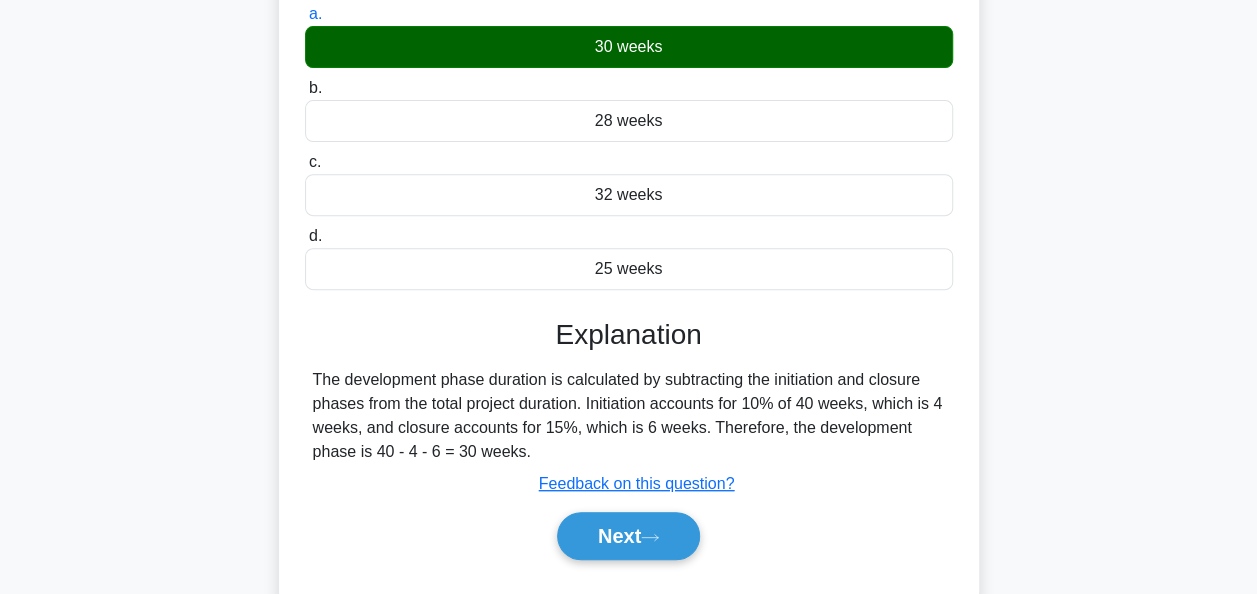 scroll, scrollTop: 486, scrollLeft: 0, axis: vertical 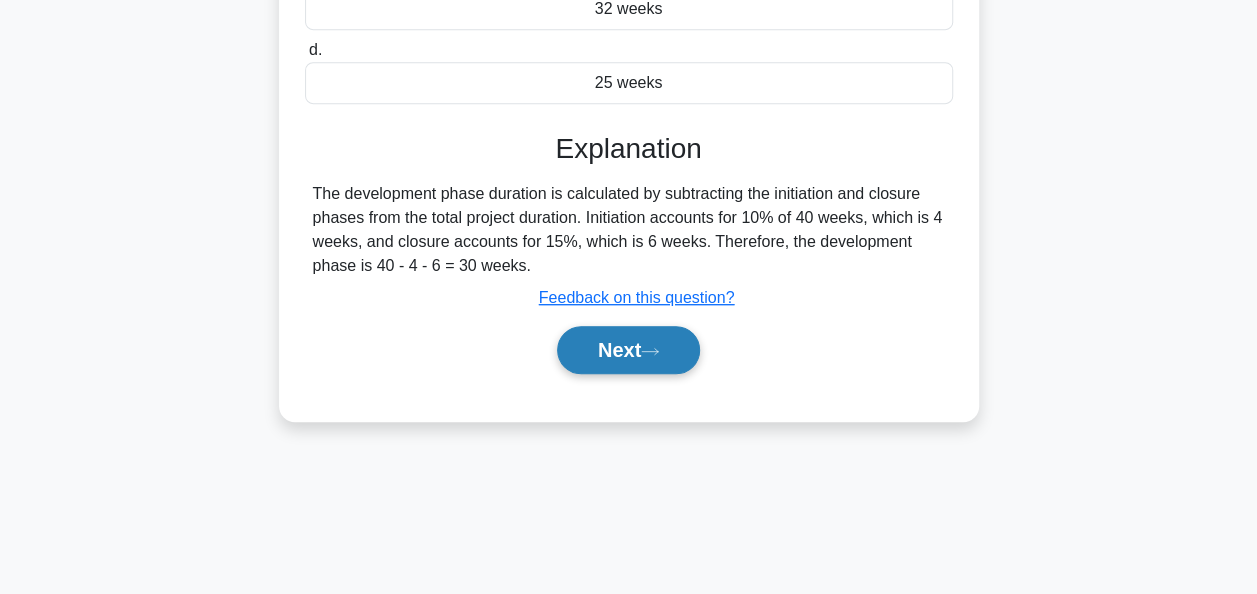 click on "Next" at bounding box center [628, 350] 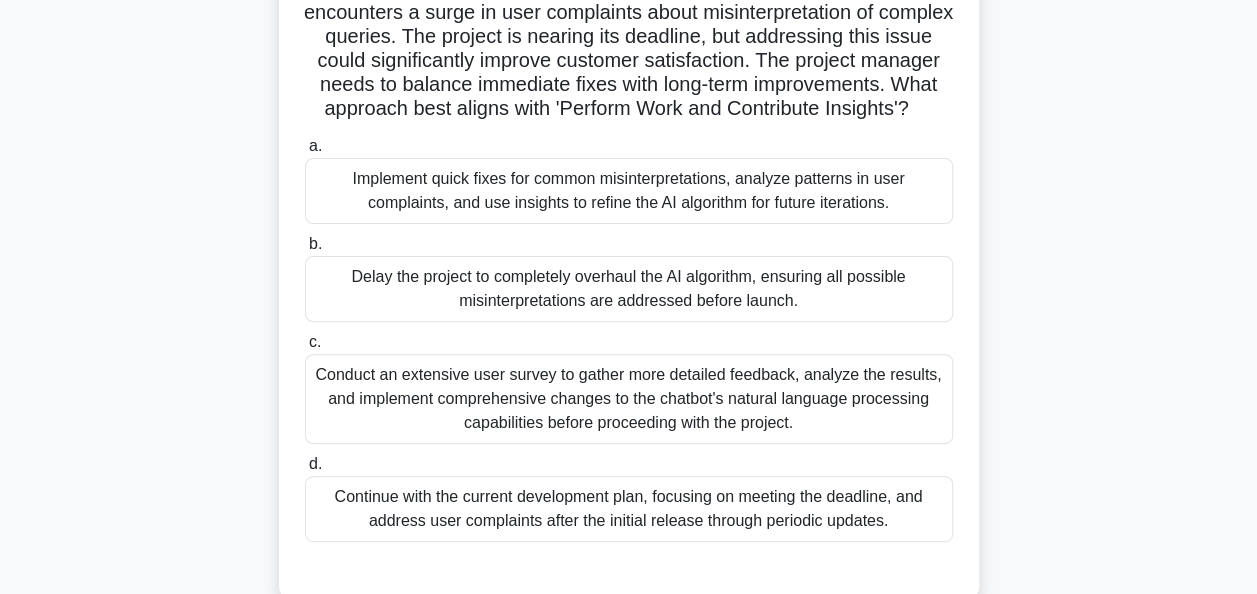 scroll, scrollTop: 200, scrollLeft: 0, axis: vertical 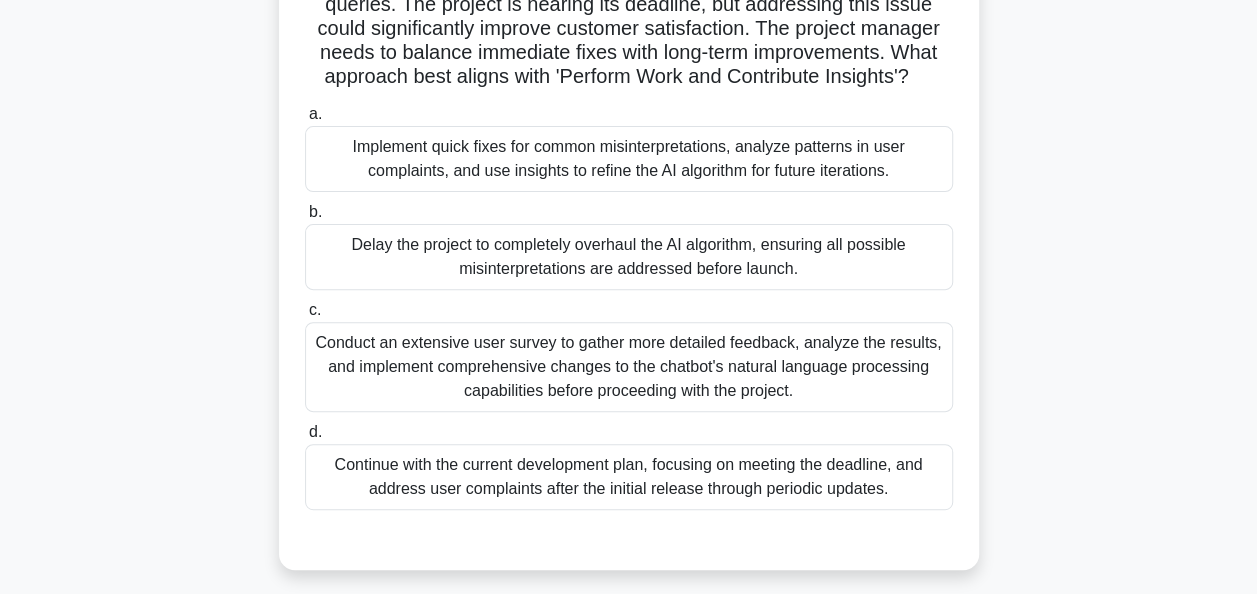 click on "Conduct an extensive user survey to gather more detailed feedback, analyze the results, and implement comprehensive changes to the chatbot's natural language processing capabilities before proceeding with the project." at bounding box center (629, 367) 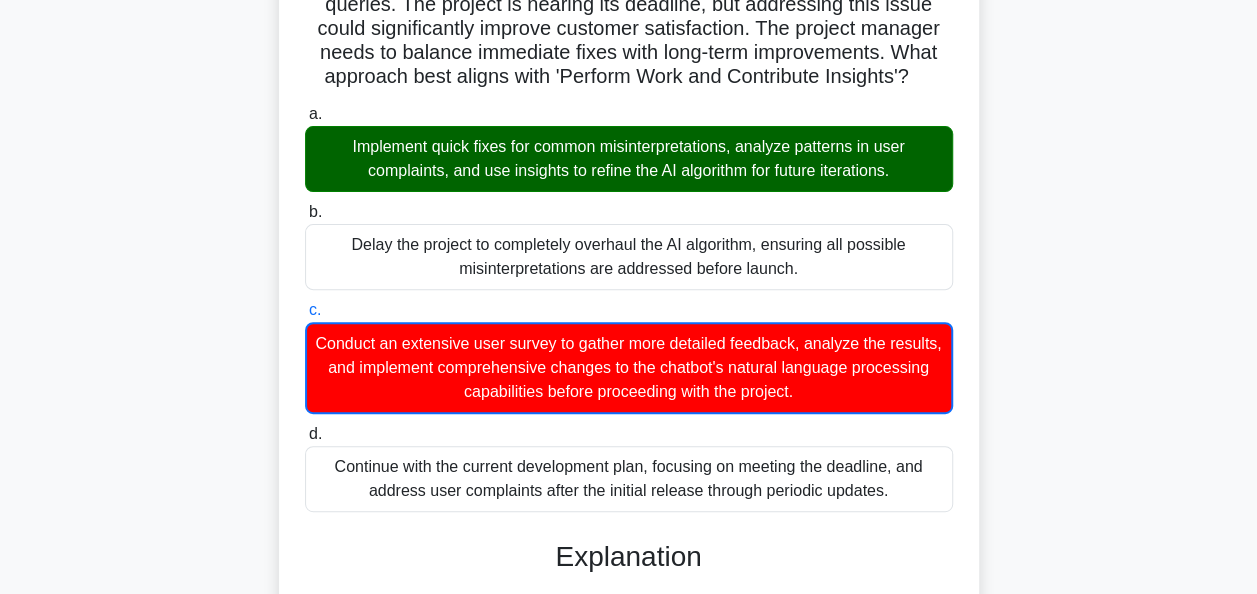 click on "Implement quick fixes for common misinterpretations, analyze patterns in user complaints, and use insights to refine the AI algorithm for future iterations." at bounding box center (629, 159) 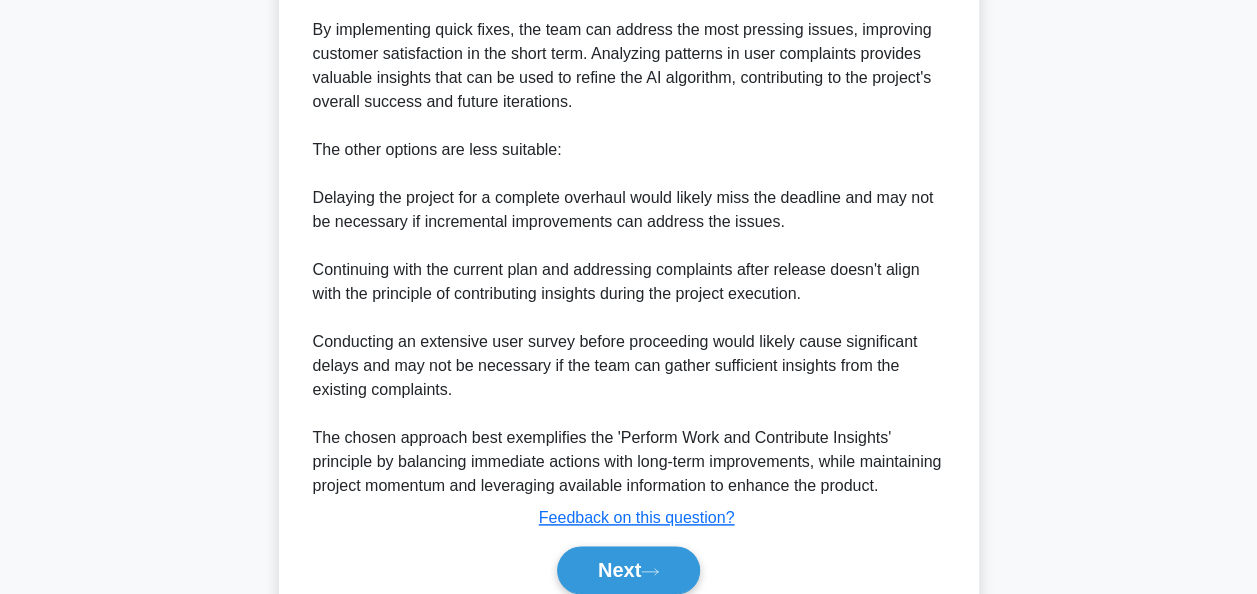 scroll, scrollTop: 1092, scrollLeft: 0, axis: vertical 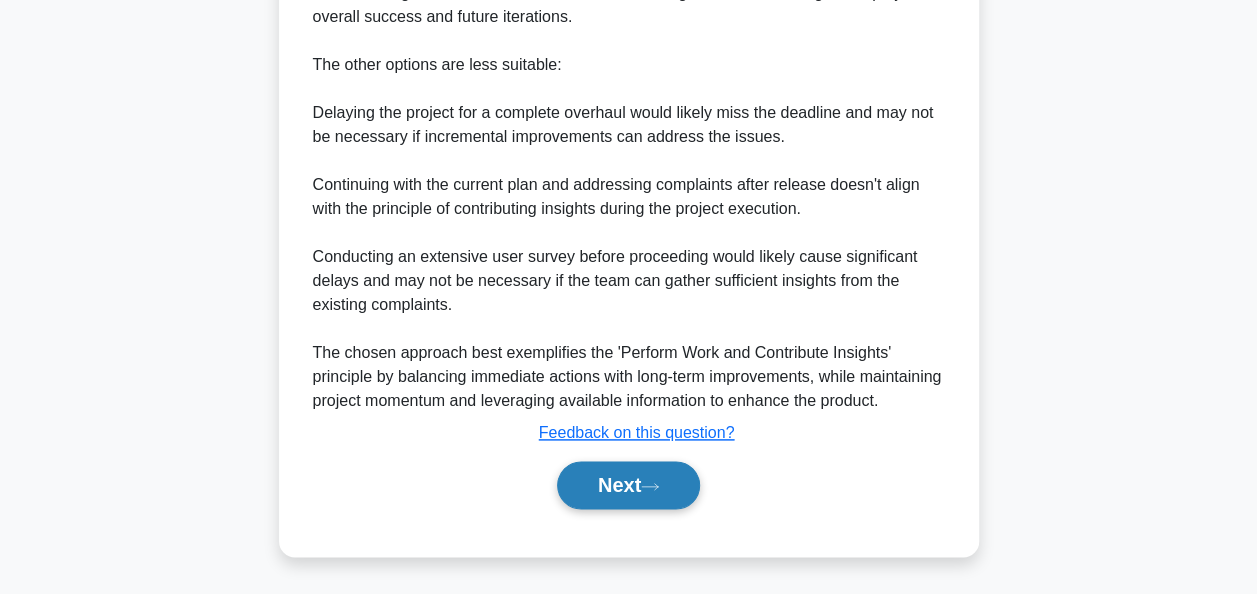 click on "Next" at bounding box center [628, 485] 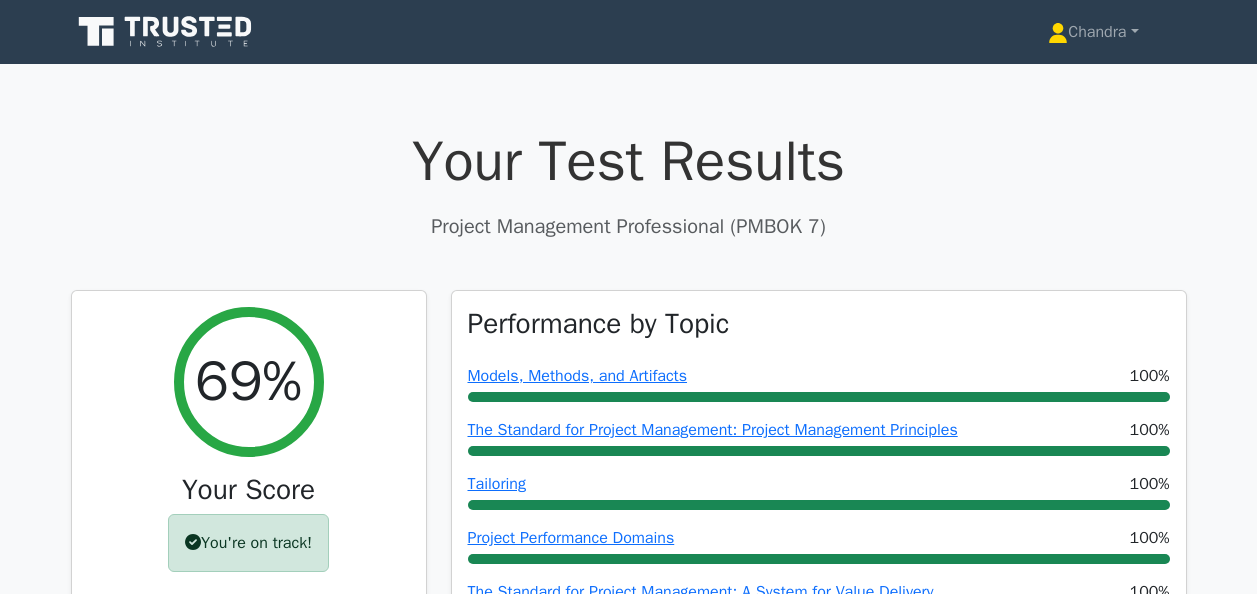 scroll, scrollTop: 400, scrollLeft: 0, axis: vertical 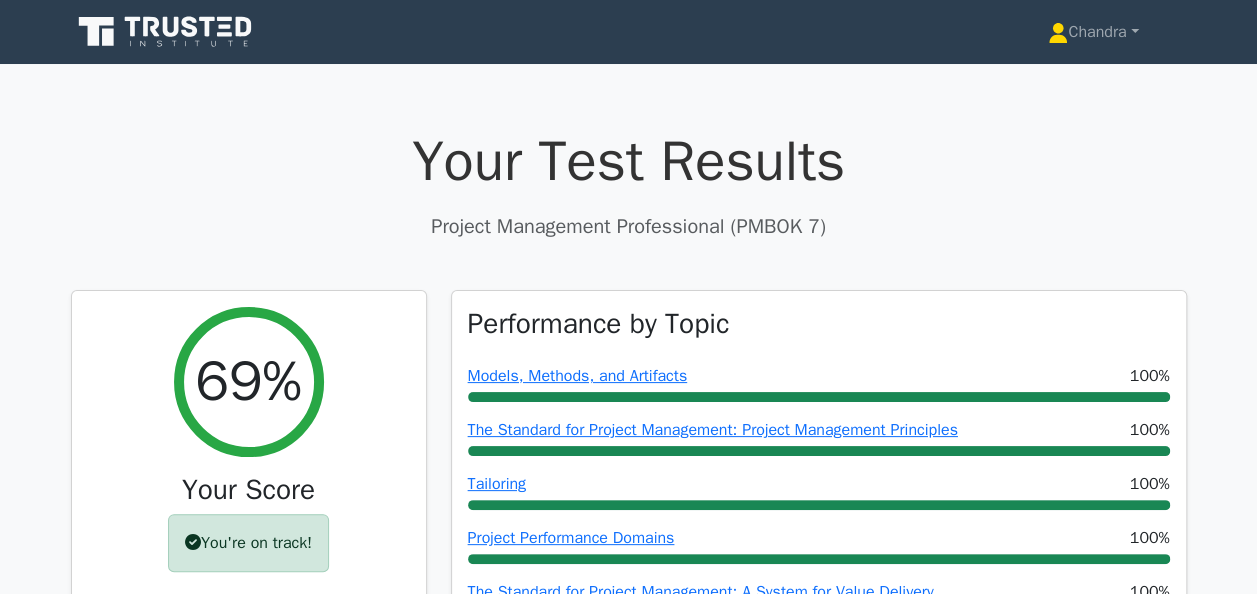 click on "Performance by Topic
Models, Methods, and Artifacts
100%
The Standard for Project Management: Project Management Principles
100%
Tailoring
100%
100% 100%" at bounding box center (819, 471) 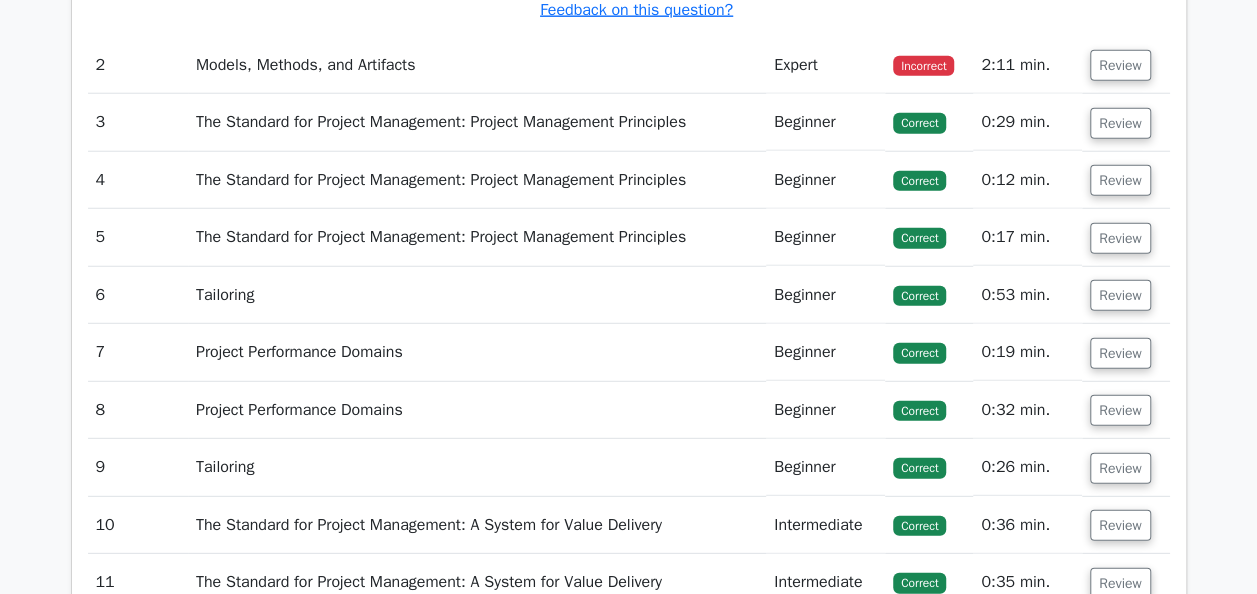 scroll, scrollTop: 2500, scrollLeft: 0, axis: vertical 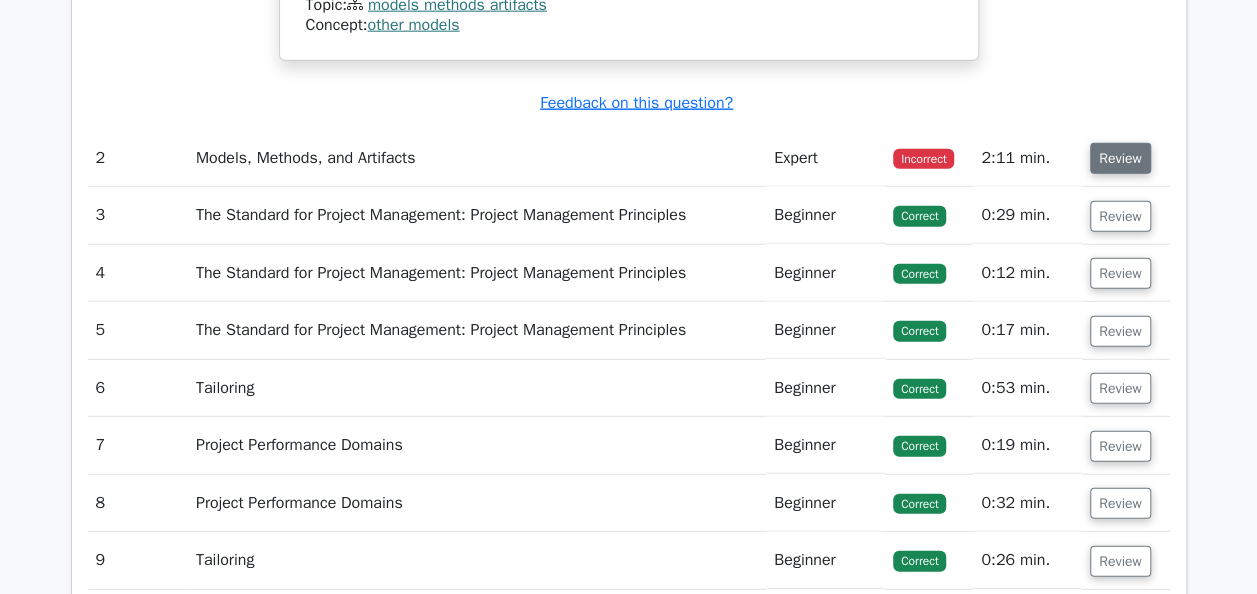 click on "Review" at bounding box center (1120, 158) 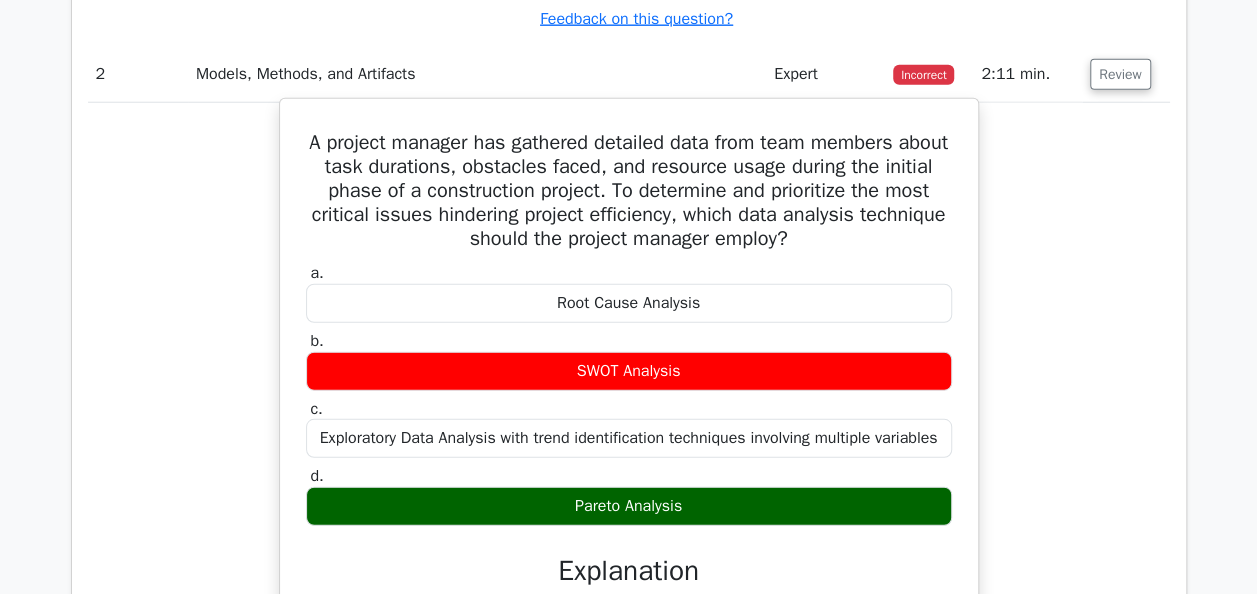 scroll, scrollTop: 2600, scrollLeft: 0, axis: vertical 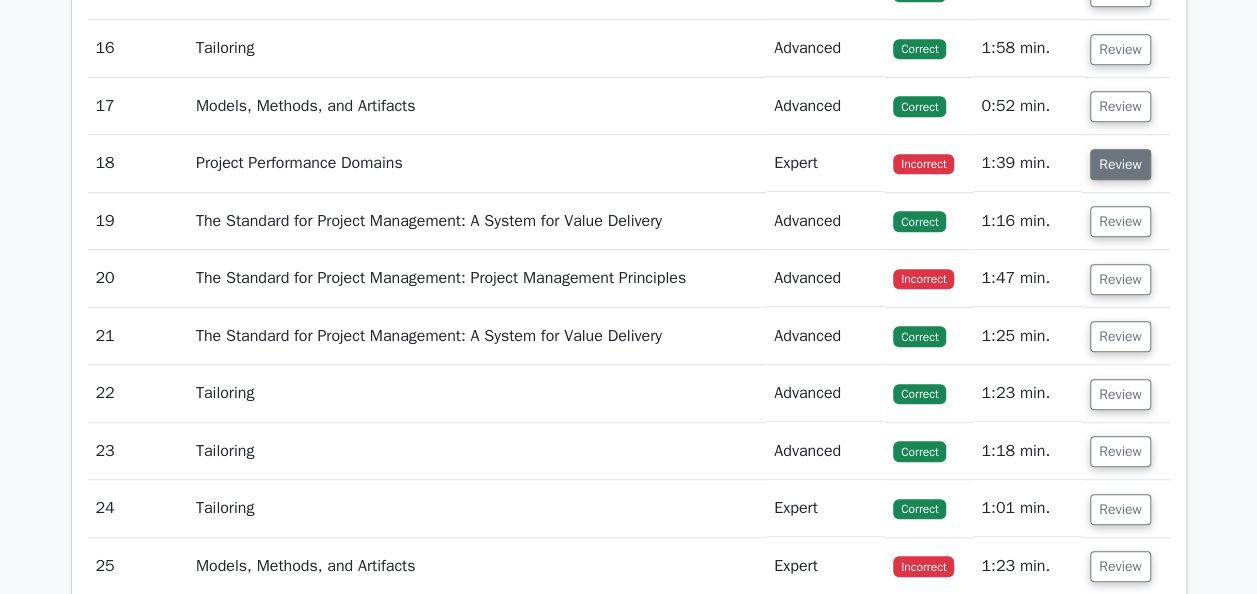 click on "Review" at bounding box center (1120, 164) 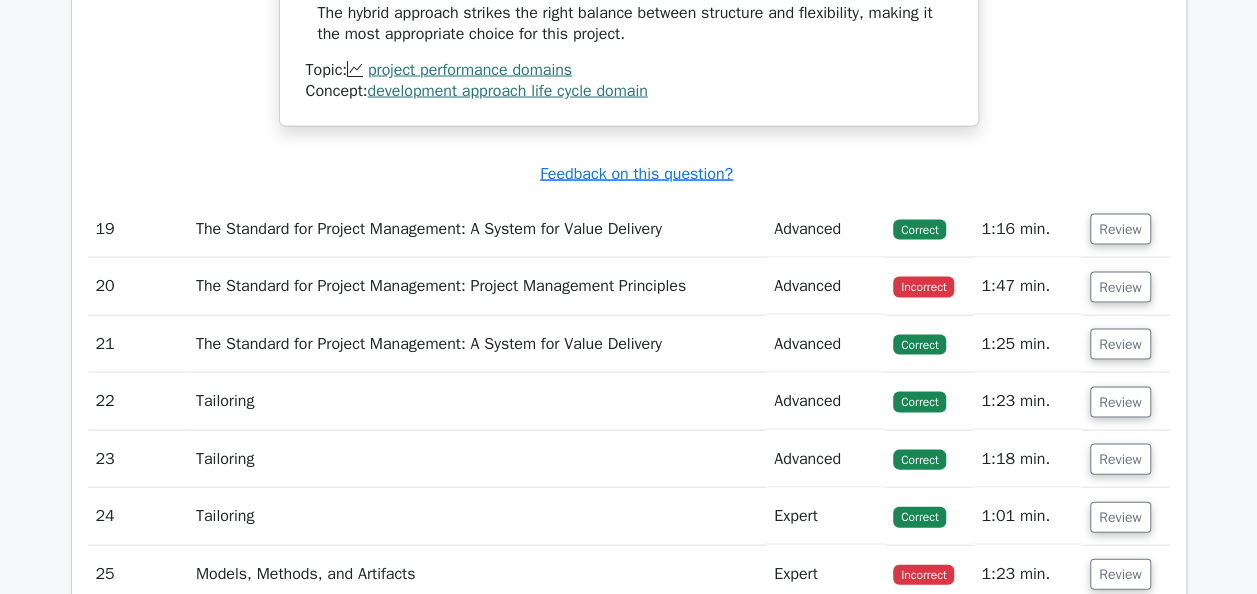 scroll, scrollTop: 5700, scrollLeft: 0, axis: vertical 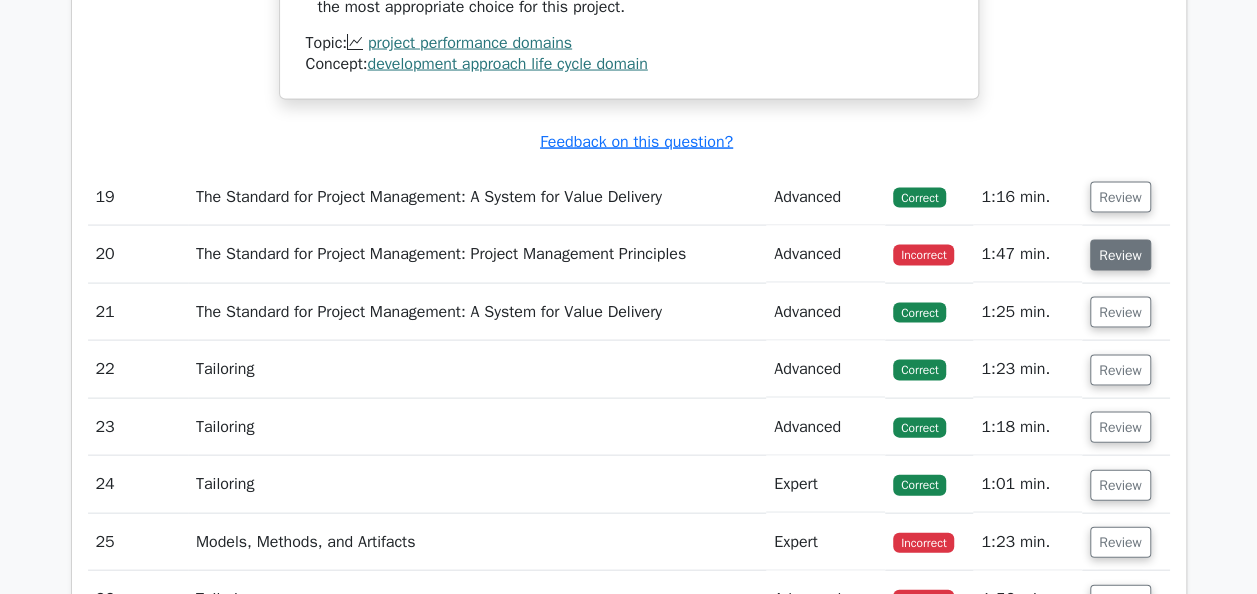 click on "Review" at bounding box center [1120, 255] 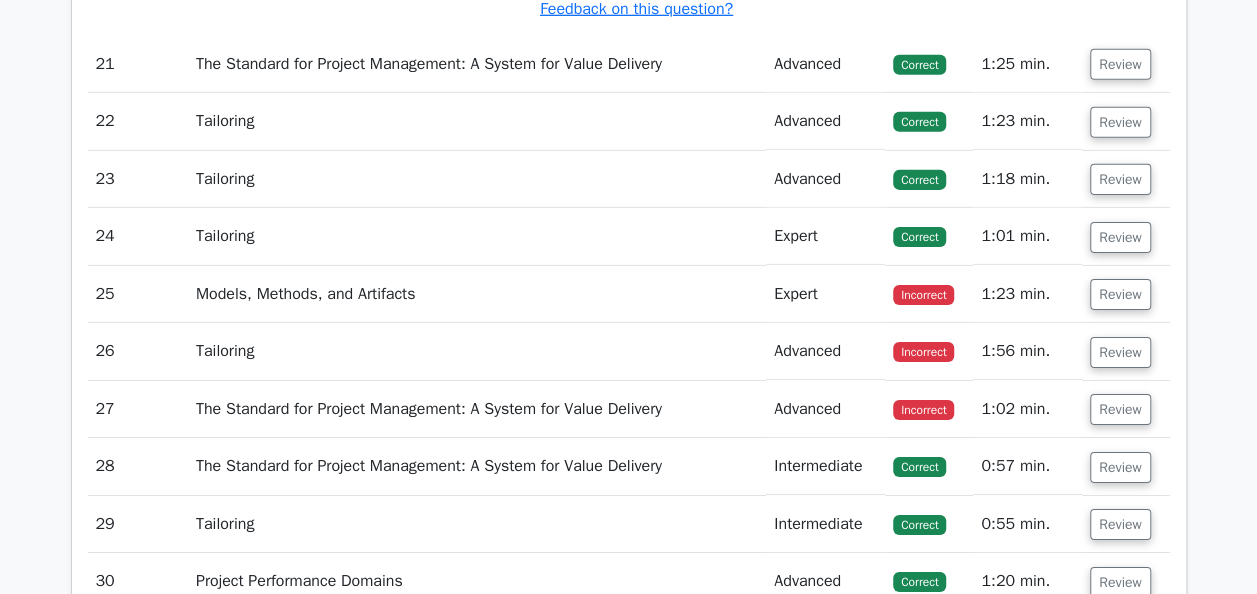 scroll, scrollTop: 6900, scrollLeft: 0, axis: vertical 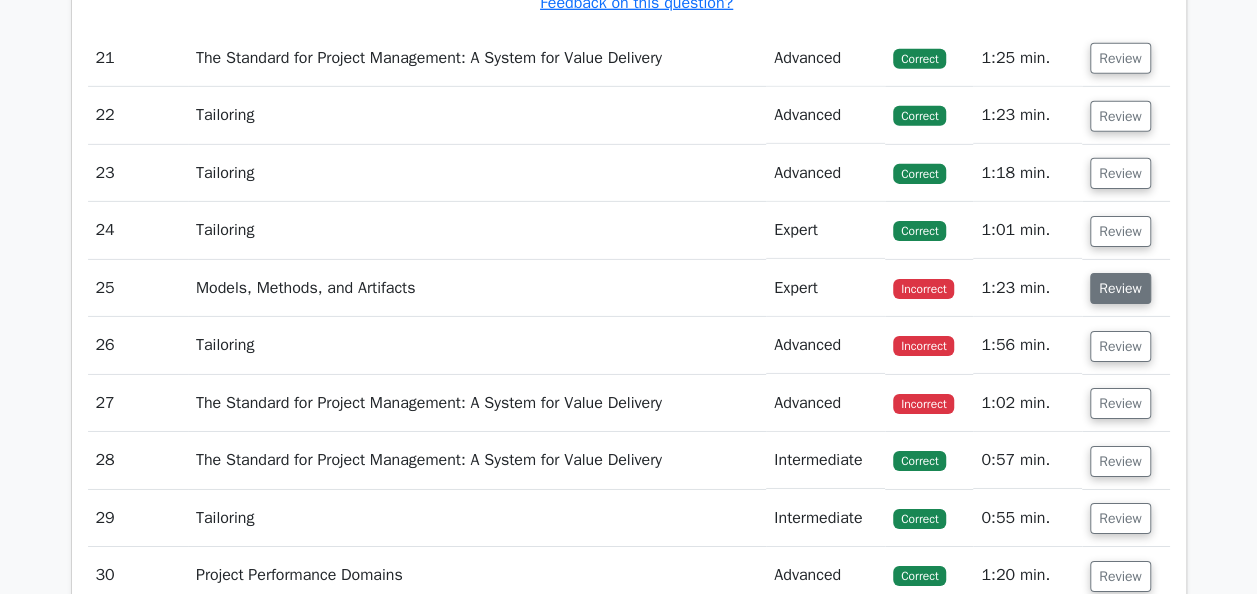 click on "Review" at bounding box center [1120, 288] 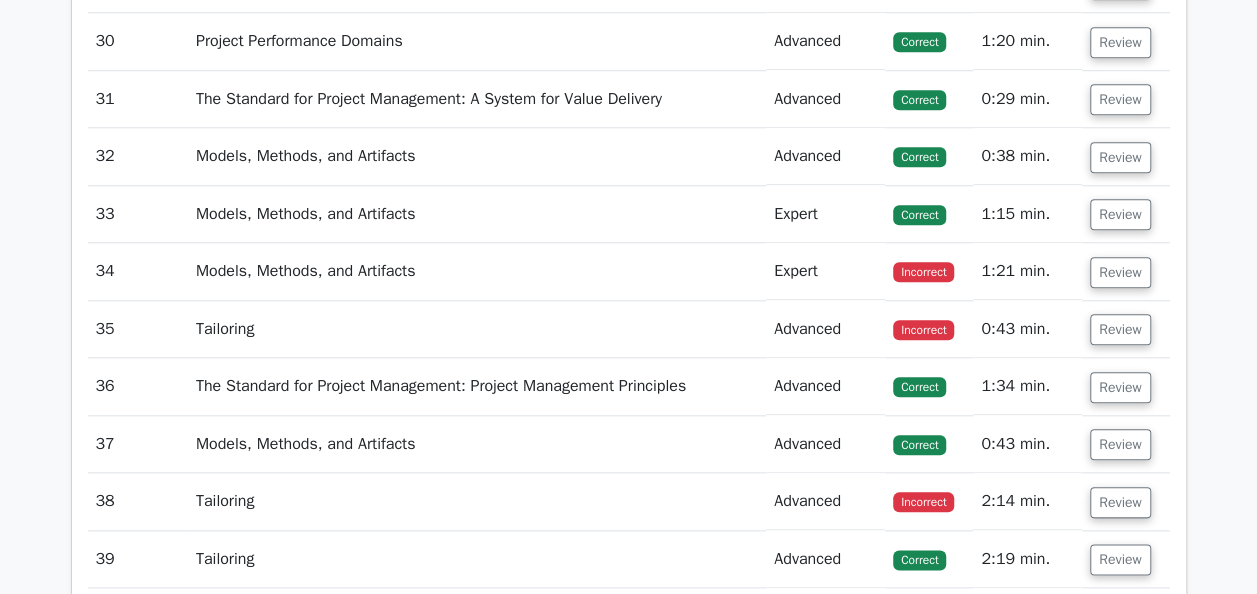 scroll, scrollTop: 8400, scrollLeft: 0, axis: vertical 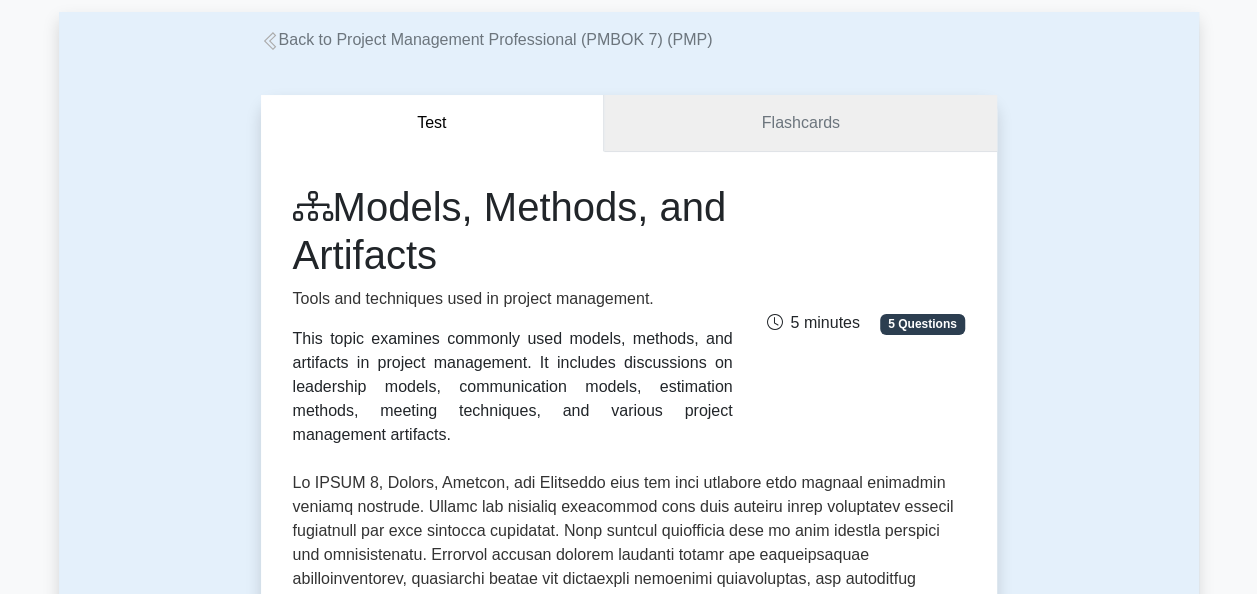 click on "Flashcards" at bounding box center [800, 123] 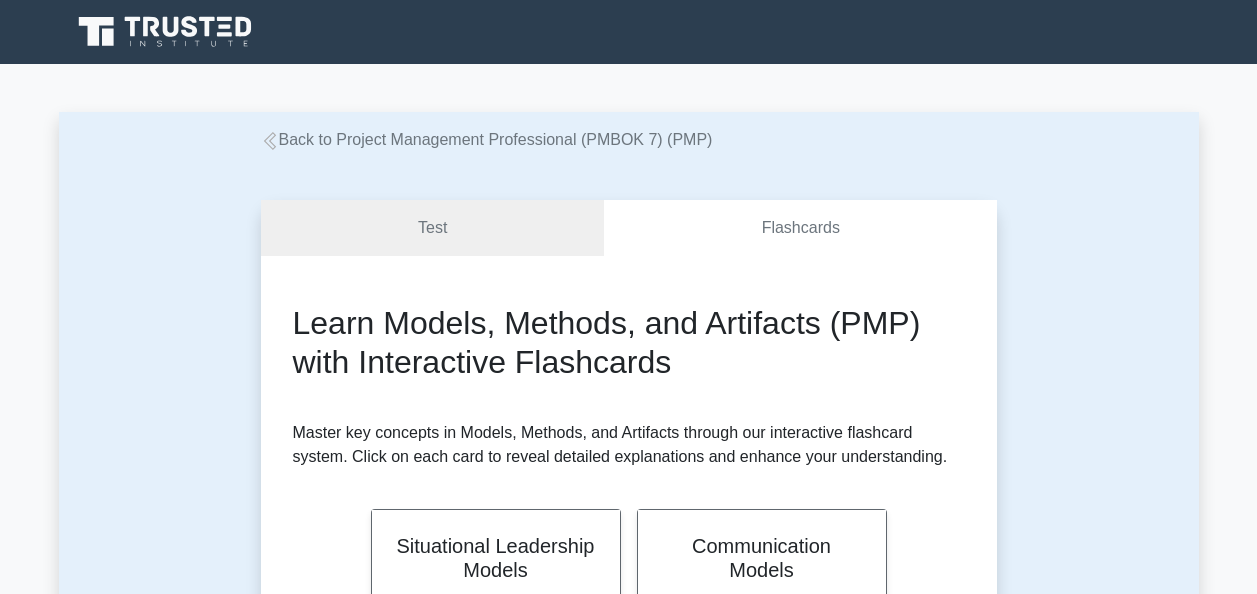 scroll, scrollTop: 0, scrollLeft: 0, axis: both 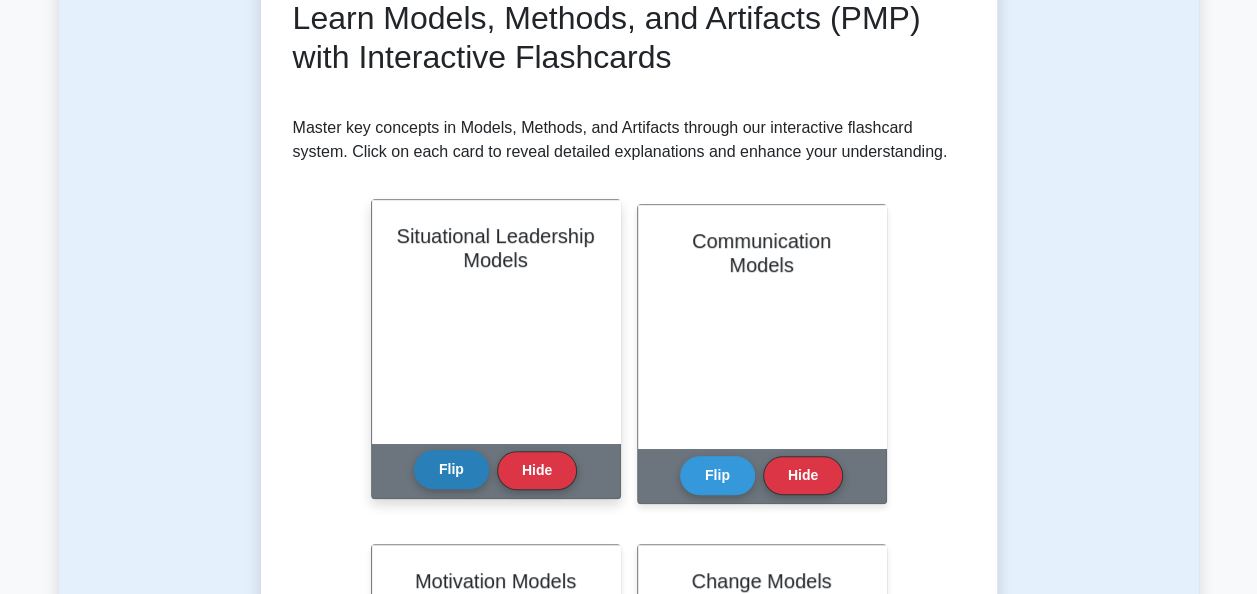 click on "Flip" at bounding box center (451, 469) 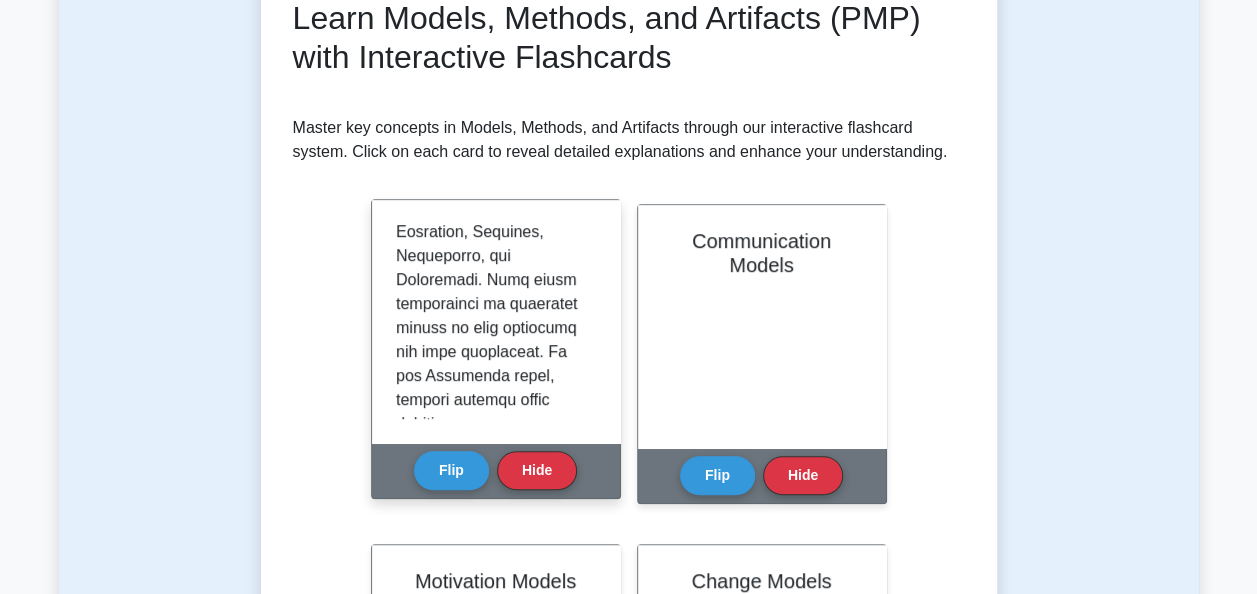 scroll, scrollTop: 500, scrollLeft: 0, axis: vertical 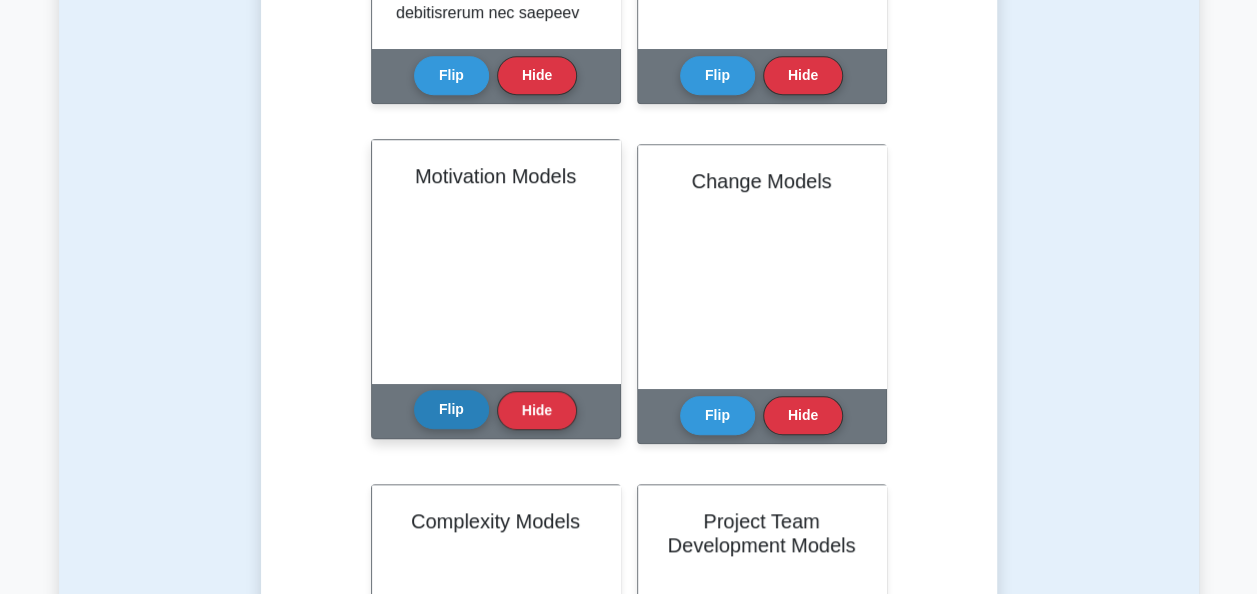 click on "Flip" at bounding box center [451, 409] 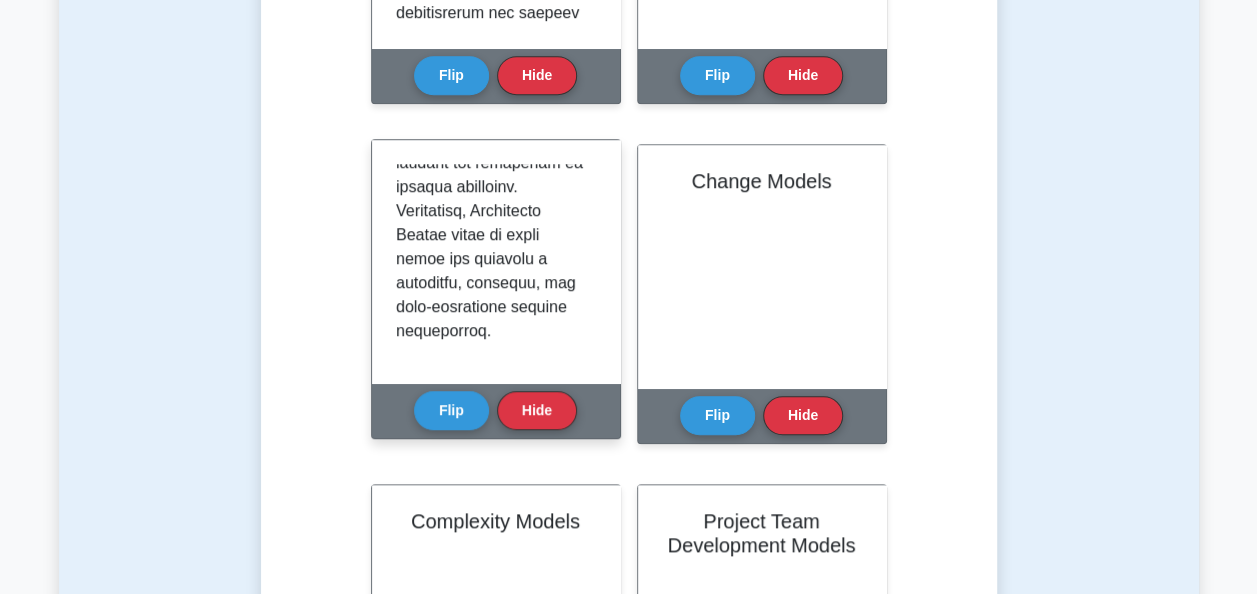 scroll, scrollTop: 2507, scrollLeft: 0, axis: vertical 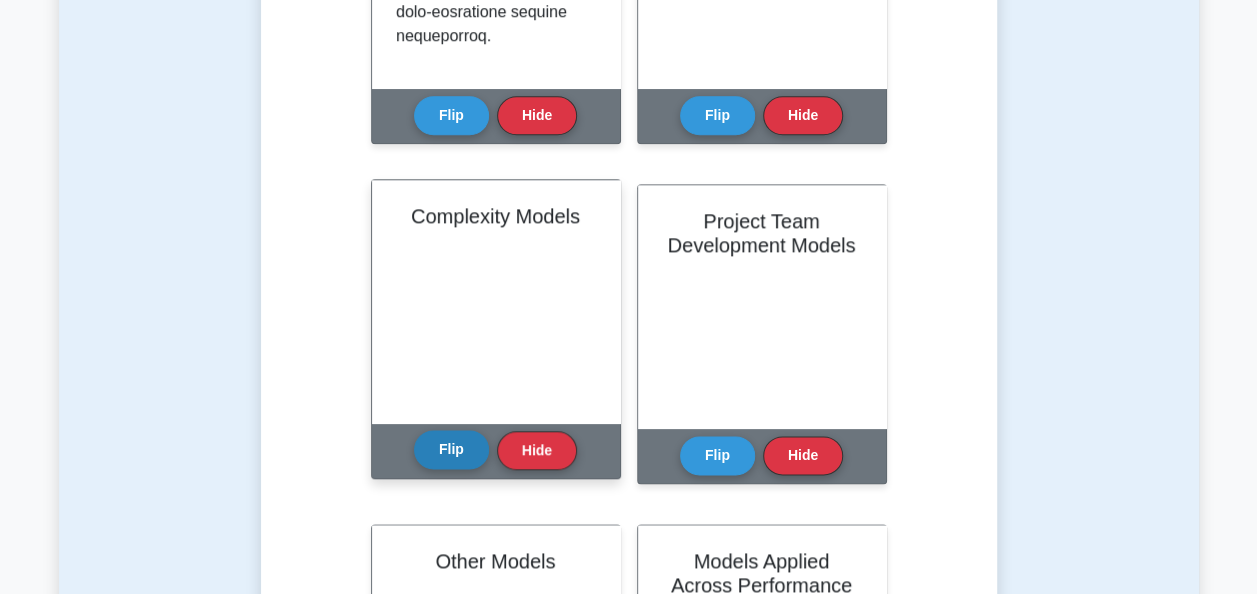 click on "Flip" at bounding box center (451, 449) 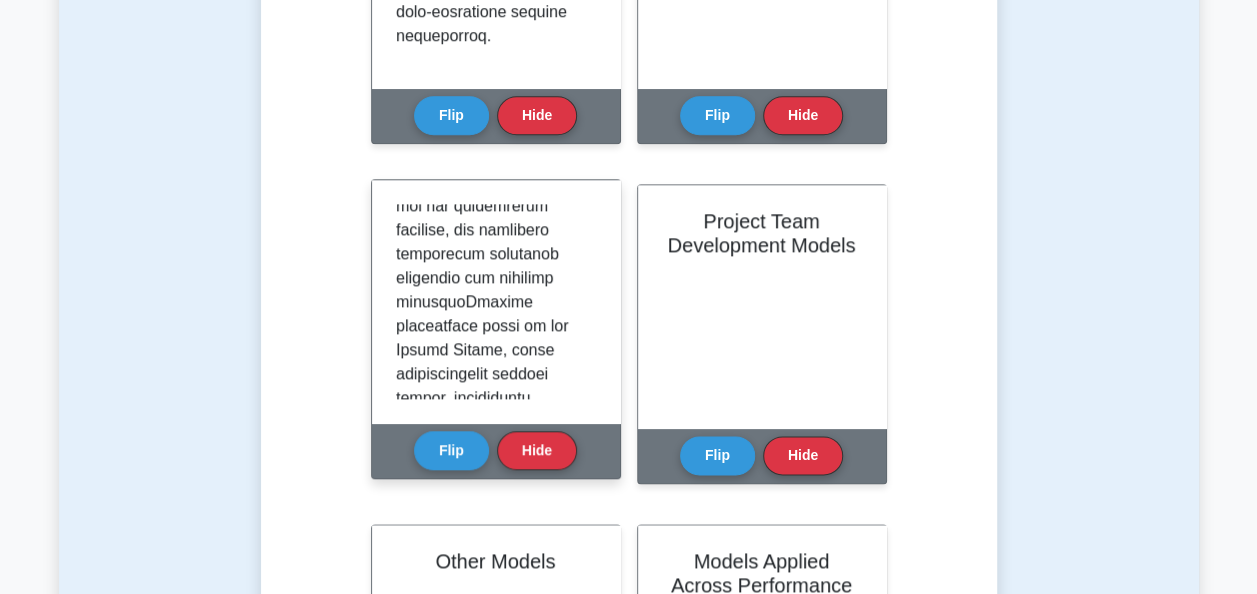 scroll, scrollTop: 900, scrollLeft: 0, axis: vertical 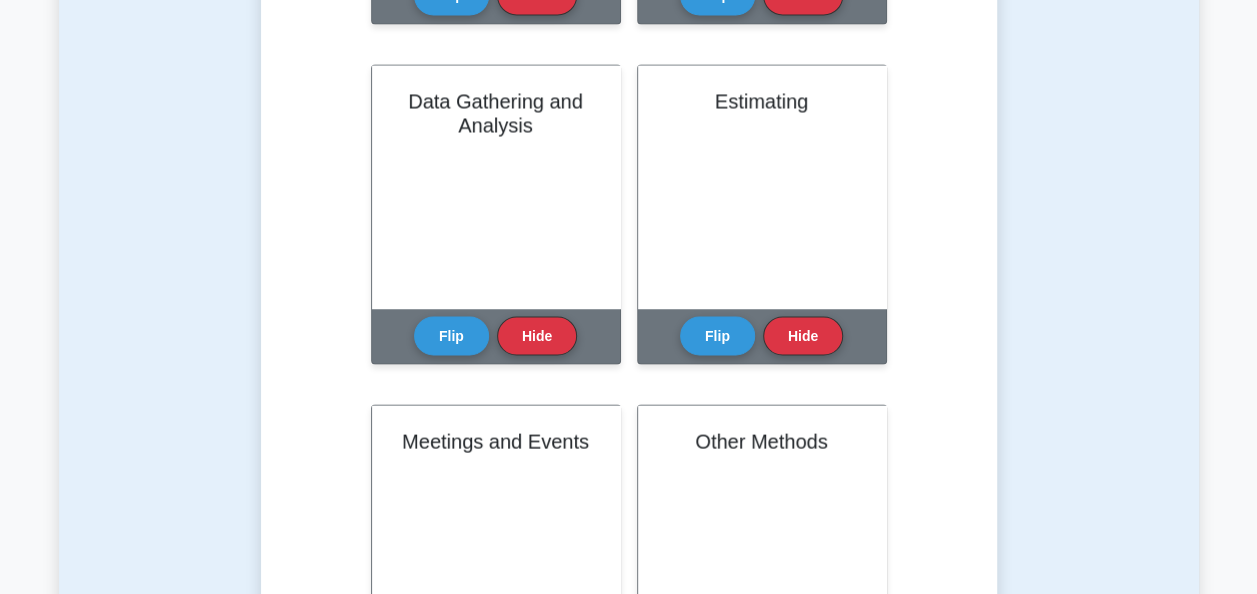 click on "Estimating
Flip
Hide" at bounding box center (762, 226) 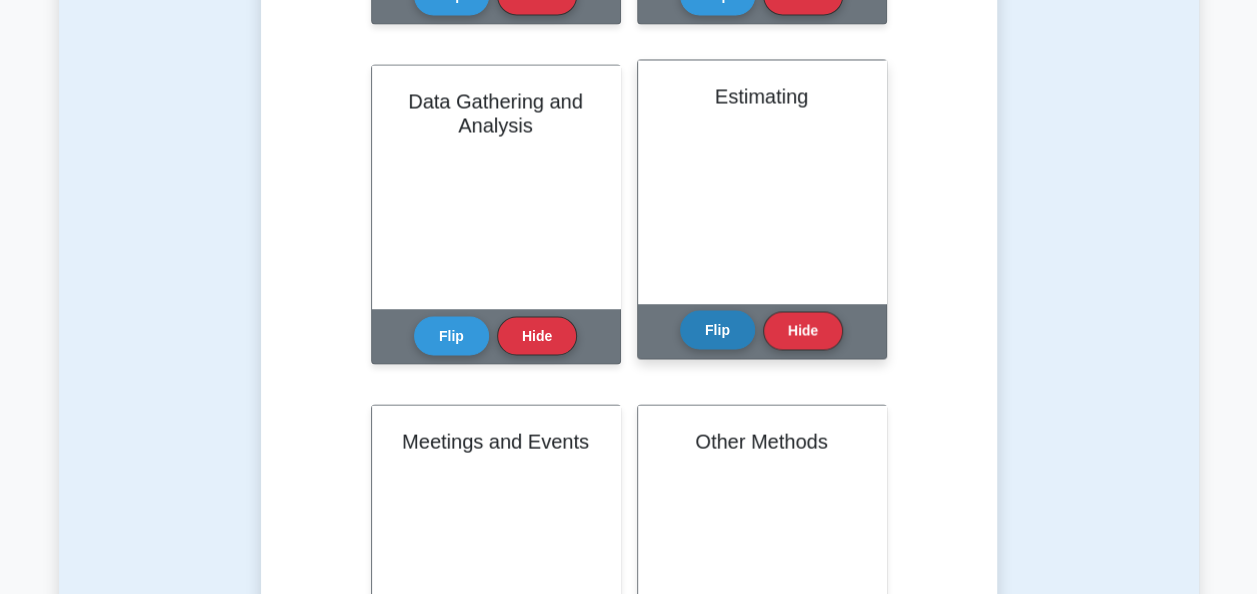 click on "Flip" at bounding box center (717, 329) 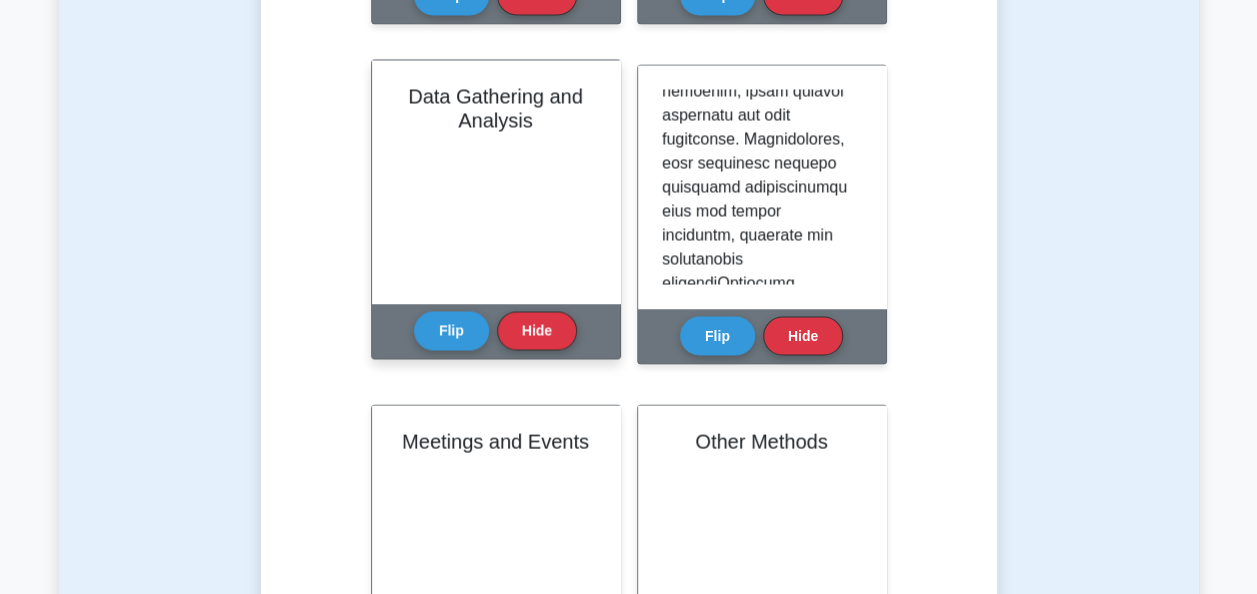scroll, scrollTop: 1500, scrollLeft: 0, axis: vertical 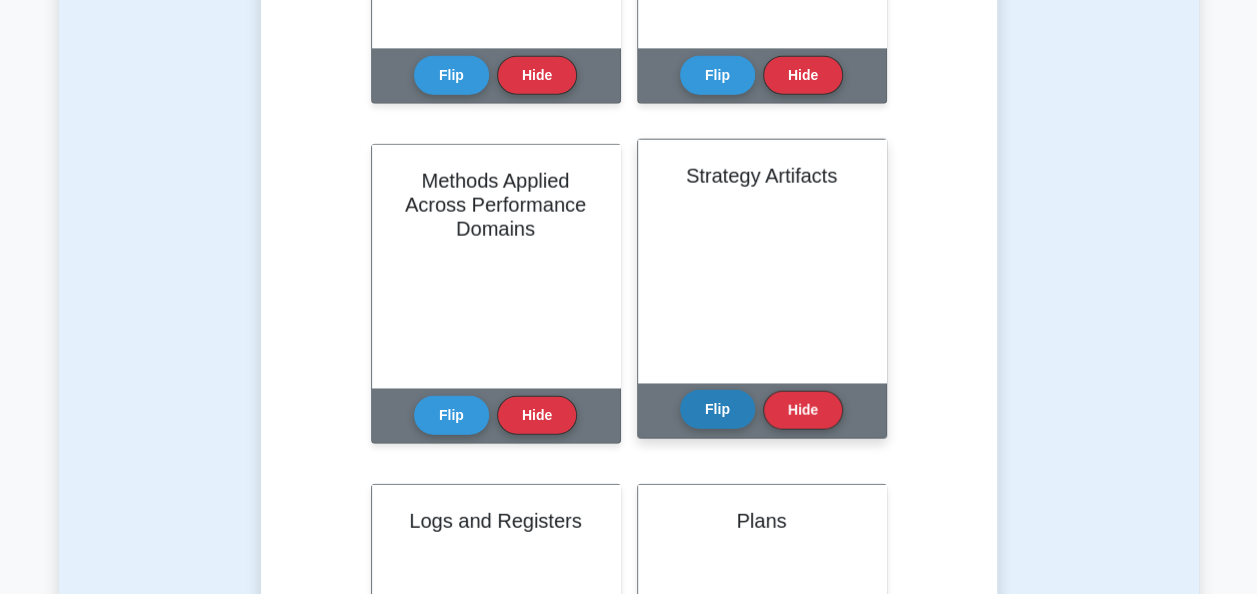 click on "Flip" at bounding box center [717, 409] 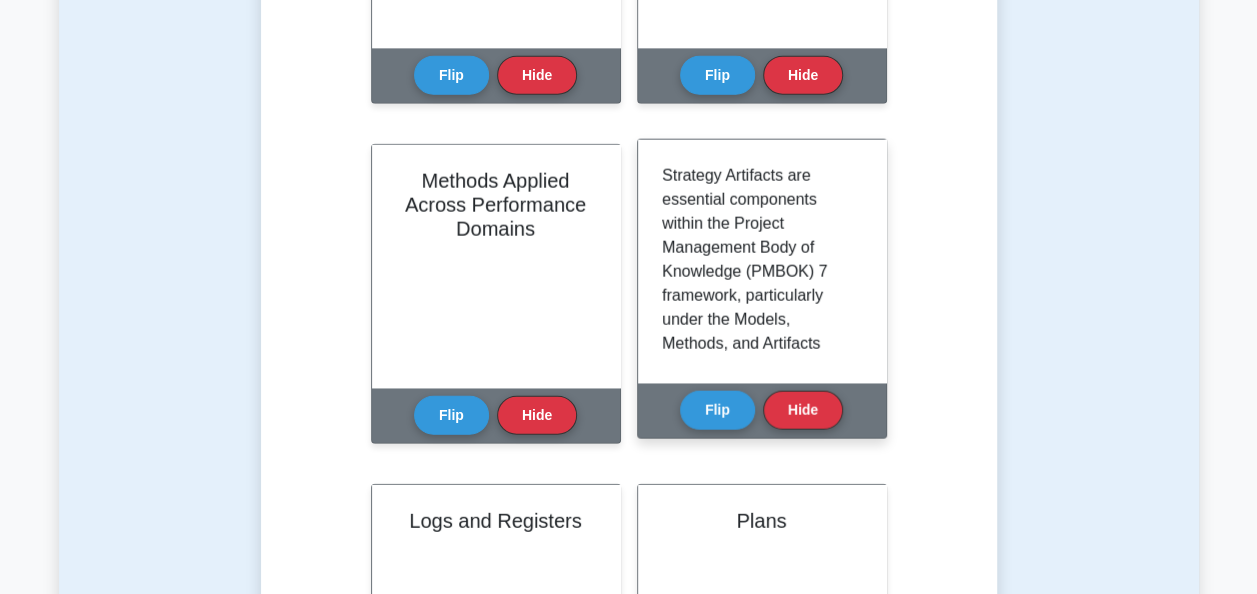 scroll, scrollTop: 2500, scrollLeft: 0, axis: vertical 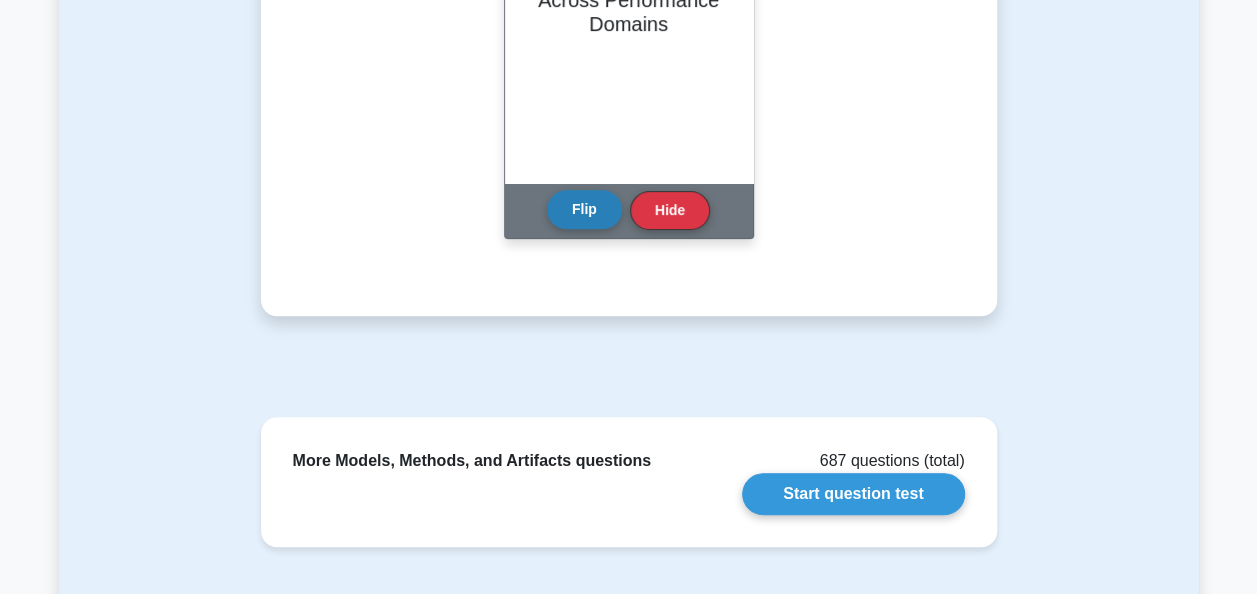 click on "Flip" at bounding box center (584, 209) 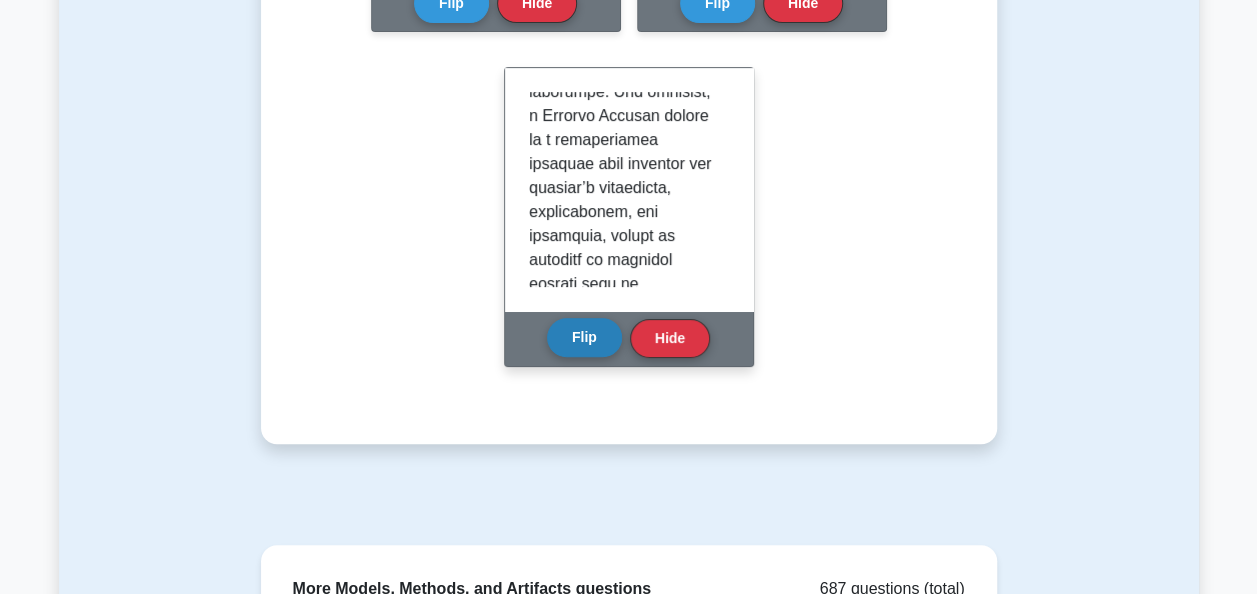 scroll, scrollTop: 4100, scrollLeft: 0, axis: vertical 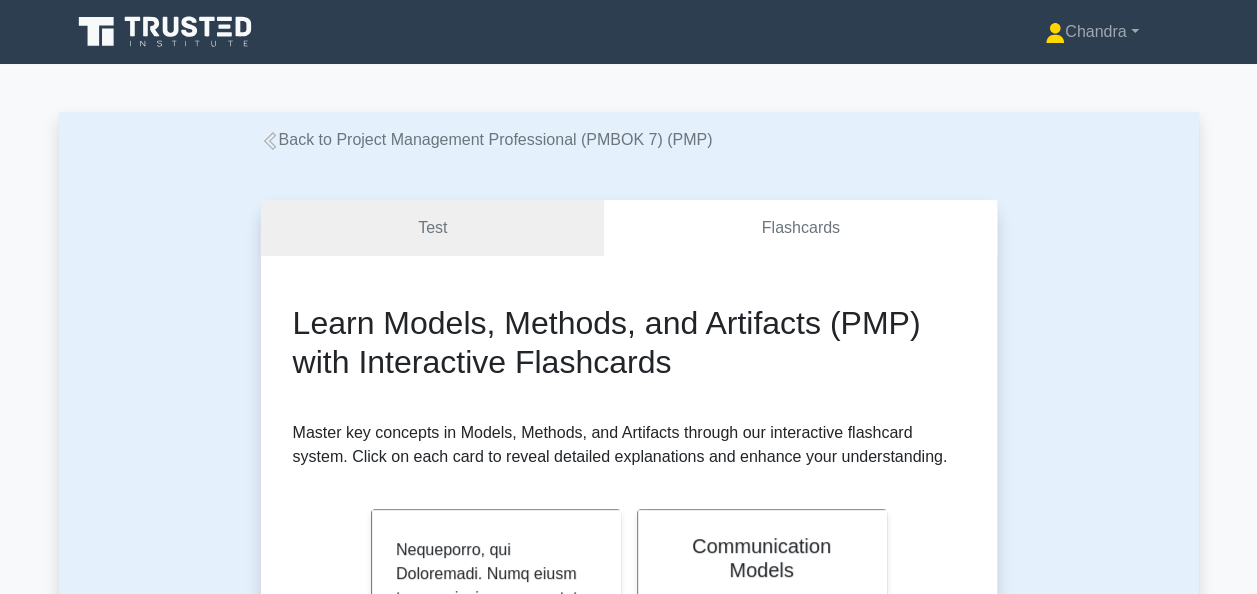 click 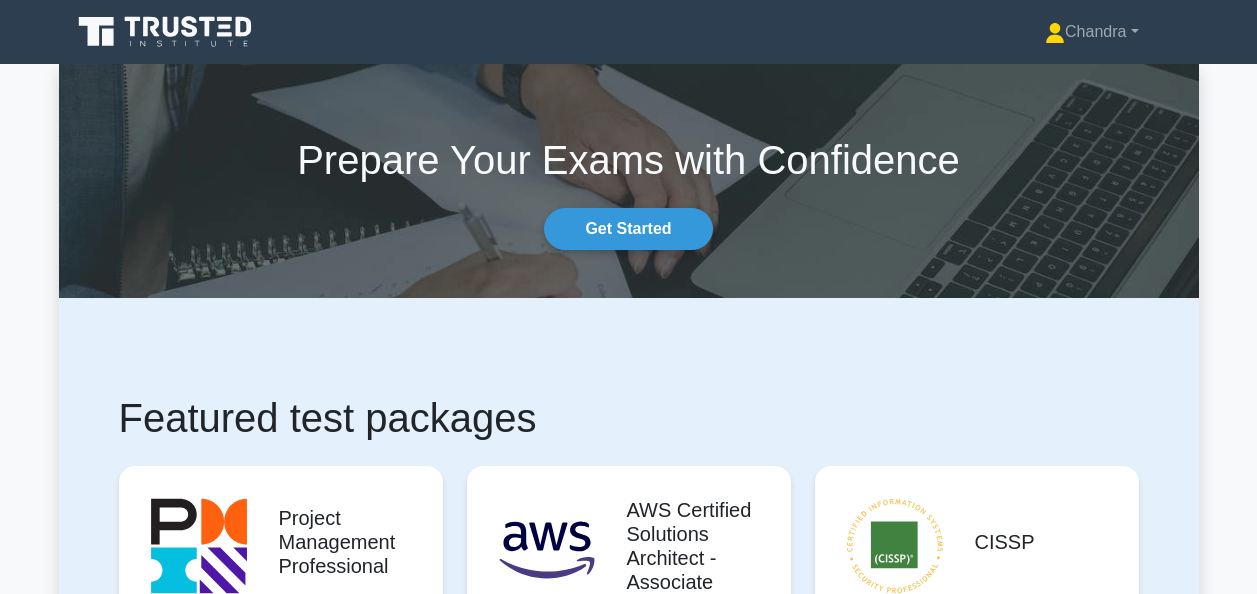 scroll, scrollTop: 800, scrollLeft: 0, axis: vertical 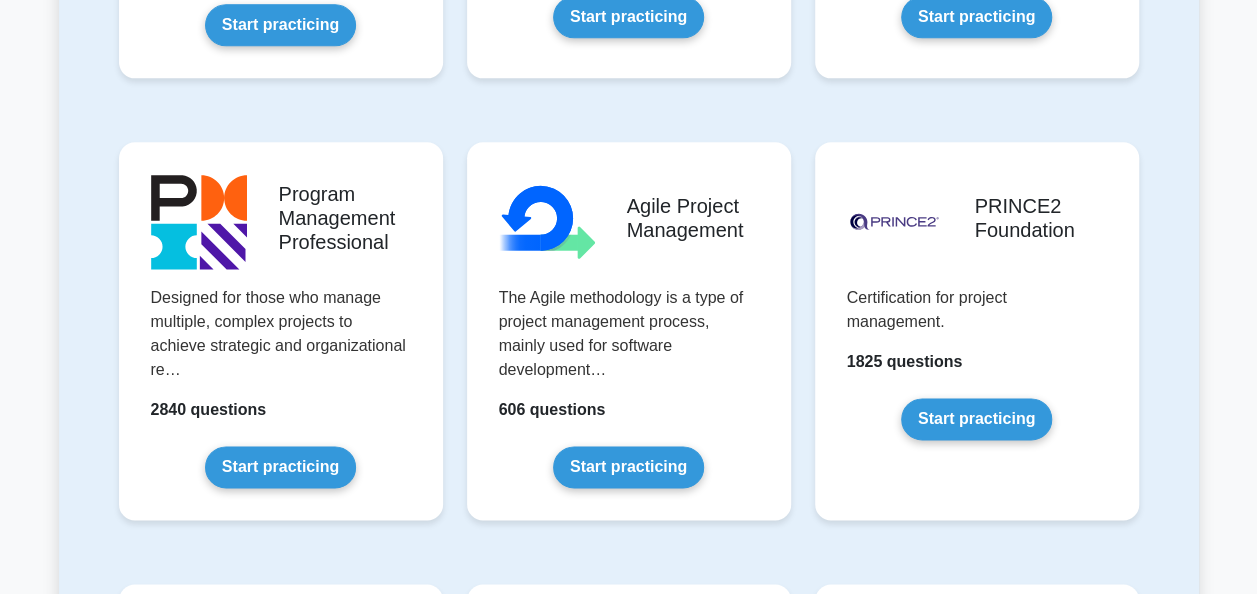 click on "Start practicing" at bounding box center (280, 467) 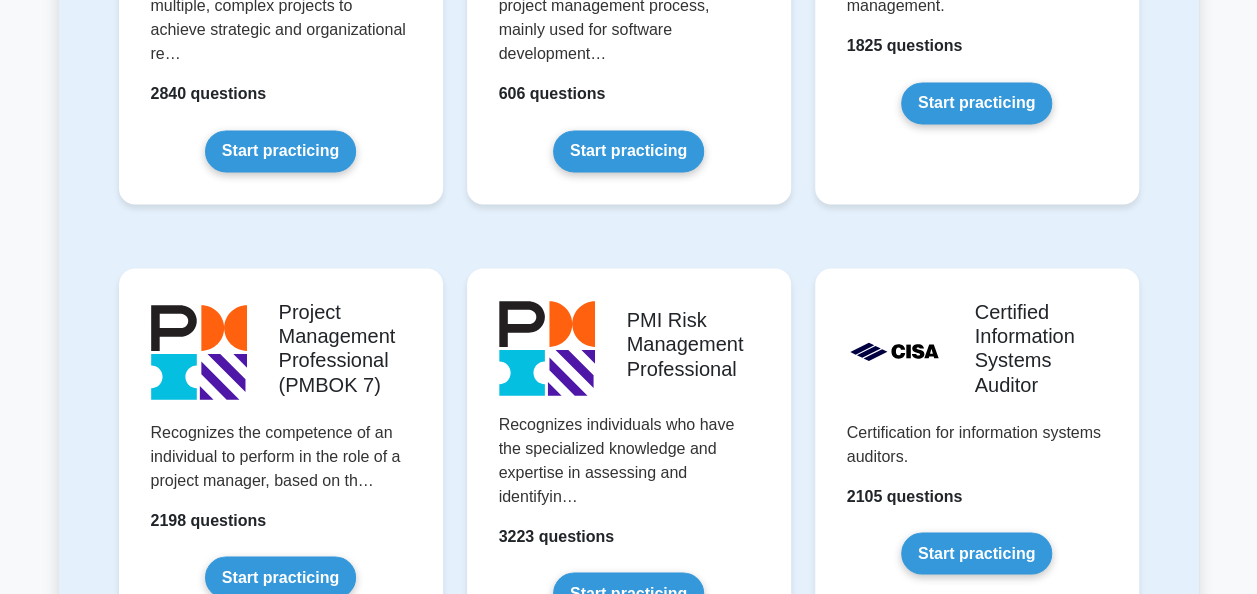 scroll, scrollTop: 1600, scrollLeft: 0, axis: vertical 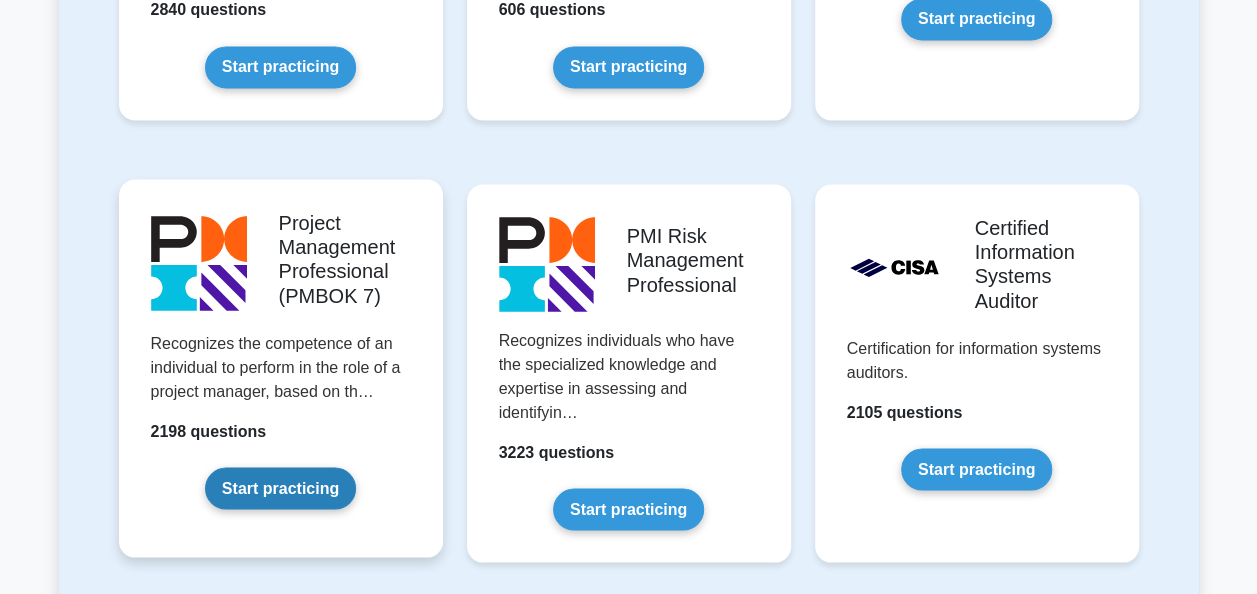 click on "Start practicing" at bounding box center [280, 488] 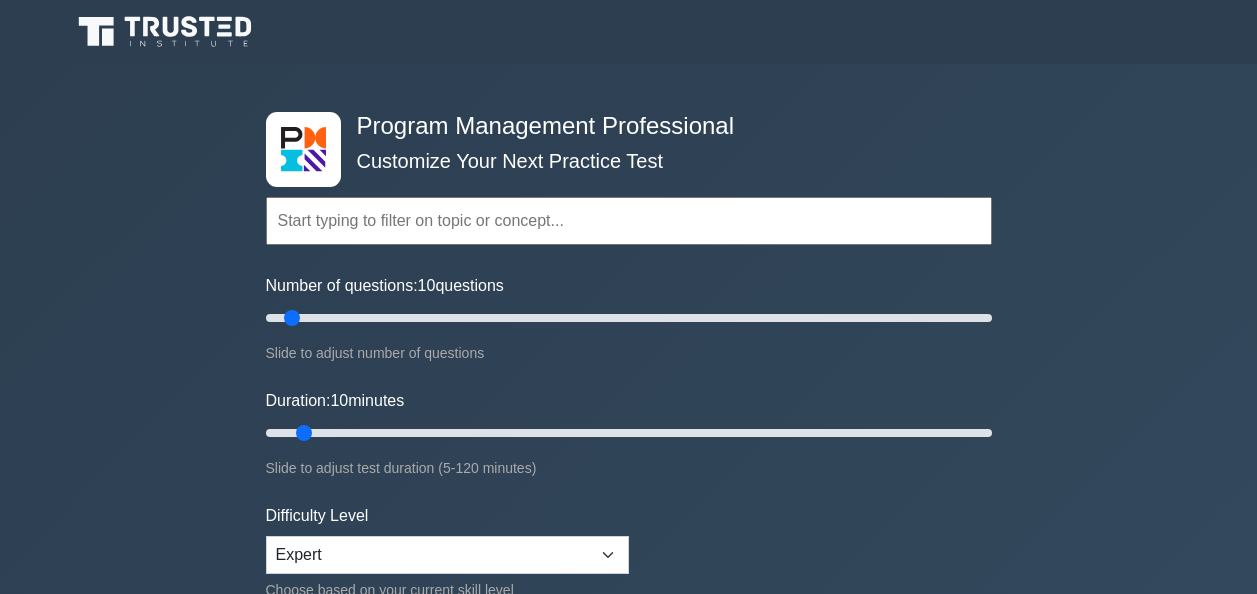 scroll, scrollTop: 0, scrollLeft: 0, axis: both 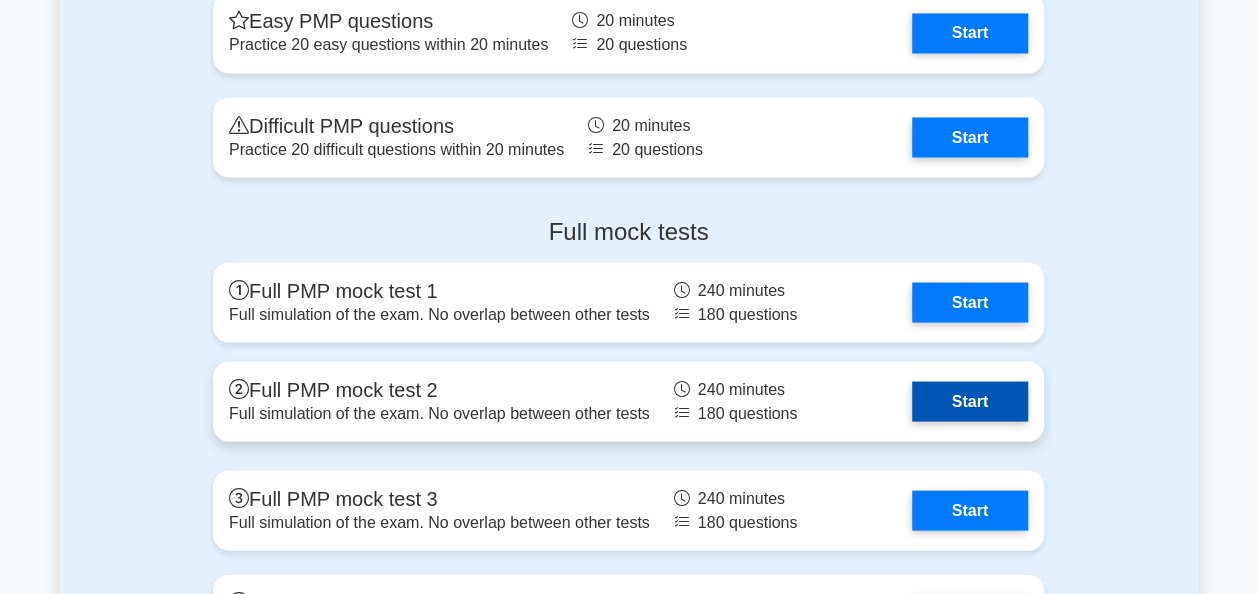 click on "Start" at bounding box center [970, 401] 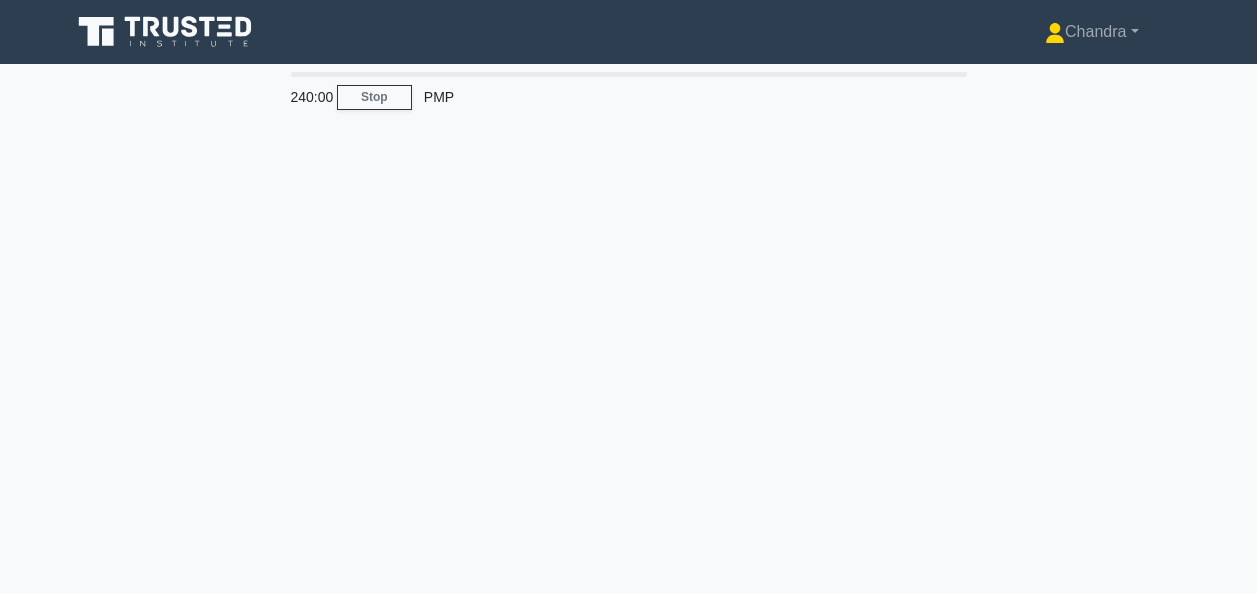 scroll, scrollTop: 0, scrollLeft: 0, axis: both 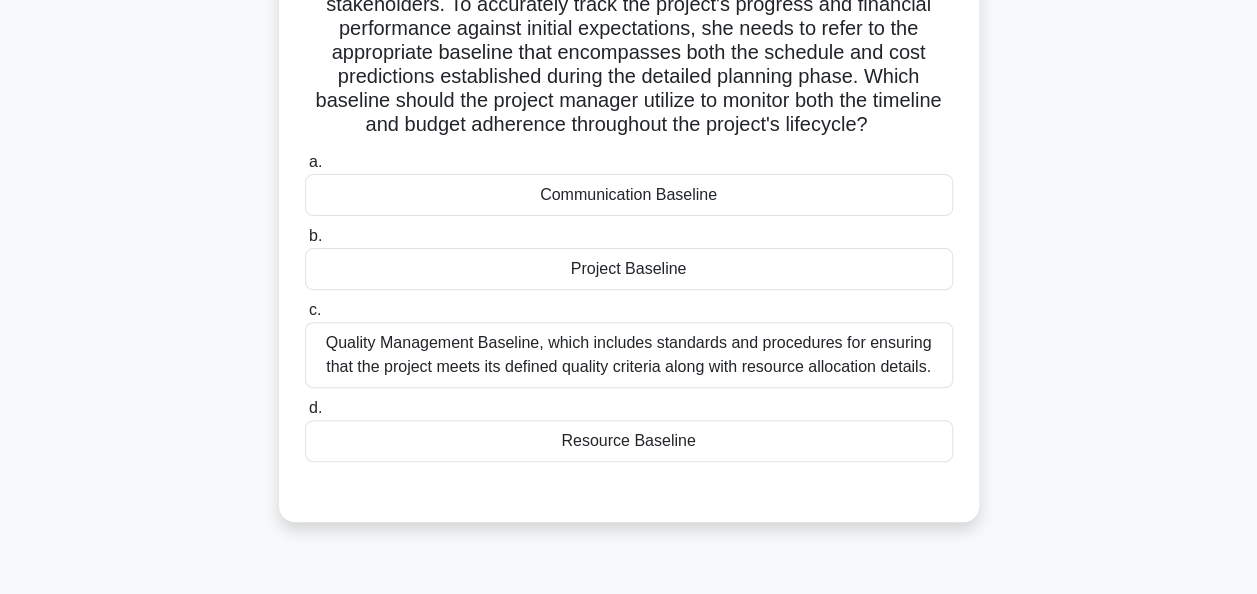 click on "Project Baseline" at bounding box center [629, 269] 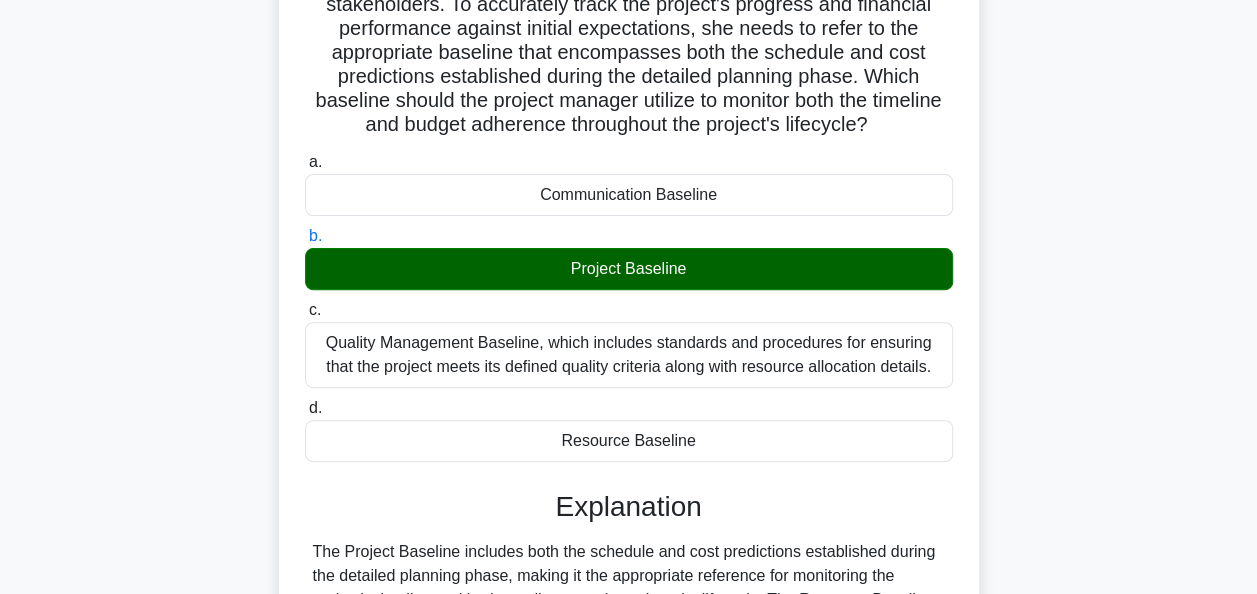 scroll, scrollTop: 486, scrollLeft: 0, axis: vertical 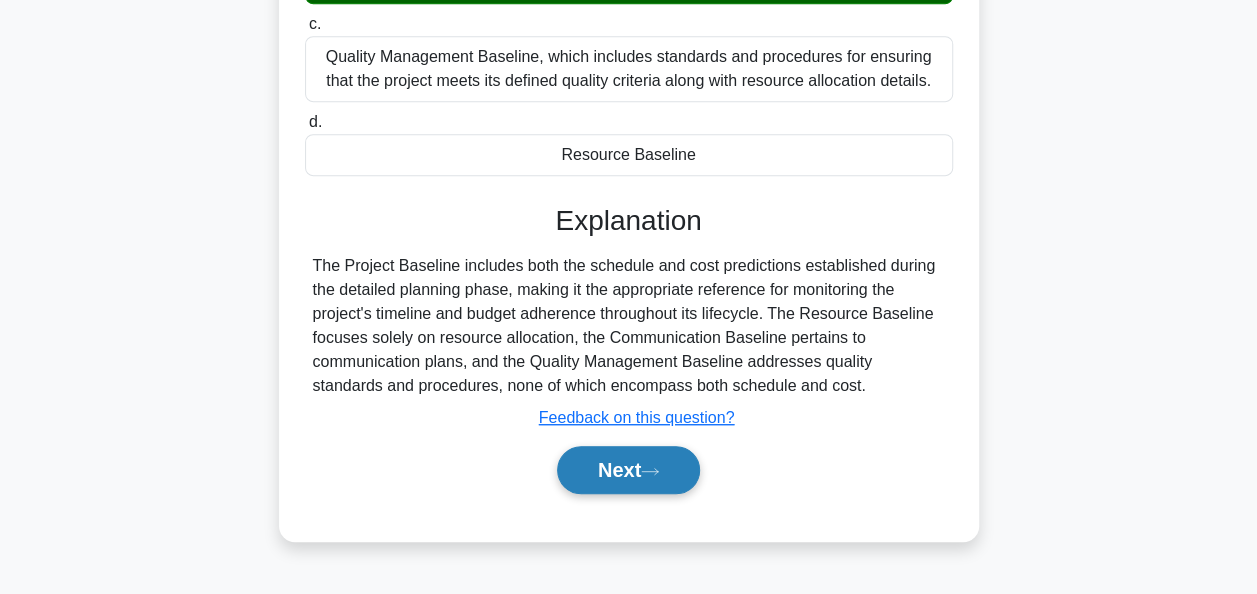 click on "Next" at bounding box center (628, 470) 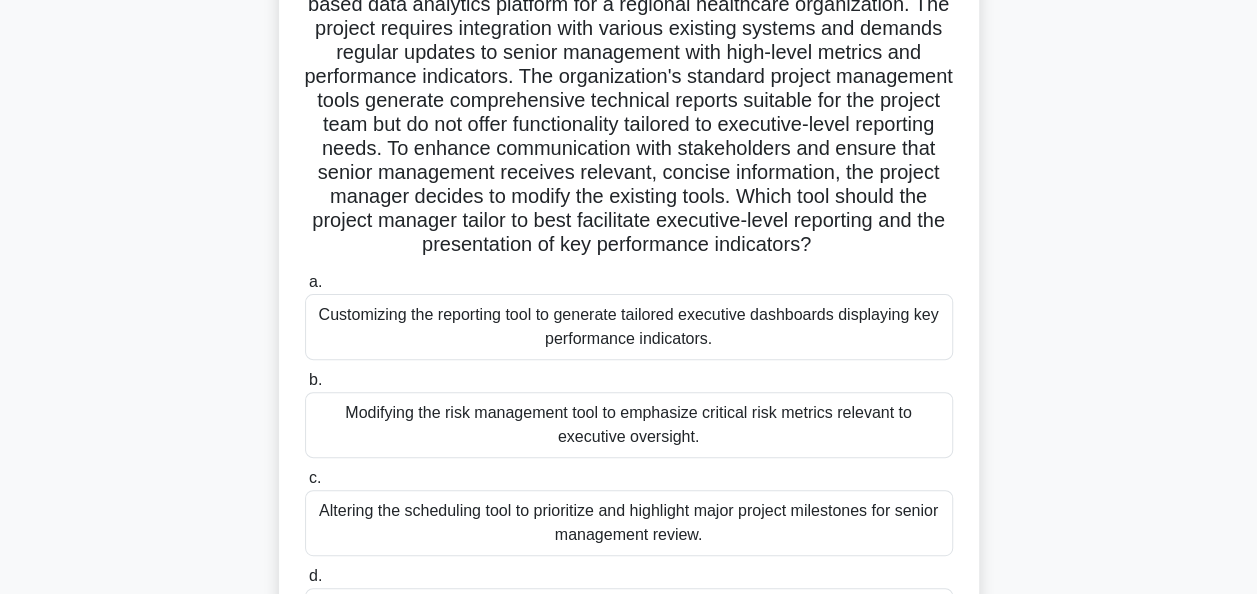 scroll, scrollTop: 286, scrollLeft: 0, axis: vertical 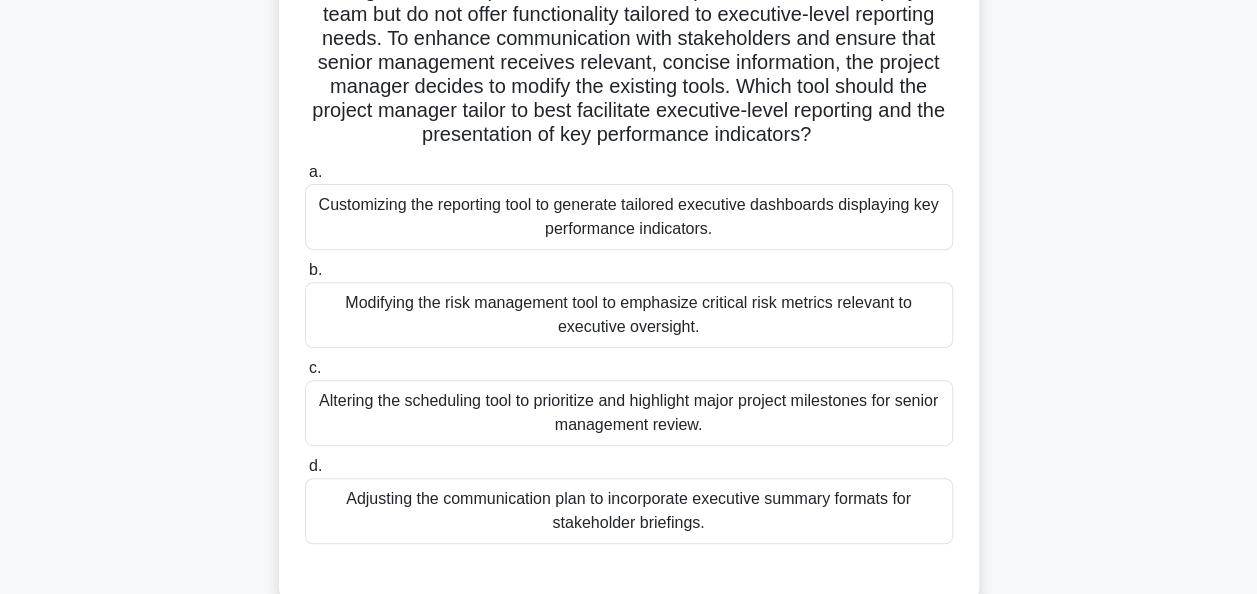 click on "Customizing the reporting tool to generate tailored executive dashboards displaying key performance indicators." at bounding box center (629, 217) 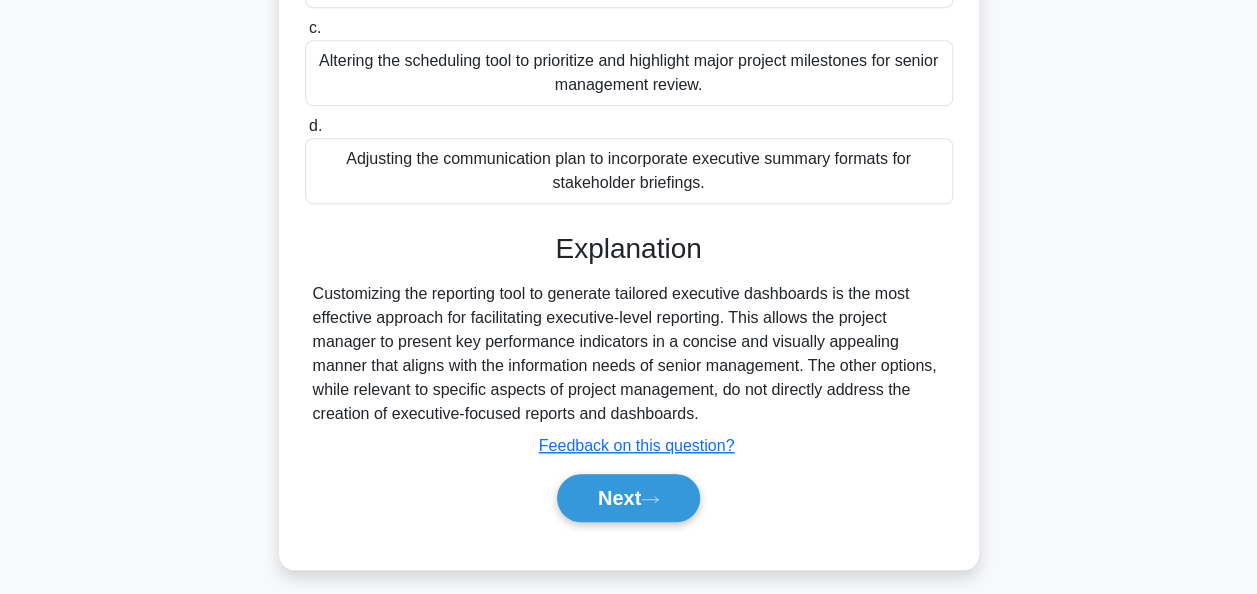 scroll, scrollTop: 660, scrollLeft: 0, axis: vertical 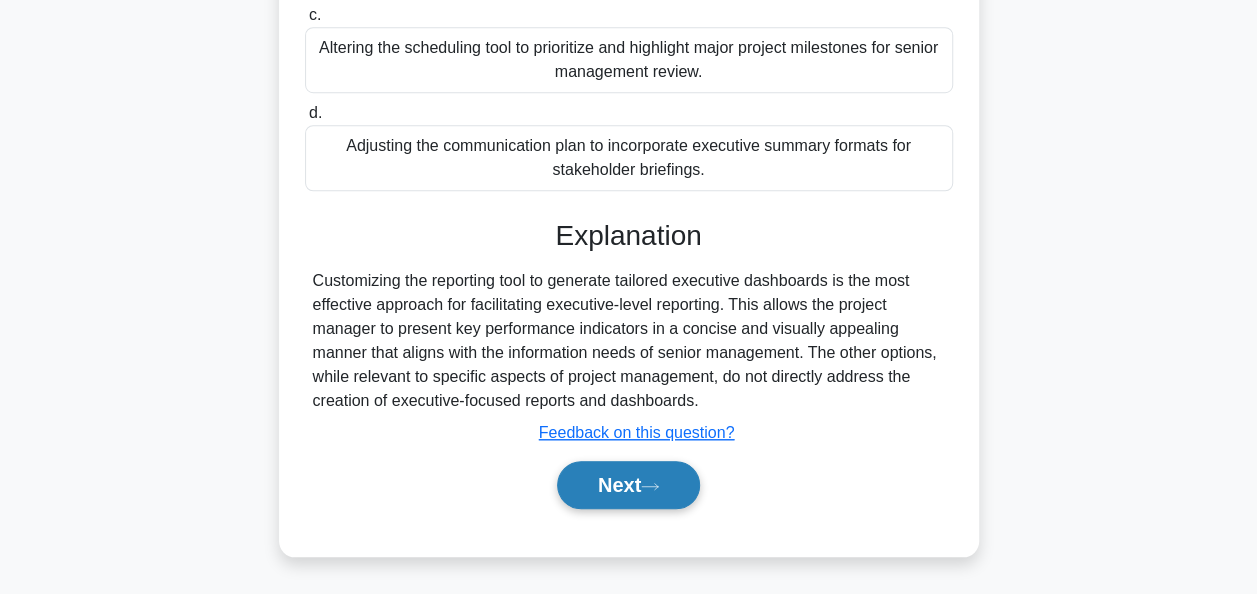 click on "Next" at bounding box center [628, 485] 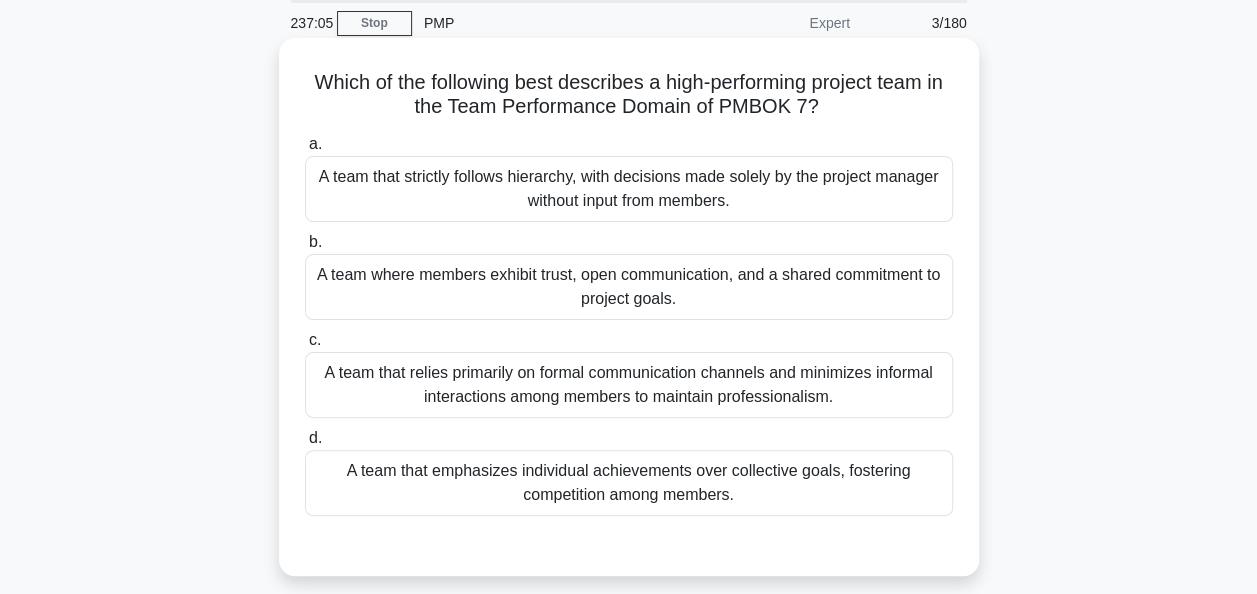 scroll, scrollTop: 100, scrollLeft: 0, axis: vertical 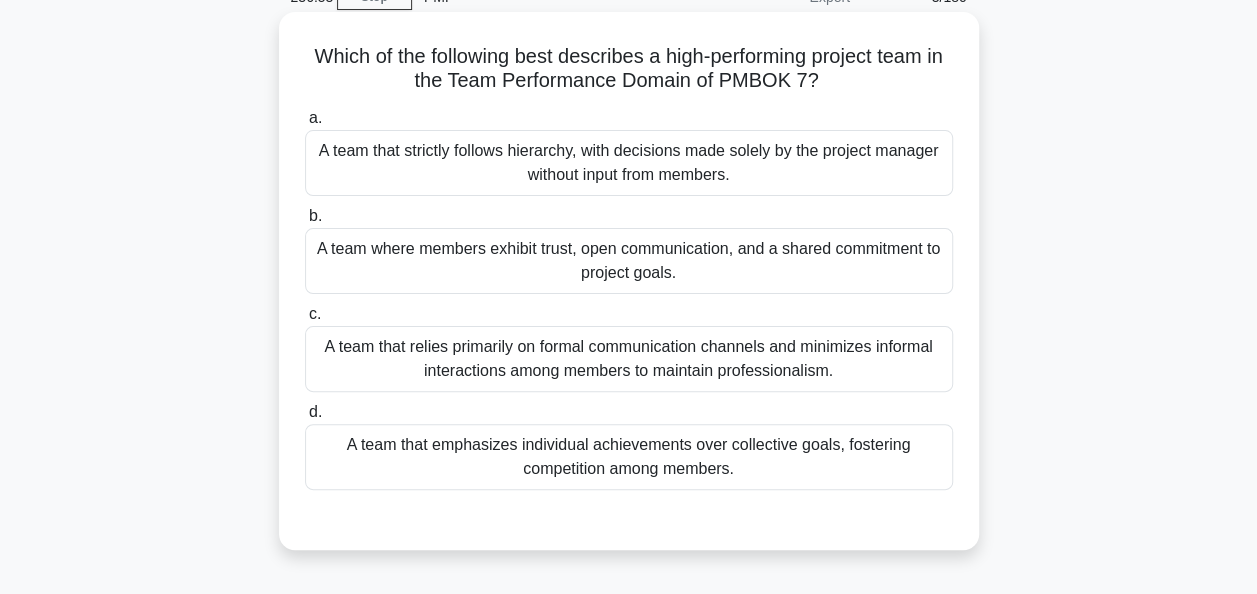 click on "A team where members exhibit trust, open communication, and a shared commitment to project goals." at bounding box center (629, 261) 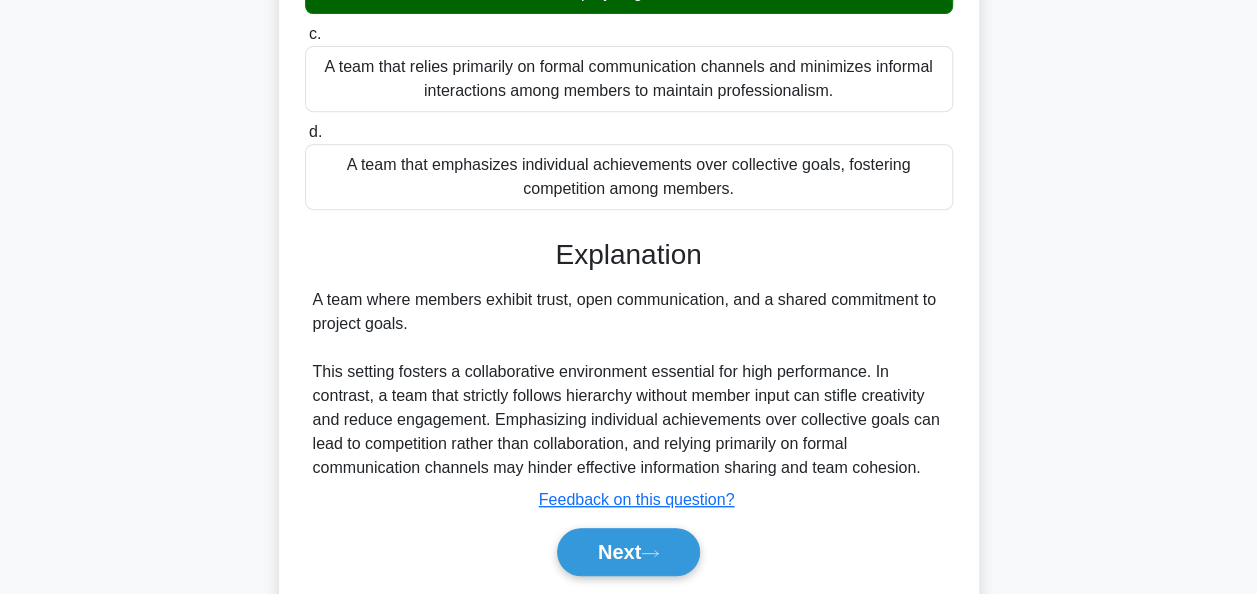 scroll, scrollTop: 486, scrollLeft: 0, axis: vertical 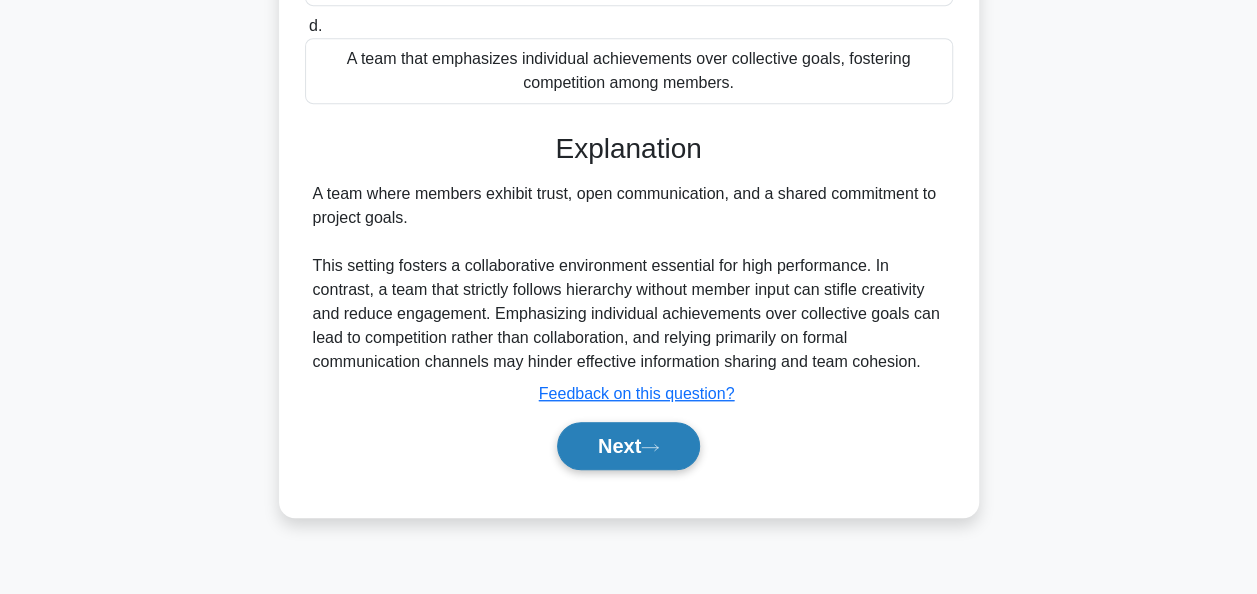click on "Next" at bounding box center [628, 446] 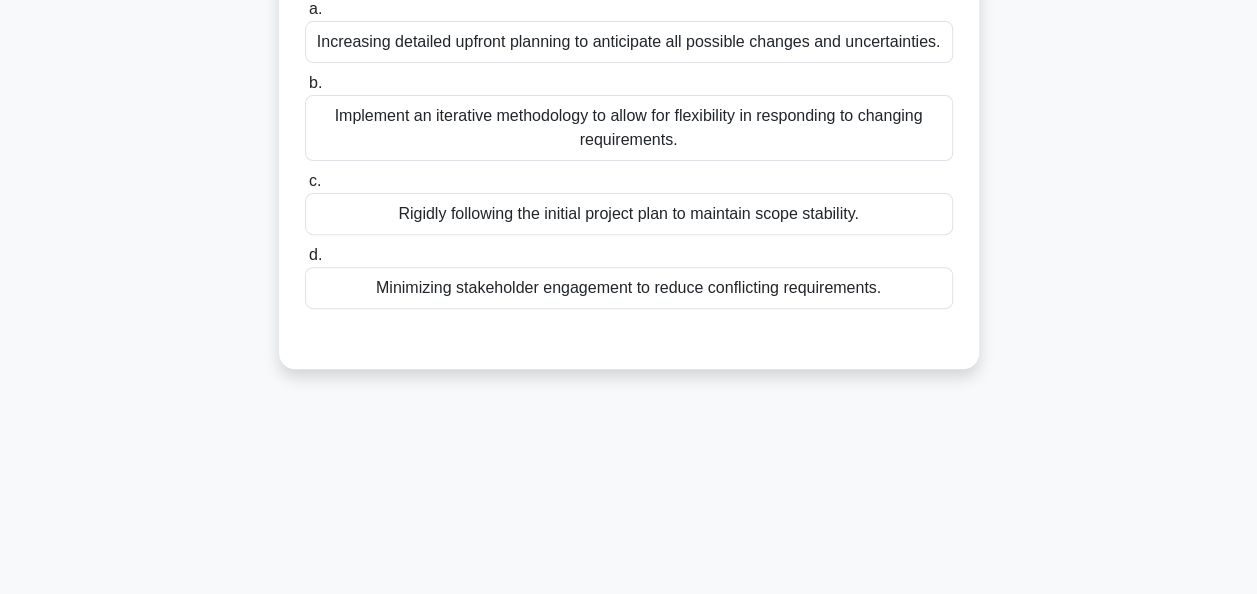 scroll, scrollTop: 86, scrollLeft: 0, axis: vertical 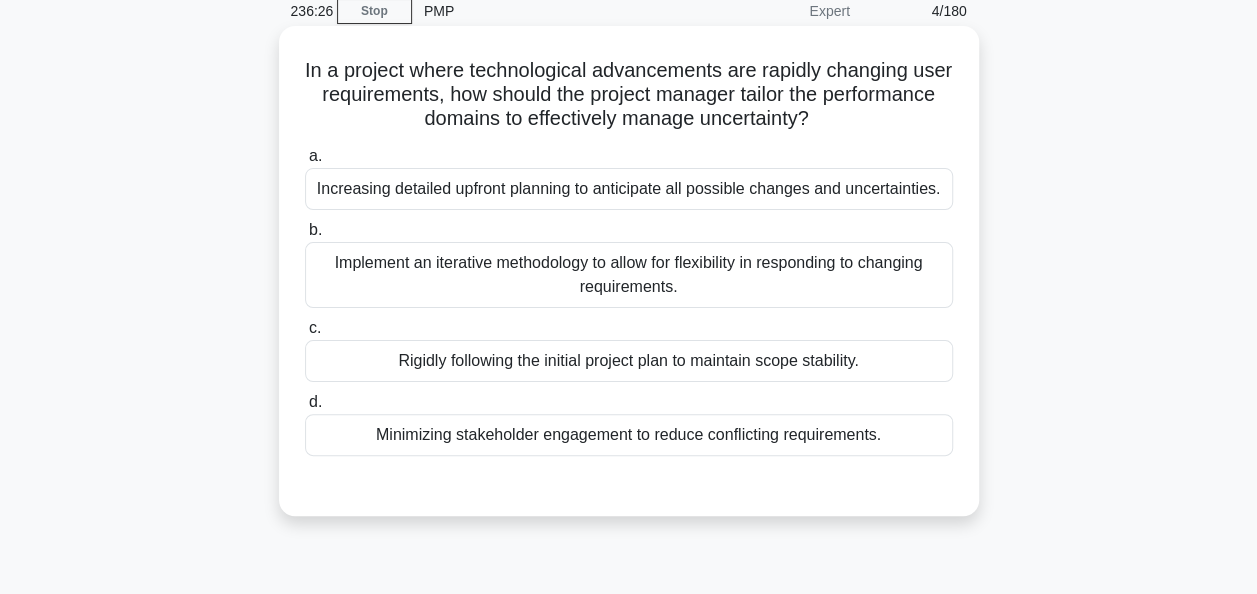 click on "Implement an iterative methodology to allow for flexibility in responding to changing requirements." at bounding box center (629, 275) 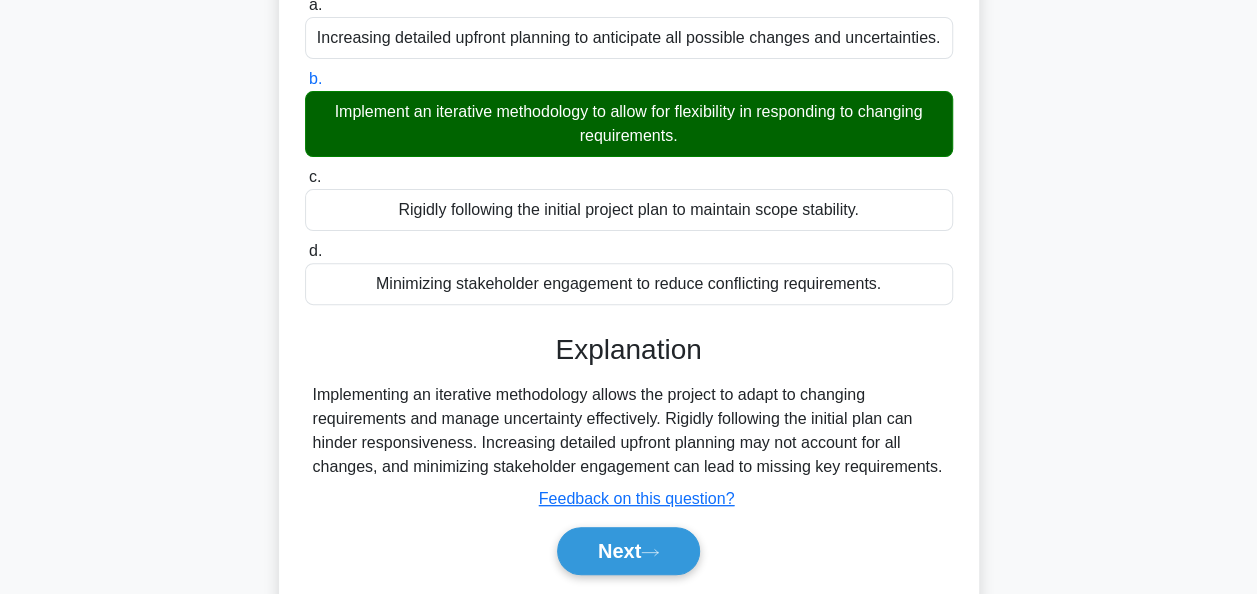scroll, scrollTop: 486, scrollLeft: 0, axis: vertical 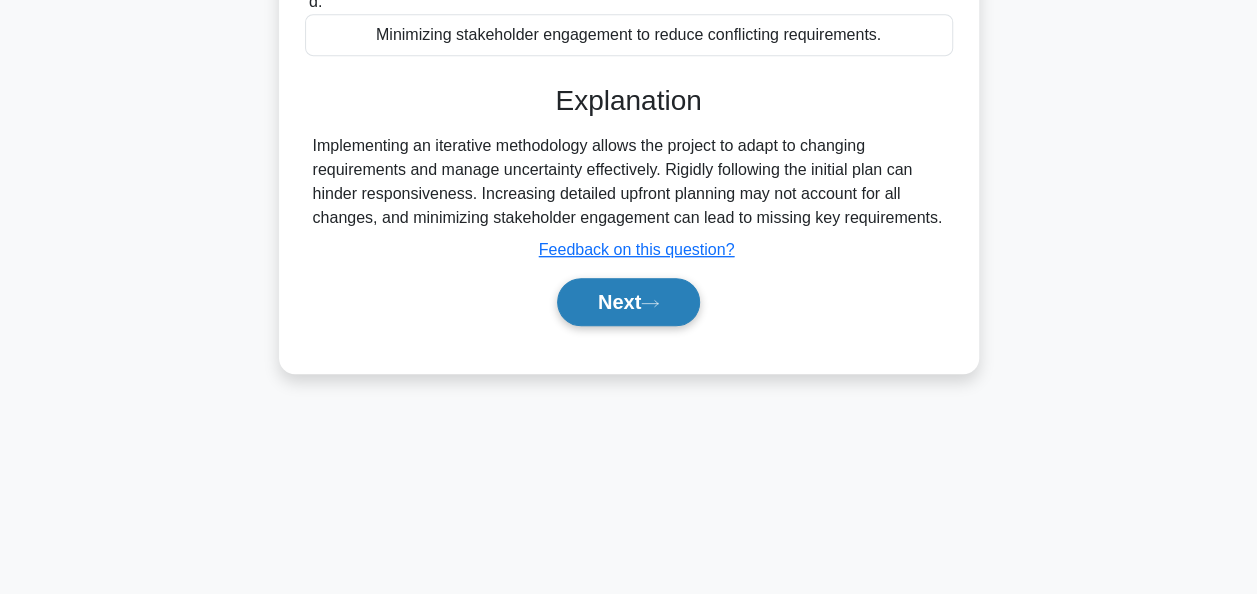 click on "Next" at bounding box center [628, 302] 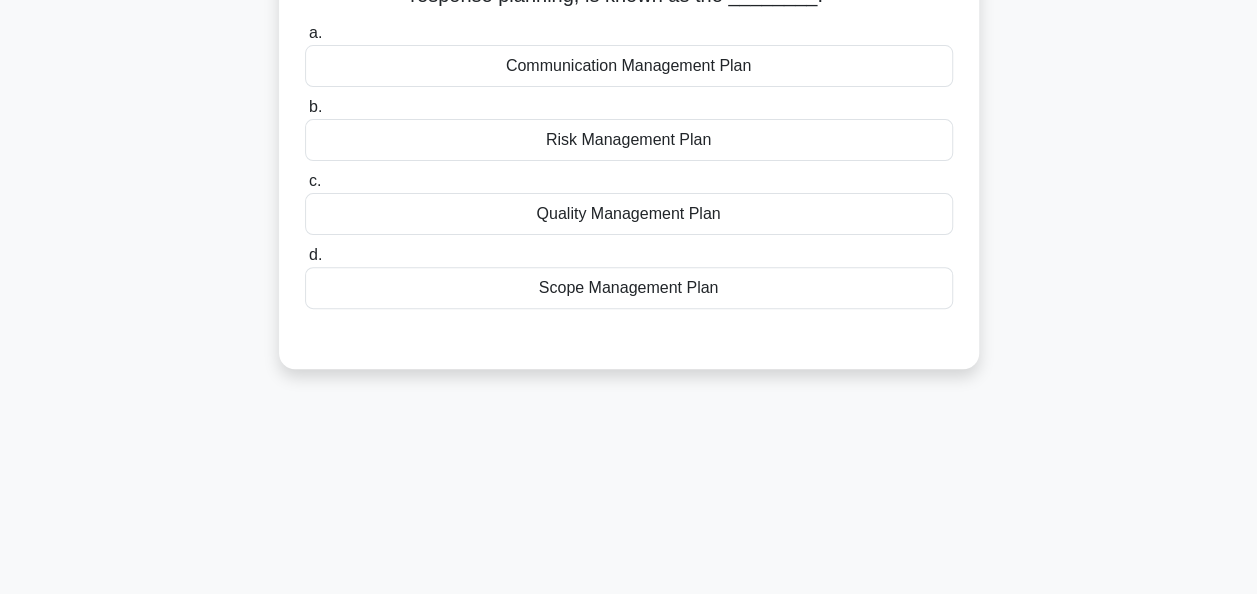 scroll, scrollTop: 0, scrollLeft: 0, axis: both 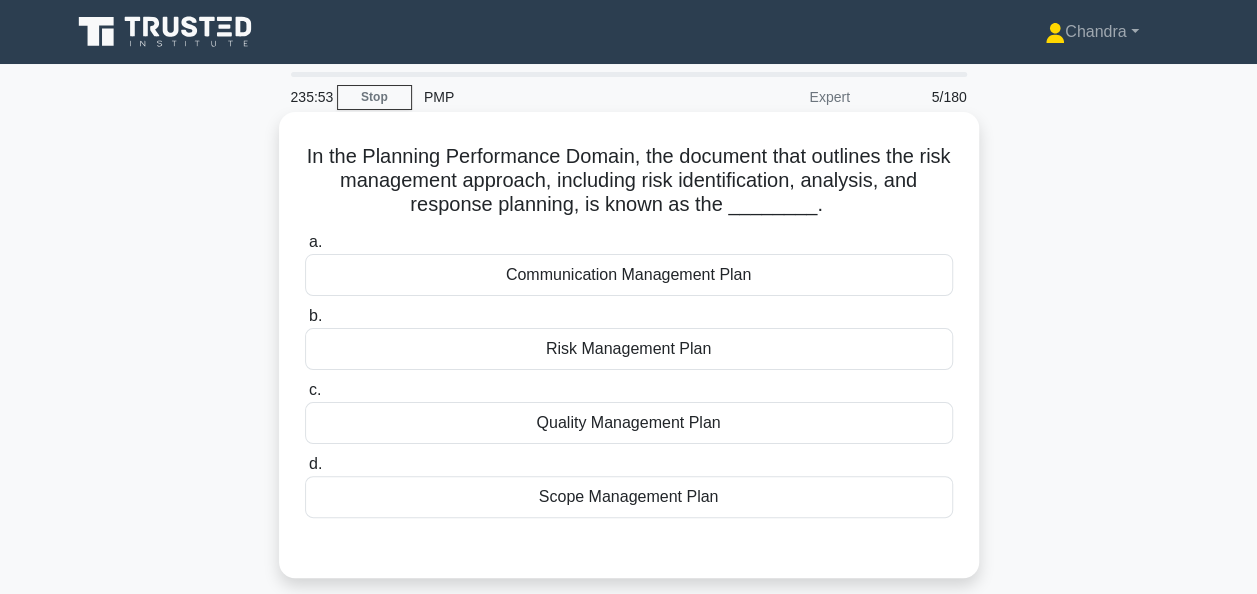 click on "Risk Management Plan" at bounding box center [629, 349] 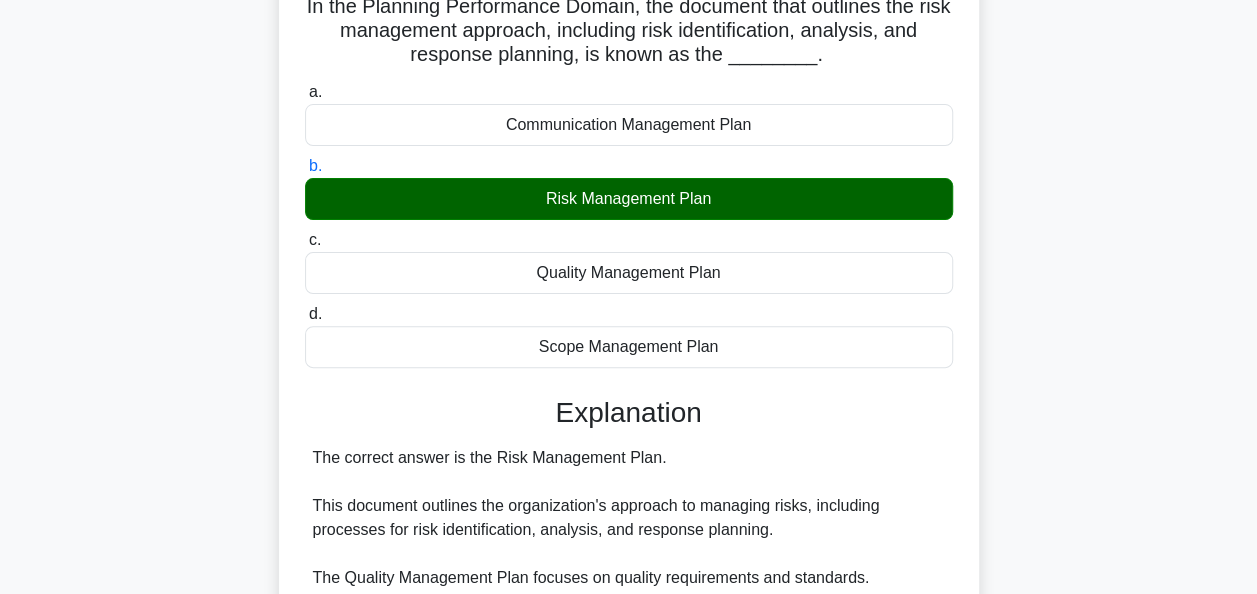 scroll, scrollTop: 400, scrollLeft: 0, axis: vertical 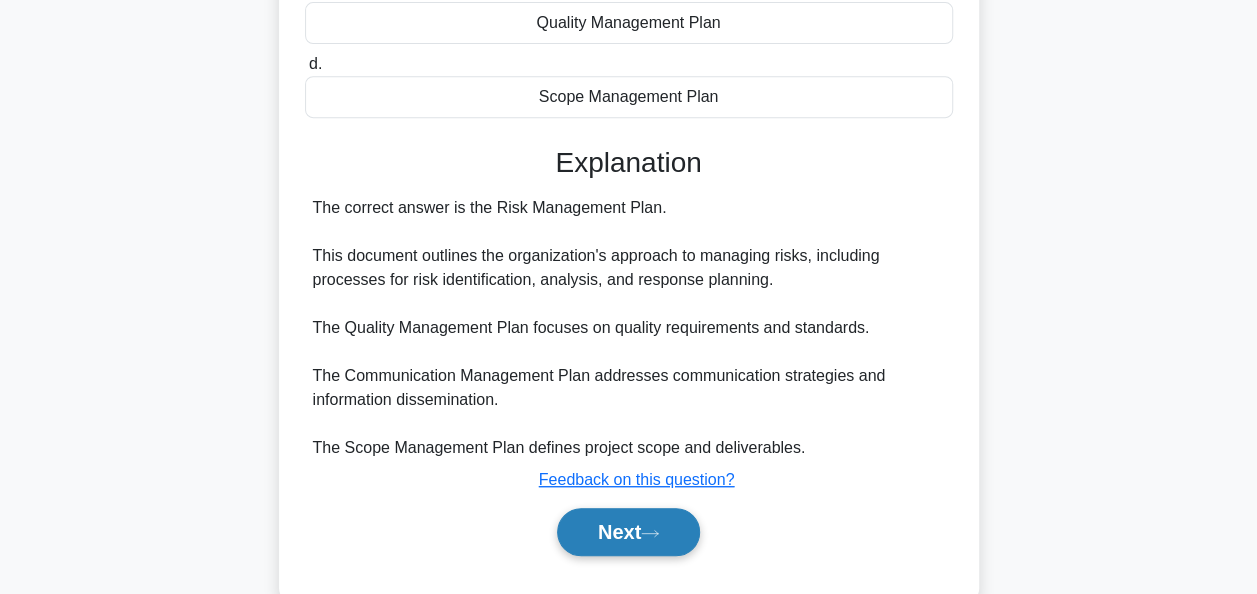 click on "Next" at bounding box center (628, 532) 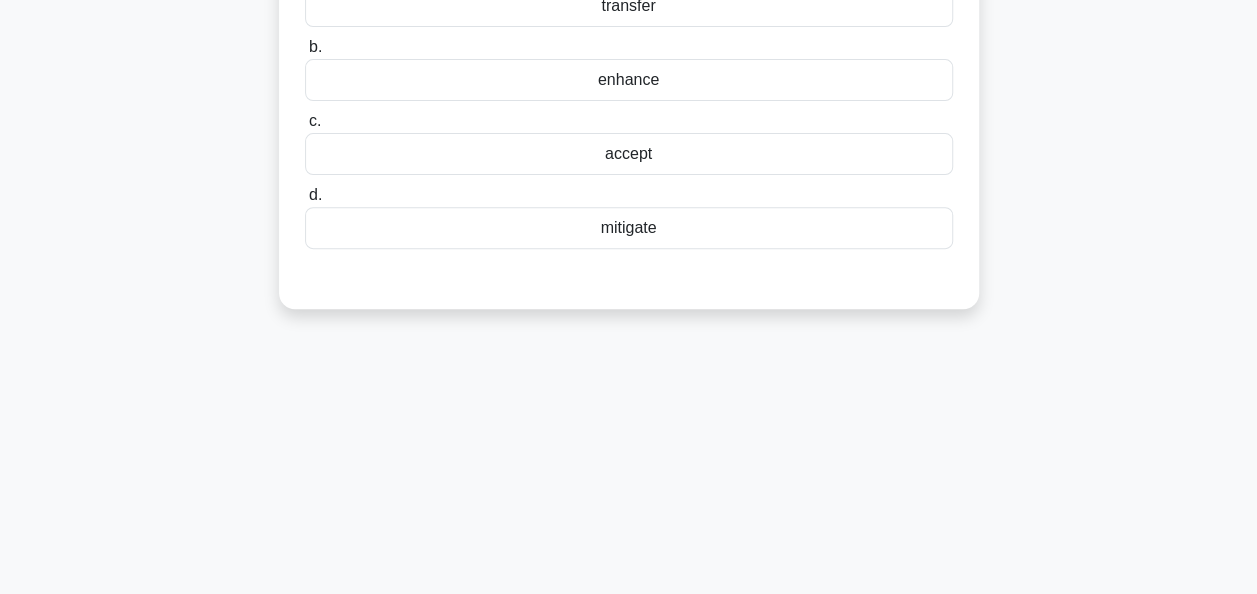 scroll, scrollTop: 0, scrollLeft: 0, axis: both 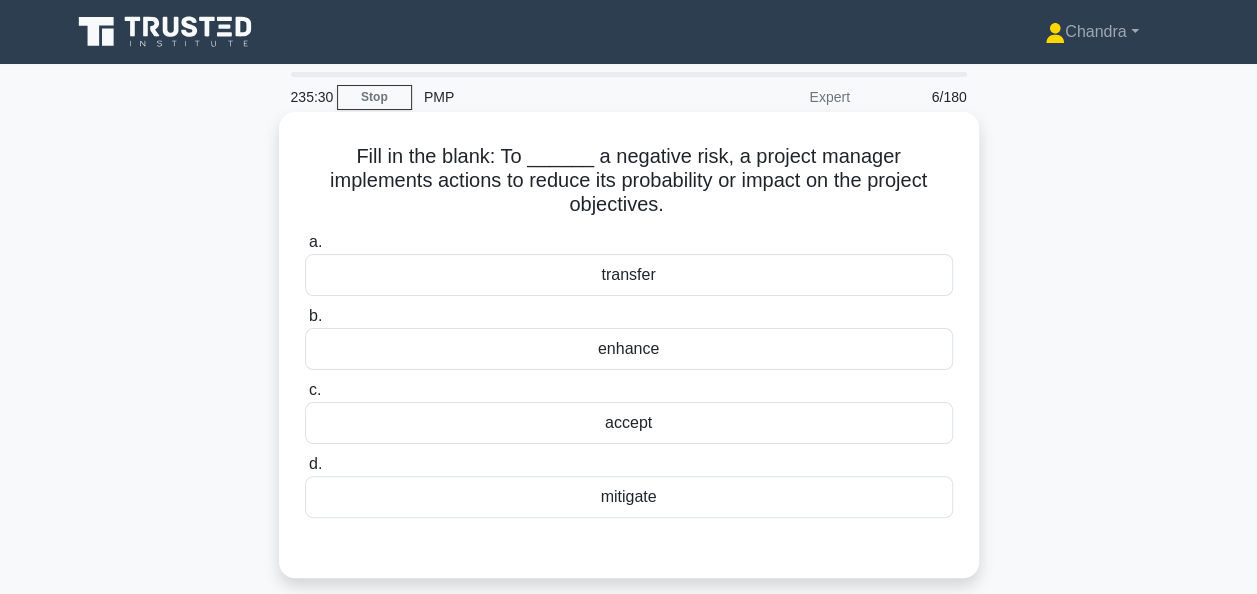 click on "mitigate" at bounding box center (629, 497) 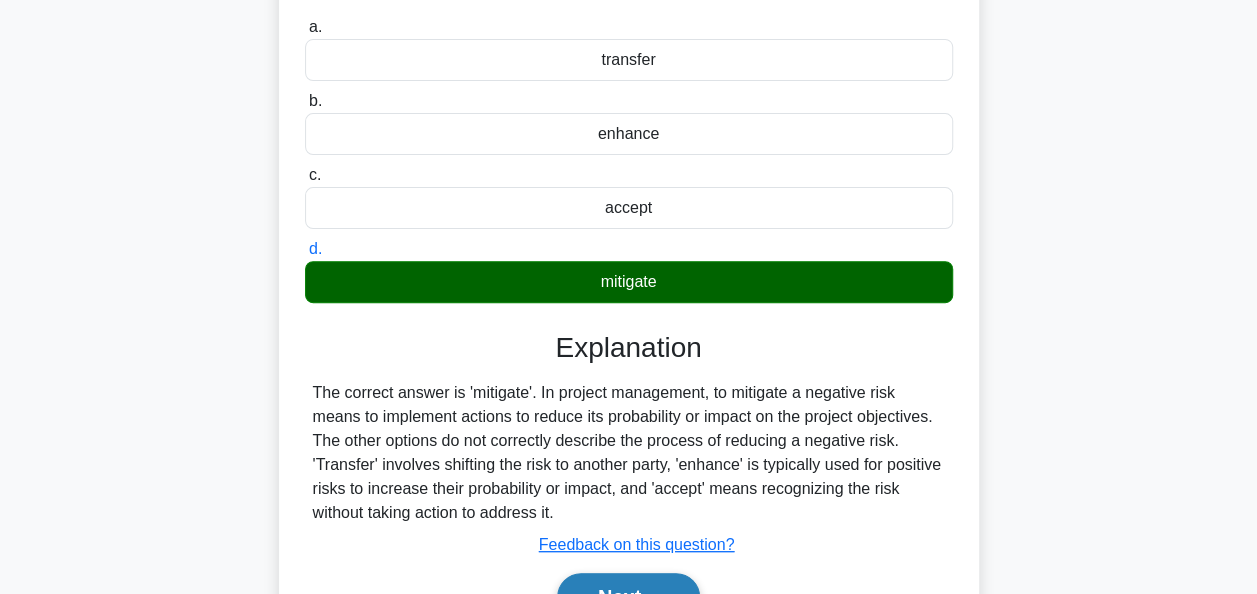 scroll, scrollTop: 400, scrollLeft: 0, axis: vertical 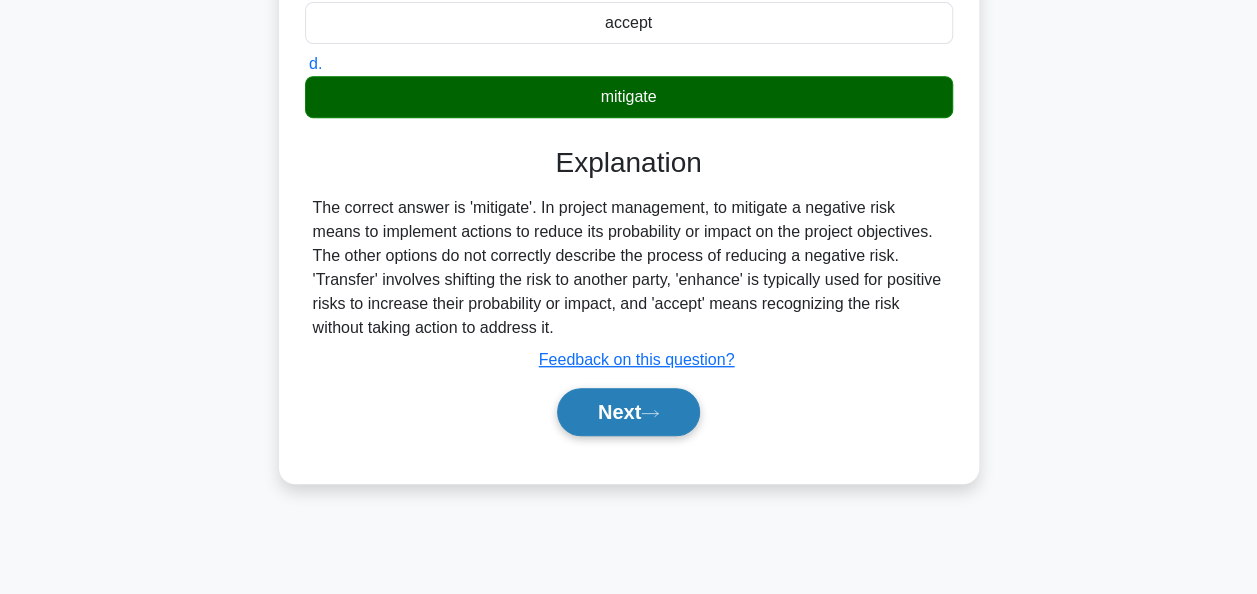 click on "Next" at bounding box center [628, 412] 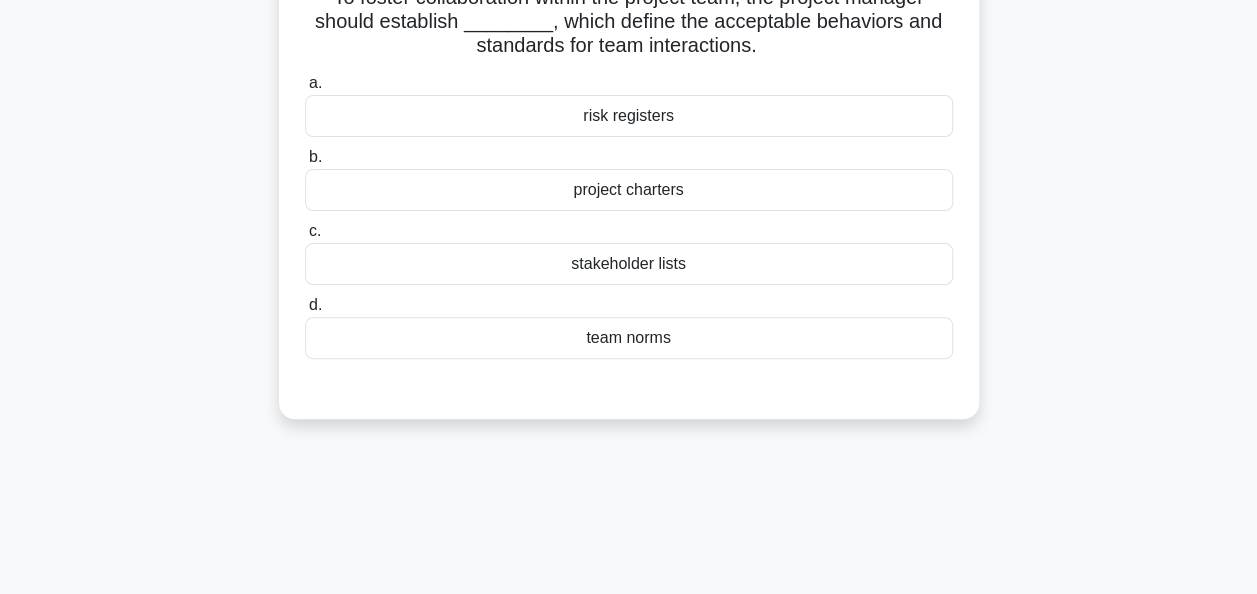 scroll, scrollTop: 100, scrollLeft: 0, axis: vertical 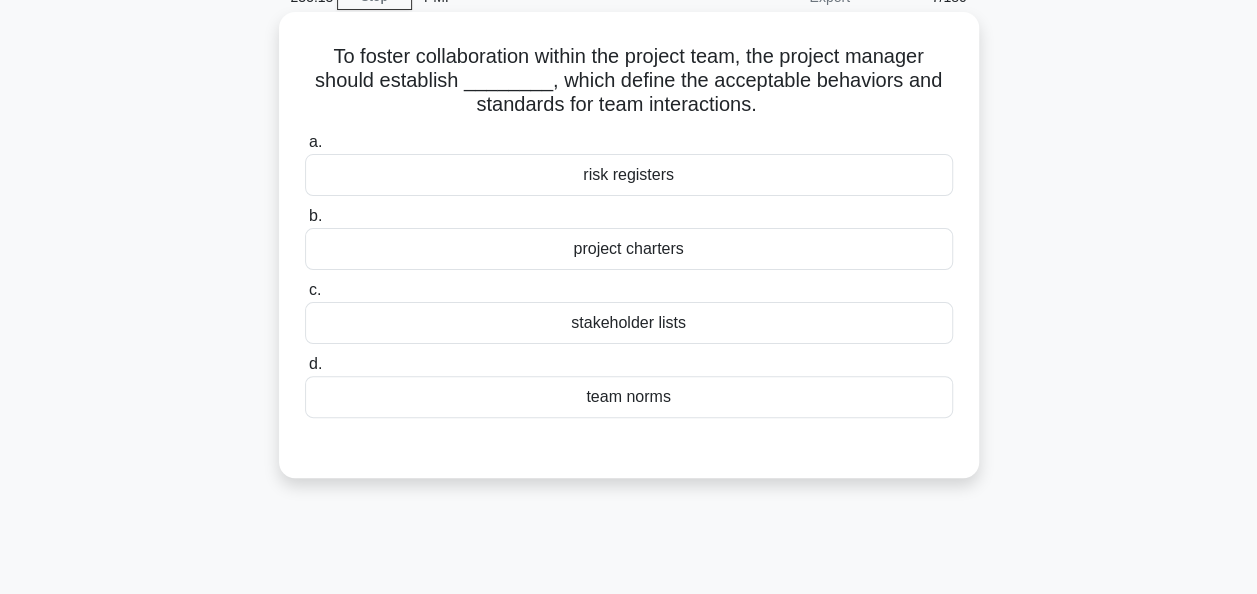 click on "team norms" at bounding box center (629, 397) 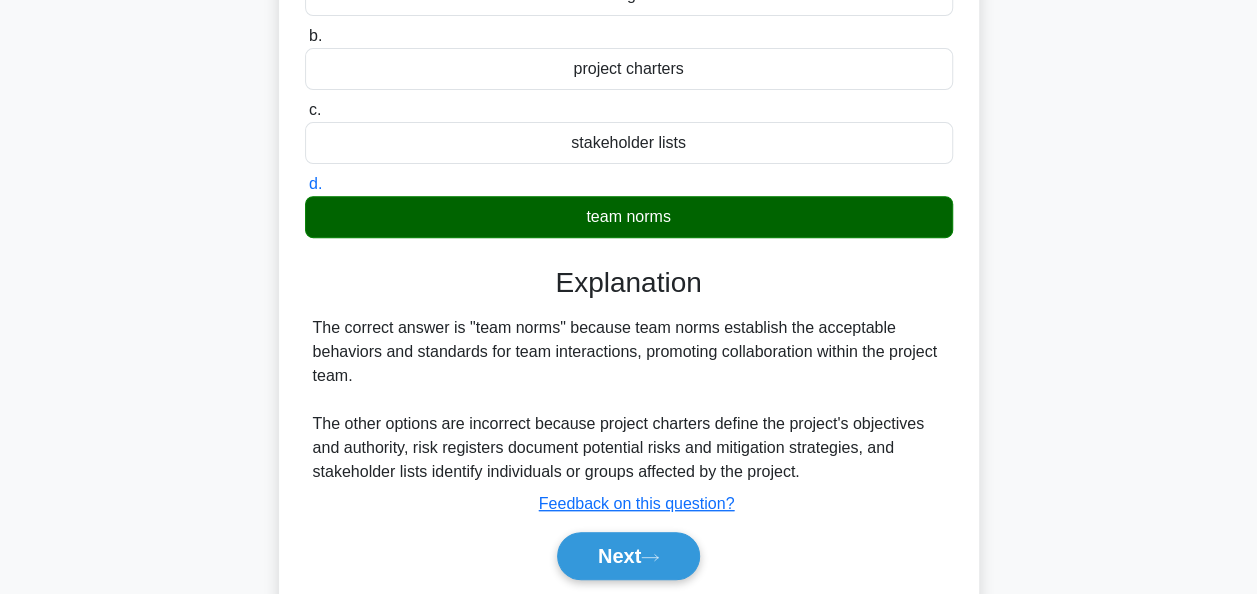 scroll, scrollTop: 400, scrollLeft: 0, axis: vertical 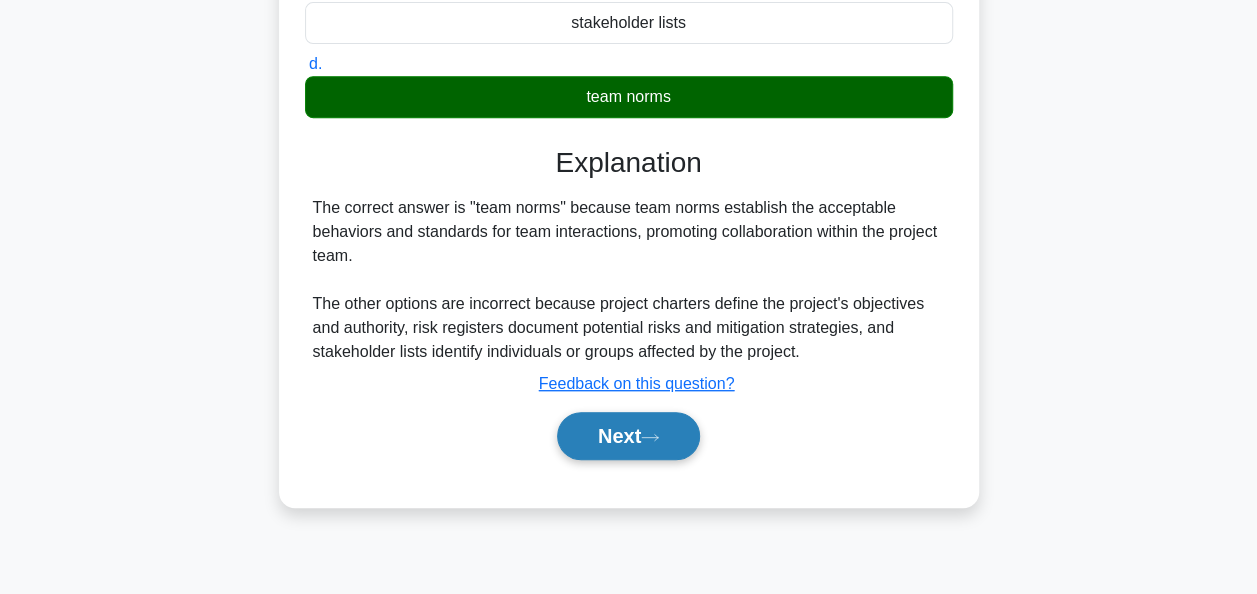 click on "Next" at bounding box center [628, 436] 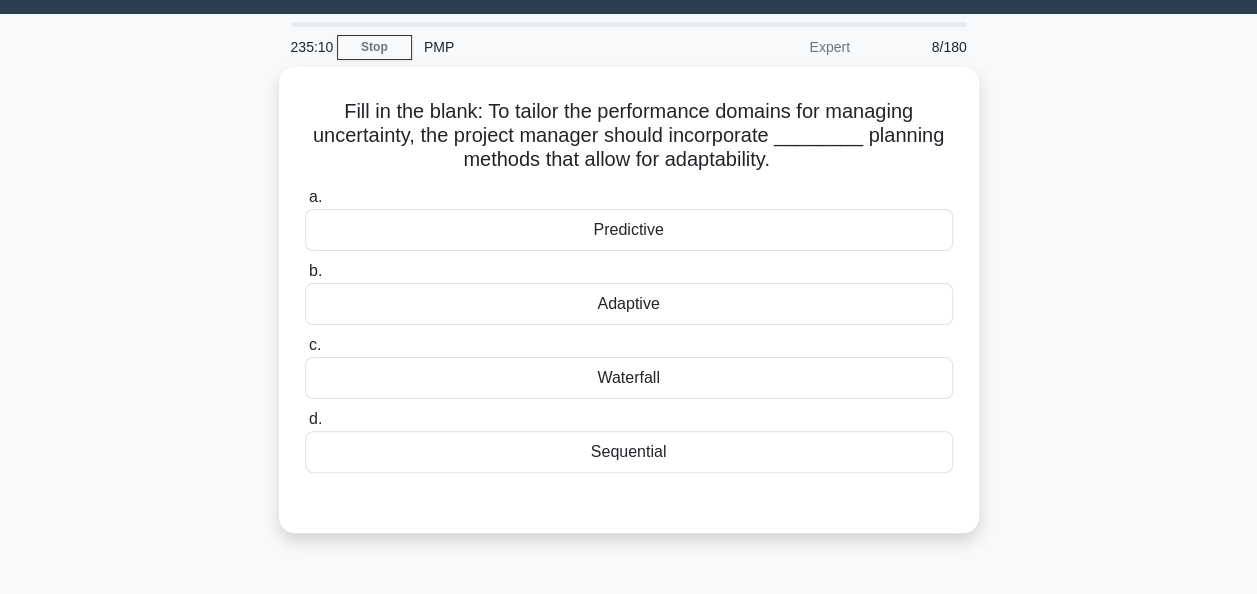 scroll, scrollTop: 0, scrollLeft: 0, axis: both 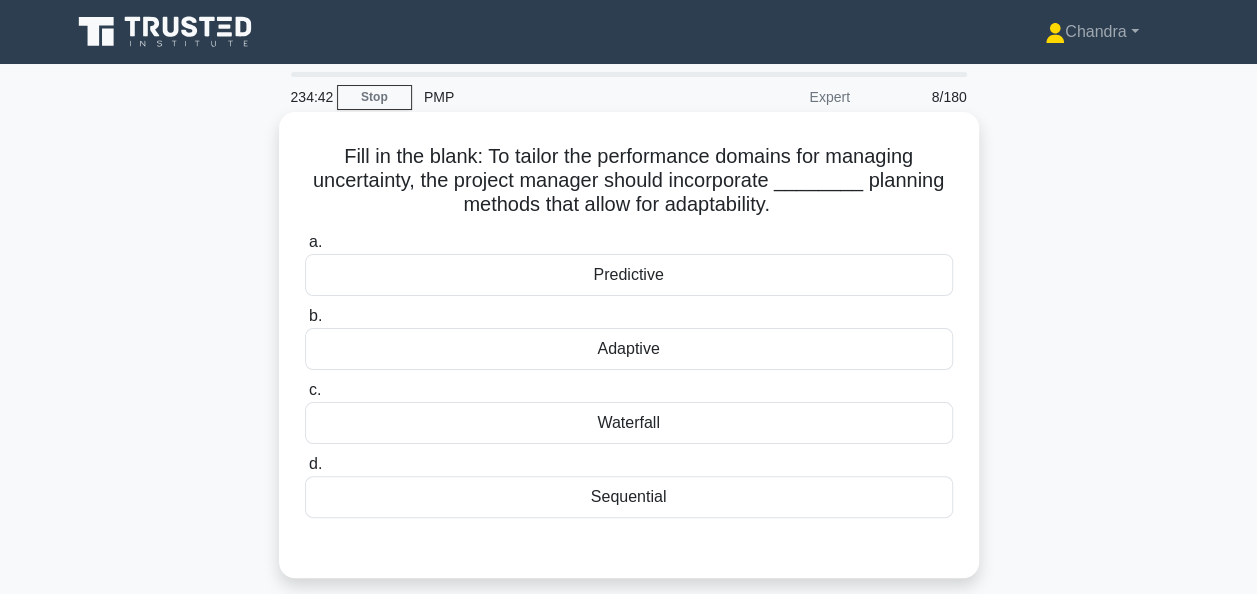 click on "Adaptive" at bounding box center (629, 349) 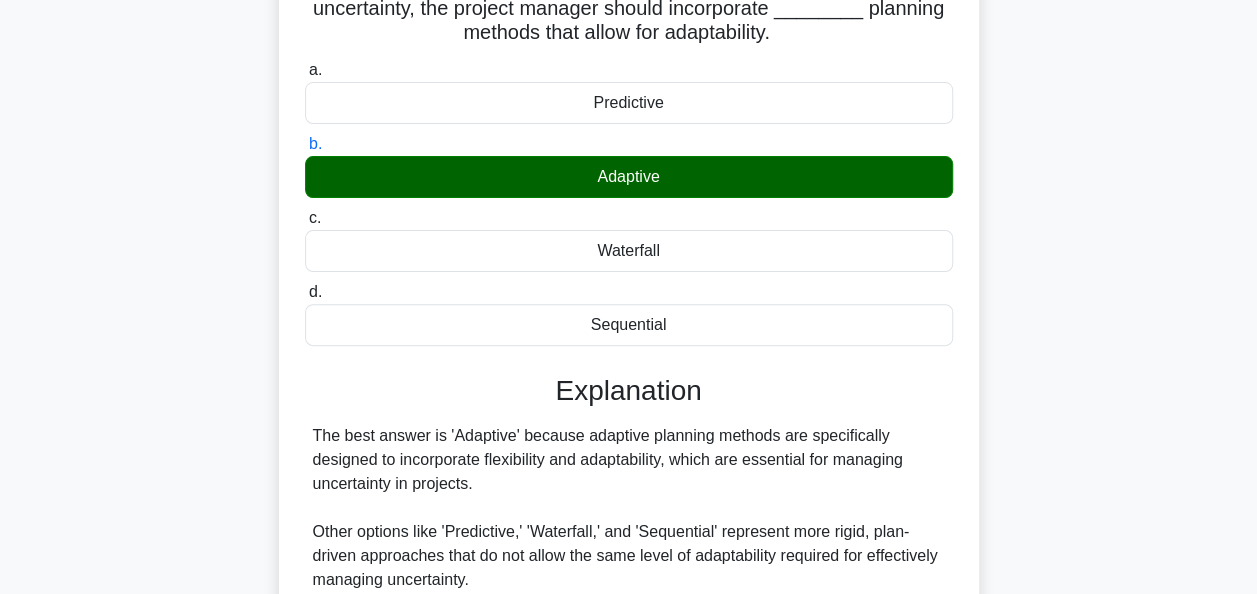 scroll, scrollTop: 400, scrollLeft: 0, axis: vertical 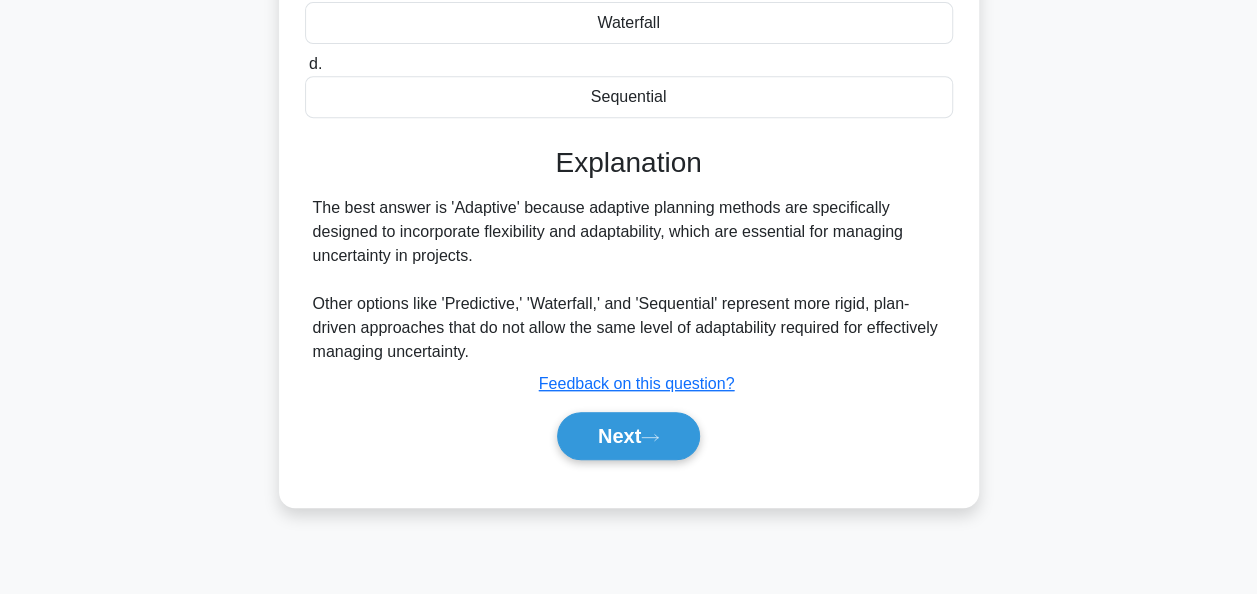 click on "Next" at bounding box center (629, 436) 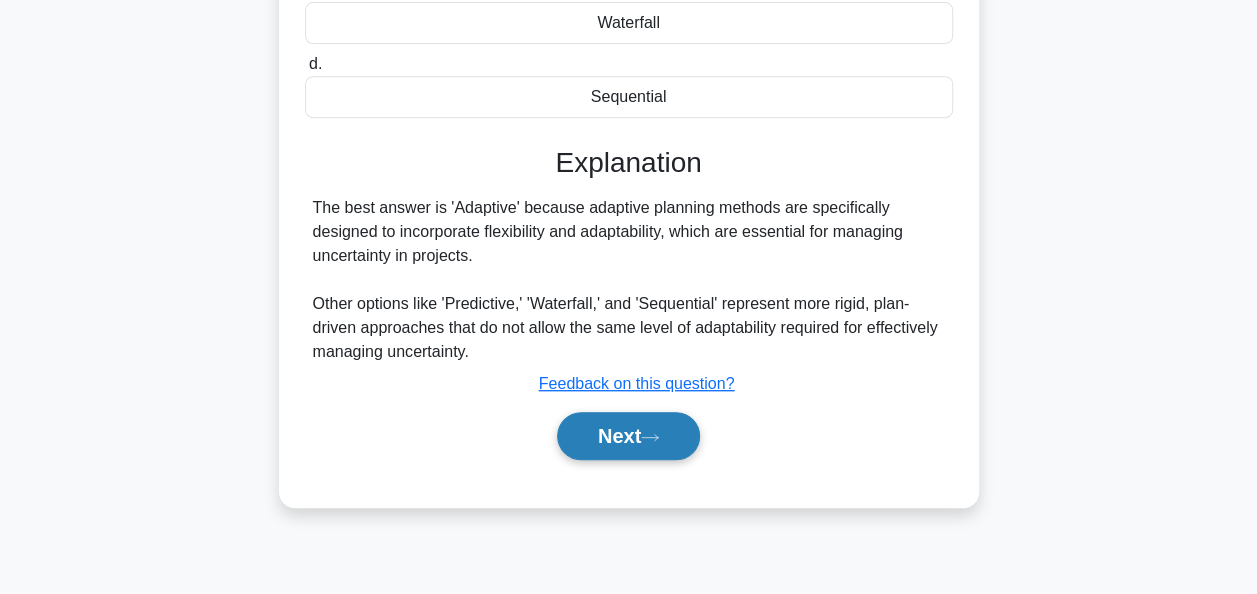 click on "Next" at bounding box center (628, 436) 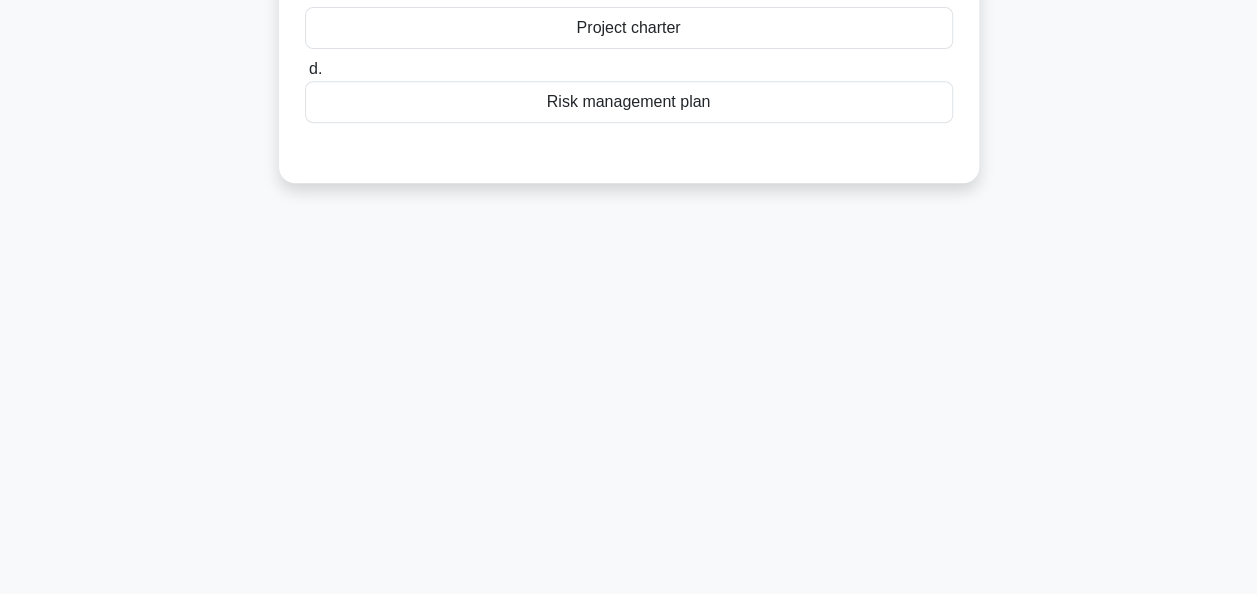 scroll, scrollTop: 0, scrollLeft: 0, axis: both 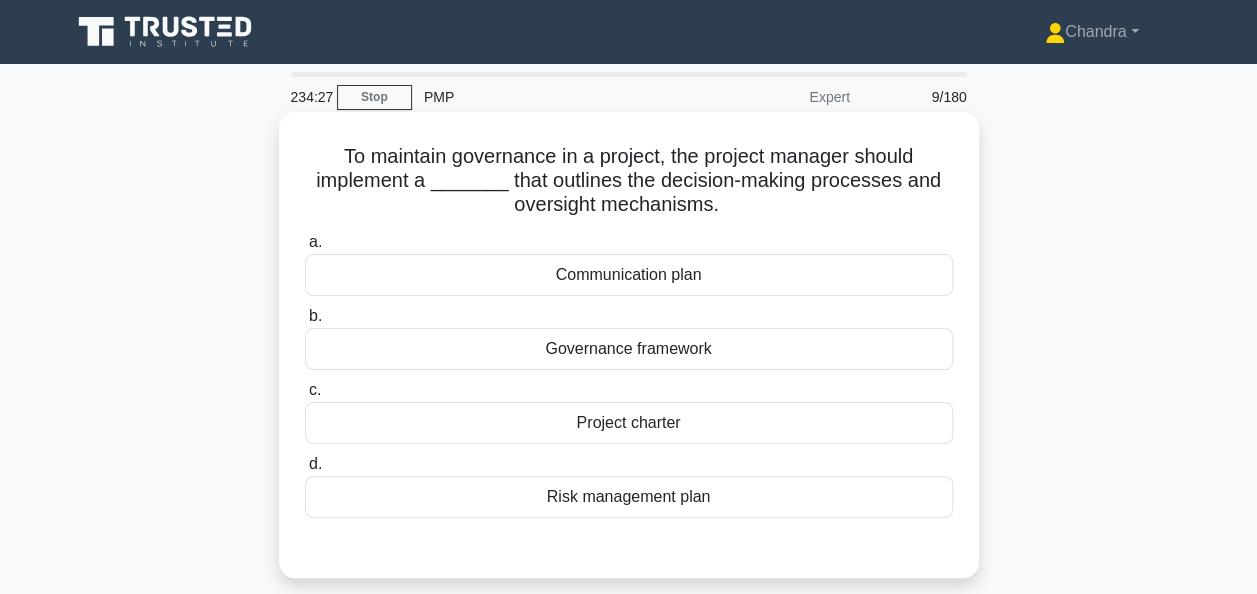 click on "Governance framework" at bounding box center [629, 349] 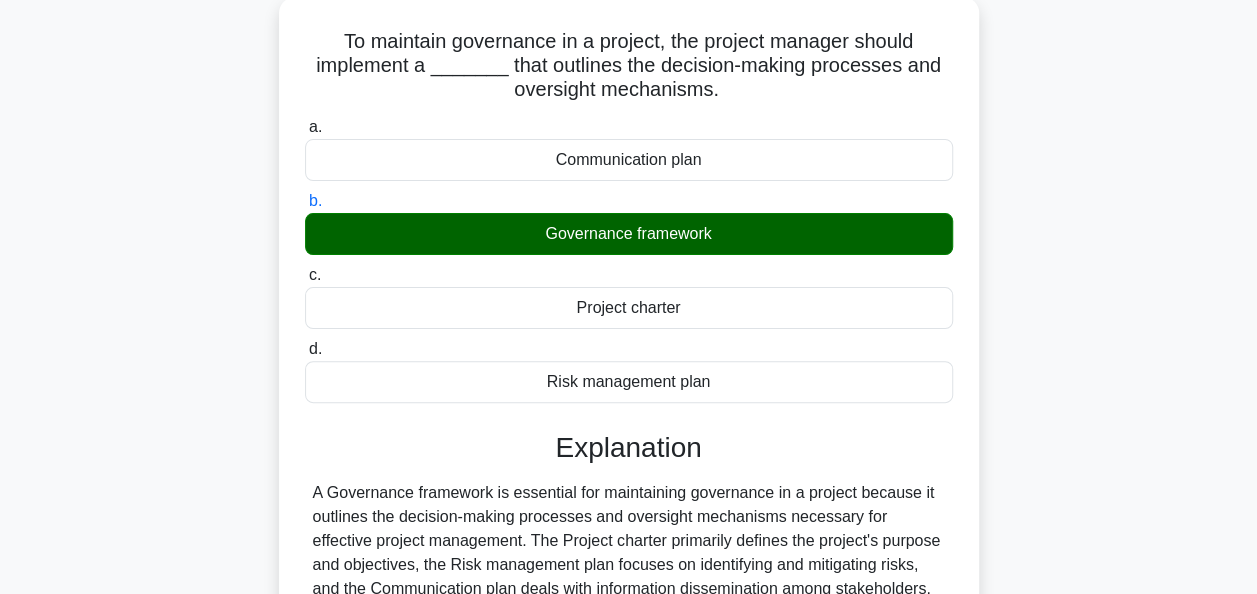 scroll, scrollTop: 300, scrollLeft: 0, axis: vertical 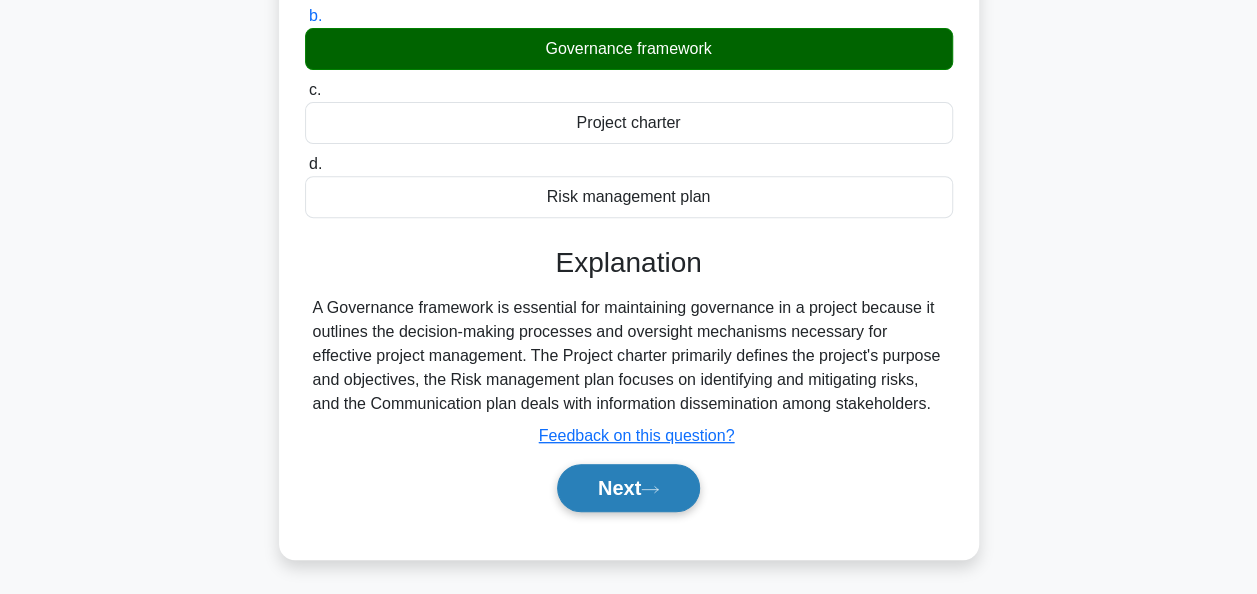 click on "Next" at bounding box center [628, 488] 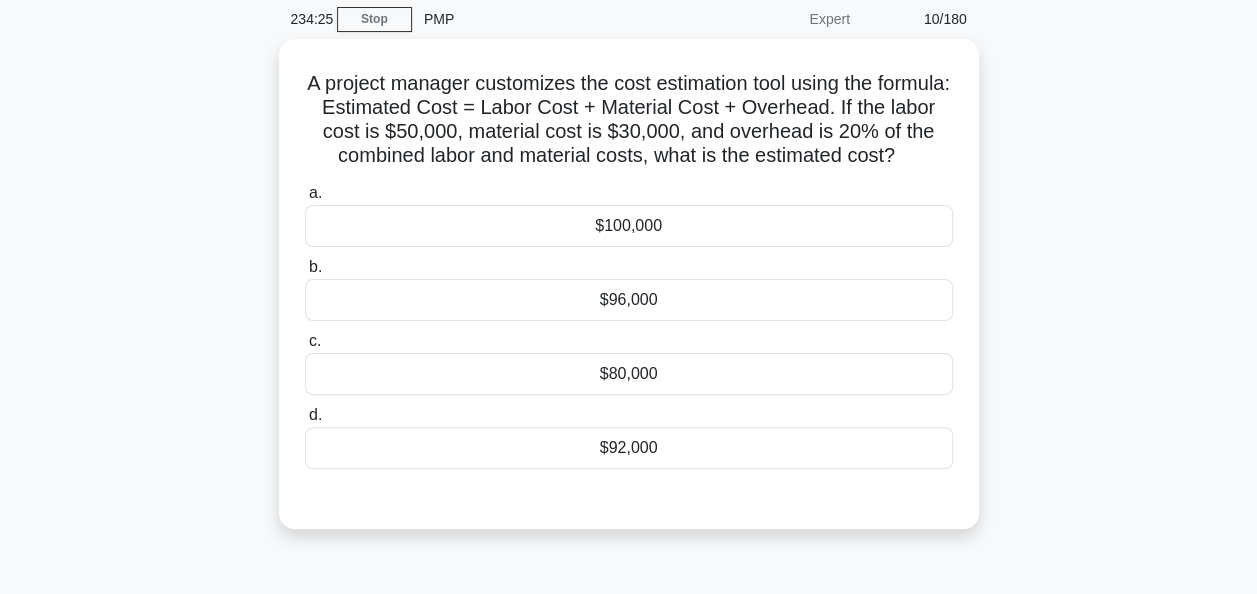 scroll, scrollTop: 0, scrollLeft: 0, axis: both 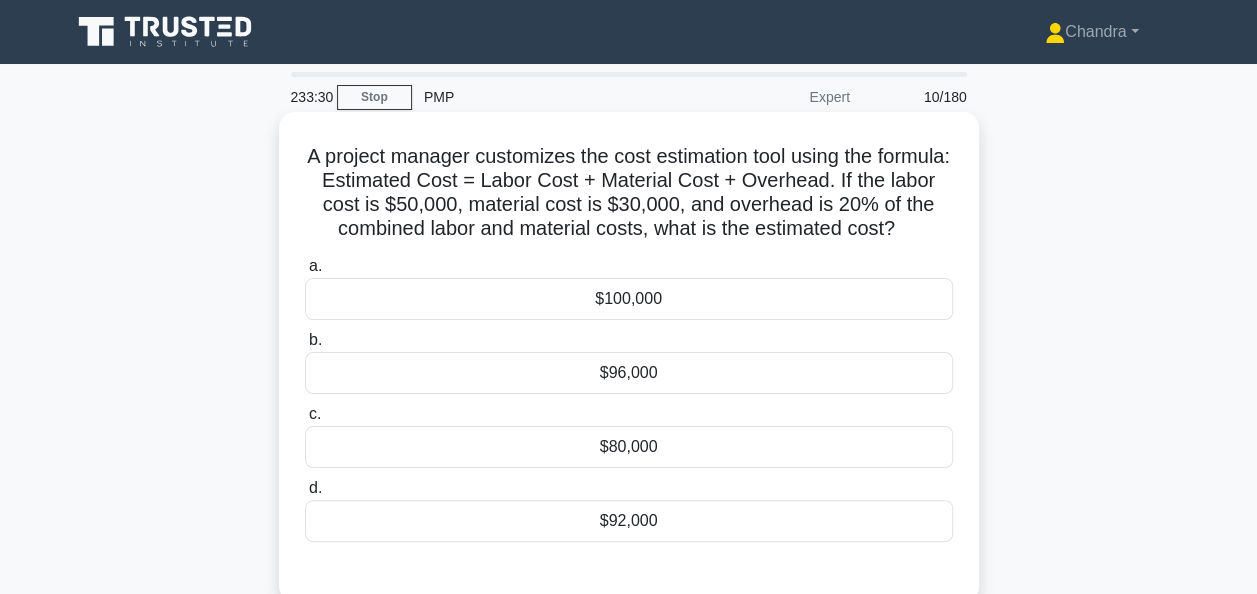 click on "$96,000" at bounding box center (629, 373) 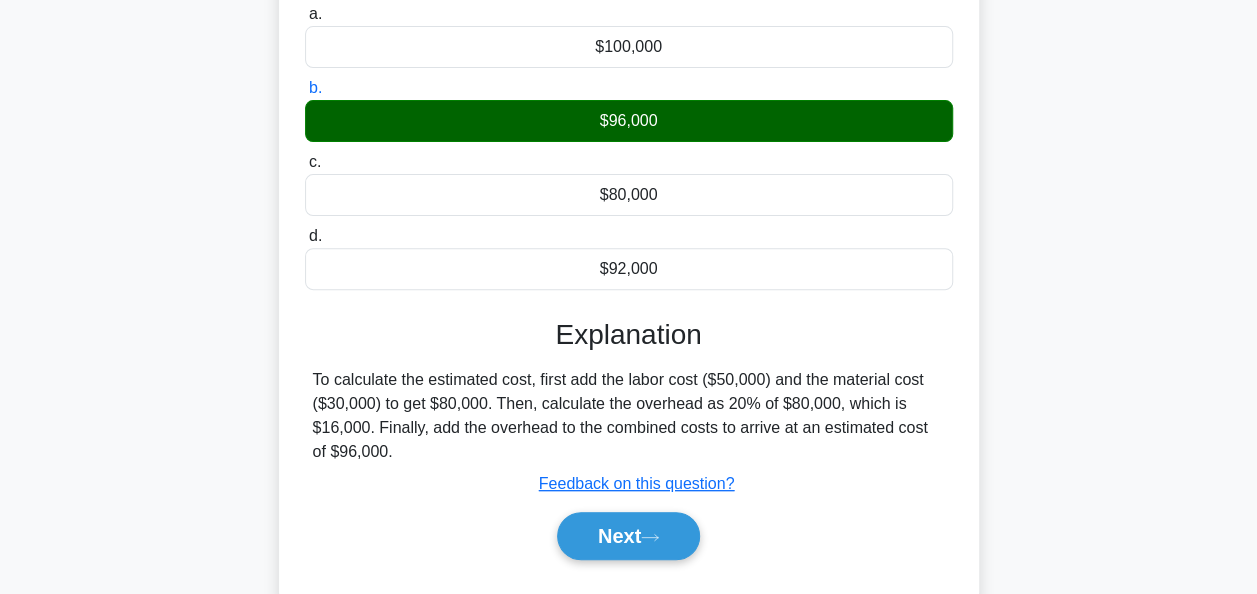 scroll, scrollTop: 486, scrollLeft: 0, axis: vertical 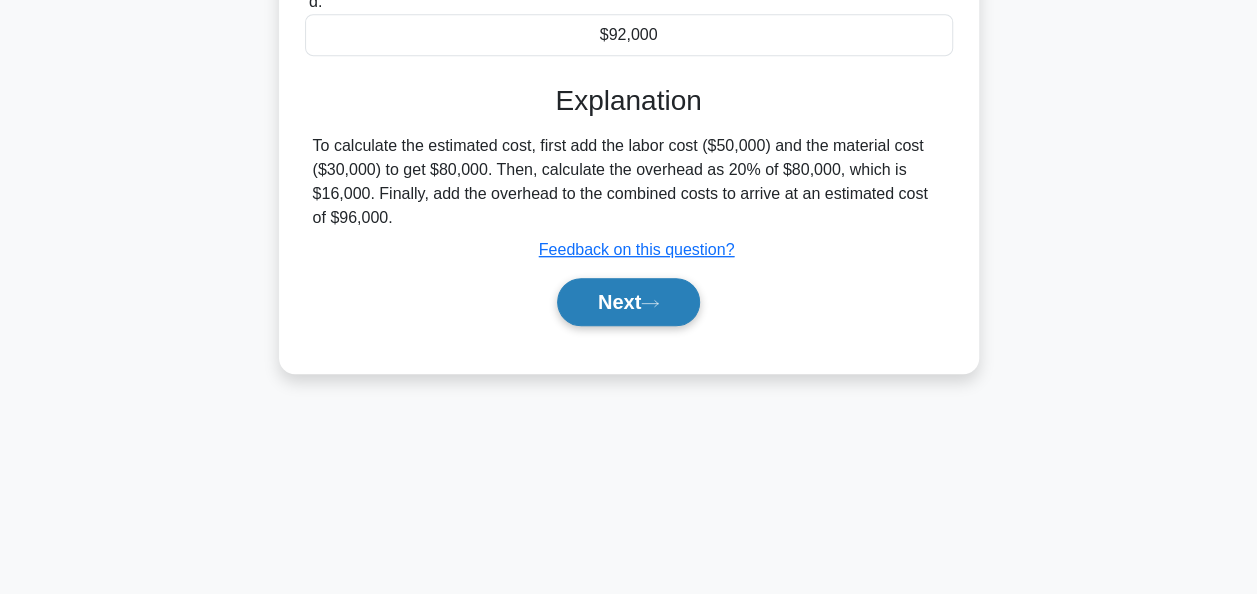 click 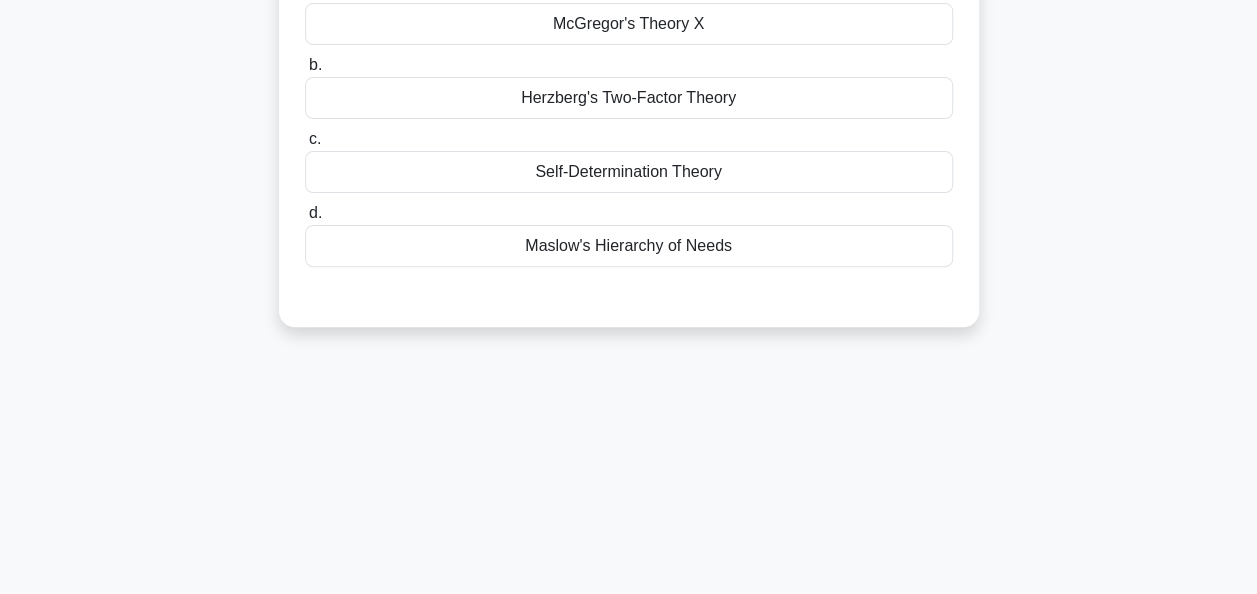 scroll, scrollTop: 86, scrollLeft: 0, axis: vertical 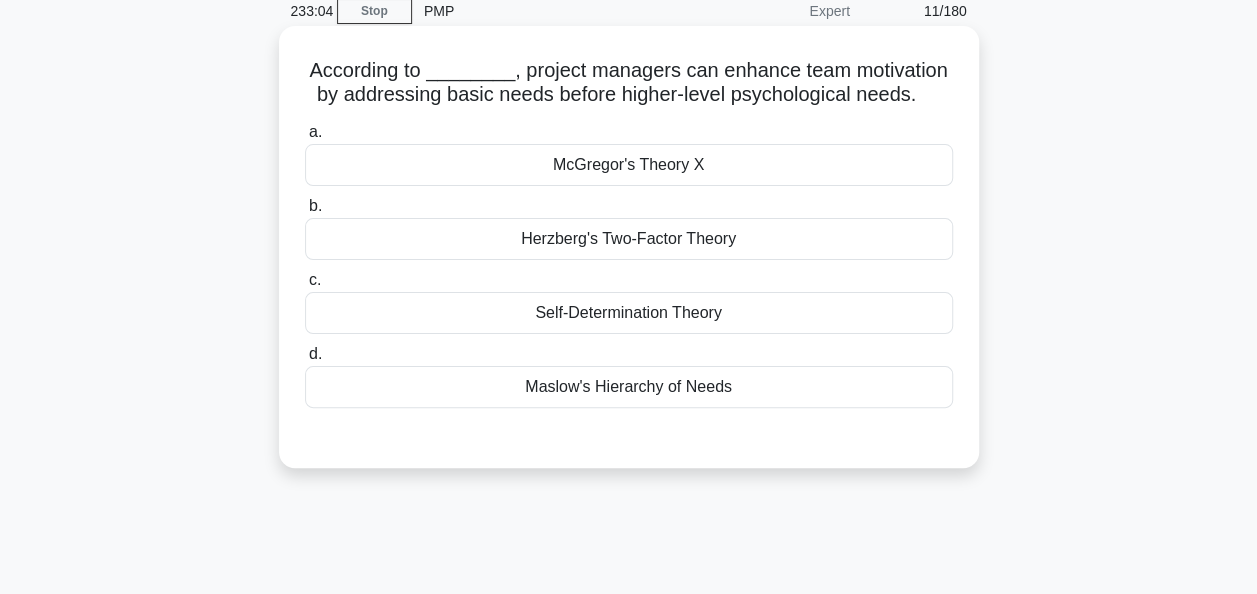 click on "Maslow's Hierarchy of Needs" at bounding box center [629, 387] 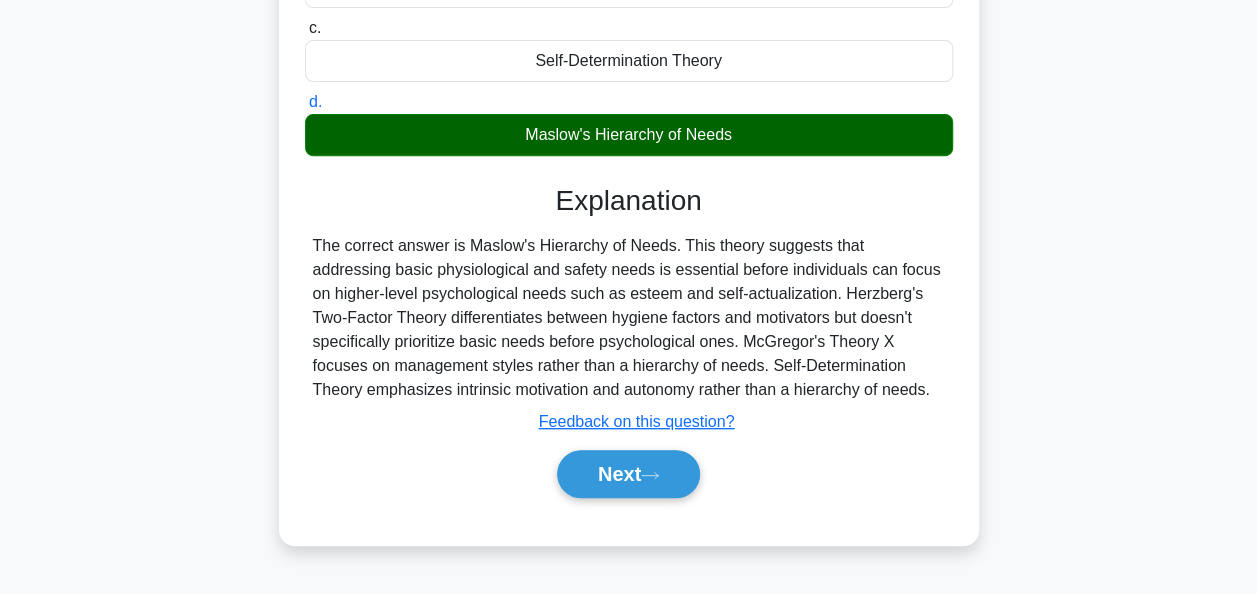 scroll, scrollTop: 486, scrollLeft: 0, axis: vertical 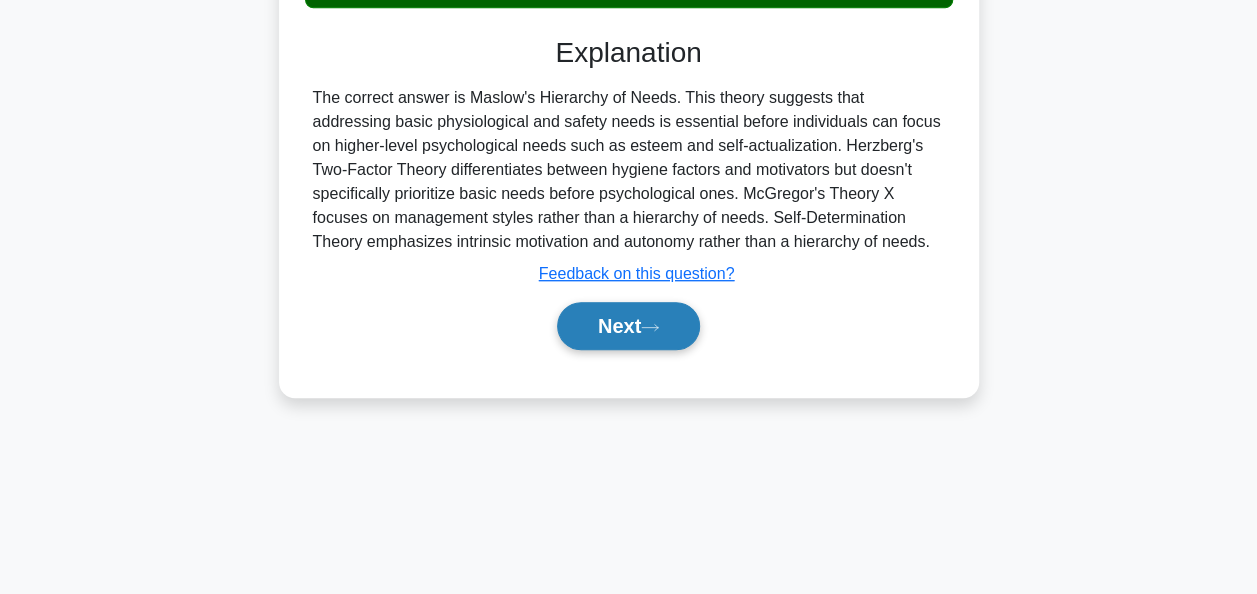 click 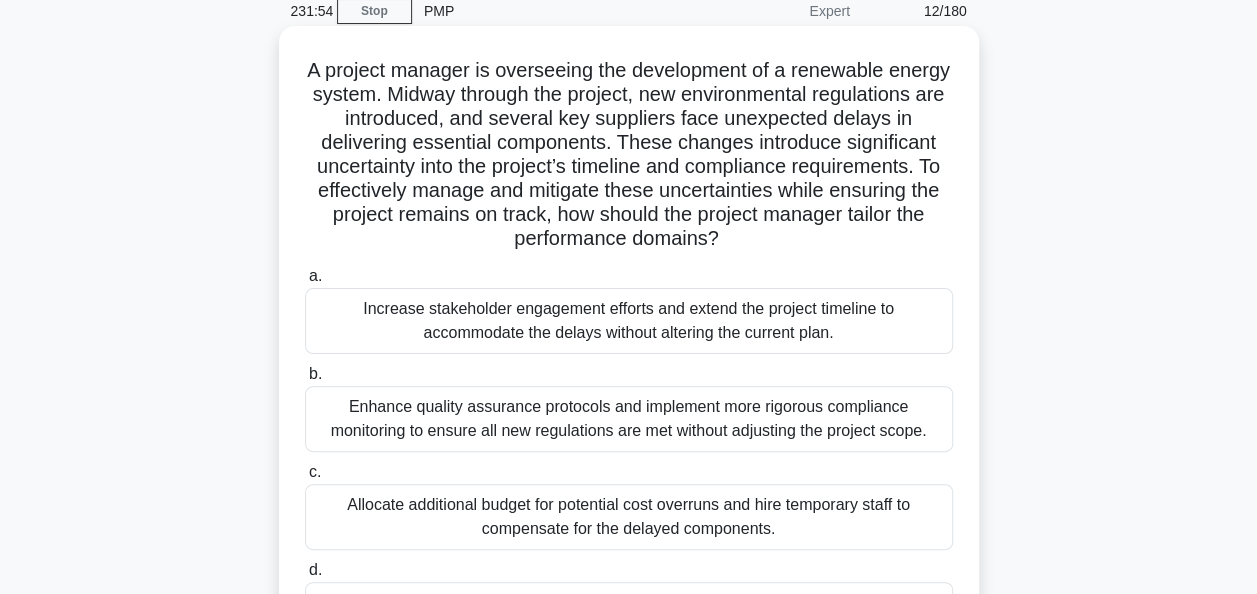 scroll, scrollTop: 486, scrollLeft: 0, axis: vertical 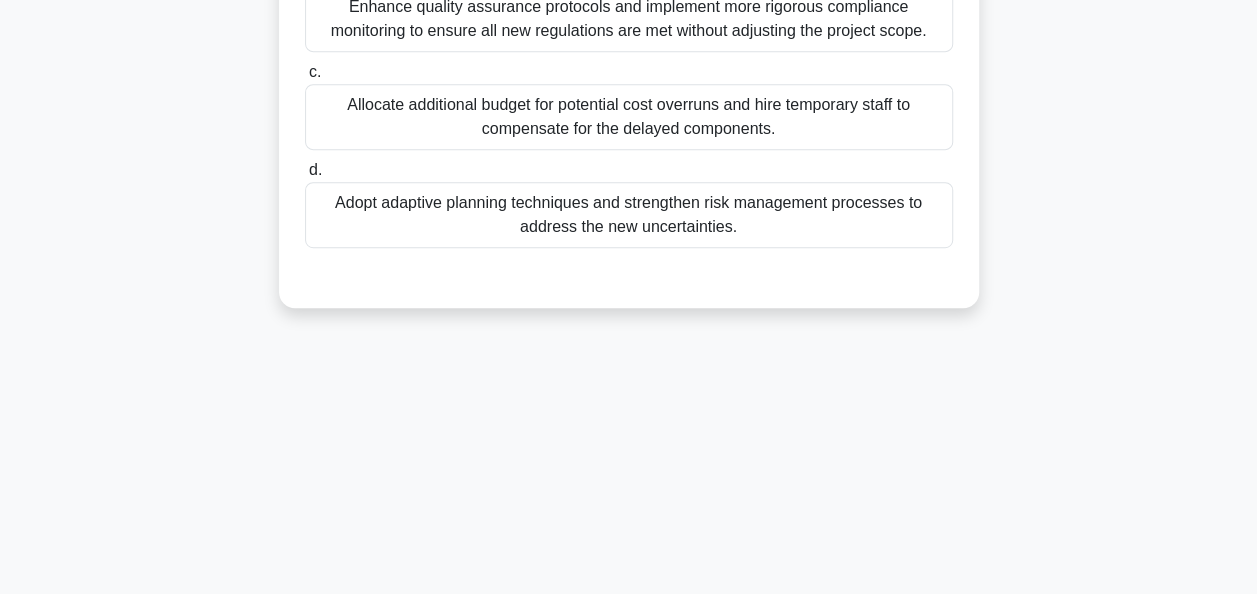 click on "Adopt adaptive planning techniques and strengthen risk management processes to address the new uncertainties." at bounding box center (629, 215) 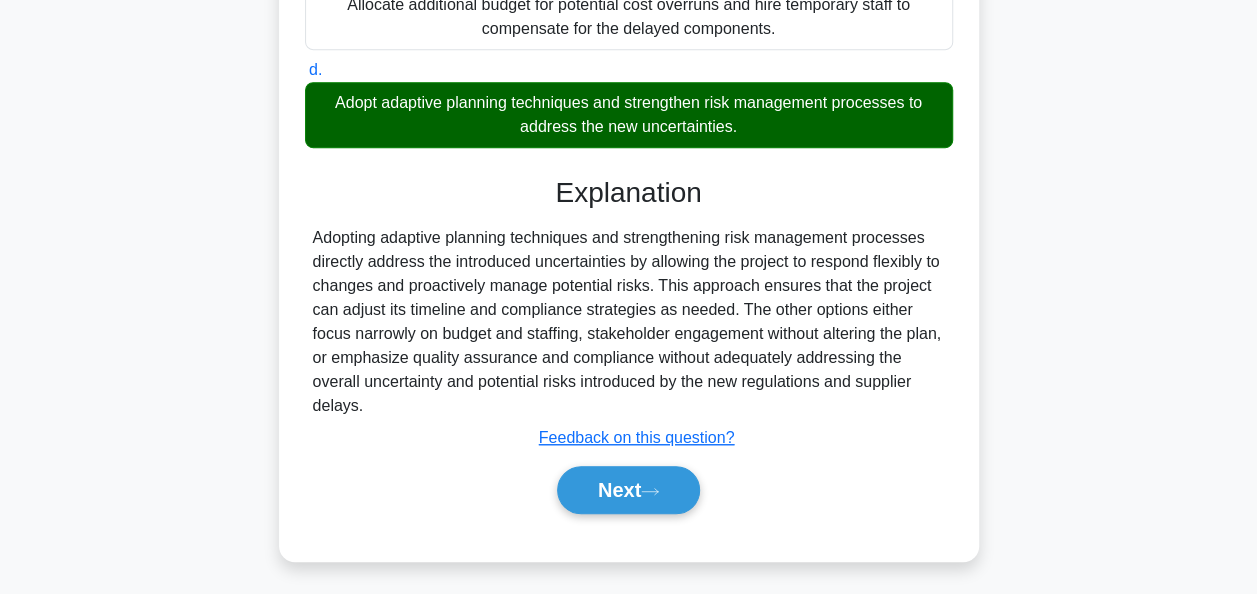 scroll, scrollTop: 588, scrollLeft: 0, axis: vertical 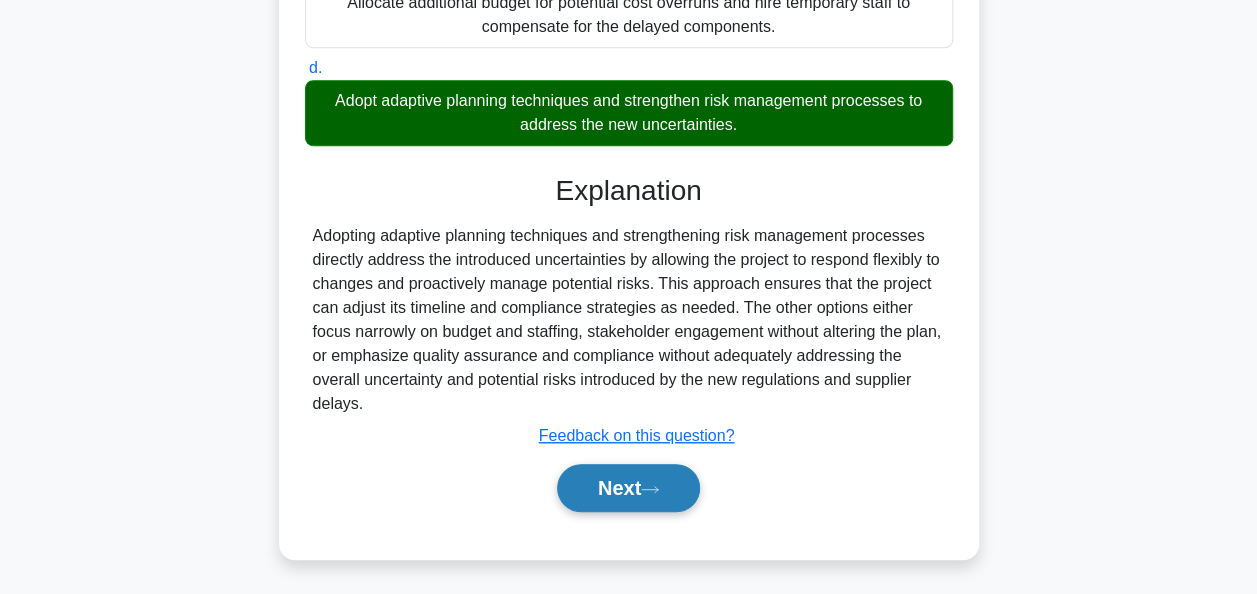 click on "Next" at bounding box center (628, 488) 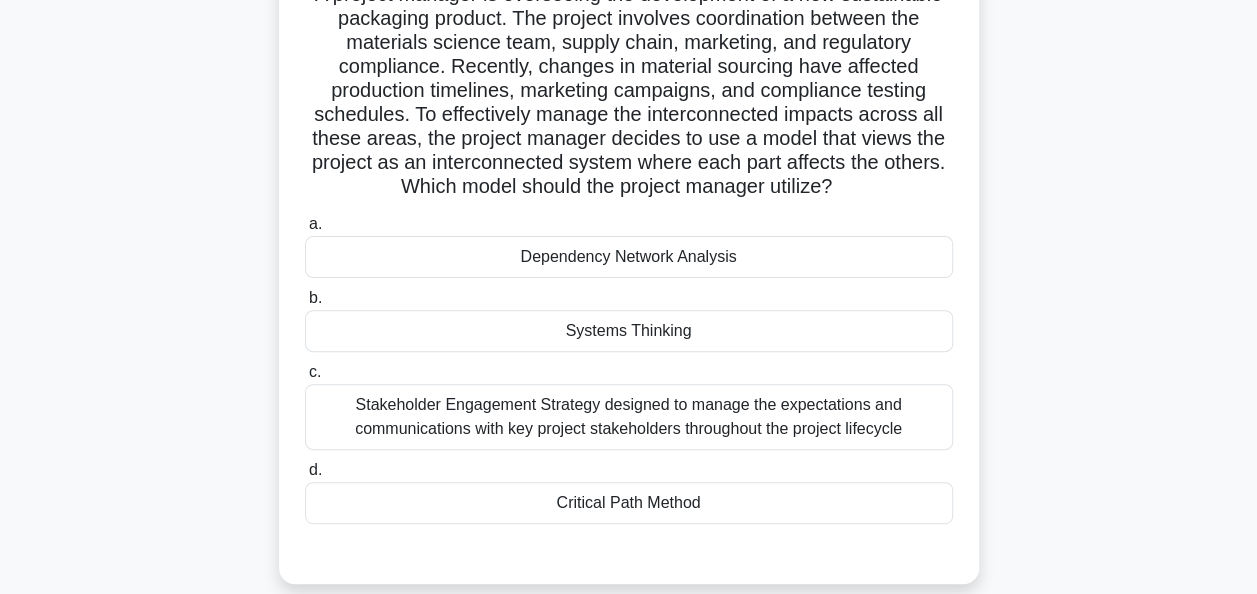 scroll, scrollTop: 186, scrollLeft: 0, axis: vertical 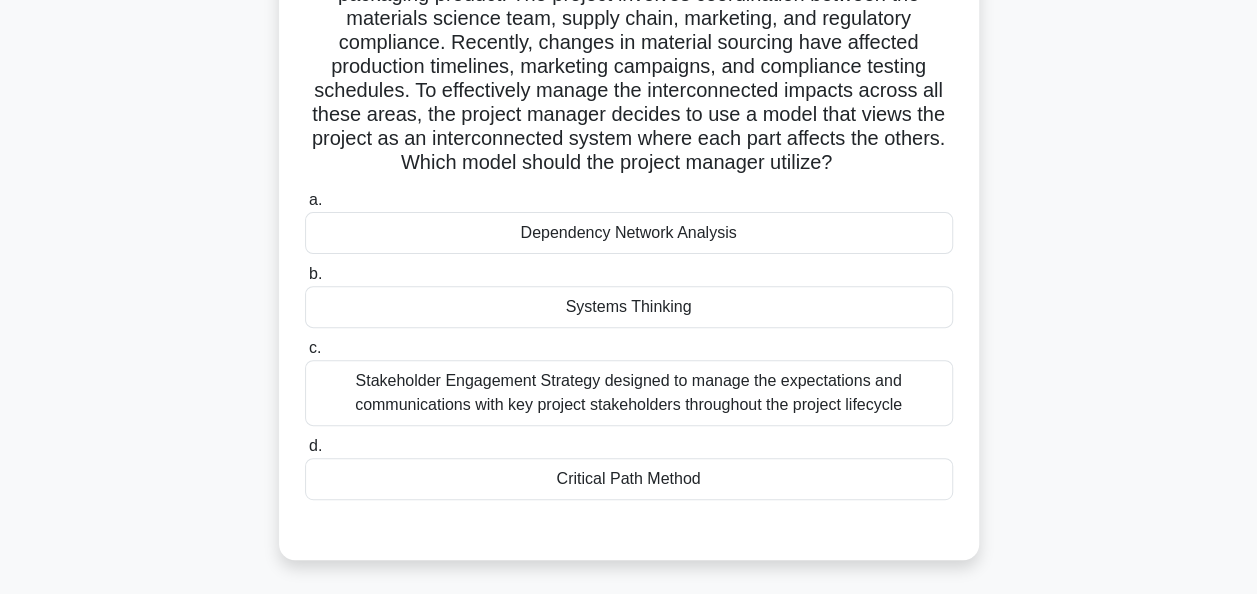 click on "Dependency Network Analysis" at bounding box center [629, 233] 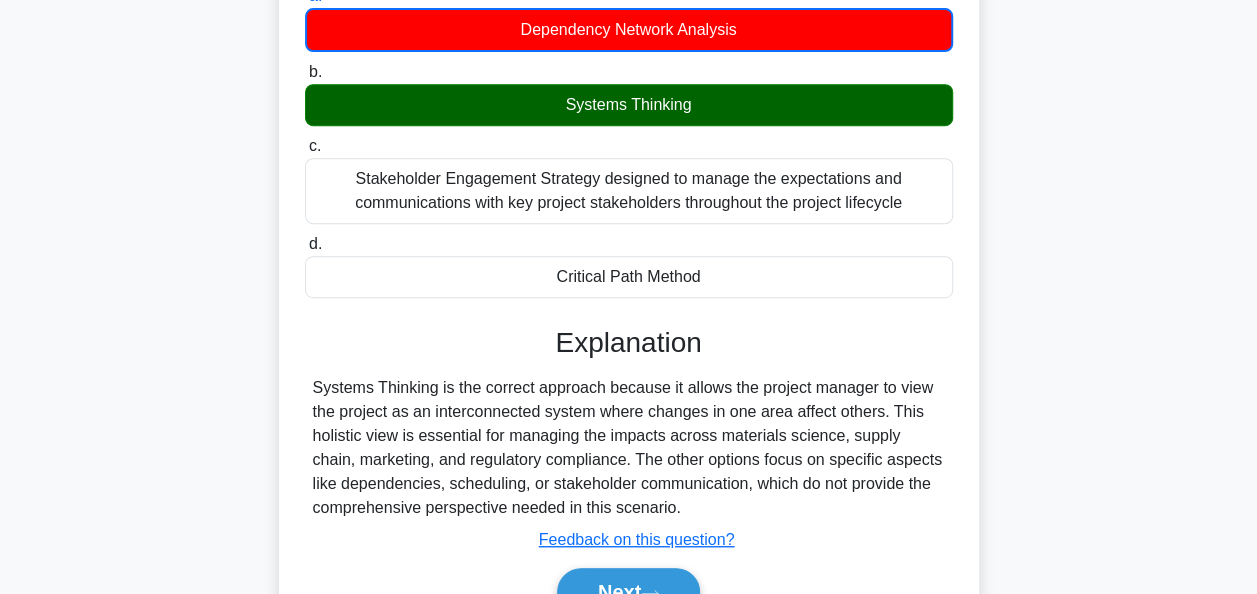 scroll, scrollTop: 495, scrollLeft: 0, axis: vertical 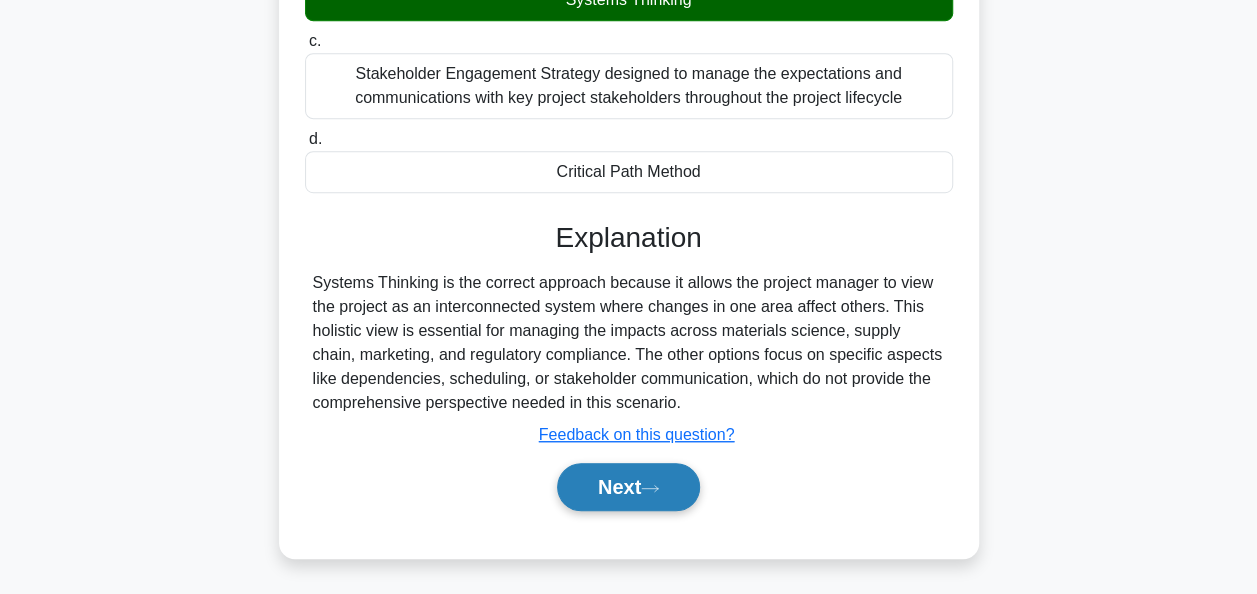 click on "Next" at bounding box center (628, 487) 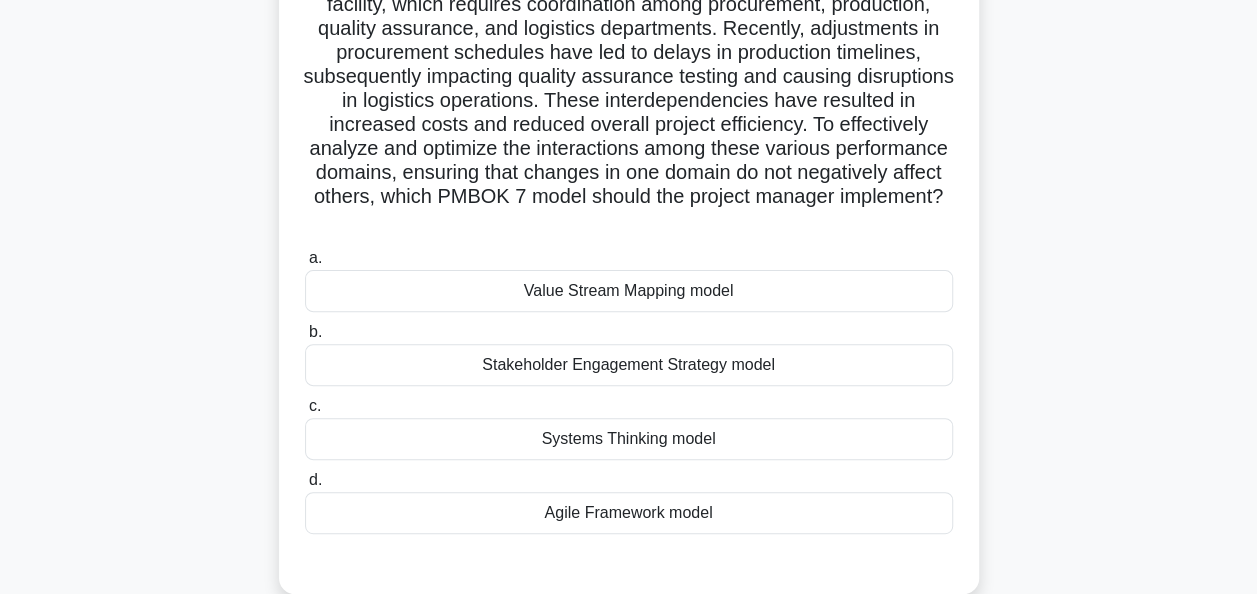 scroll, scrollTop: 200, scrollLeft: 0, axis: vertical 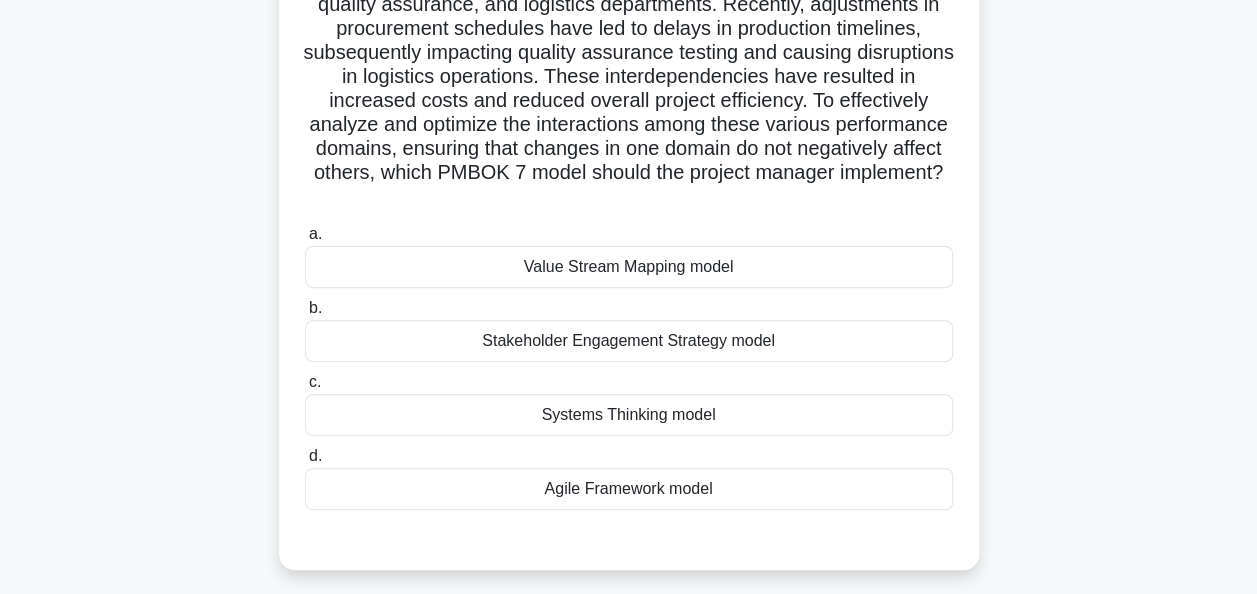 click on "Systems Thinking model" at bounding box center (629, 415) 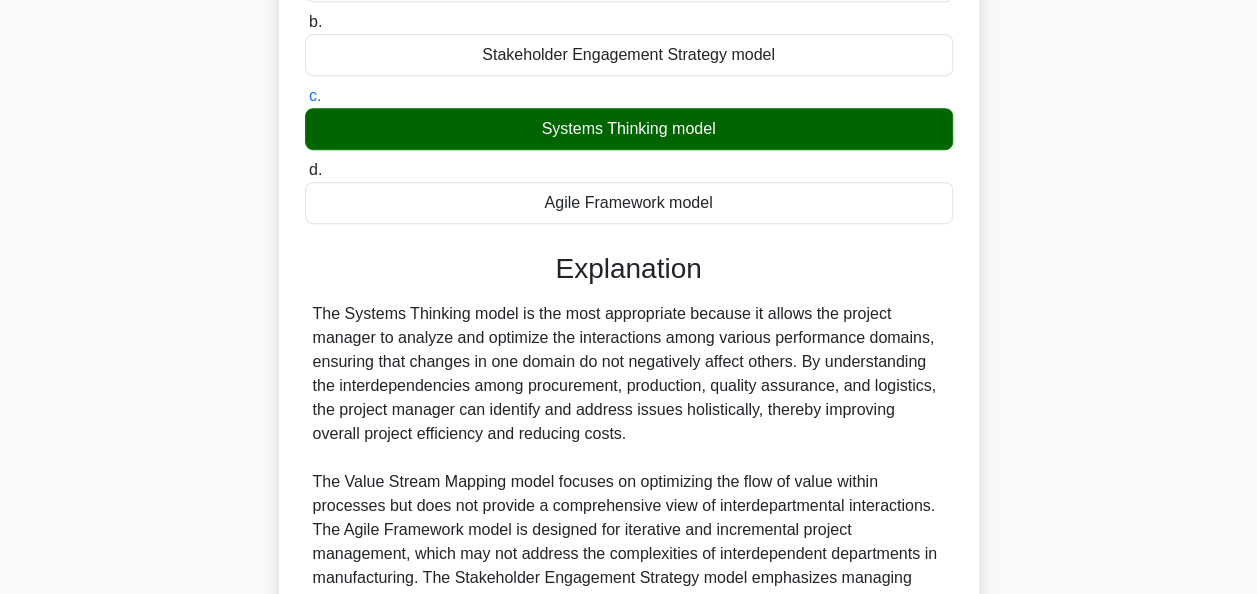 scroll, scrollTop: 700, scrollLeft: 0, axis: vertical 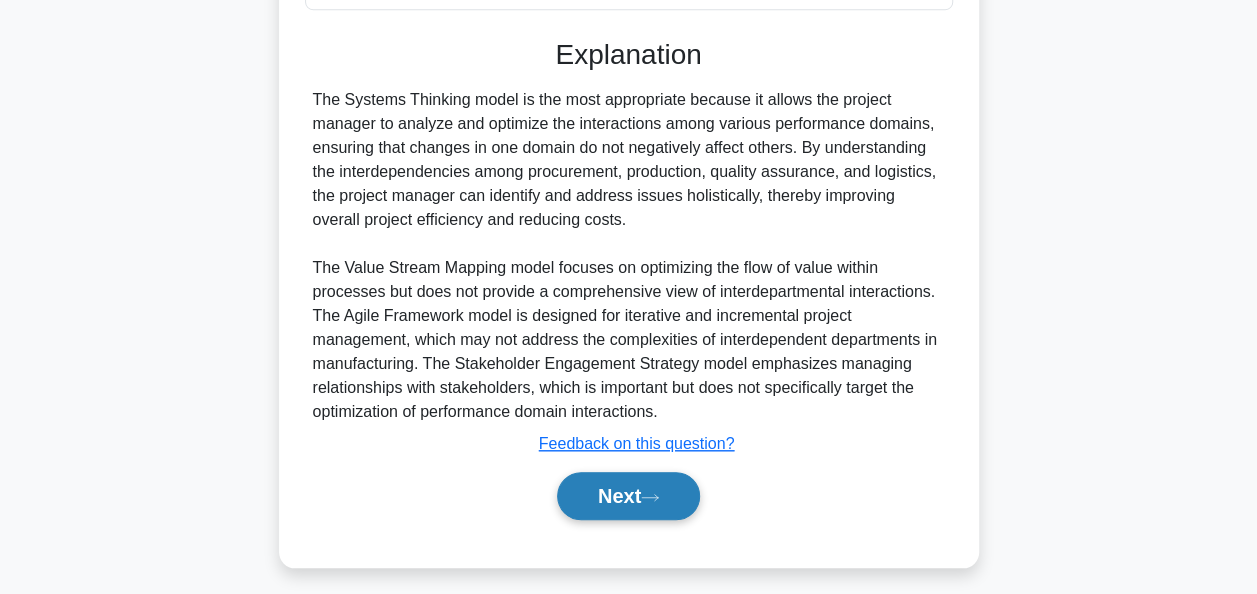 click on "Next" at bounding box center (628, 496) 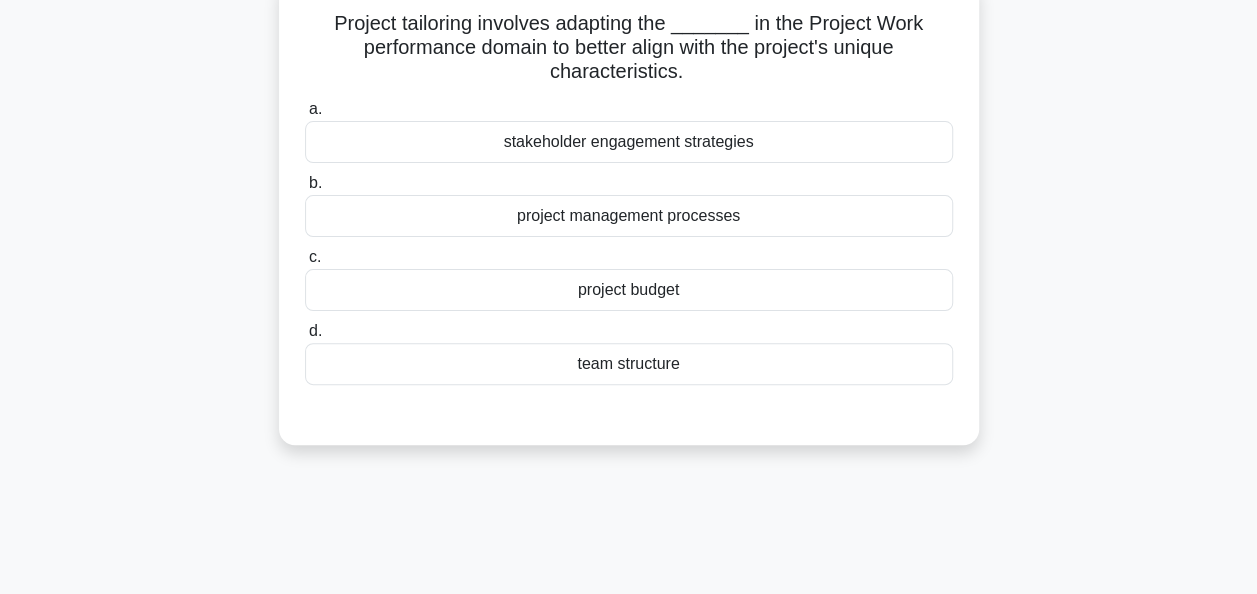scroll, scrollTop: 0, scrollLeft: 0, axis: both 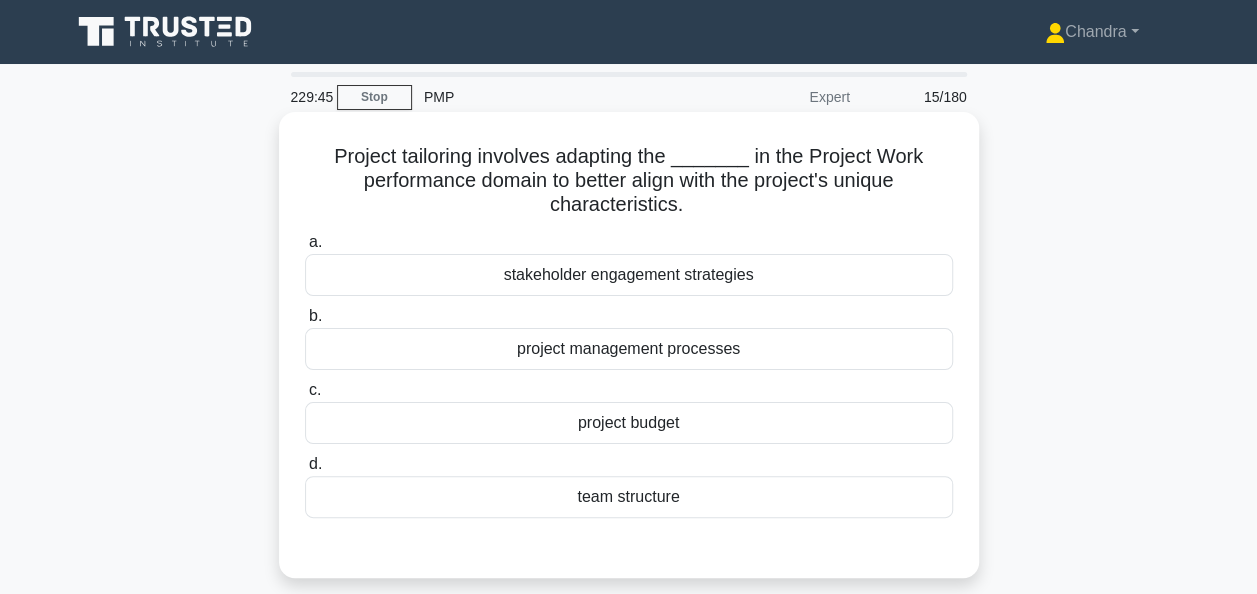 click on "project management processes" at bounding box center [629, 349] 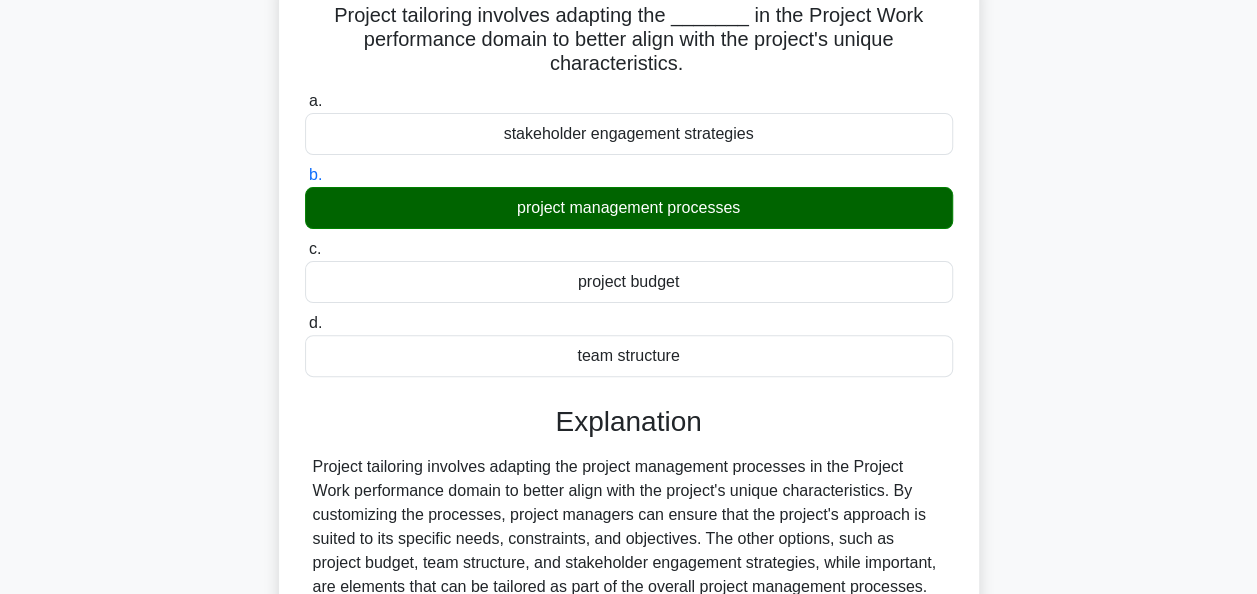 scroll, scrollTop: 400, scrollLeft: 0, axis: vertical 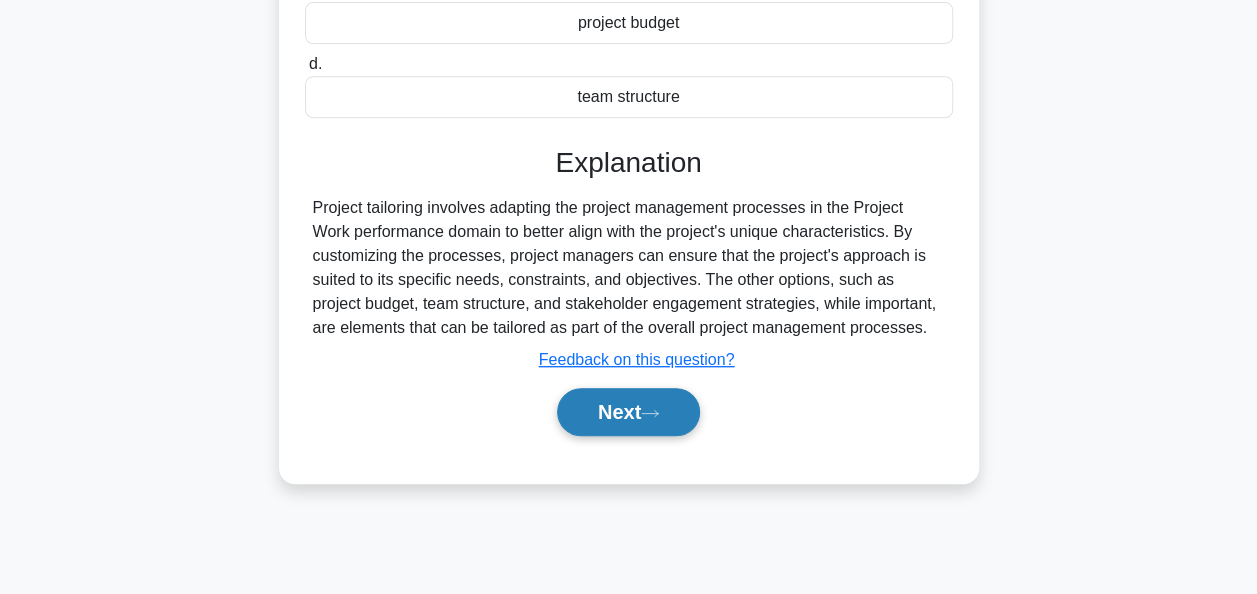 click 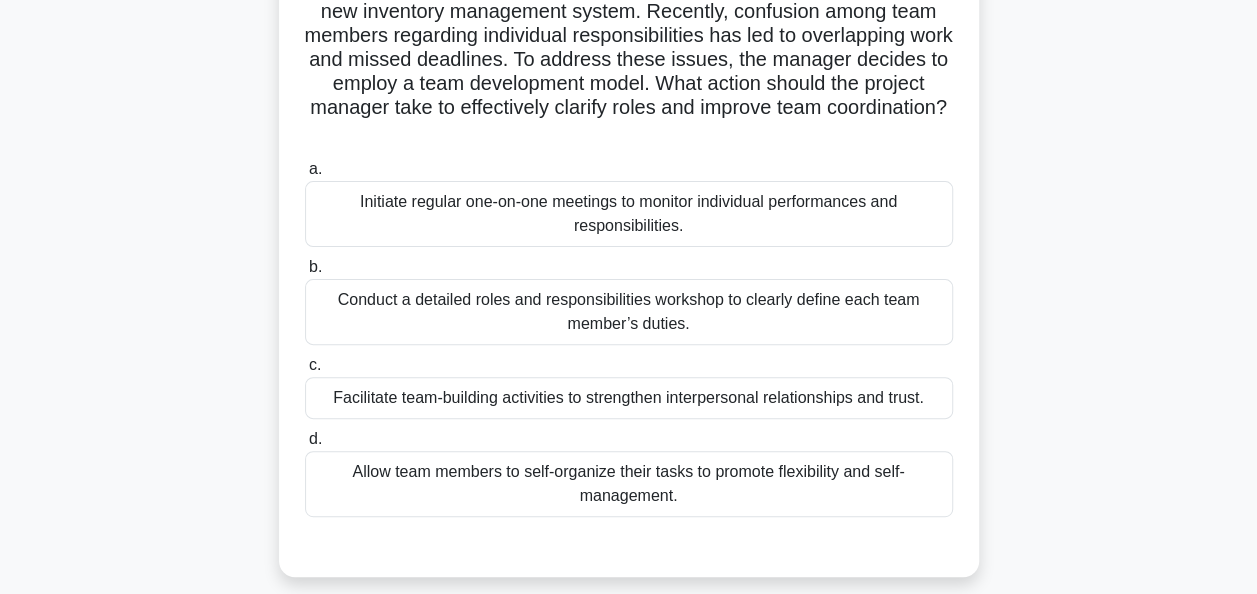 scroll, scrollTop: 200, scrollLeft: 0, axis: vertical 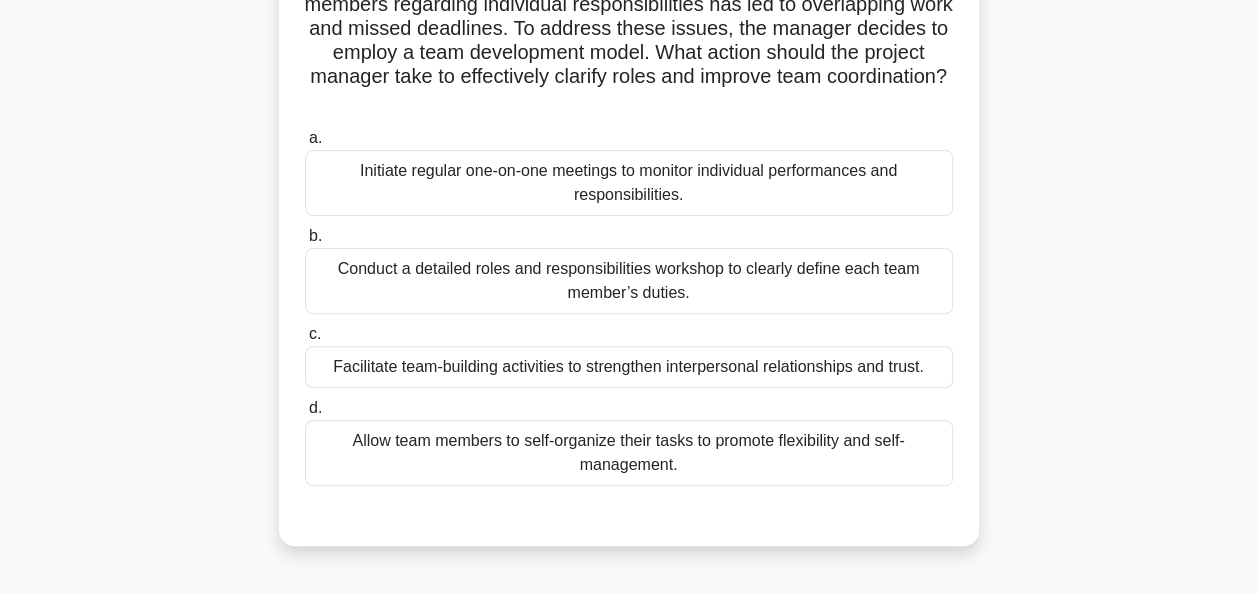 click on "Conduct a detailed roles and responsibilities workshop to clearly define each team member’s duties." at bounding box center (629, 281) 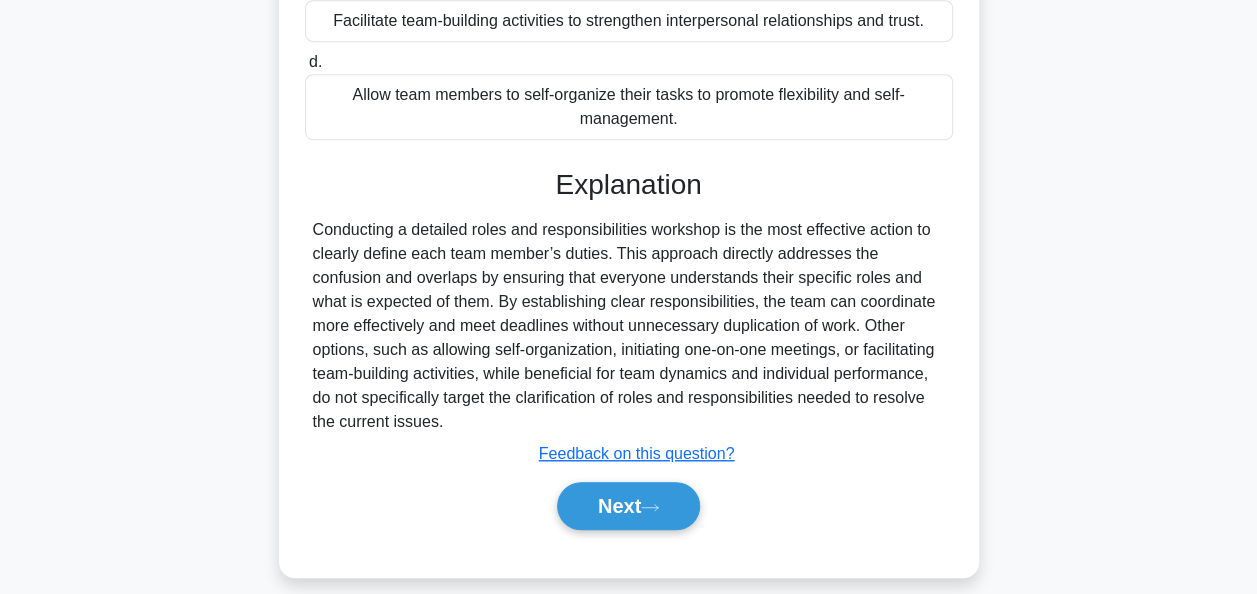 scroll, scrollTop: 564, scrollLeft: 0, axis: vertical 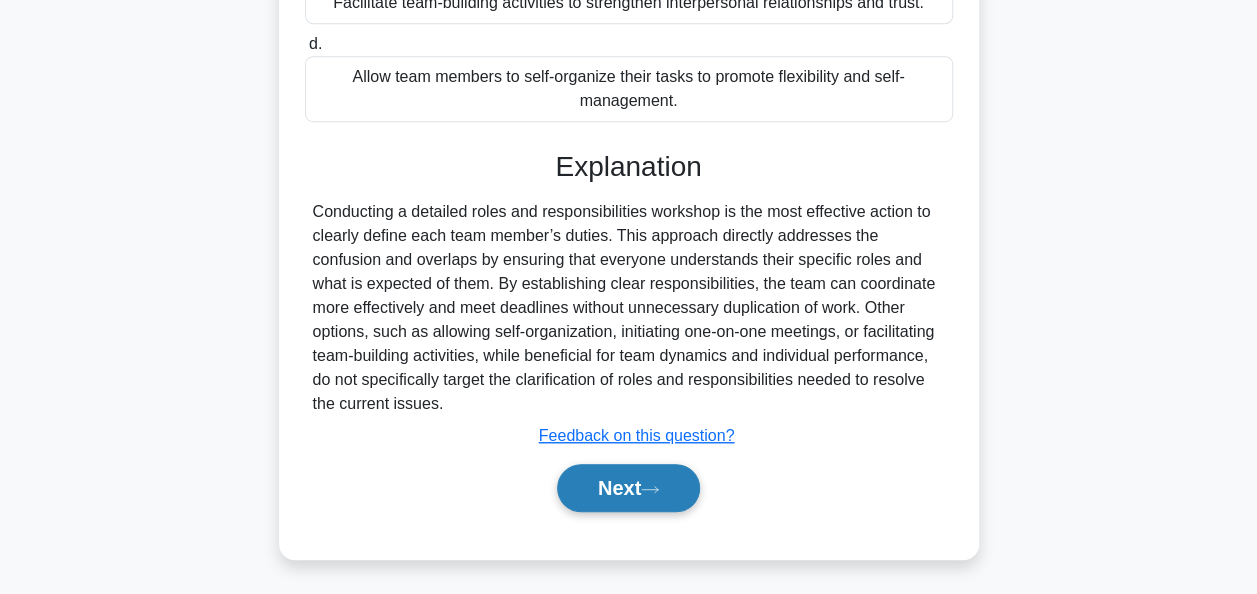 click on "Next" at bounding box center (628, 488) 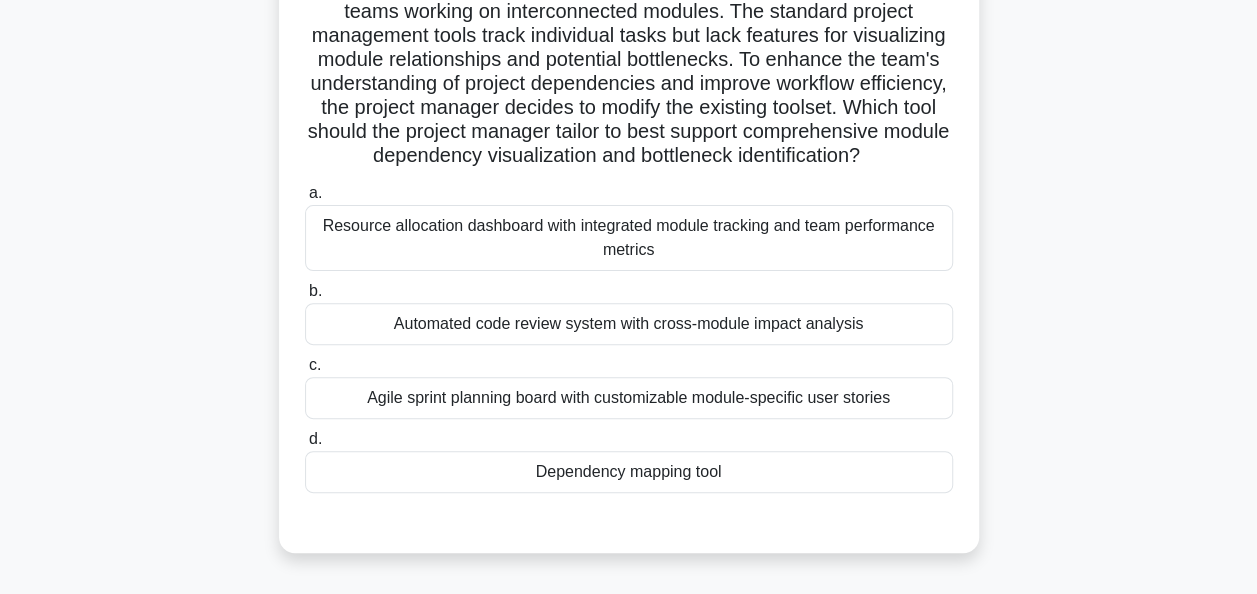 scroll, scrollTop: 200, scrollLeft: 0, axis: vertical 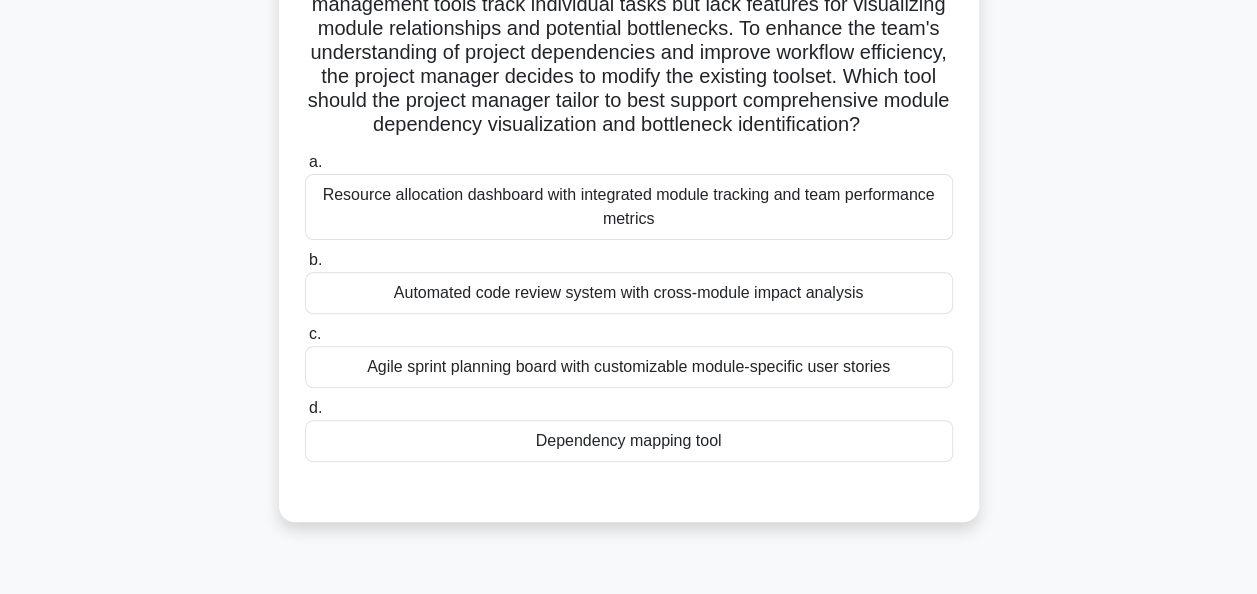 click on "Dependency mapping tool" at bounding box center [629, 441] 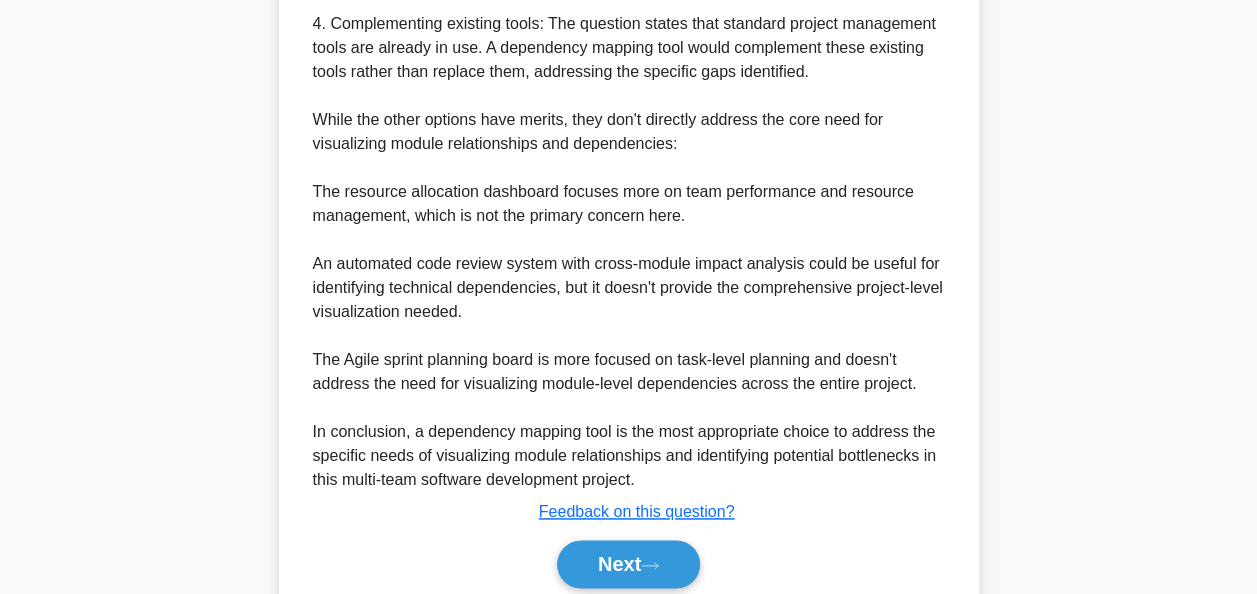 scroll, scrollTop: 1212, scrollLeft: 0, axis: vertical 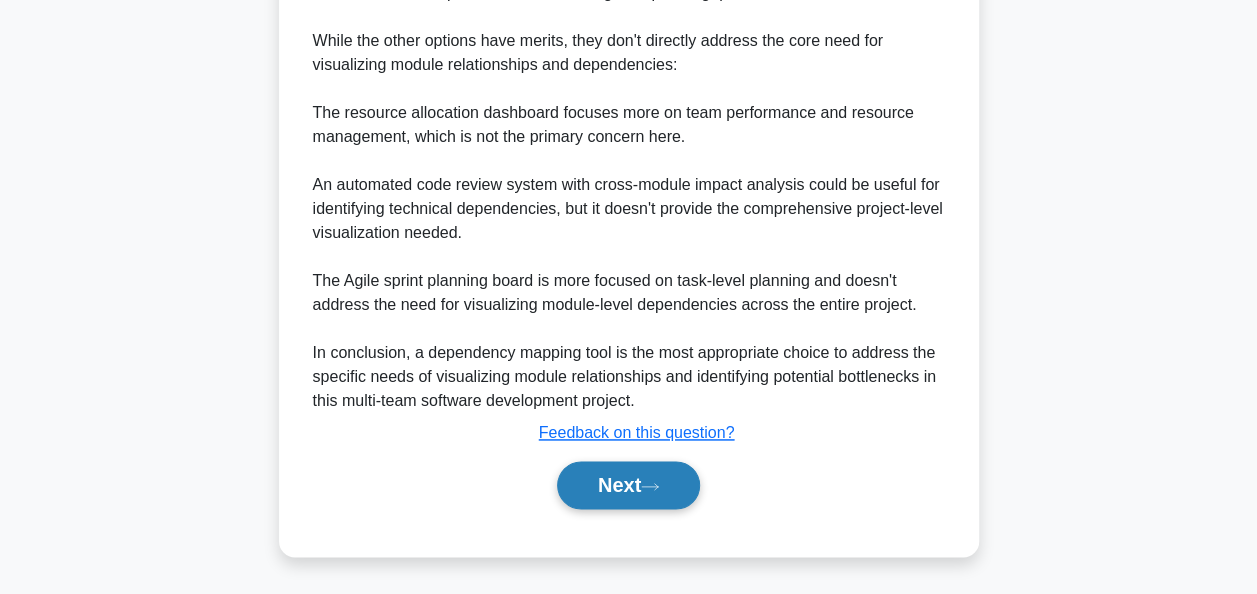 click on "Next" at bounding box center (628, 485) 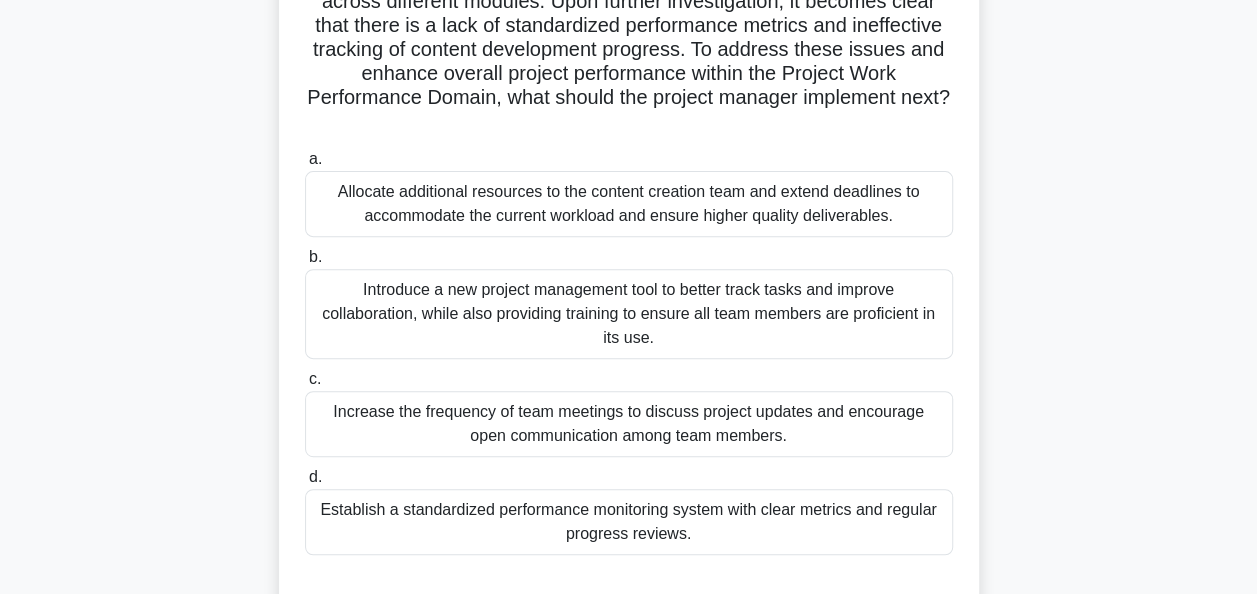 scroll, scrollTop: 300, scrollLeft: 0, axis: vertical 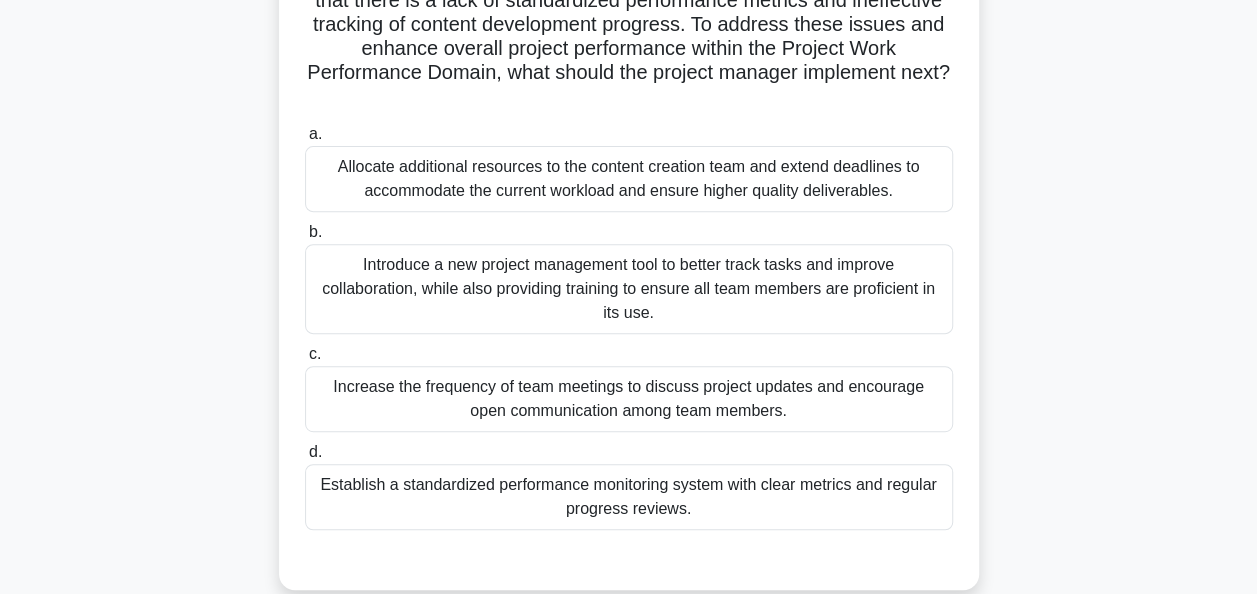 click on "Introduce a new project management tool to better track tasks and improve collaboration, while also providing training to ensure all team members are proficient in its use." at bounding box center (629, 289) 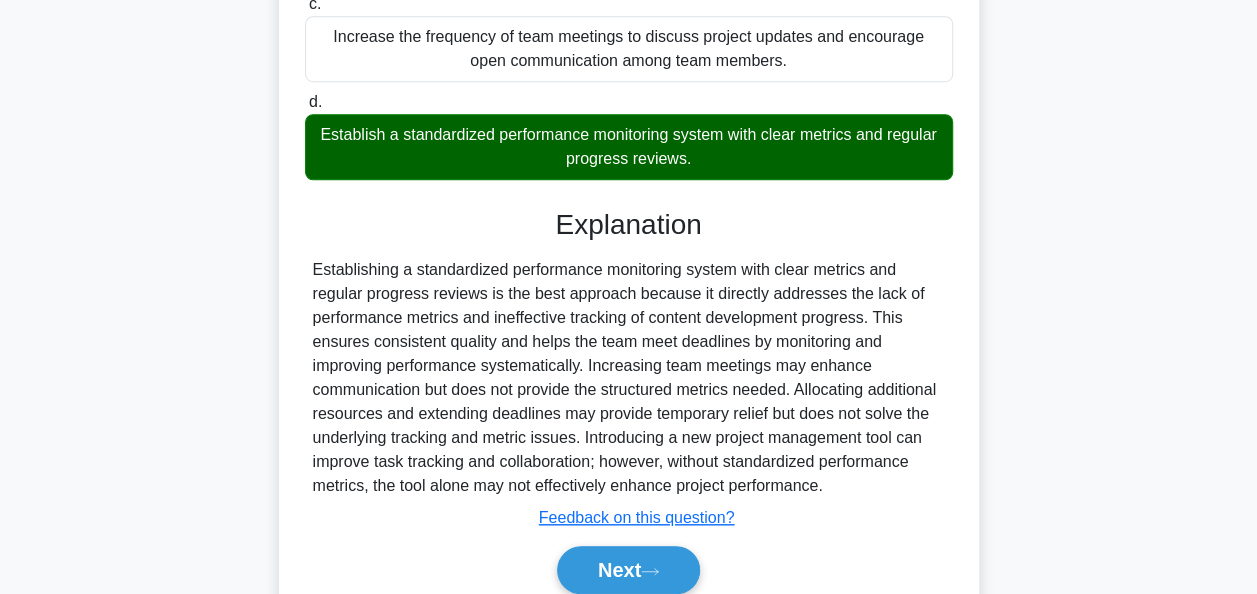 scroll, scrollTop: 735, scrollLeft: 0, axis: vertical 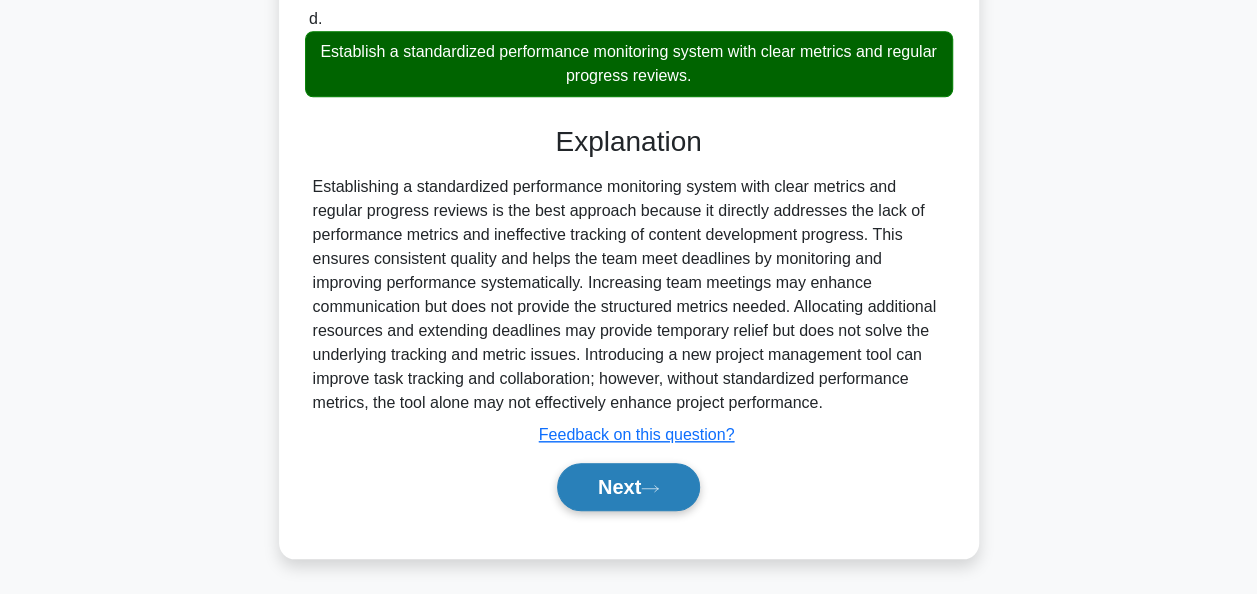 click on "Next" at bounding box center [628, 487] 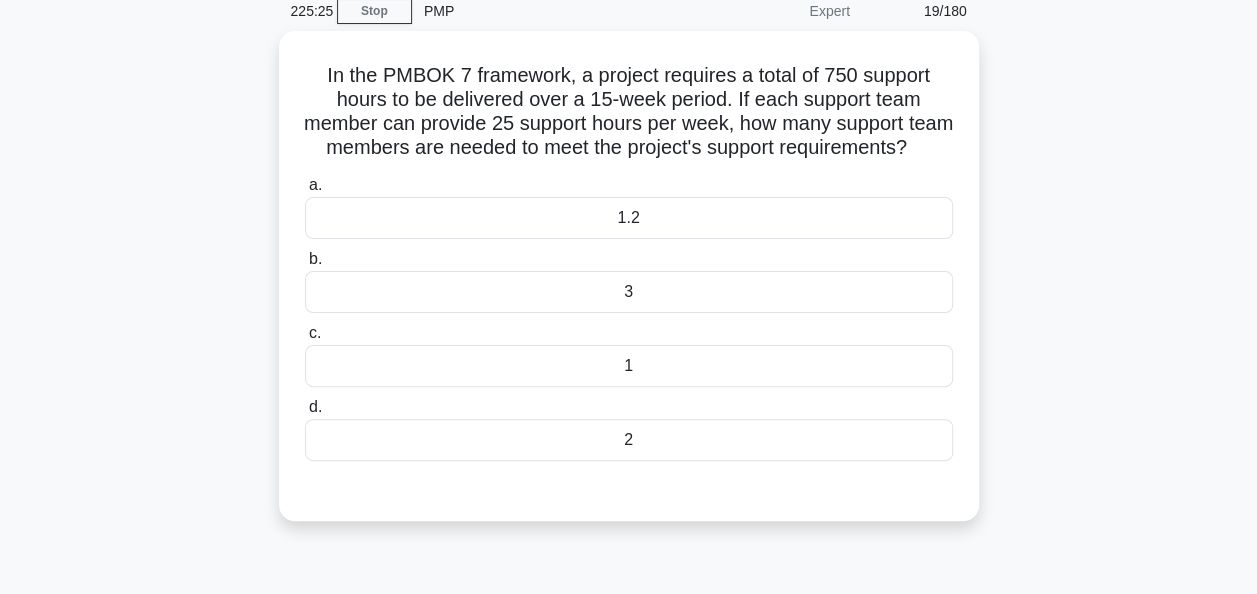 scroll, scrollTop: 0, scrollLeft: 0, axis: both 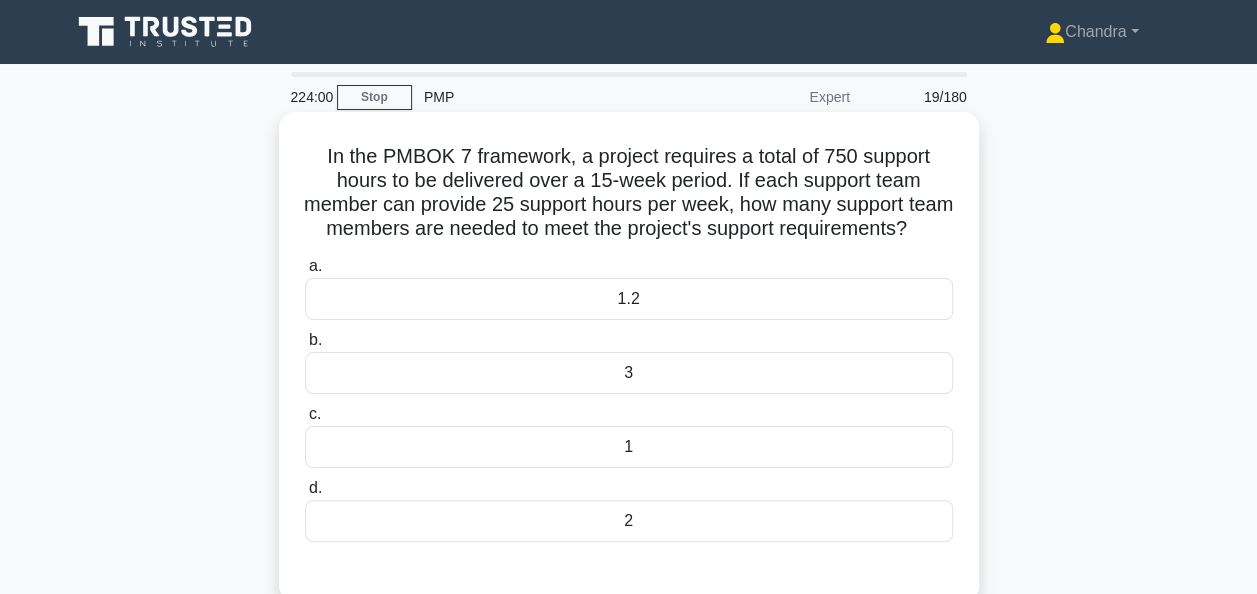 click on "2" at bounding box center (629, 521) 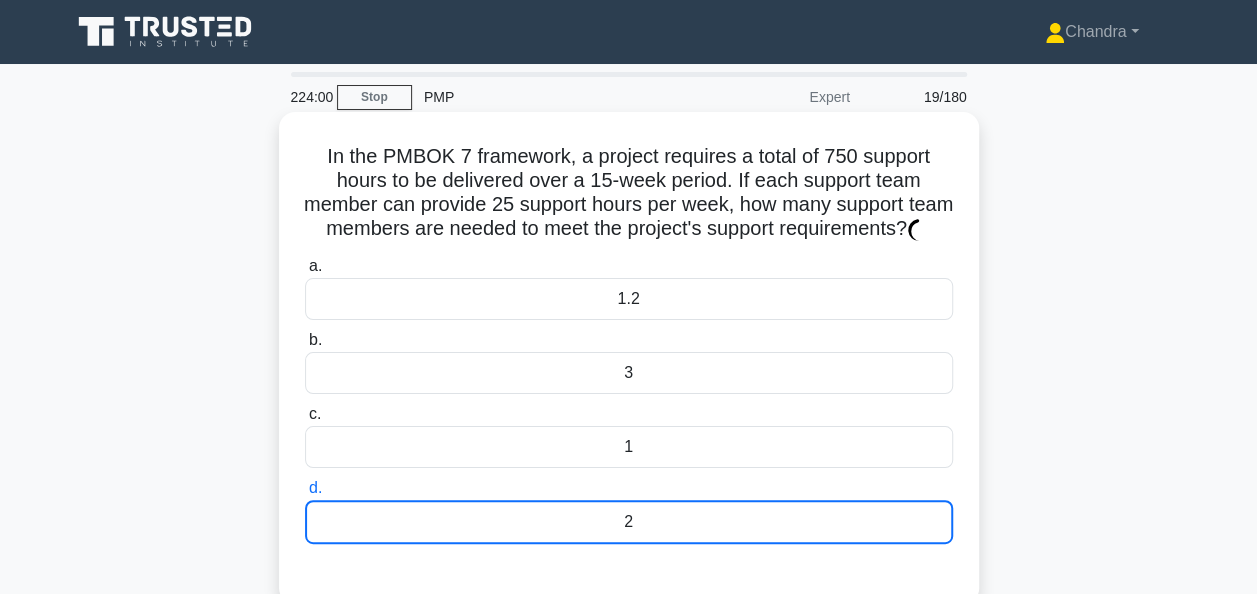 scroll, scrollTop: 300, scrollLeft: 0, axis: vertical 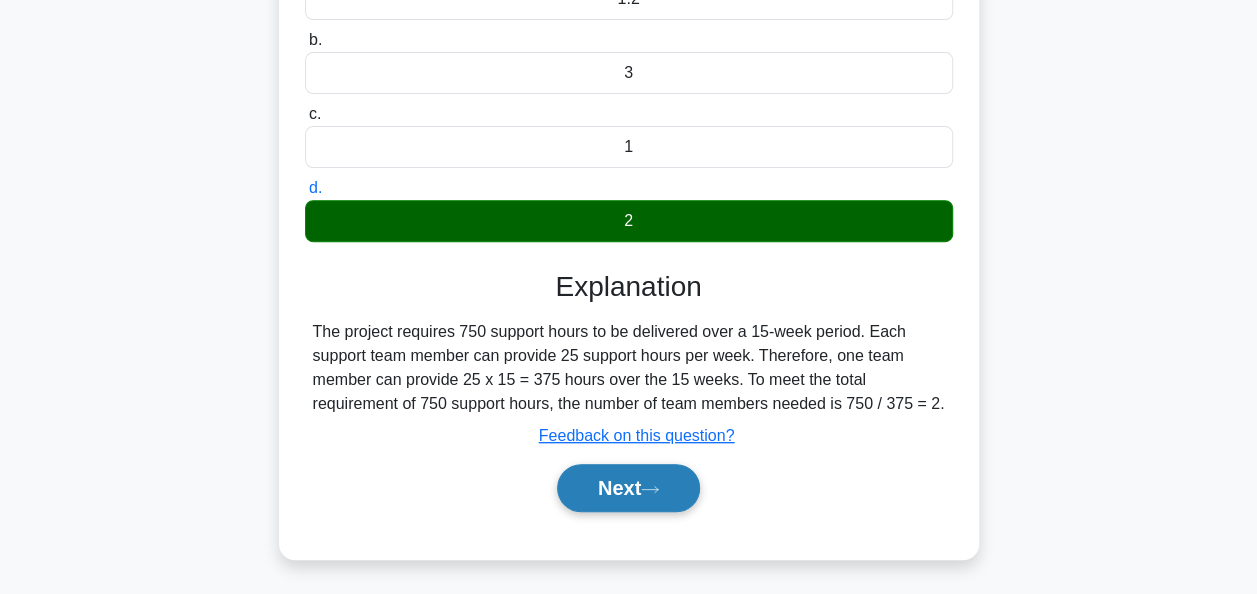click on "Next" at bounding box center (628, 488) 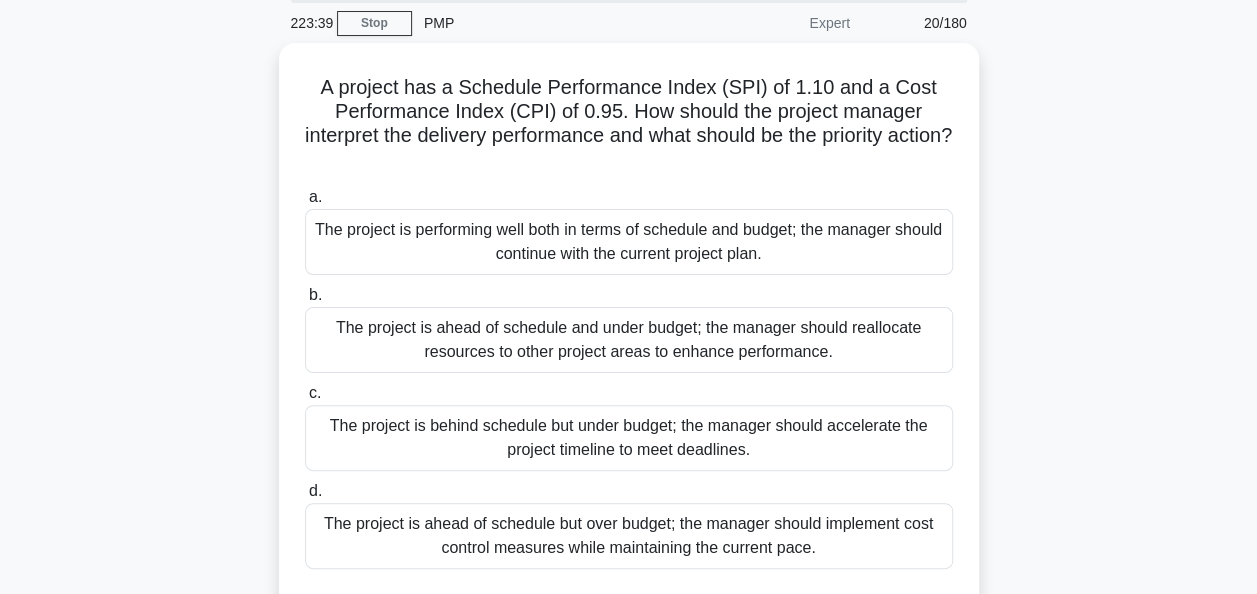 scroll, scrollTop: 100, scrollLeft: 0, axis: vertical 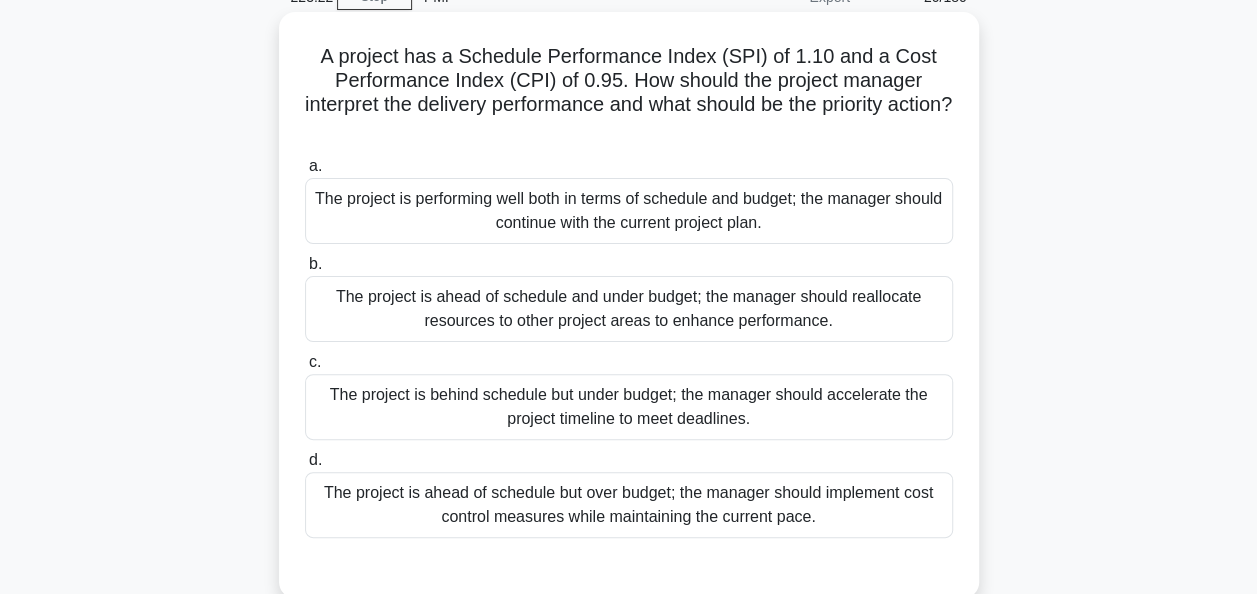 click on "The project is ahead of schedule but over budget; the manager should implement cost control measures while maintaining the current pace." at bounding box center (629, 505) 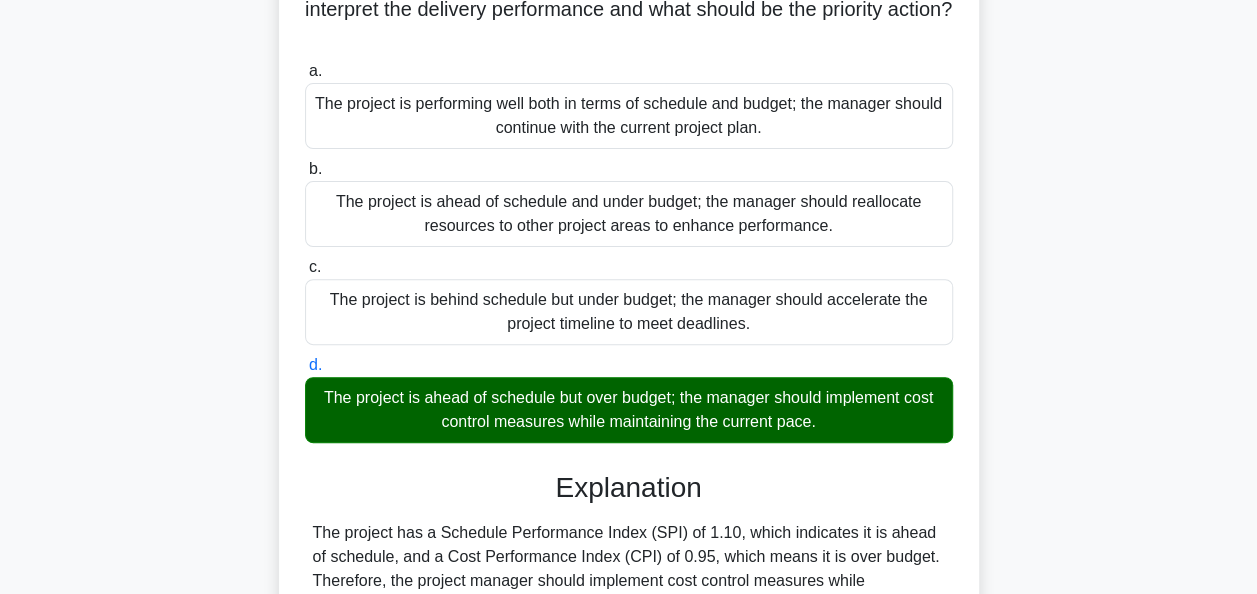 scroll, scrollTop: 400, scrollLeft: 0, axis: vertical 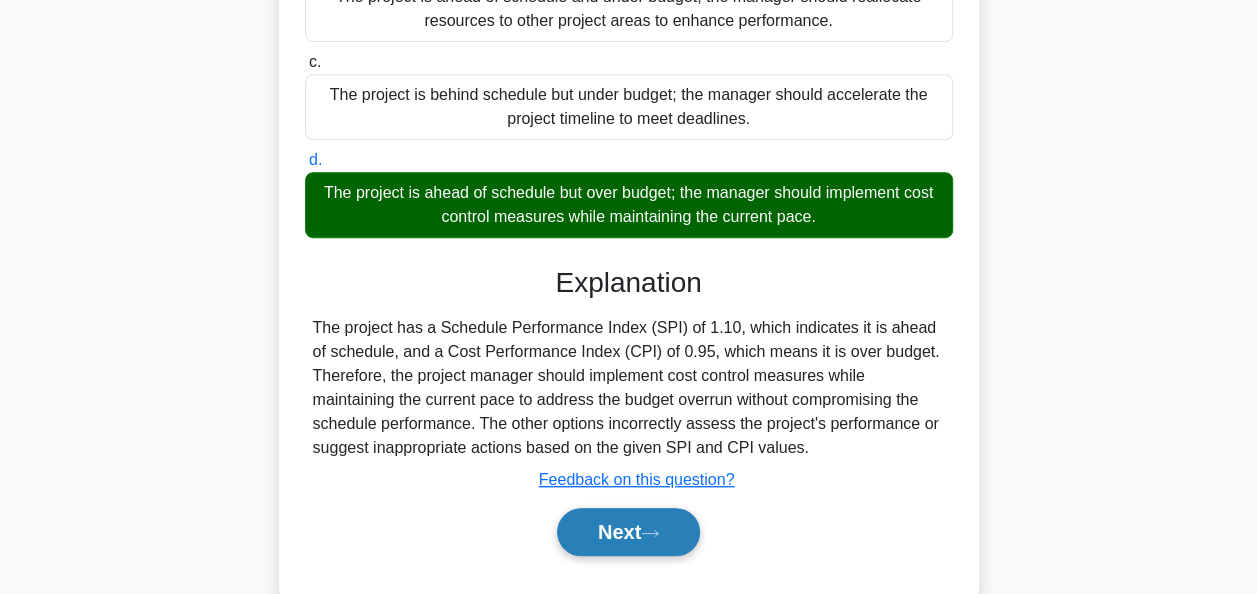 click on "Next" at bounding box center [628, 532] 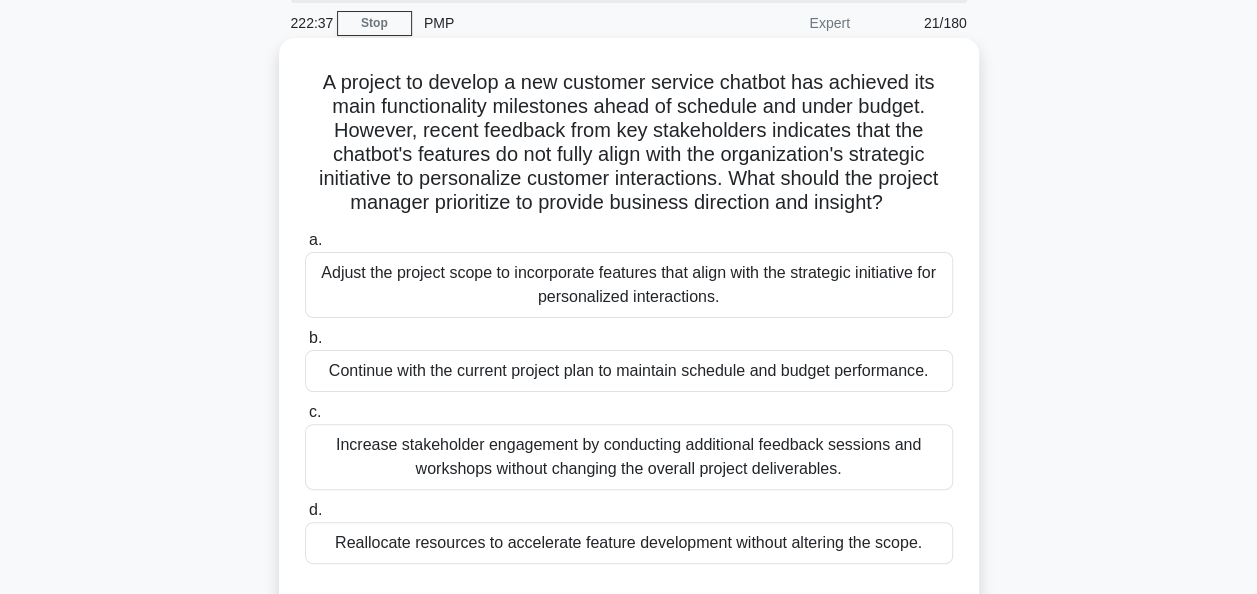 scroll, scrollTop: 100, scrollLeft: 0, axis: vertical 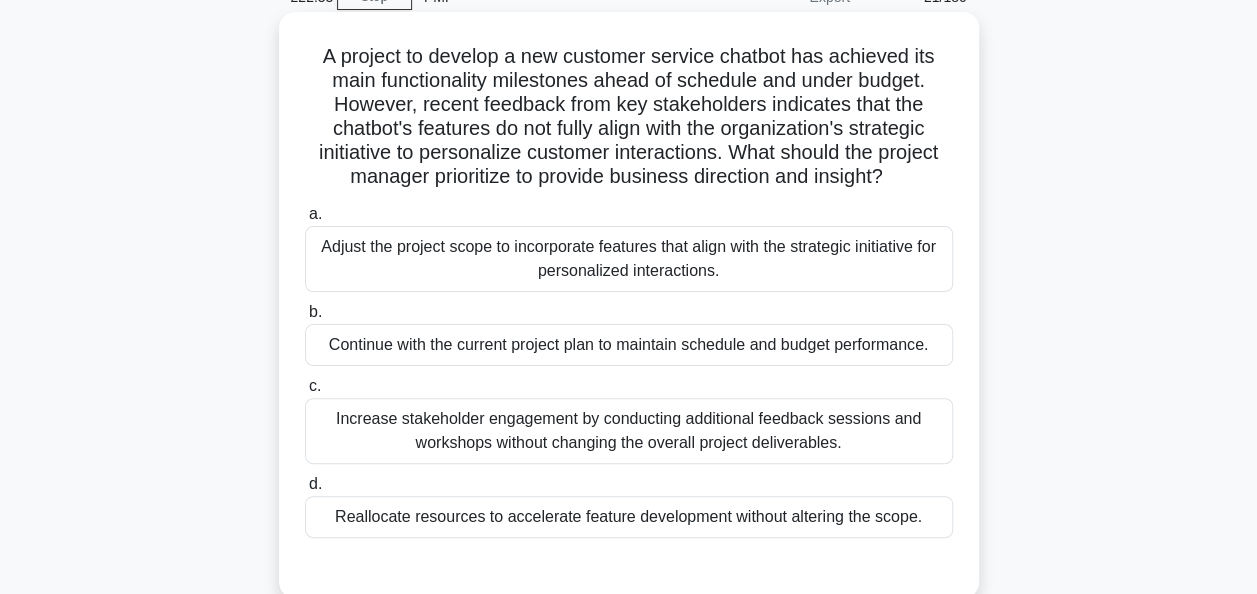 click on "Adjust the project scope to incorporate features that align with the strategic initiative for personalized interactions." at bounding box center (629, 259) 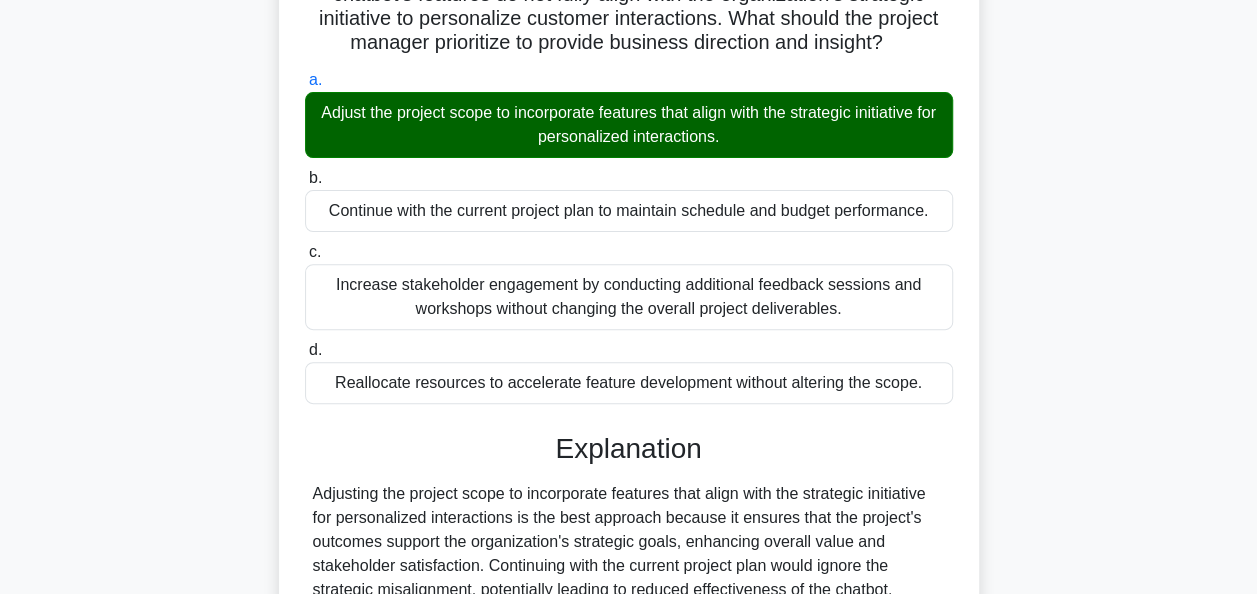 scroll, scrollTop: 516, scrollLeft: 0, axis: vertical 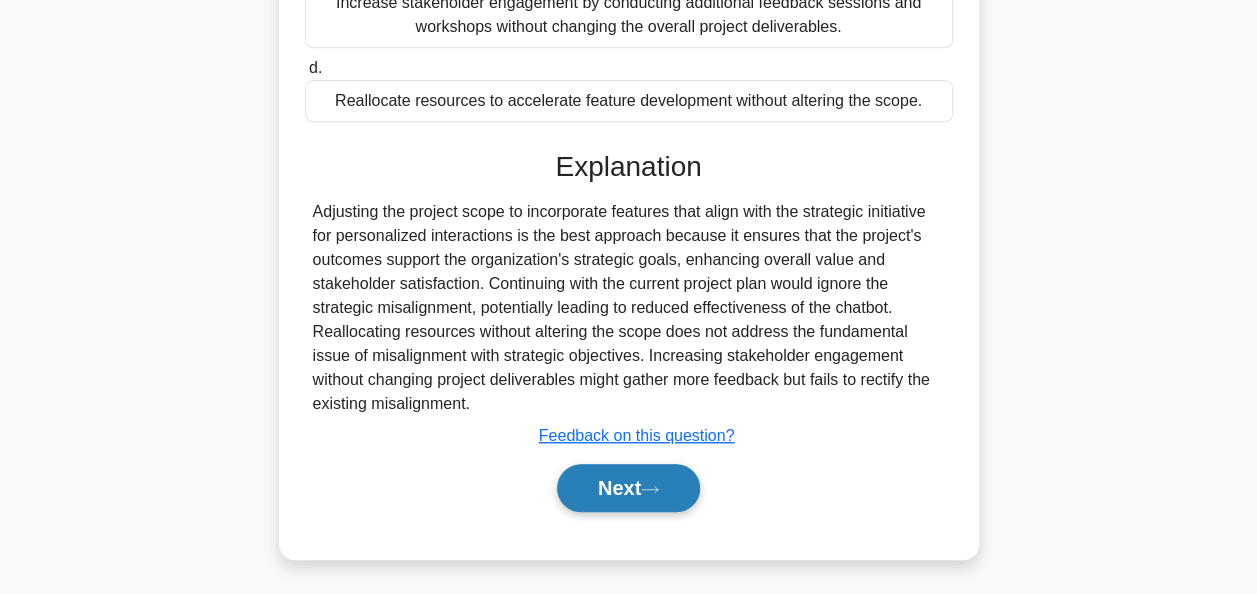 click on "Next" at bounding box center [628, 488] 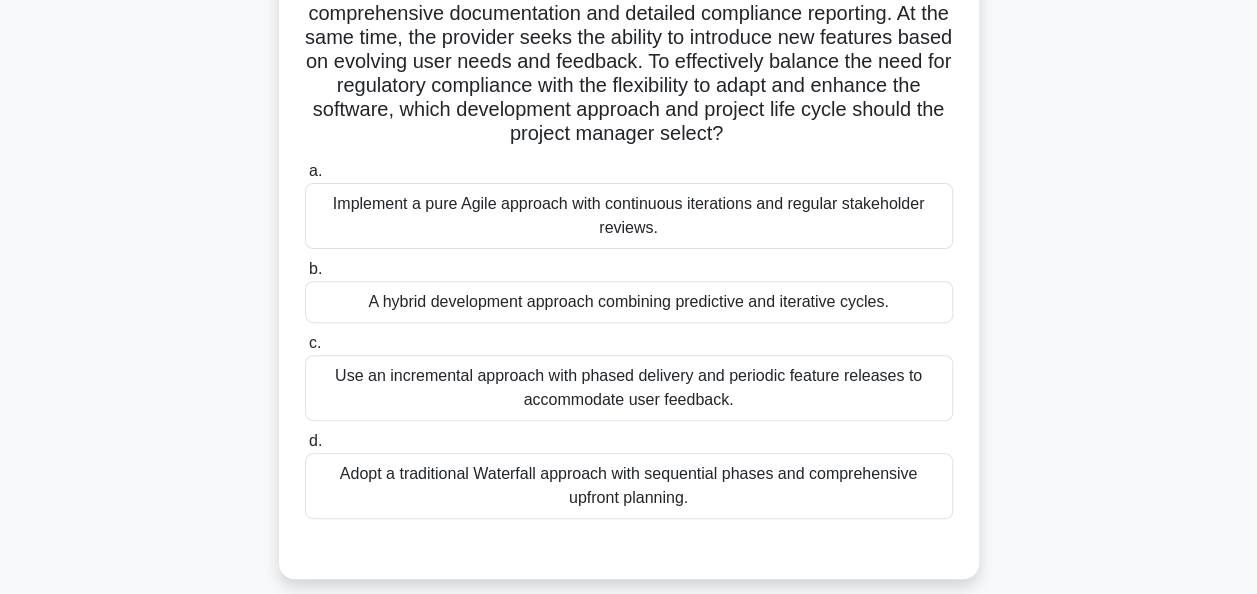 scroll, scrollTop: 200, scrollLeft: 0, axis: vertical 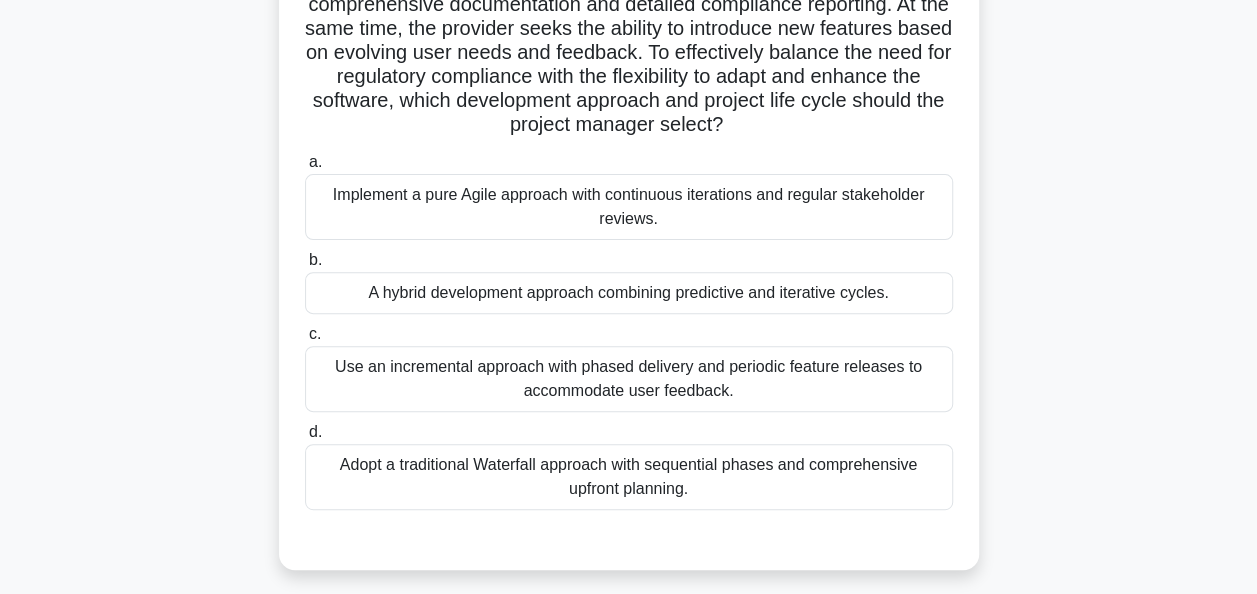 click on "A hybrid development approach combining predictive and iterative cycles." at bounding box center (629, 293) 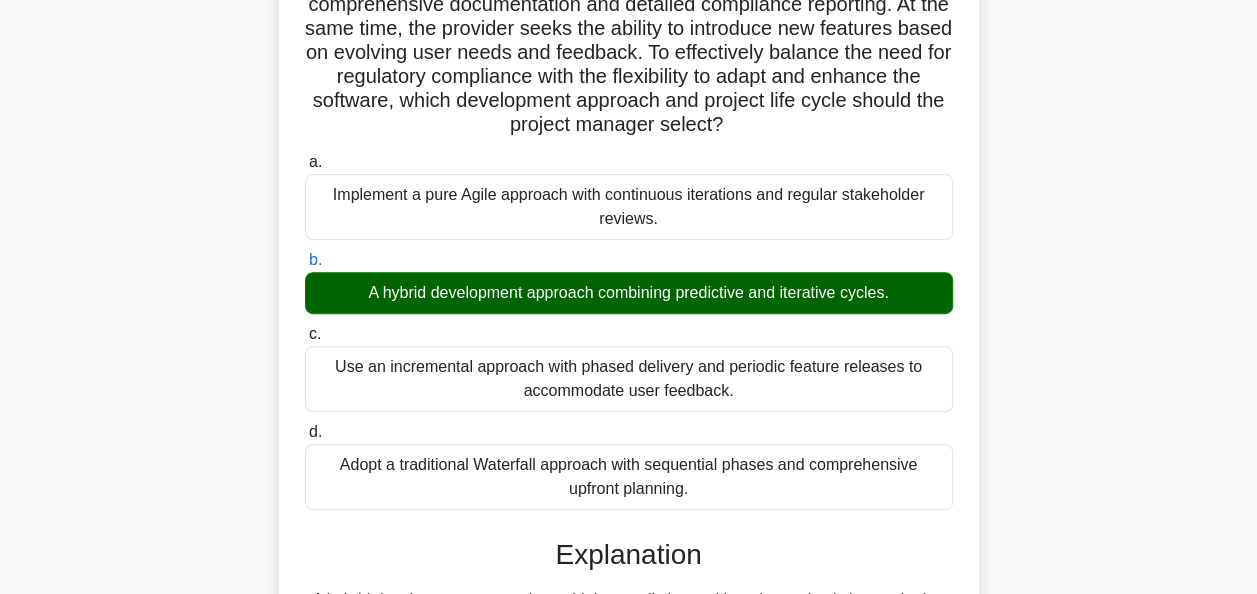 scroll, scrollTop: 600, scrollLeft: 0, axis: vertical 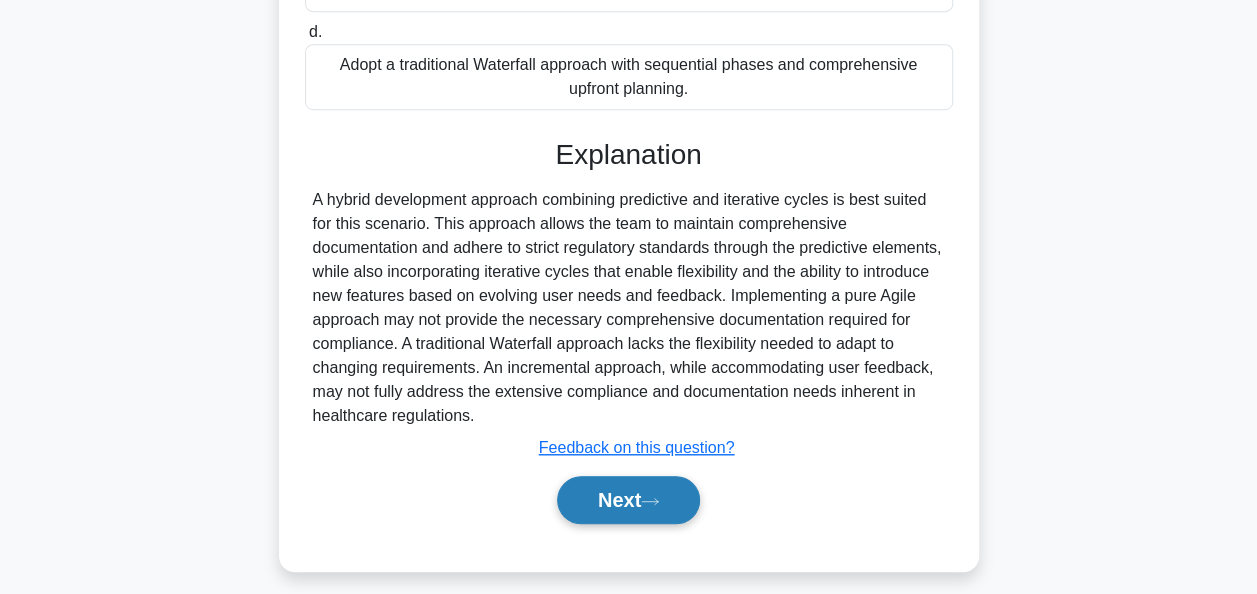 click on "Next" at bounding box center (628, 500) 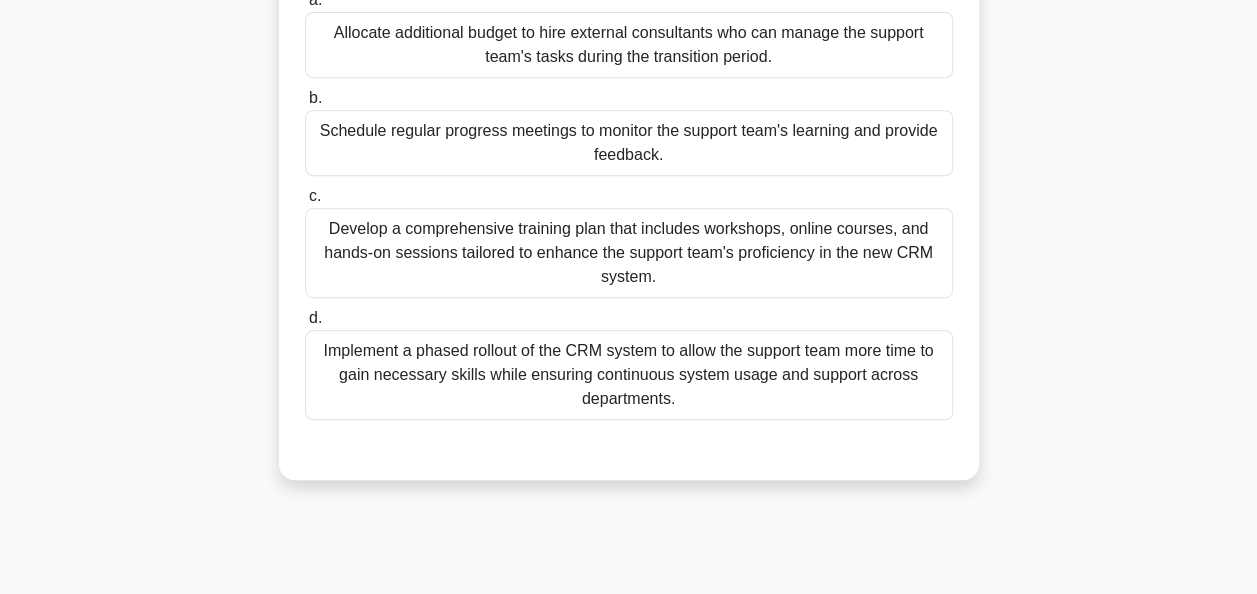 scroll, scrollTop: 486, scrollLeft: 0, axis: vertical 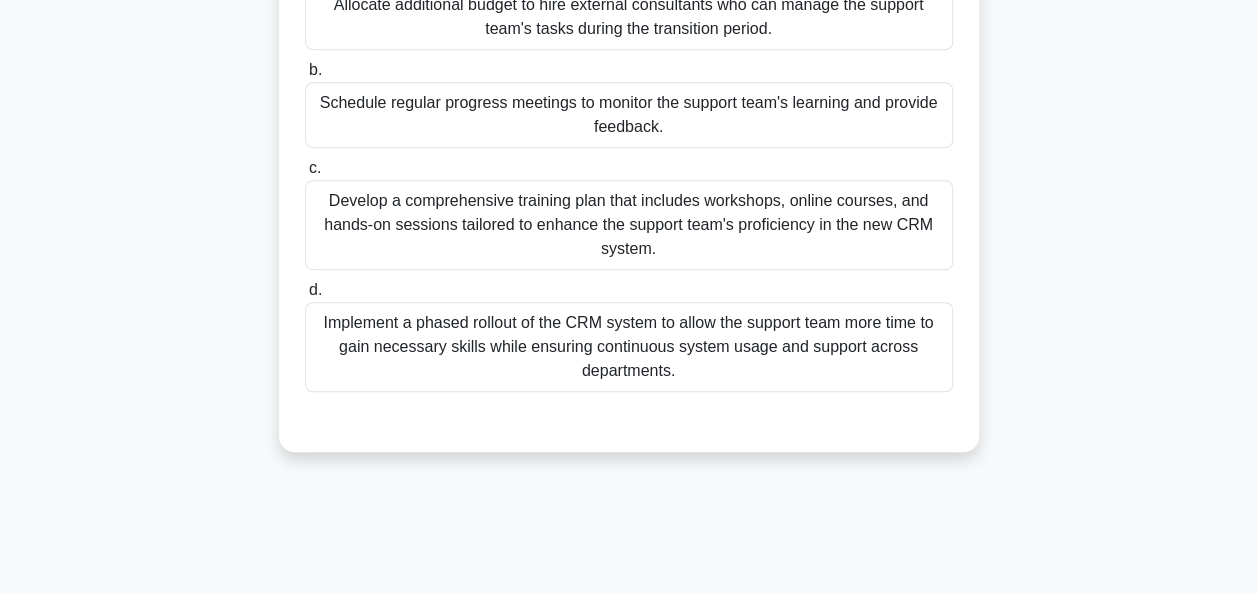 click on "Develop a comprehensive training plan that includes workshops, online courses, and hands-on sessions tailored to enhance the support team's proficiency in the new CRM system." at bounding box center (629, 225) 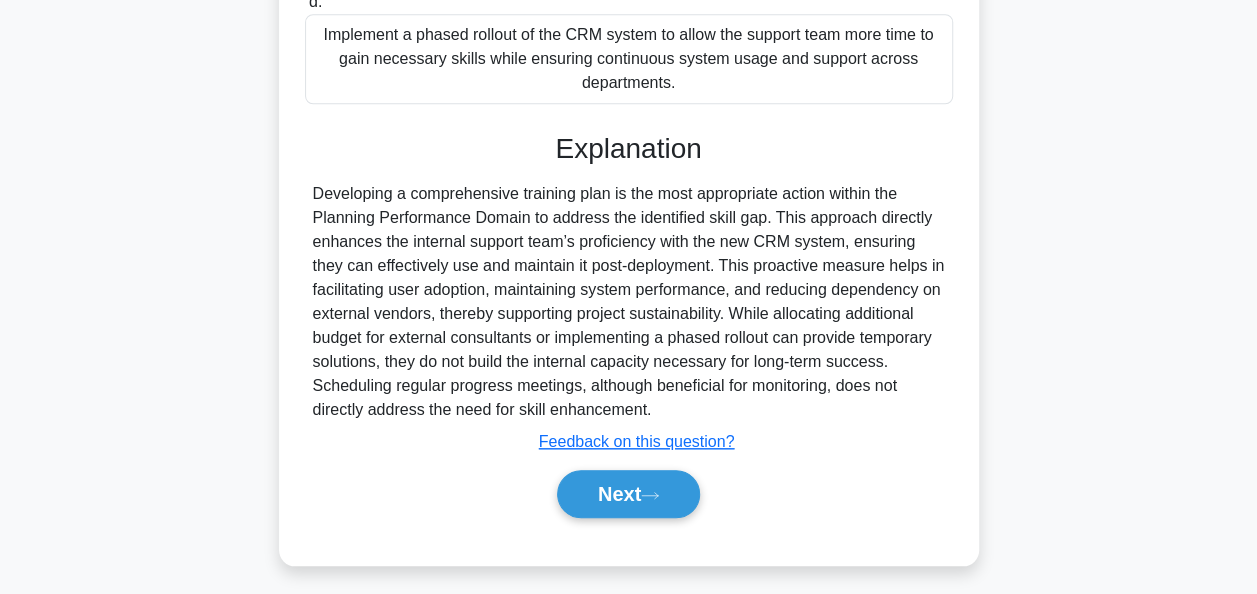 scroll, scrollTop: 804, scrollLeft: 0, axis: vertical 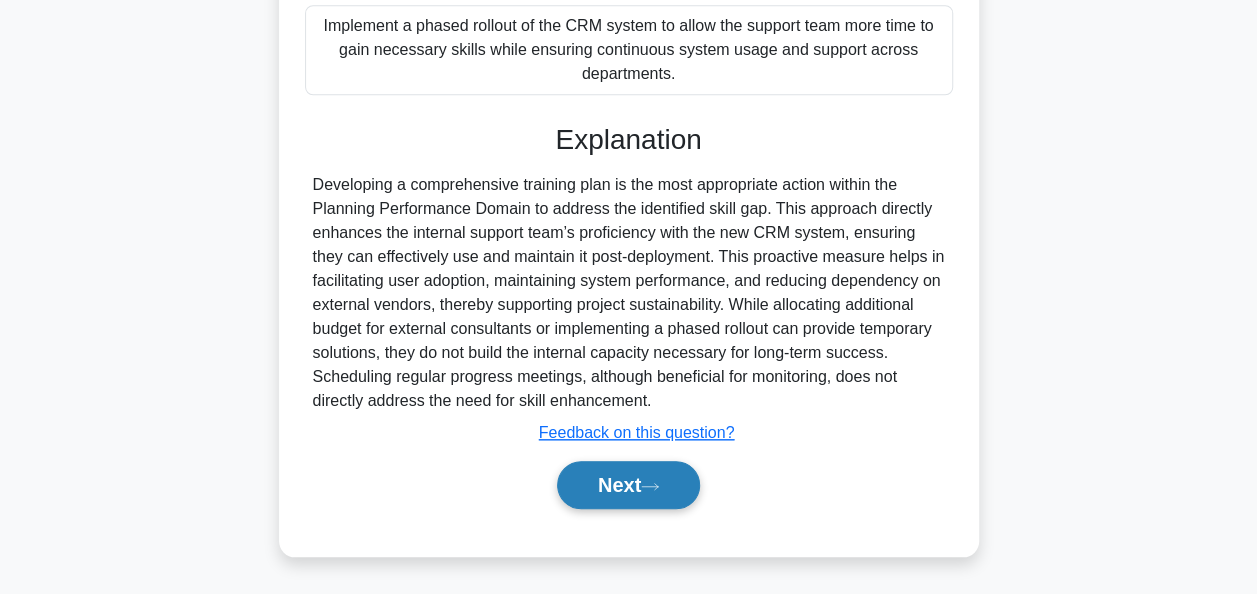 click on "Next" at bounding box center [628, 485] 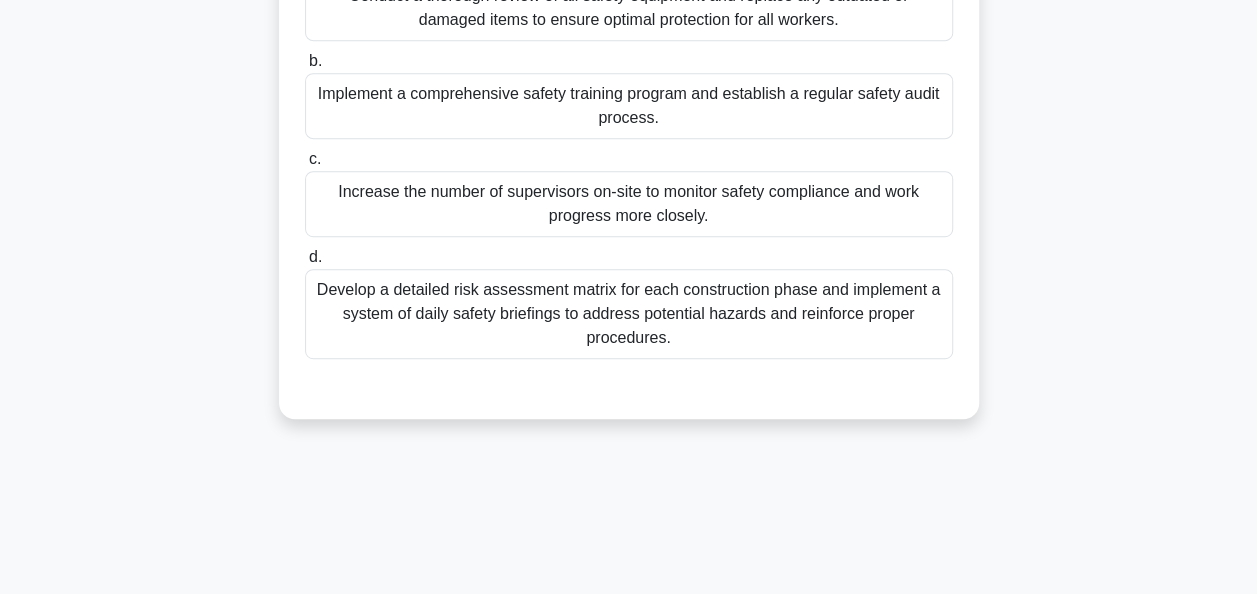 scroll, scrollTop: 486, scrollLeft: 0, axis: vertical 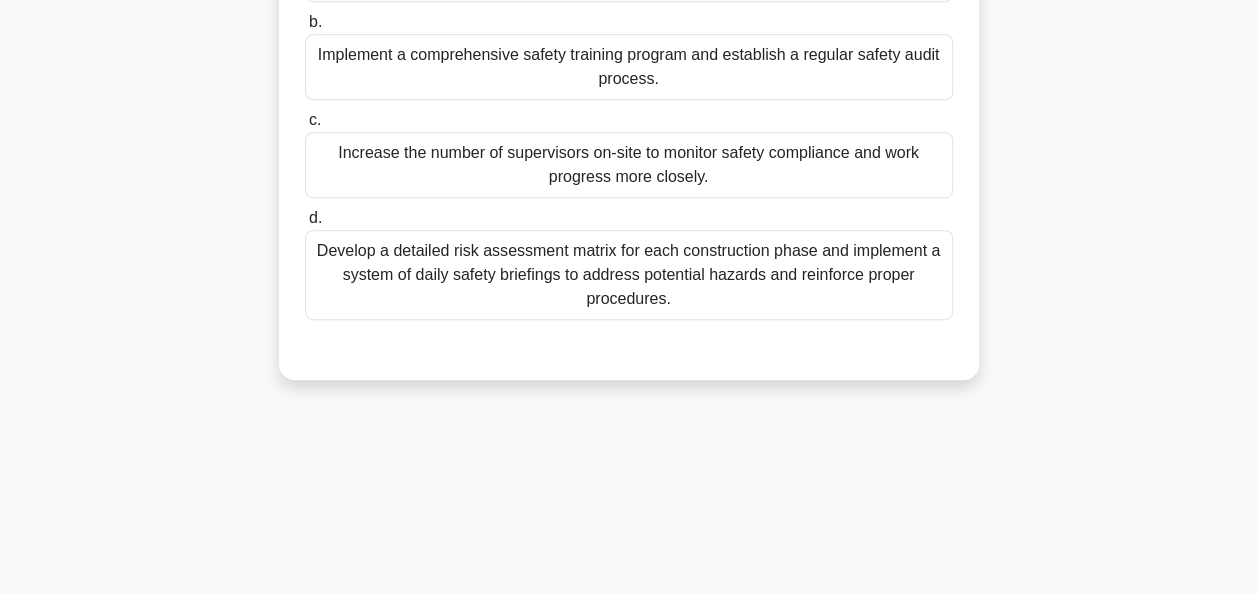 click on "Implement a comprehensive safety training program and establish a regular safety audit process." at bounding box center [629, 67] 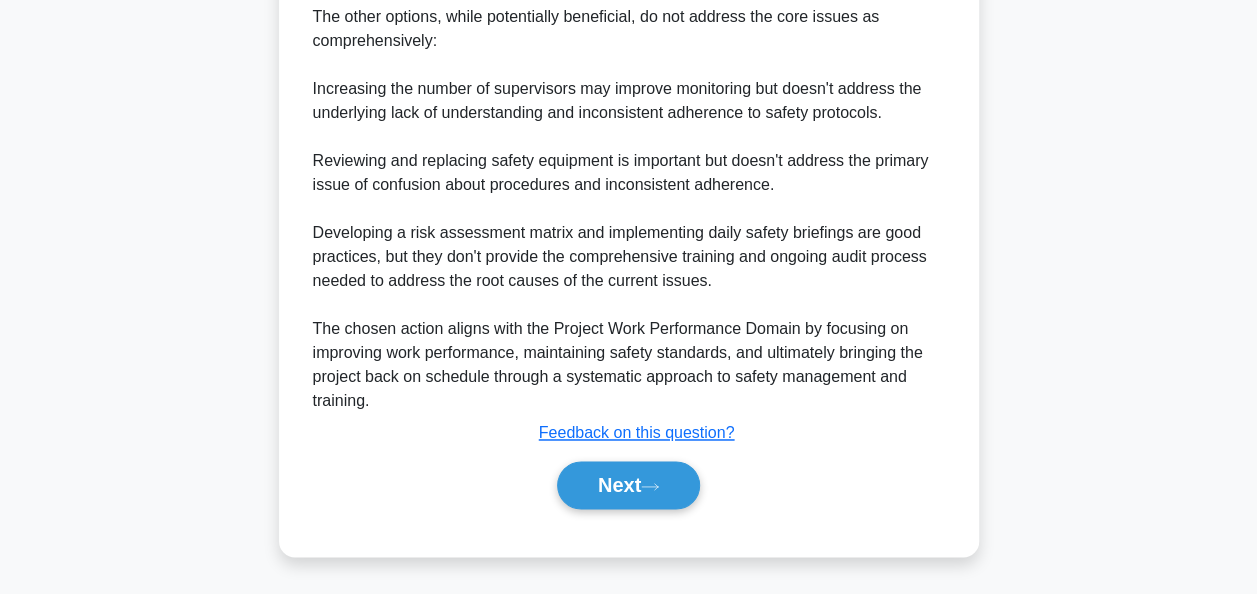 scroll, scrollTop: 1380, scrollLeft: 0, axis: vertical 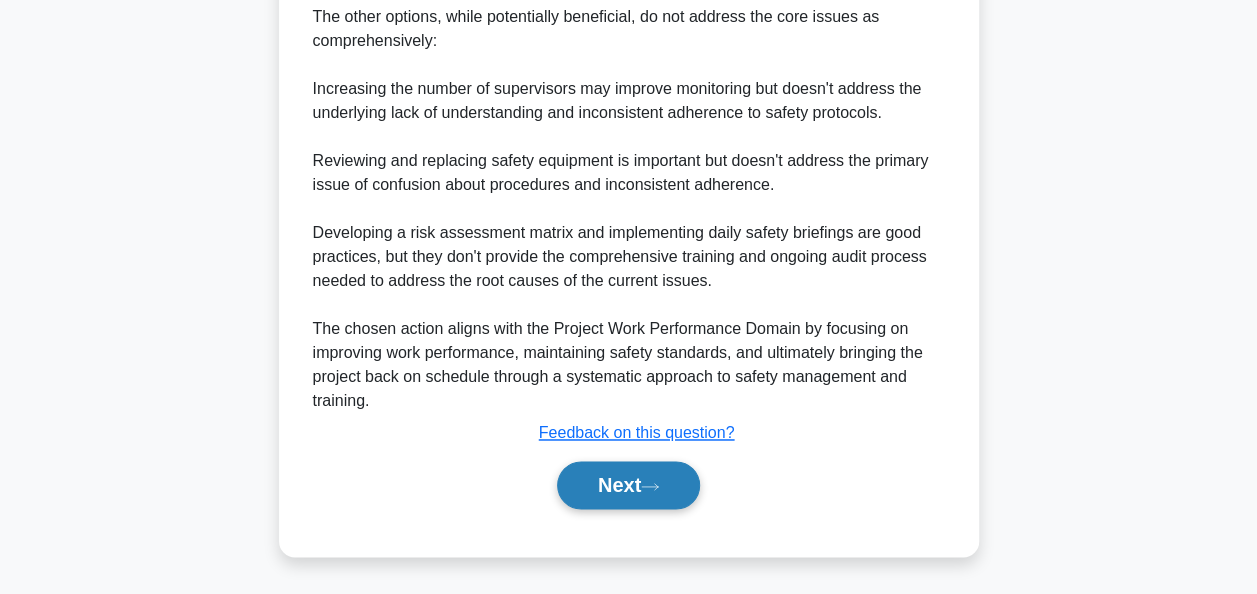 click on "Next" at bounding box center (628, 485) 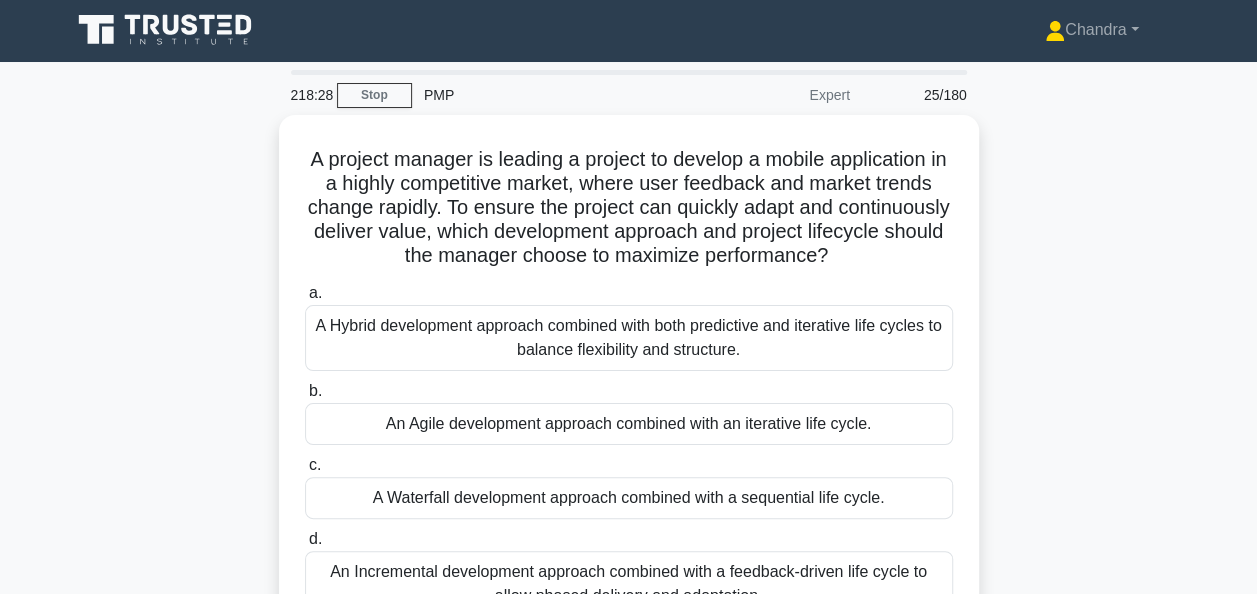 scroll, scrollTop: 0, scrollLeft: 0, axis: both 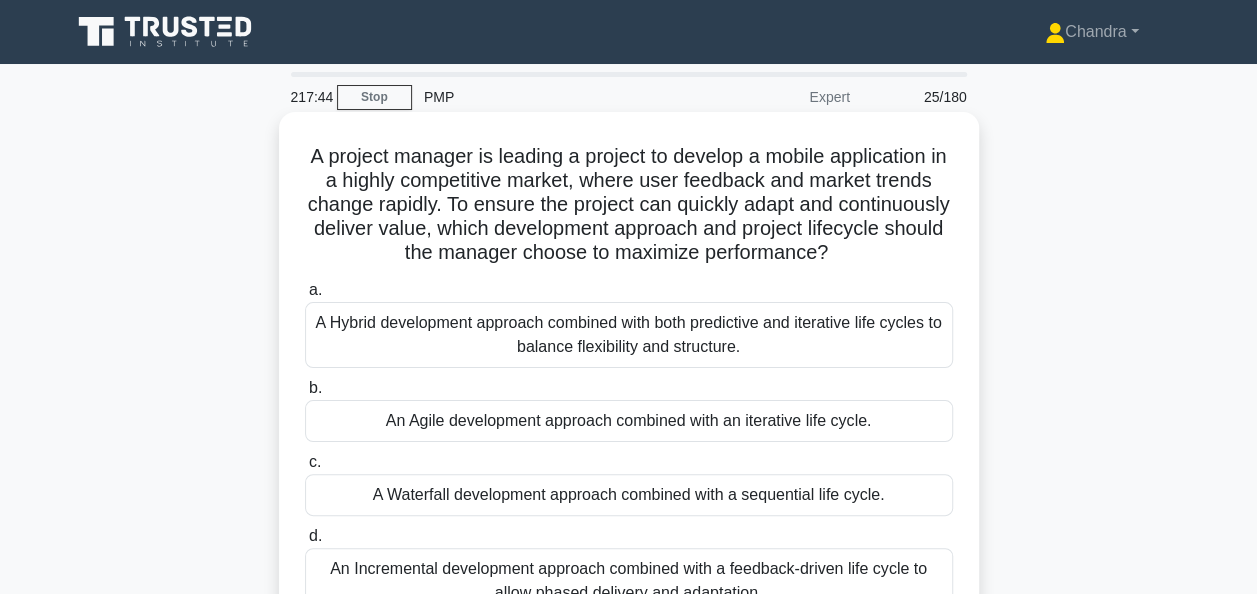 click on "An Agile development approach combined with an iterative life cycle." at bounding box center [629, 421] 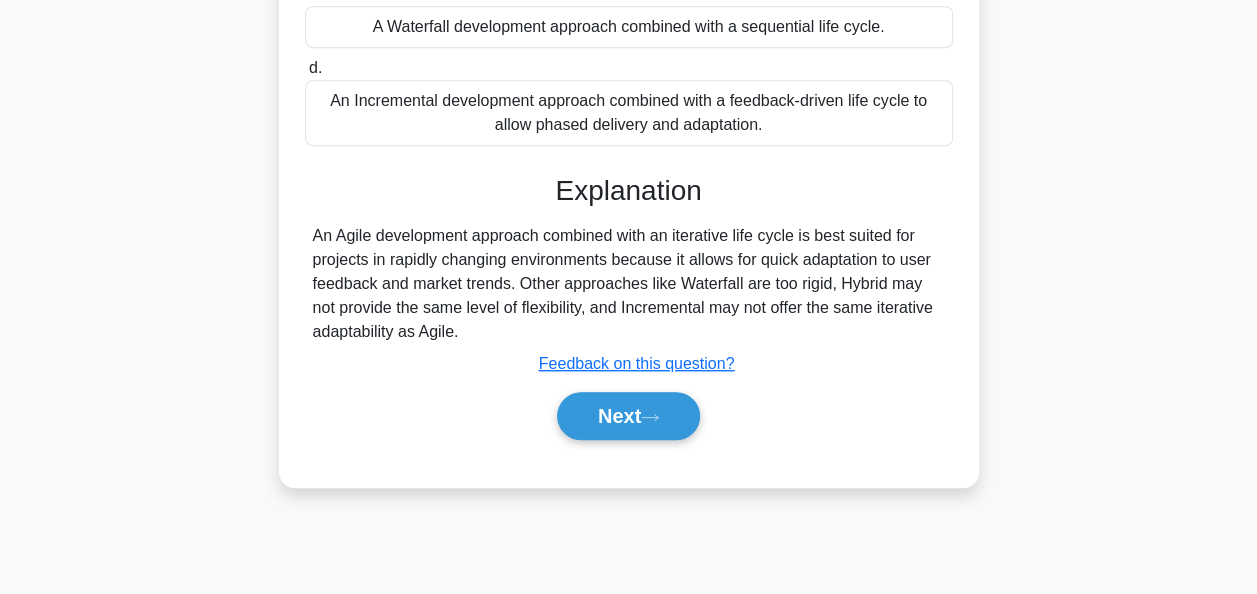 scroll, scrollTop: 486, scrollLeft: 0, axis: vertical 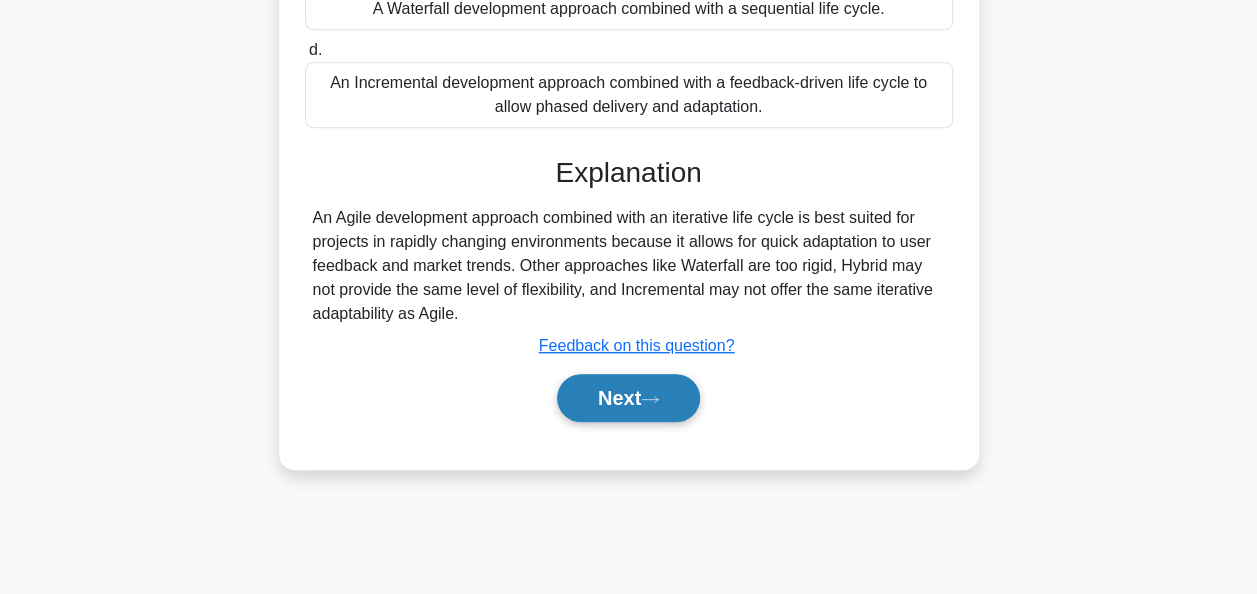 click on "Next" at bounding box center [628, 398] 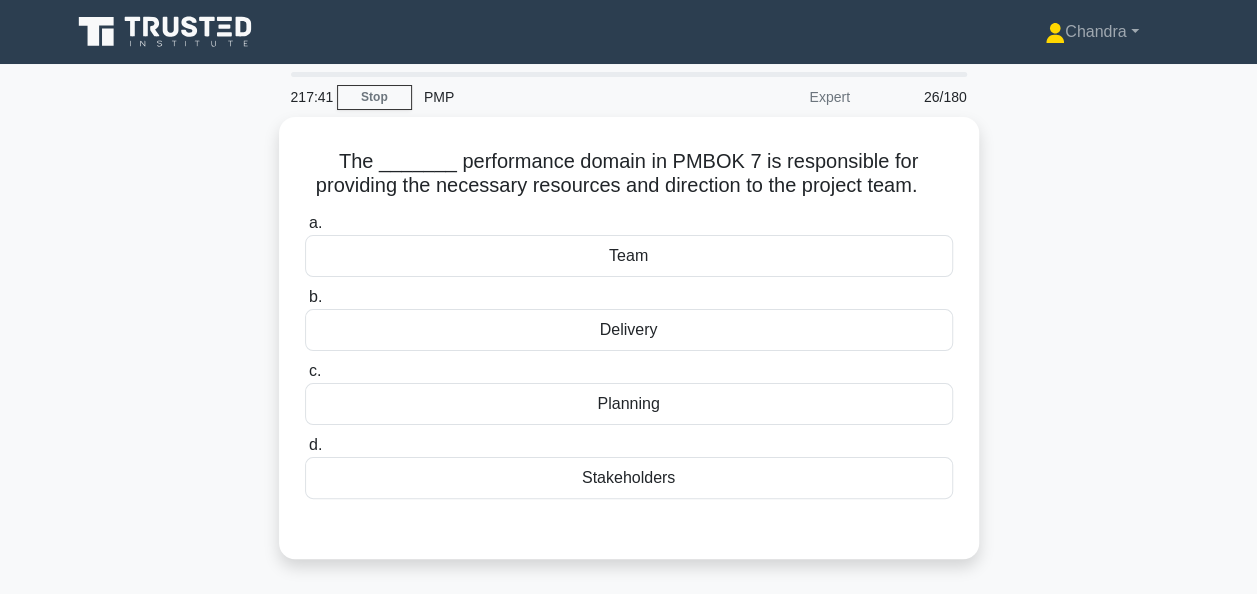 scroll, scrollTop: 0, scrollLeft: 0, axis: both 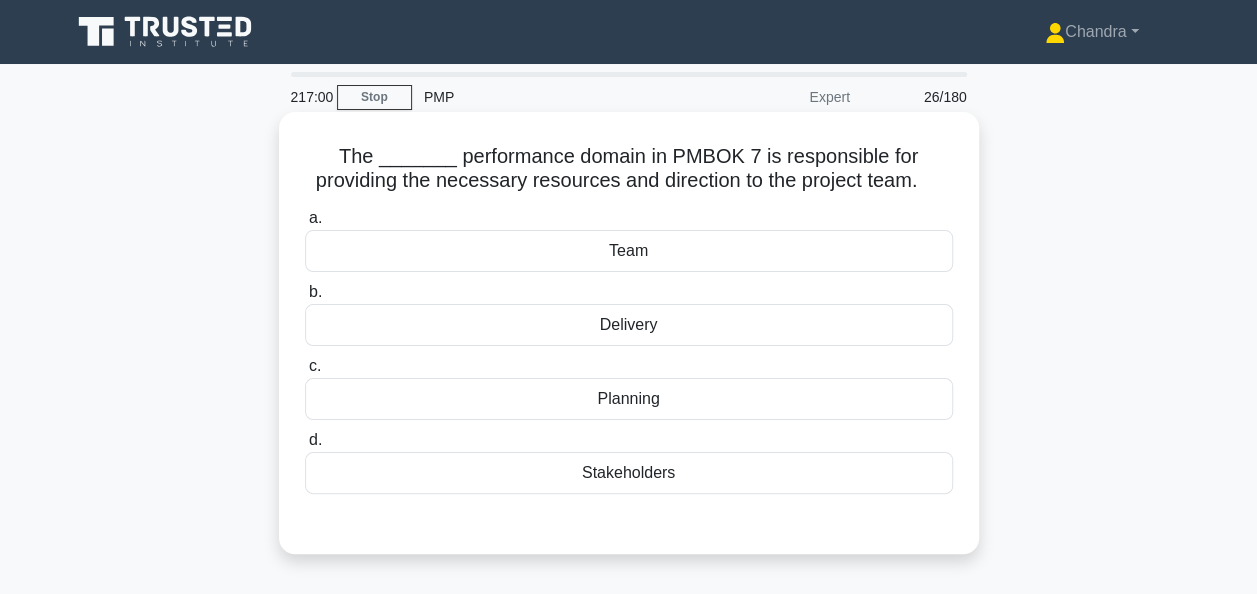 click on "Team" at bounding box center (629, 251) 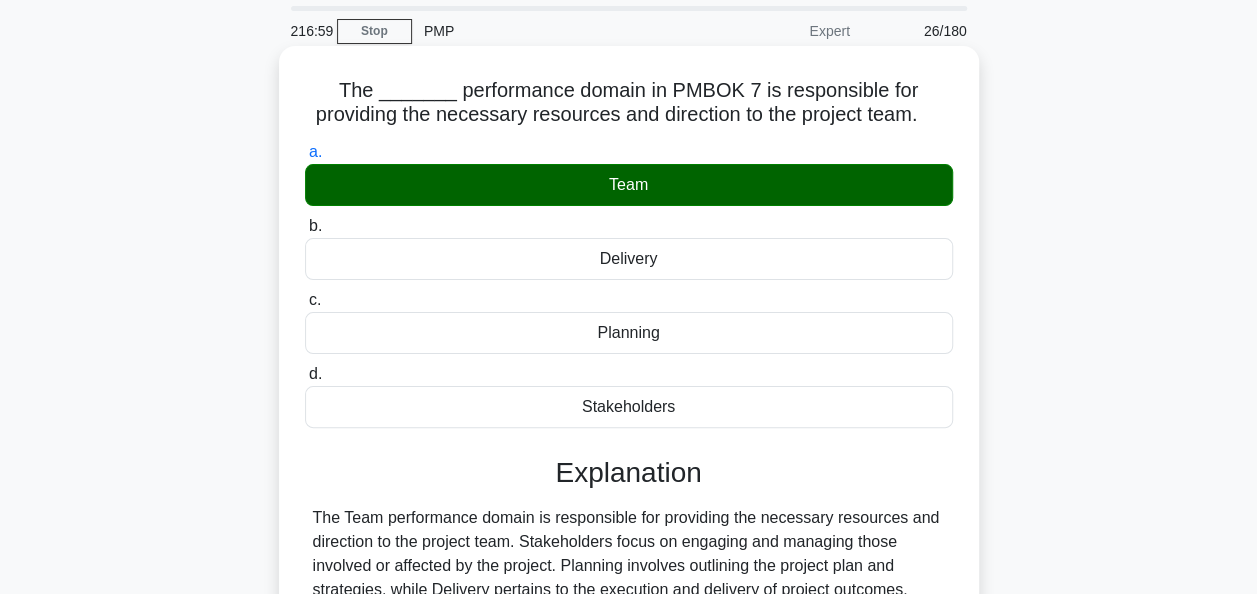 scroll, scrollTop: 400, scrollLeft: 0, axis: vertical 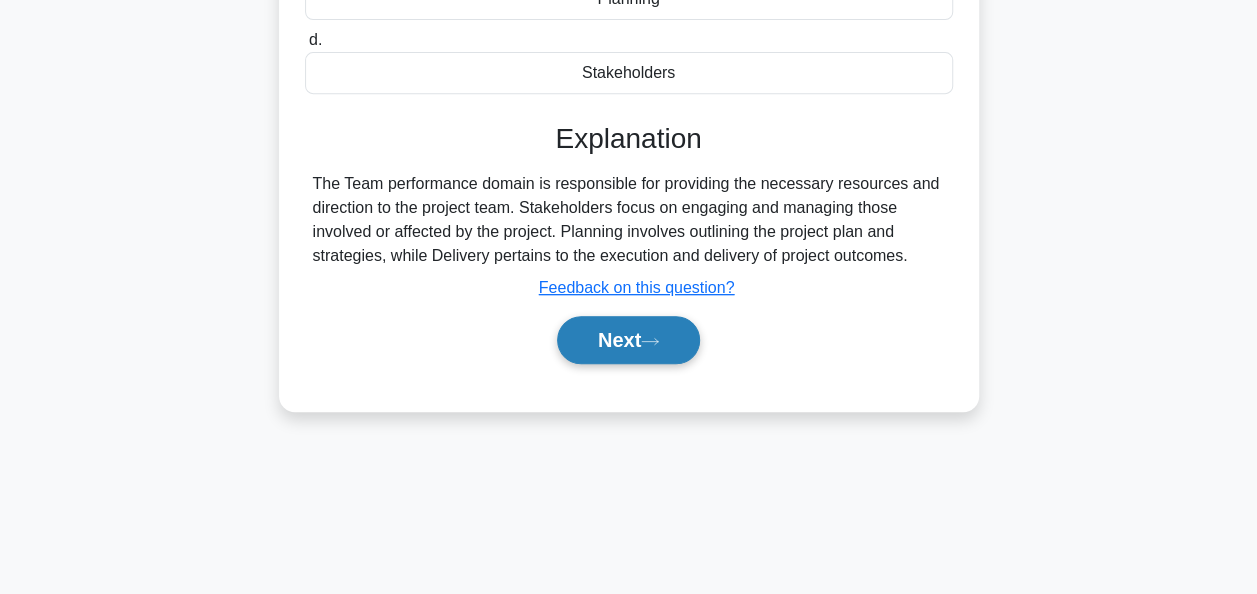 click on "Next" at bounding box center [628, 340] 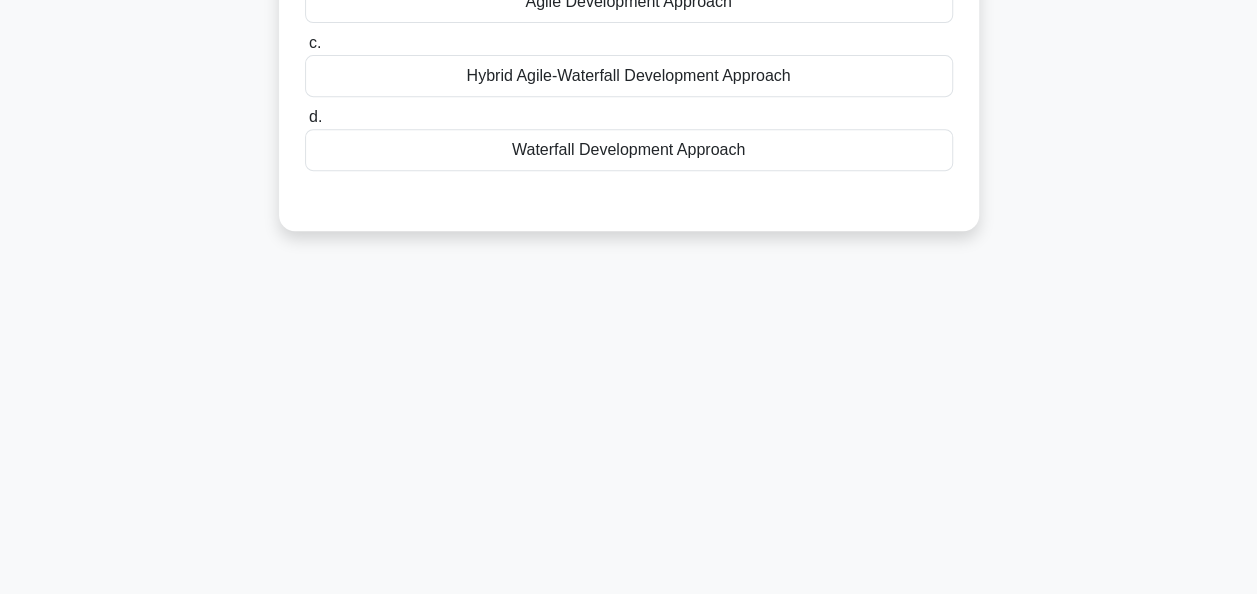 scroll, scrollTop: 0, scrollLeft: 0, axis: both 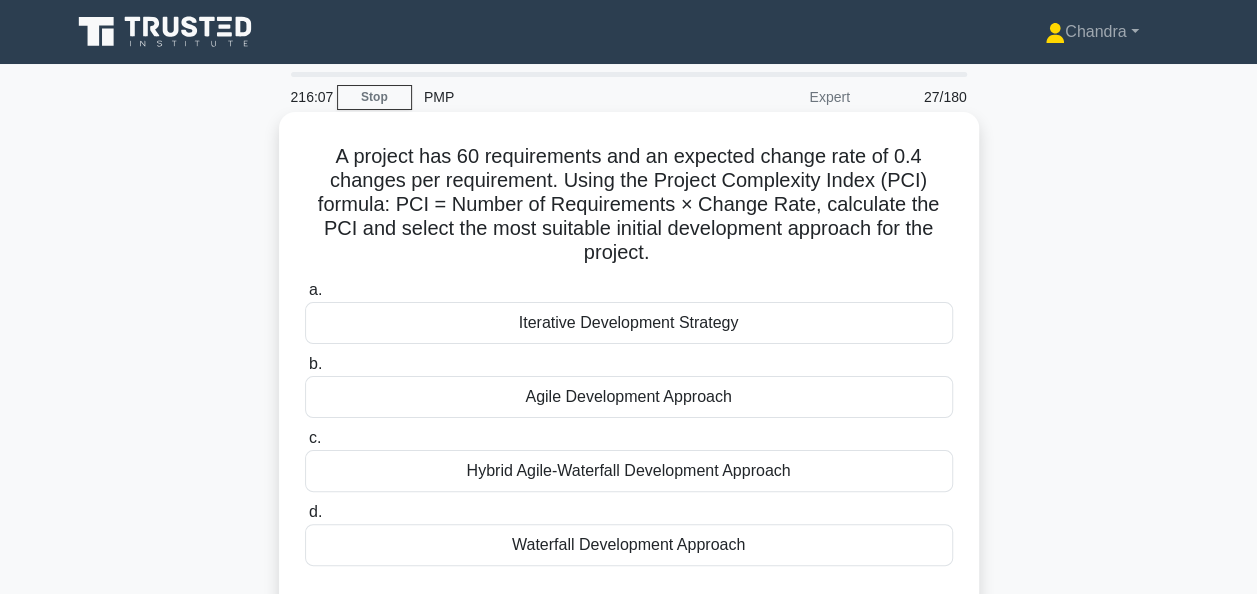 click on "Agile Development Approach" at bounding box center (629, 397) 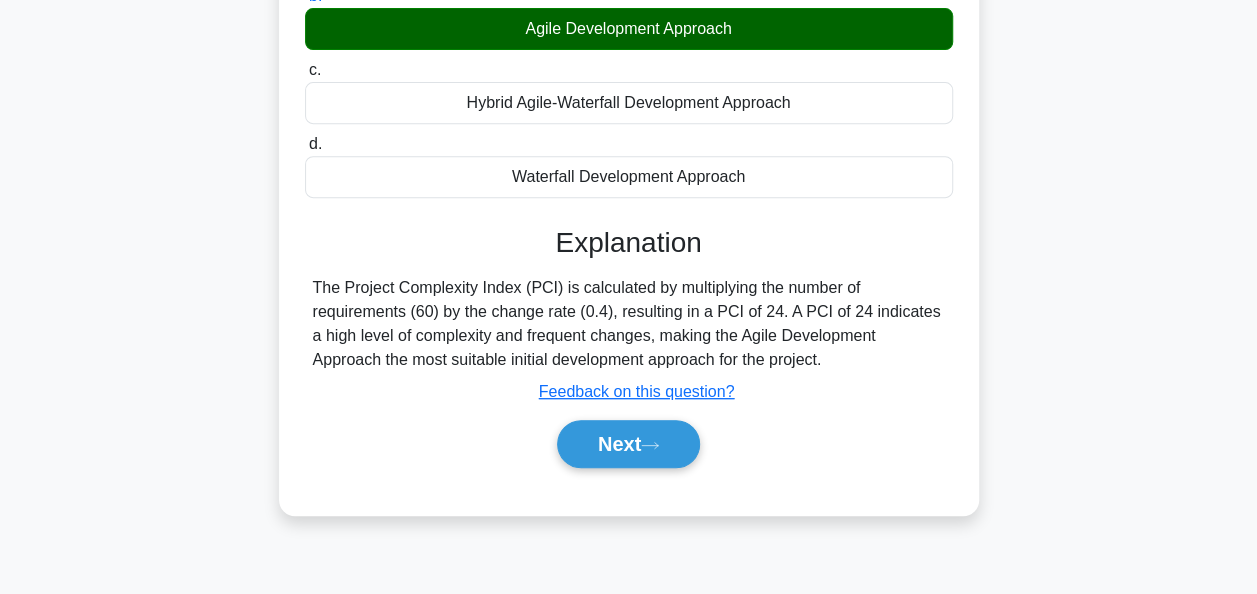 scroll, scrollTop: 400, scrollLeft: 0, axis: vertical 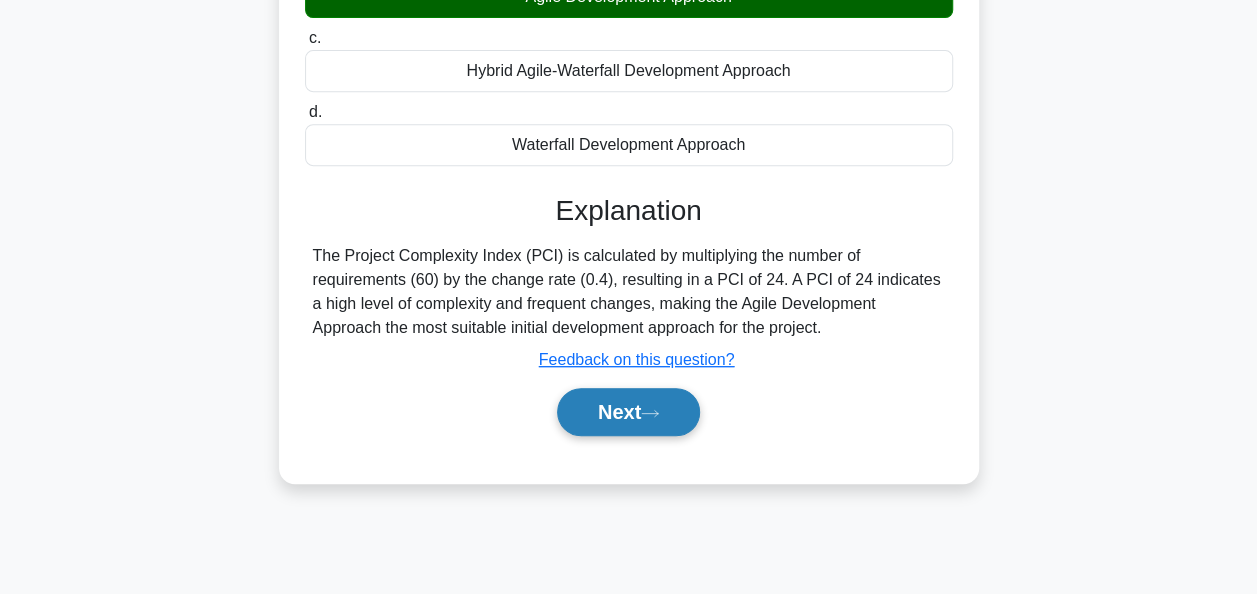 click on "Next" at bounding box center (628, 412) 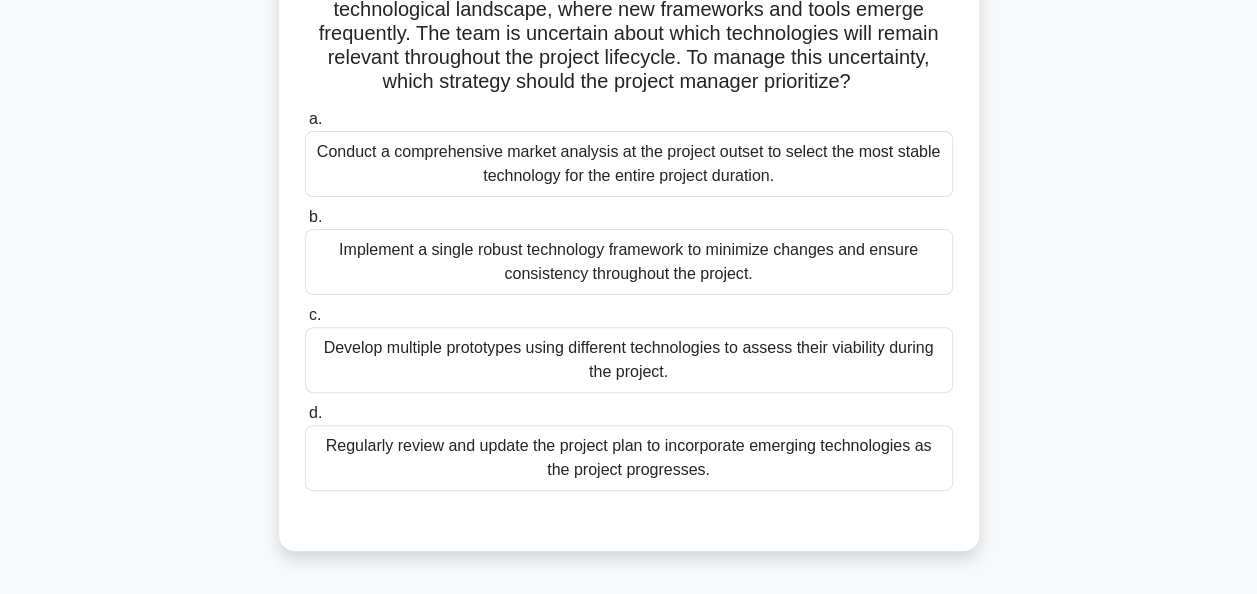 scroll, scrollTop: 200, scrollLeft: 0, axis: vertical 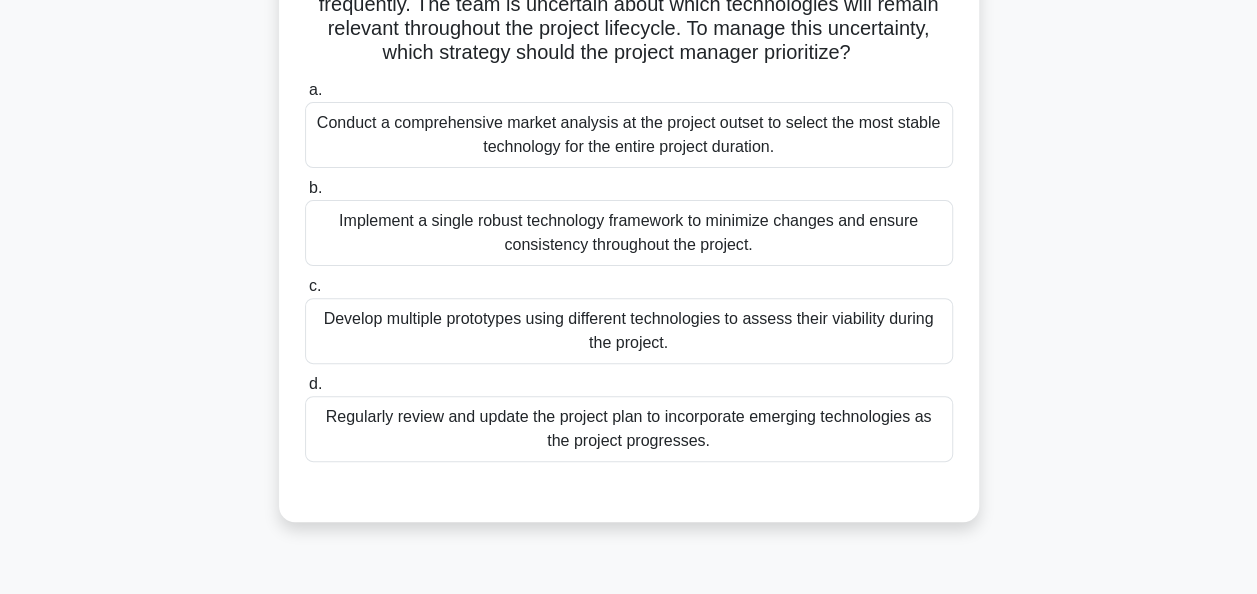 click on "Regularly review and update the project plan to incorporate emerging technologies as the project progresses." at bounding box center (629, 429) 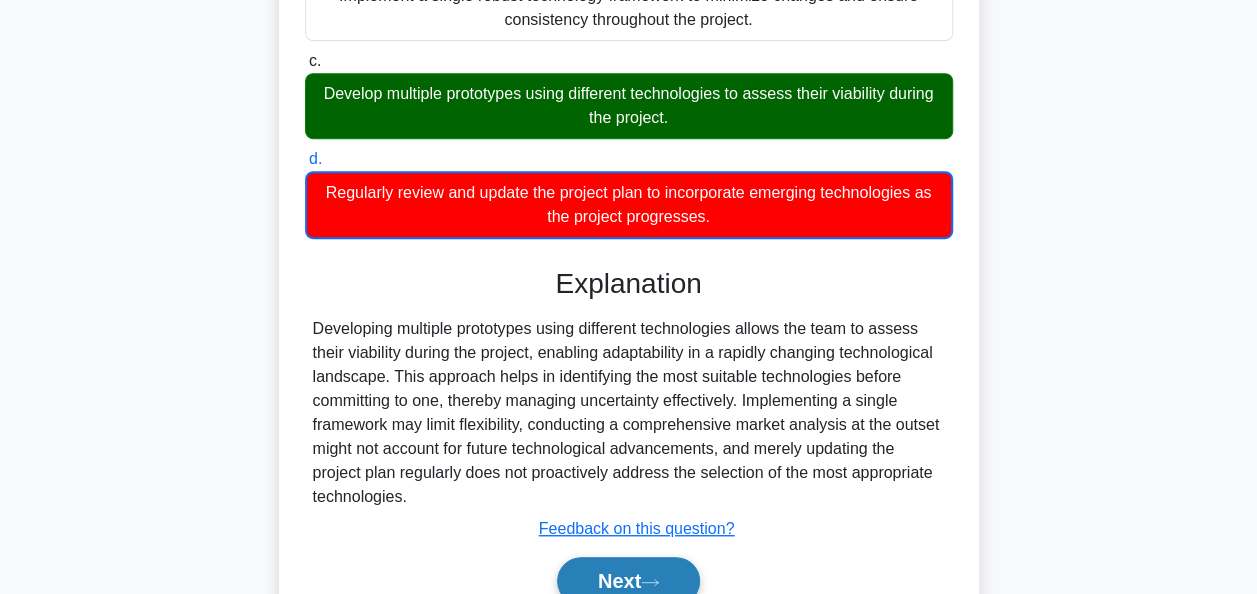 scroll, scrollTop: 519, scrollLeft: 0, axis: vertical 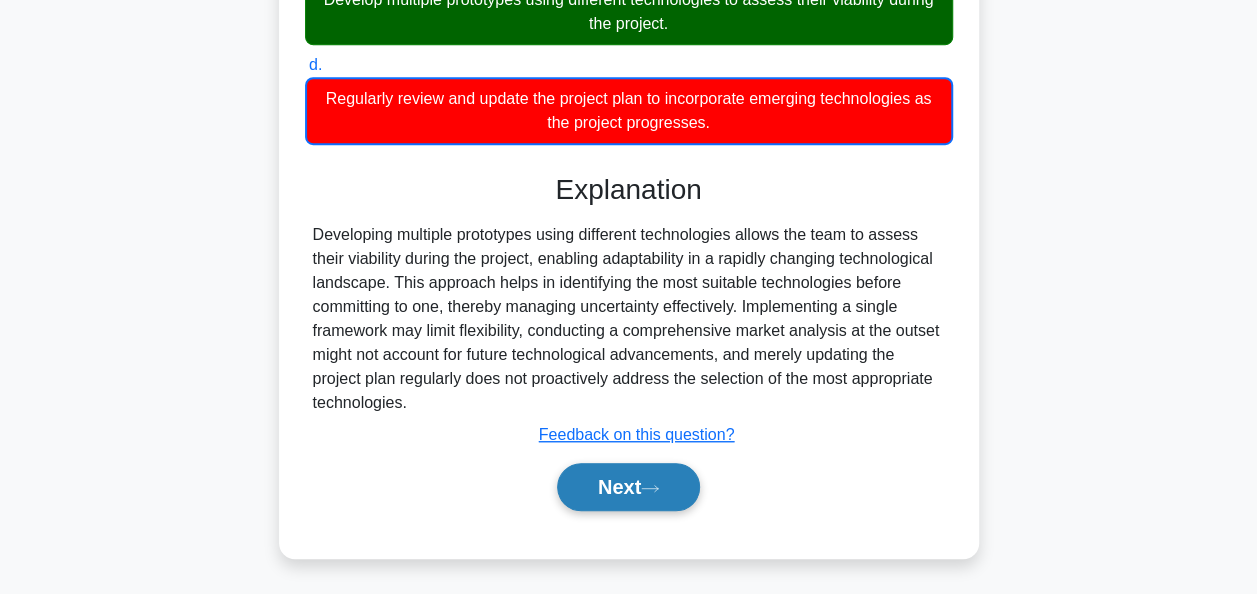 click on "Next" at bounding box center [628, 487] 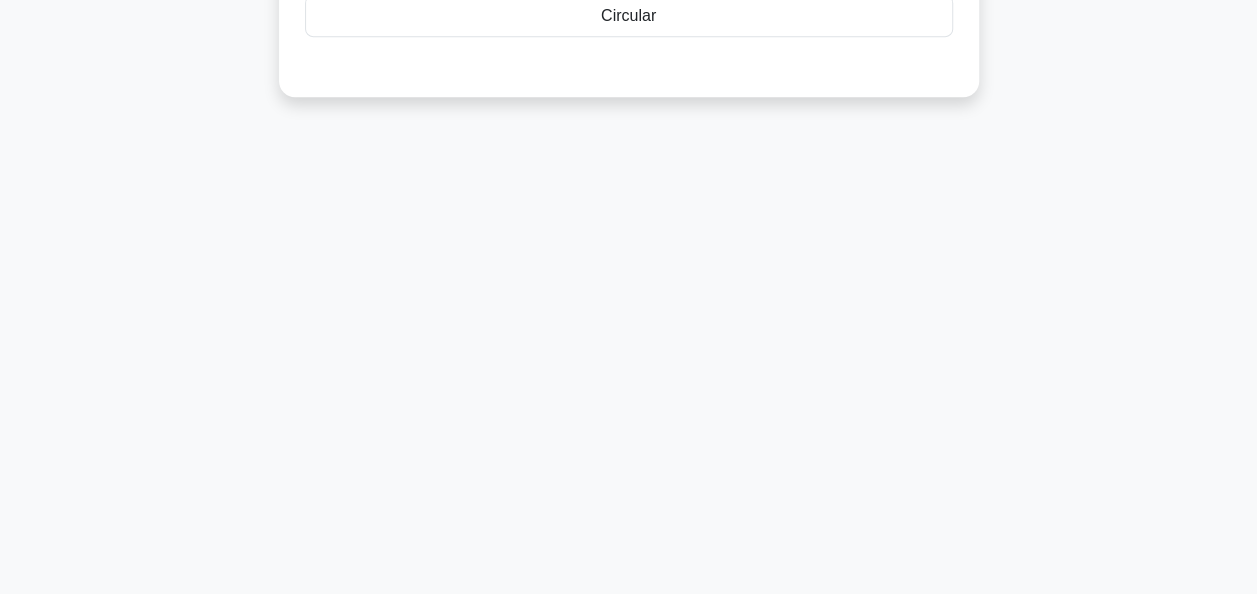 scroll, scrollTop: 0, scrollLeft: 0, axis: both 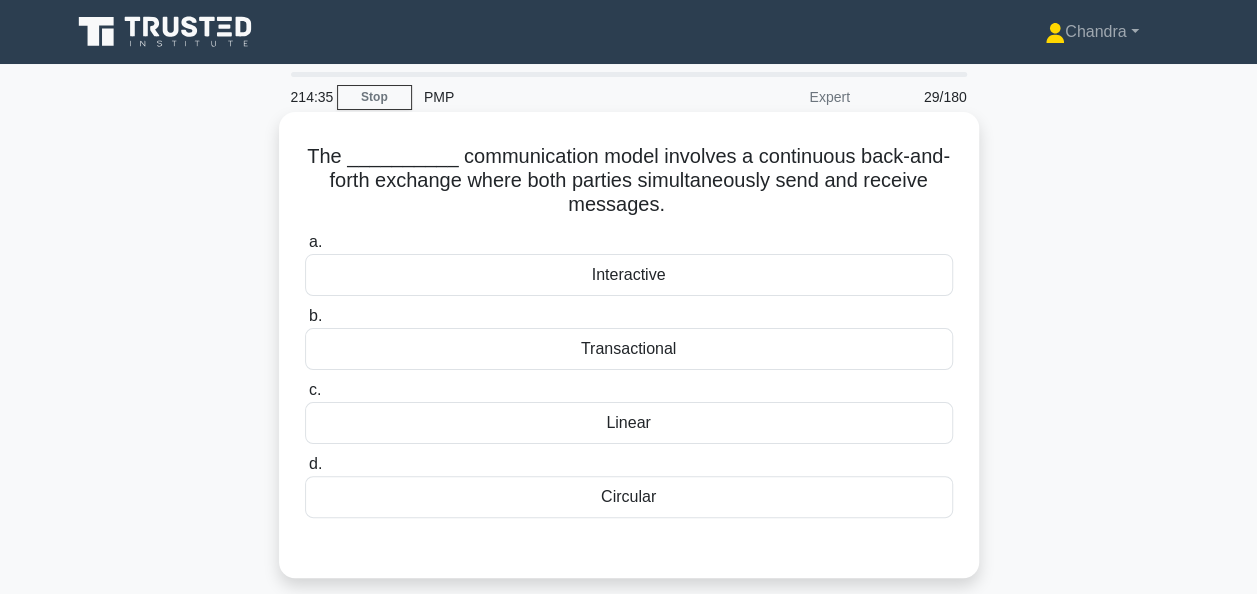 click on "Interactive" at bounding box center (629, 275) 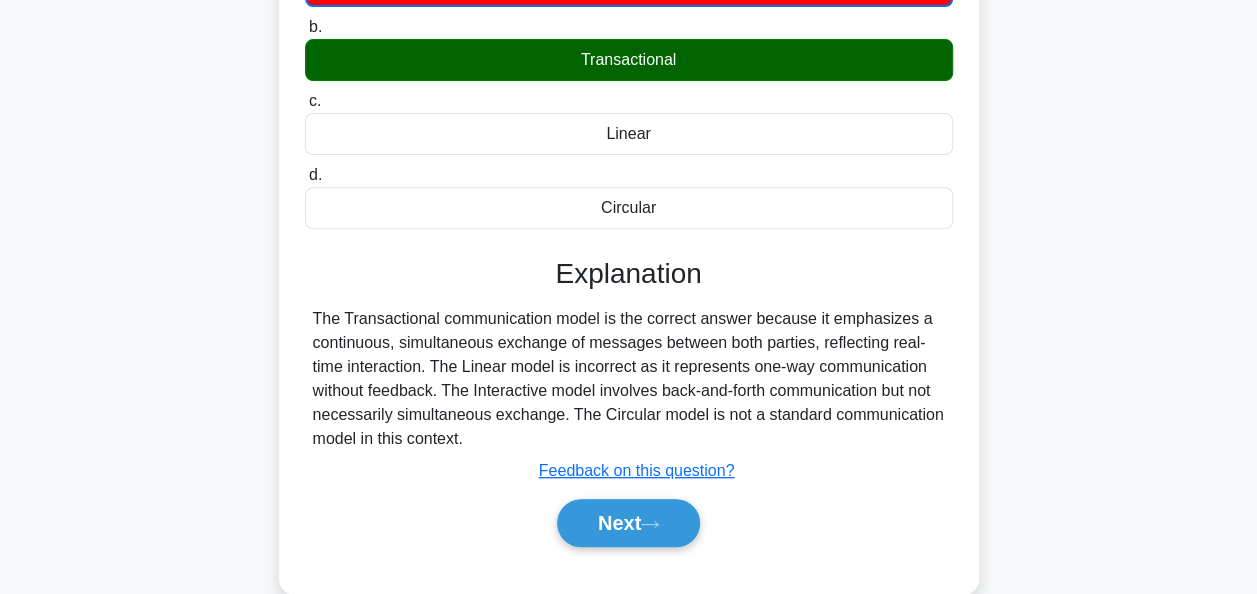 scroll, scrollTop: 300, scrollLeft: 0, axis: vertical 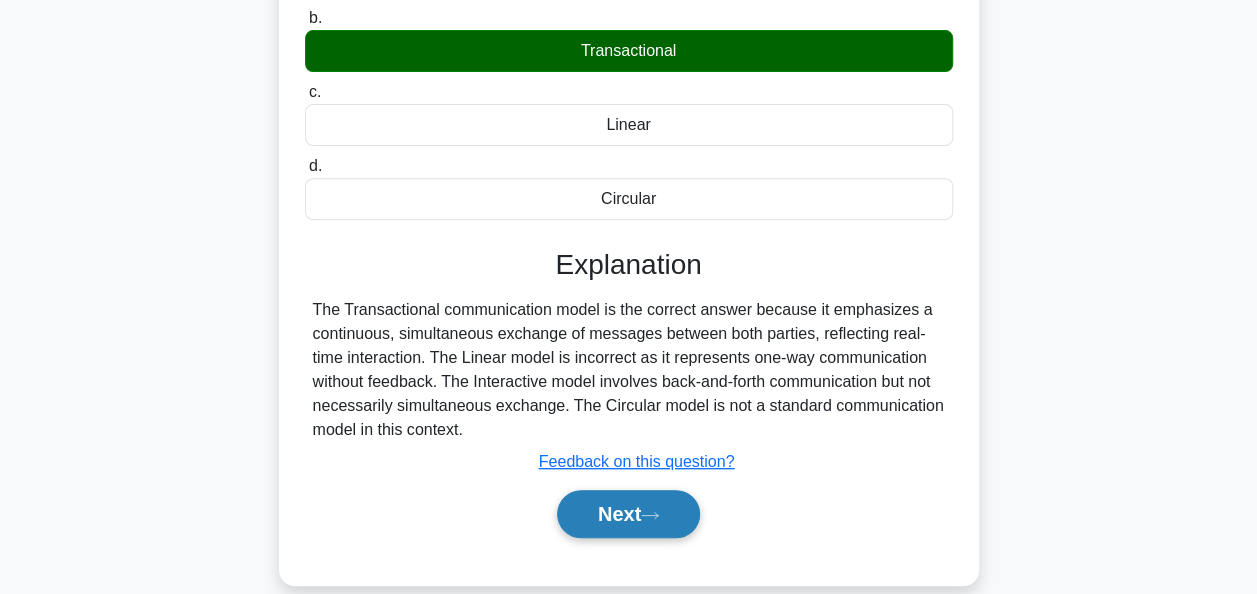 click on "Next" at bounding box center [628, 514] 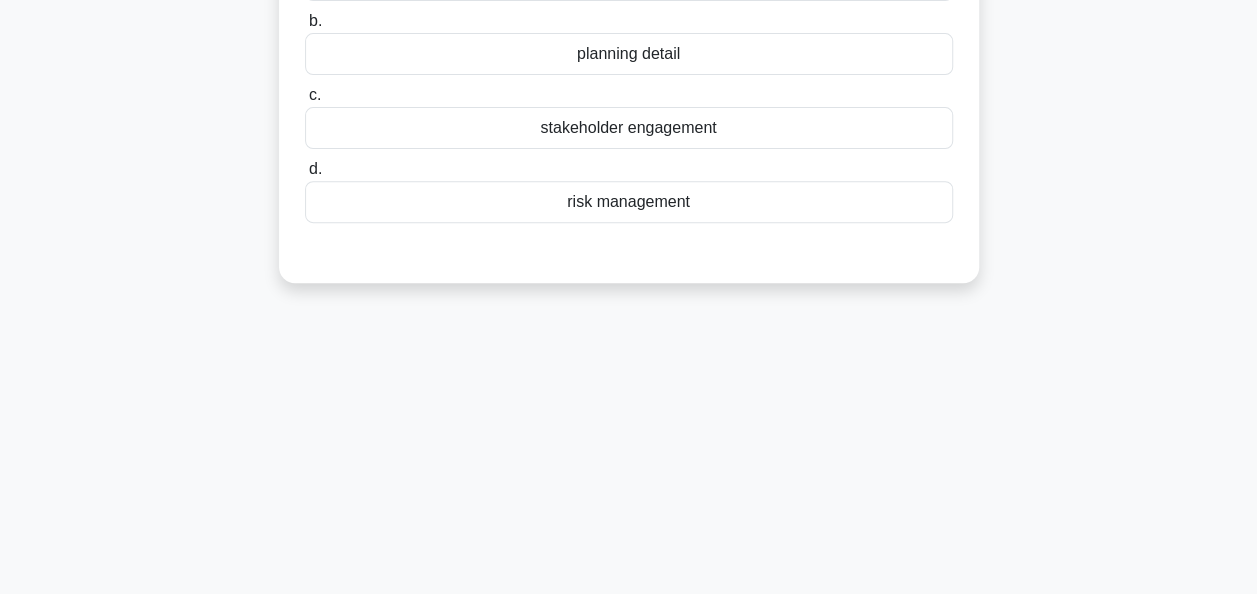 scroll, scrollTop: 0, scrollLeft: 0, axis: both 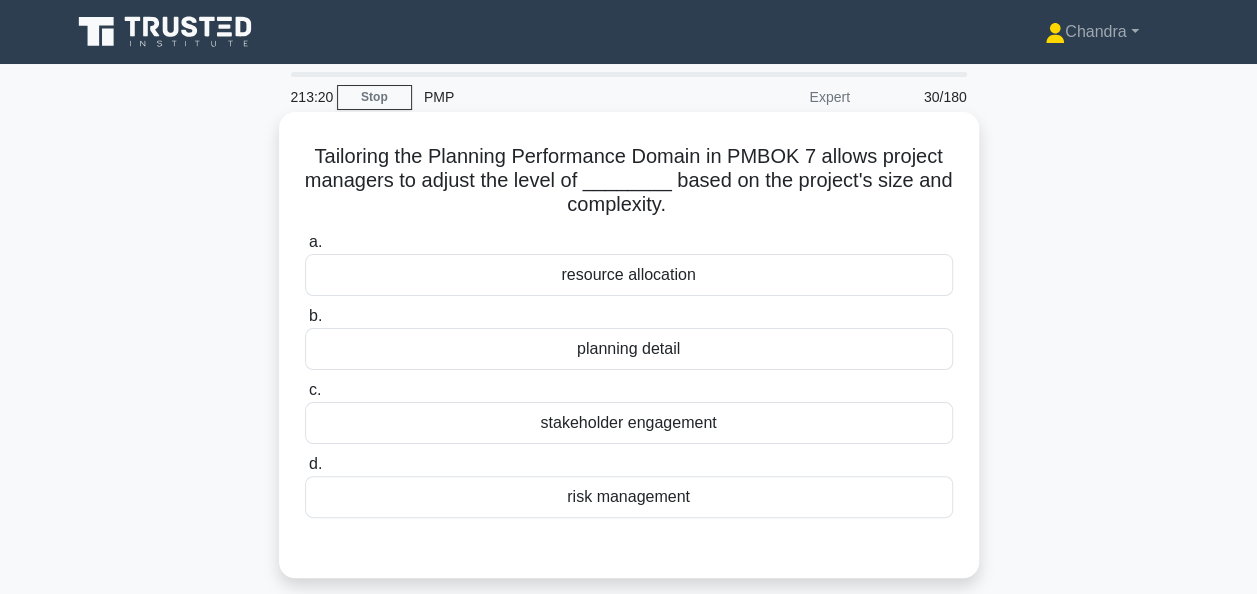 click on "resource allocation" at bounding box center [629, 275] 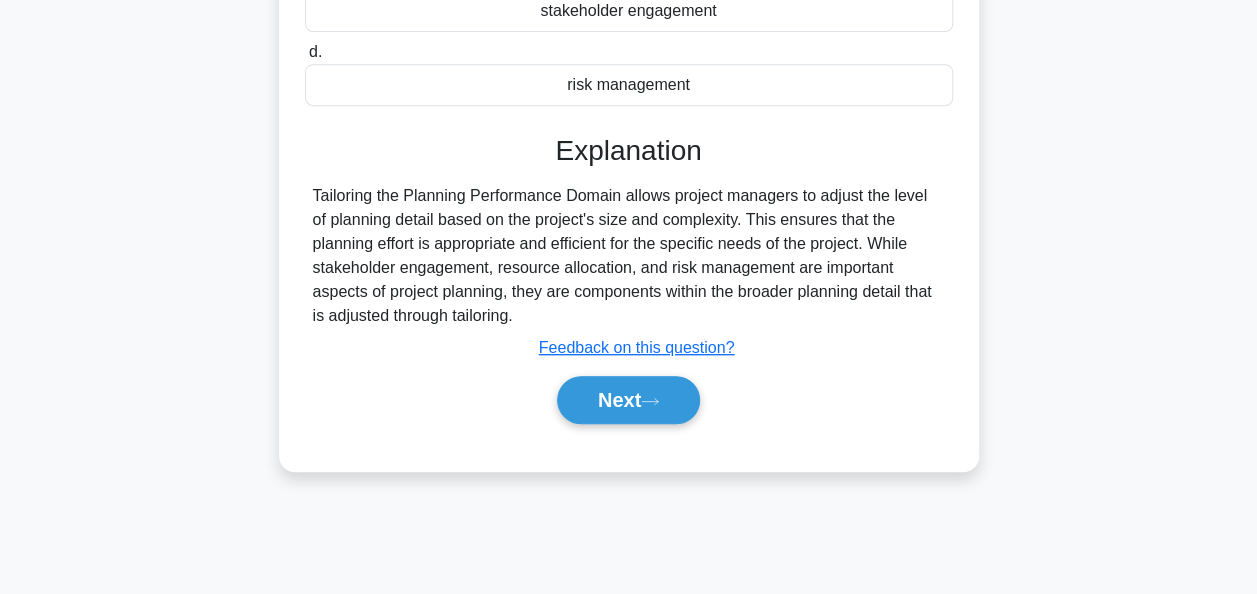 scroll, scrollTop: 486, scrollLeft: 0, axis: vertical 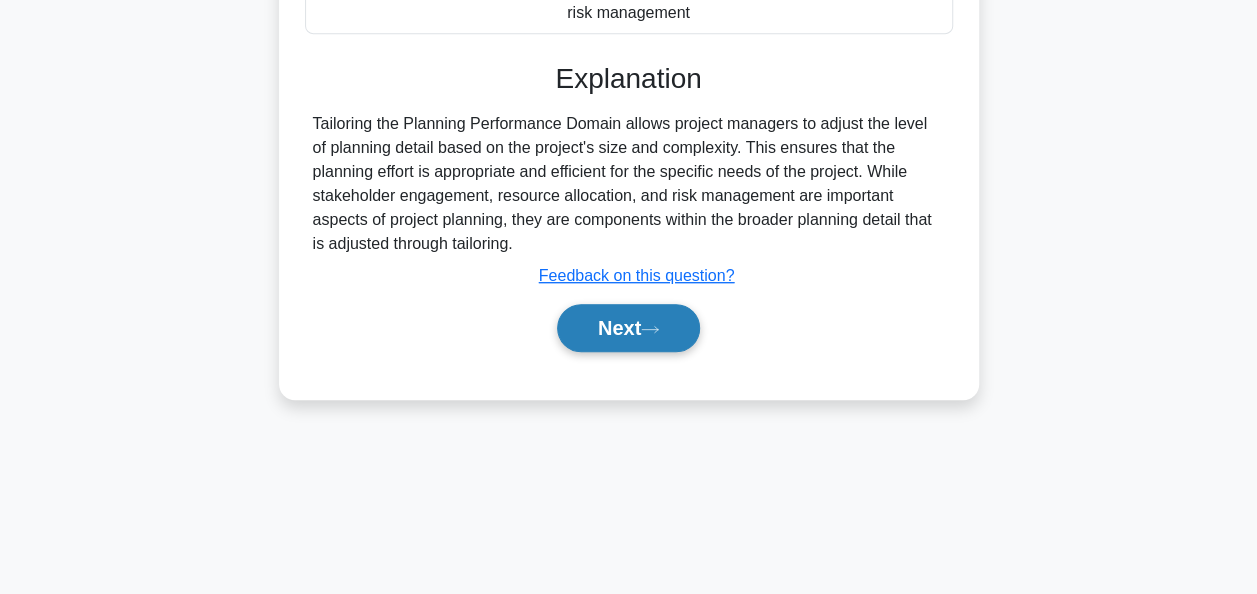 click on "Next" at bounding box center (628, 328) 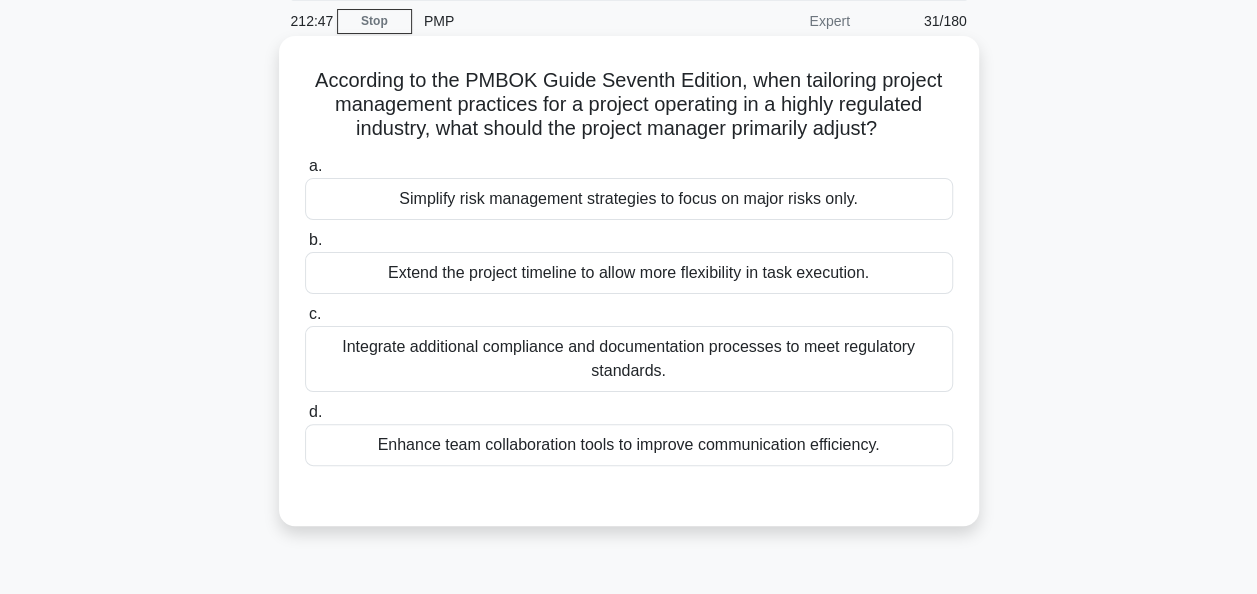 scroll, scrollTop: 100, scrollLeft: 0, axis: vertical 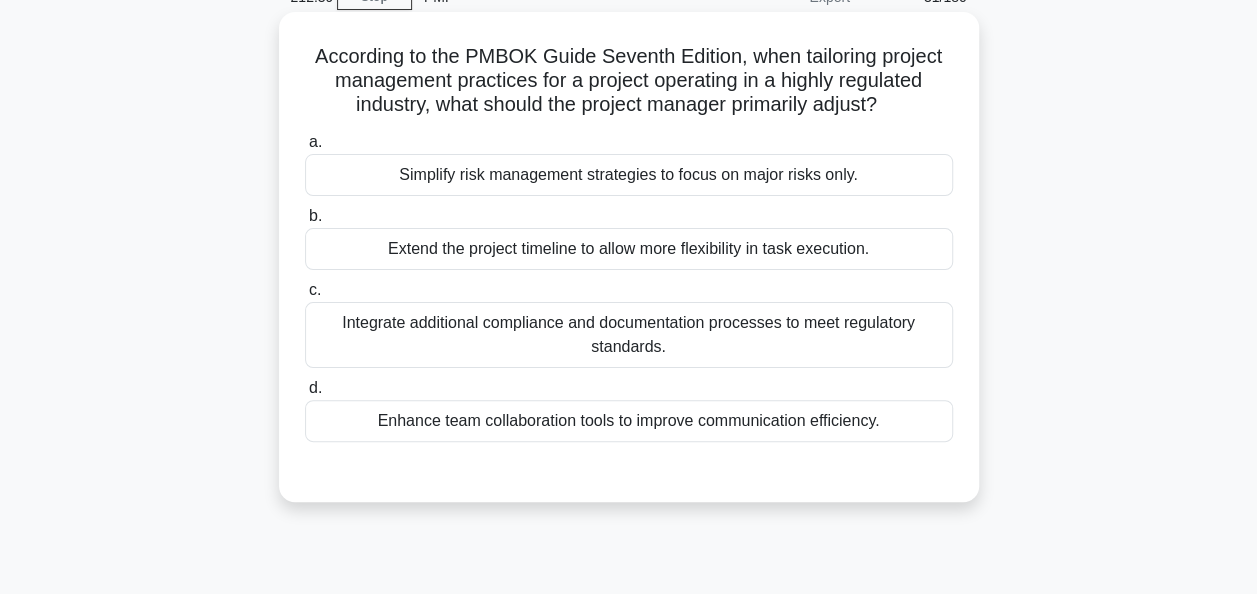 click on "Integrate additional compliance and documentation processes to meet regulatory standards." at bounding box center (629, 335) 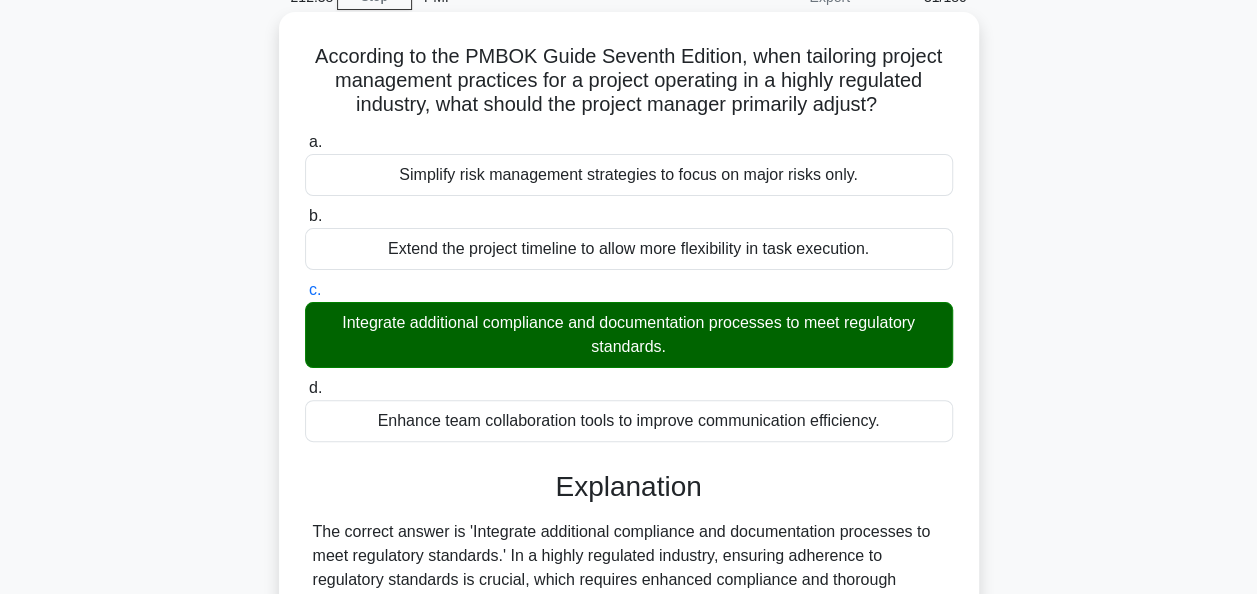 scroll, scrollTop: 486, scrollLeft: 0, axis: vertical 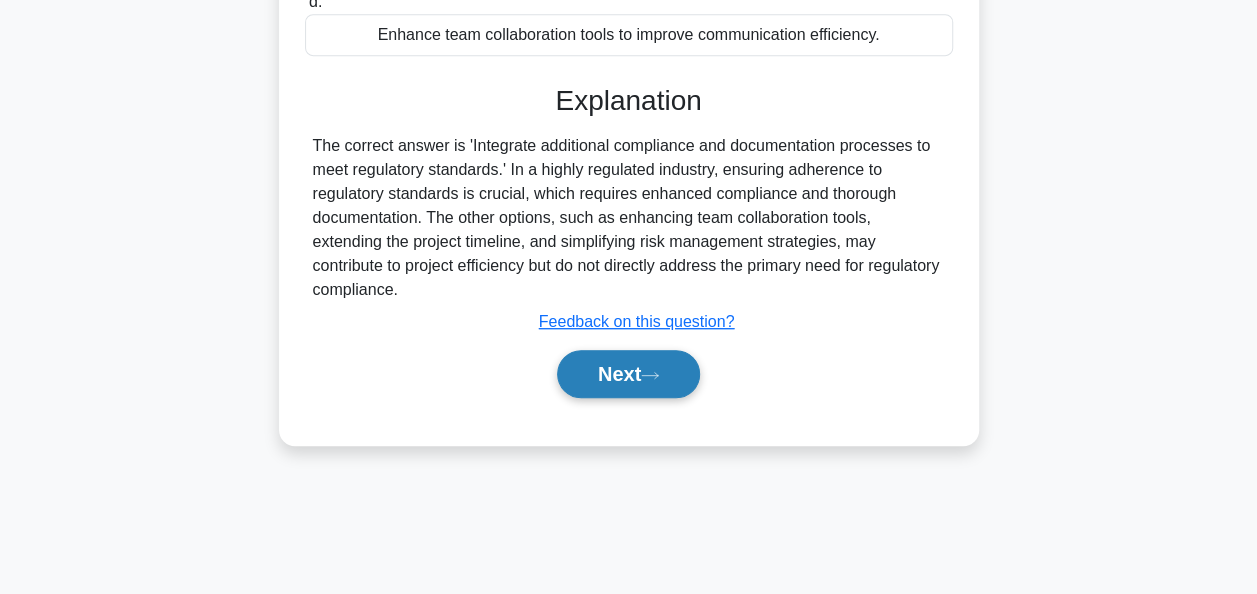 click on "Next" at bounding box center [628, 374] 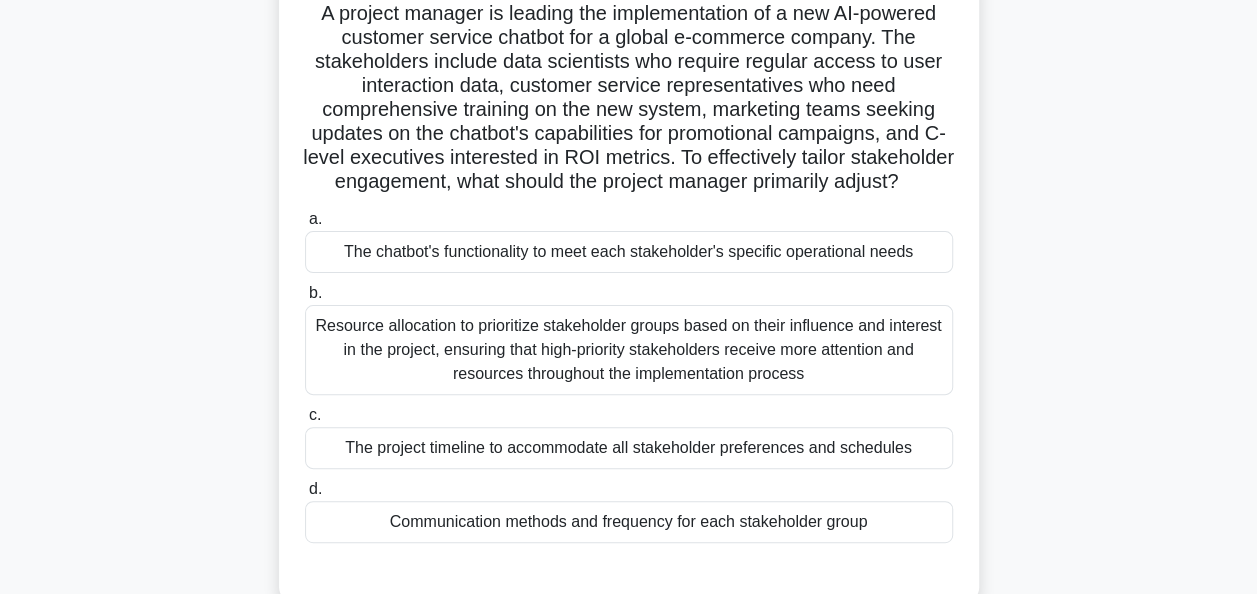 scroll, scrollTop: 200, scrollLeft: 0, axis: vertical 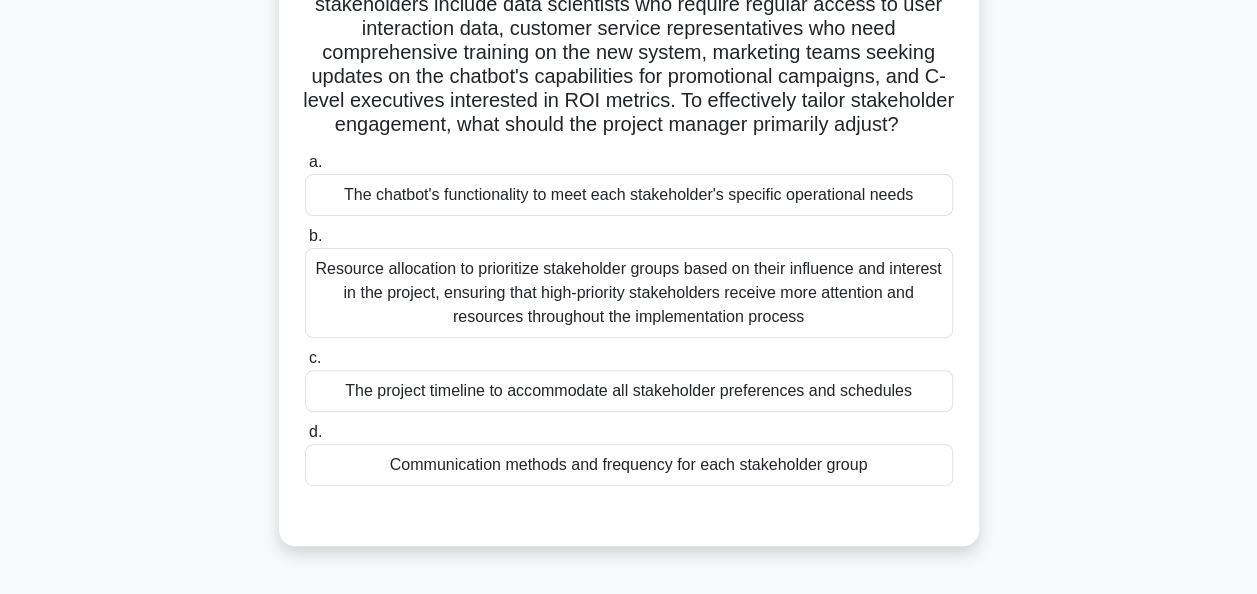 click on "Communication methods and frequency for each stakeholder group" at bounding box center (629, 465) 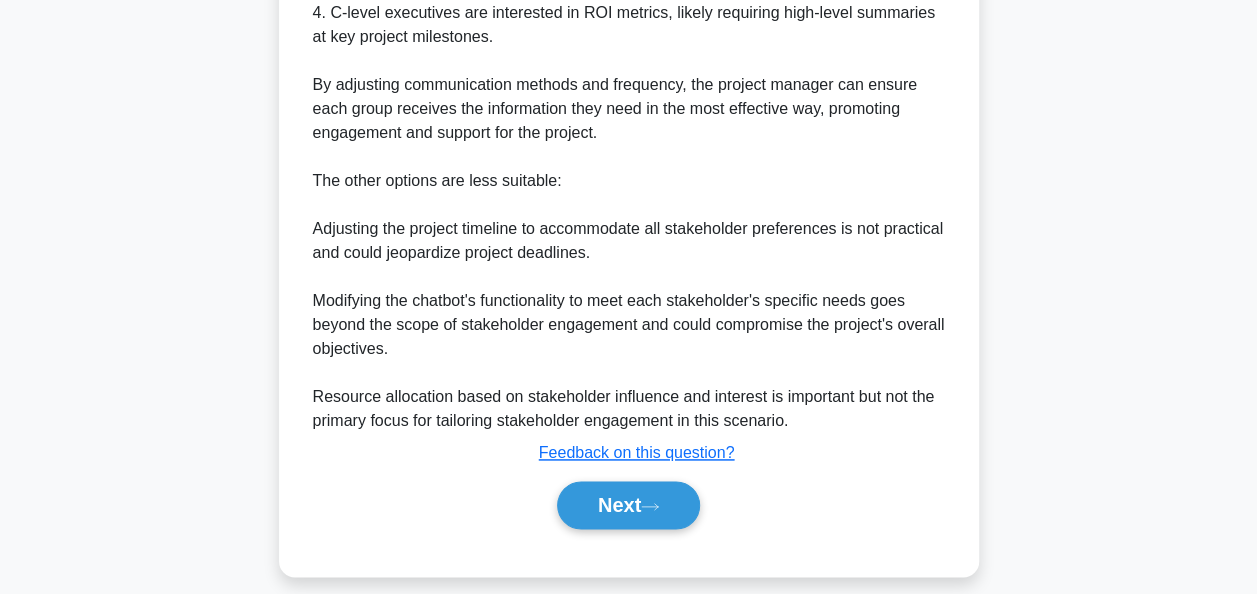 scroll, scrollTop: 1188, scrollLeft: 0, axis: vertical 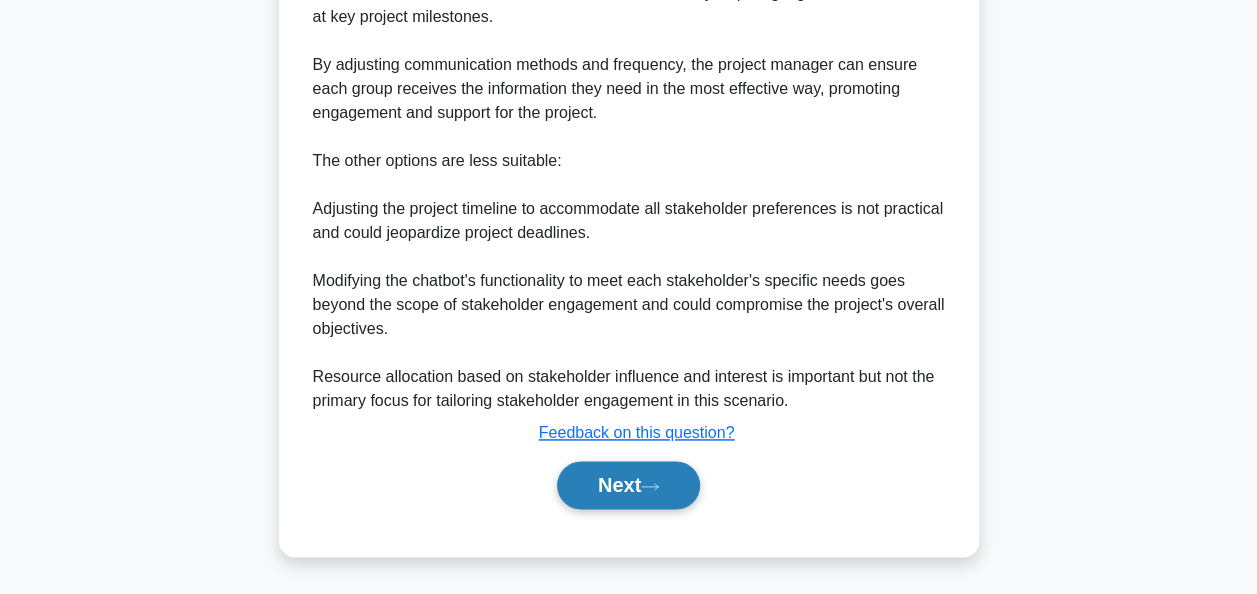 click 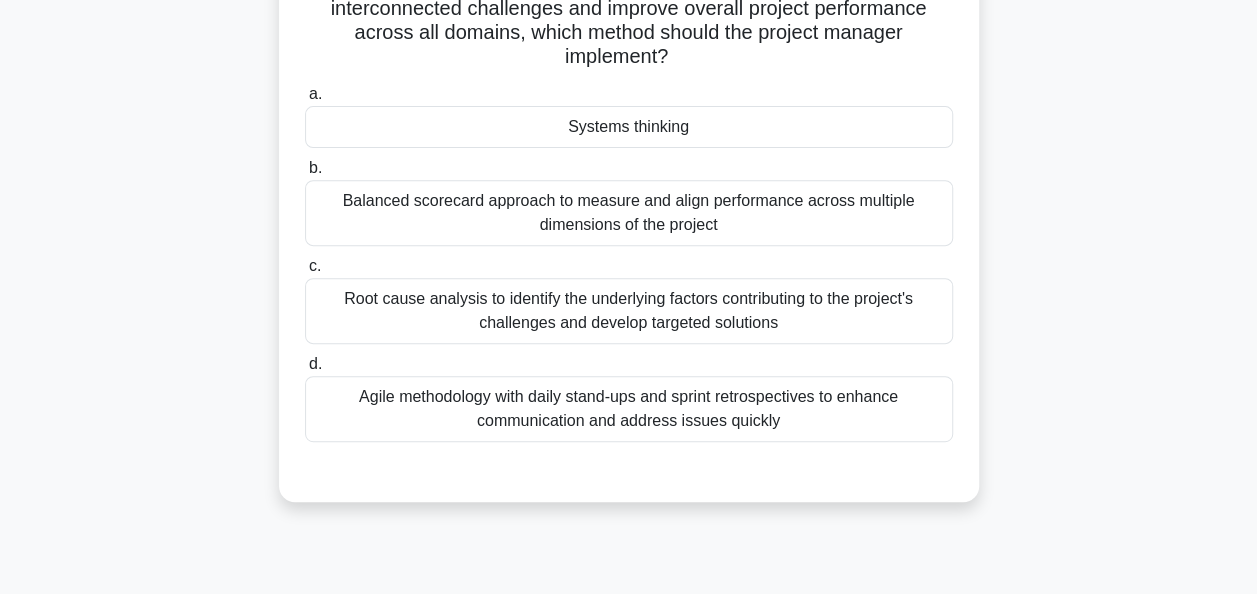 scroll, scrollTop: 300, scrollLeft: 0, axis: vertical 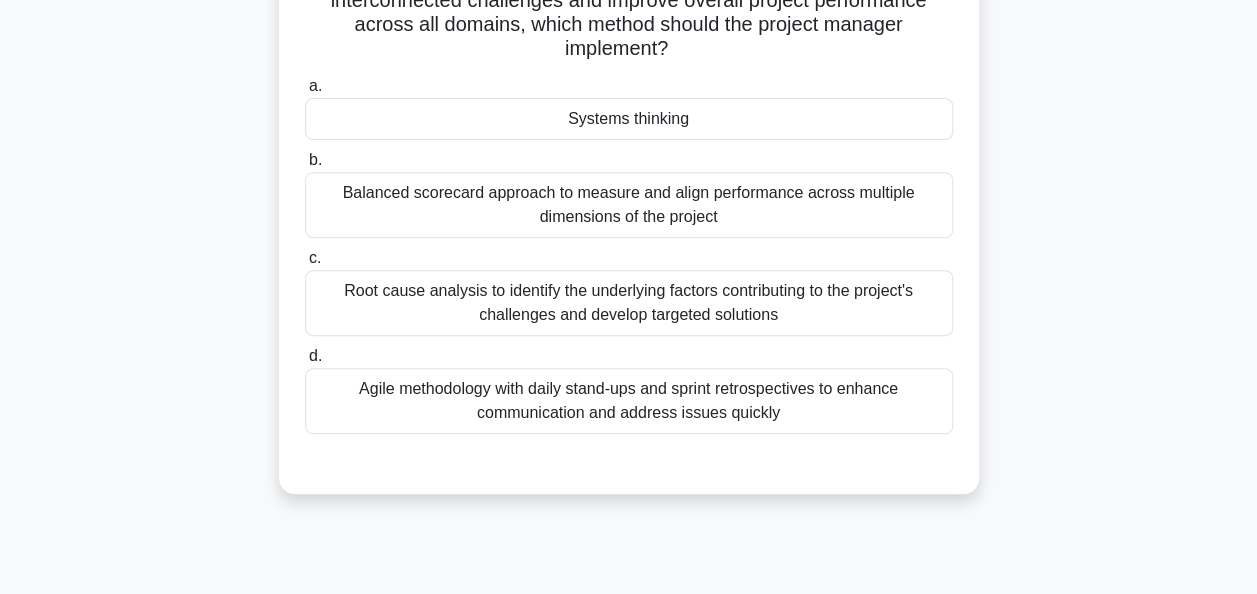 click on "Systems thinking" at bounding box center [629, 119] 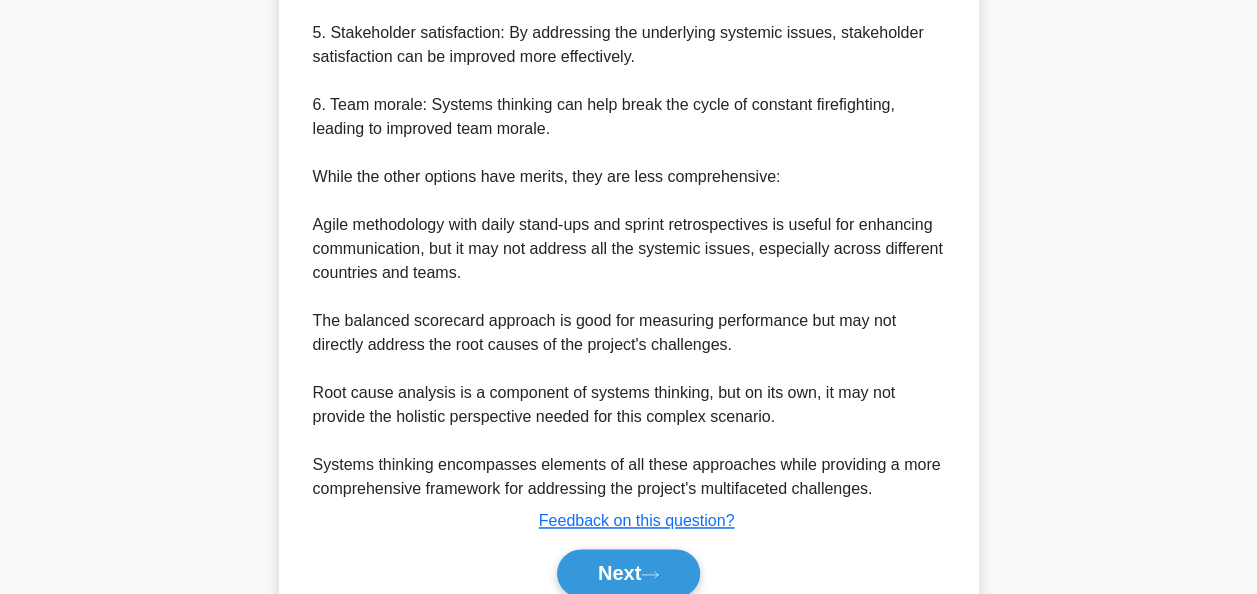 scroll, scrollTop: 1200, scrollLeft: 0, axis: vertical 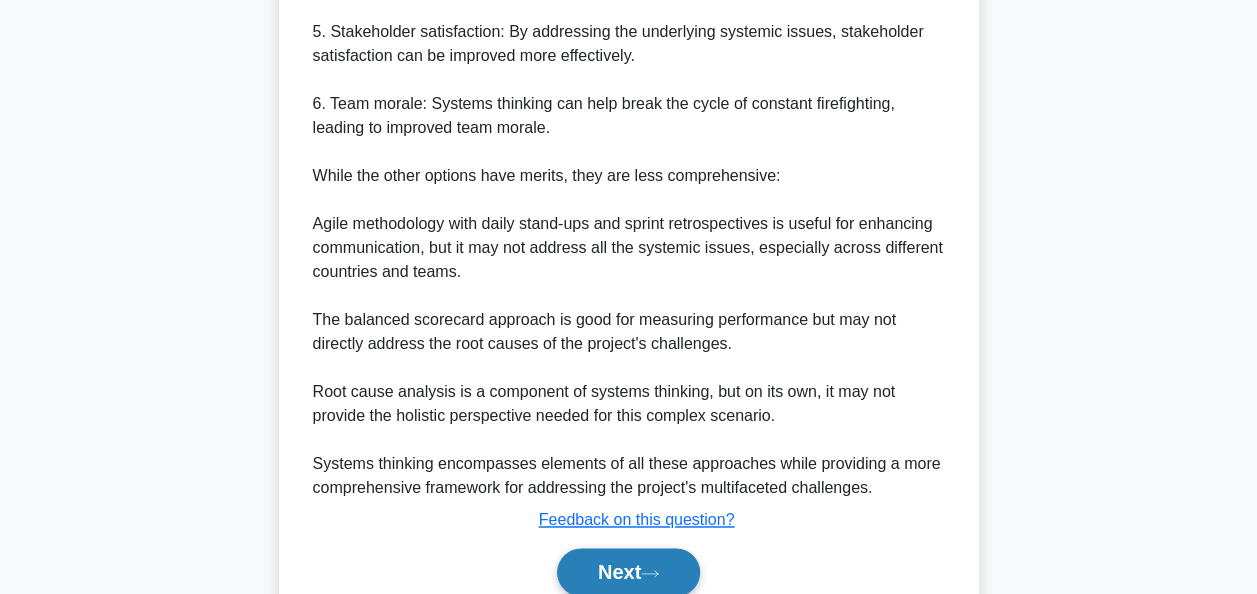 click on "Next" at bounding box center [628, 572] 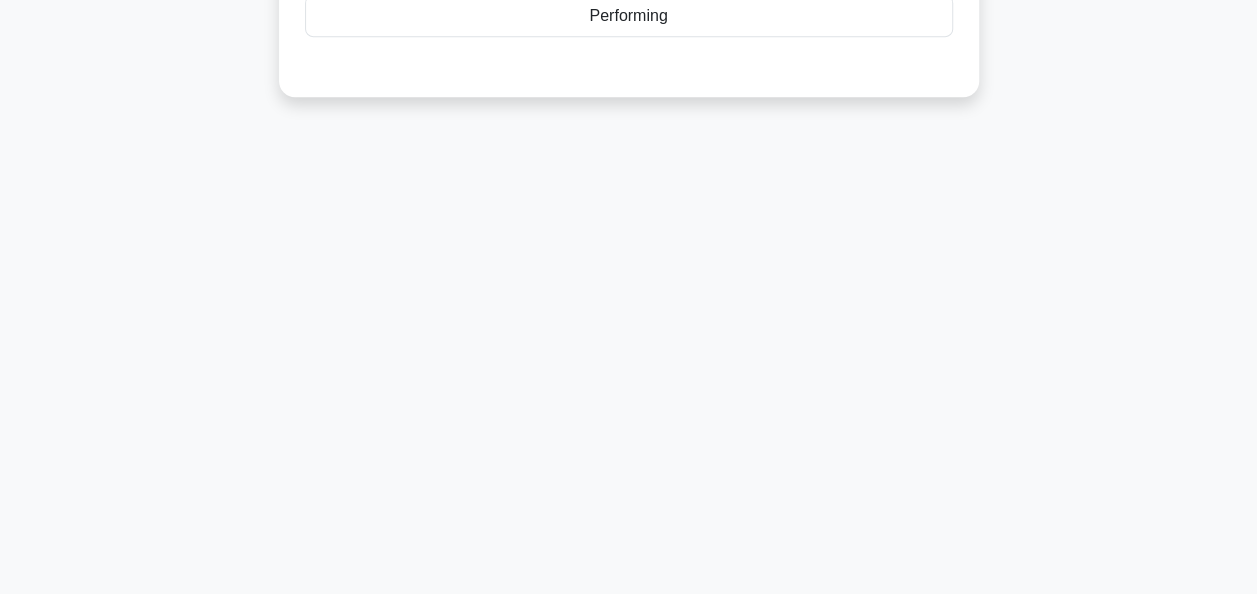 scroll, scrollTop: 0, scrollLeft: 0, axis: both 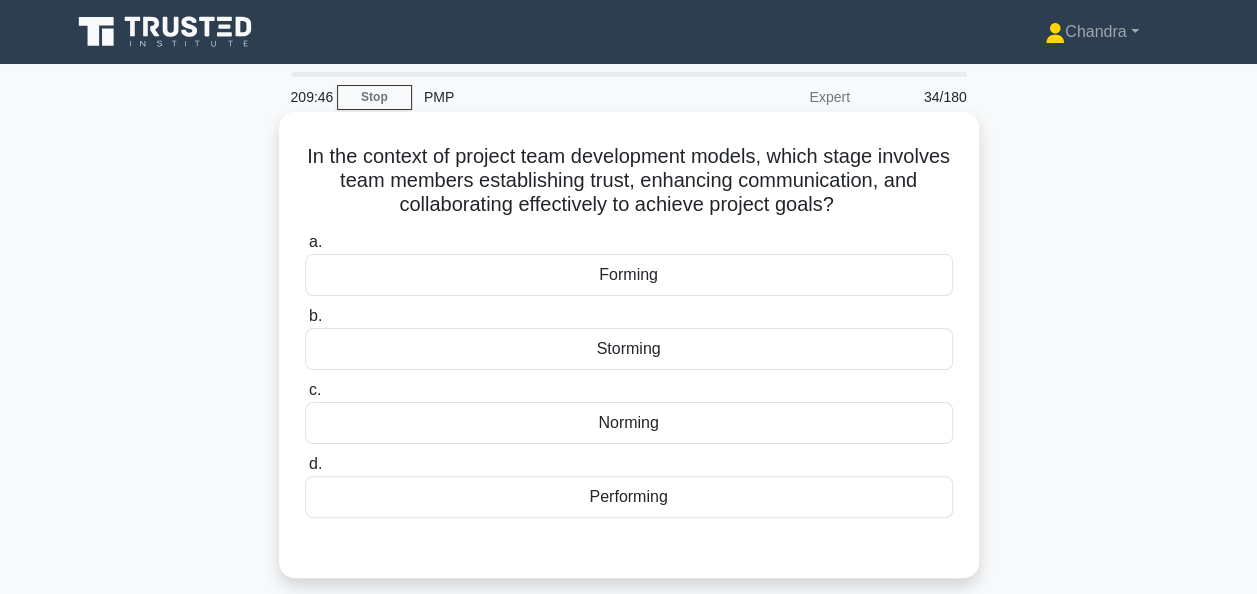 click on "Norming" at bounding box center (629, 423) 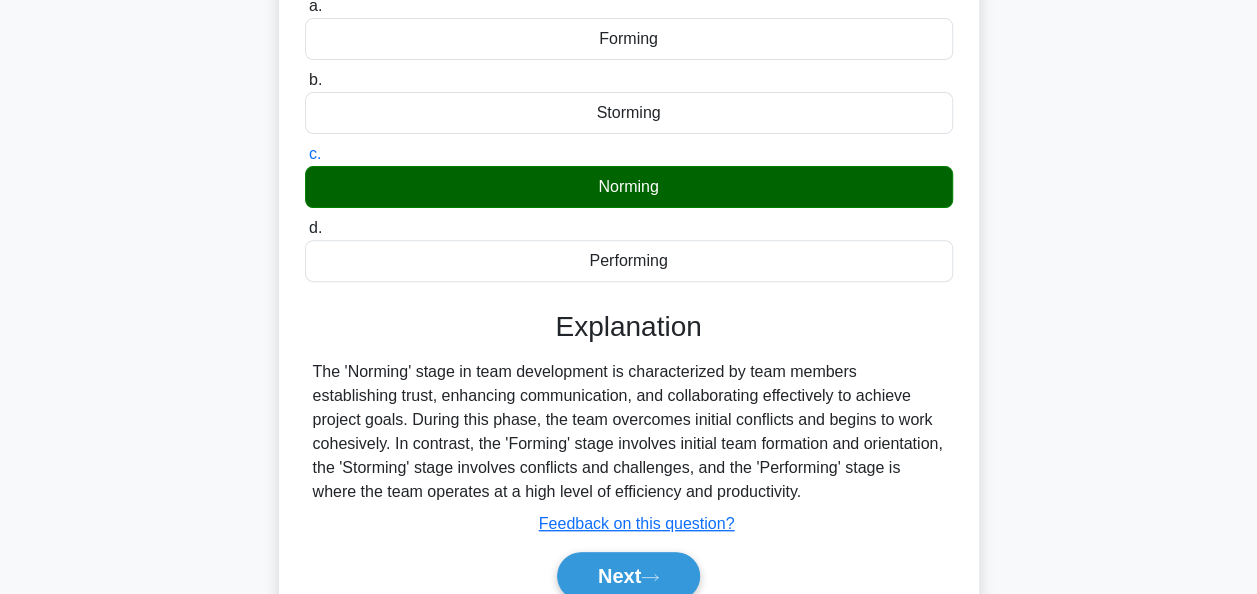 scroll, scrollTop: 400, scrollLeft: 0, axis: vertical 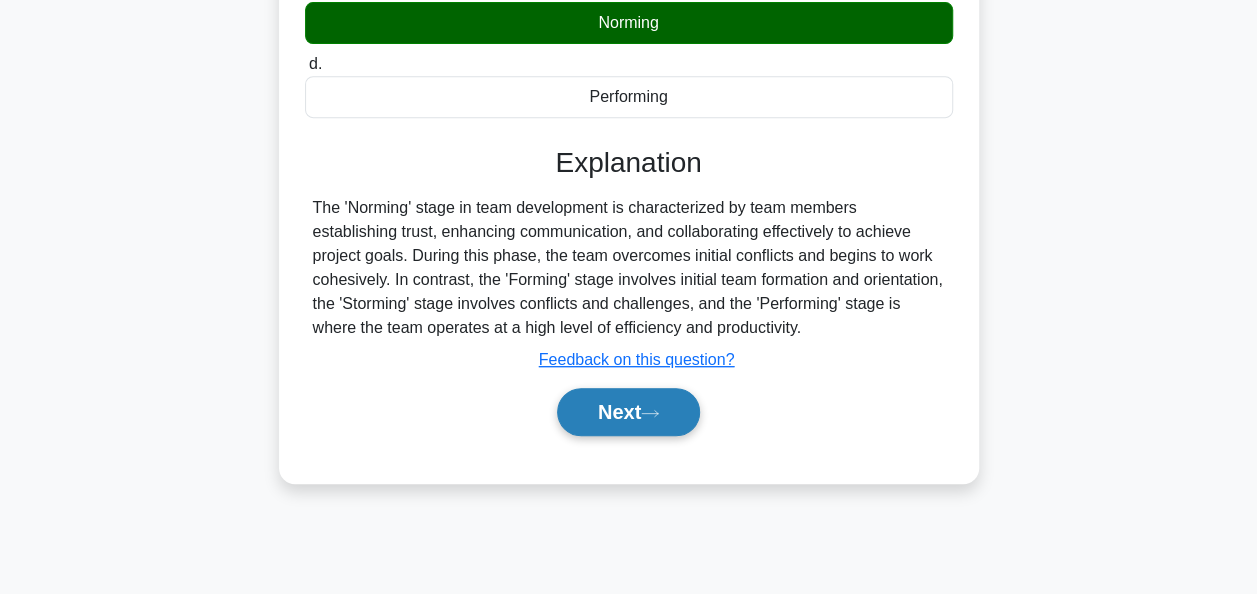 click 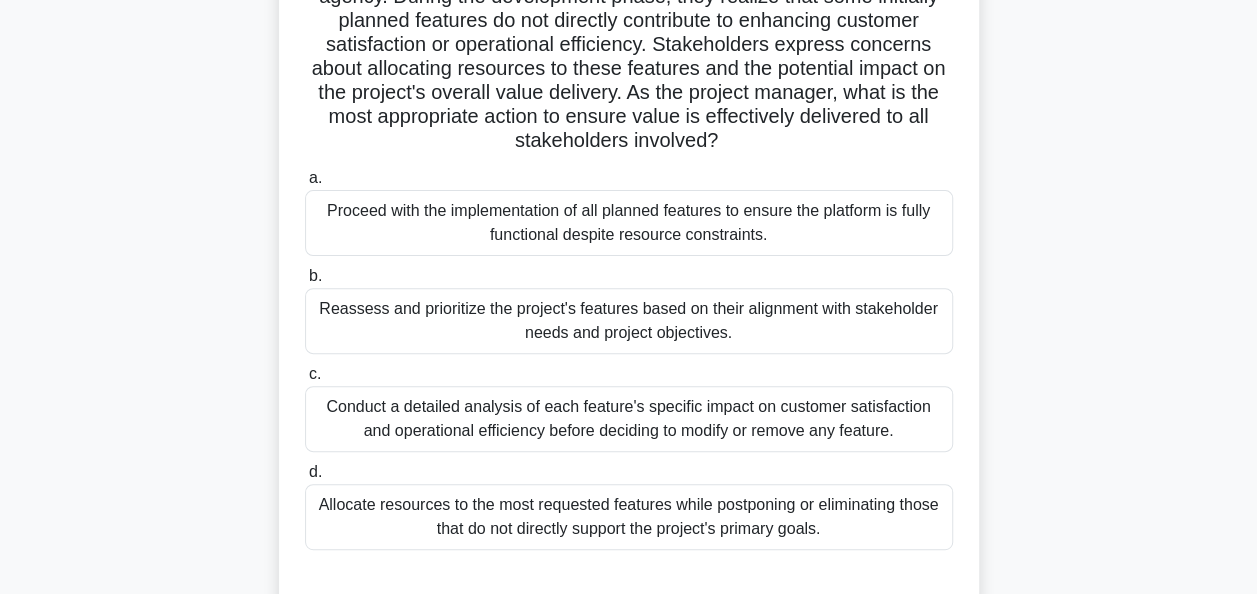 scroll, scrollTop: 200, scrollLeft: 0, axis: vertical 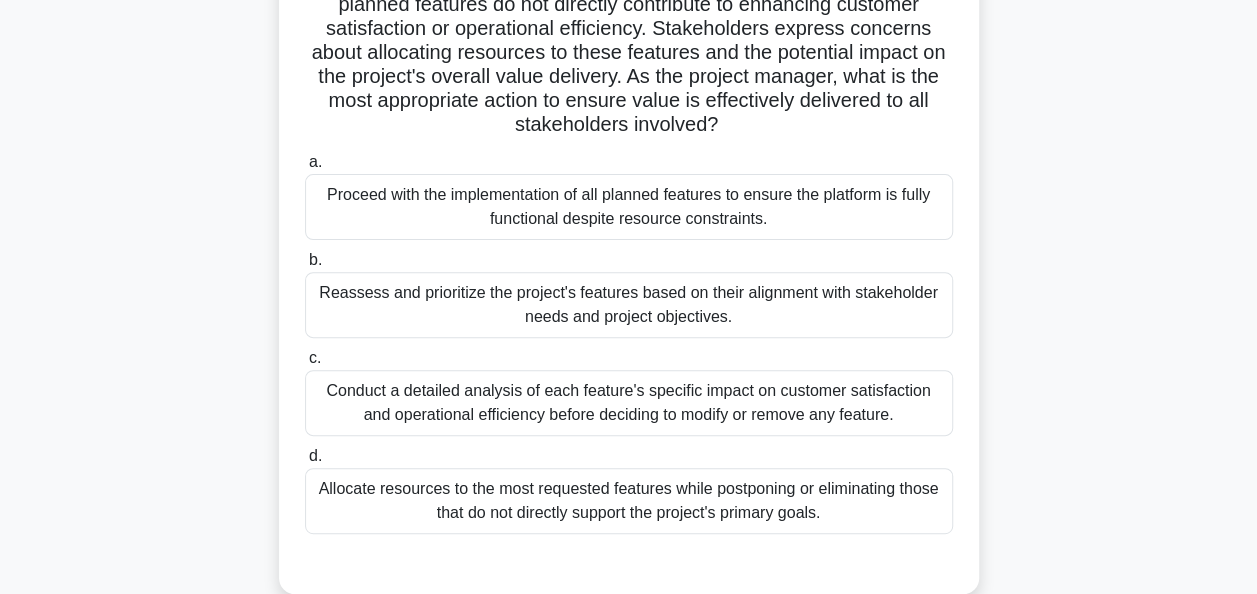 click on "Conduct a detailed analysis of each feature's specific impact on customer satisfaction and operational efficiency before deciding to modify or remove any feature." at bounding box center [629, 403] 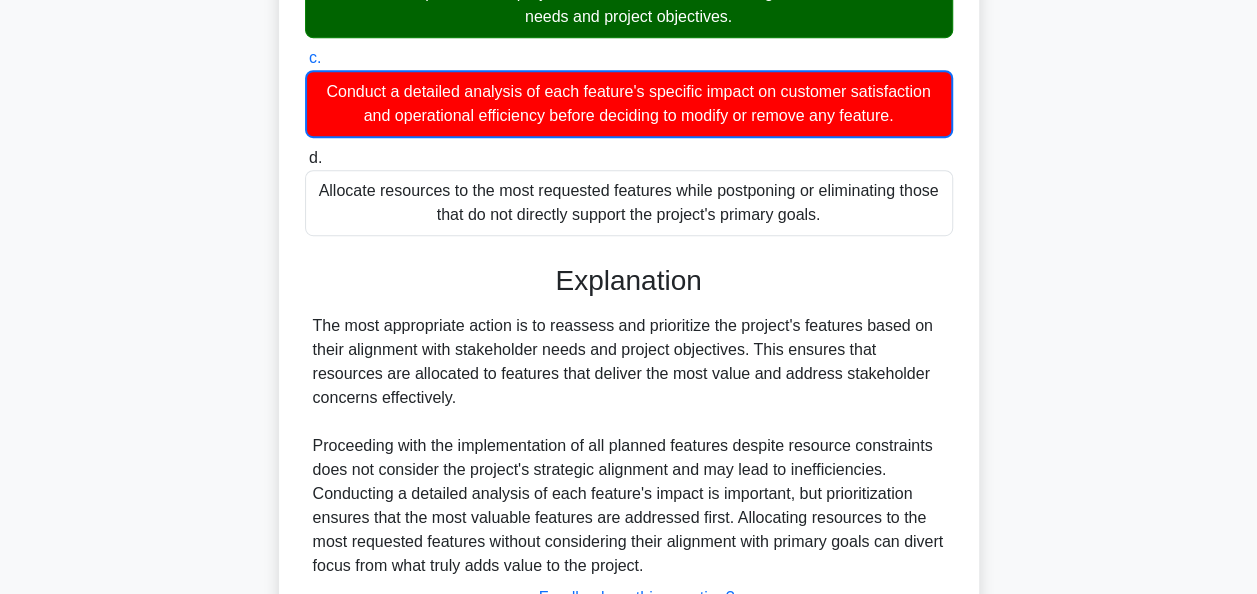 scroll, scrollTop: 663, scrollLeft: 0, axis: vertical 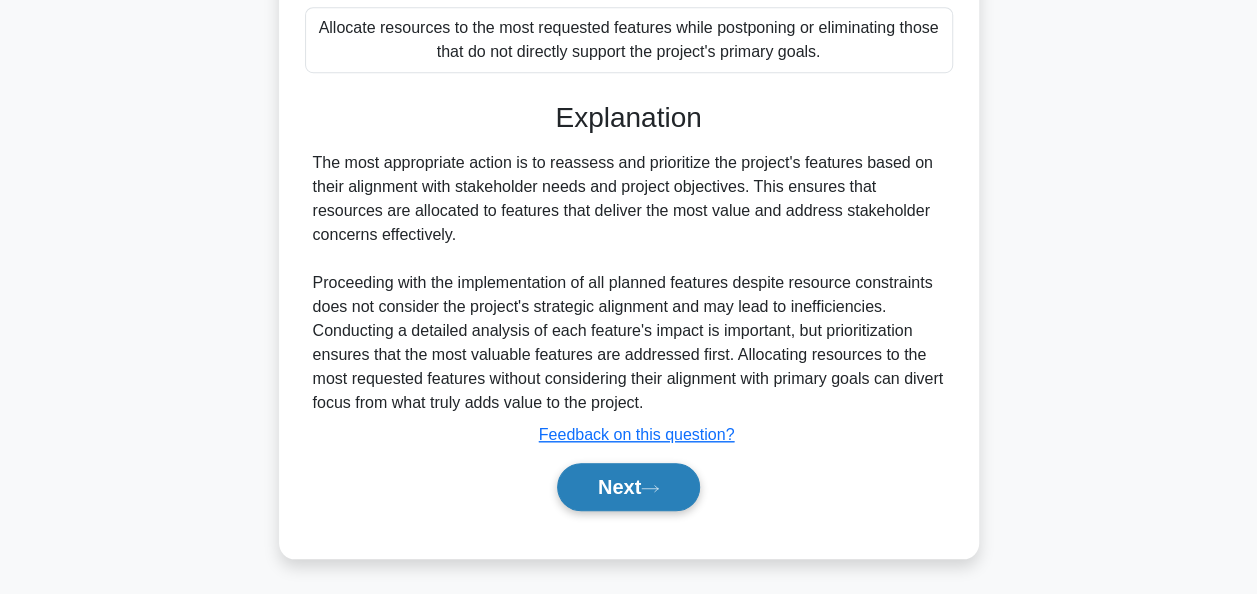 click on "Next" at bounding box center (628, 487) 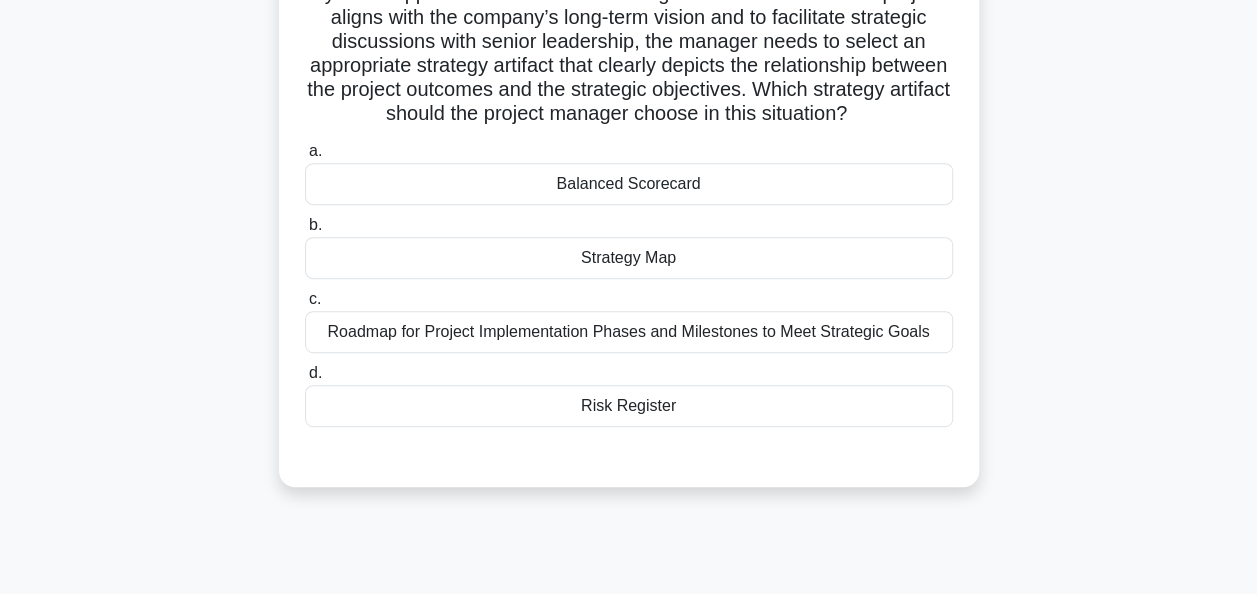 scroll, scrollTop: 300, scrollLeft: 0, axis: vertical 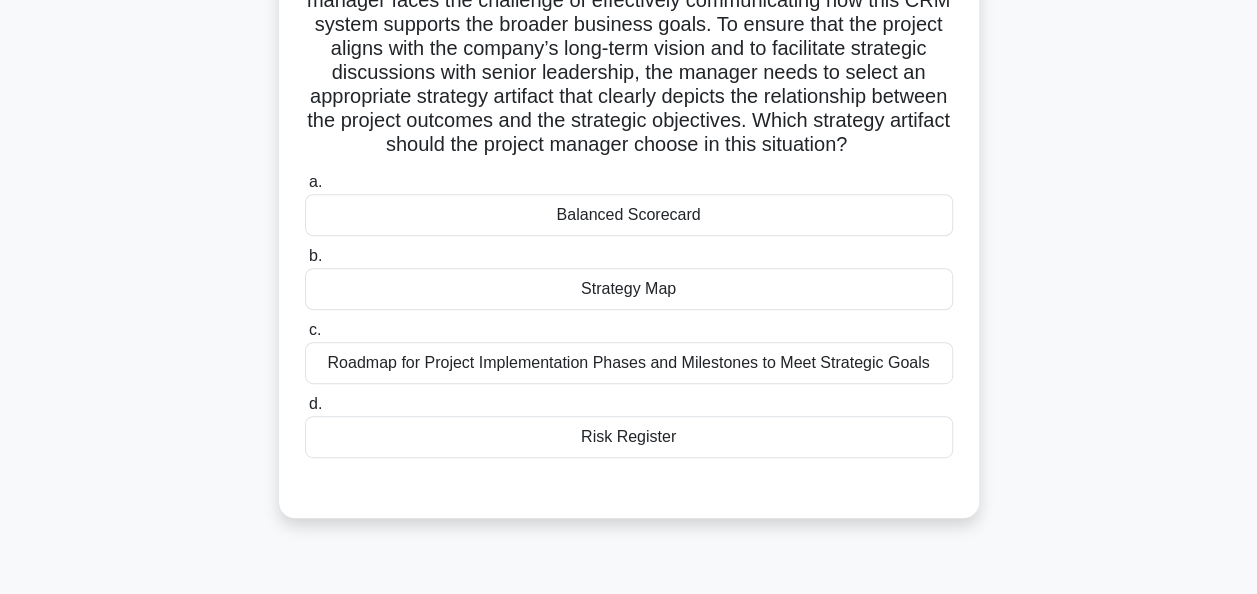 click on "Strategy Map" at bounding box center [629, 289] 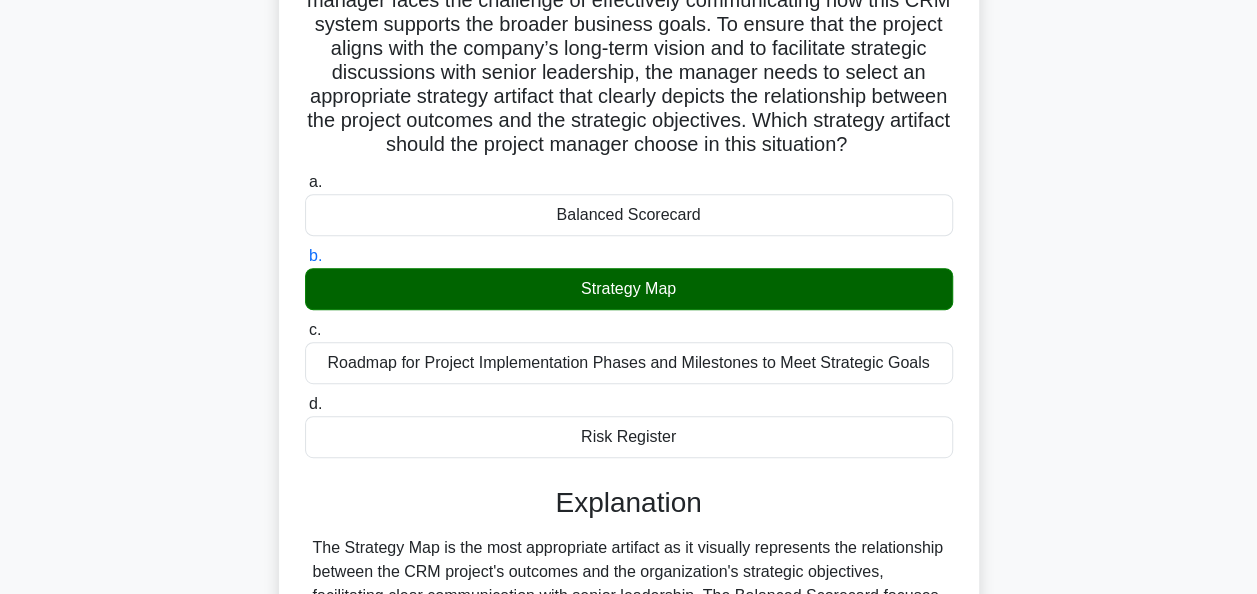 scroll, scrollTop: 588, scrollLeft: 0, axis: vertical 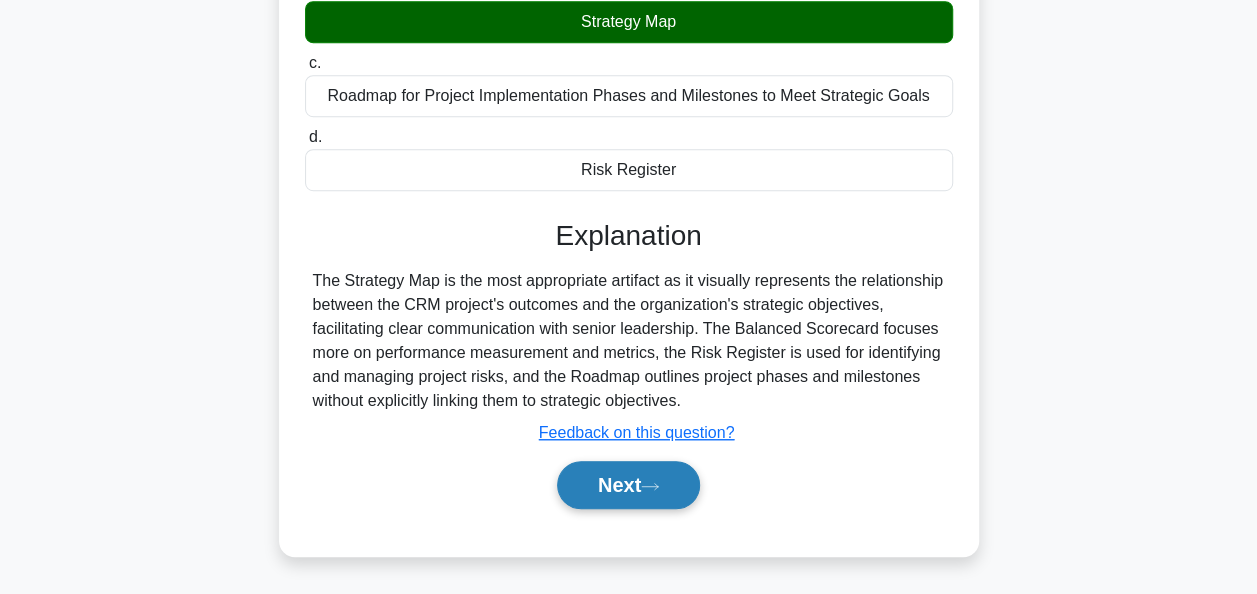 click on "Next" at bounding box center [628, 485] 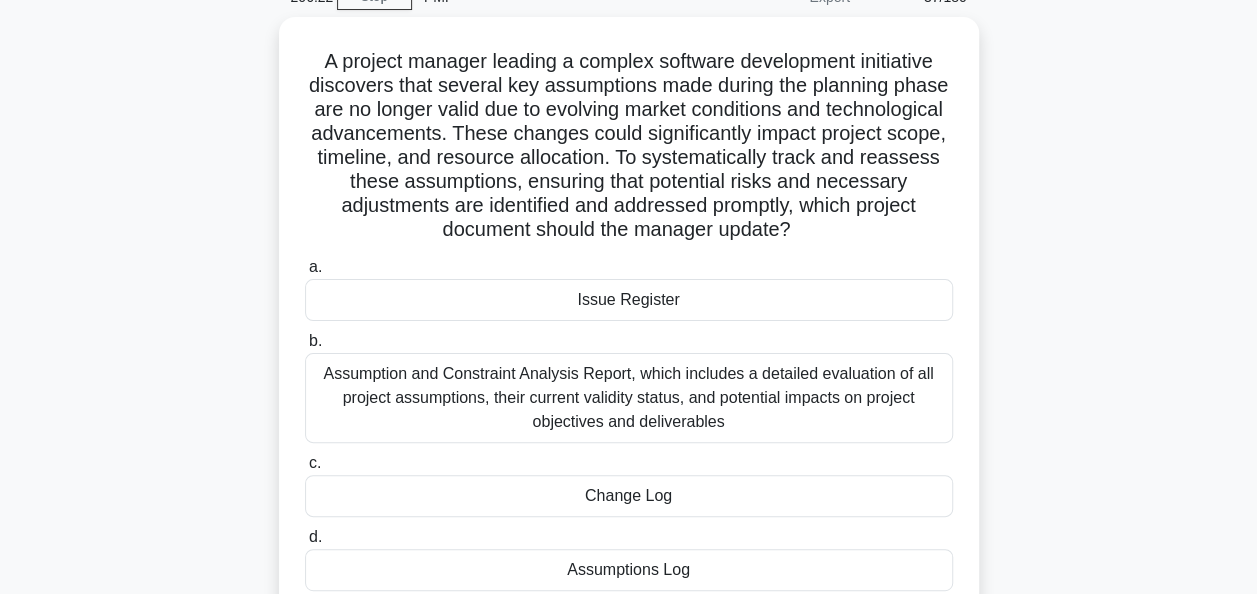 scroll, scrollTop: 200, scrollLeft: 0, axis: vertical 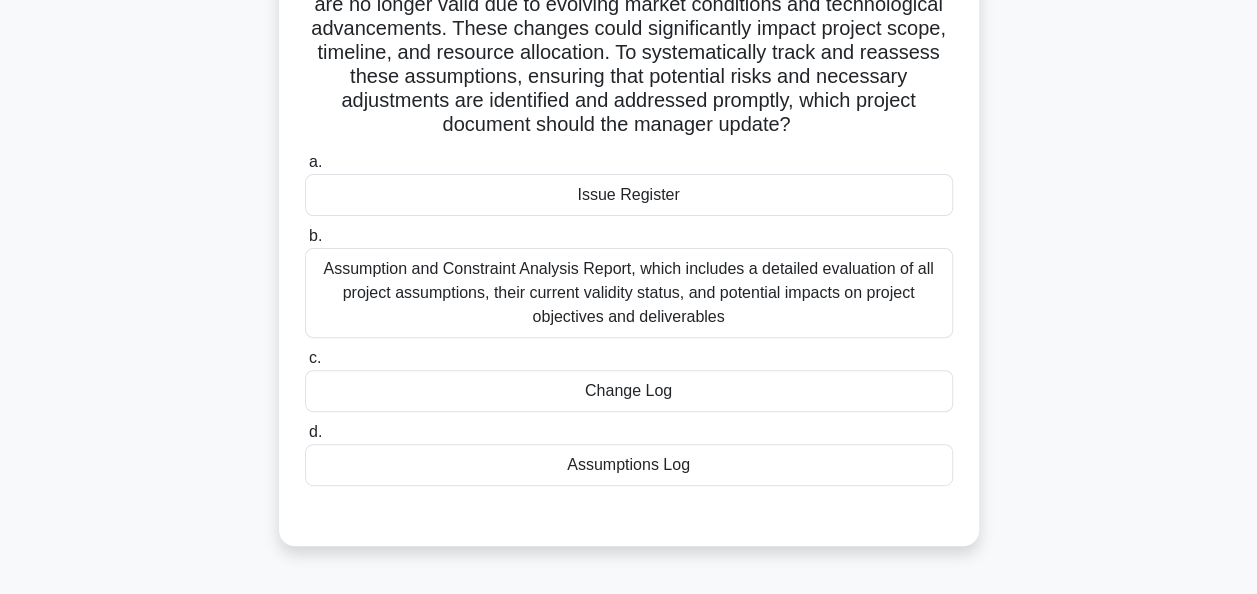 click on "Issue Register" at bounding box center [629, 195] 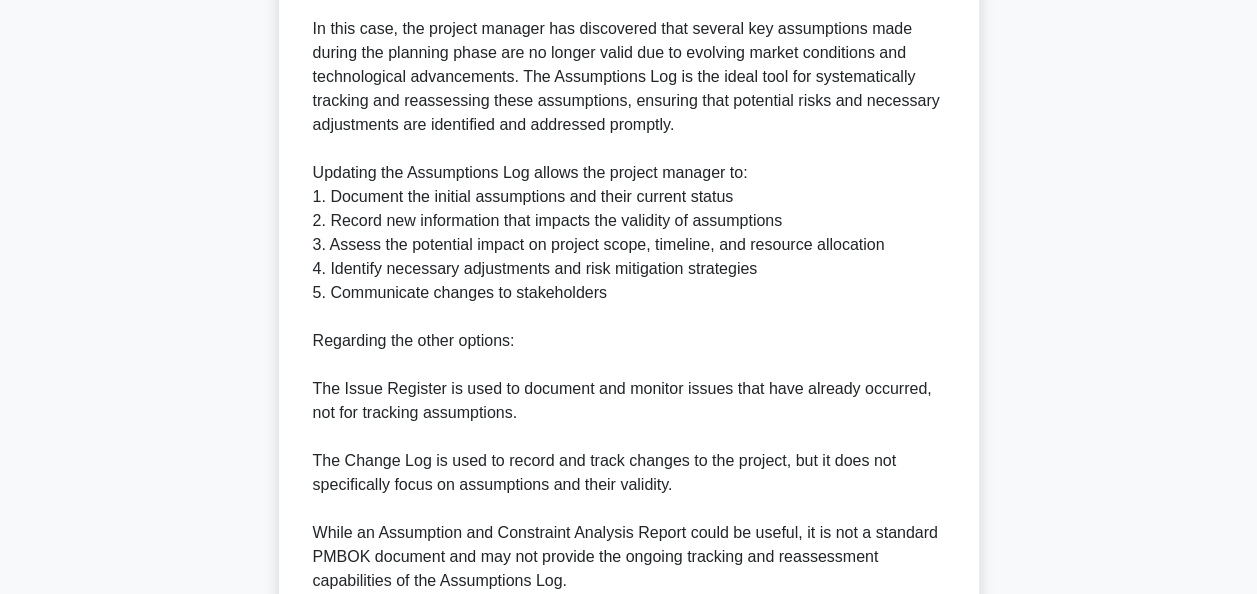 scroll, scrollTop: 1095, scrollLeft: 0, axis: vertical 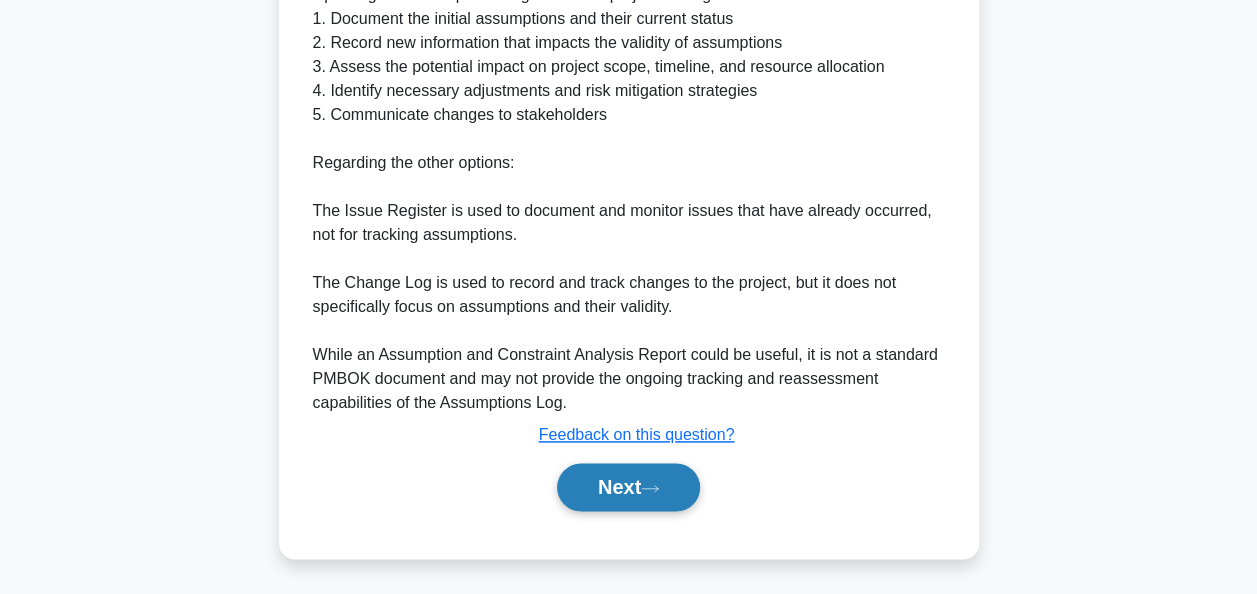 click on "Next" at bounding box center [628, 487] 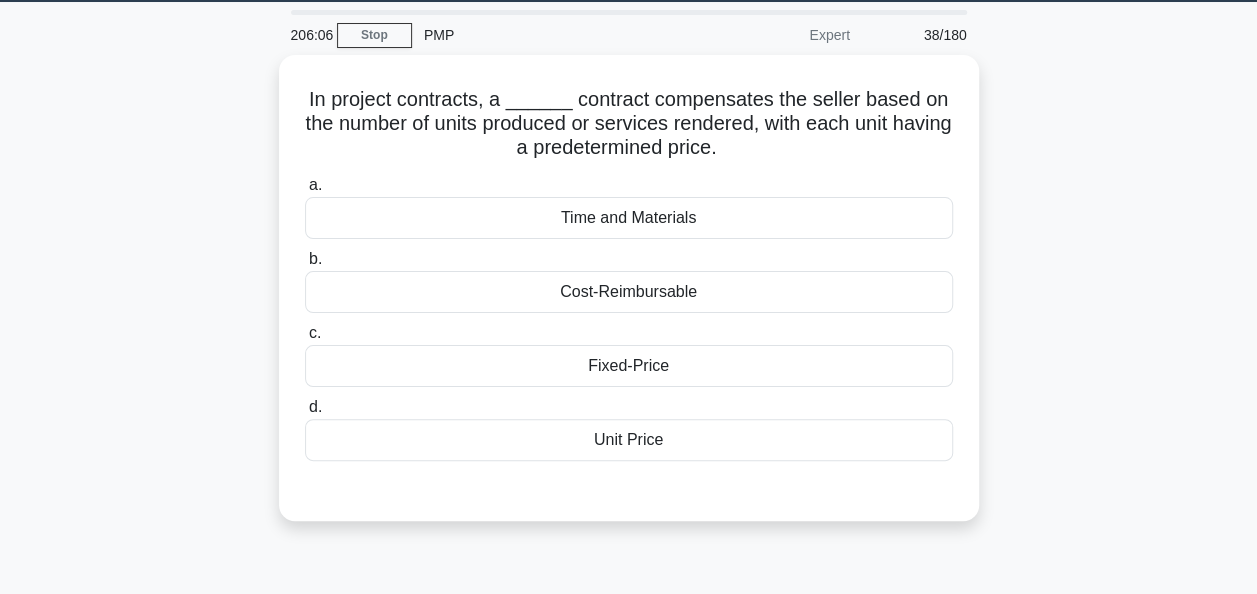 scroll, scrollTop: 0, scrollLeft: 0, axis: both 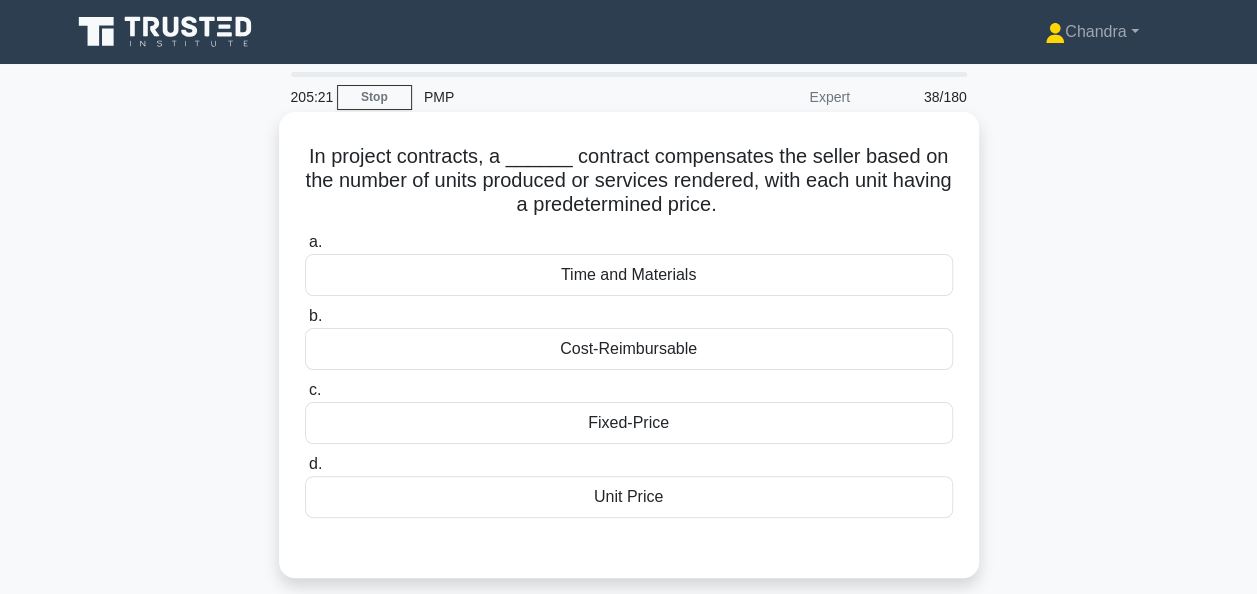 click on "Unit Price" at bounding box center (629, 497) 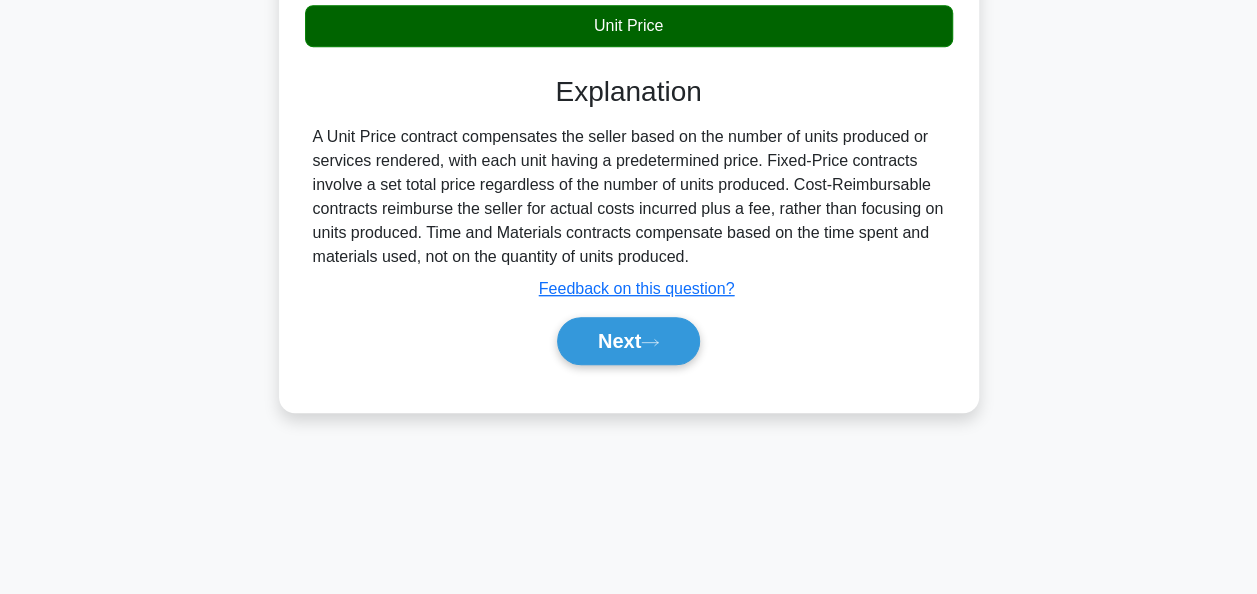 scroll, scrollTop: 486, scrollLeft: 0, axis: vertical 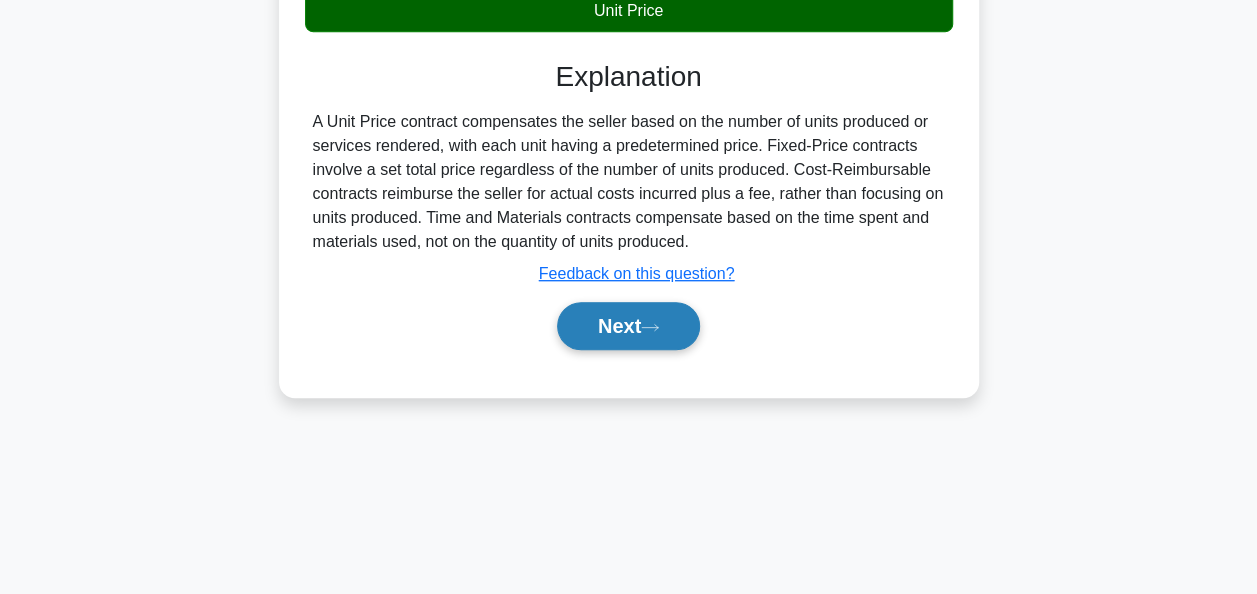 click on "Next" at bounding box center (628, 326) 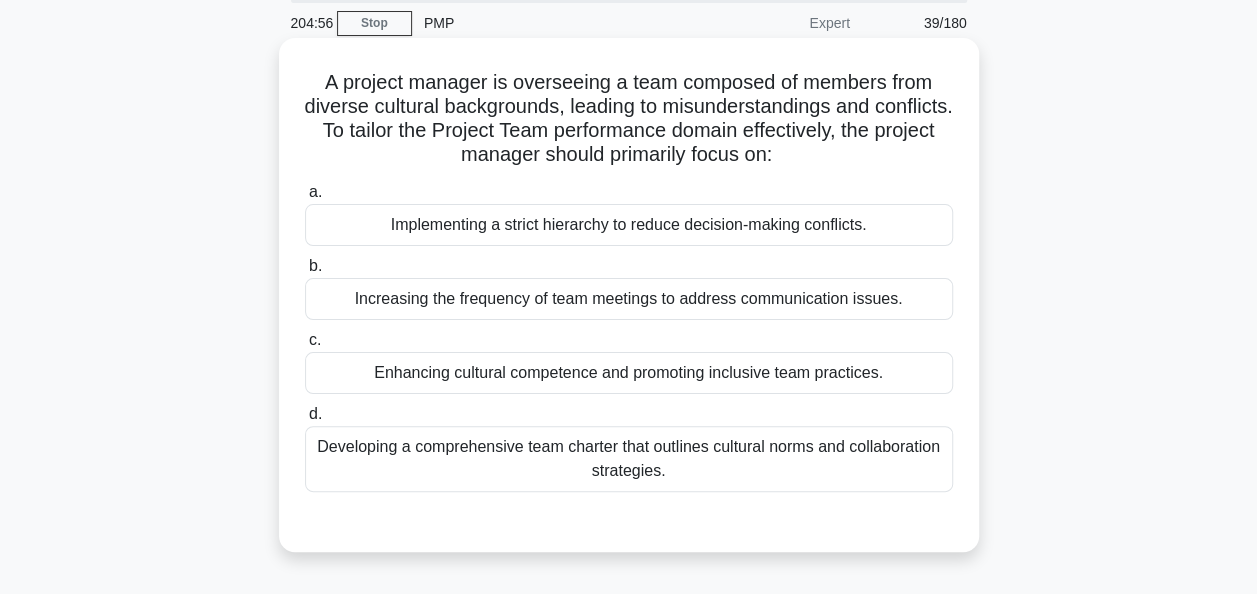 scroll, scrollTop: 100, scrollLeft: 0, axis: vertical 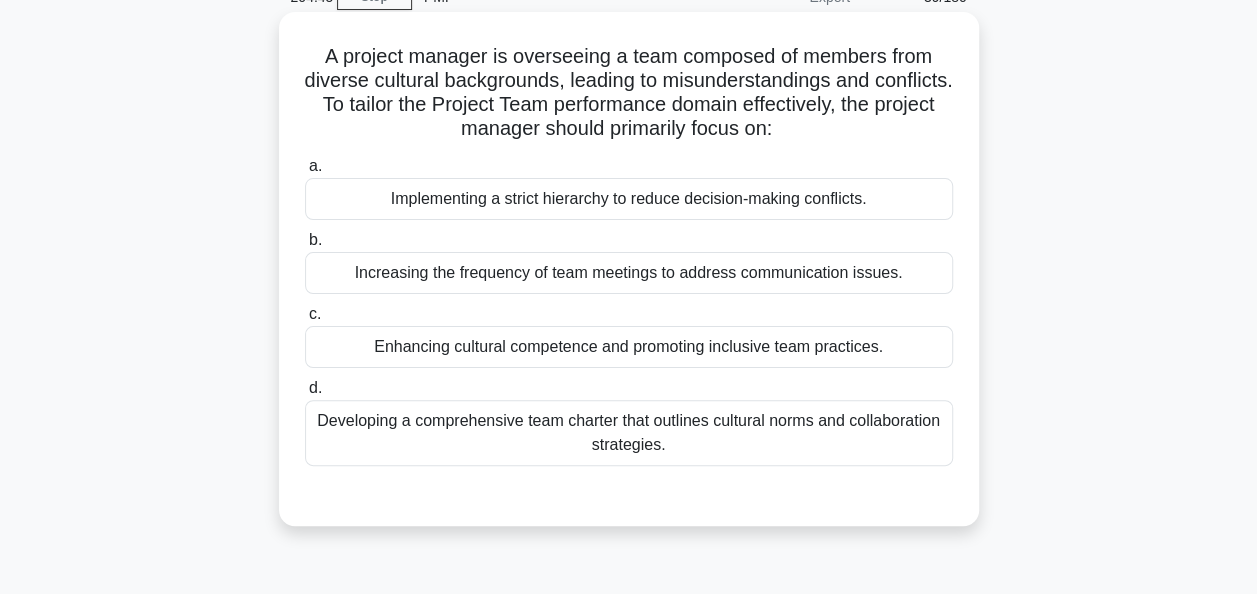 click on "Enhancing cultural competence and promoting inclusive team practices." at bounding box center (629, 347) 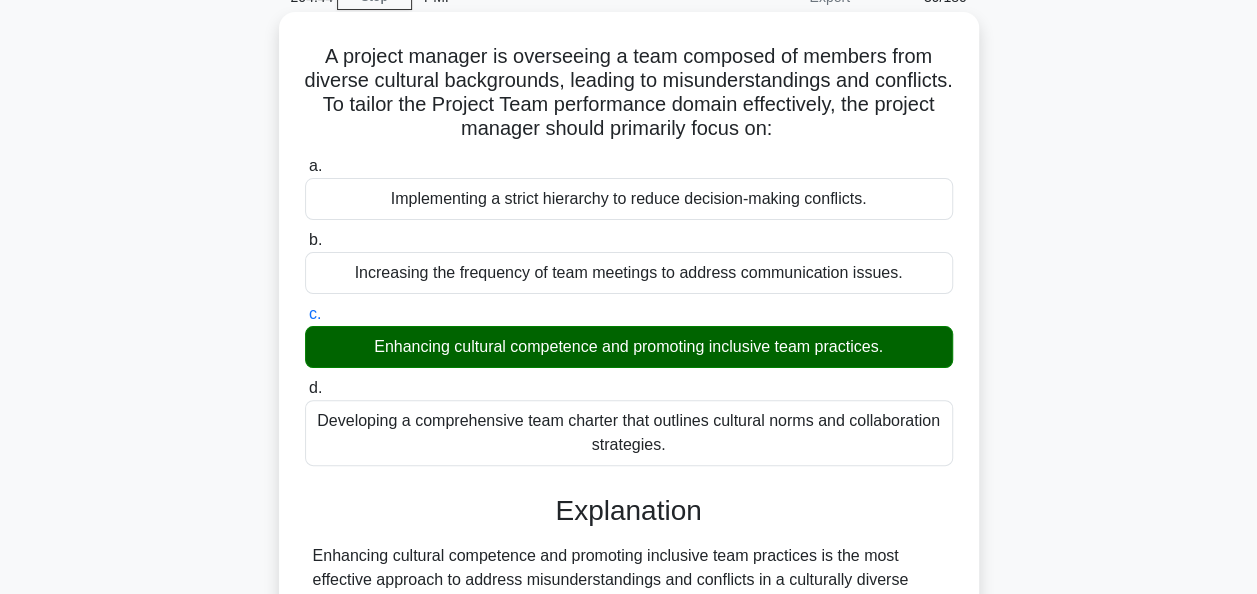 scroll, scrollTop: 486, scrollLeft: 0, axis: vertical 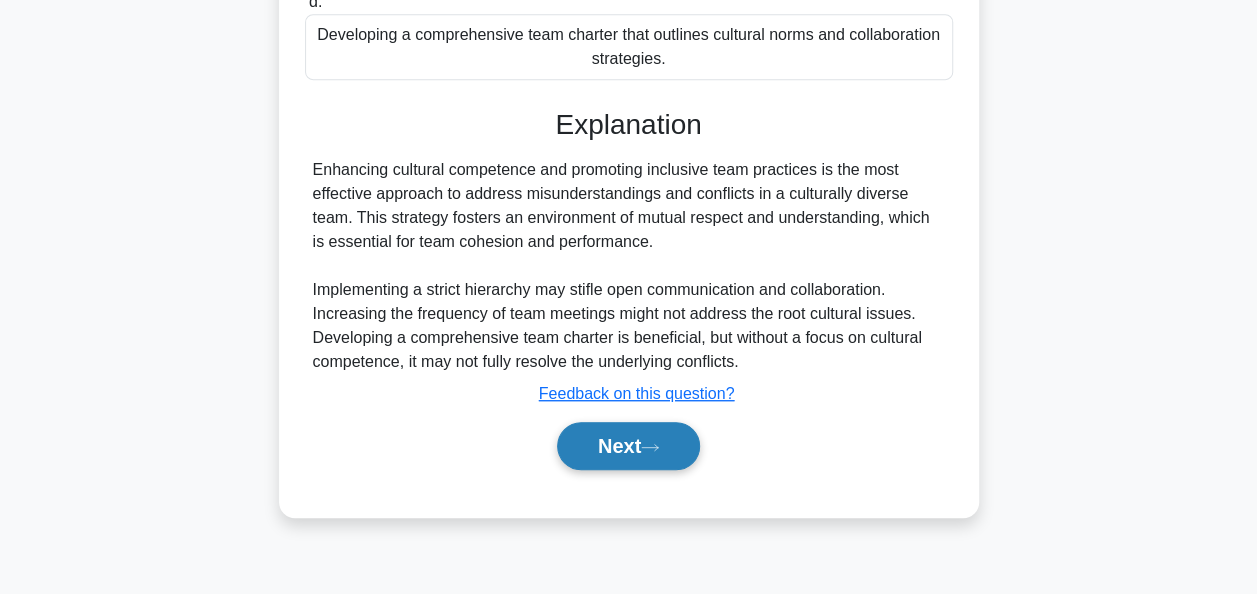 click on "Next" at bounding box center (628, 446) 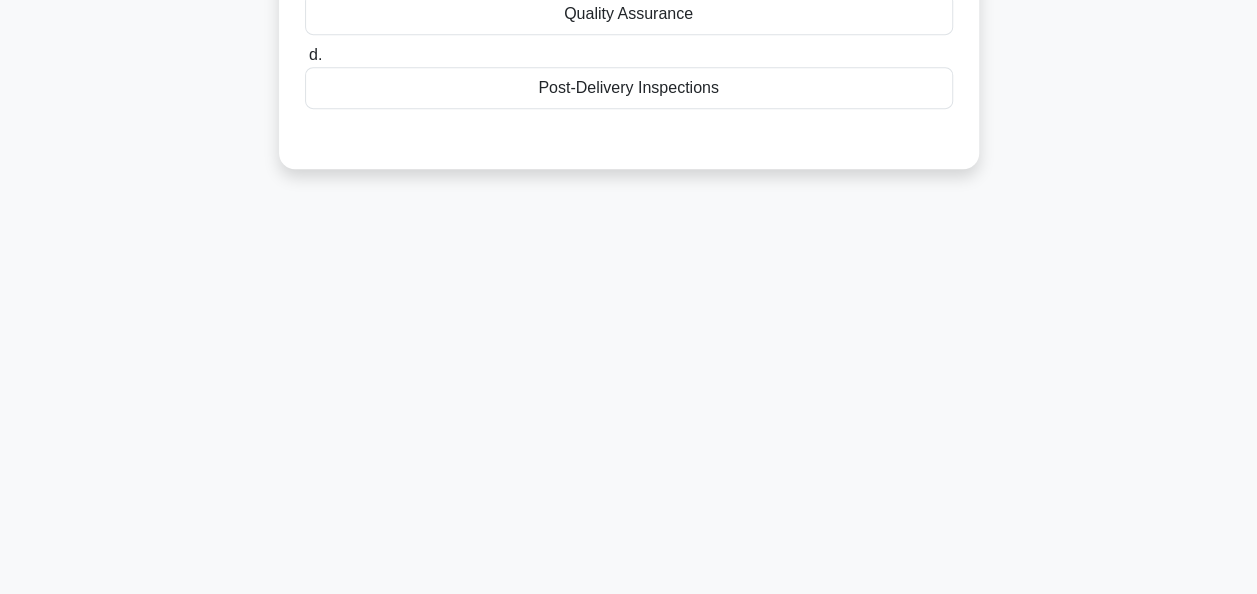 scroll, scrollTop: 0, scrollLeft: 0, axis: both 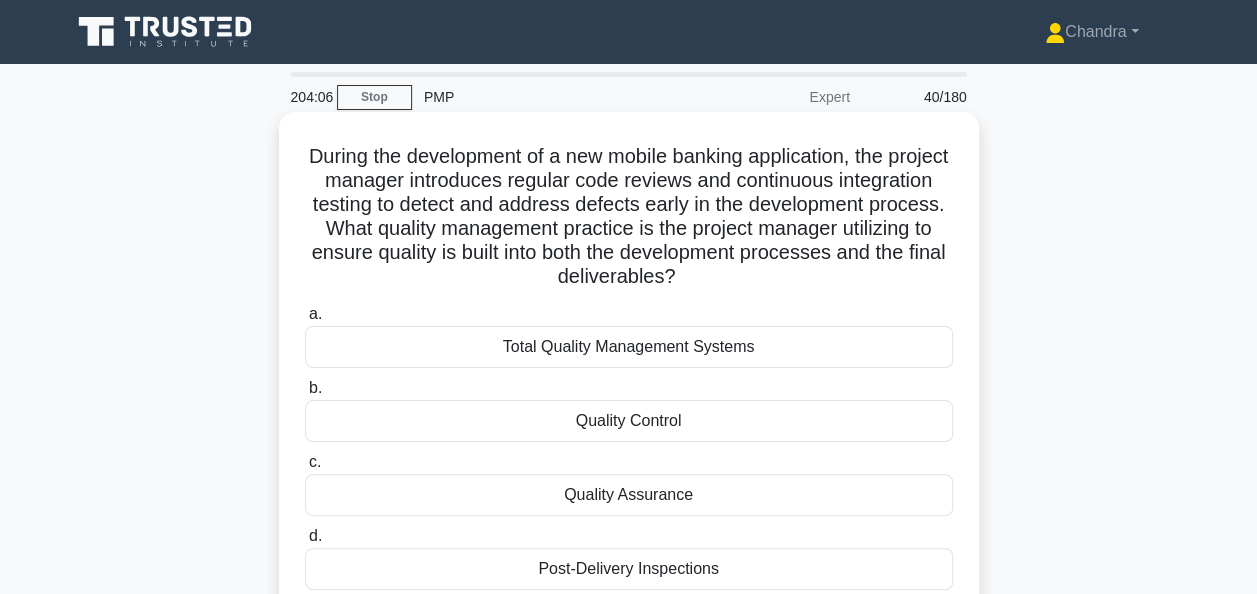 drag, startPoint x: 548, startPoint y: 263, endPoint x: 786, endPoint y: 267, distance: 238.03362 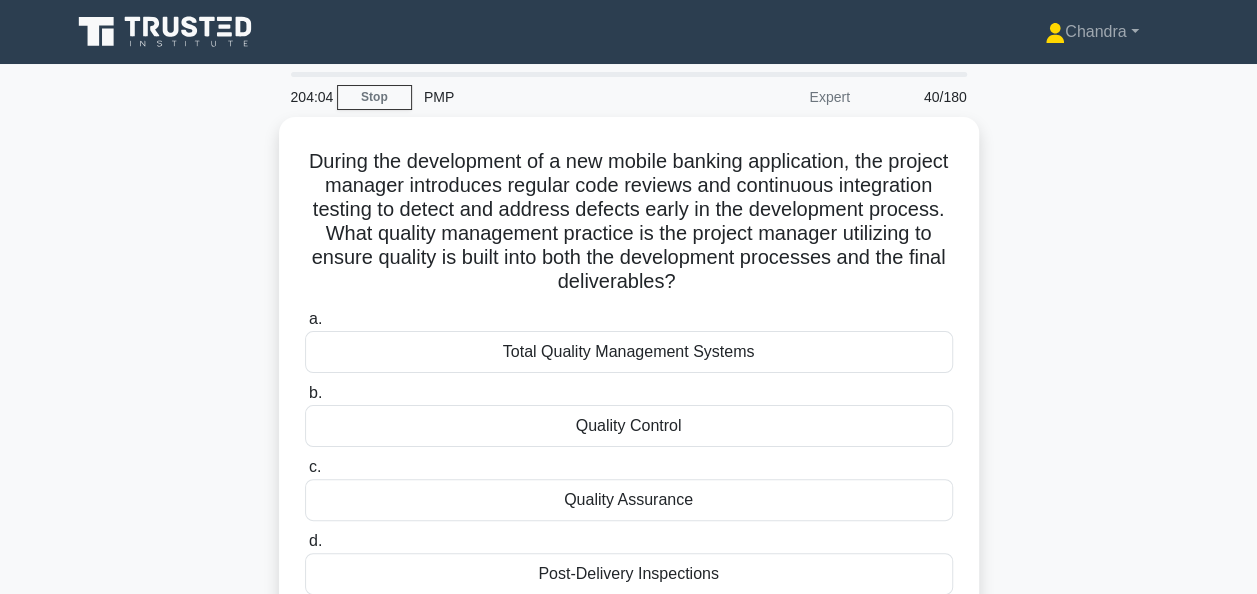 click on "During the development of a new mobile banking application, the project manager introduces regular code reviews and continuous integration testing to detect and address defects early in the development process. What quality management practice is the project manager utilizing to ensure quality is built into both the development processes and the final deliverables? a. b. c. d." at bounding box center [629, 398] 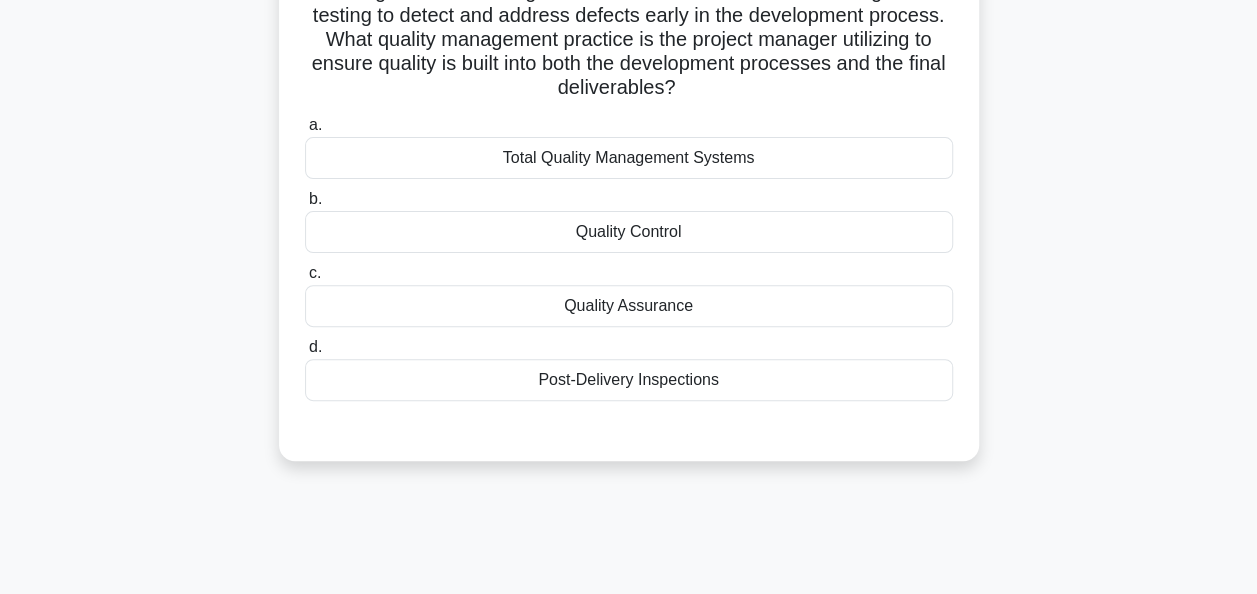scroll, scrollTop: 200, scrollLeft: 0, axis: vertical 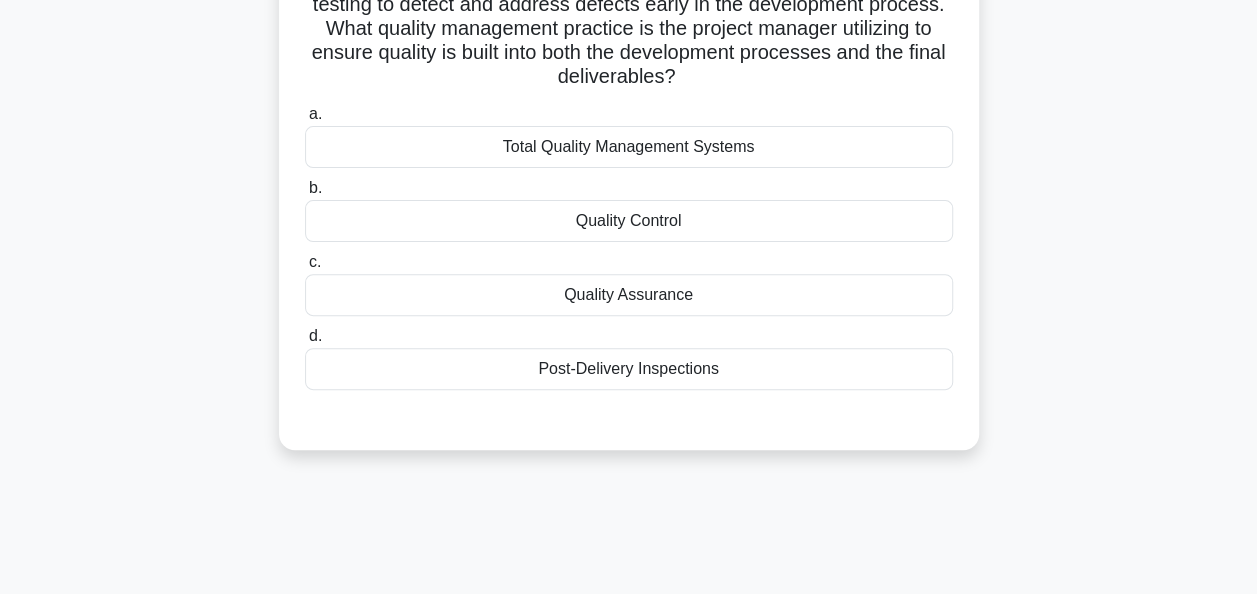 click on "Quality Assurance" at bounding box center [629, 295] 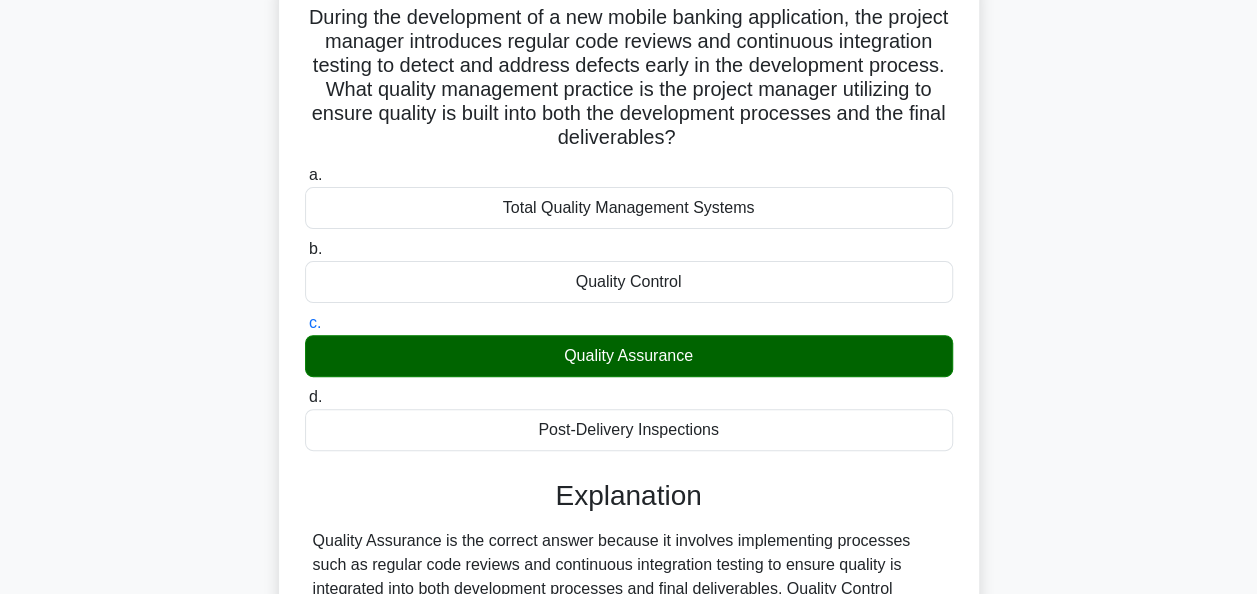 scroll, scrollTop: 0, scrollLeft: 0, axis: both 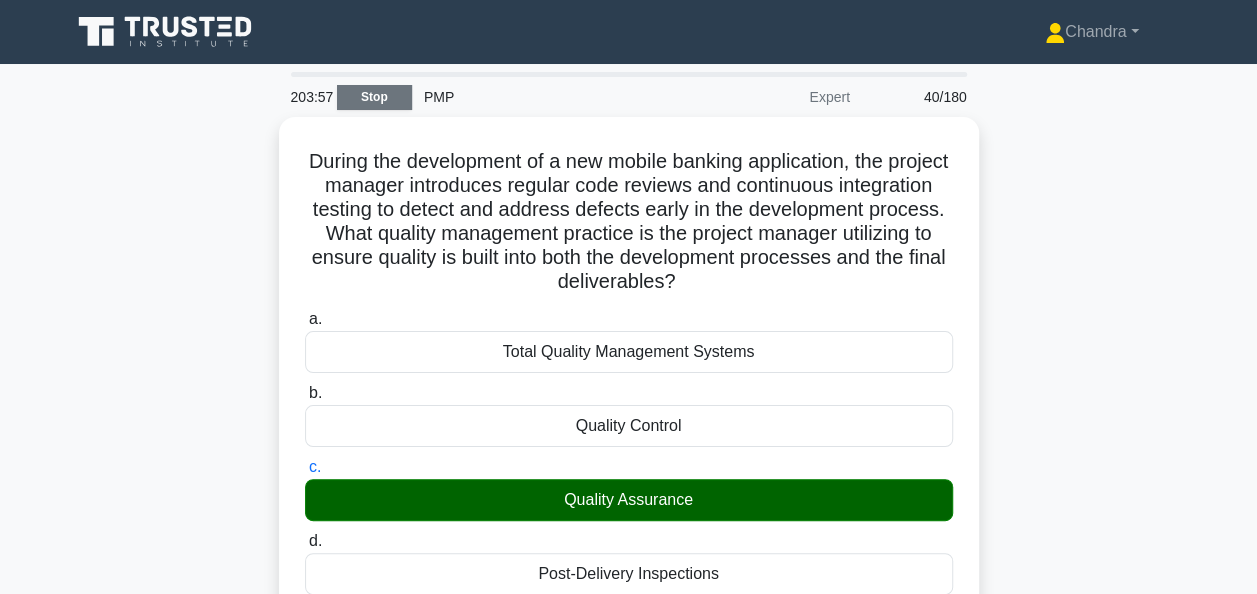 click on "Stop" at bounding box center [374, 97] 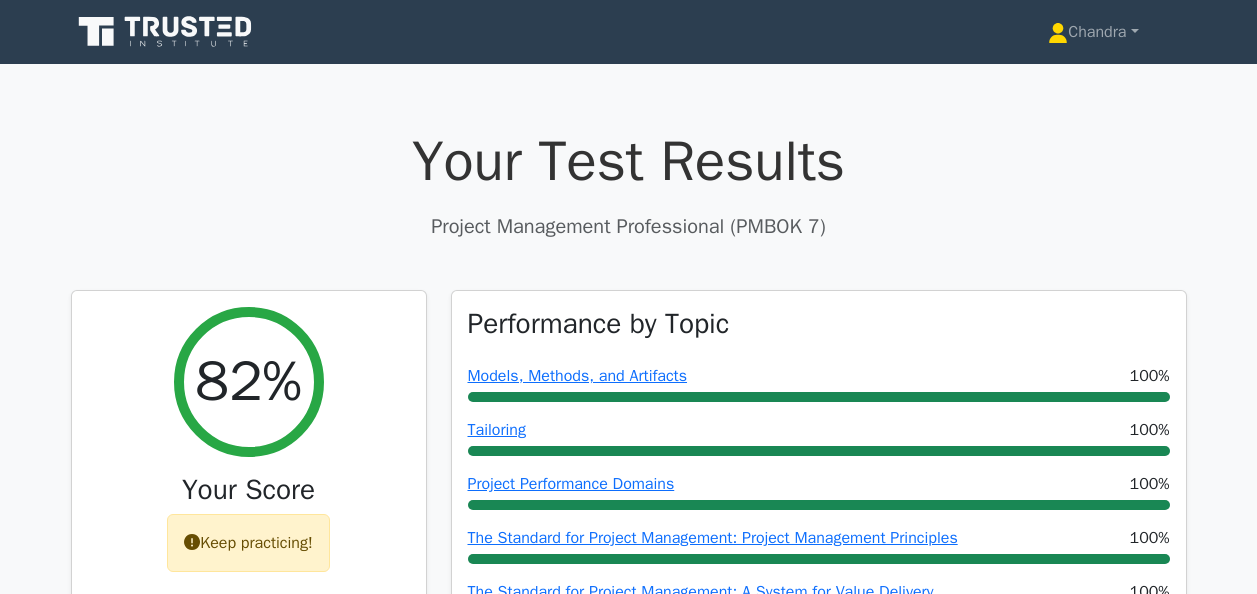 scroll, scrollTop: 0, scrollLeft: 0, axis: both 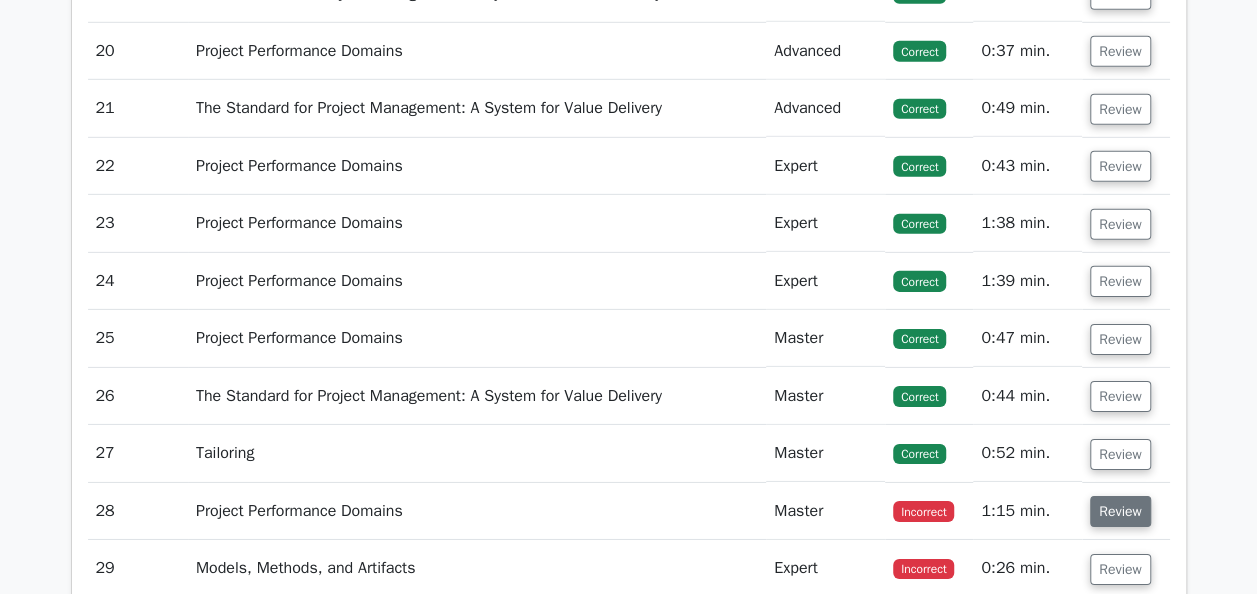 click on "Review" at bounding box center [1120, 511] 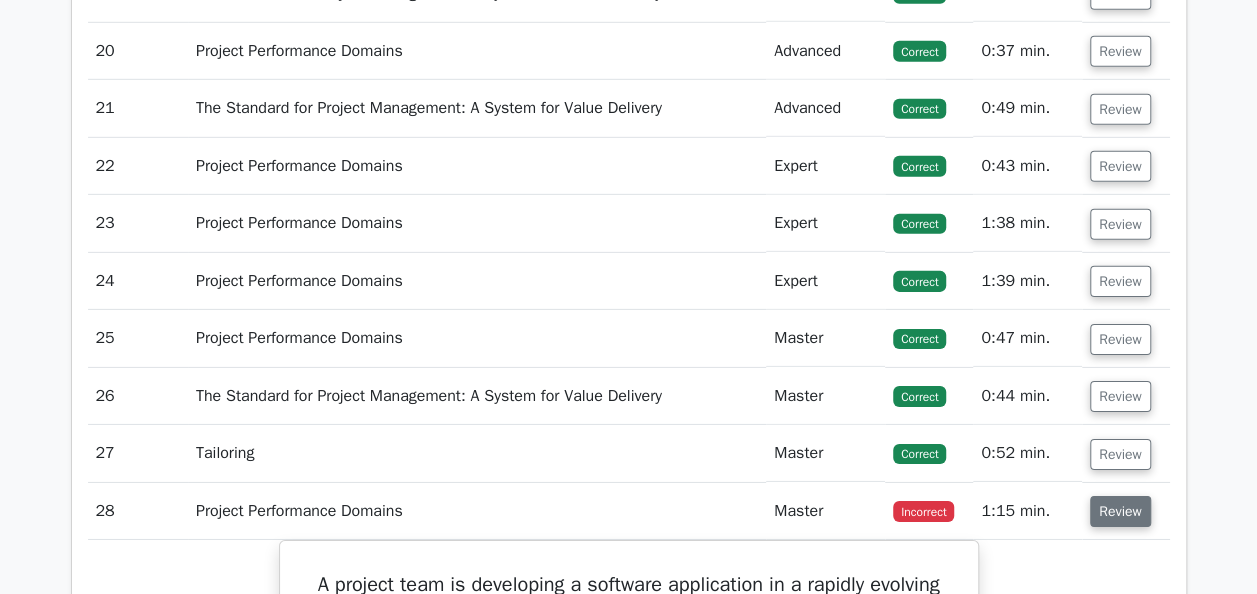click on "Review" at bounding box center [1120, 511] 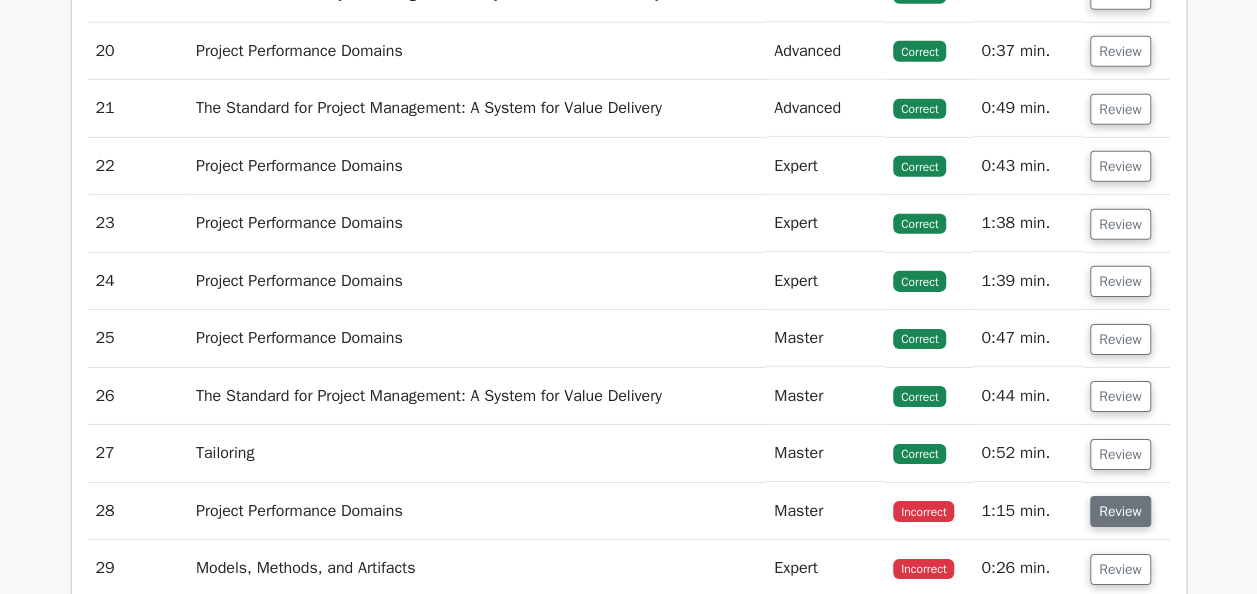 click on "Review" at bounding box center [1120, 511] 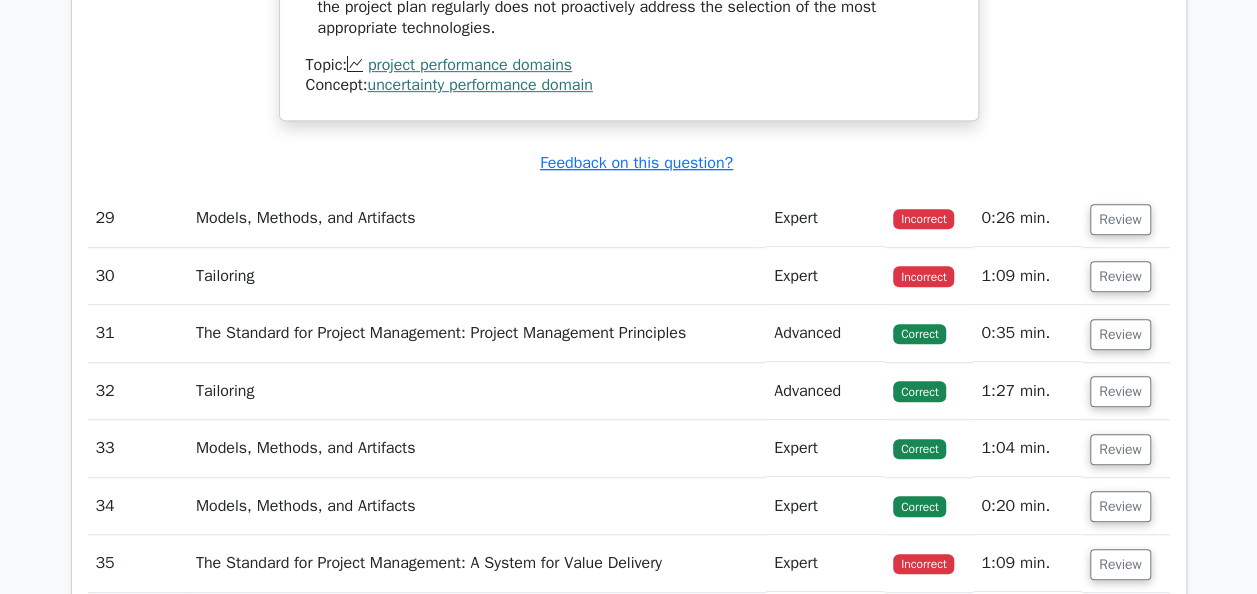scroll, scrollTop: 4312, scrollLeft: 0, axis: vertical 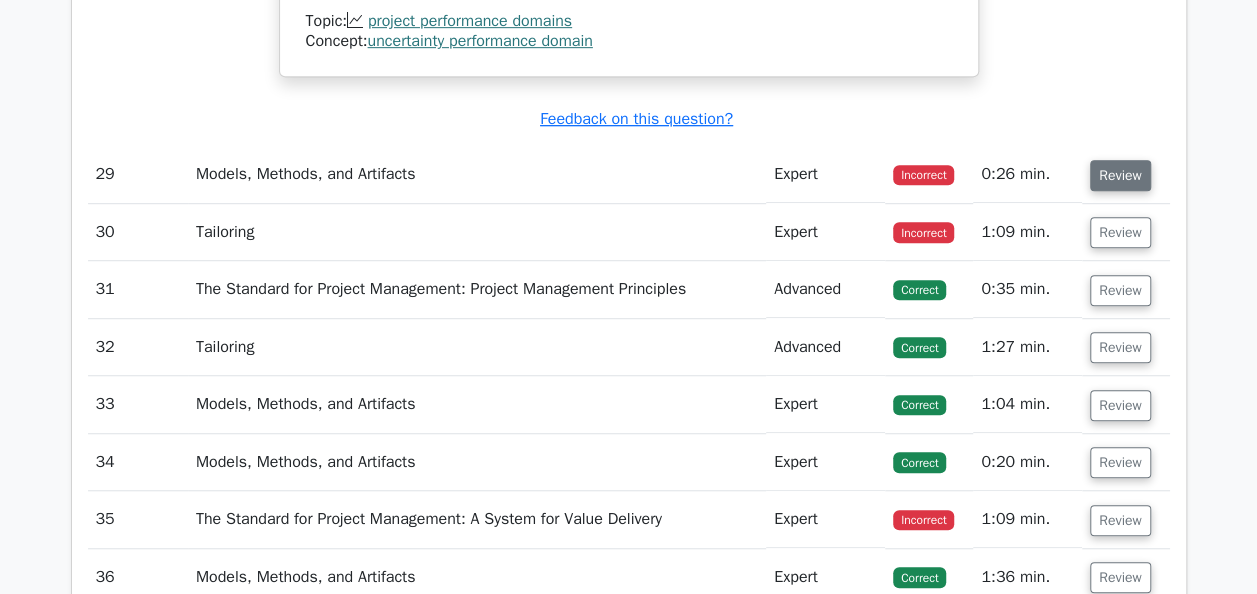 click on "Review" at bounding box center [1120, 175] 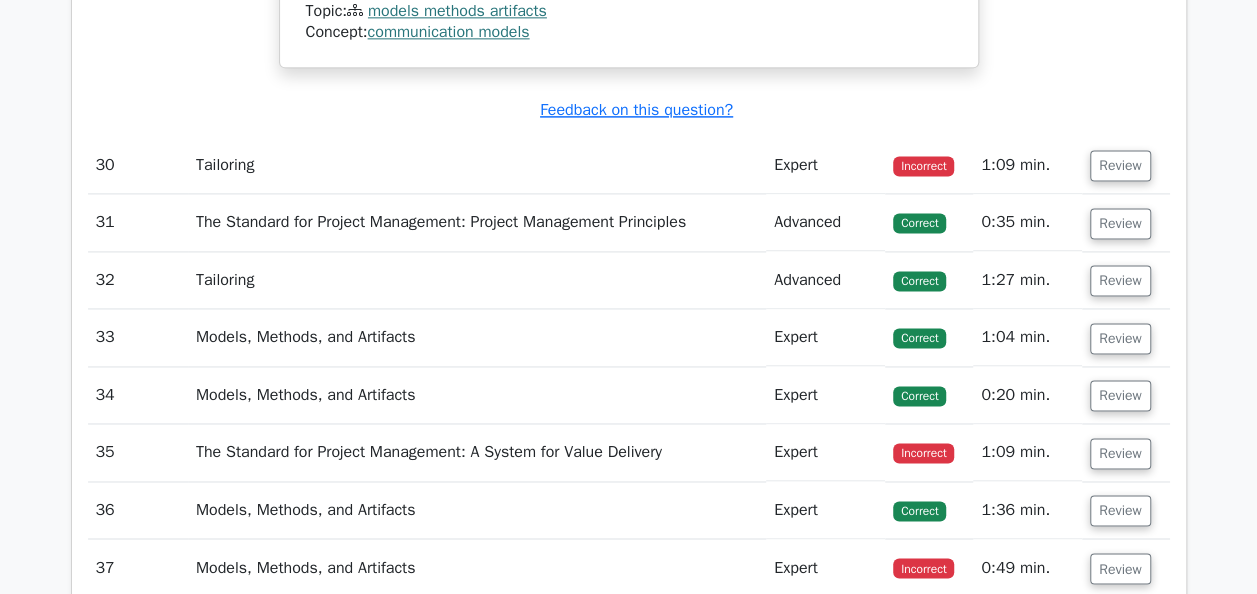 scroll, scrollTop: 5112, scrollLeft: 0, axis: vertical 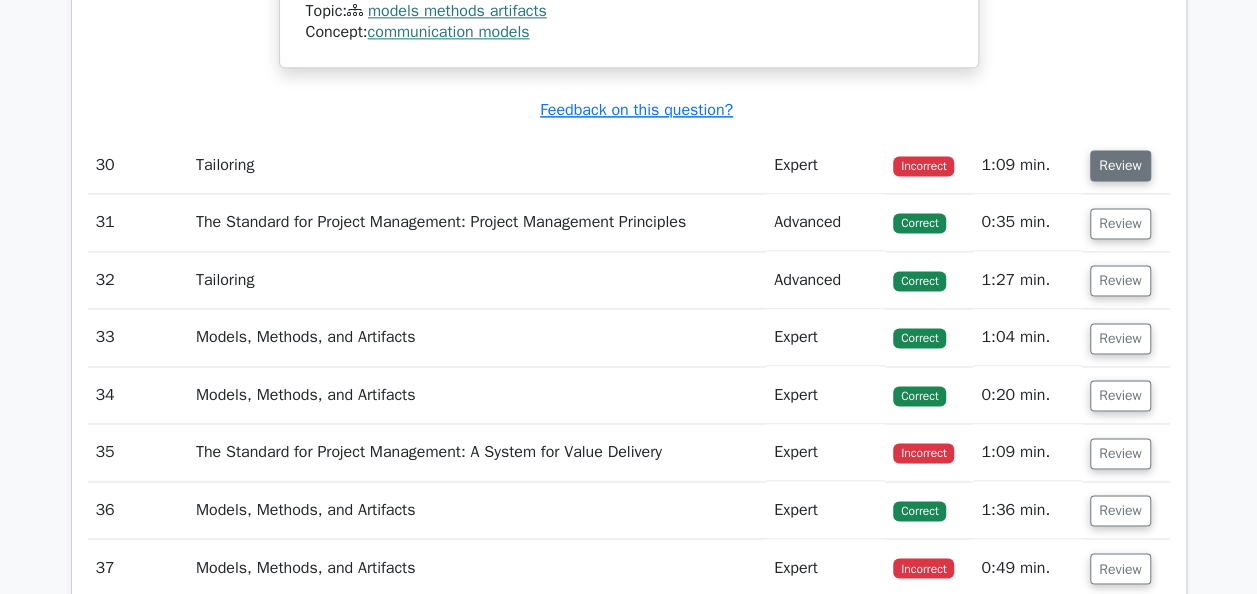 click on "Review" at bounding box center (1120, 165) 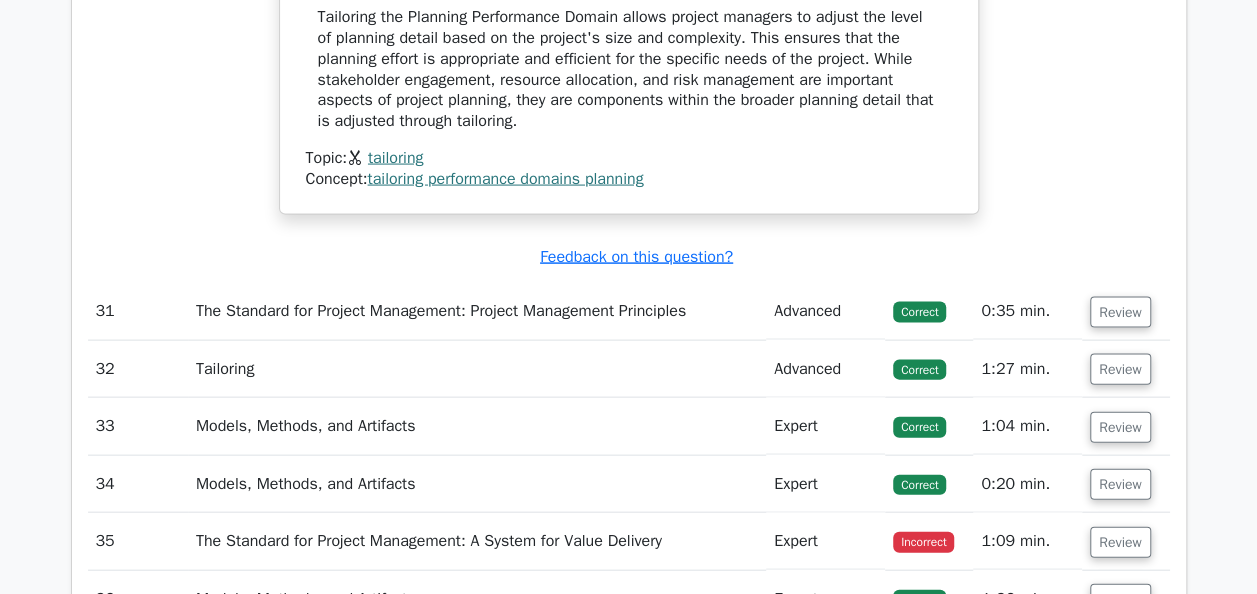 scroll, scrollTop: 5812, scrollLeft: 0, axis: vertical 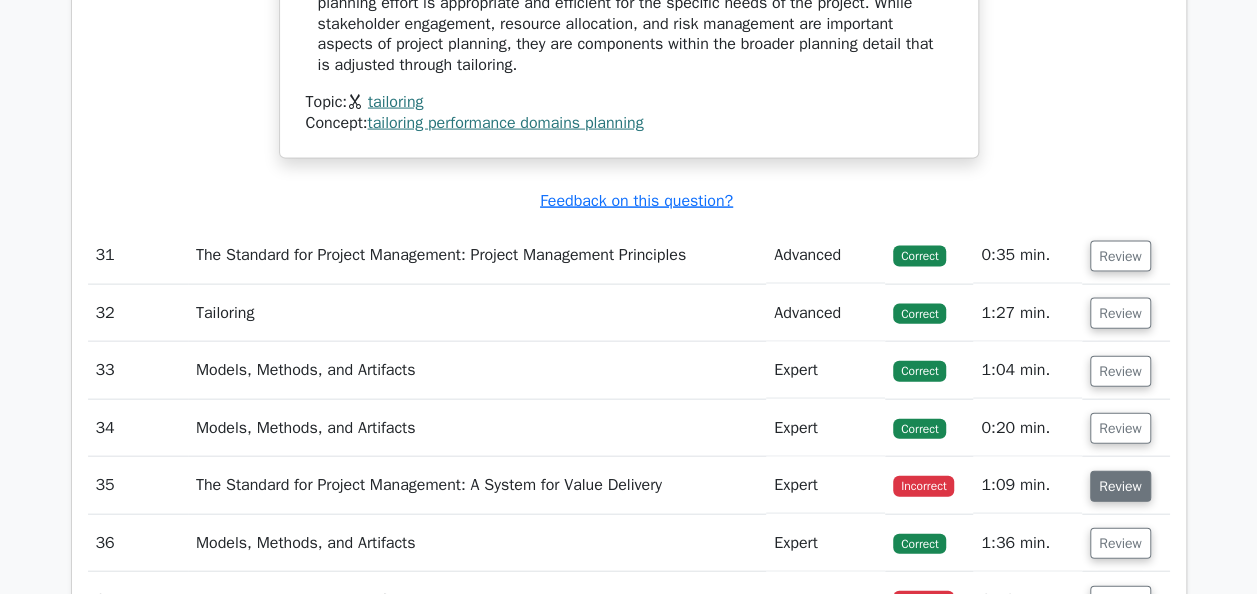 click on "Review" at bounding box center [1120, 486] 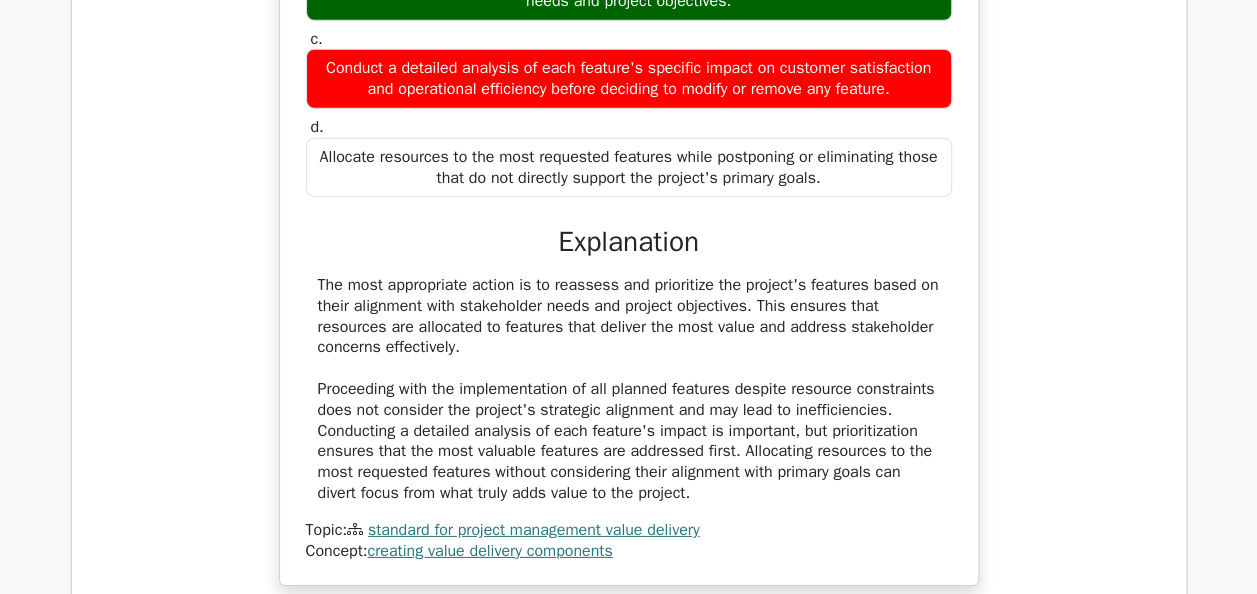 scroll, scrollTop: 7012, scrollLeft: 0, axis: vertical 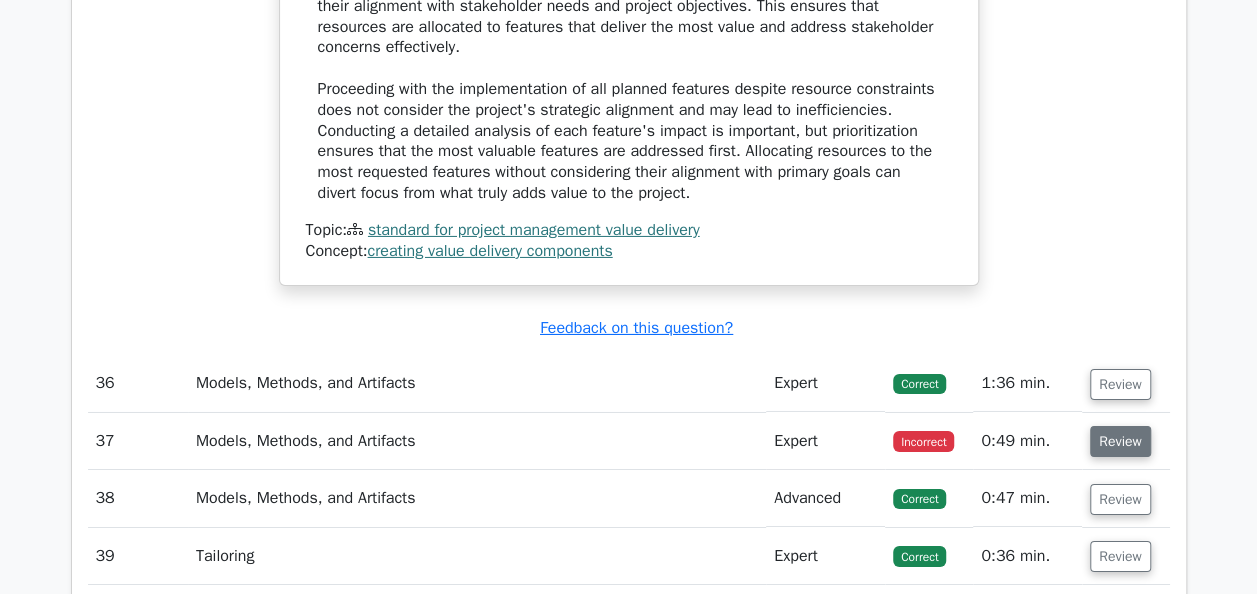 click on "Review" at bounding box center [1120, 441] 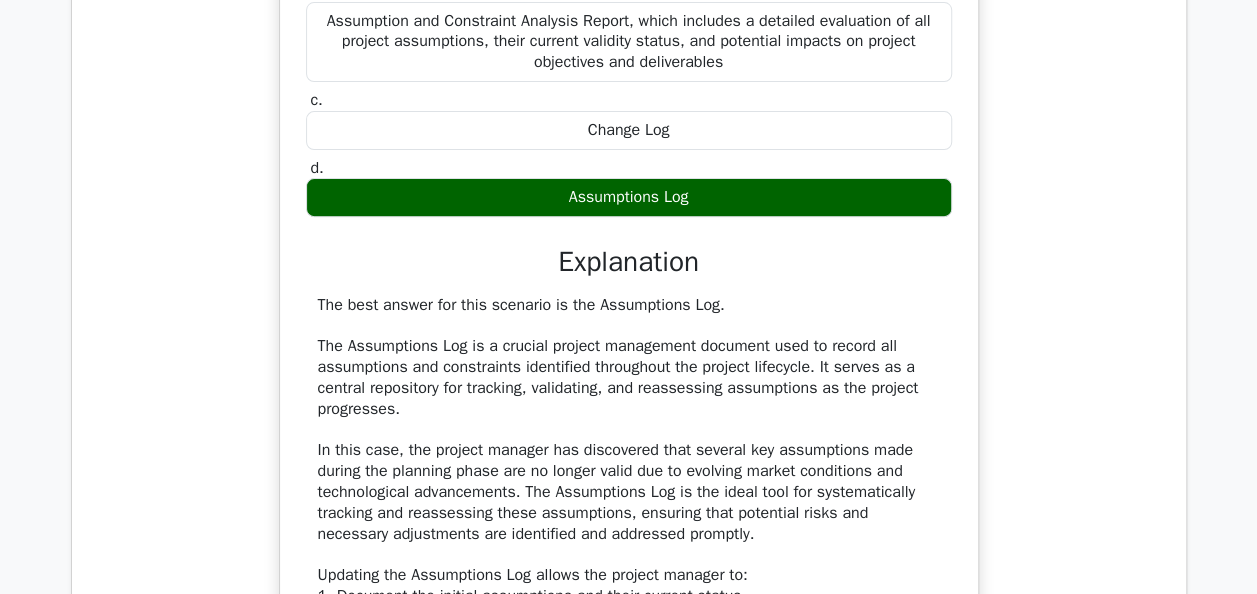 scroll, scrollTop: 7912, scrollLeft: 0, axis: vertical 